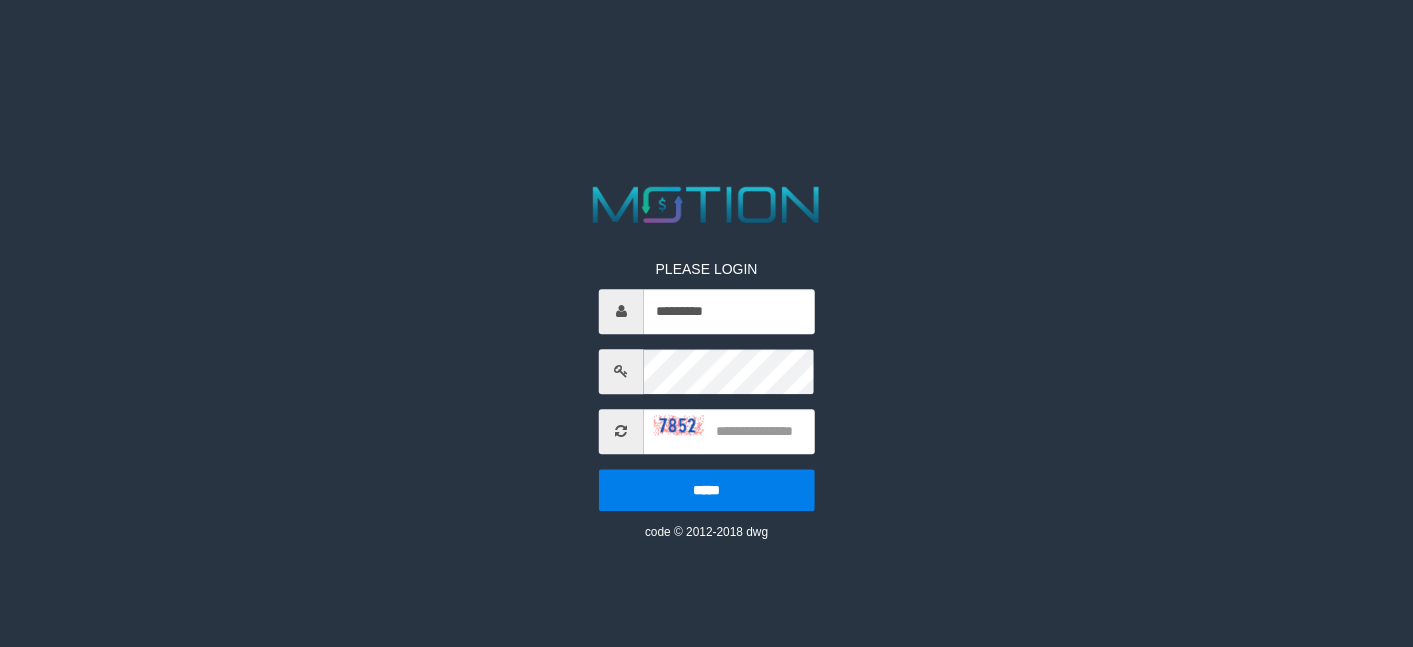scroll, scrollTop: 0, scrollLeft: 0, axis: both 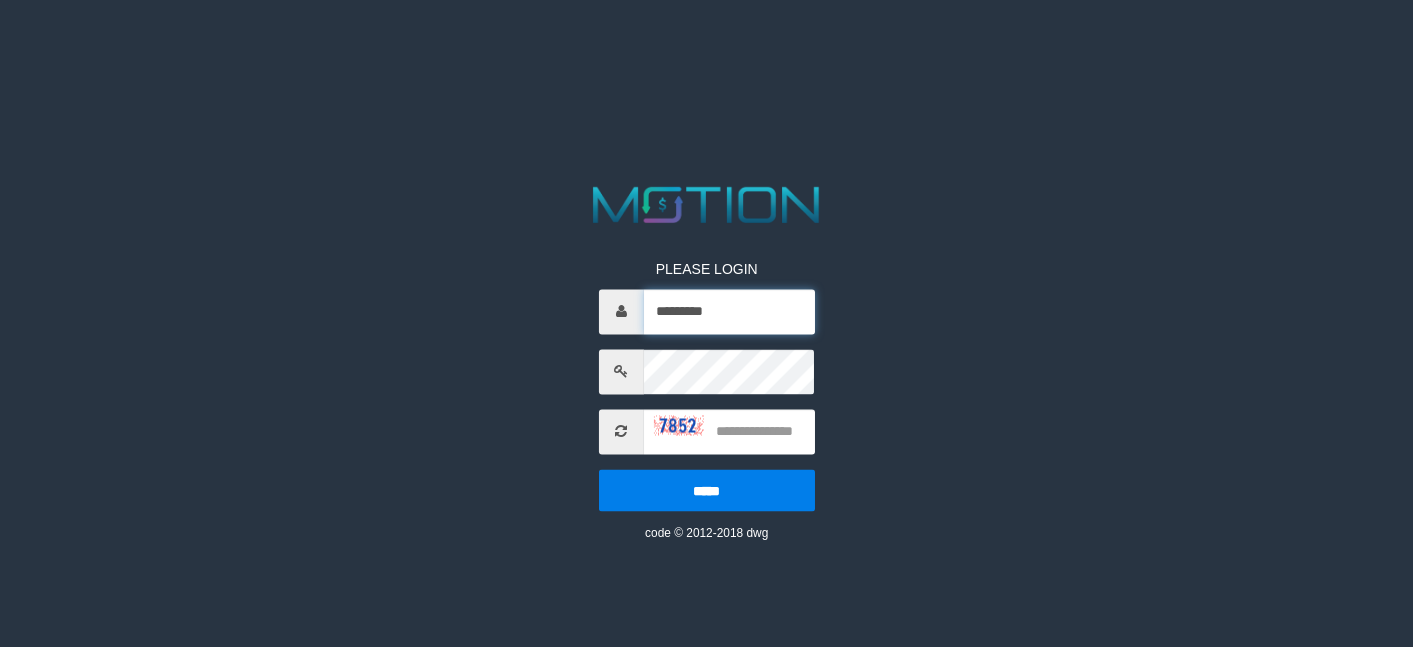 drag, startPoint x: 753, startPoint y: 294, endPoint x: 591, endPoint y: 326, distance: 165.13025 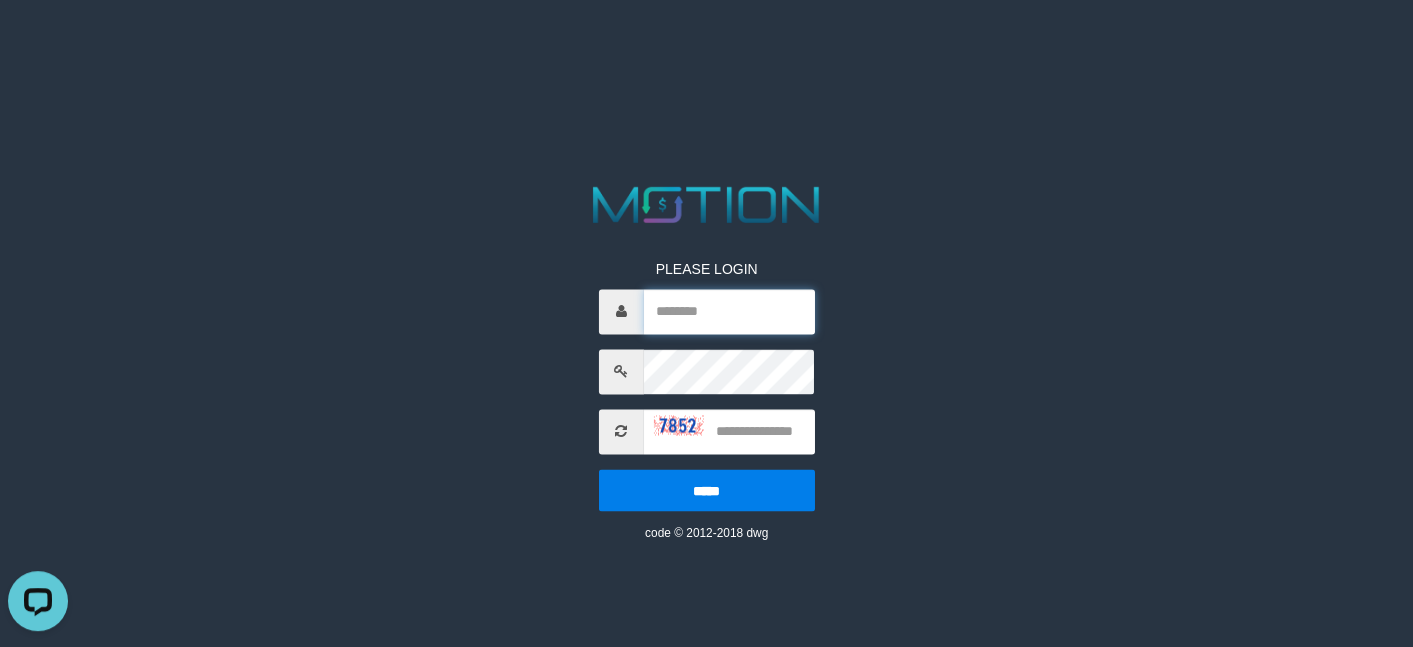 scroll, scrollTop: 0, scrollLeft: 0, axis: both 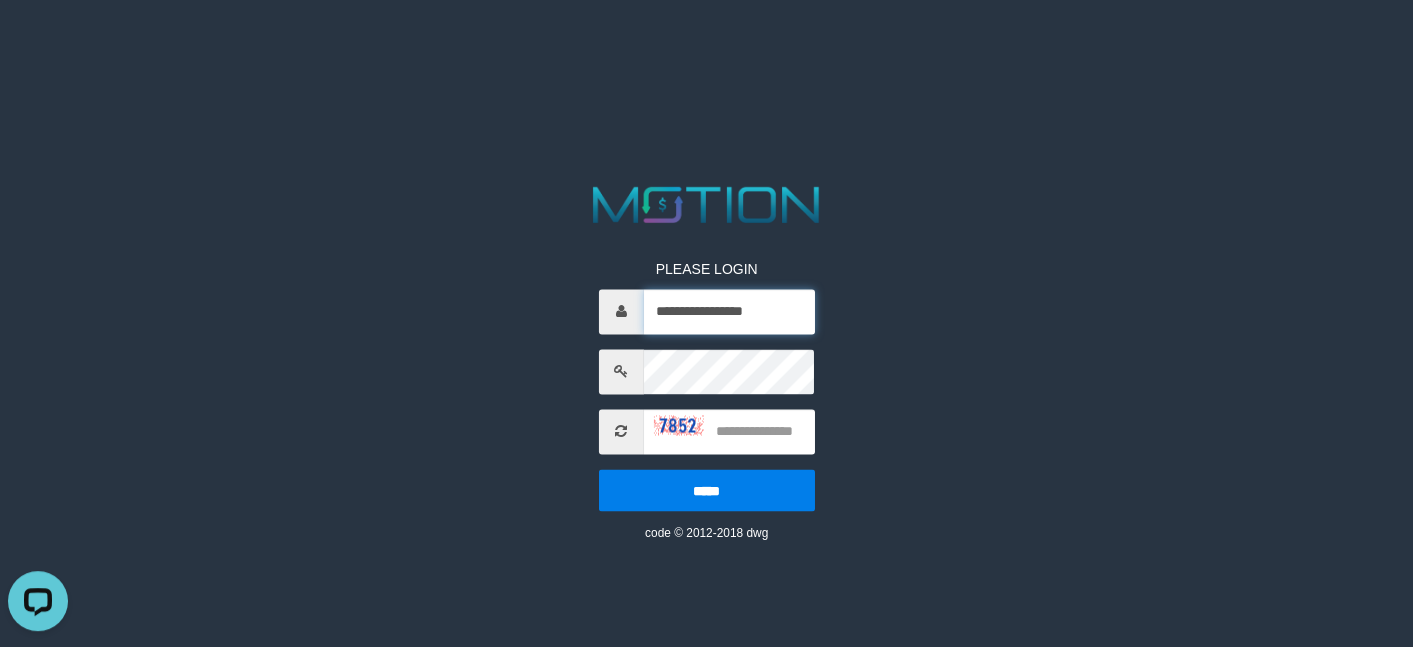 type on "**********" 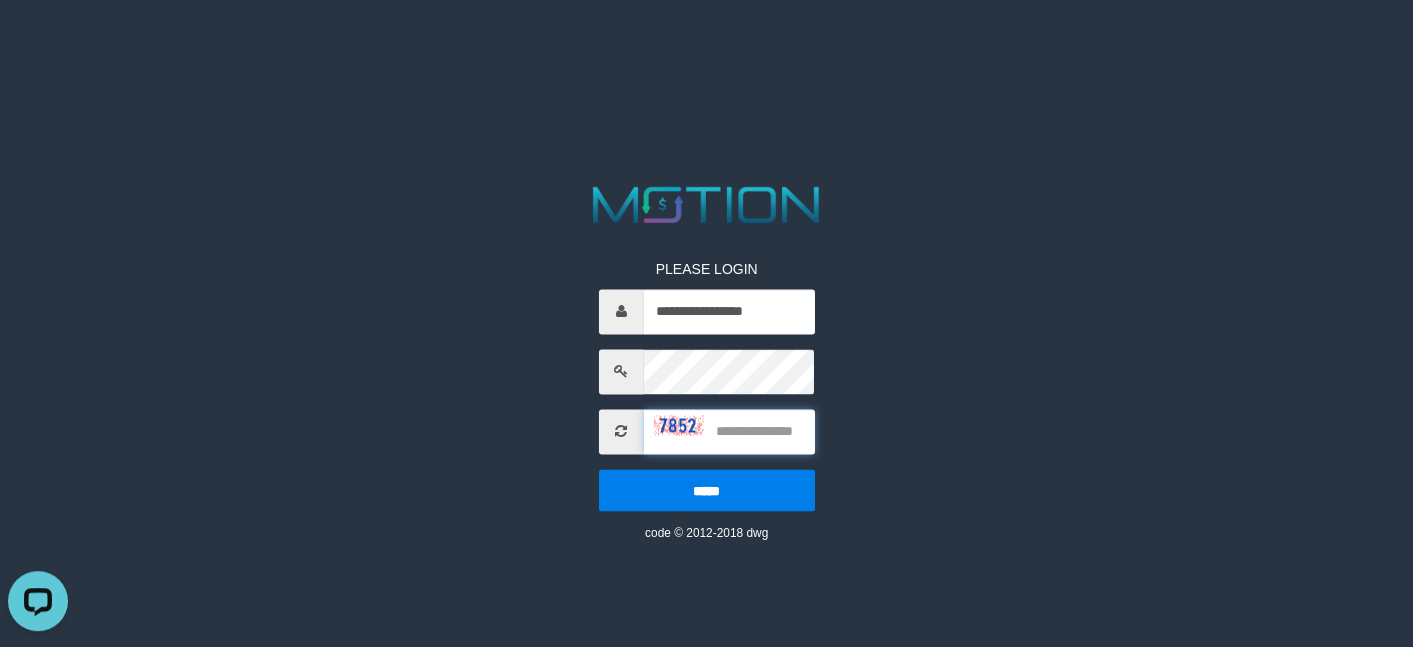 click at bounding box center (729, 431) 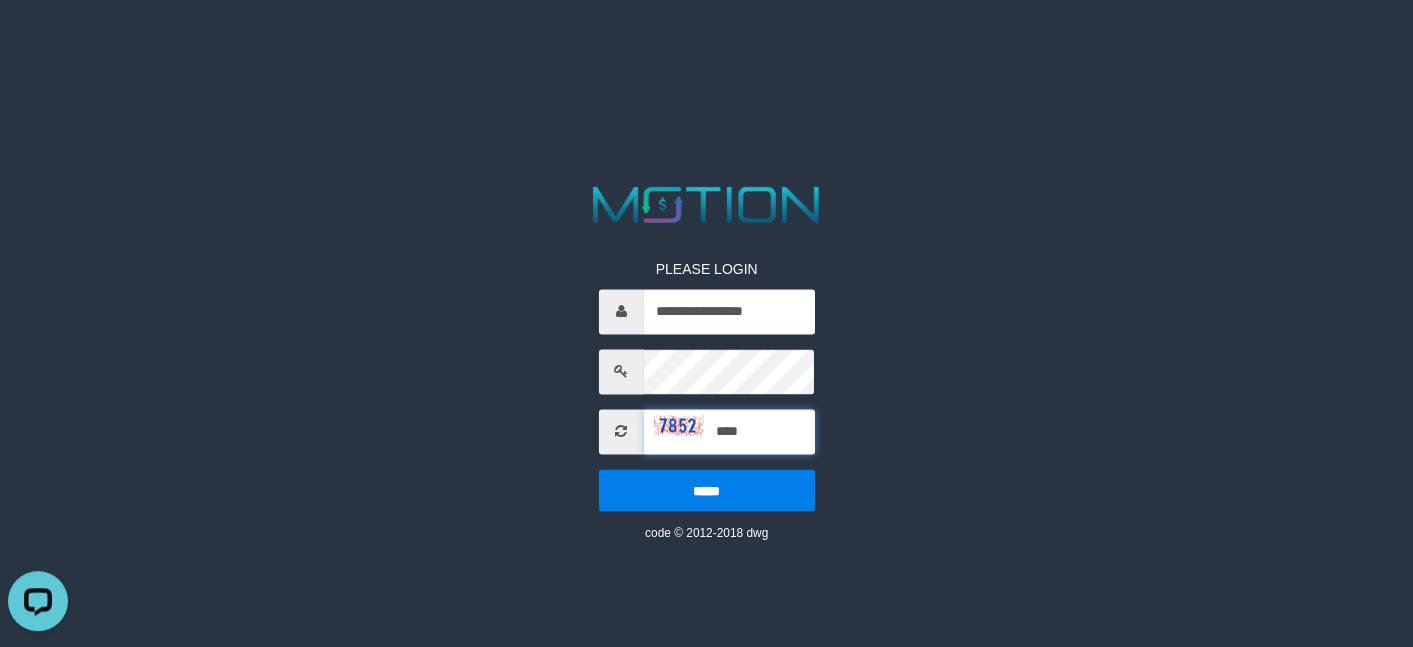 type on "****" 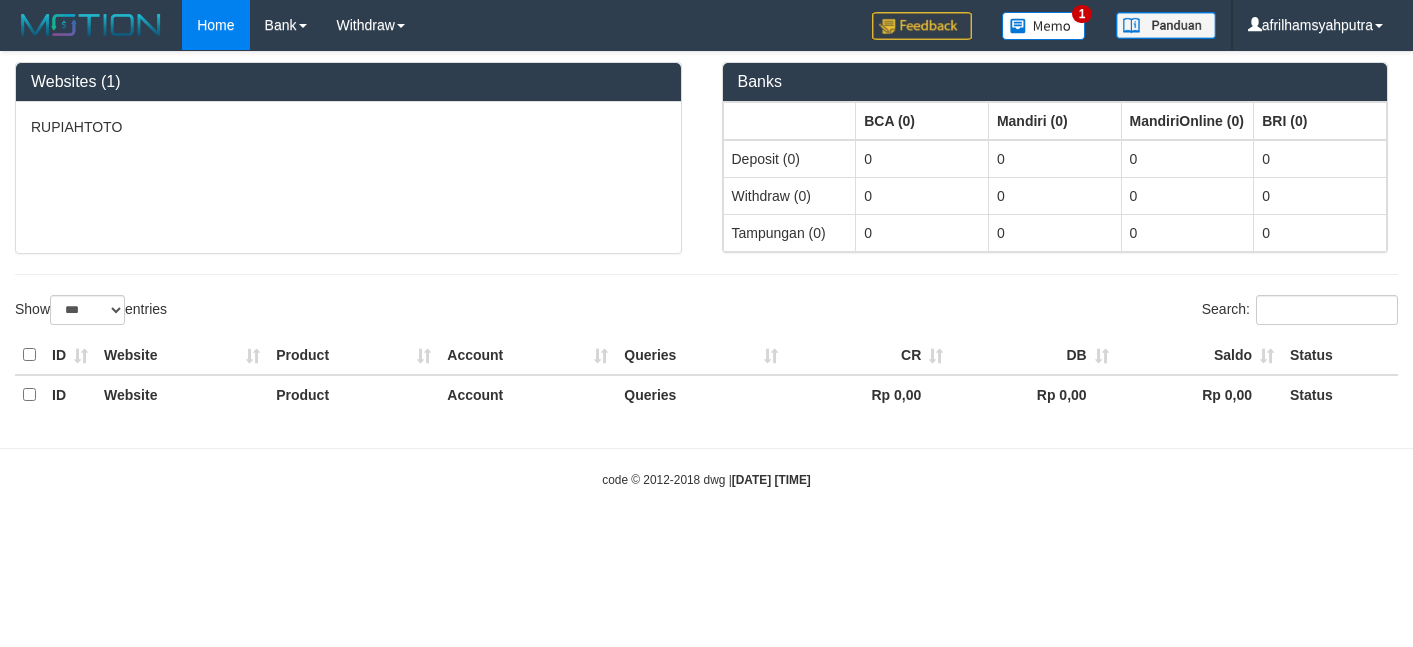 select on "***" 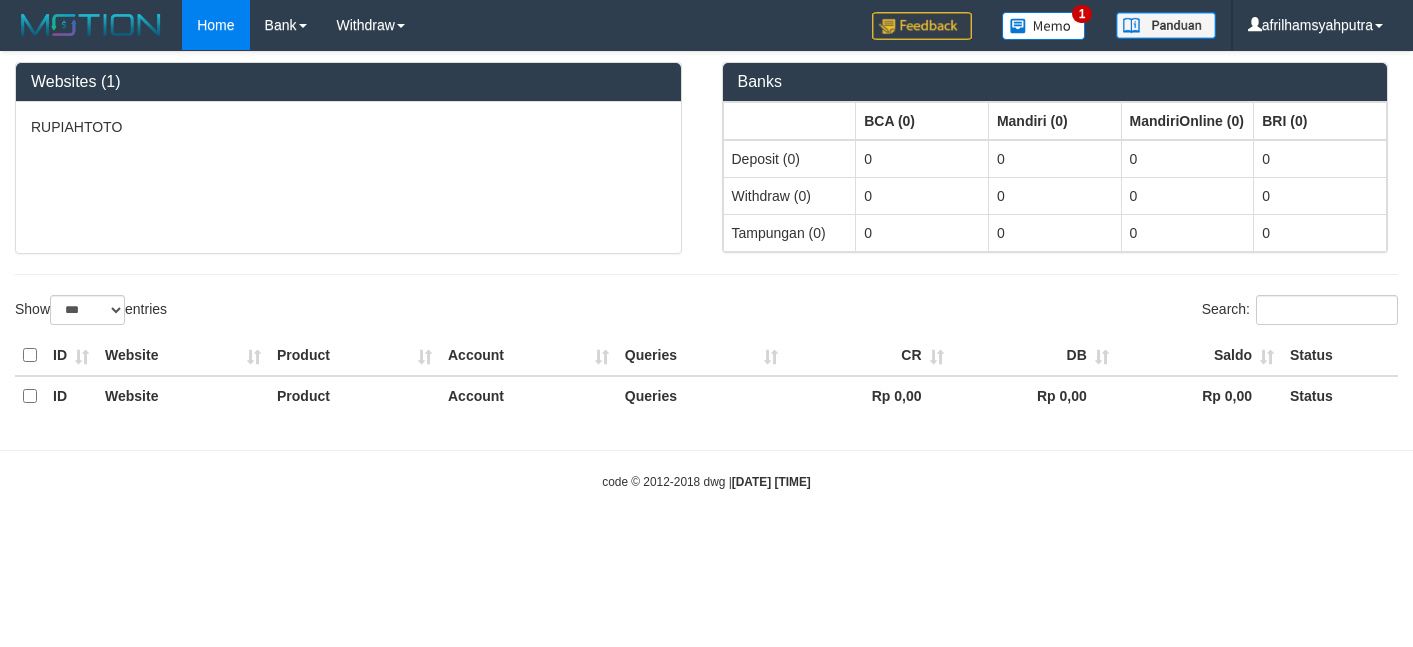 scroll, scrollTop: 0, scrollLeft: 0, axis: both 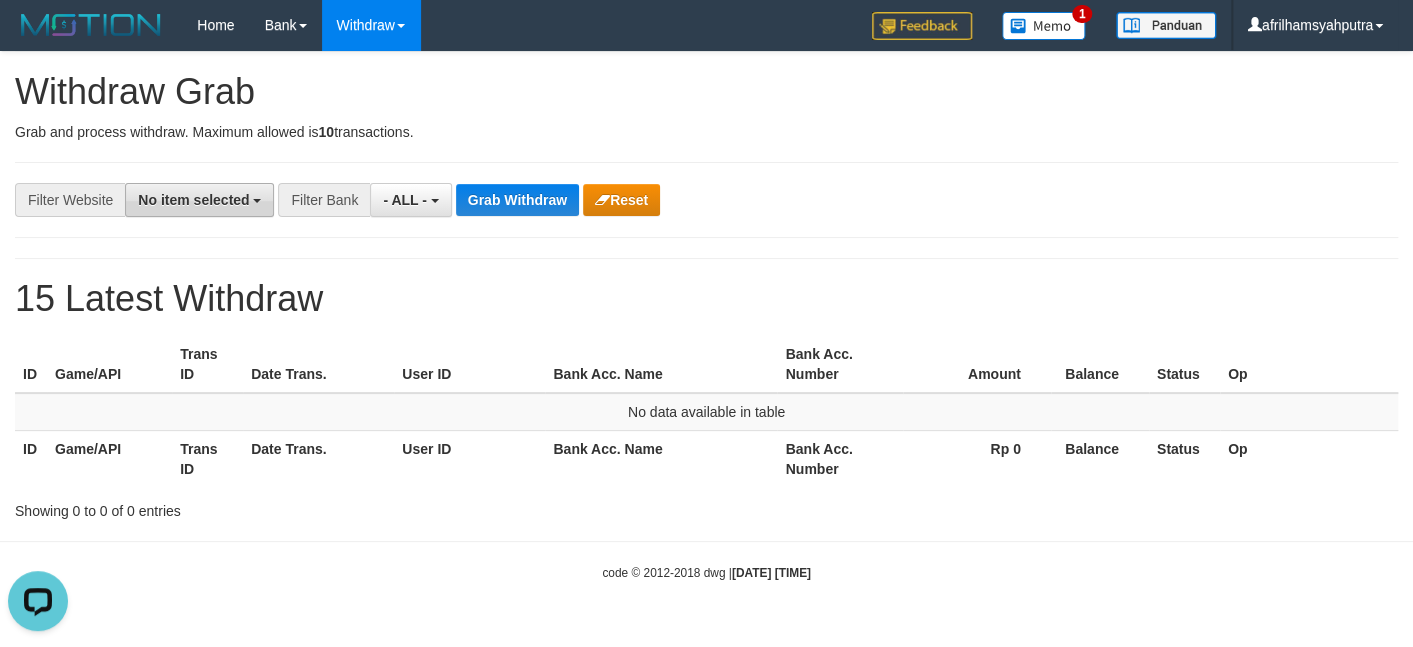 click on "No item selected" at bounding box center (193, 200) 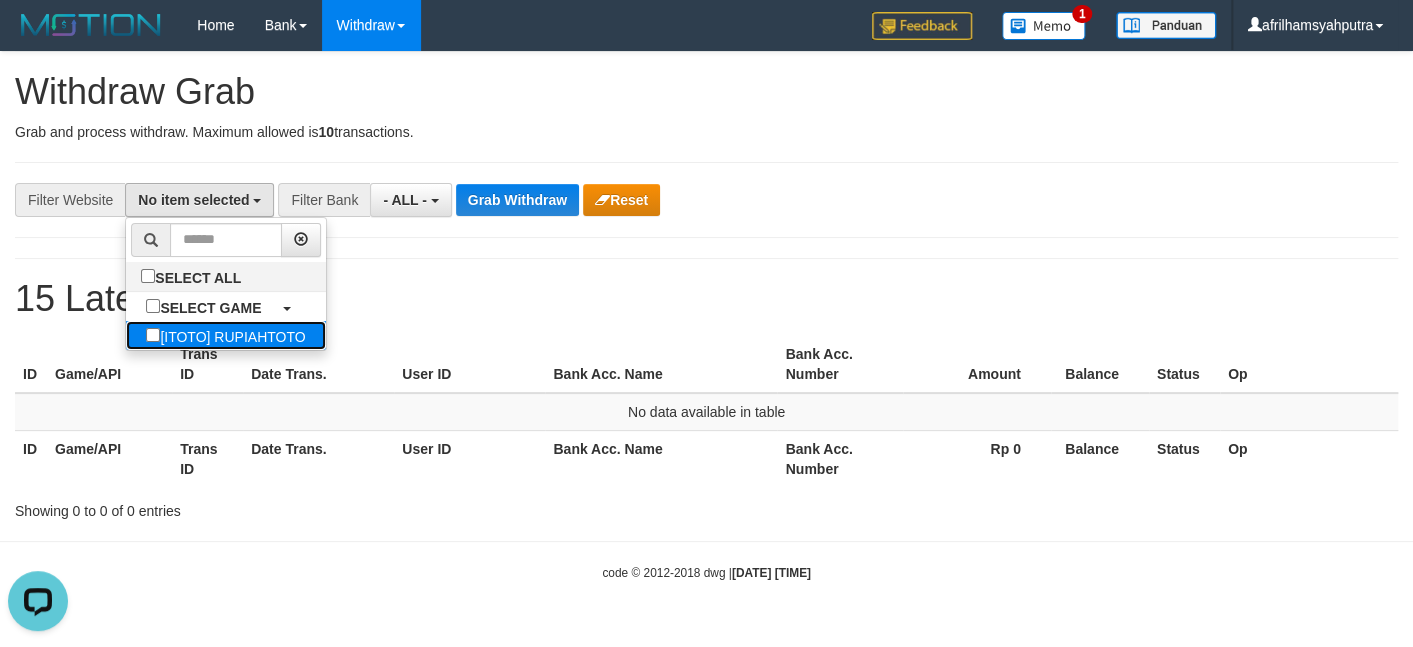 click on "[ITOTO] RUPIAHTOTO" at bounding box center (225, 335) 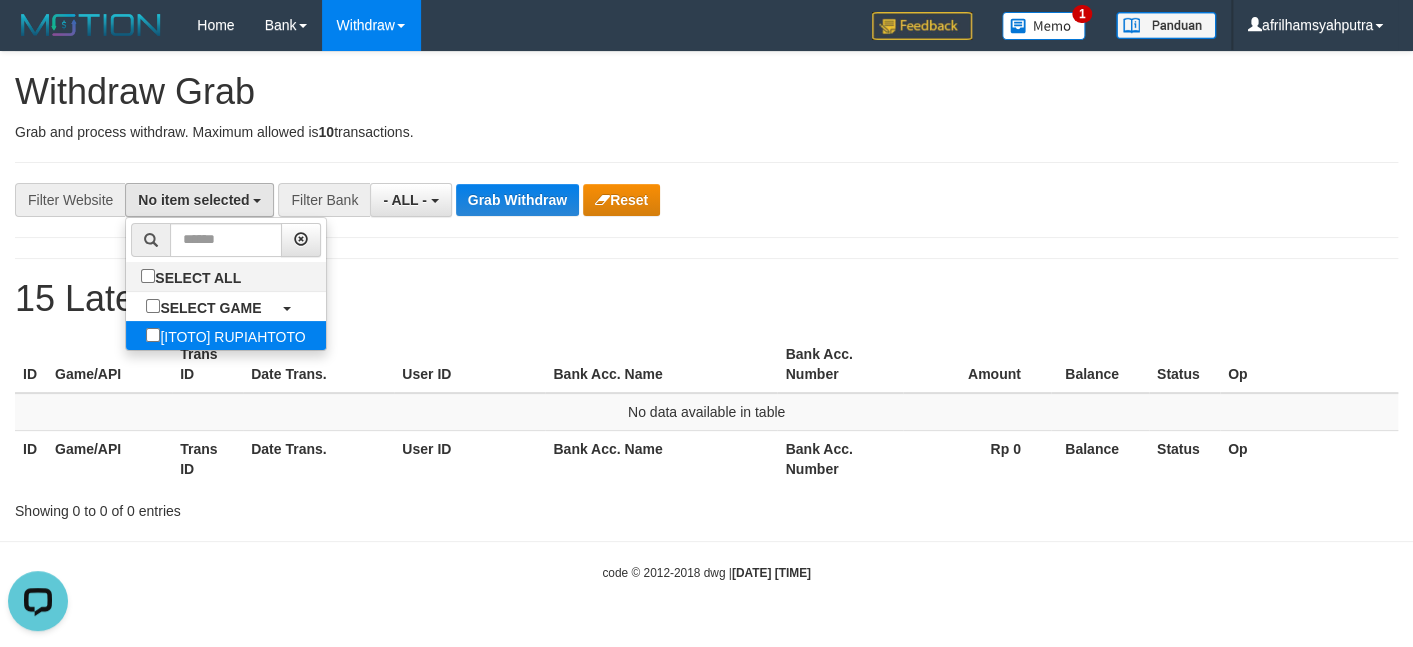 select on "***" 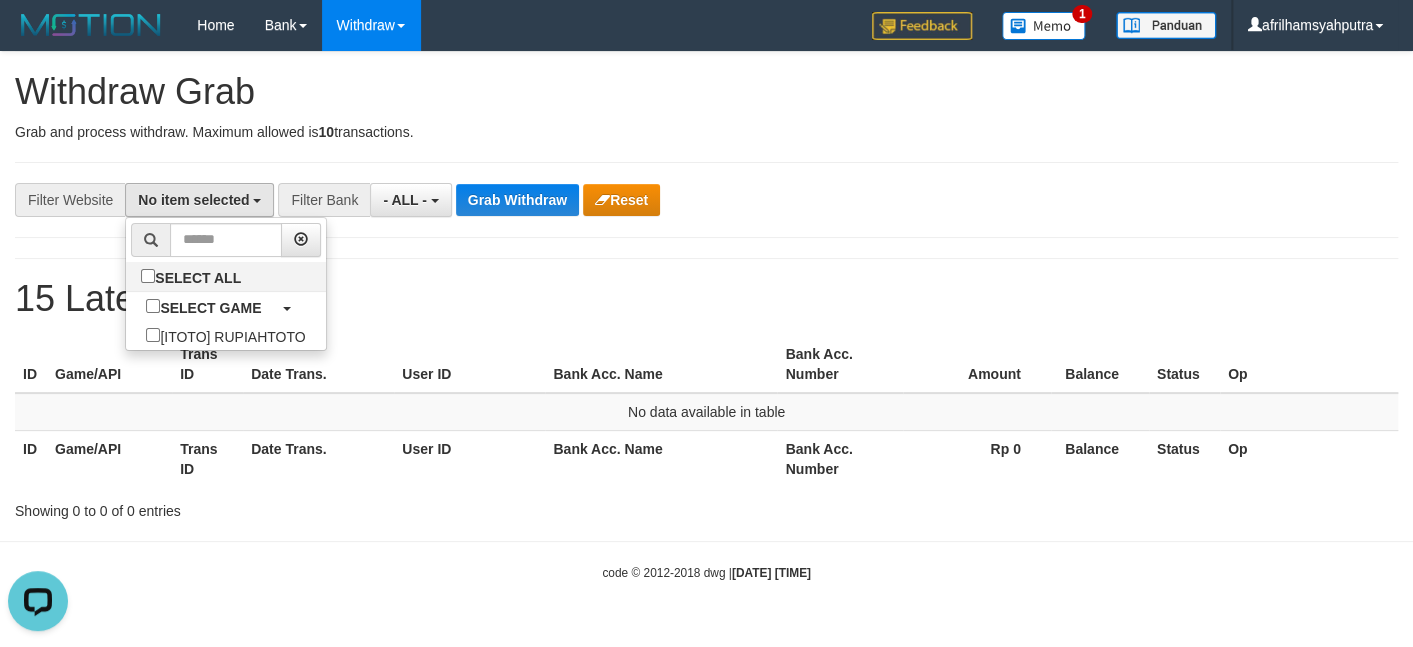 scroll, scrollTop: 16, scrollLeft: 0, axis: vertical 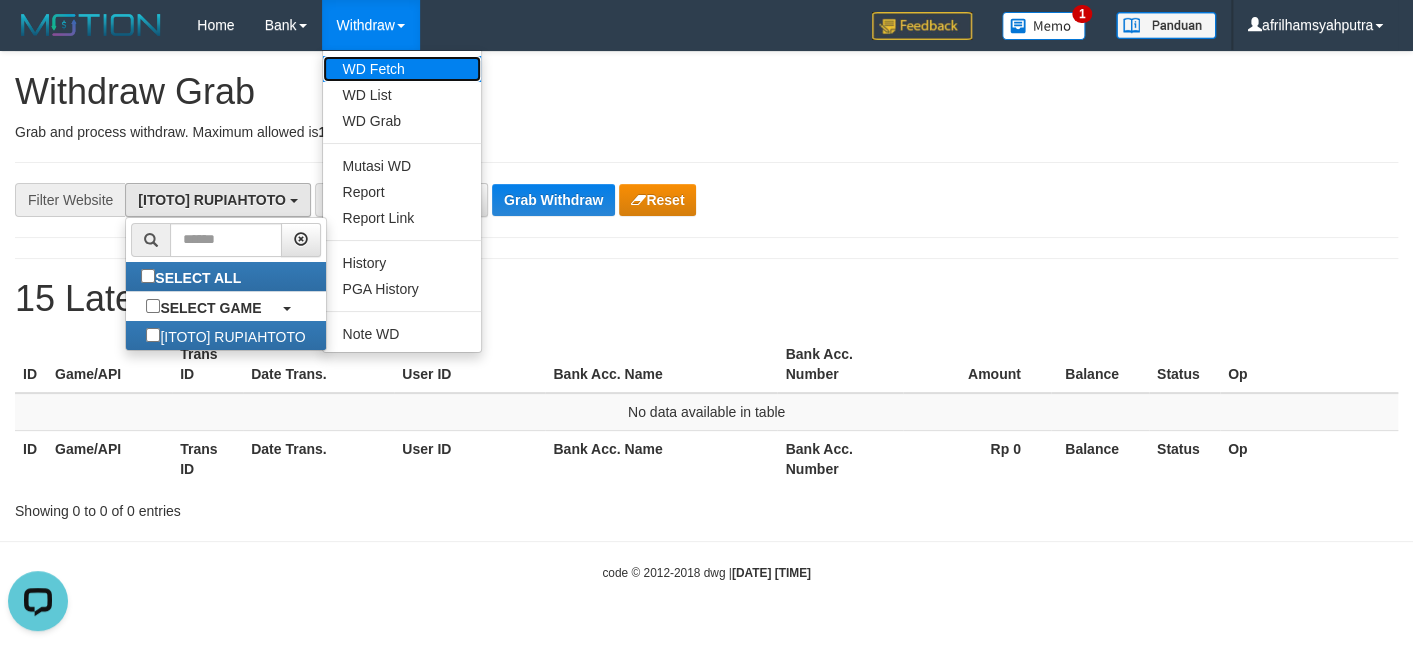click on "WD Fetch" at bounding box center [402, 69] 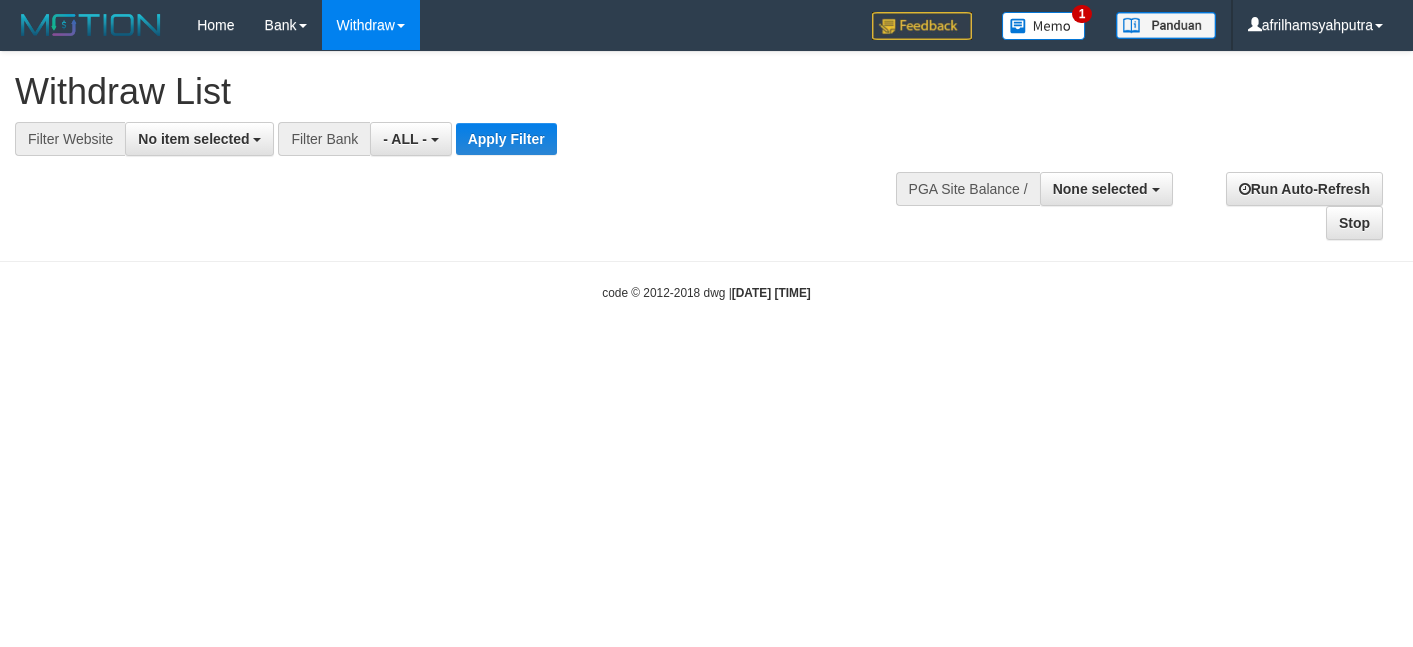 select 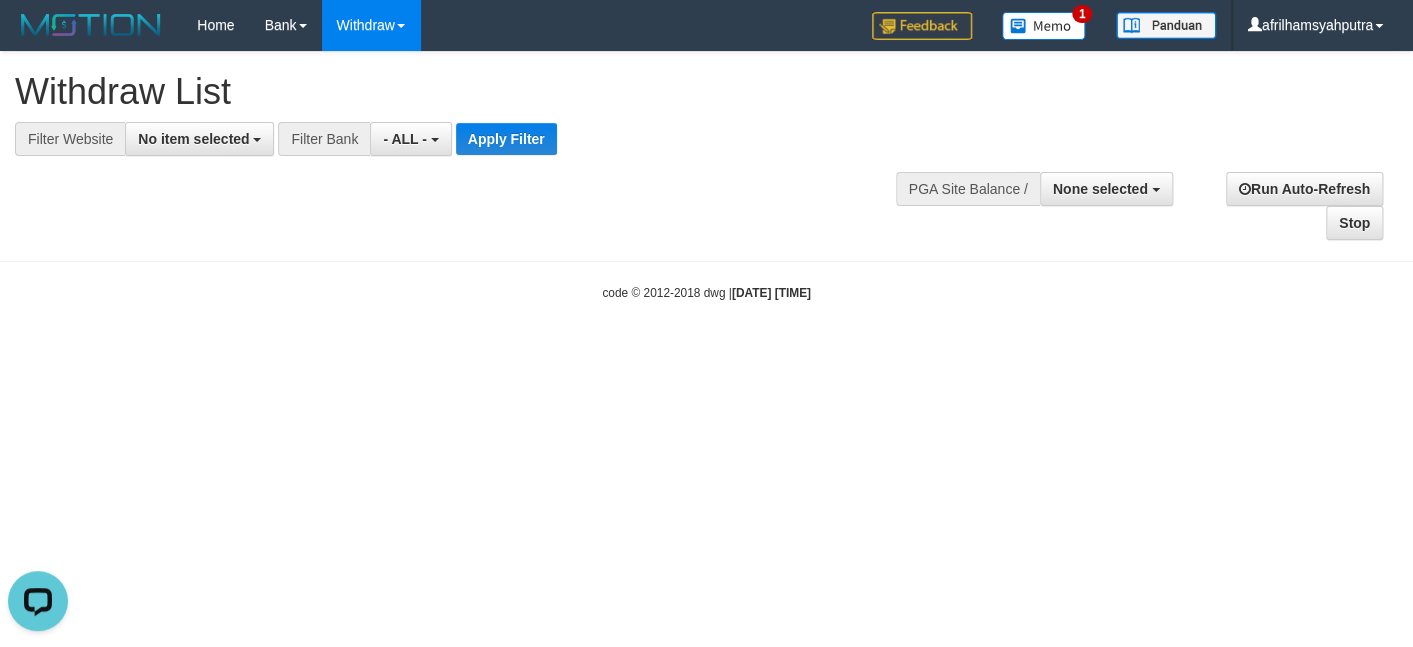 scroll, scrollTop: 0, scrollLeft: 0, axis: both 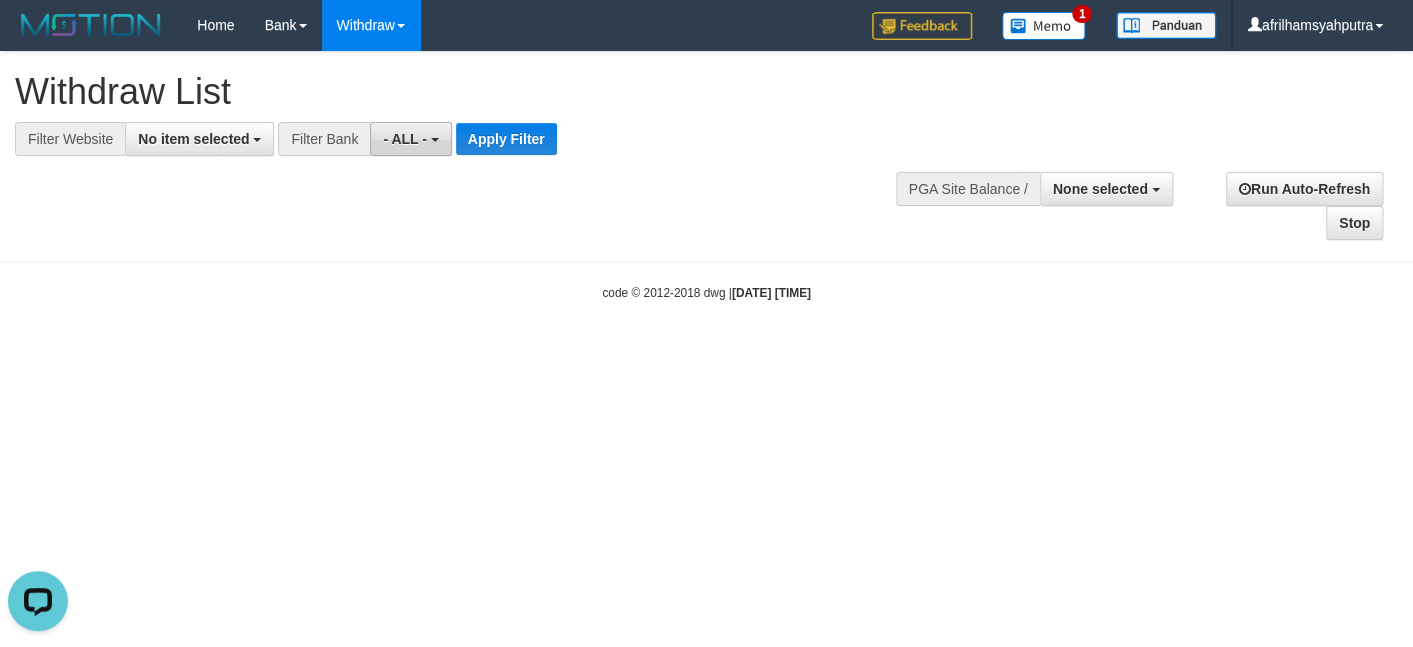 click on "- ALL -" at bounding box center (405, 139) 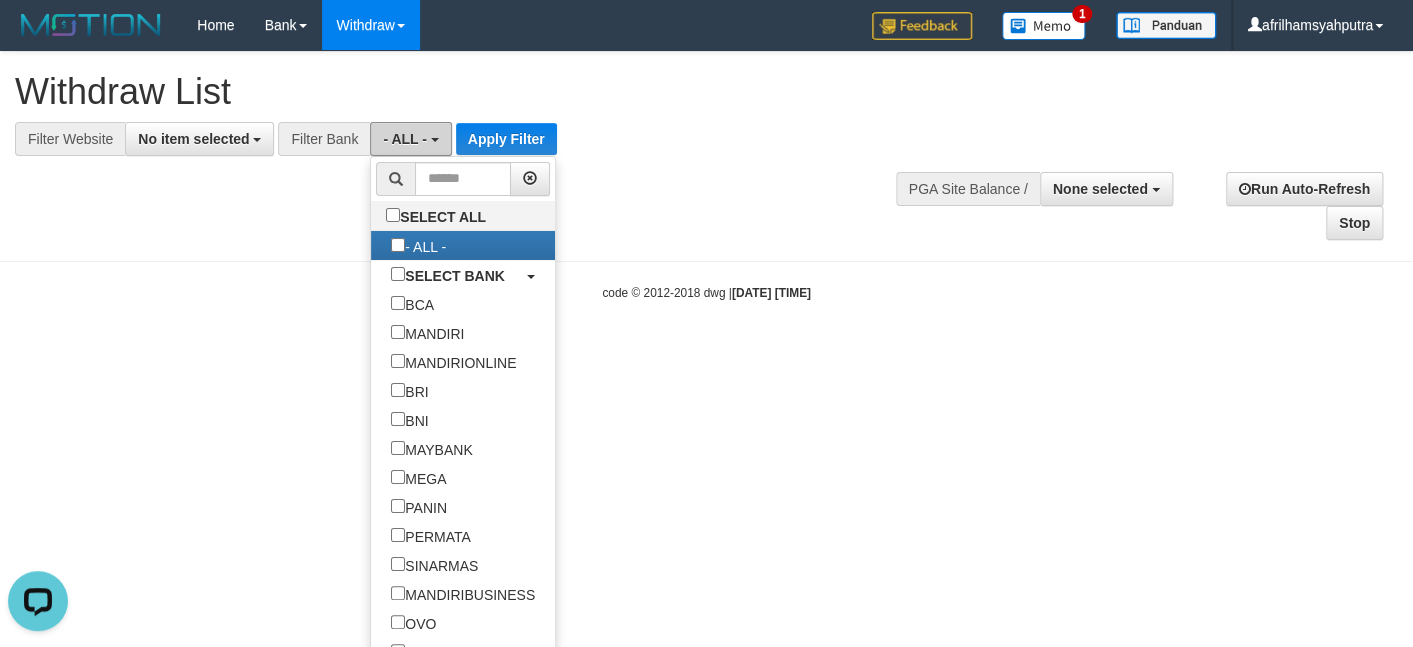 scroll, scrollTop: 648, scrollLeft: 0, axis: vertical 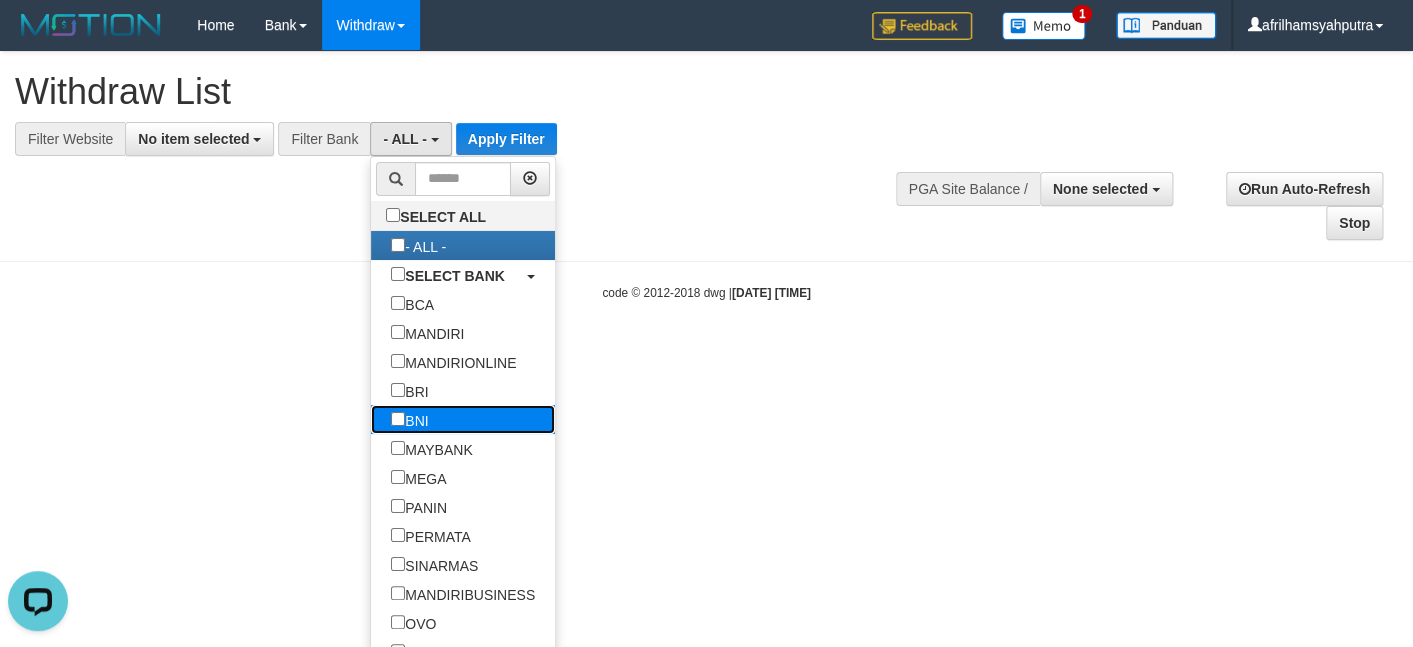 click on "BNI" at bounding box center [409, 419] 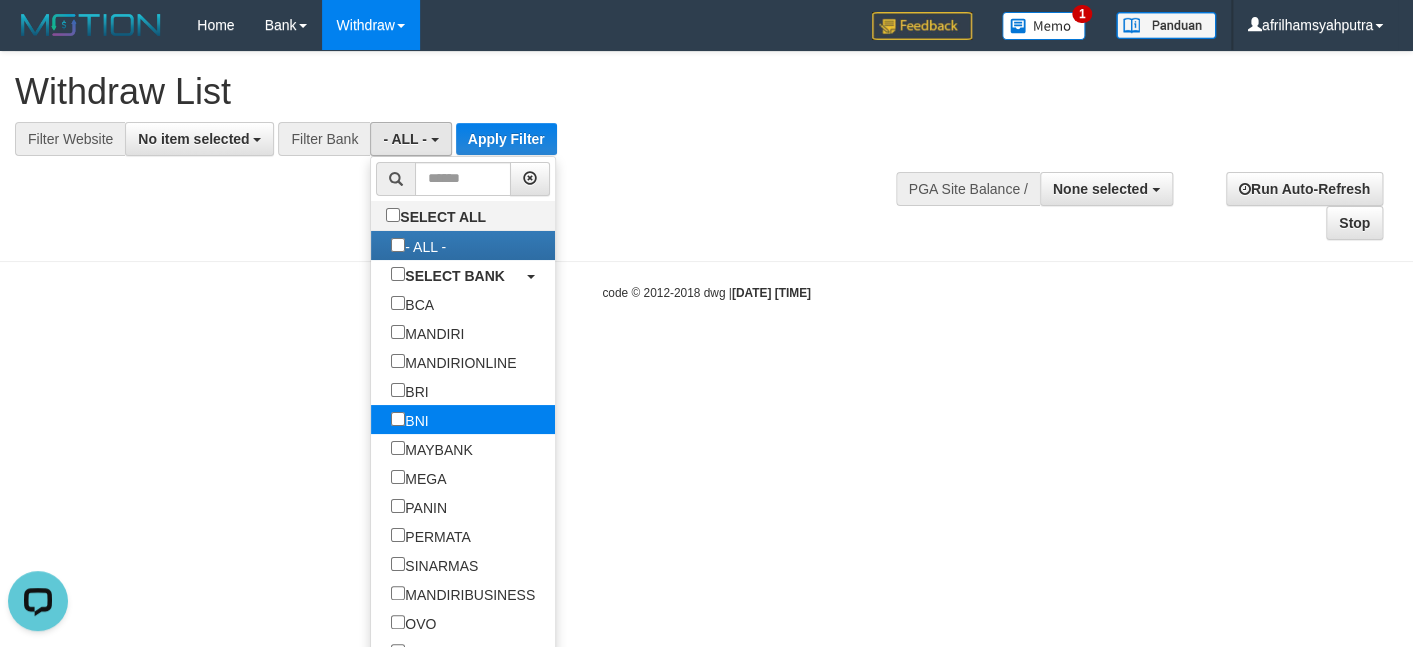 select on "***" 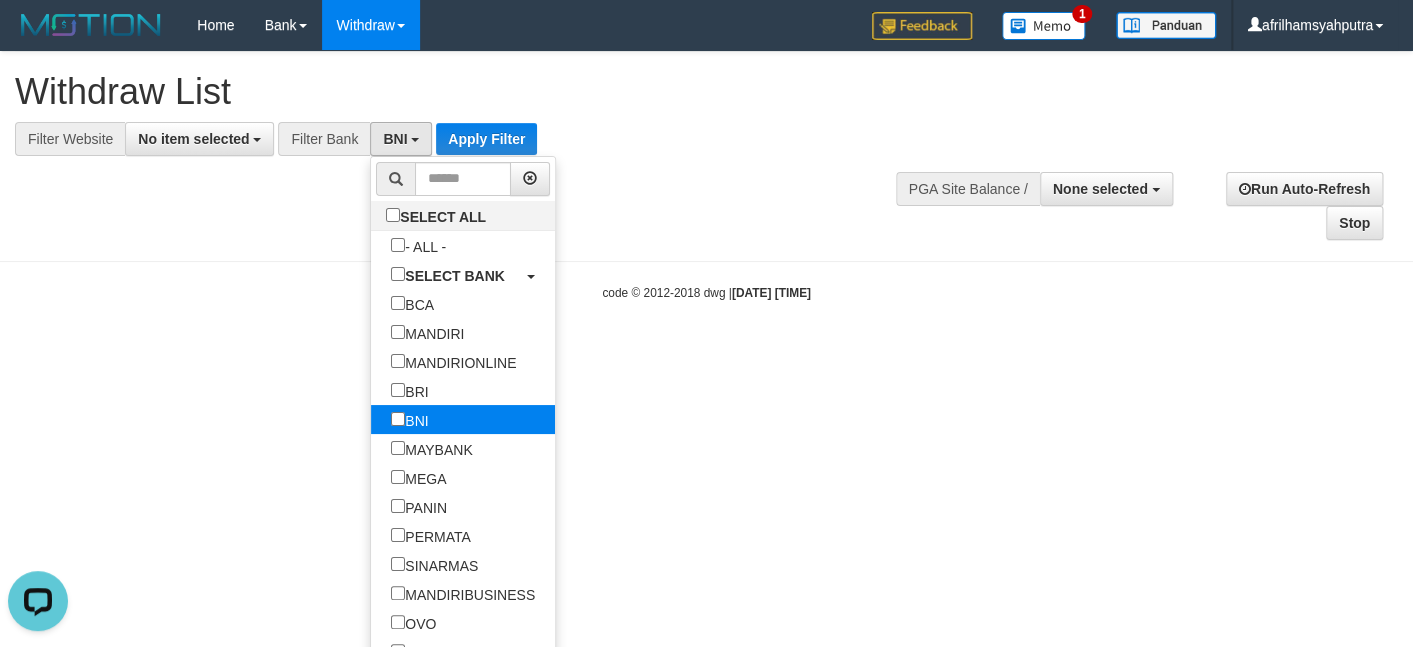 scroll, scrollTop: 120, scrollLeft: 0, axis: vertical 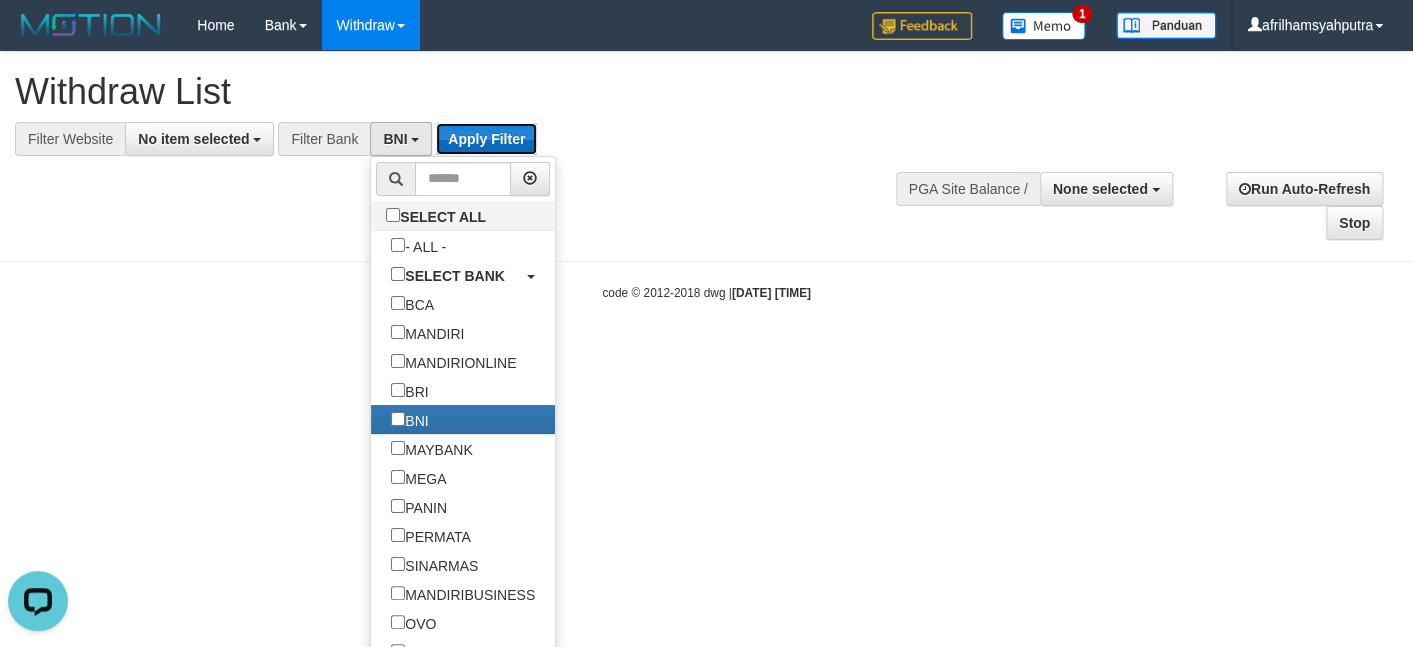 click on "Apply Filter" at bounding box center (486, 139) 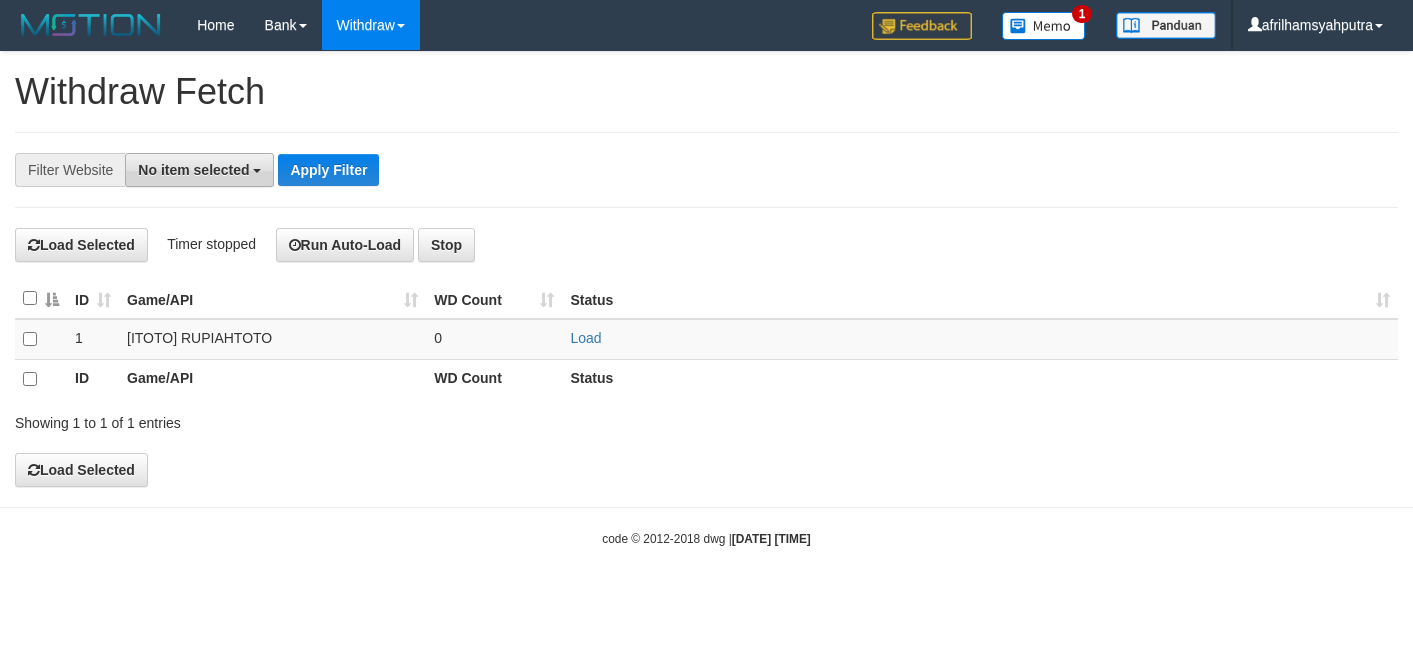 scroll, scrollTop: 0, scrollLeft: 0, axis: both 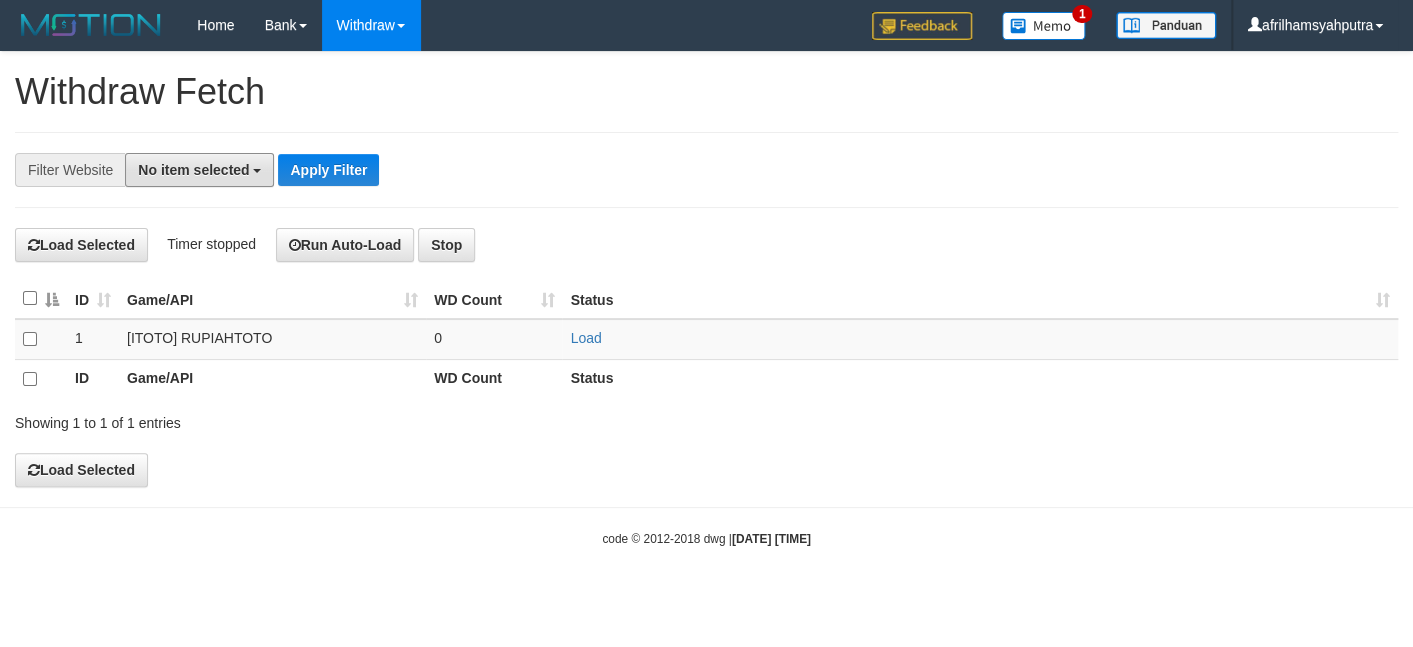 click on "No item selected" at bounding box center [193, 170] 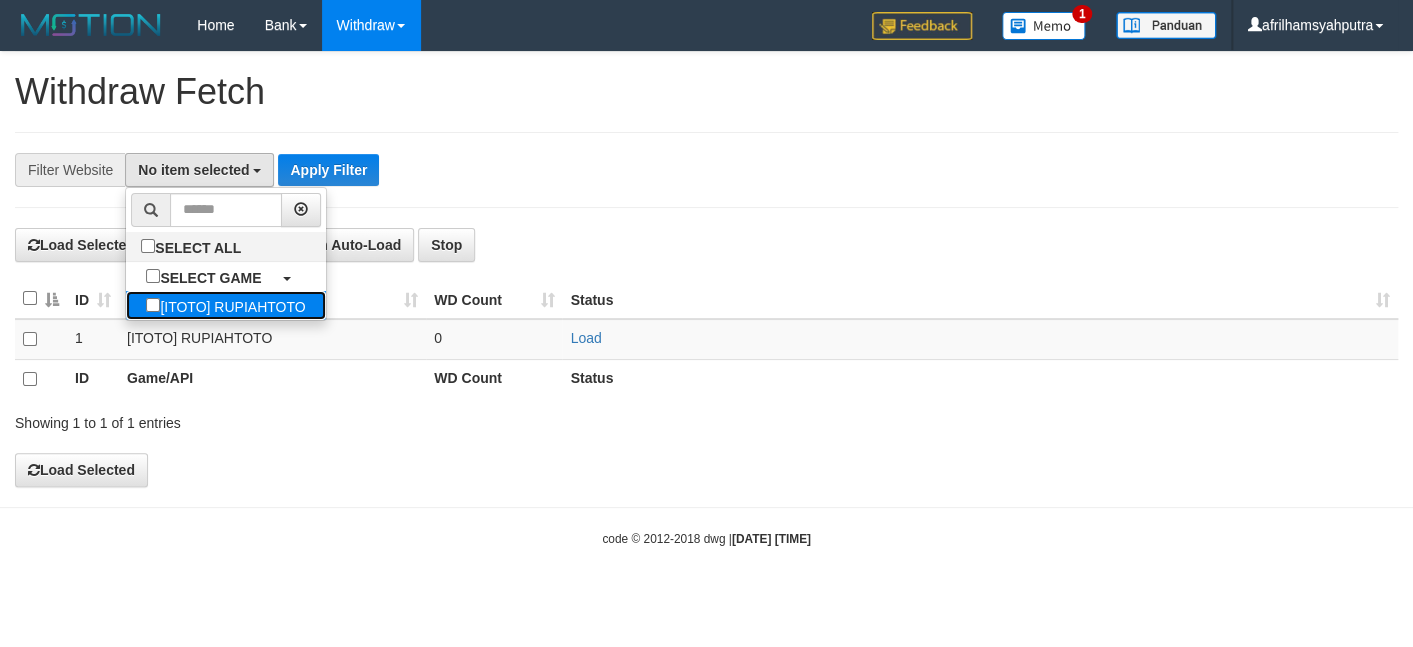 click on "[ITOTO] RUPIAHTOTO" at bounding box center [225, 305] 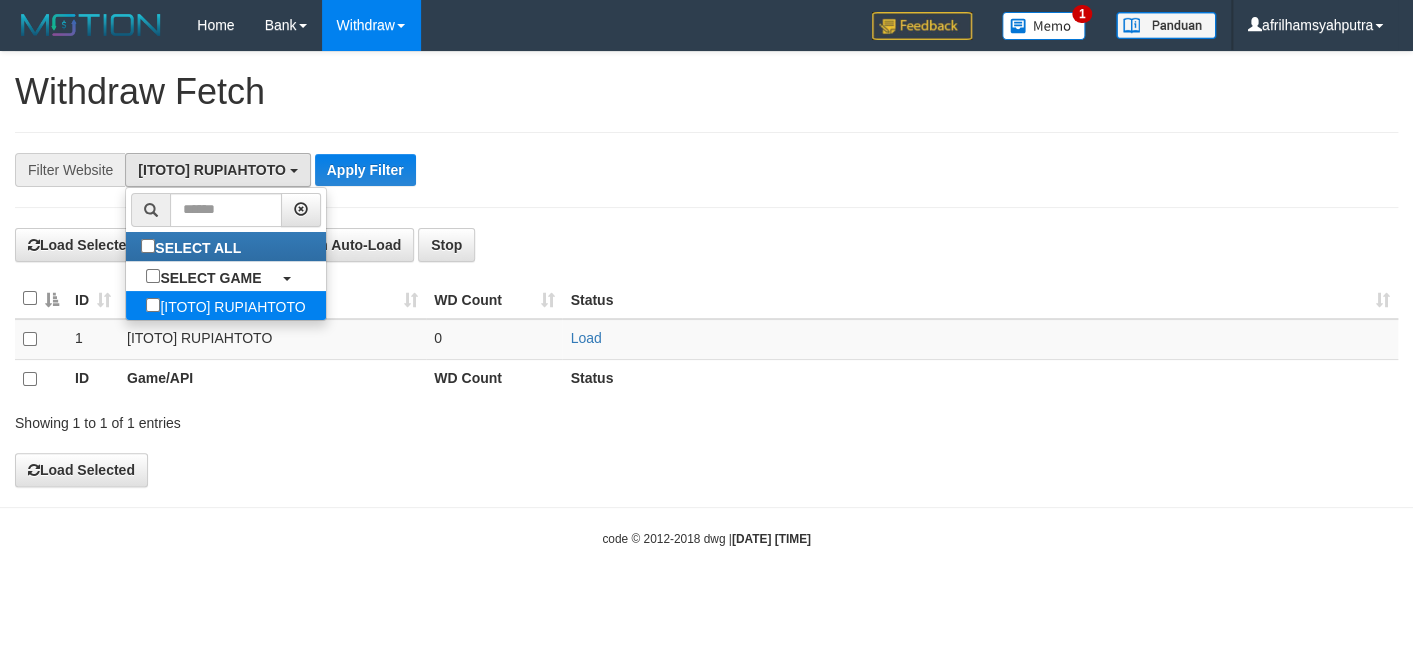 select on "***" 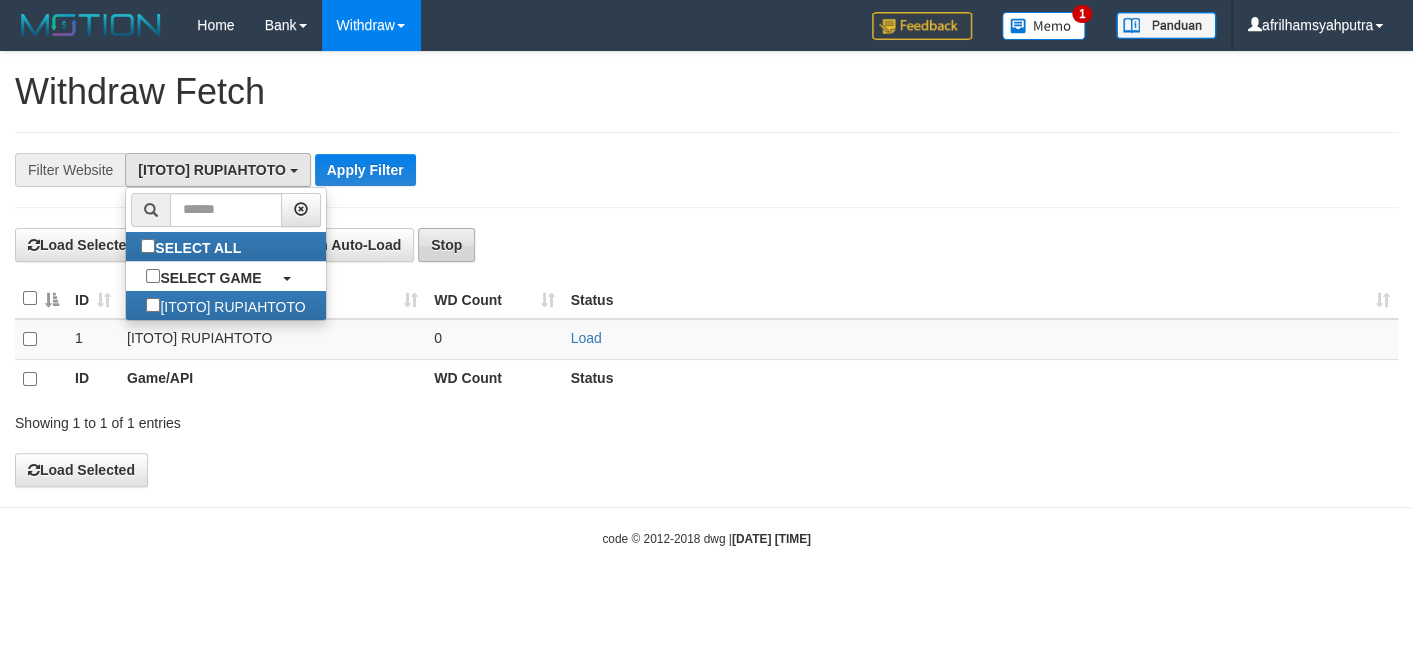 scroll, scrollTop: 16, scrollLeft: 0, axis: vertical 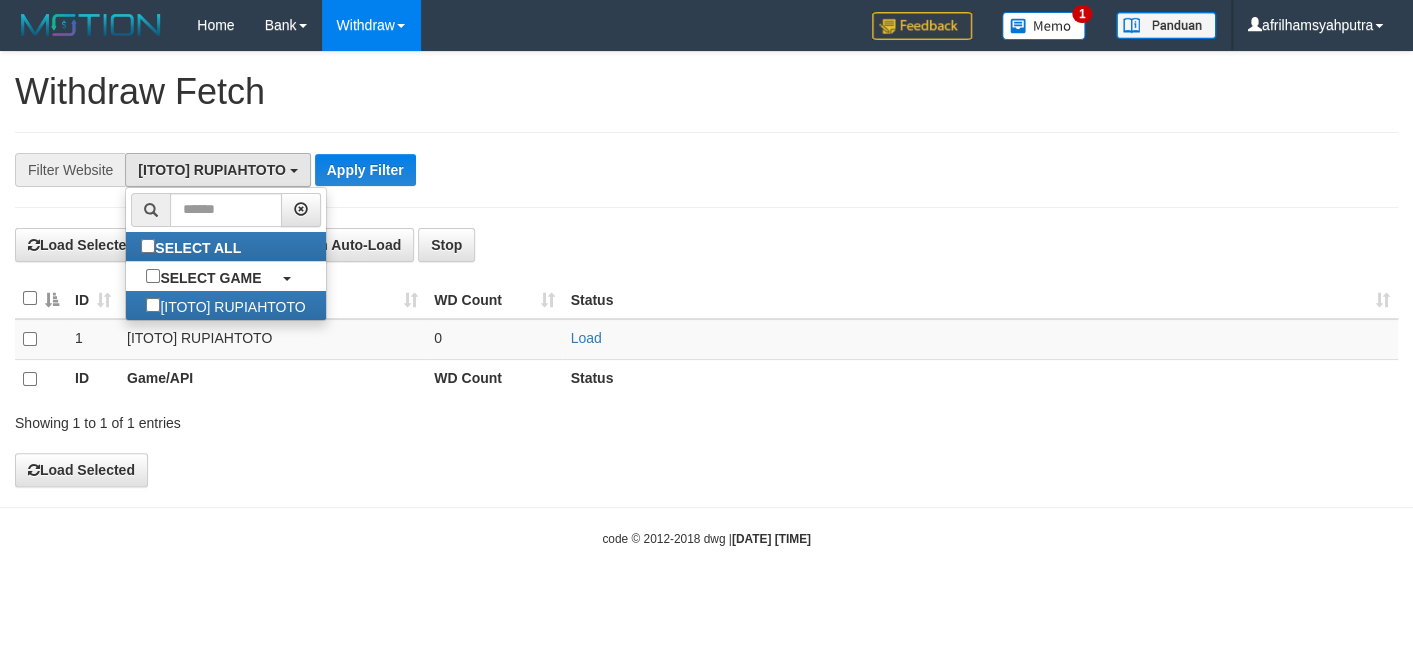 click on "**********" at bounding box center (706, 170) 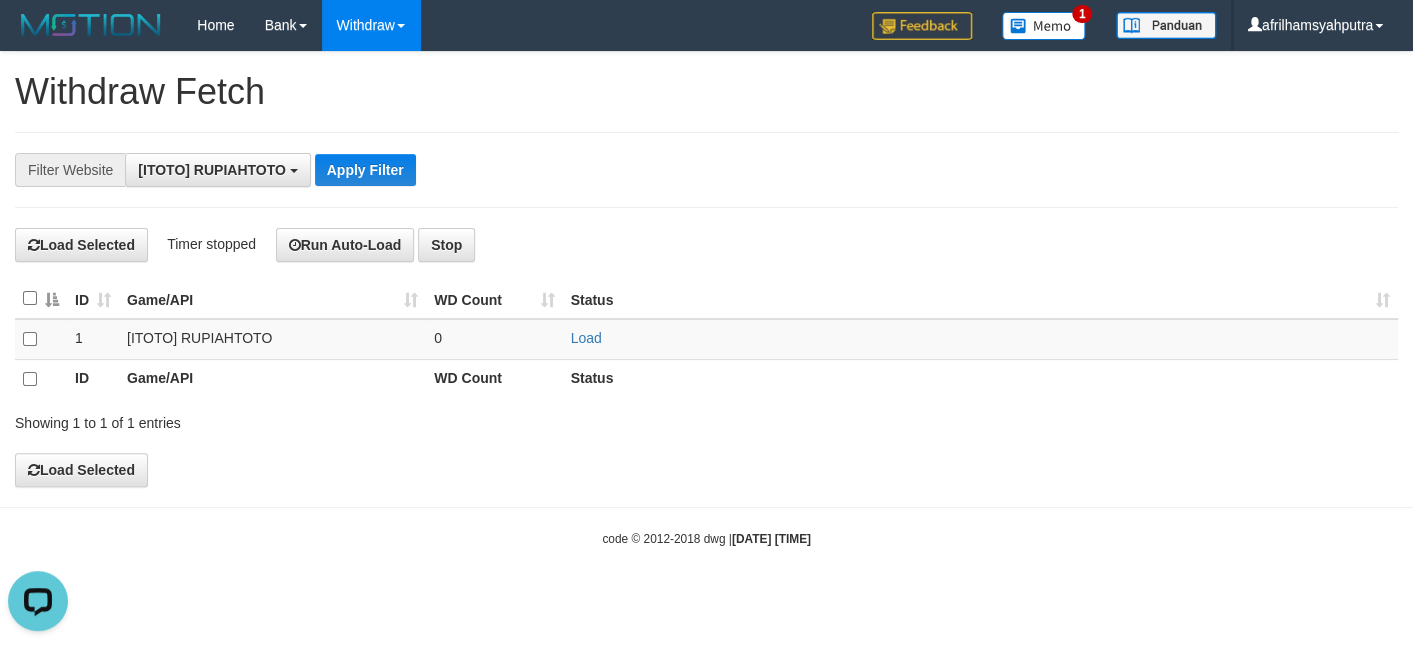 scroll, scrollTop: 0, scrollLeft: 0, axis: both 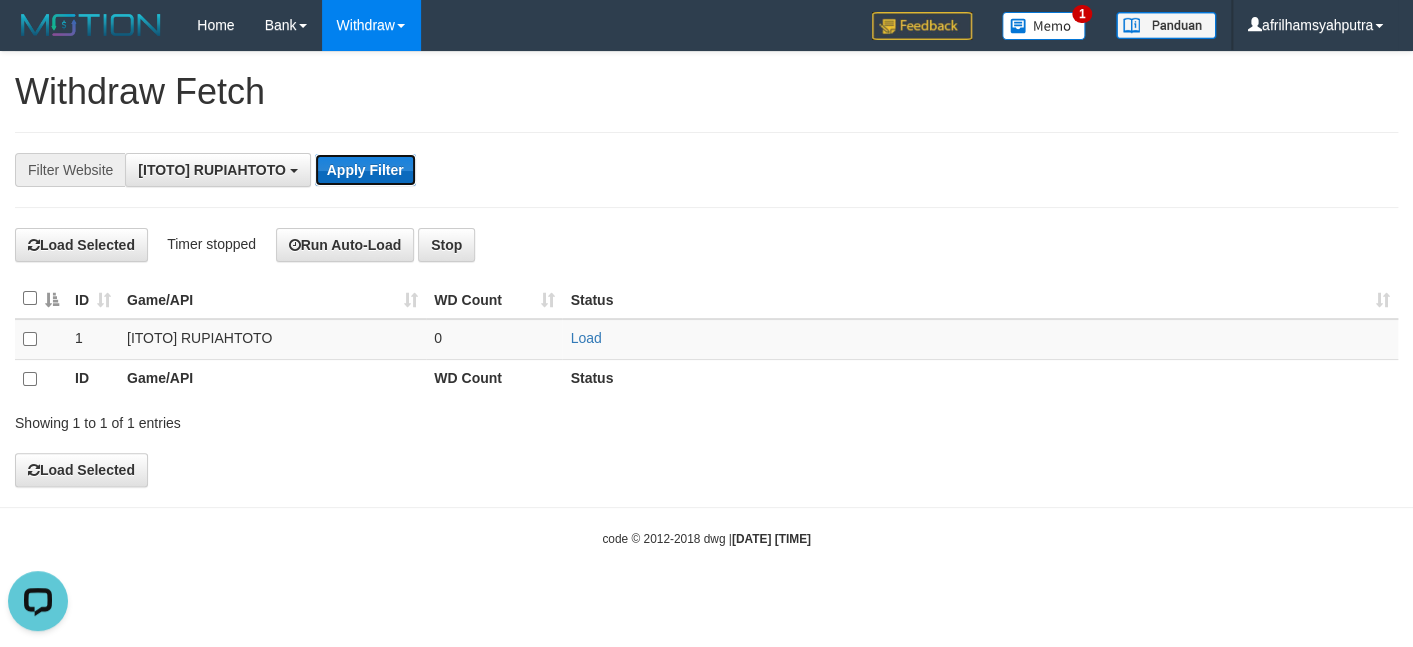 click on "Apply Filter" at bounding box center [365, 170] 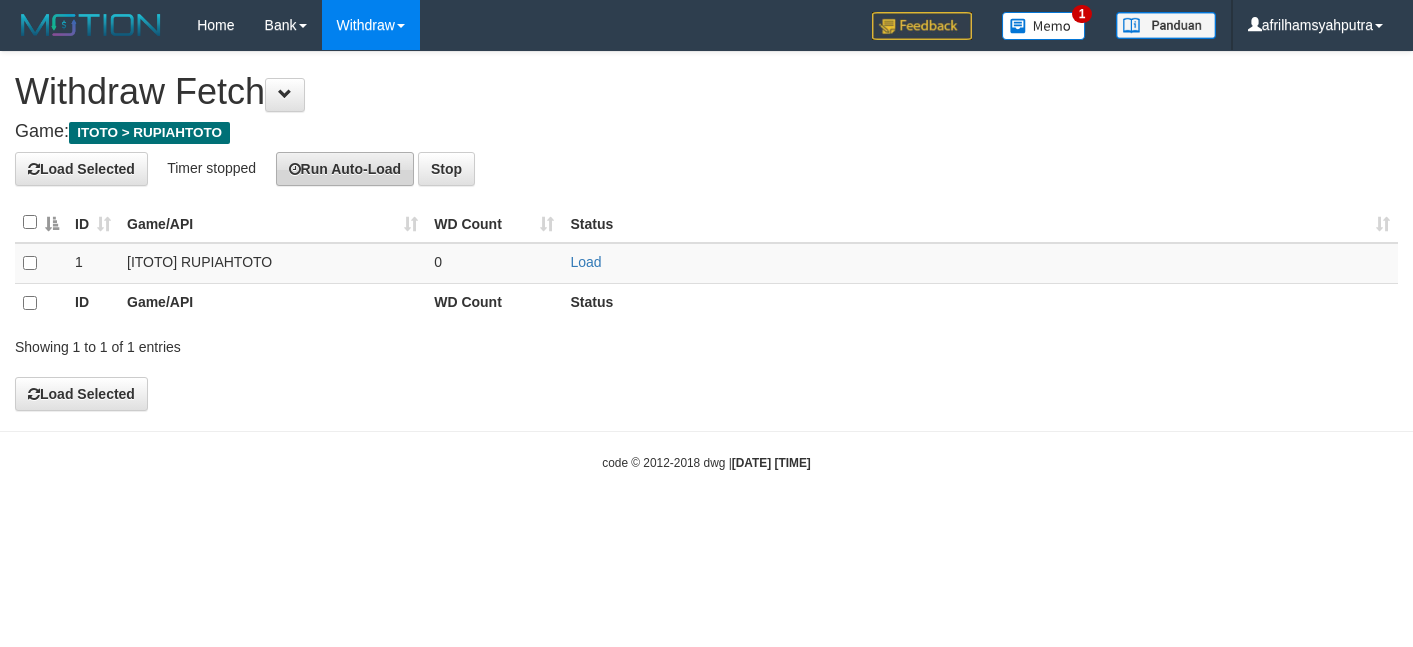 scroll, scrollTop: 0, scrollLeft: 0, axis: both 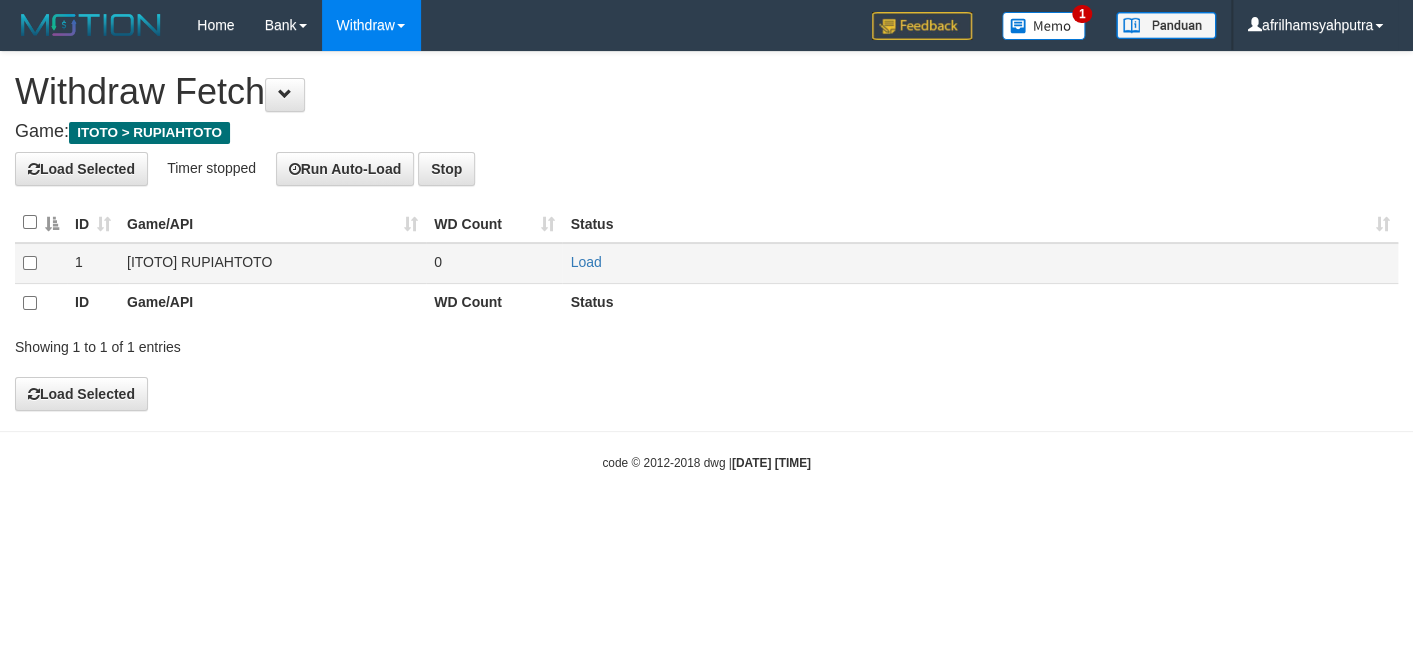 click at bounding box center [41, 263] 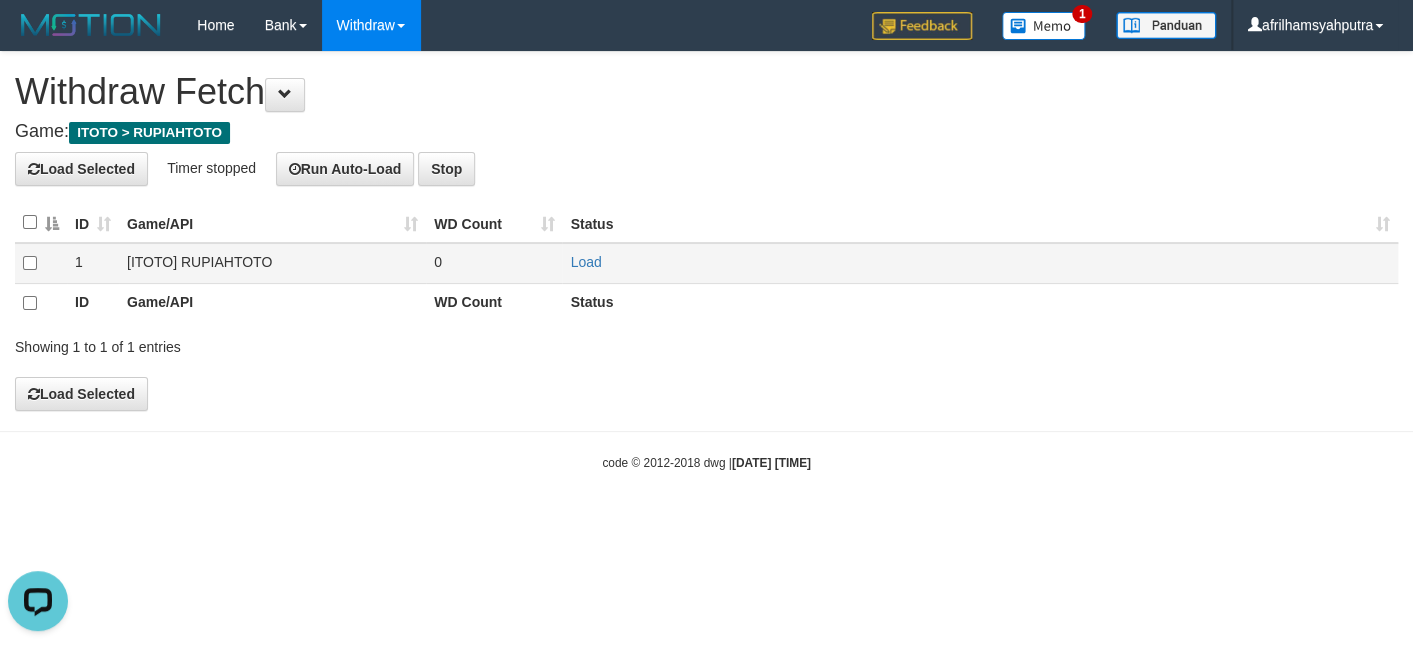 scroll, scrollTop: 0, scrollLeft: 0, axis: both 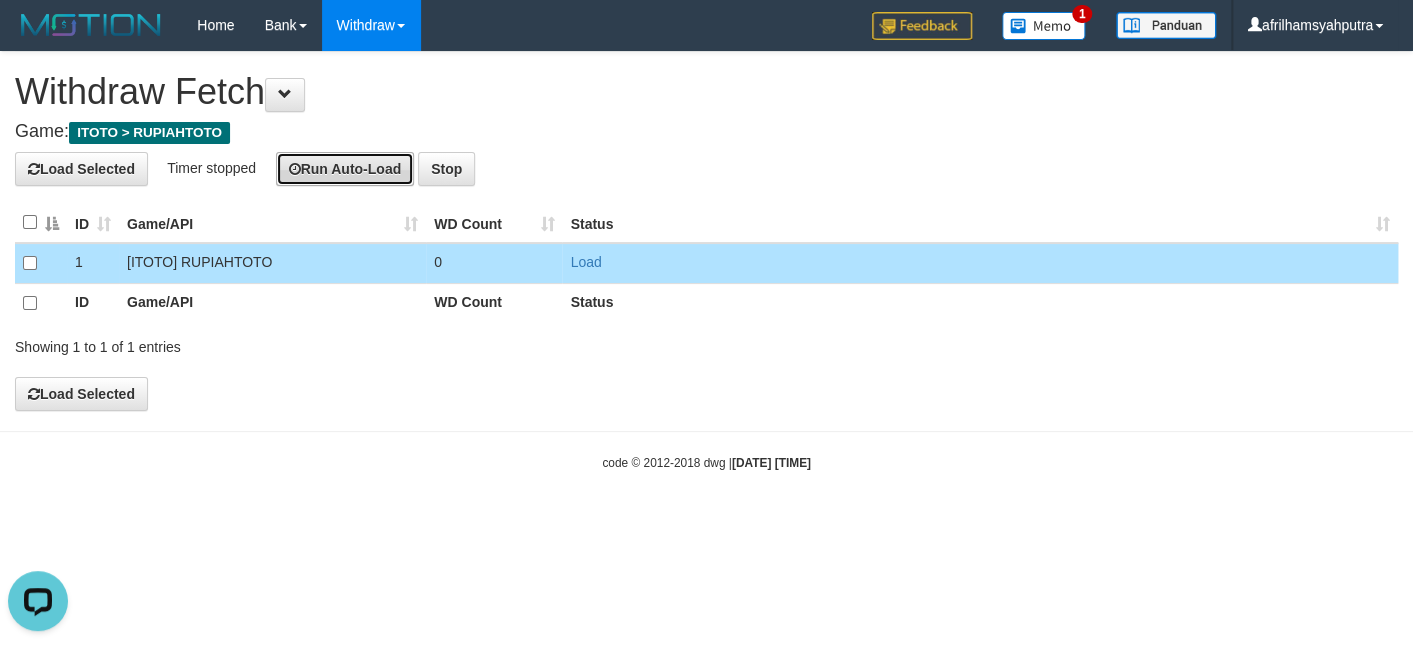 click on "Run Auto-Load" at bounding box center [345, 169] 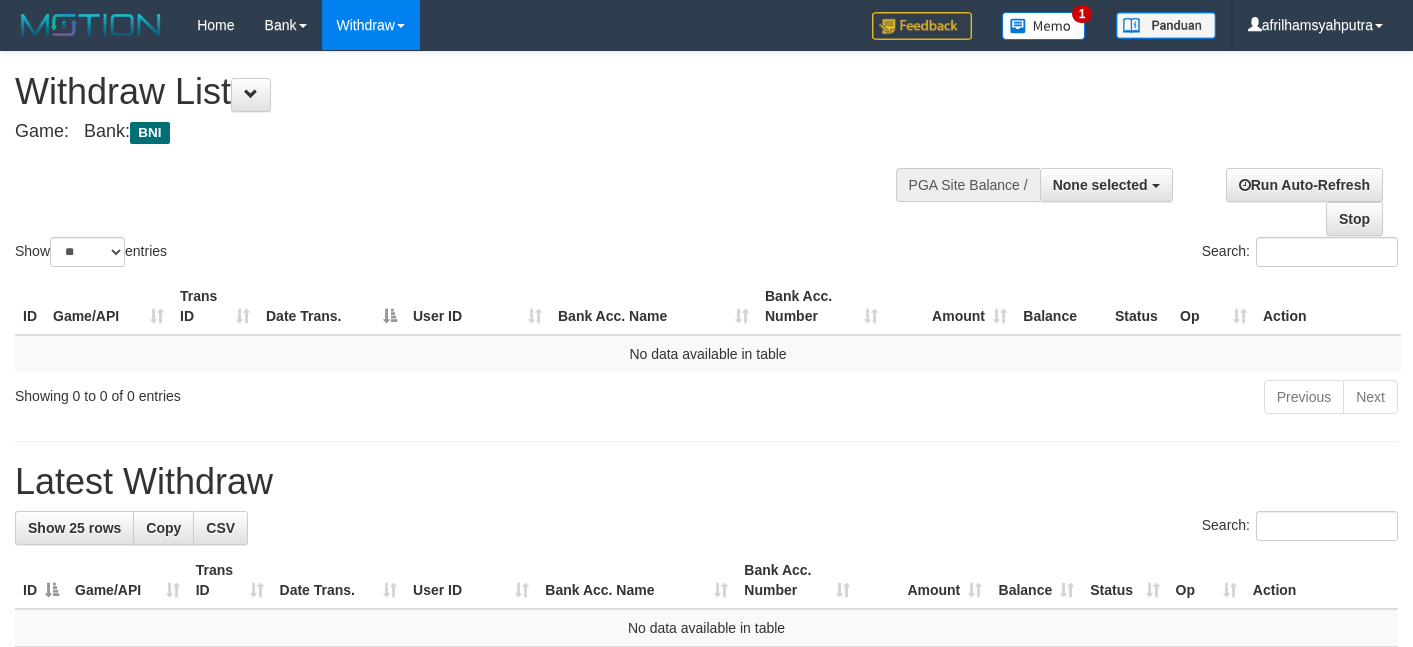 select 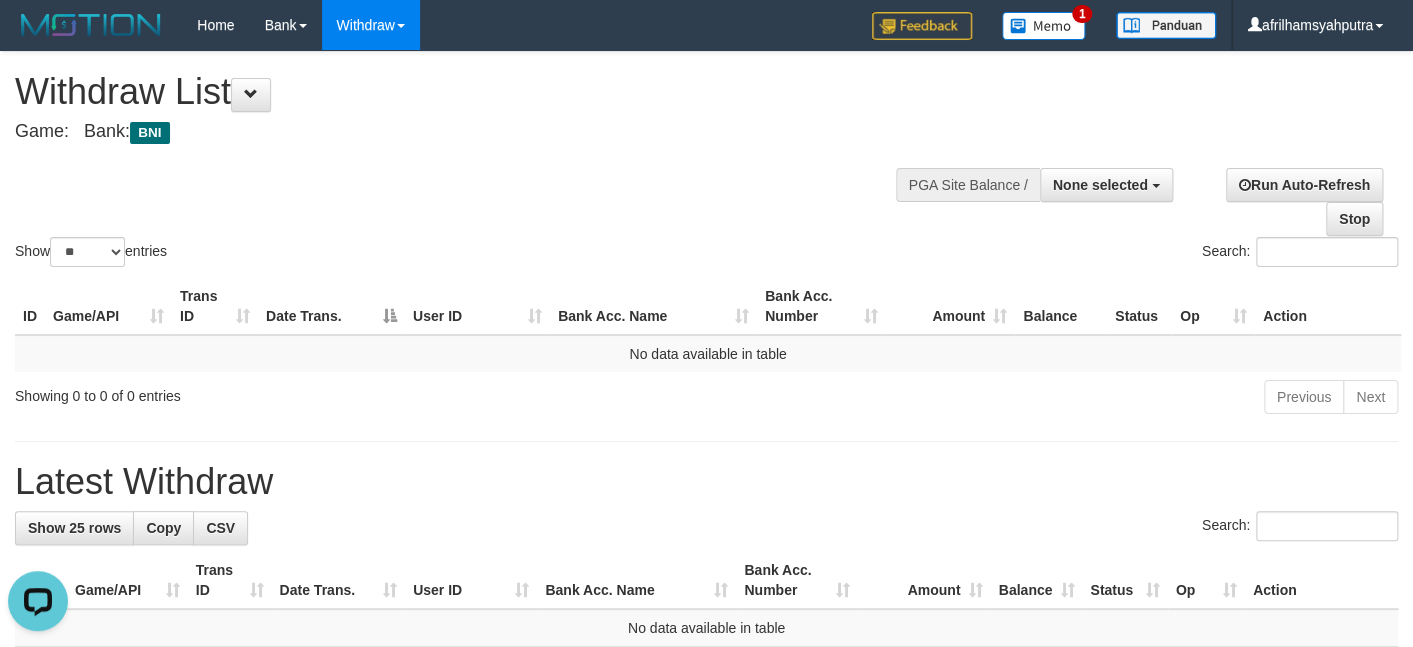 scroll, scrollTop: 0, scrollLeft: 0, axis: both 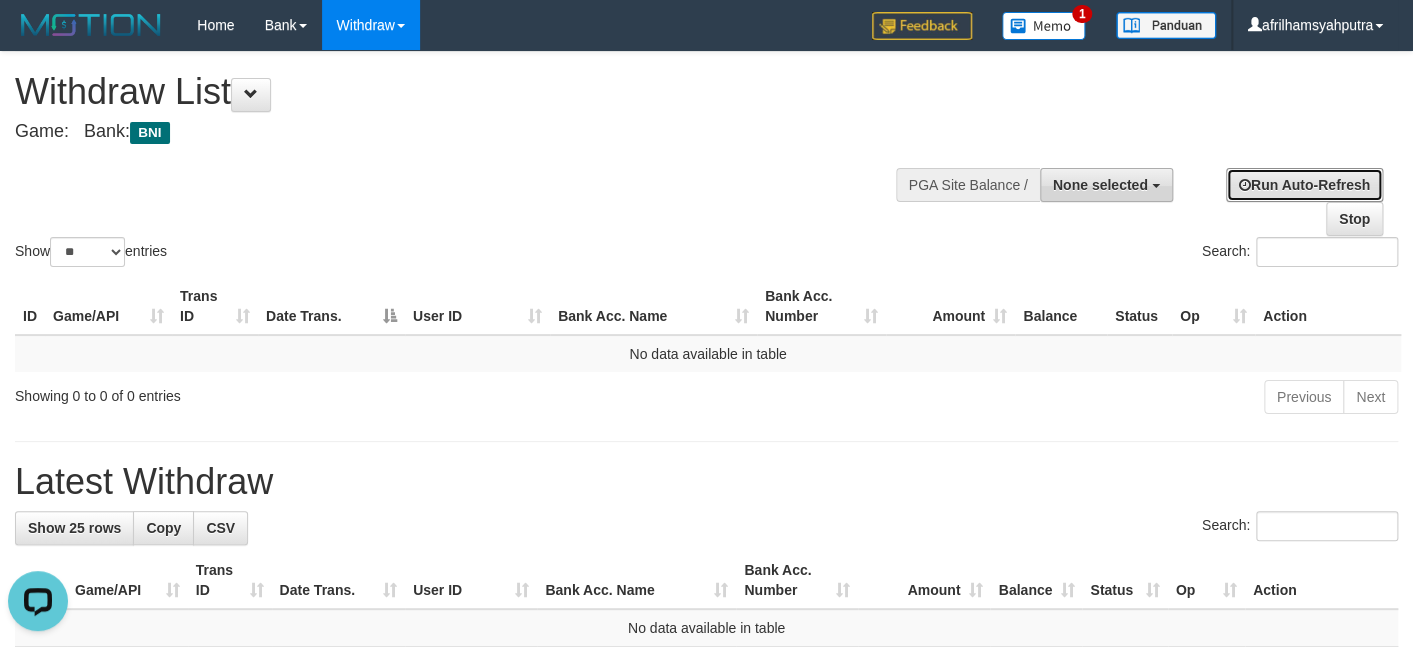 drag, startPoint x: 1293, startPoint y: 179, endPoint x: 1055, endPoint y: 173, distance: 238.07562 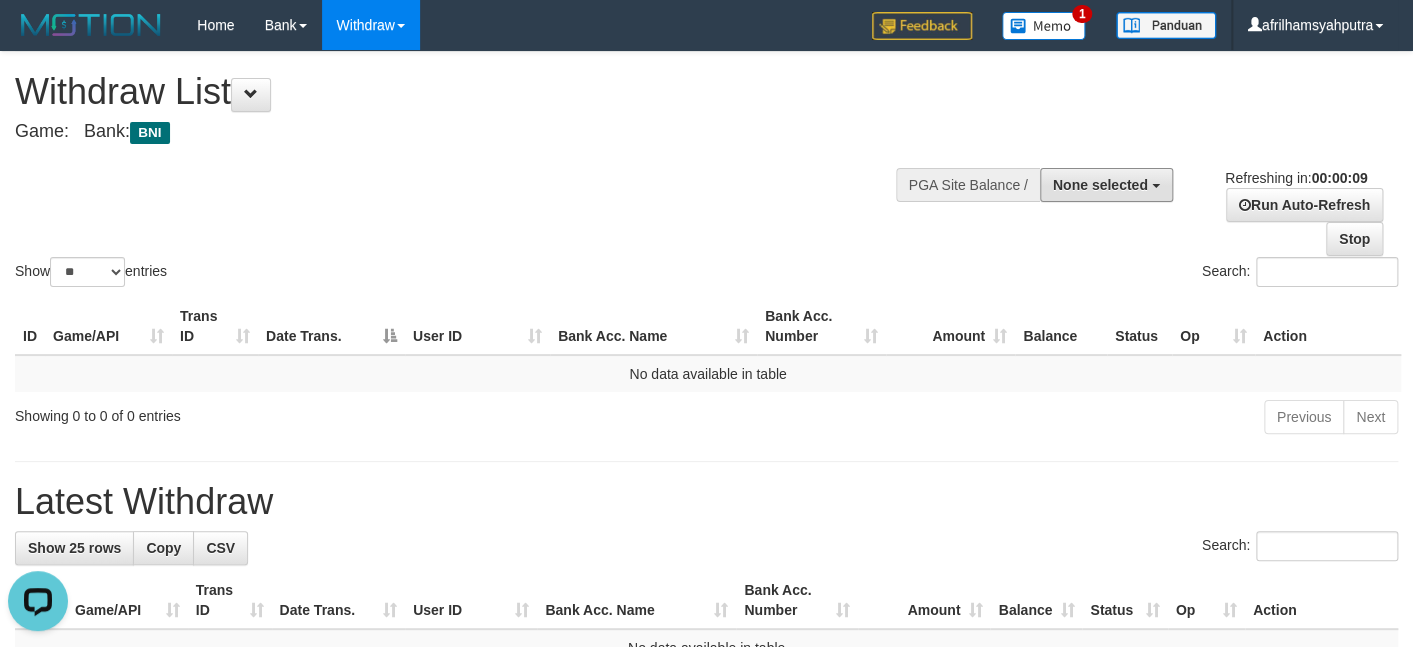 drag, startPoint x: 1128, startPoint y: 189, endPoint x: 1121, endPoint y: 210, distance: 22.135944 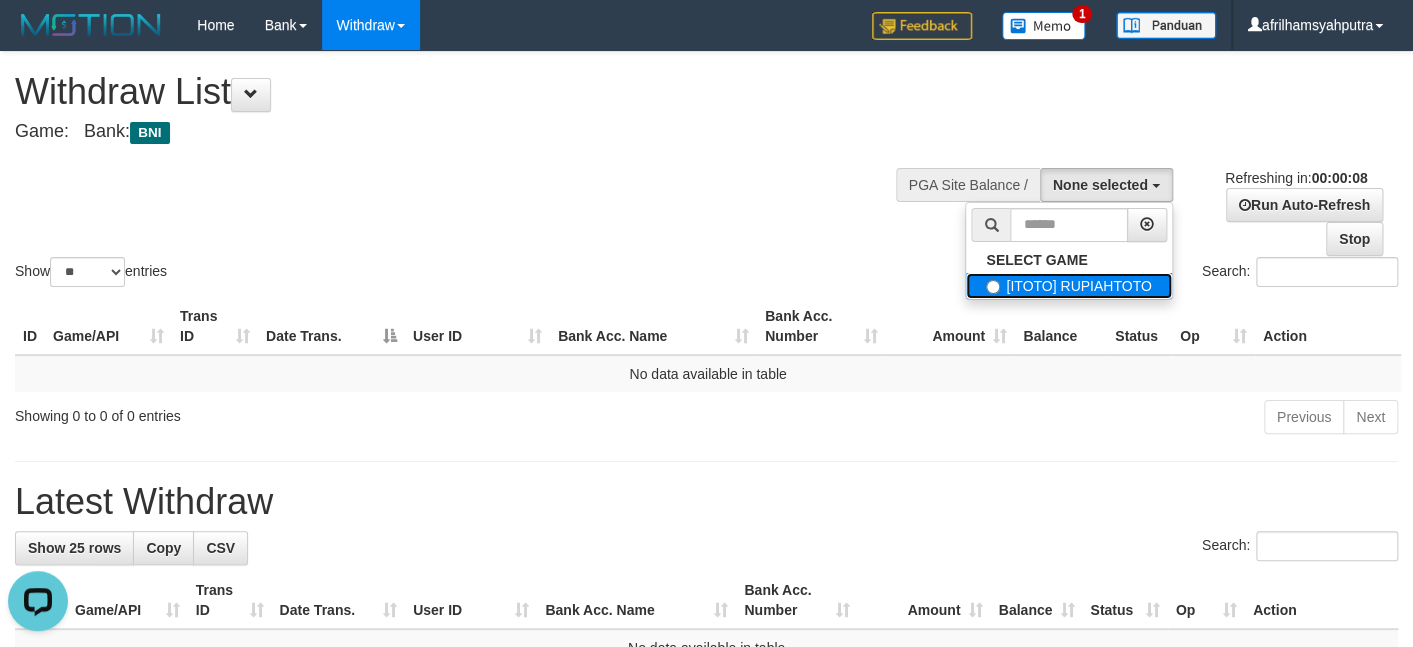 click on "[ITOTO] RUPIAHTOTO" at bounding box center (1068, 286) 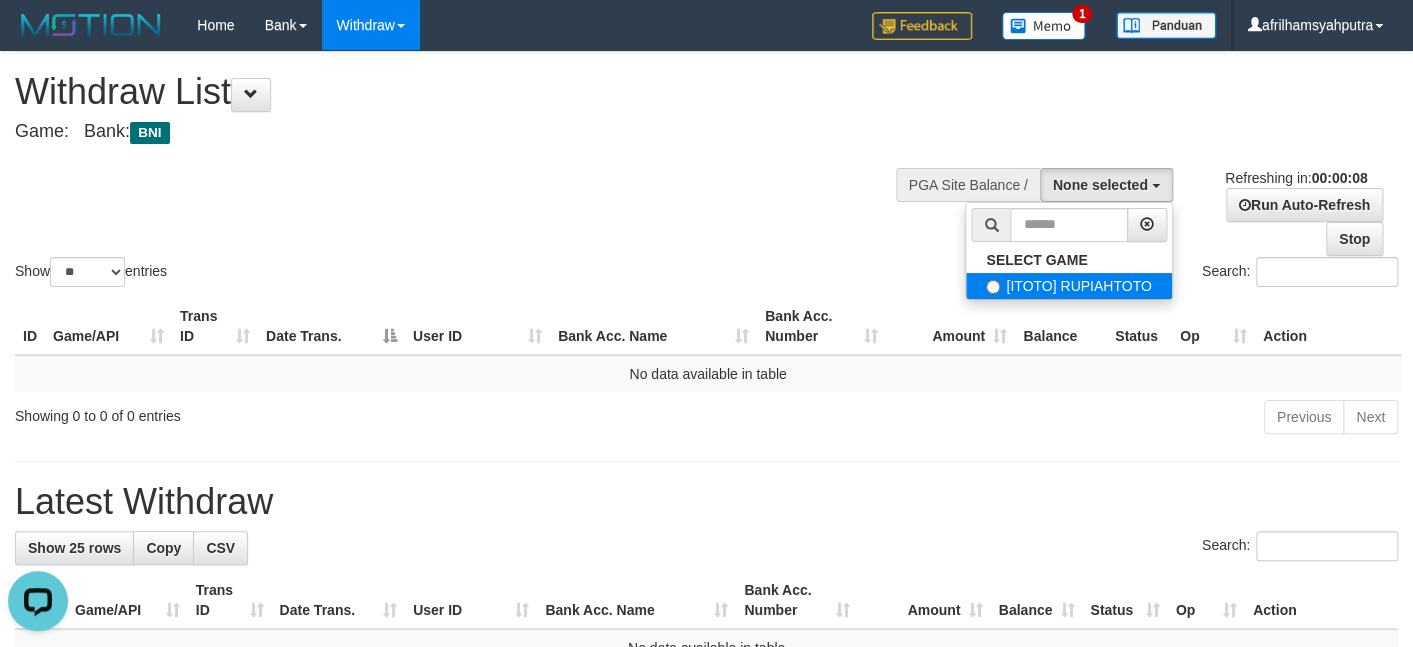 select on "***" 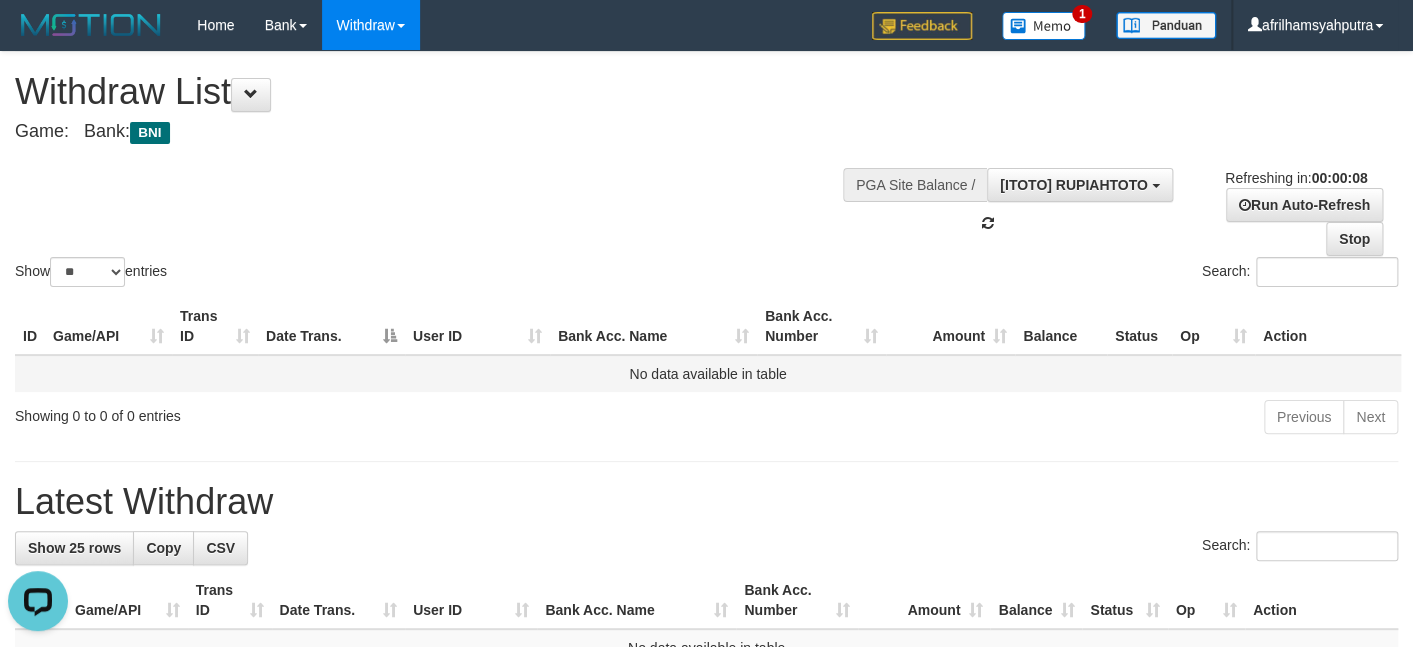 scroll, scrollTop: 16, scrollLeft: 0, axis: vertical 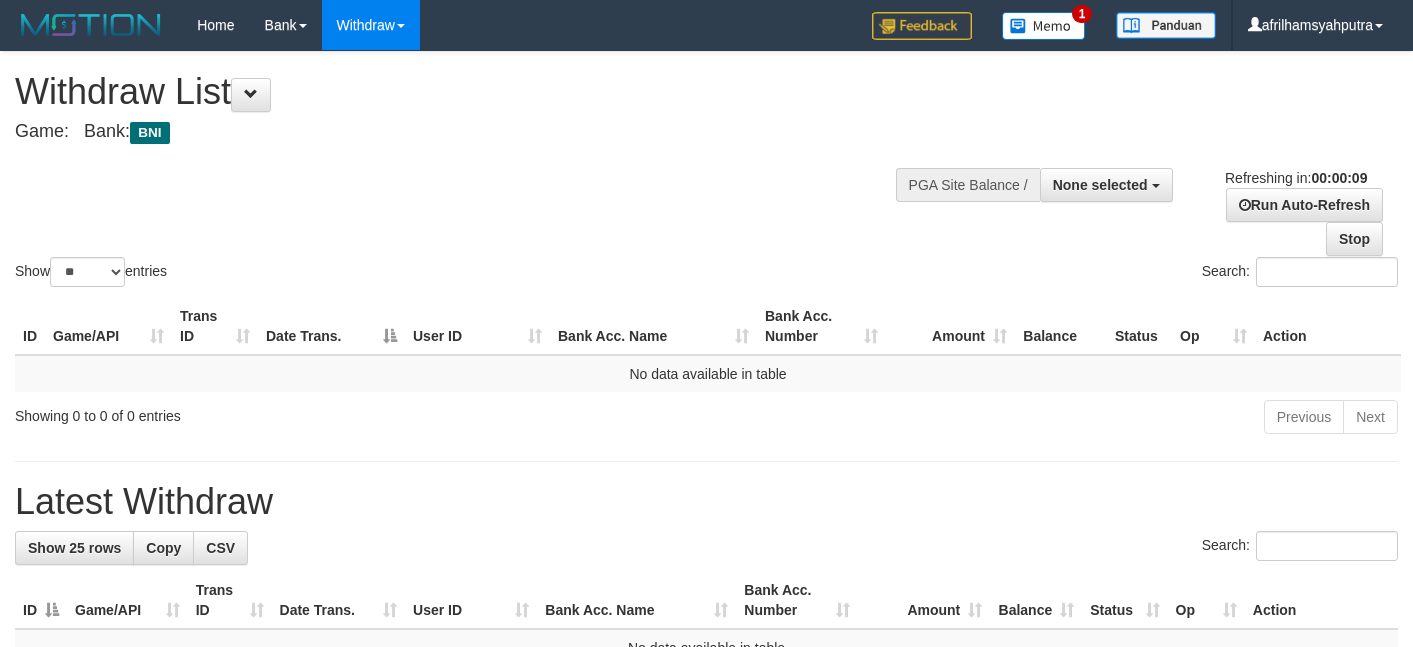 select 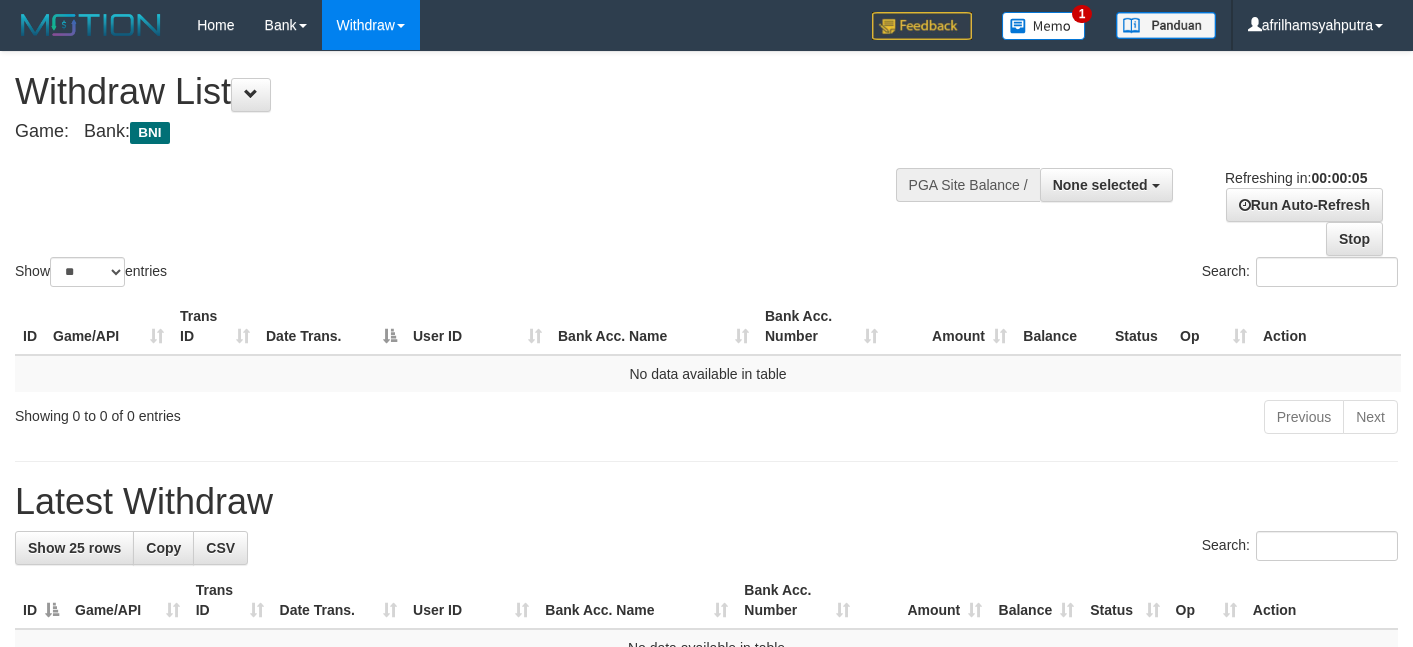 scroll, scrollTop: 0, scrollLeft: 0, axis: both 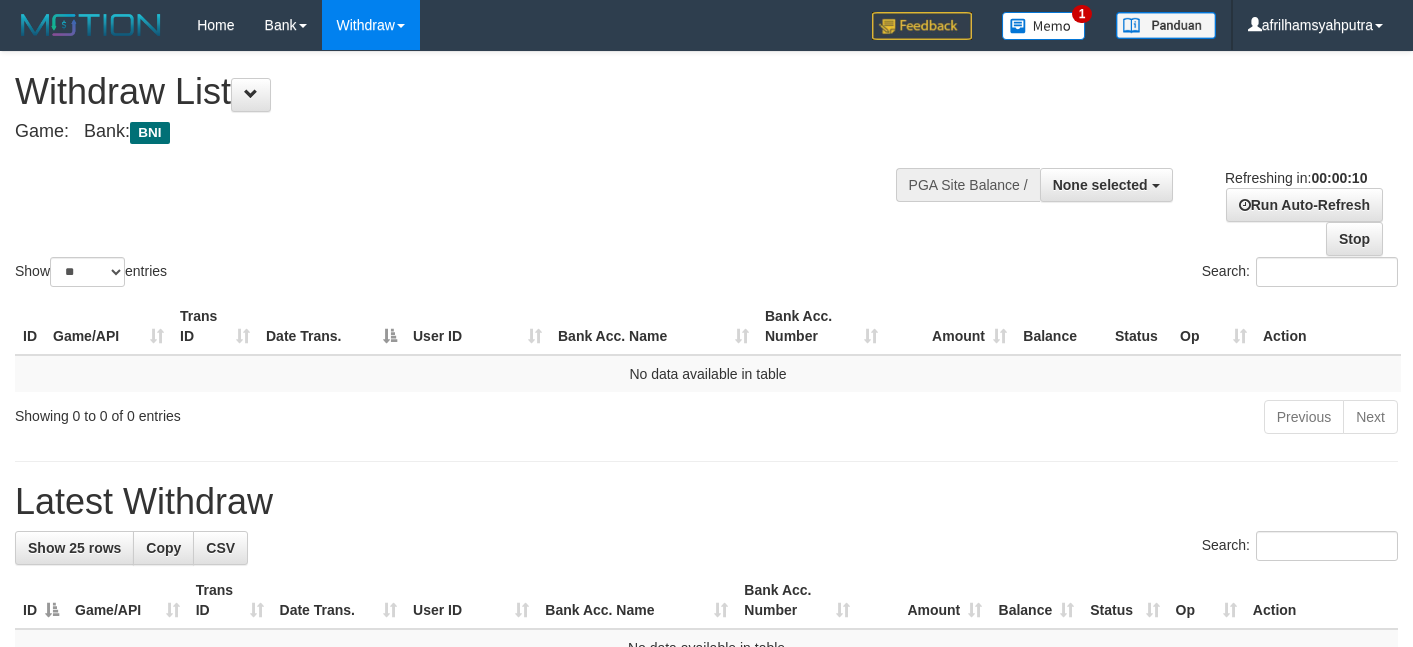 select 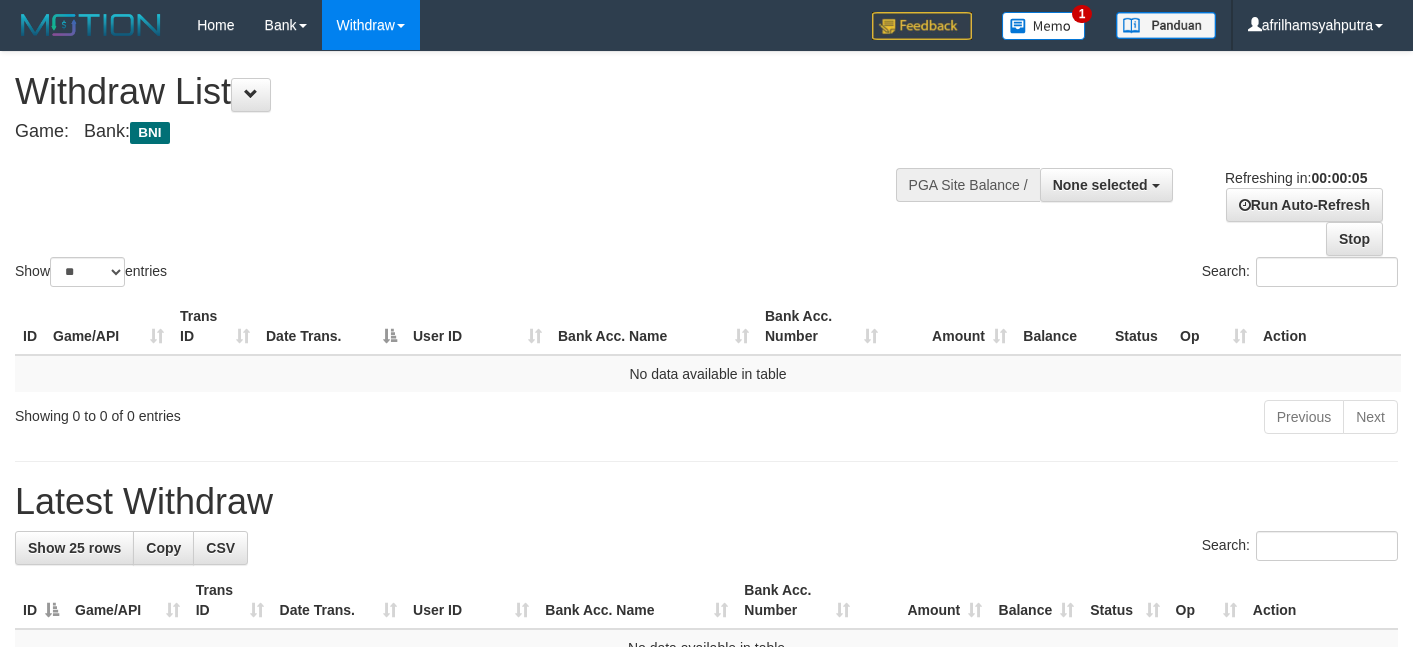 scroll, scrollTop: 0, scrollLeft: 0, axis: both 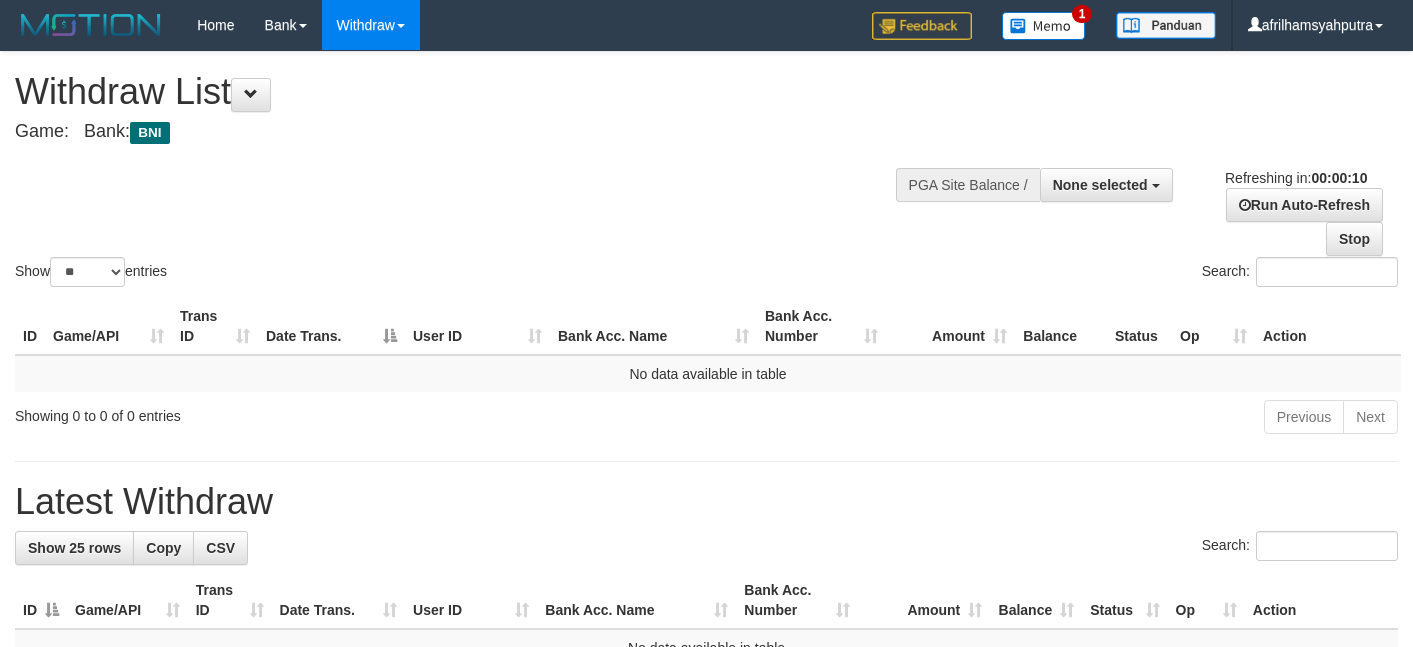 select 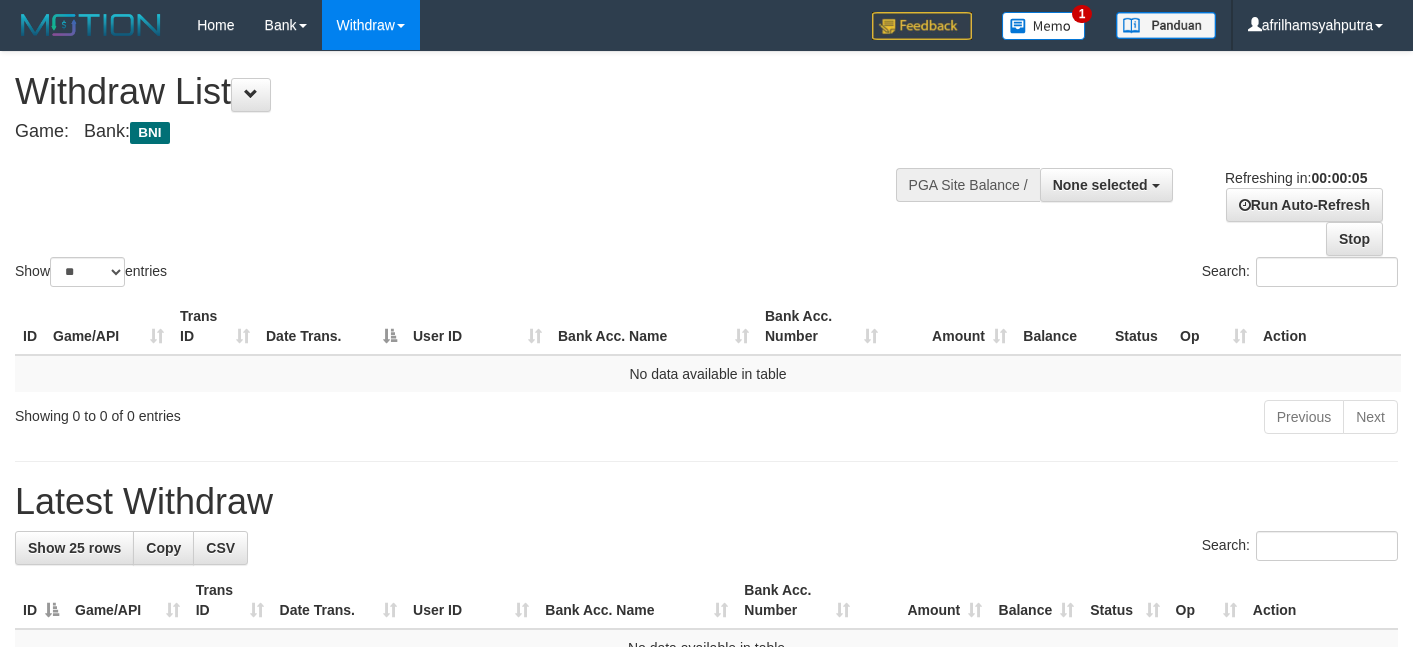 scroll, scrollTop: 0, scrollLeft: 0, axis: both 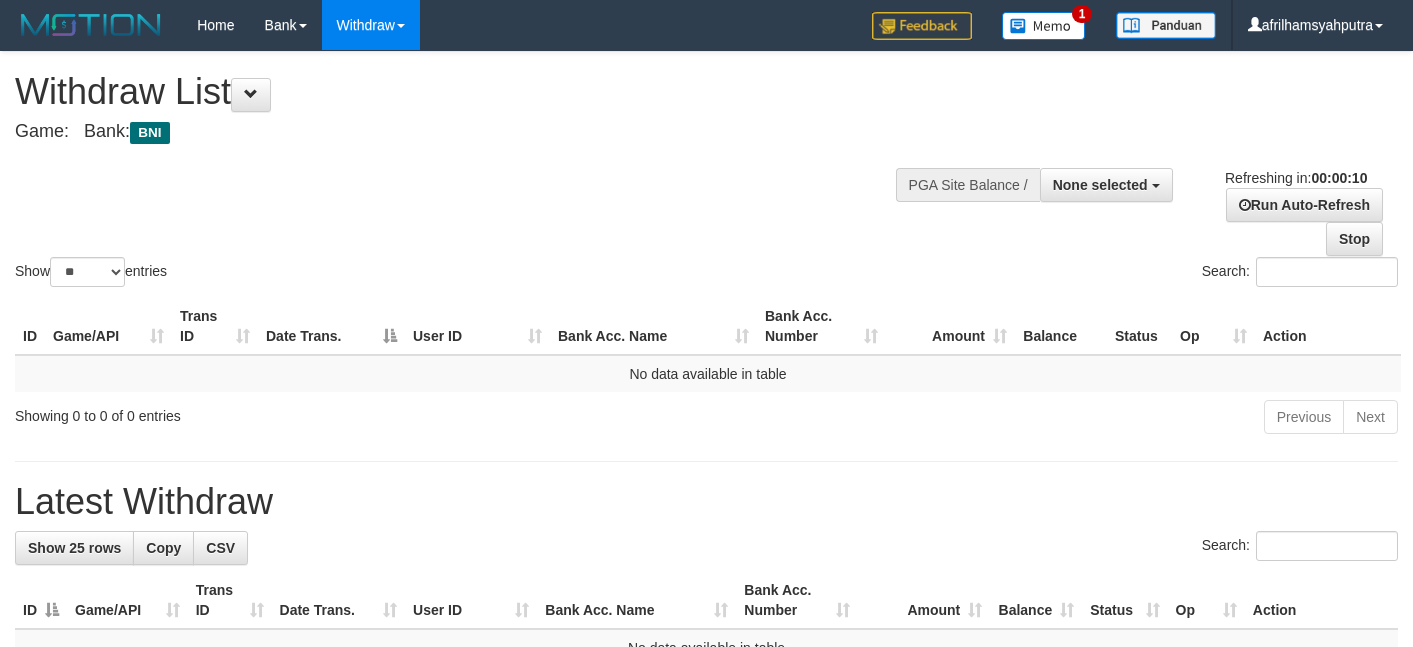 select 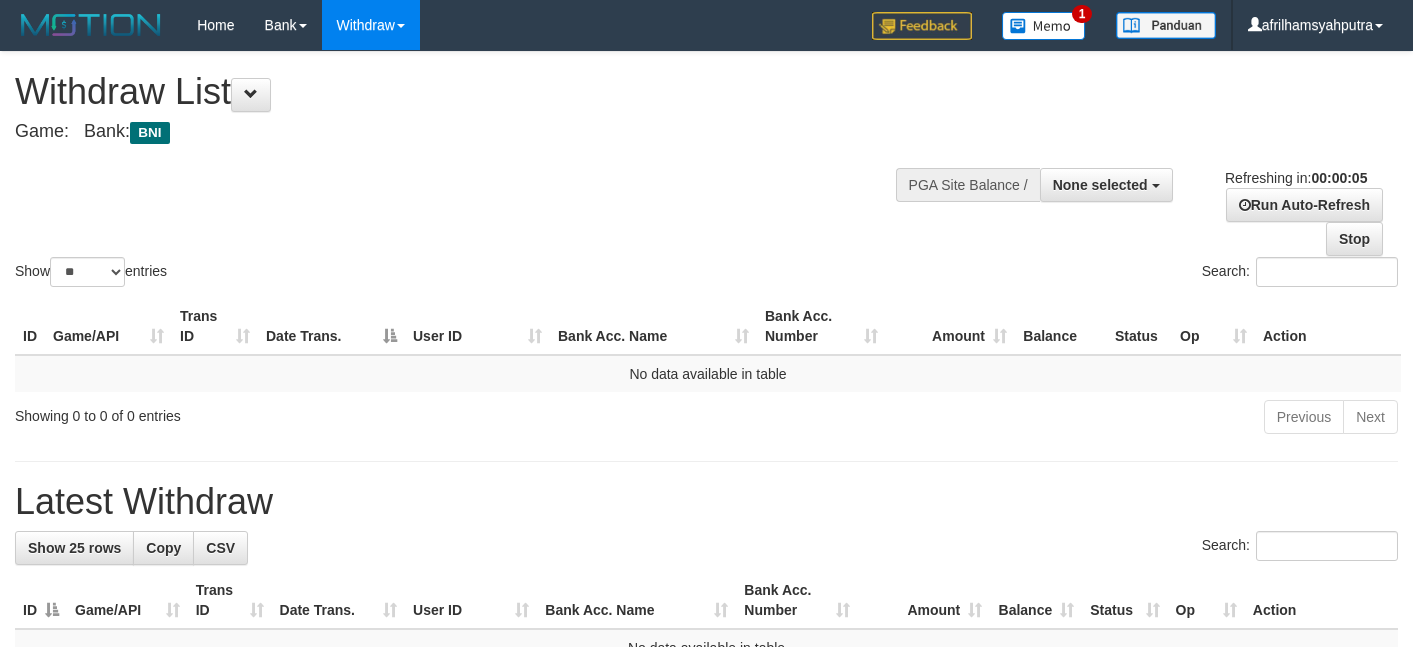 scroll, scrollTop: 0, scrollLeft: 0, axis: both 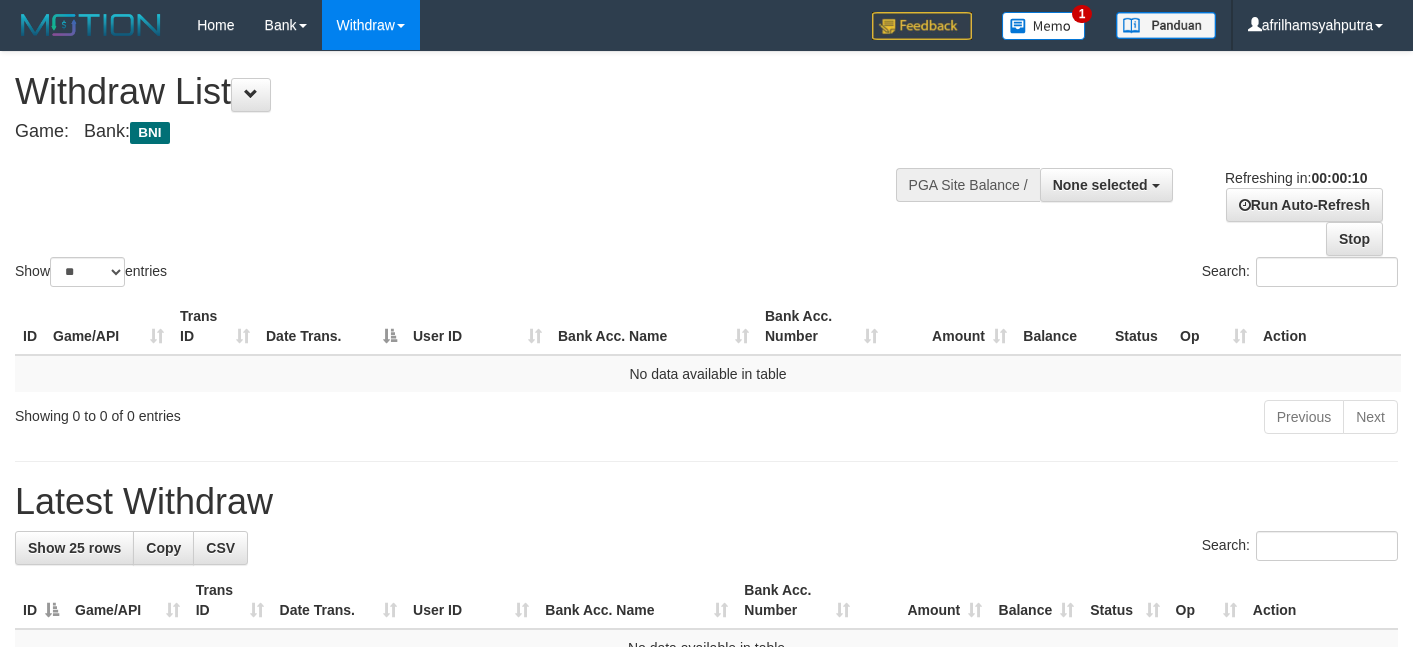 select 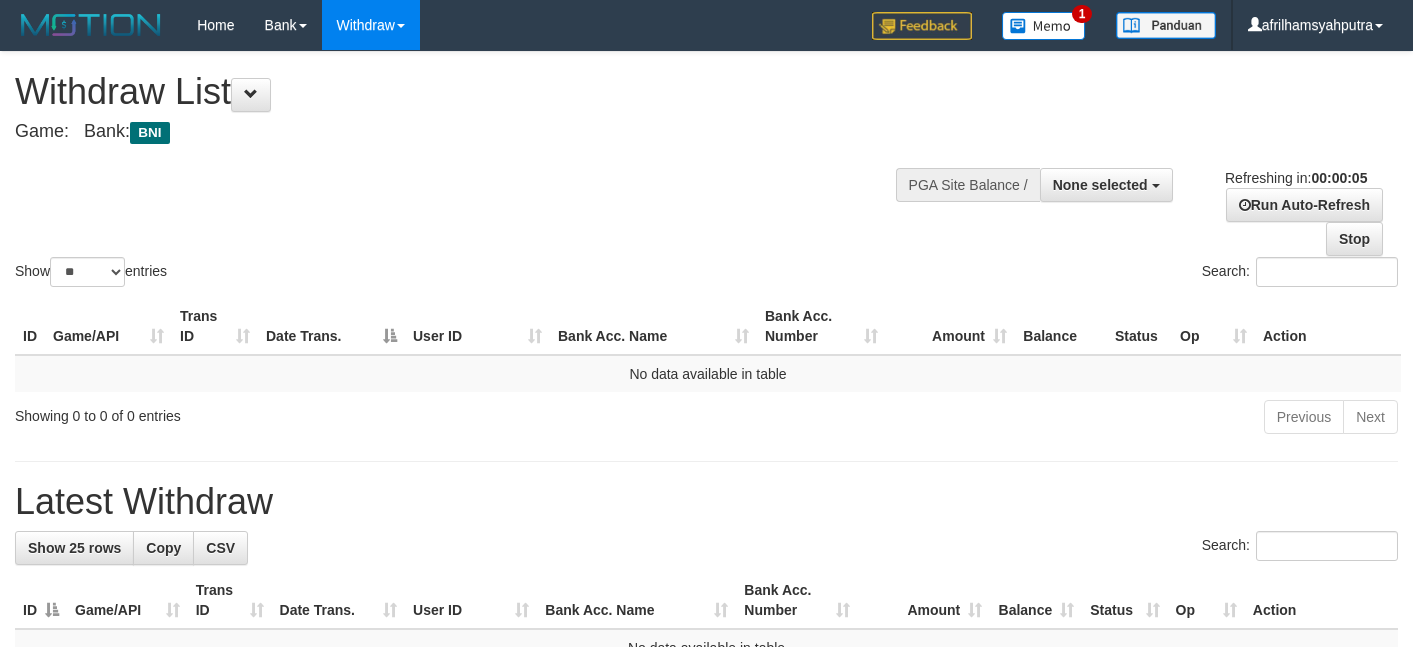 scroll, scrollTop: 0, scrollLeft: 0, axis: both 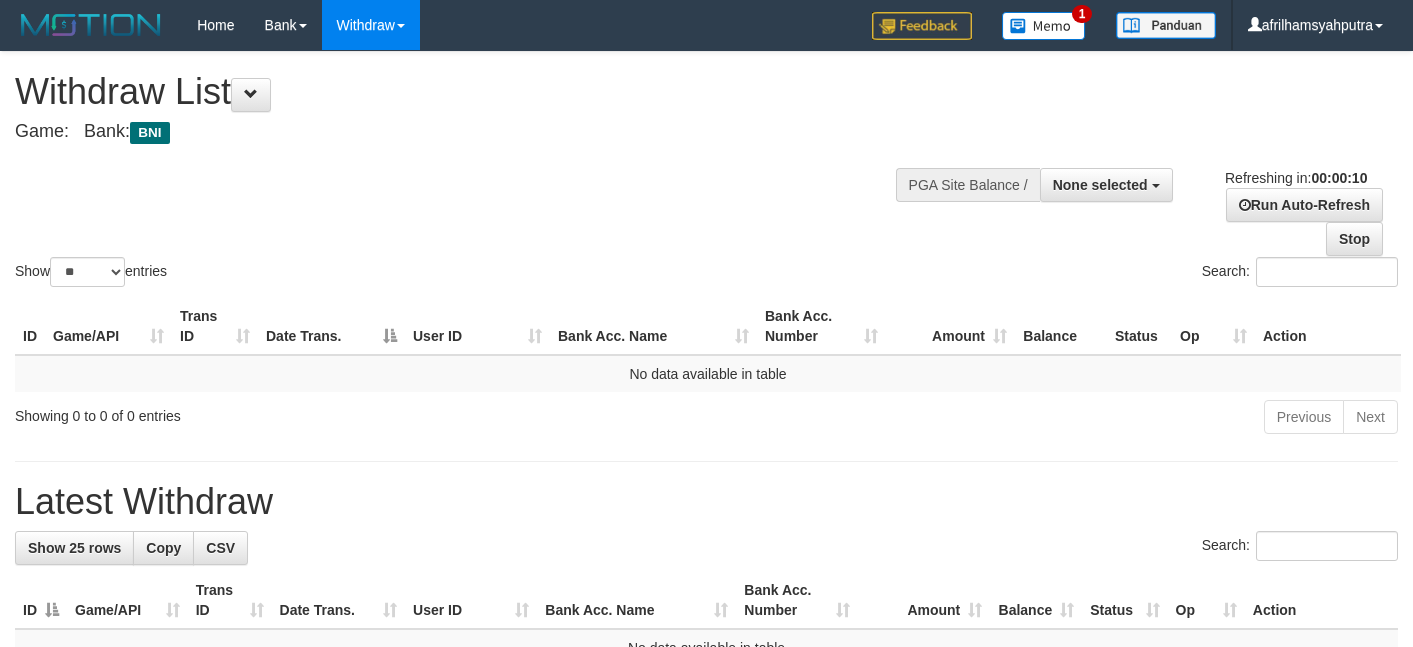 select 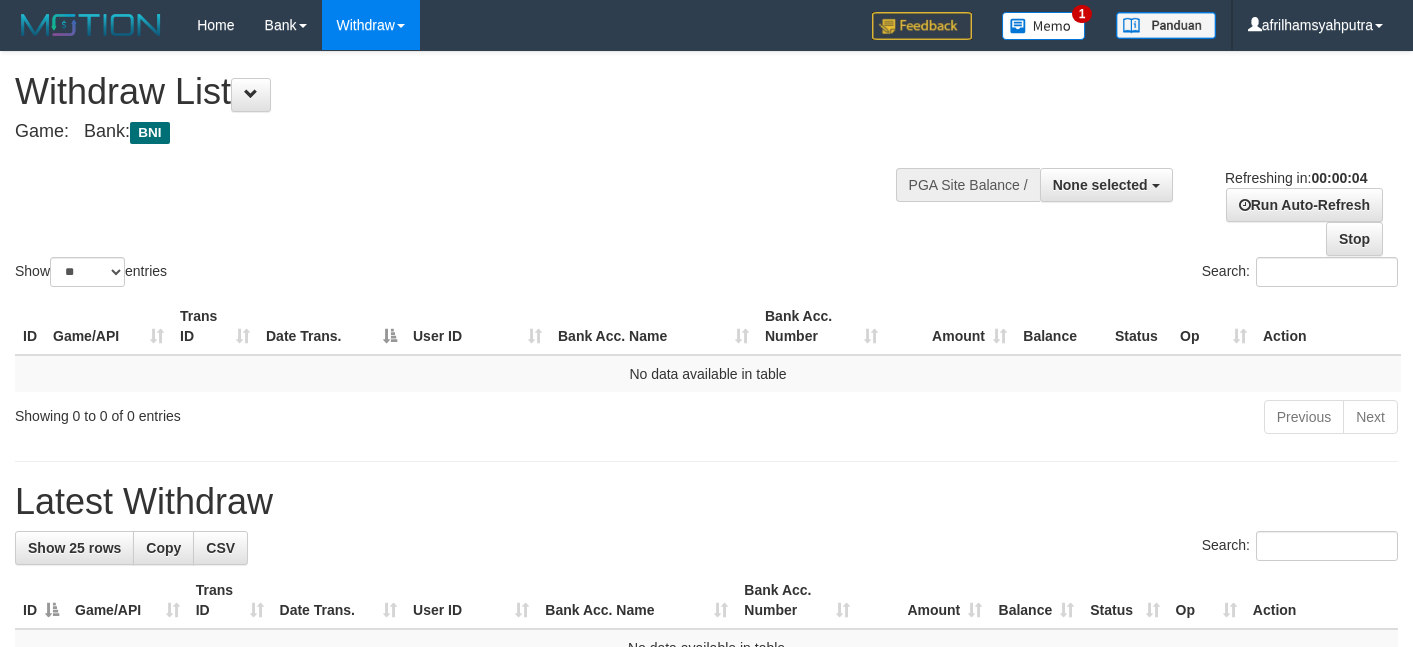 scroll, scrollTop: 0, scrollLeft: 0, axis: both 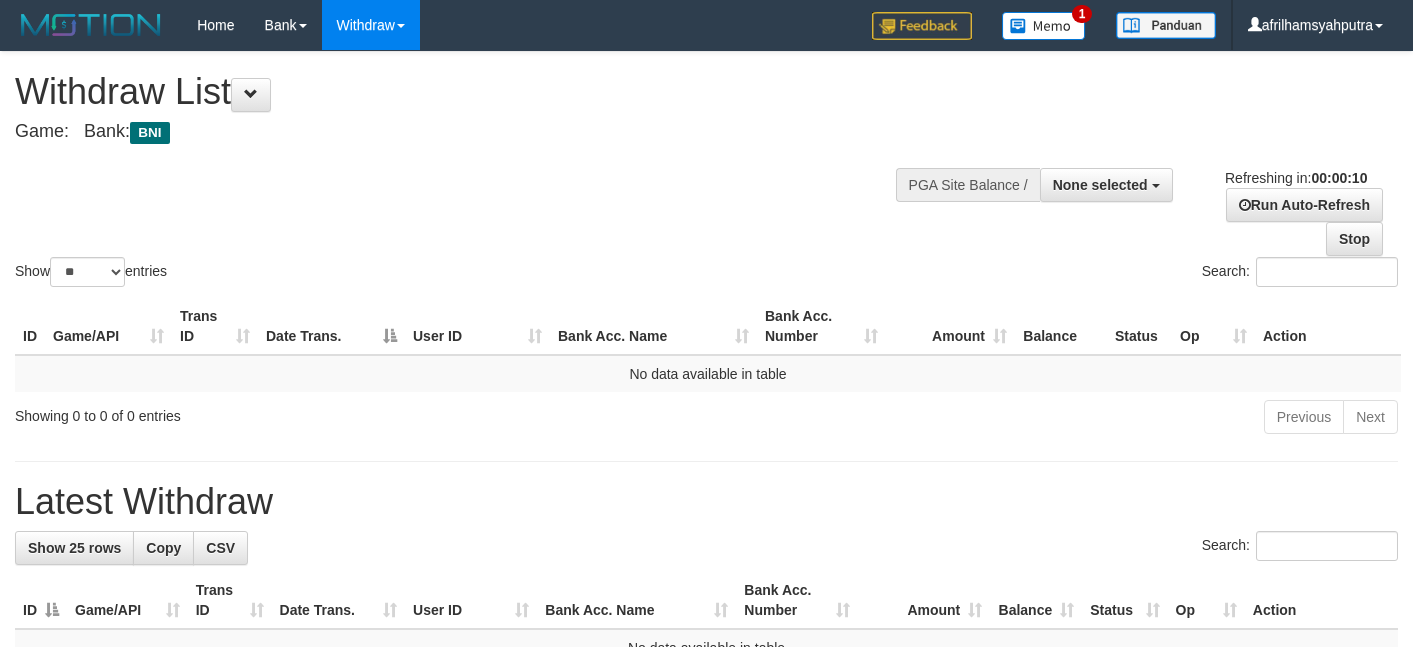 select 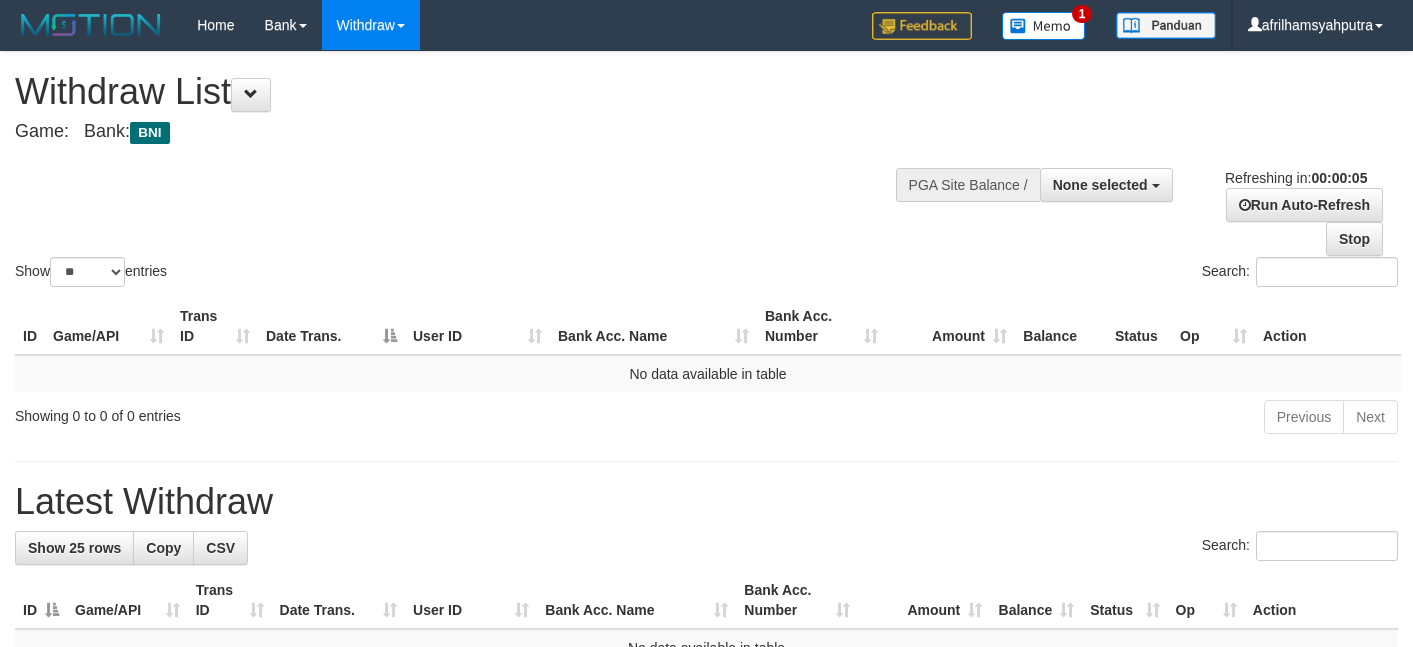 scroll, scrollTop: 0, scrollLeft: 0, axis: both 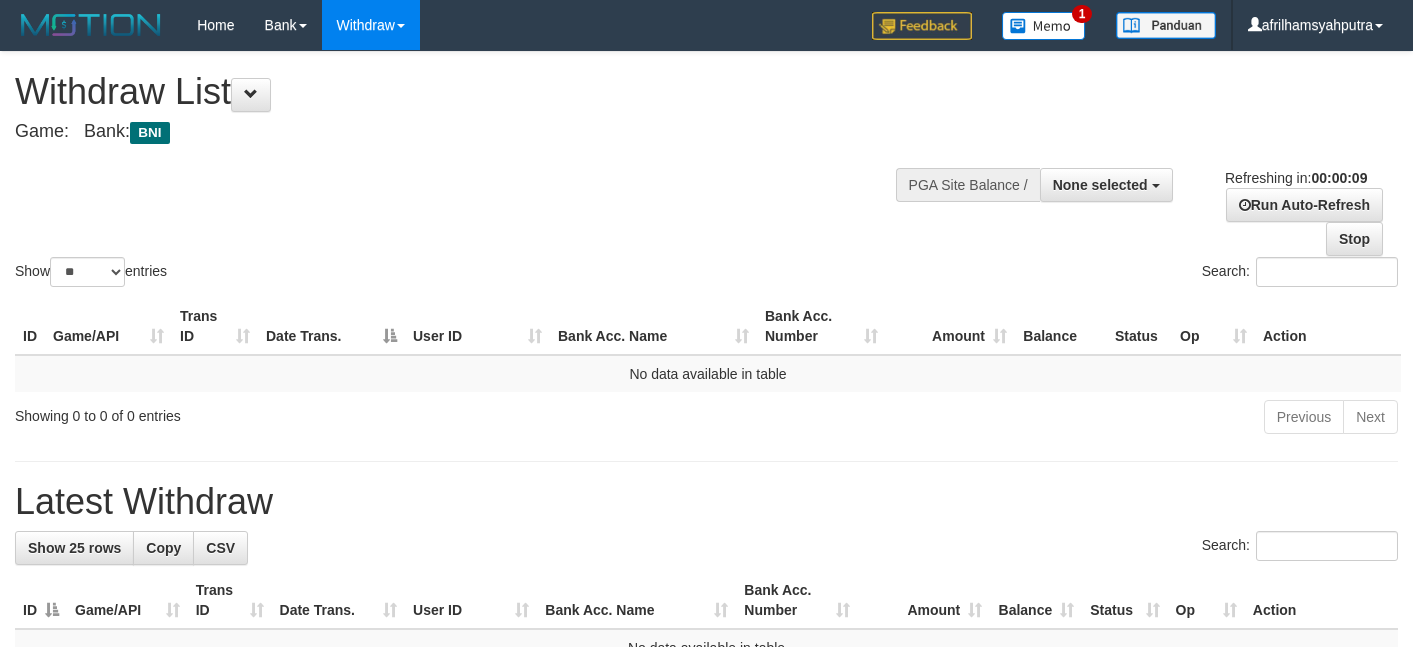 select 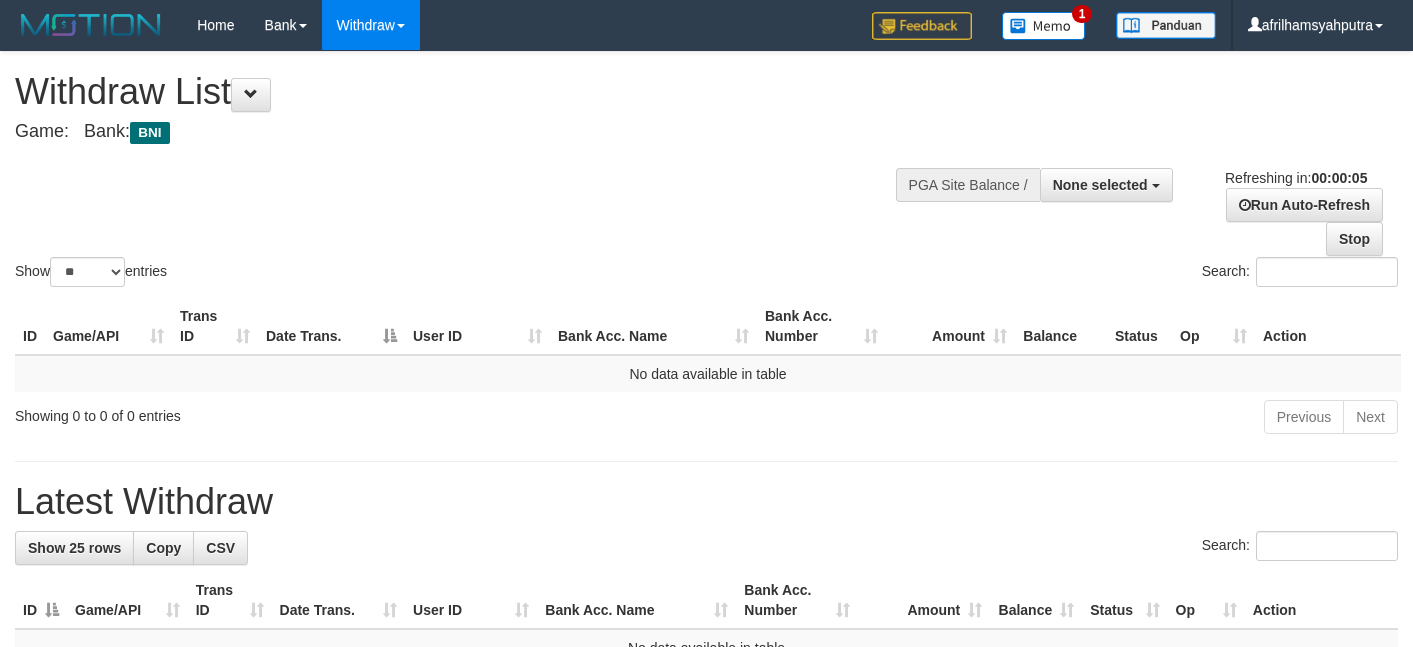 scroll, scrollTop: 0, scrollLeft: 0, axis: both 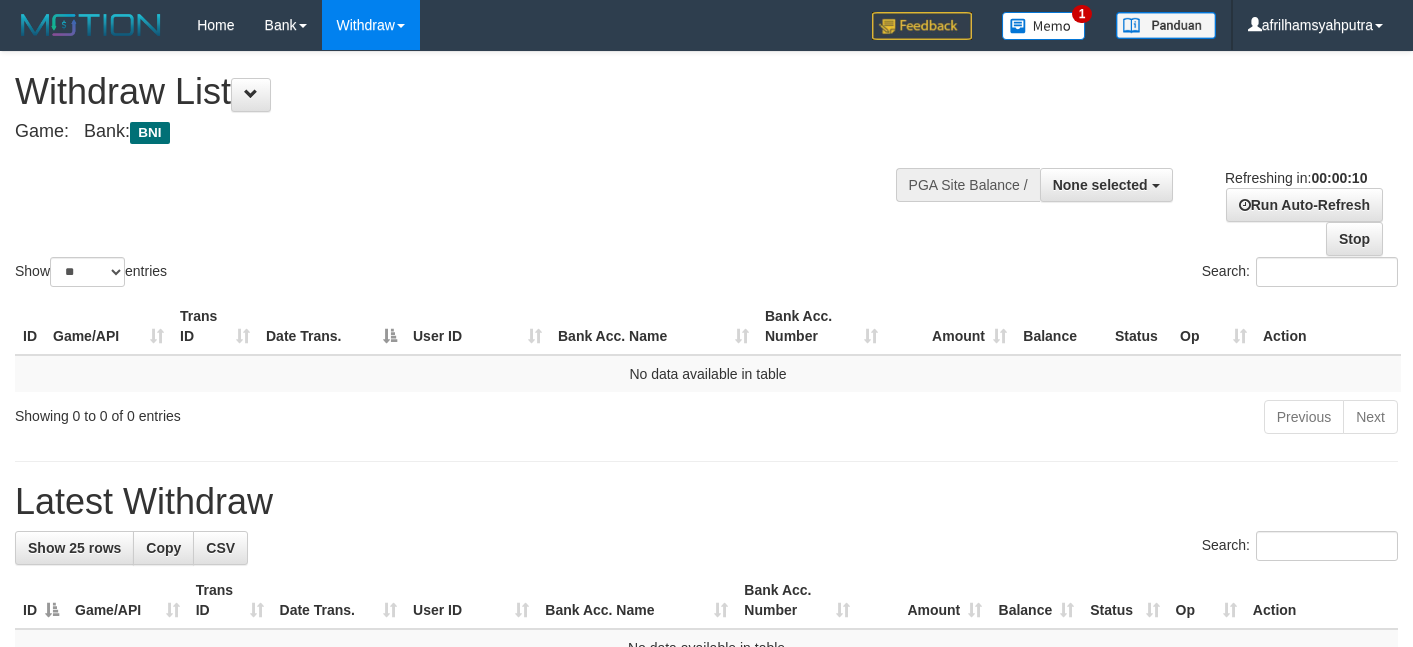 select 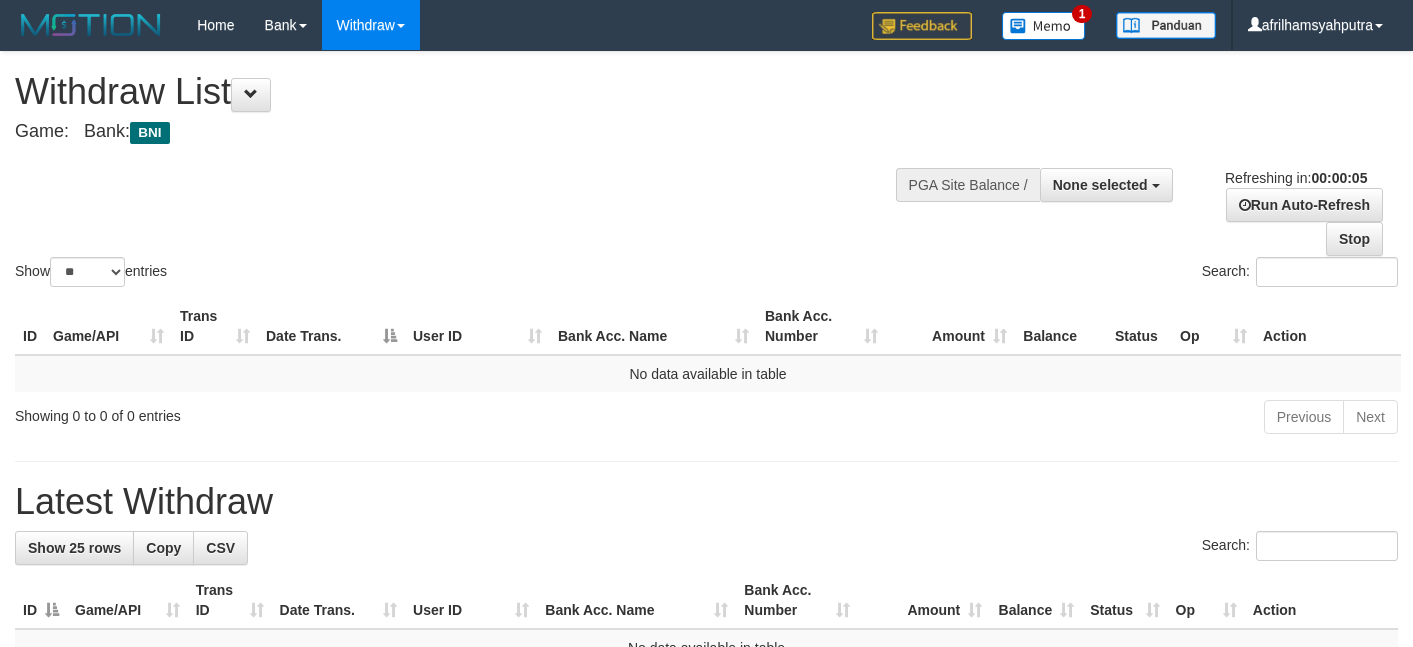 scroll, scrollTop: 0, scrollLeft: 0, axis: both 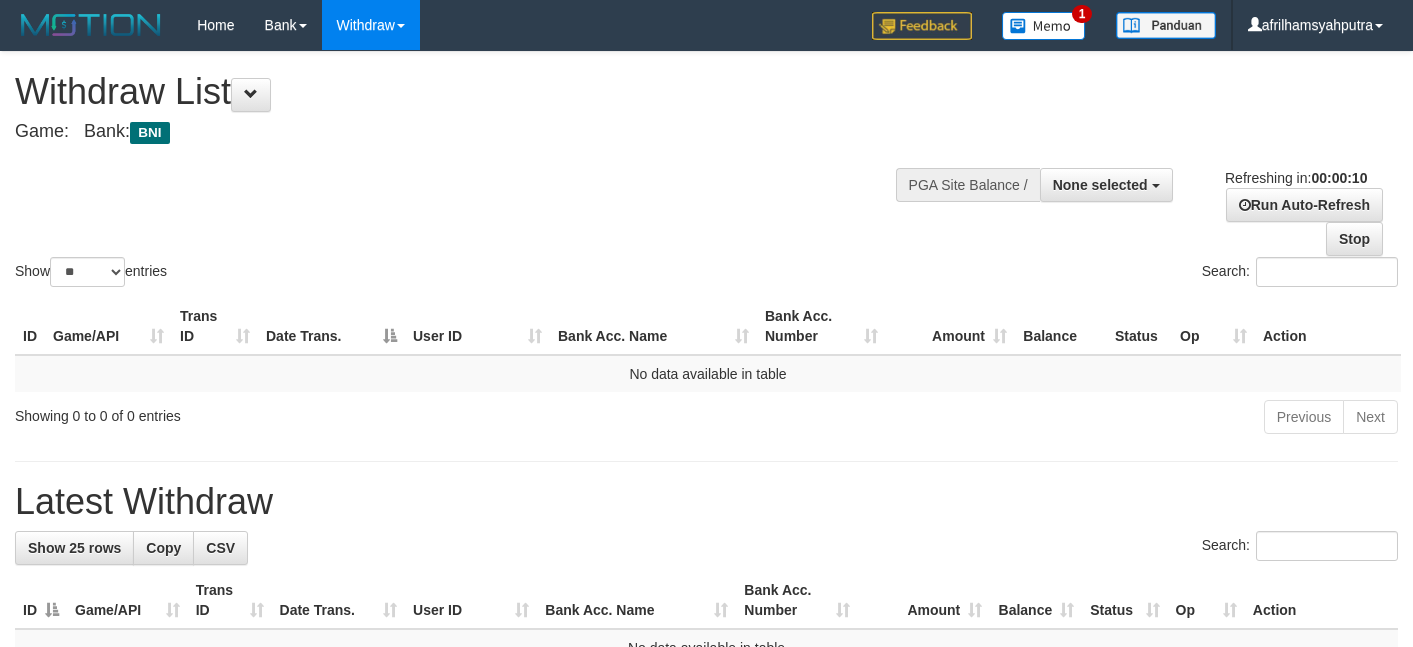 select 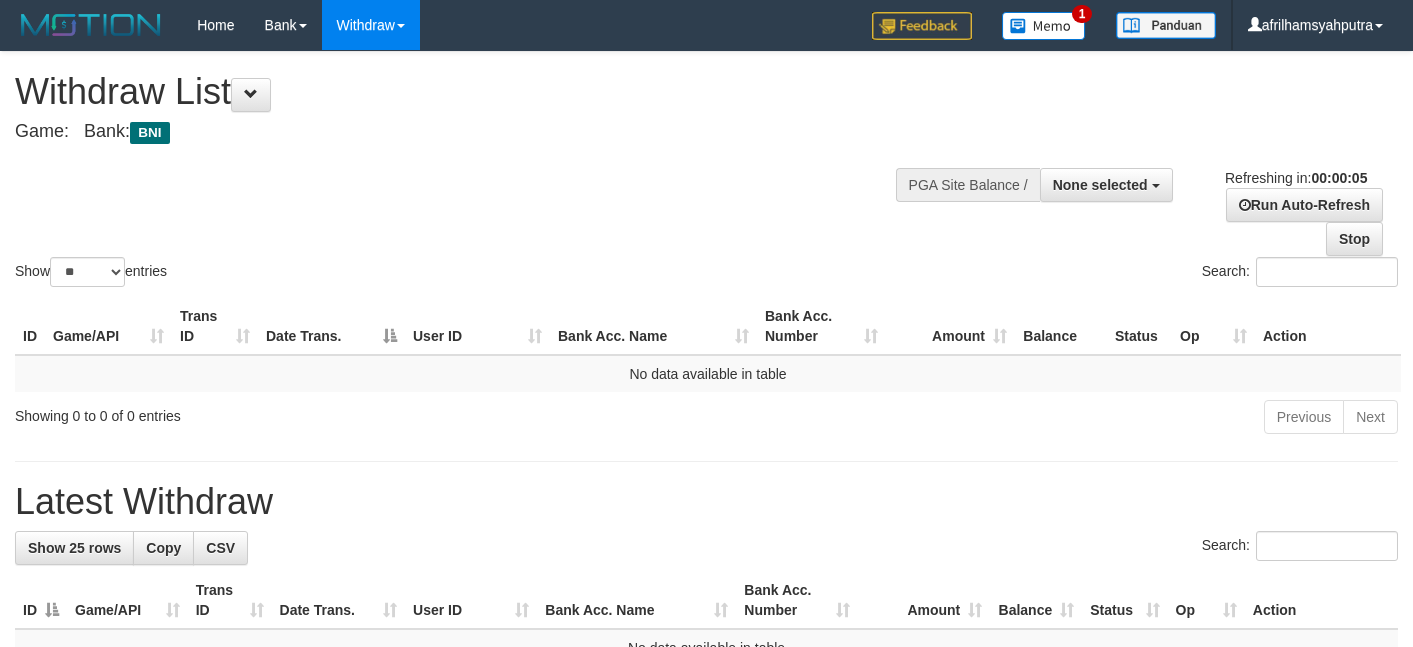 scroll, scrollTop: 0, scrollLeft: 0, axis: both 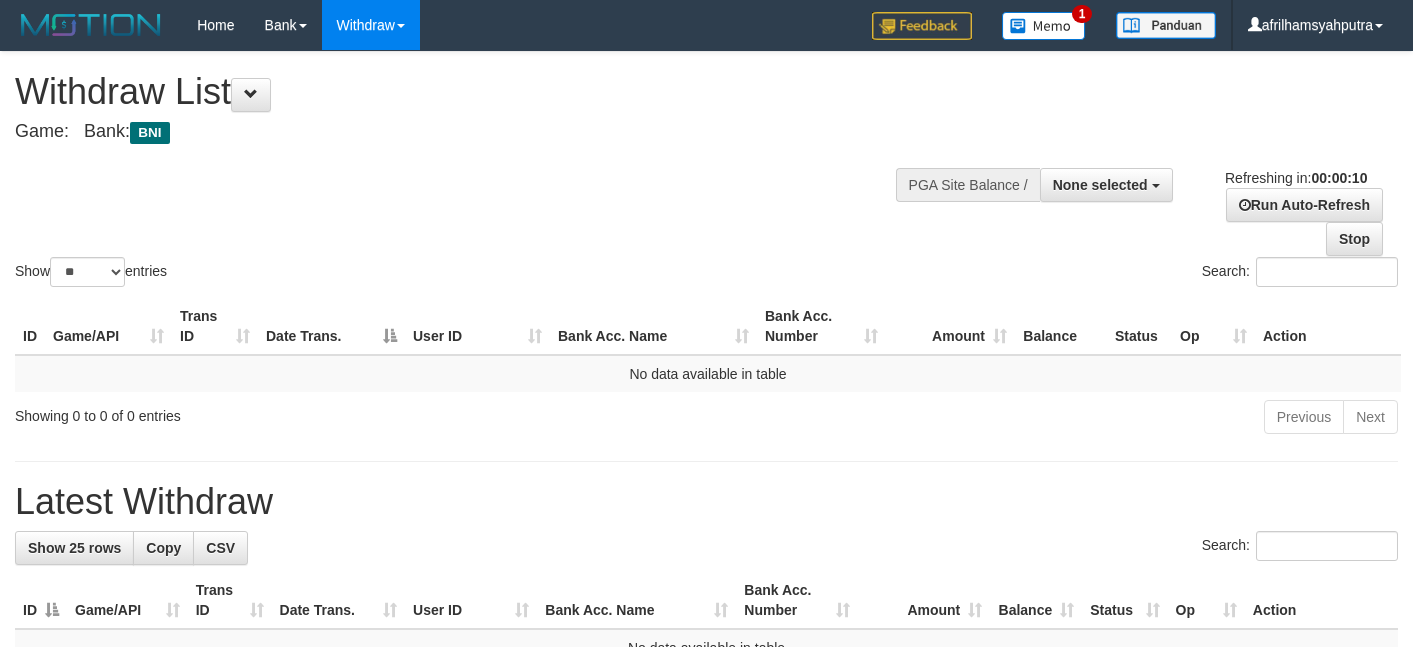 select 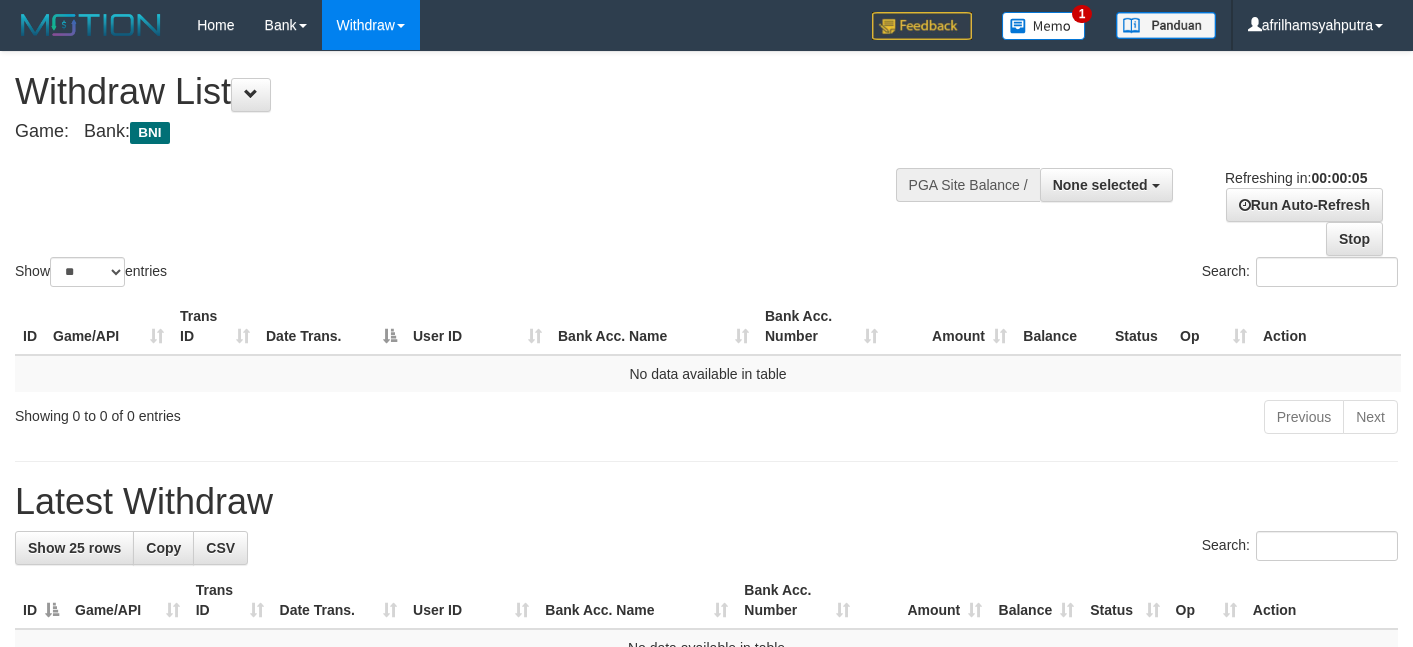 scroll, scrollTop: 0, scrollLeft: 0, axis: both 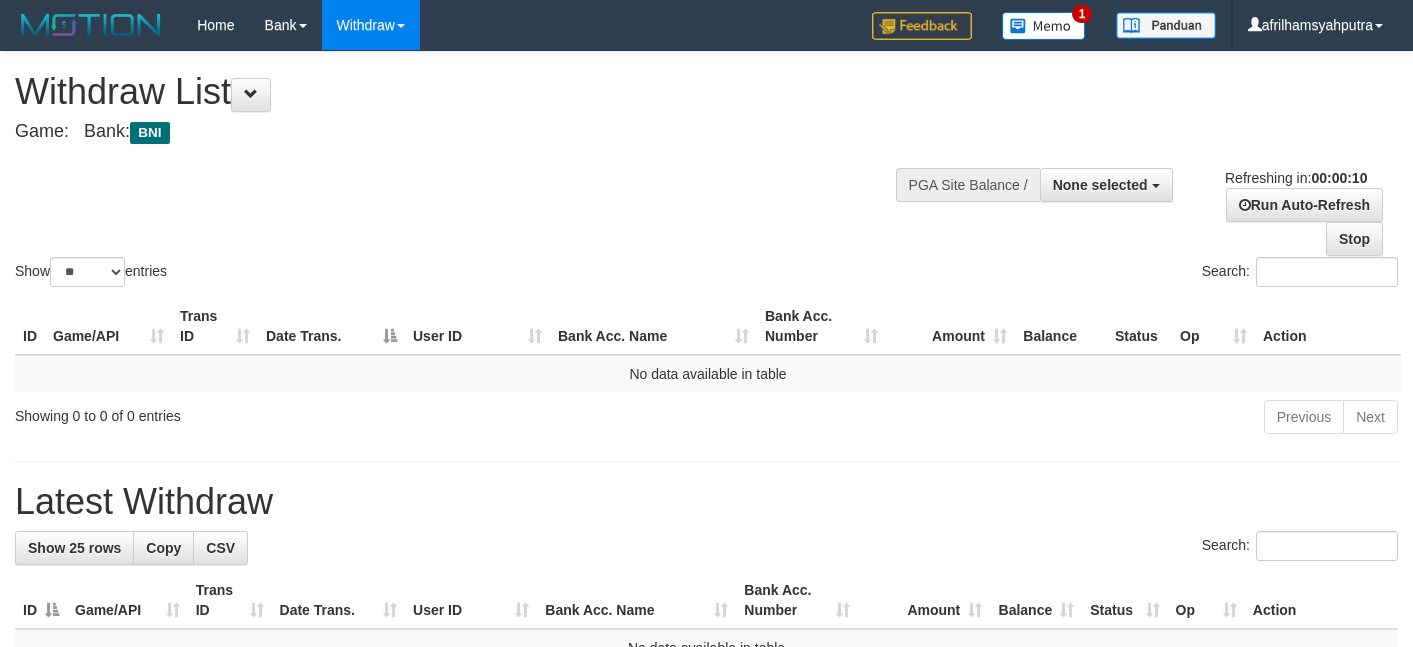 select 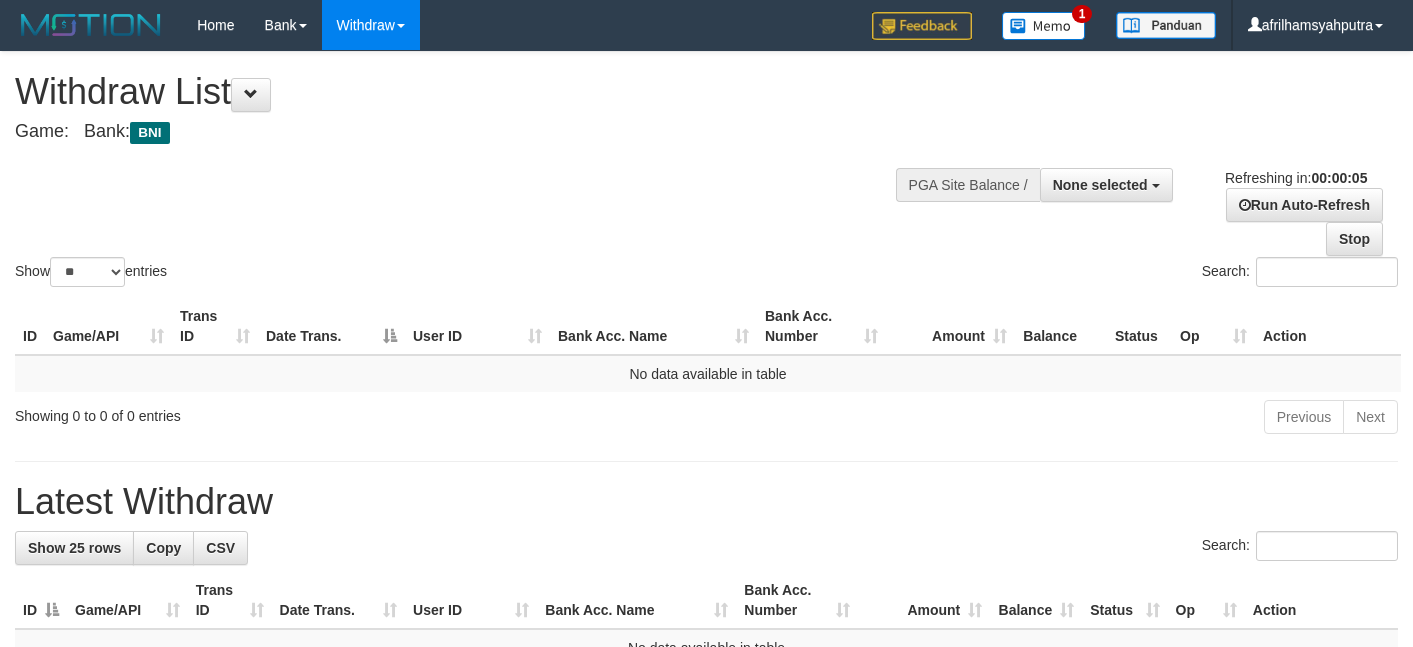 scroll, scrollTop: 0, scrollLeft: 0, axis: both 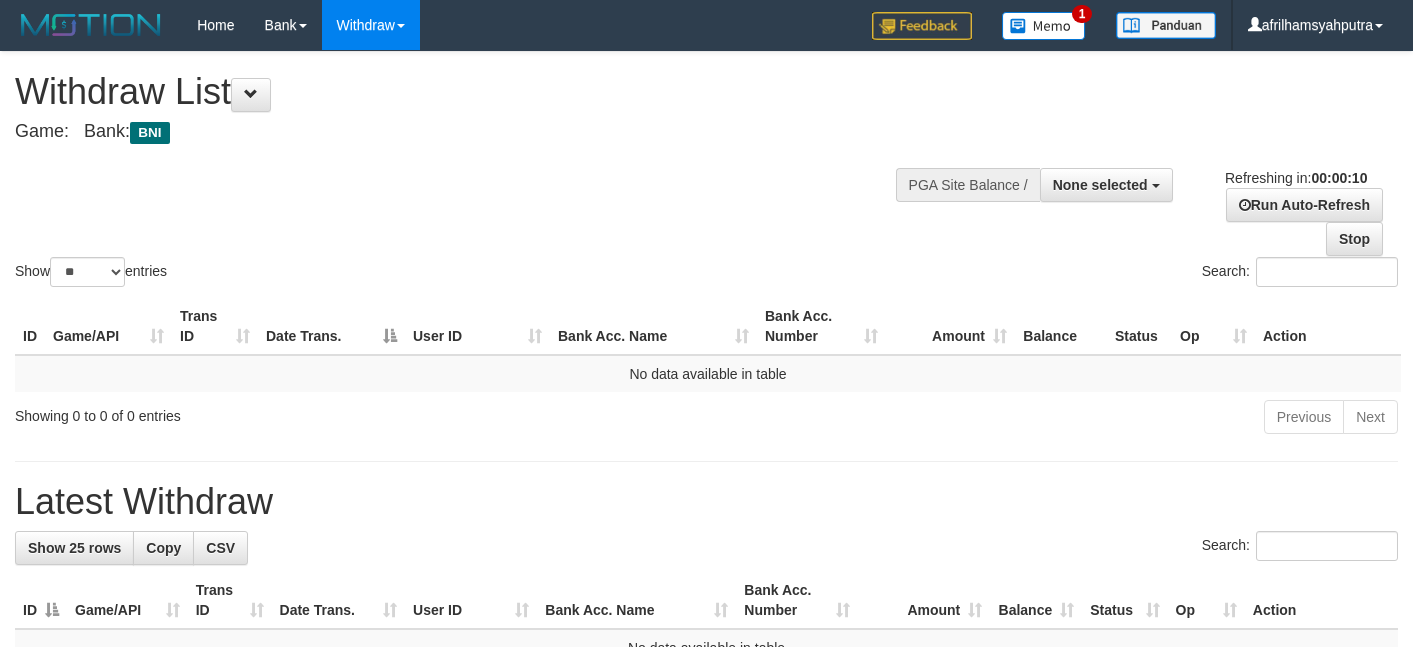 select 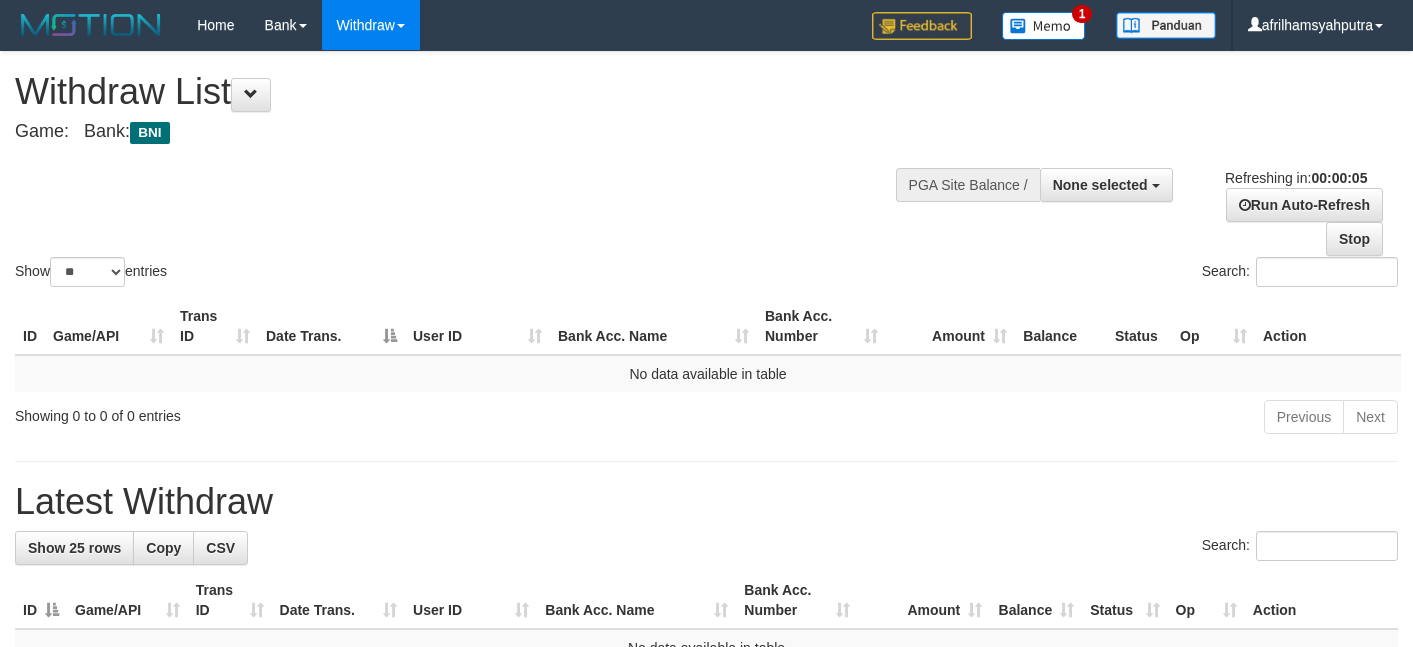 scroll, scrollTop: 0, scrollLeft: 0, axis: both 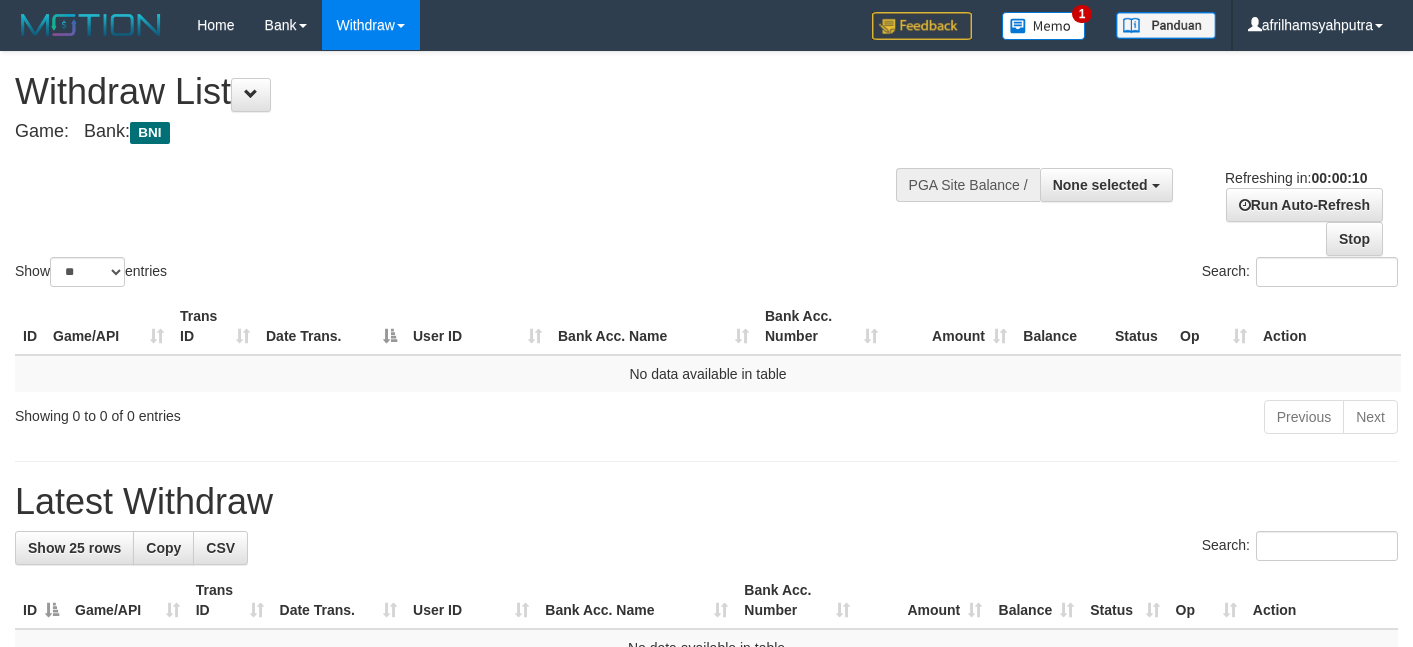 select 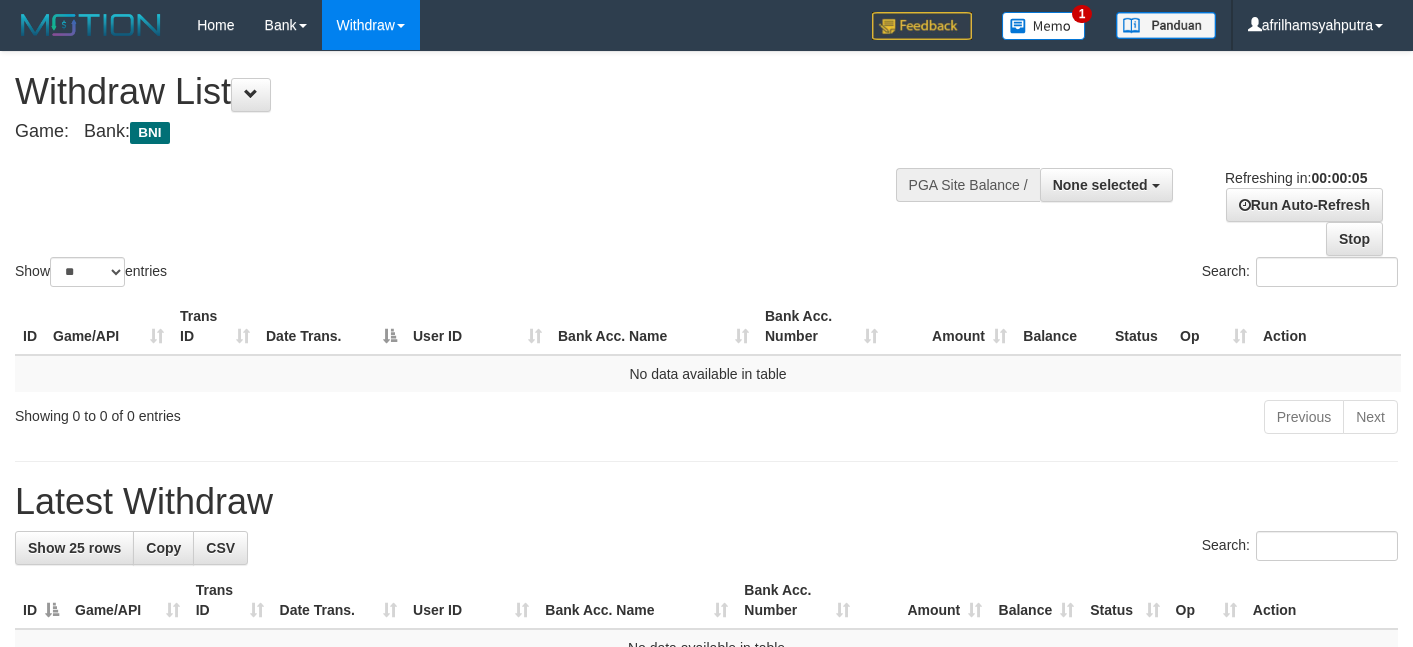 scroll, scrollTop: 0, scrollLeft: 0, axis: both 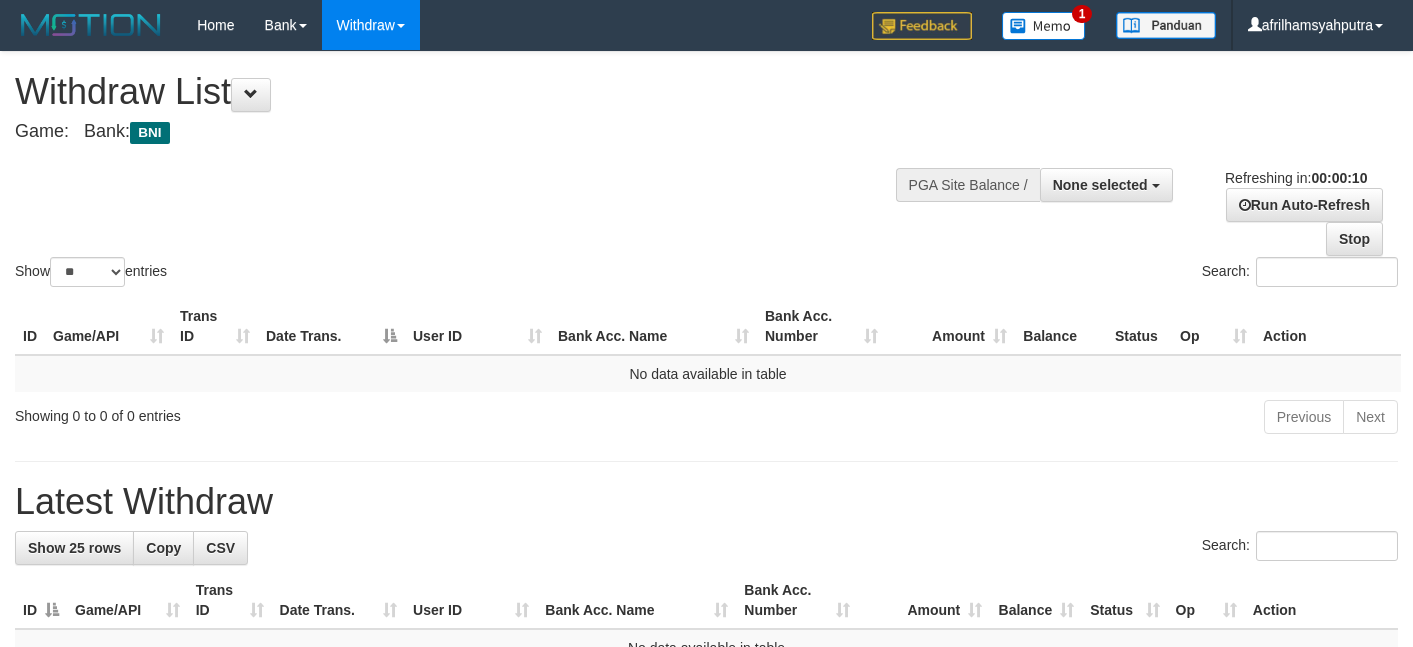 select 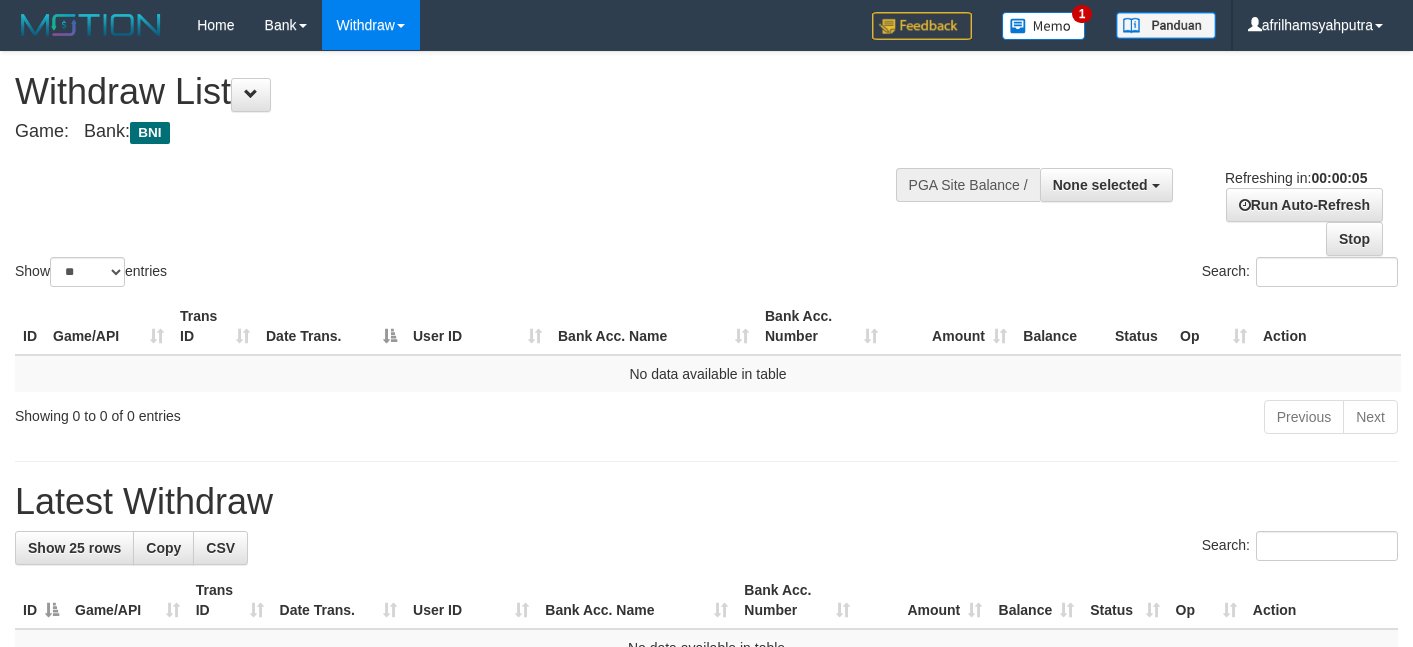scroll, scrollTop: 0, scrollLeft: 0, axis: both 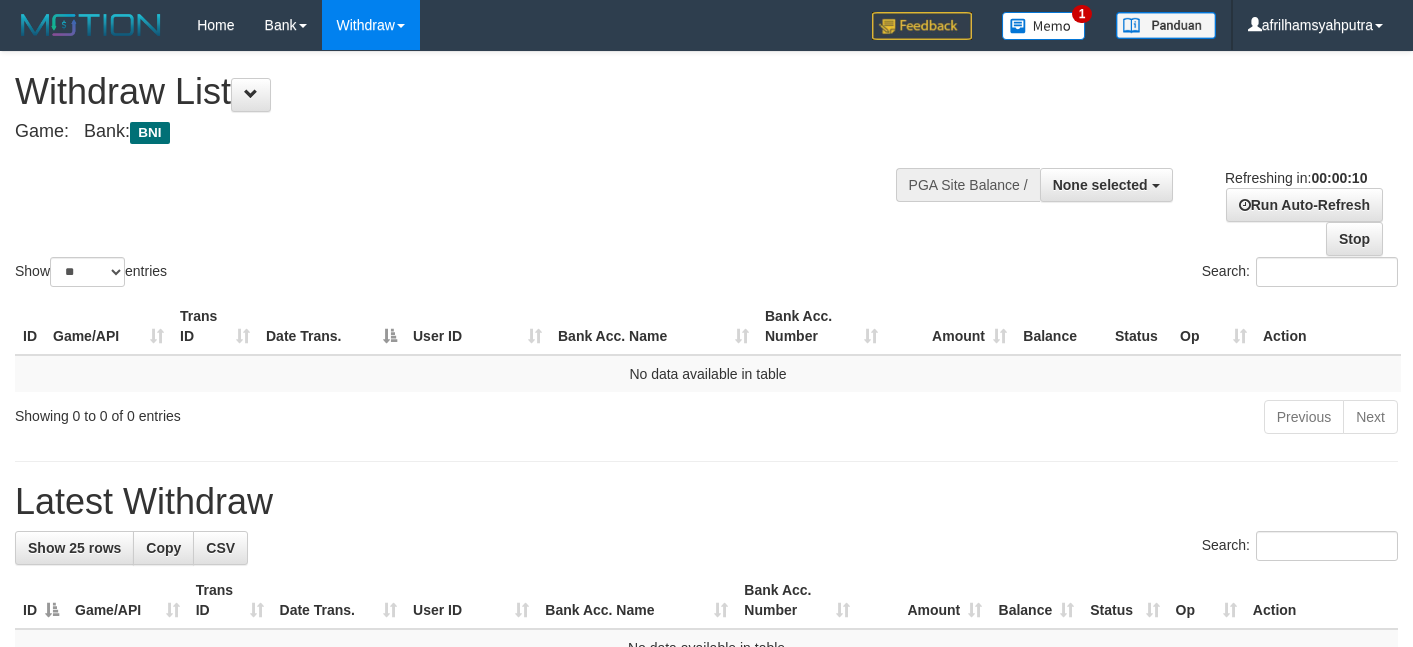 select 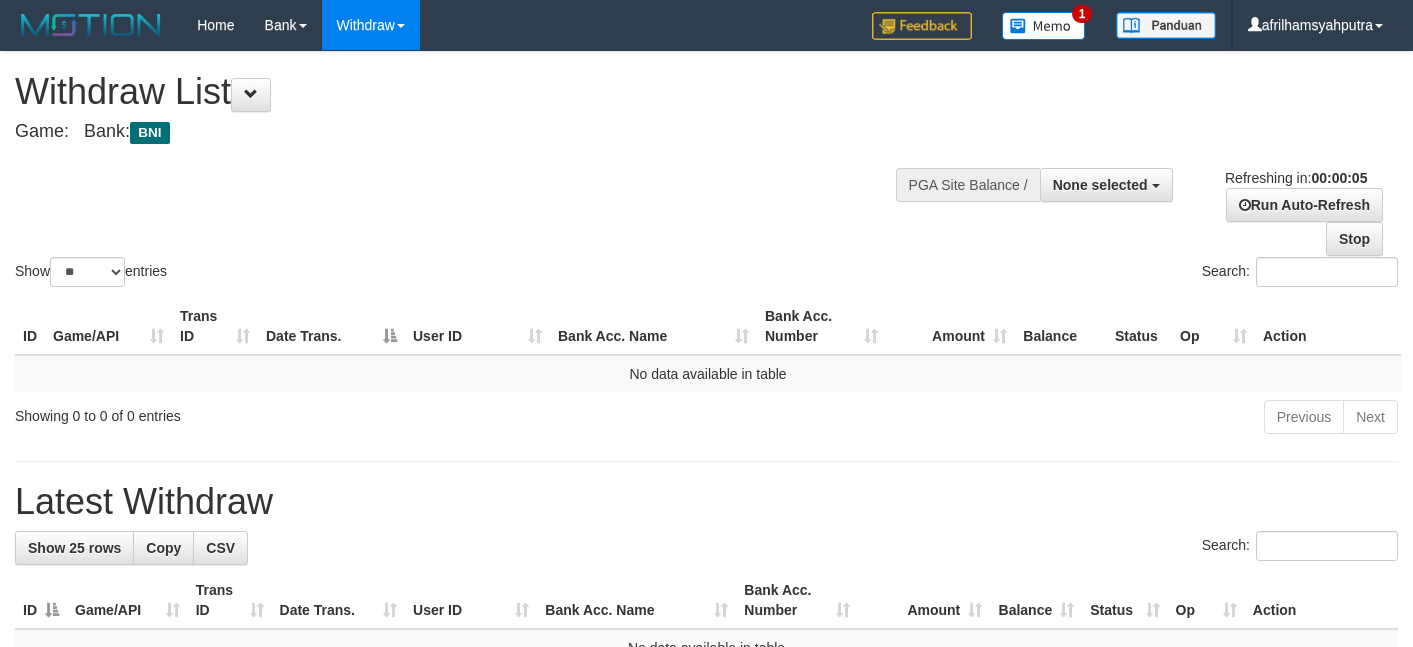 scroll, scrollTop: 0, scrollLeft: 0, axis: both 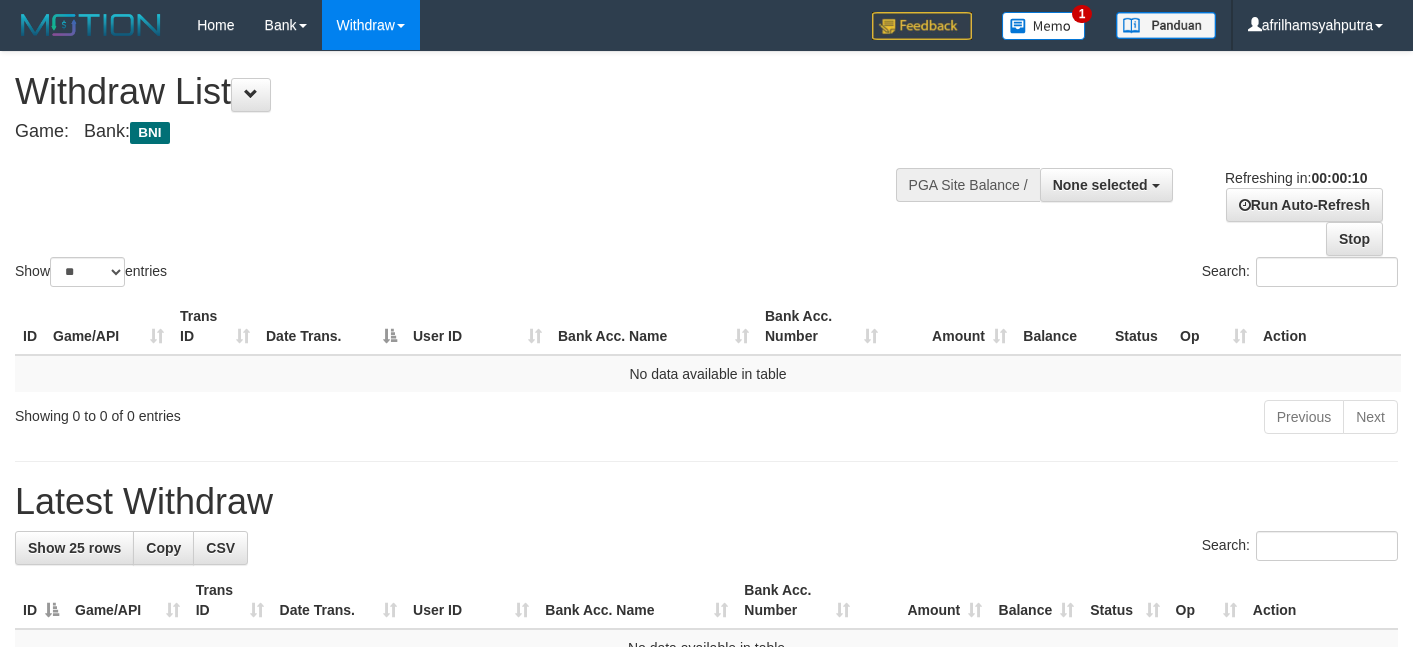 select 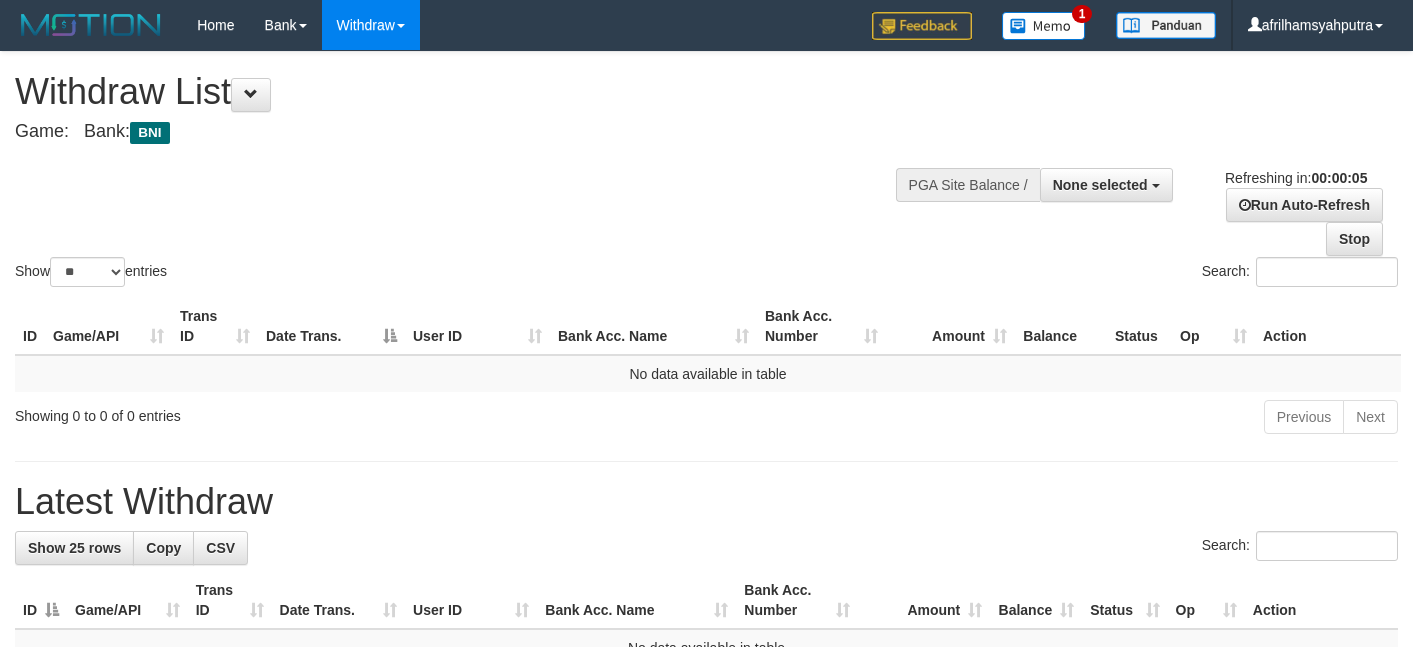 scroll, scrollTop: 0, scrollLeft: 0, axis: both 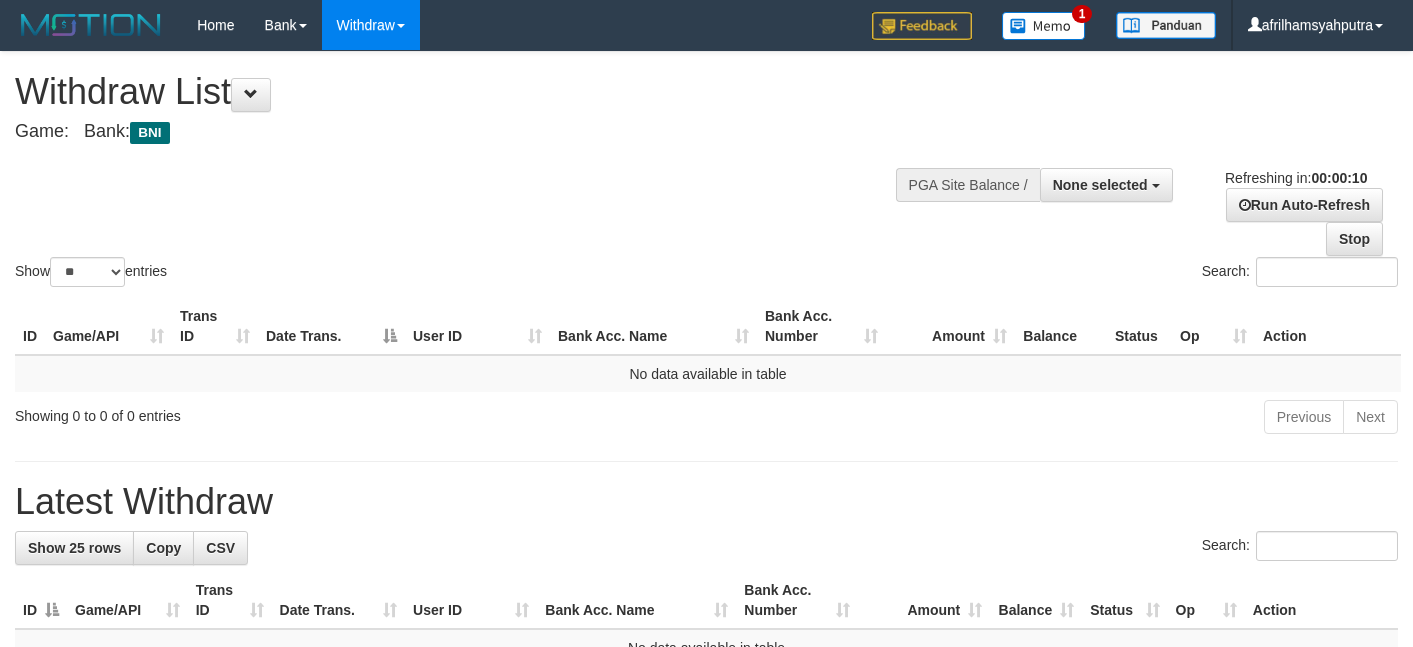 select 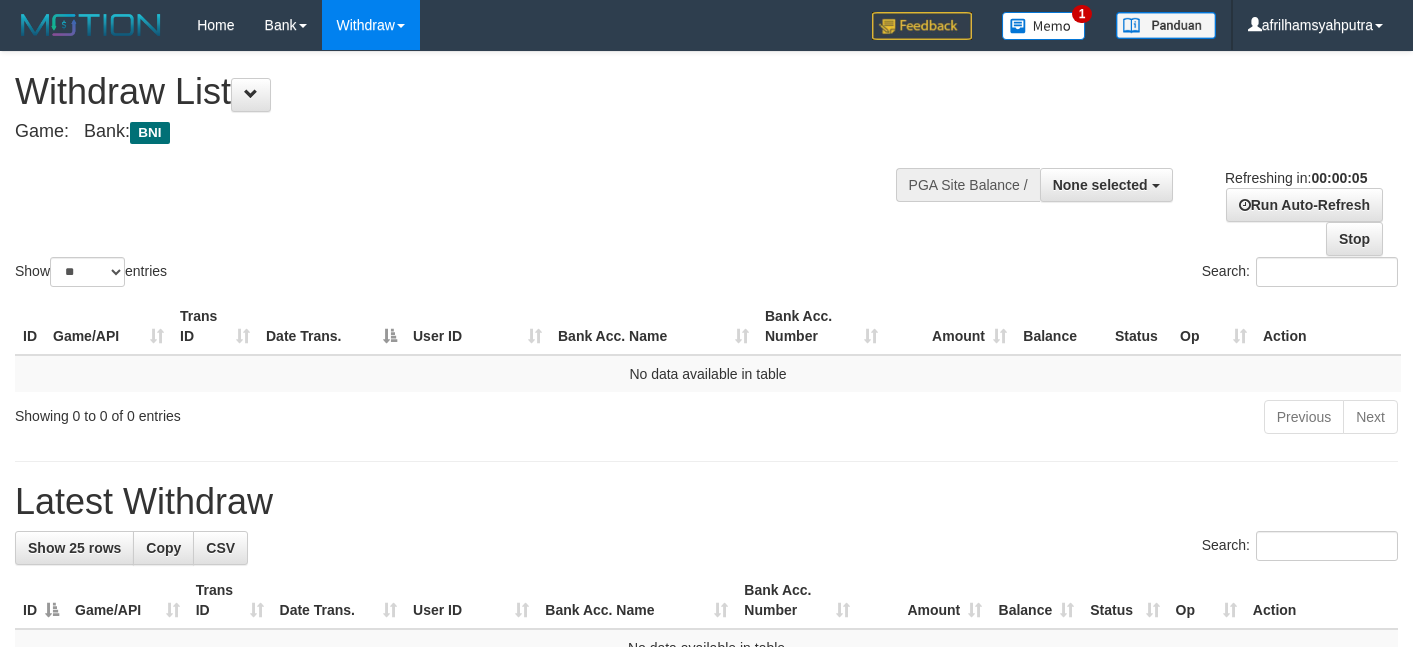 scroll, scrollTop: 0, scrollLeft: 0, axis: both 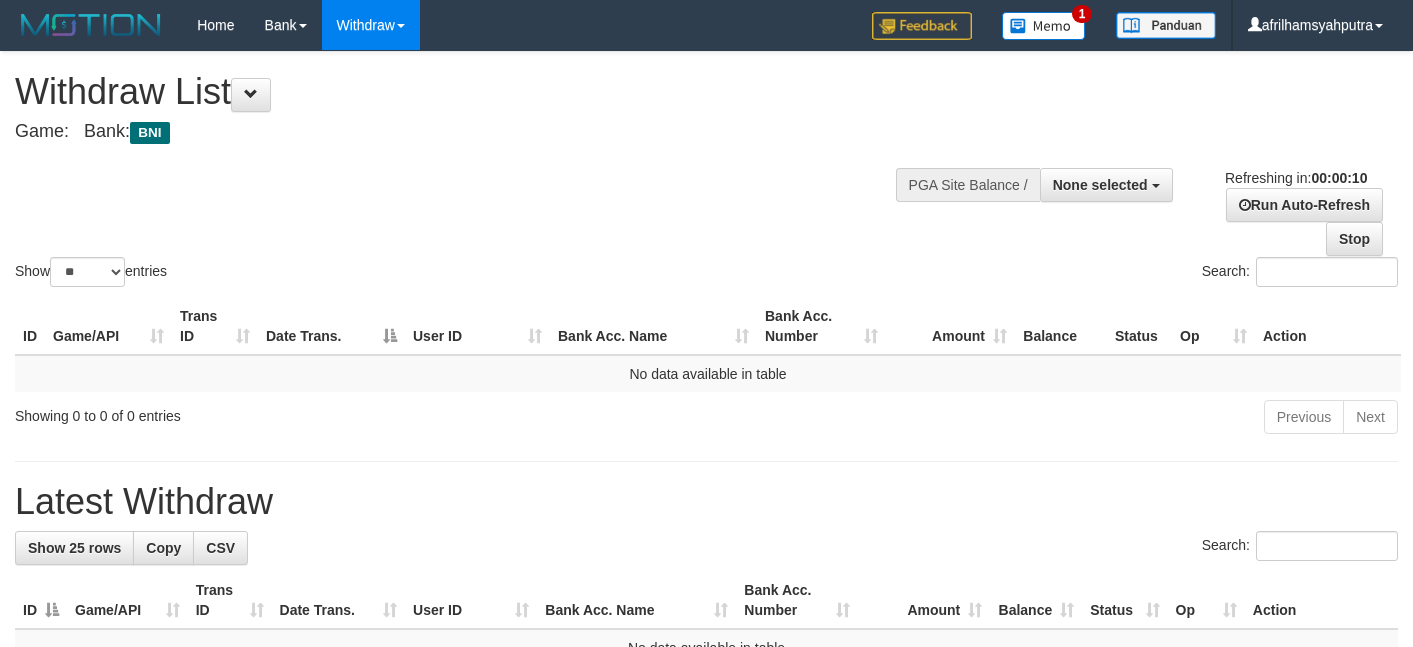 select 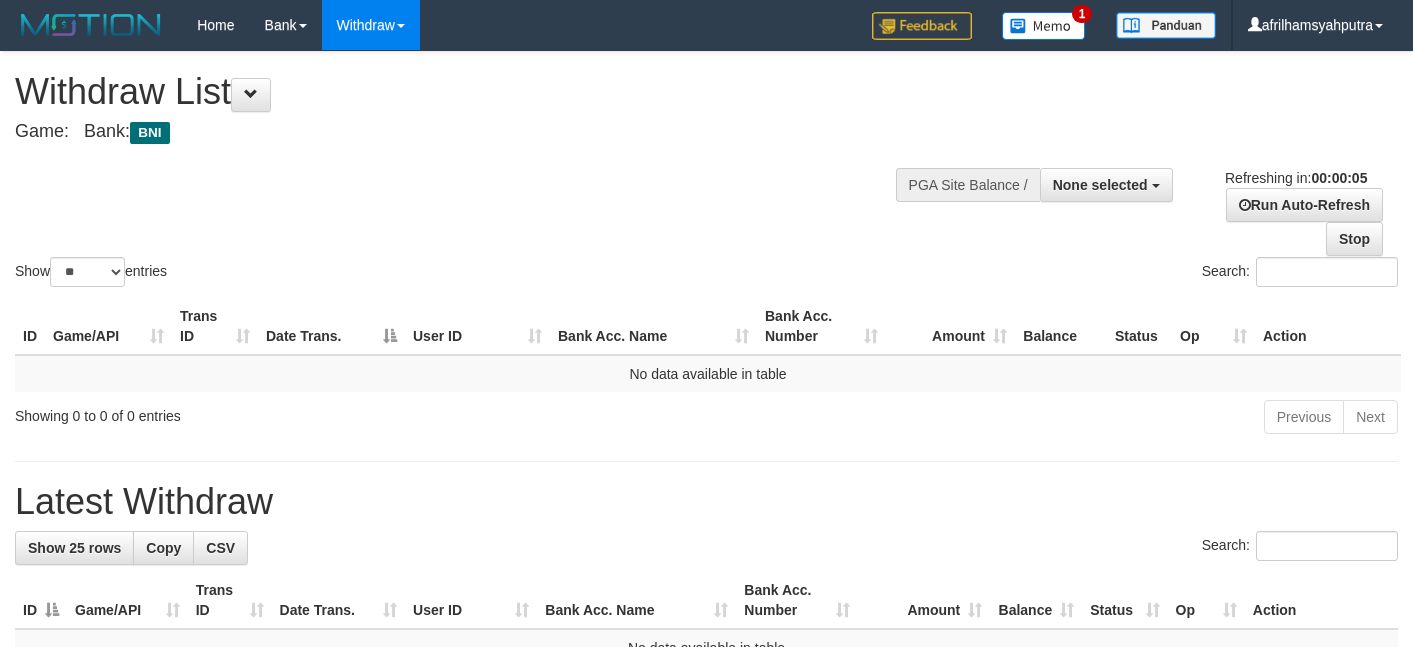 scroll, scrollTop: 0, scrollLeft: 0, axis: both 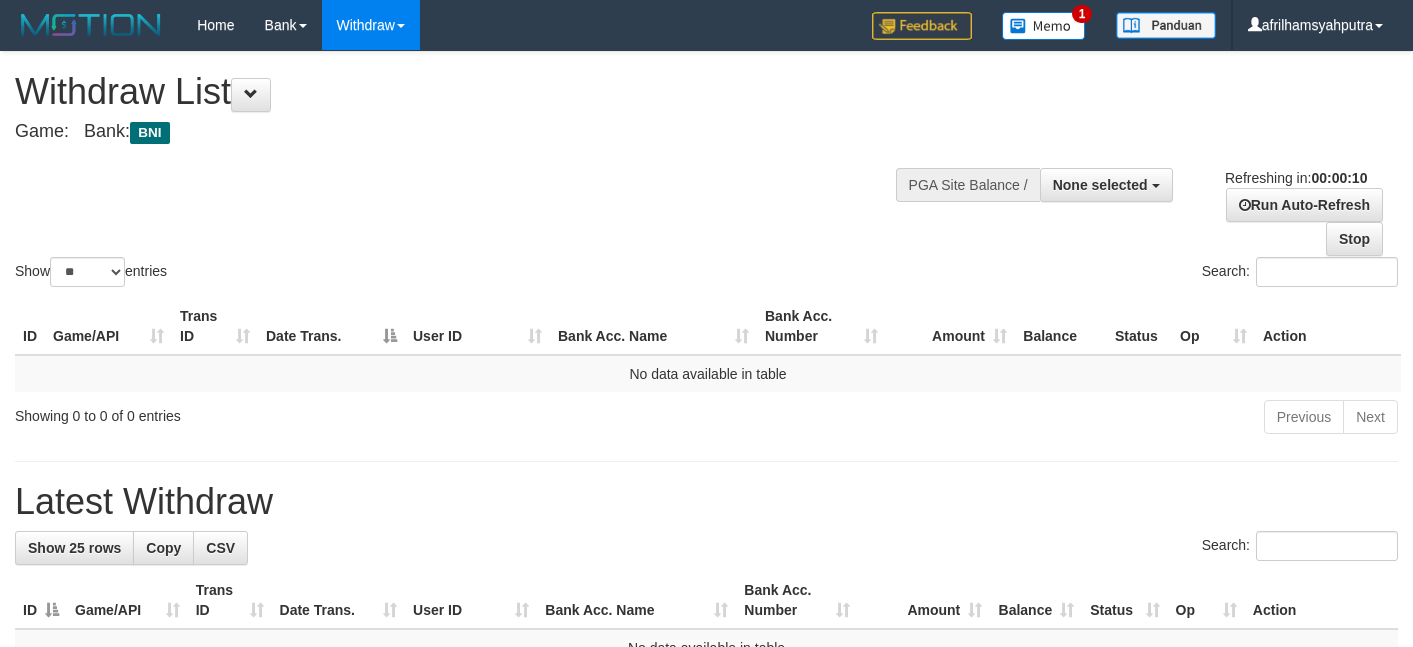 select 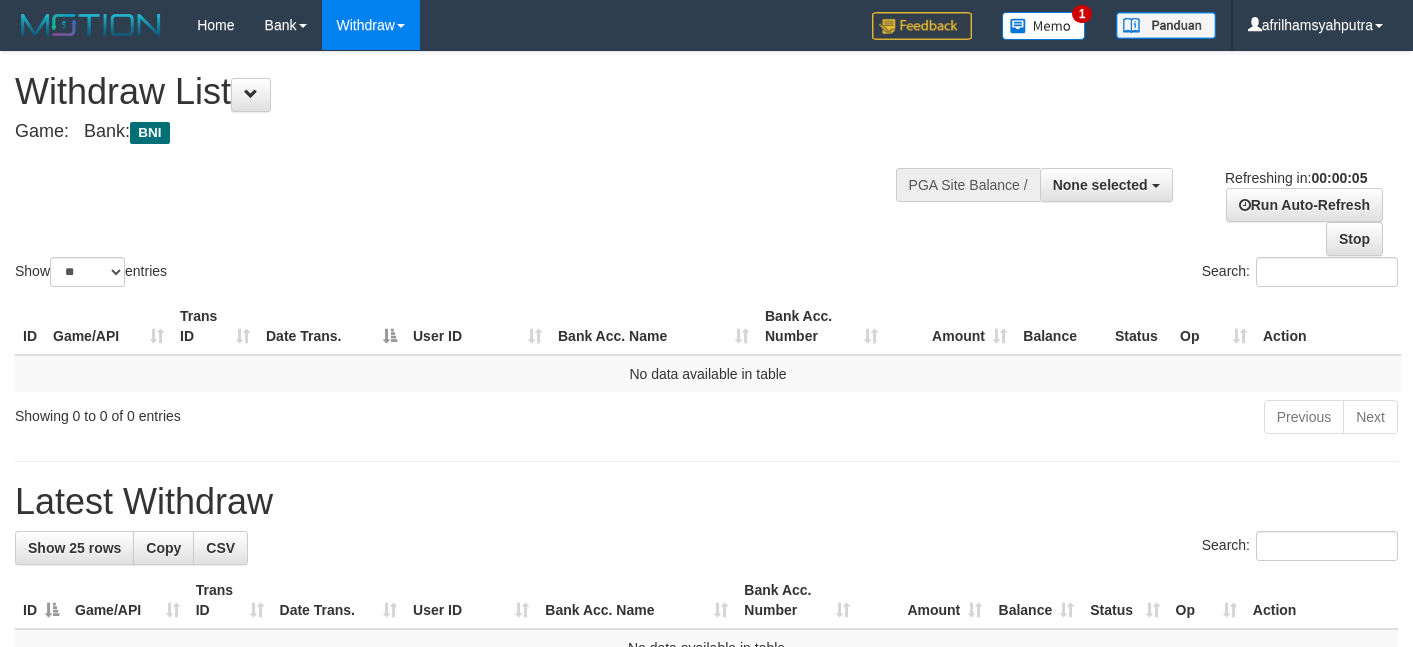 scroll, scrollTop: 0, scrollLeft: 0, axis: both 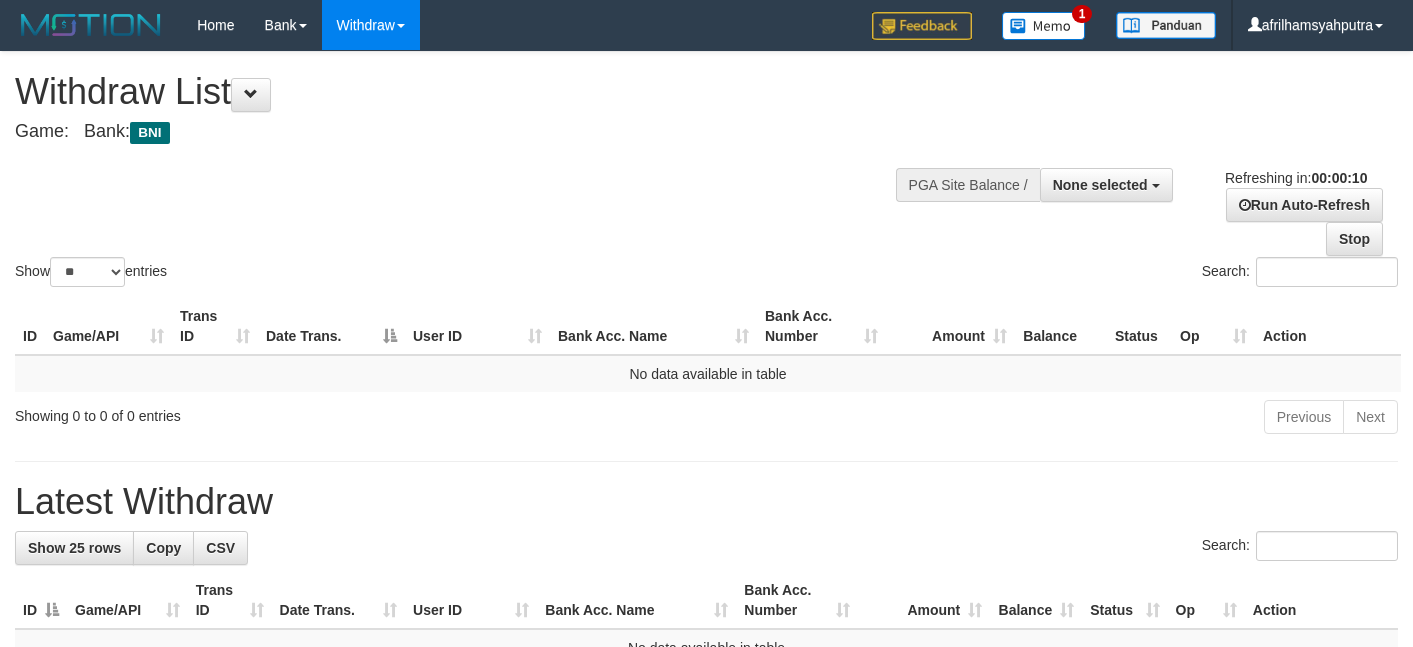 select 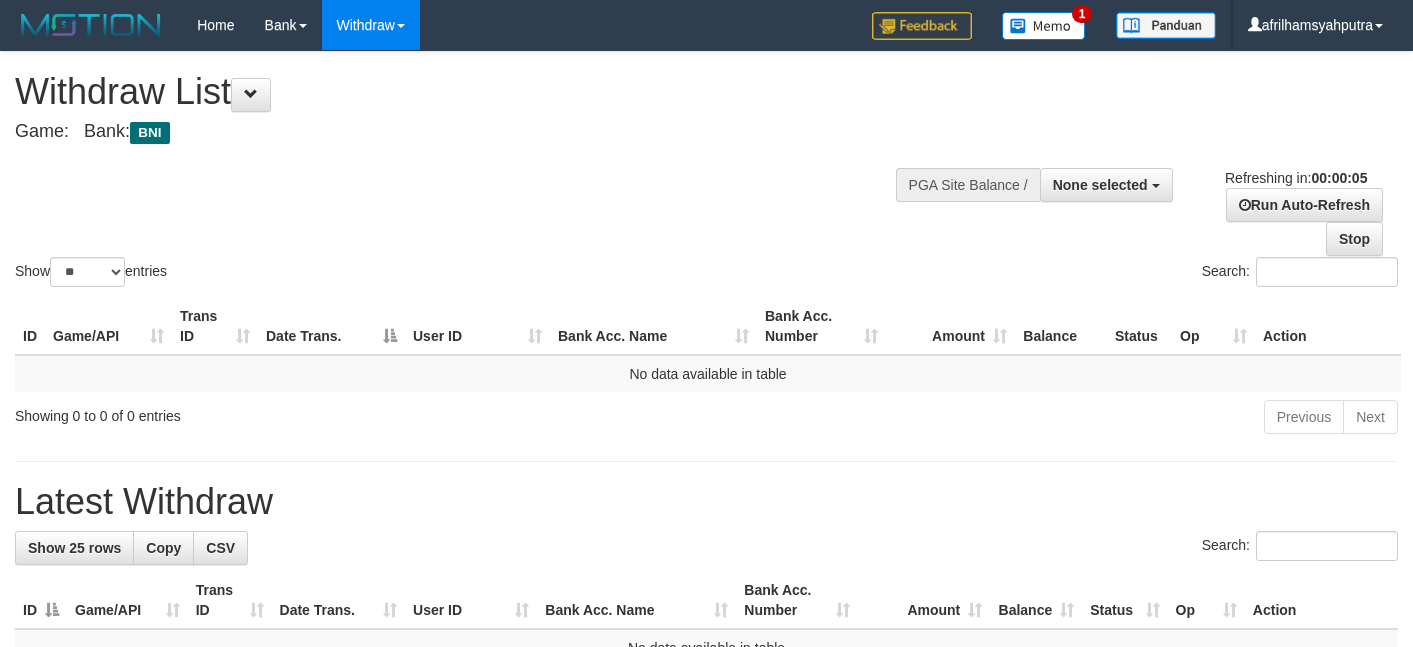 scroll, scrollTop: 0, scrollLeft: 0, axis: both 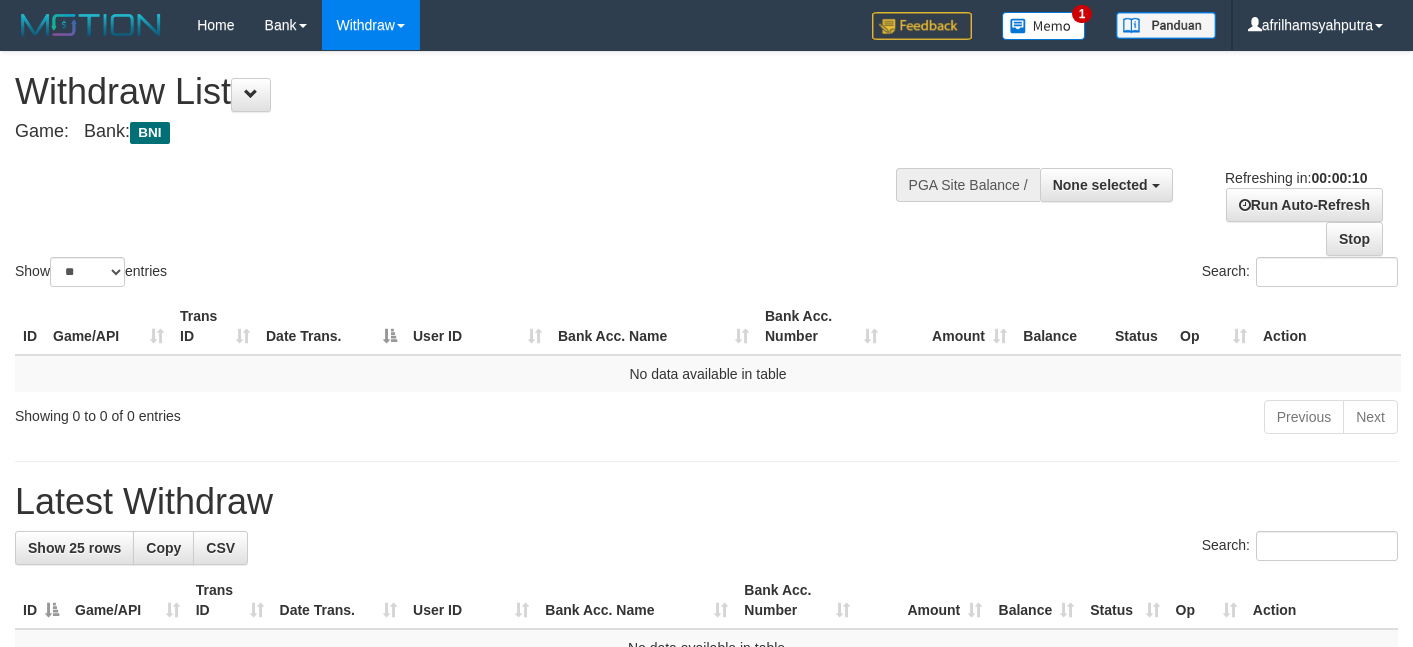 select 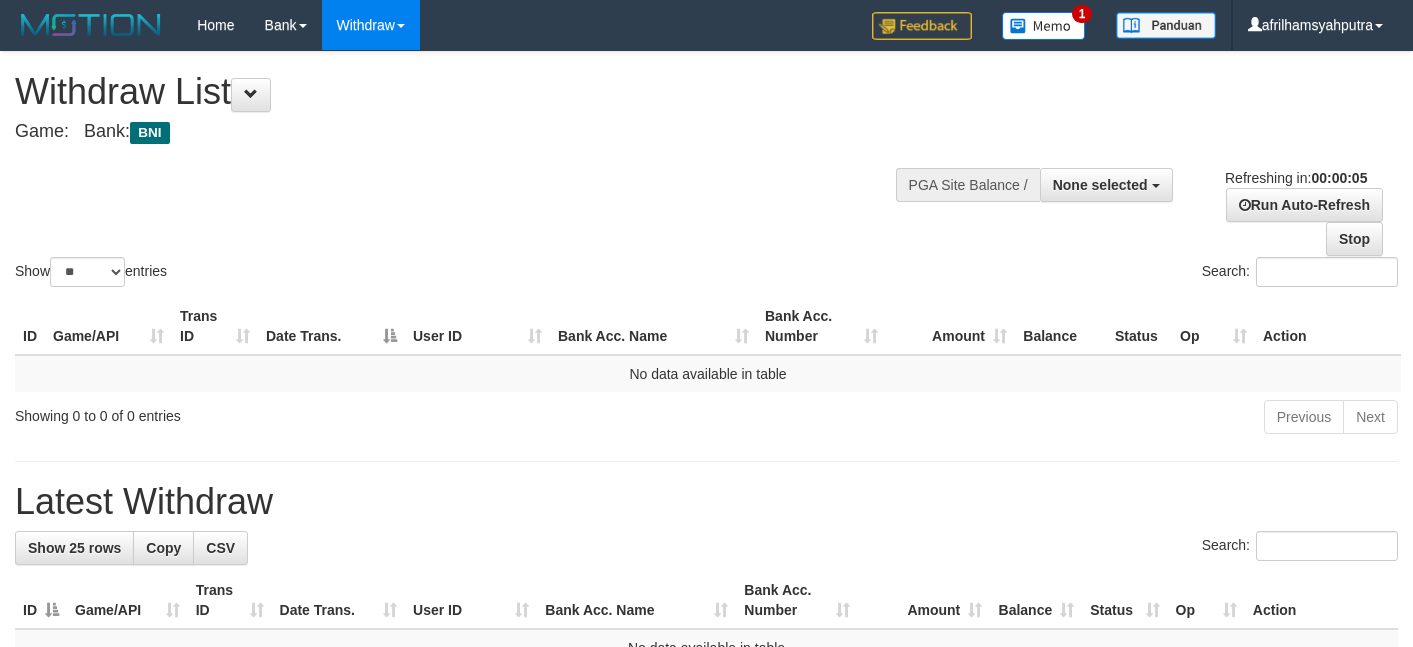 scroll, scrollTop: 0, scrollLeft: 0, axis: both 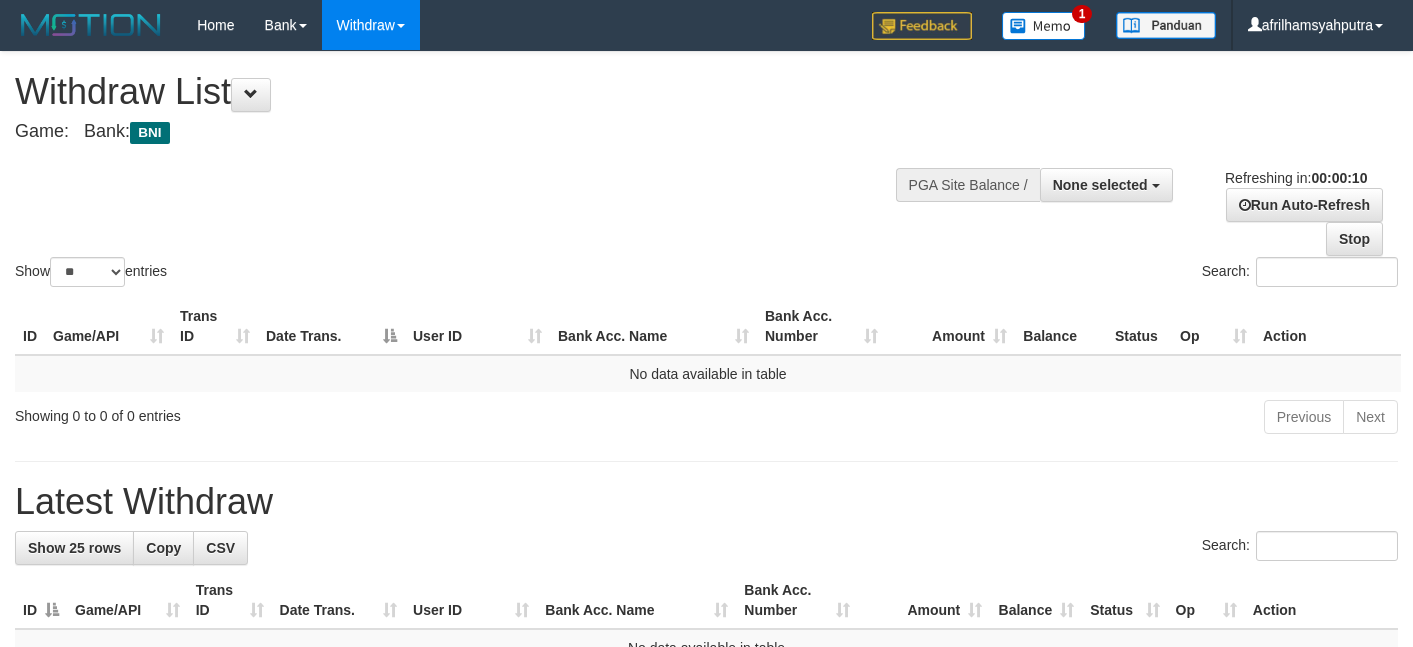 select 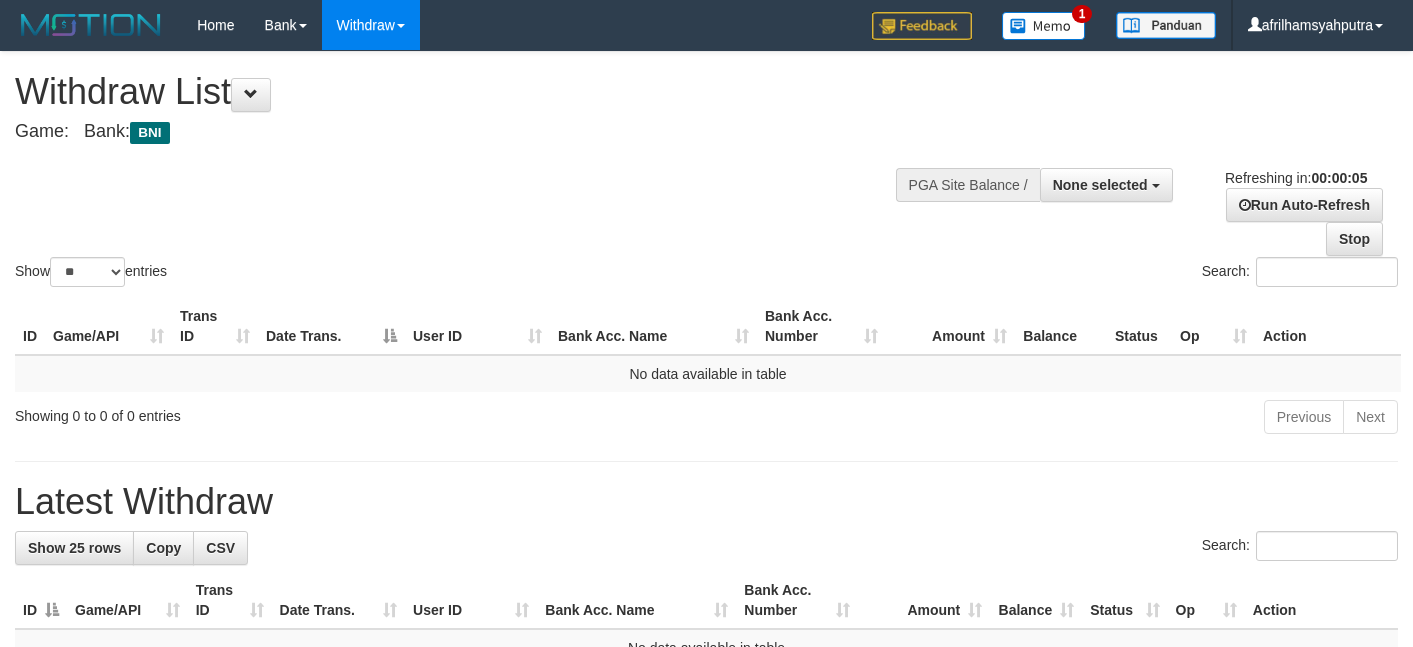 scroll, scrollTop: 0, scrollLeft: 0, axis: both 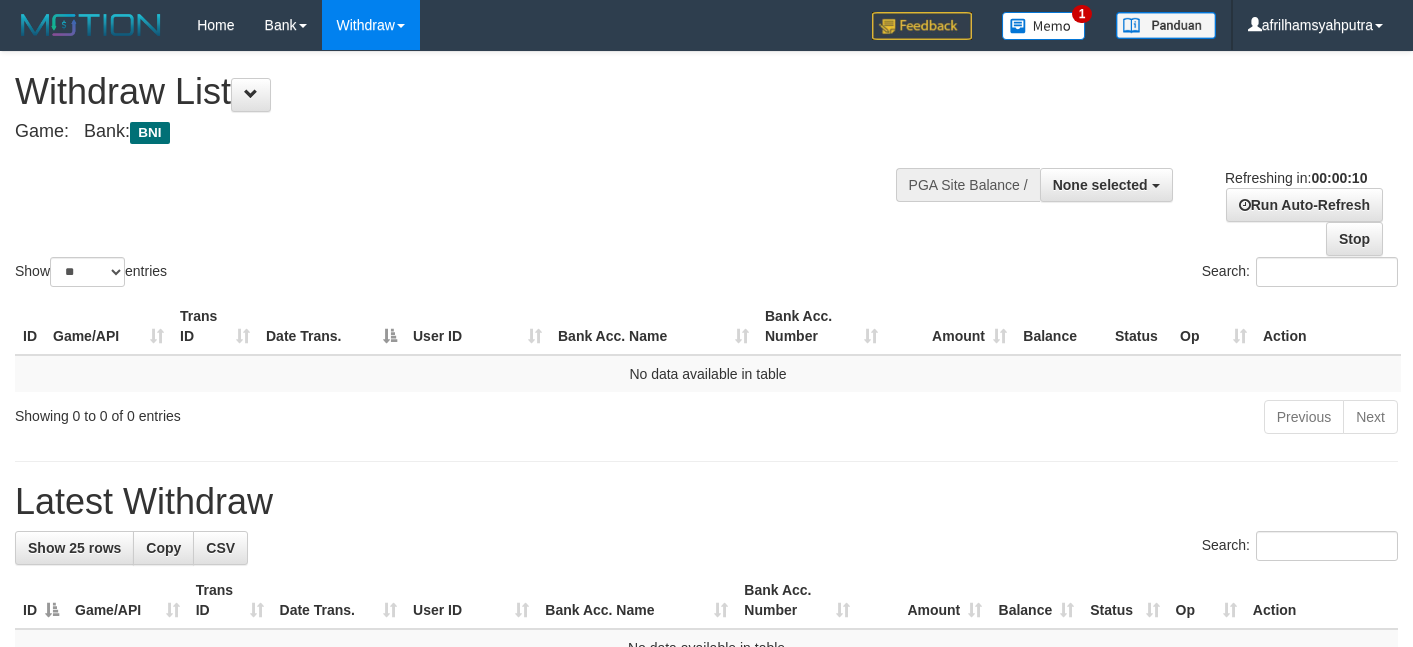 select 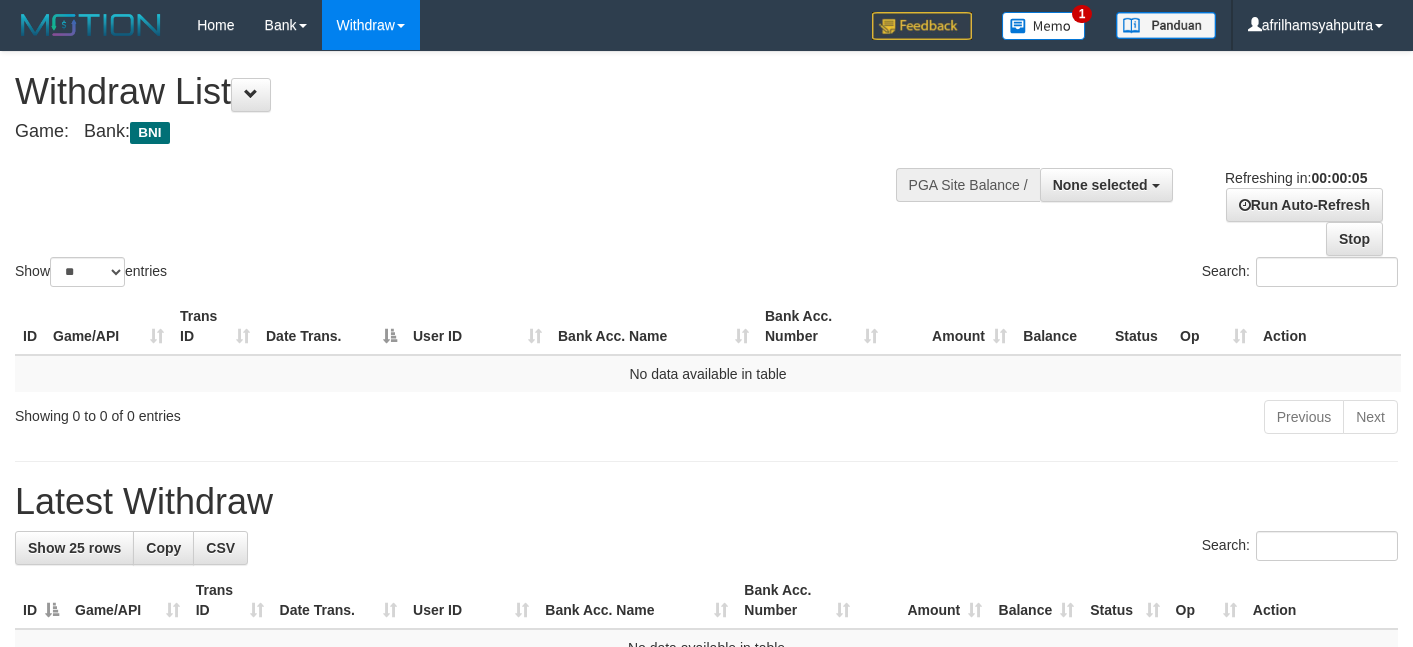 scroll, scrollTop: 0, scrollLeft: 0, axis: both 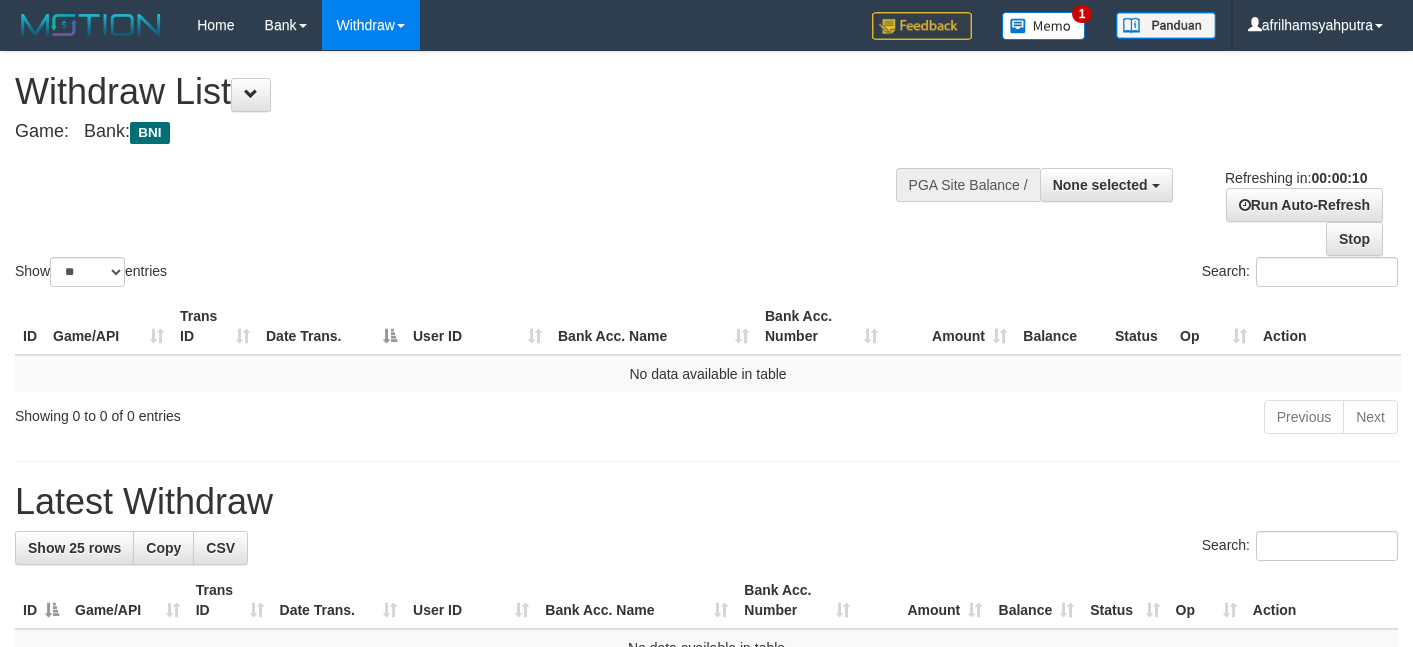 select 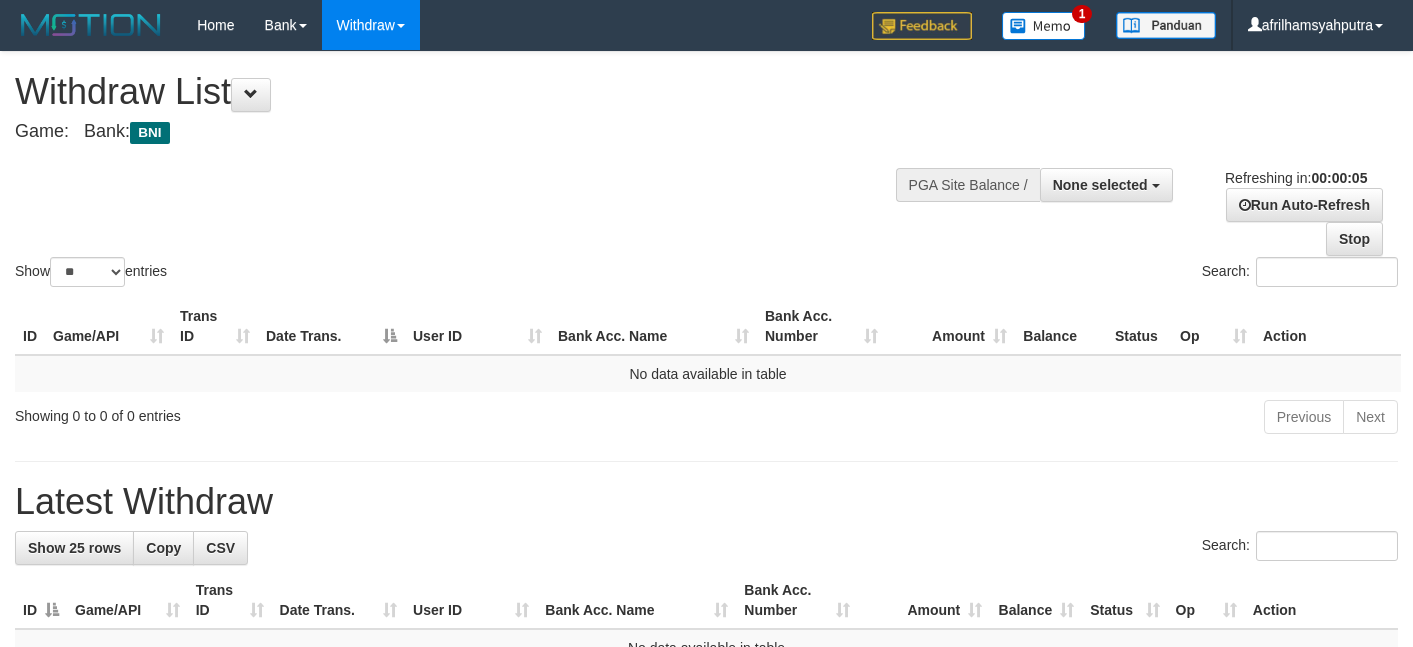 scroll, scrollTop: 0, scrollLeft: 0, axis: both 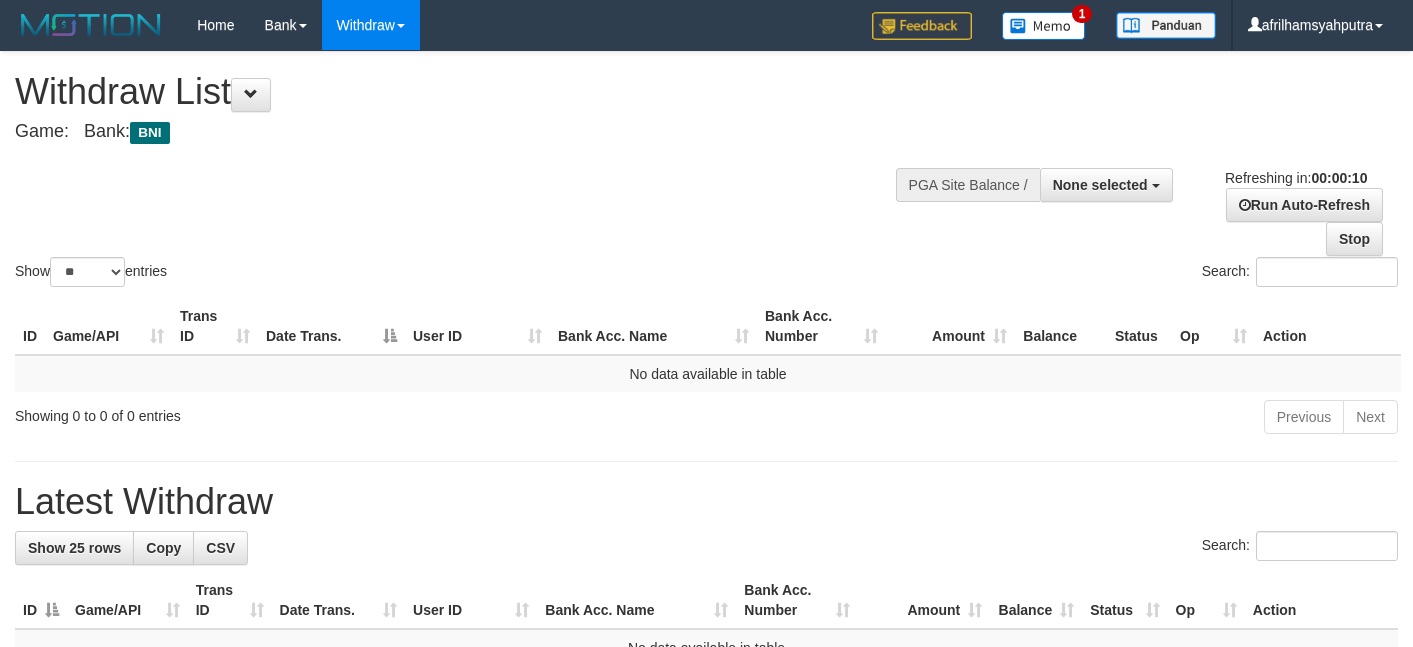 select 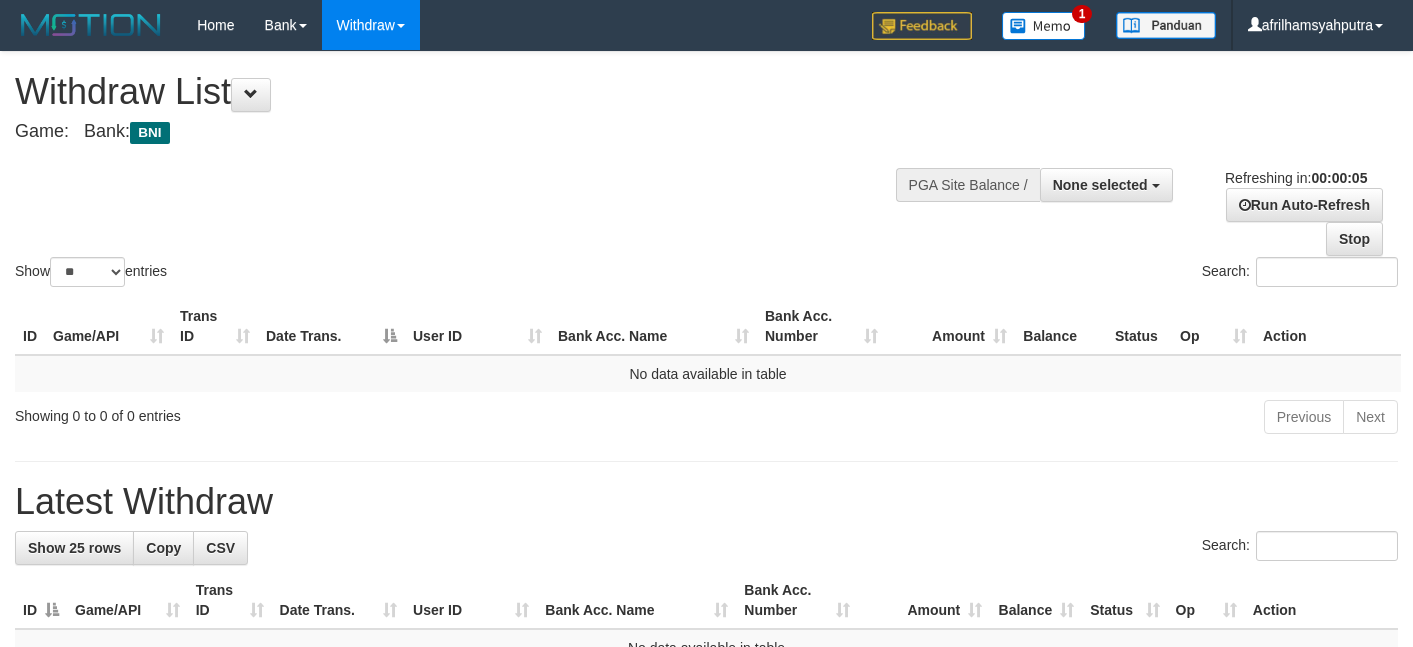 scroll, scrollTop: 0, scrollLeft: 0, axis: both 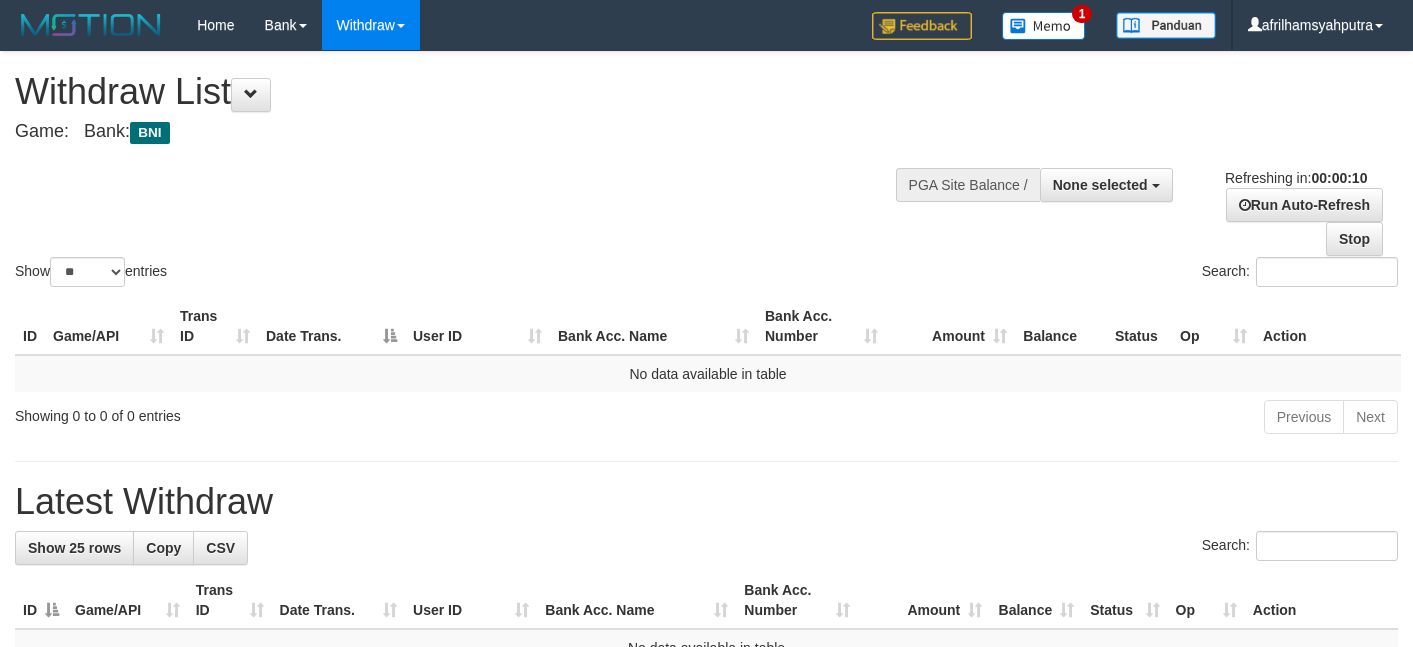 select 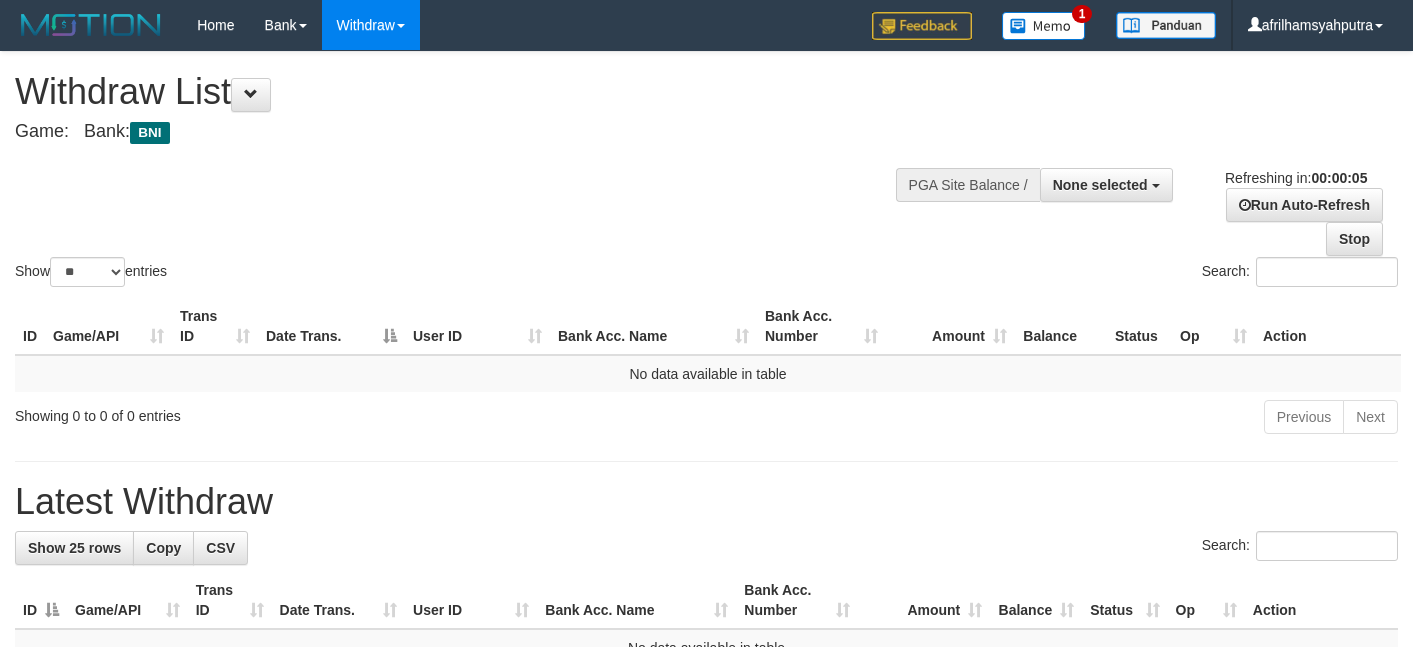 scroll, scrollTop: 0, scrollLeft: 0, axis: both 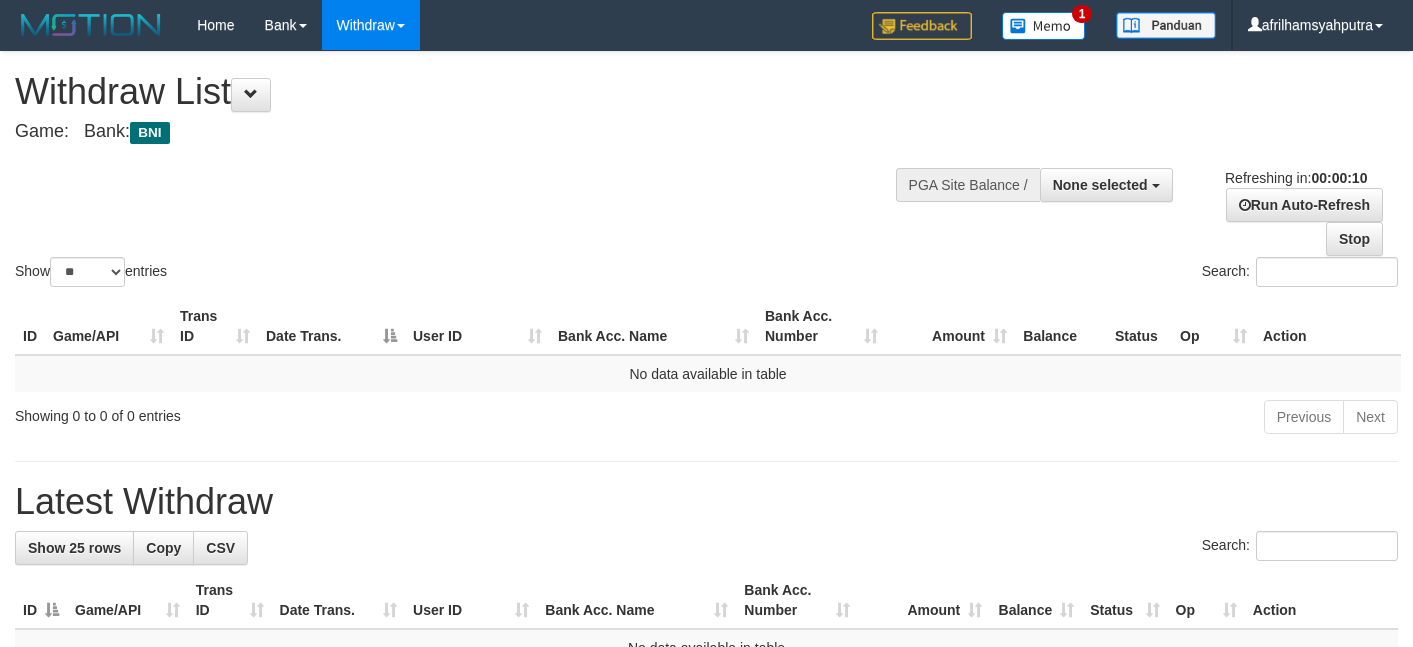 select 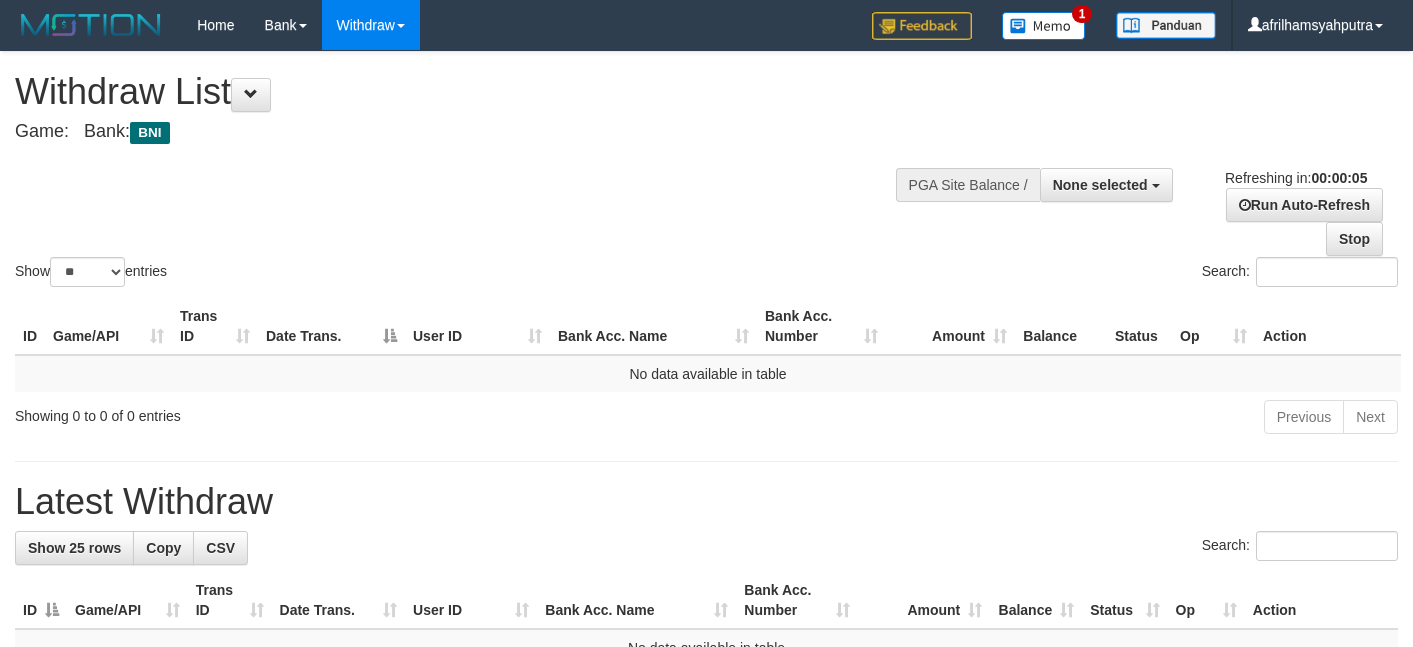 scroll, scrollTop: 0, scrollLeft: 0, axis: both 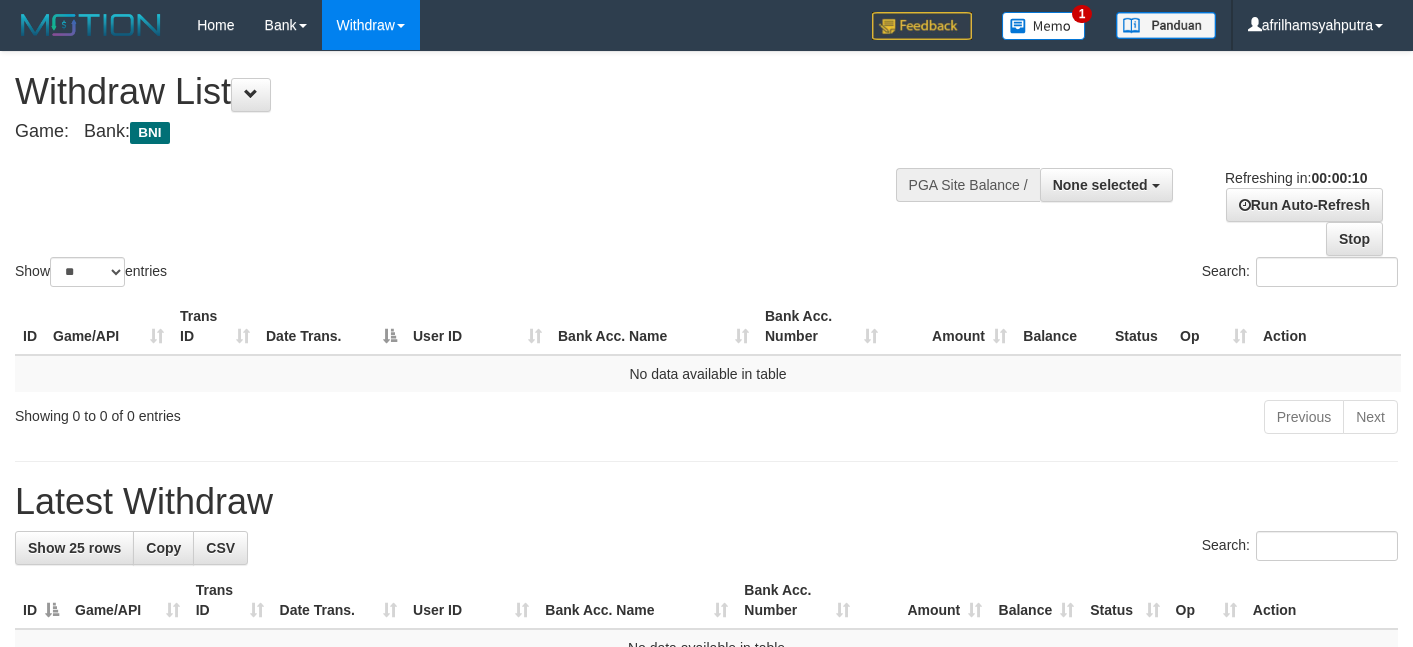 select 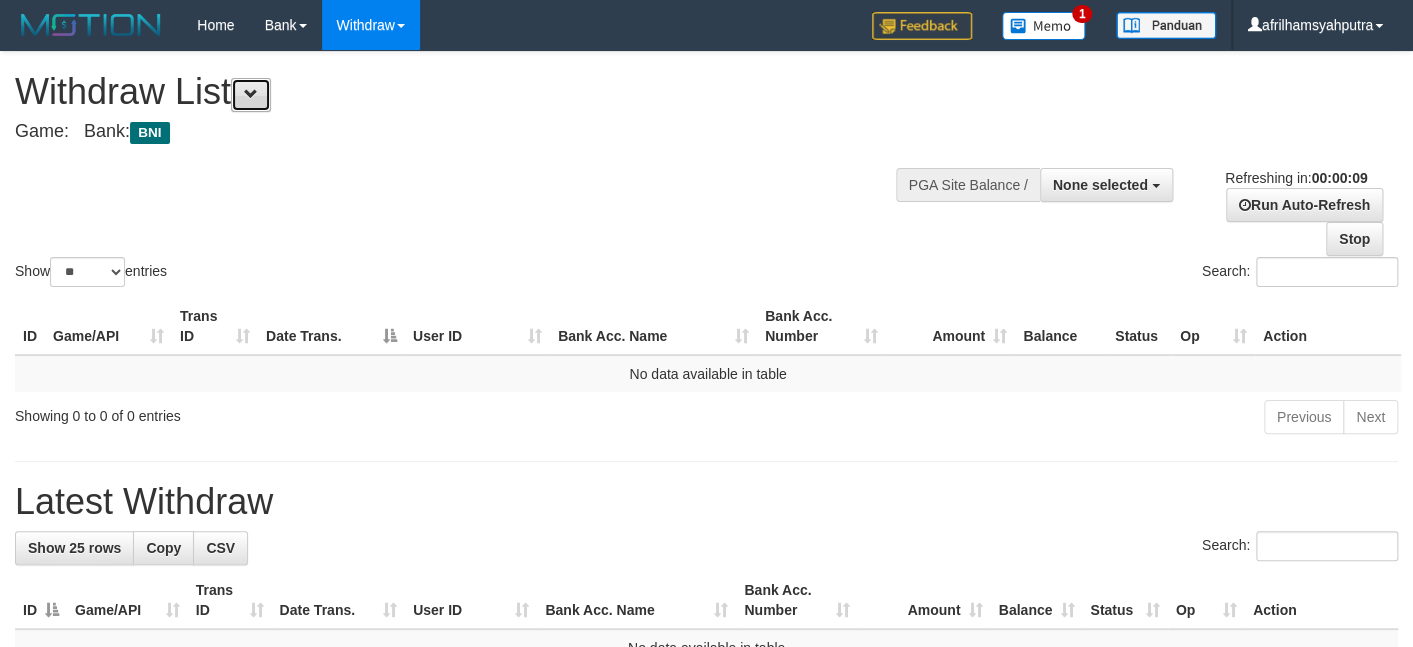 click at bounding box center (251, 95) 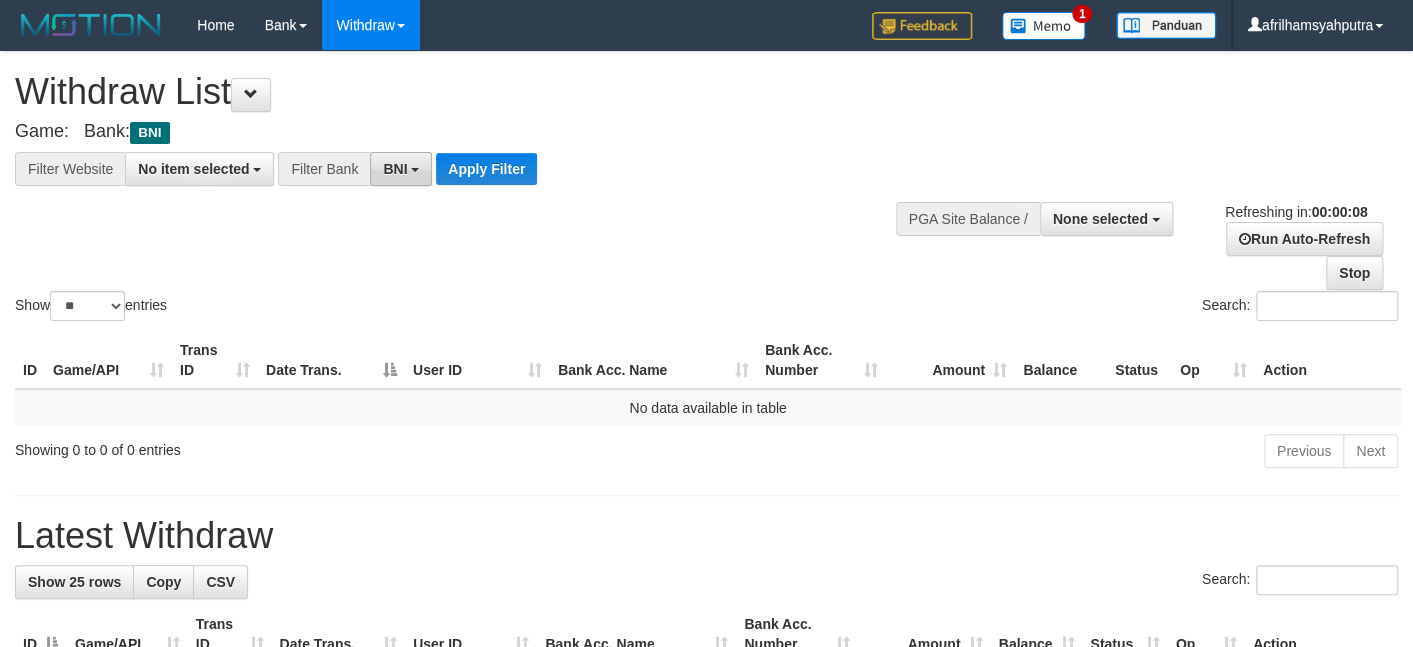 click on "BNI" at bounding box center (395, 169) 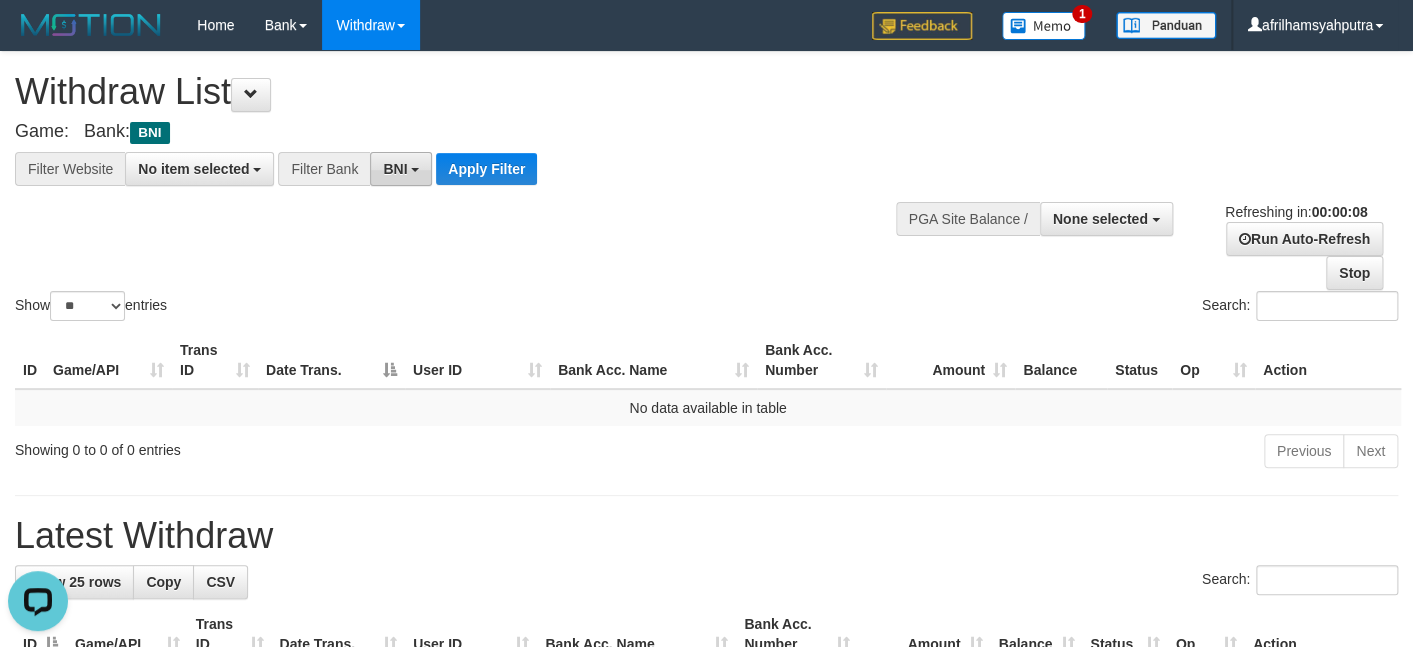 scroll, scrollTop: 0, scrollLeft: 0, axis: both 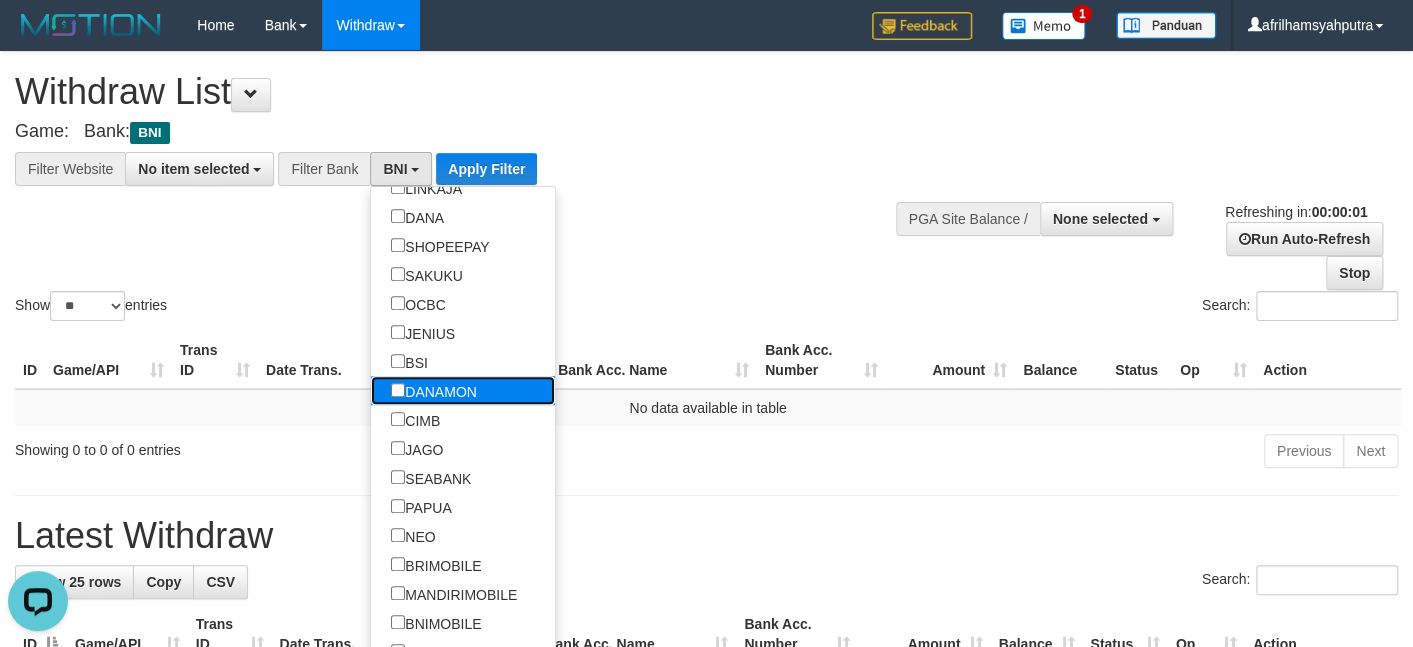 click on "DANAMON" at bounding box center [434, 390] 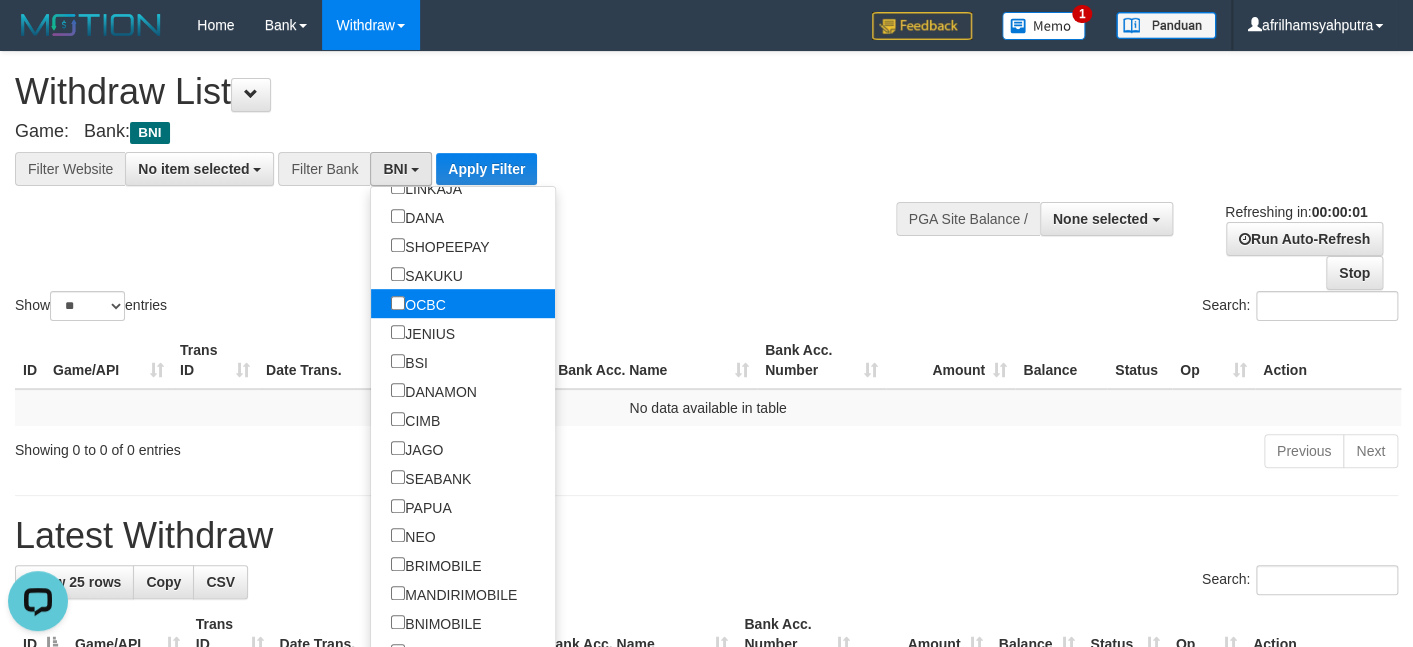 scroll, scrollTop: 452, scrollLeft: 0, axis: vertical 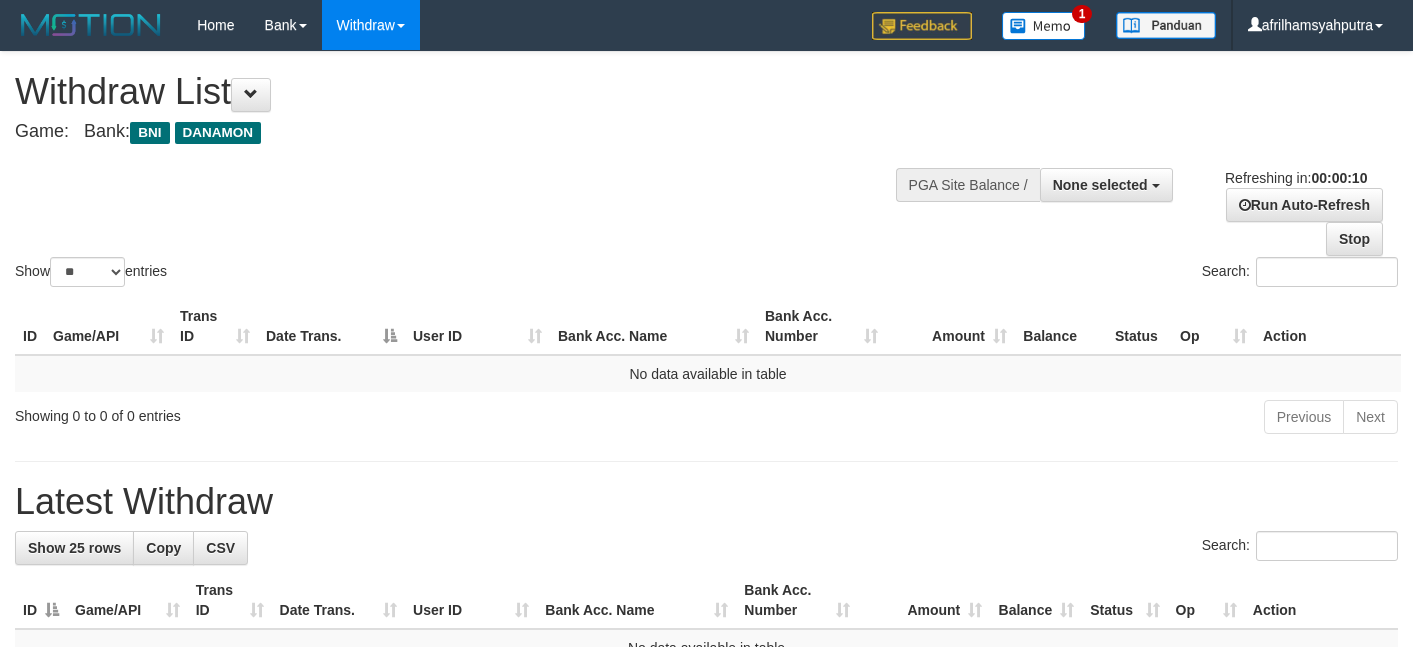 select 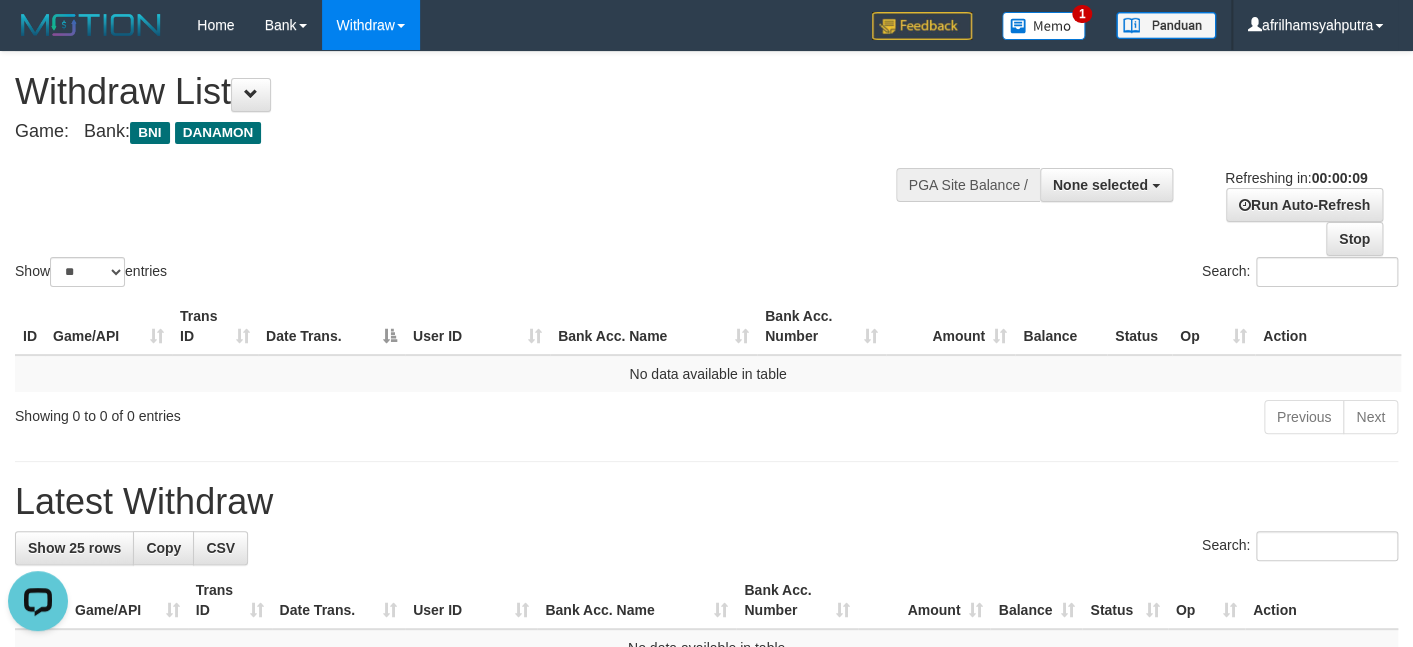 scroll, scrollTop: 0, scrollLeft: 0, axis: both 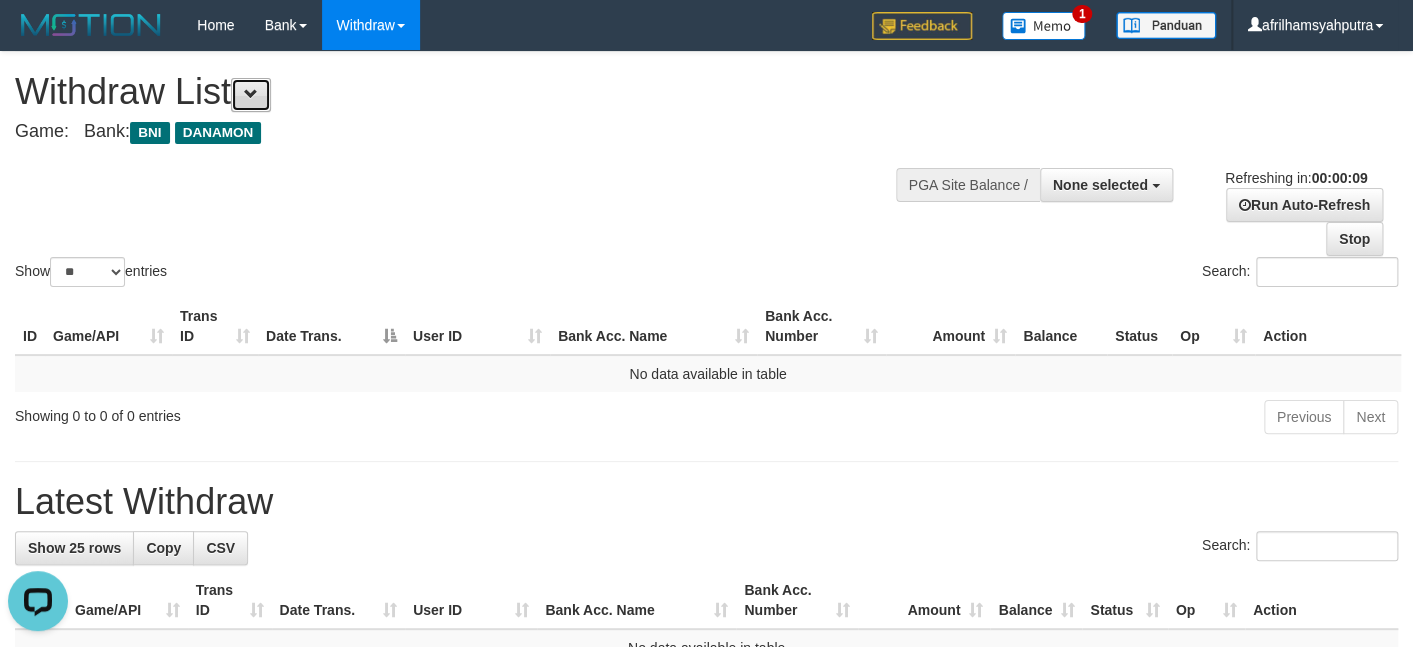 click at bounding box center [251, 95] 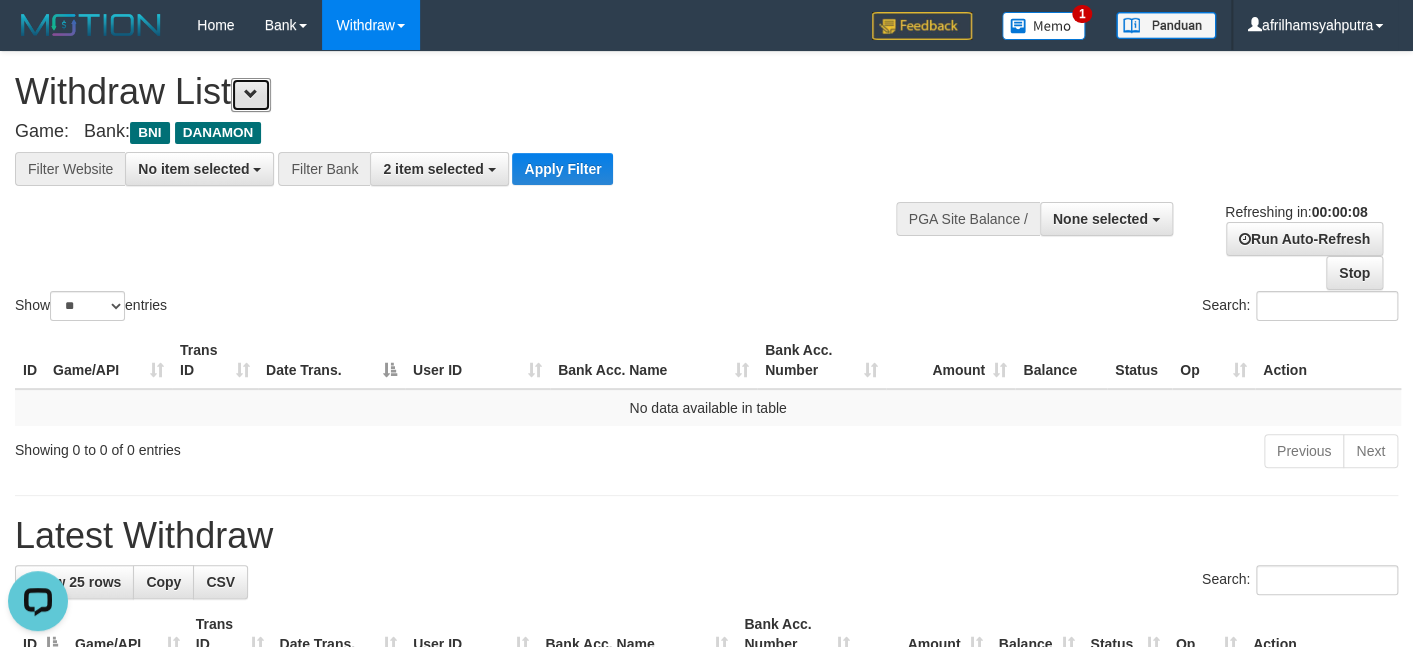 scroll, scrollTop: 120, scrollLeft: 0, axis: vertical 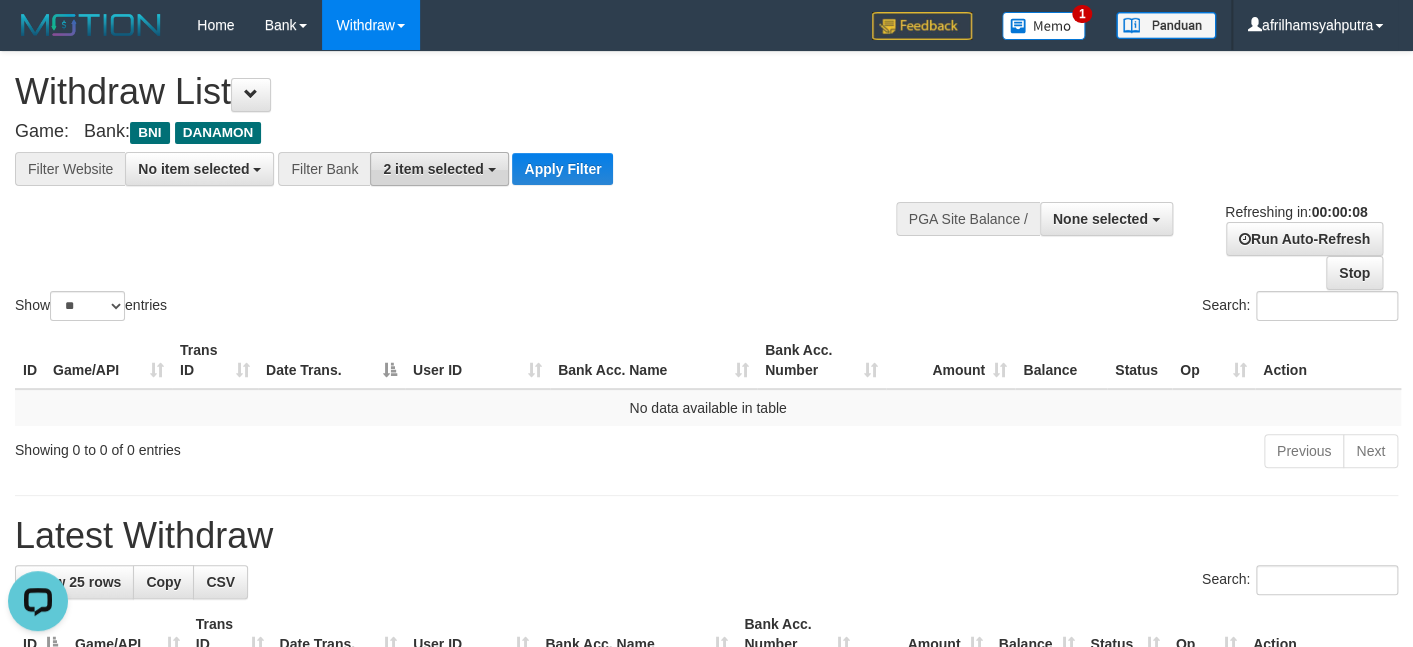 click on "2 item selected" at bounding box center [433, 169] 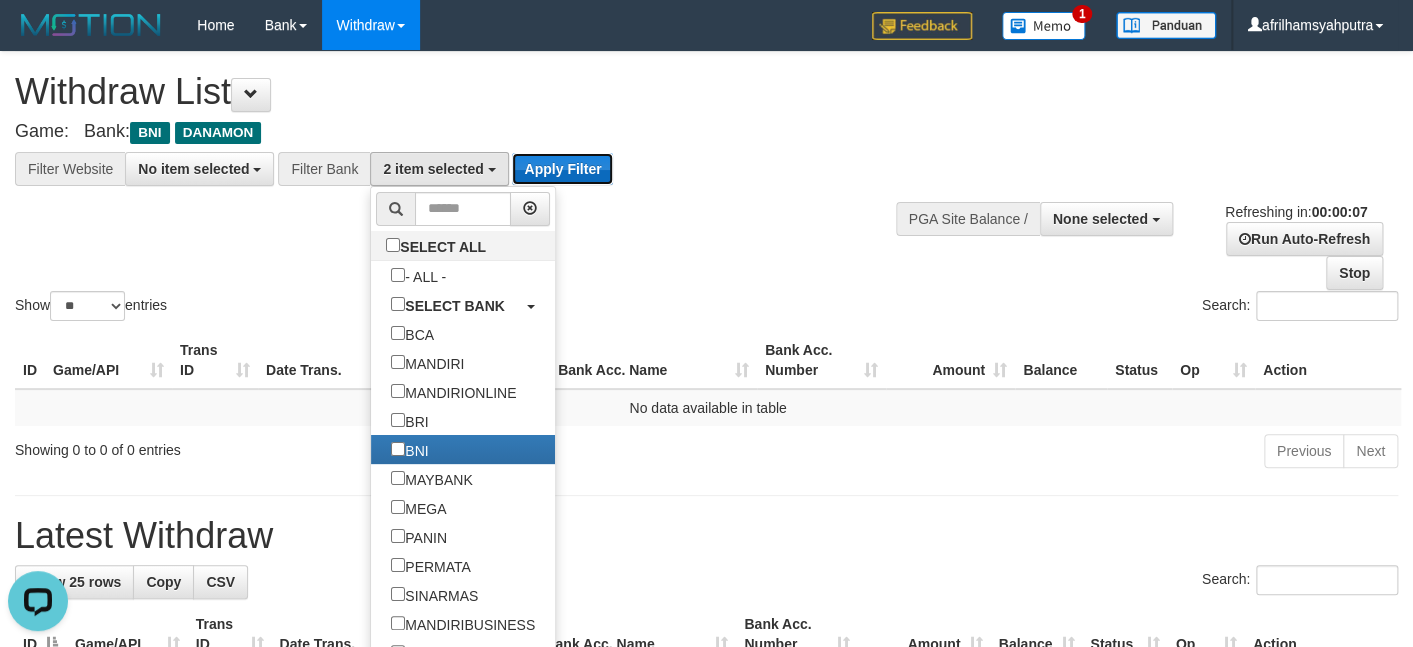 click on "Apply Filter" at bounding box center (562, 169) 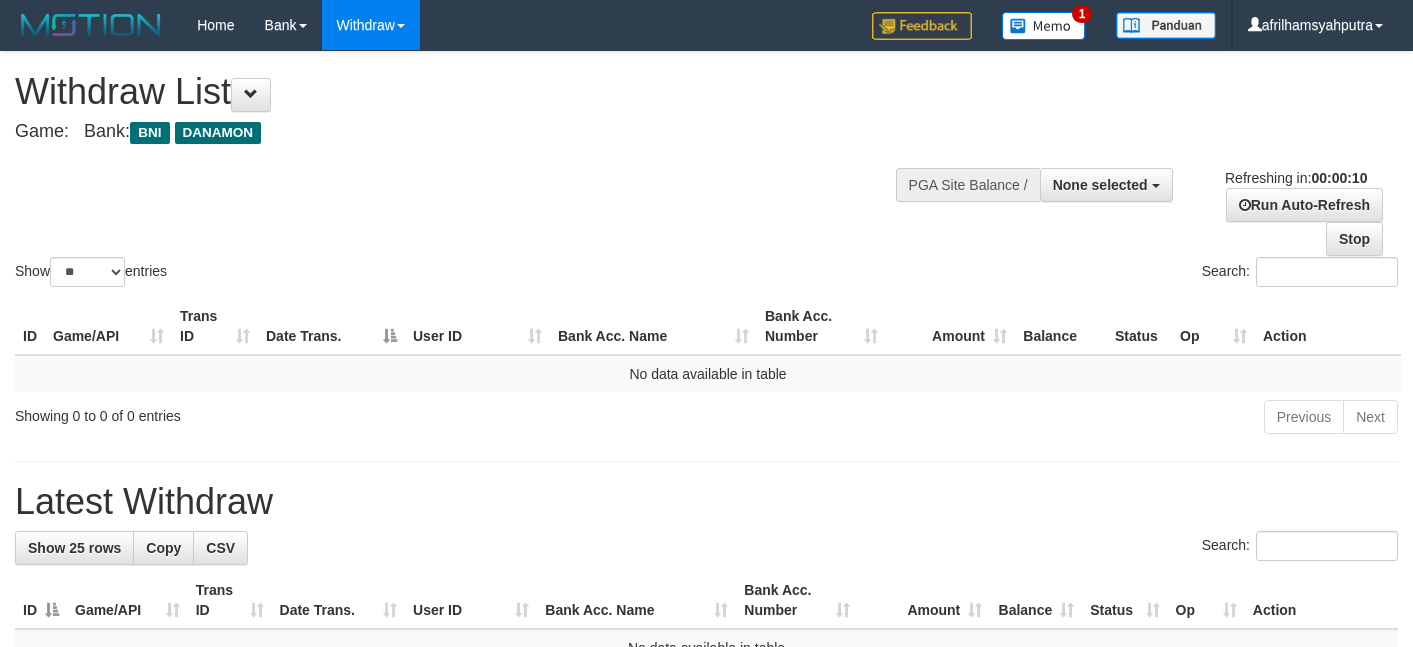 select 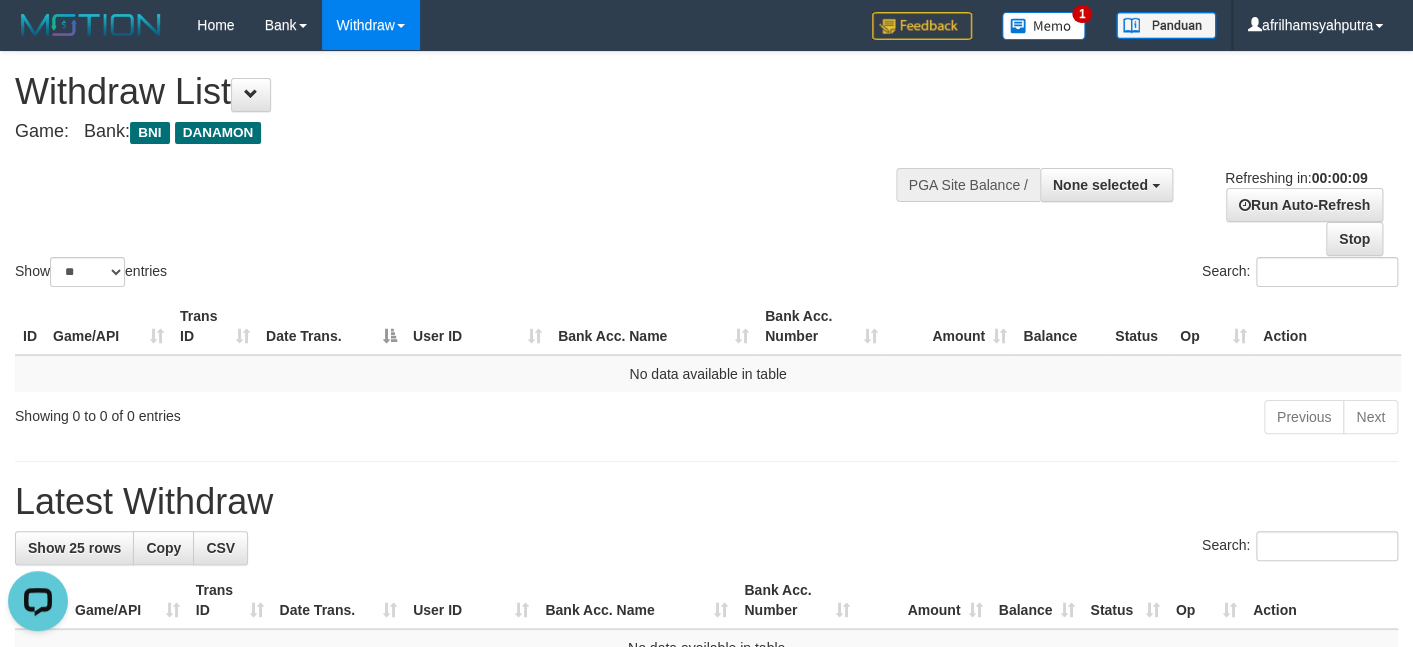 scroll, scrollTop: 0, scrollLeft: 0, axis: both 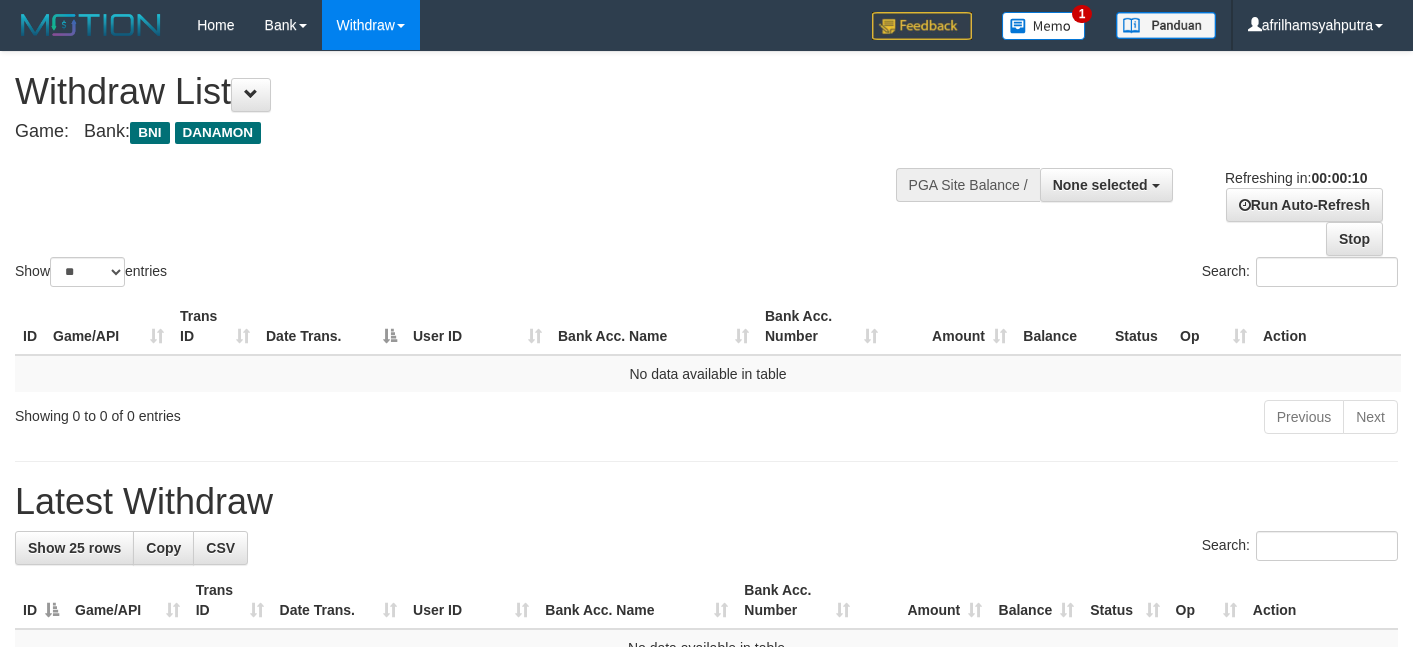 select 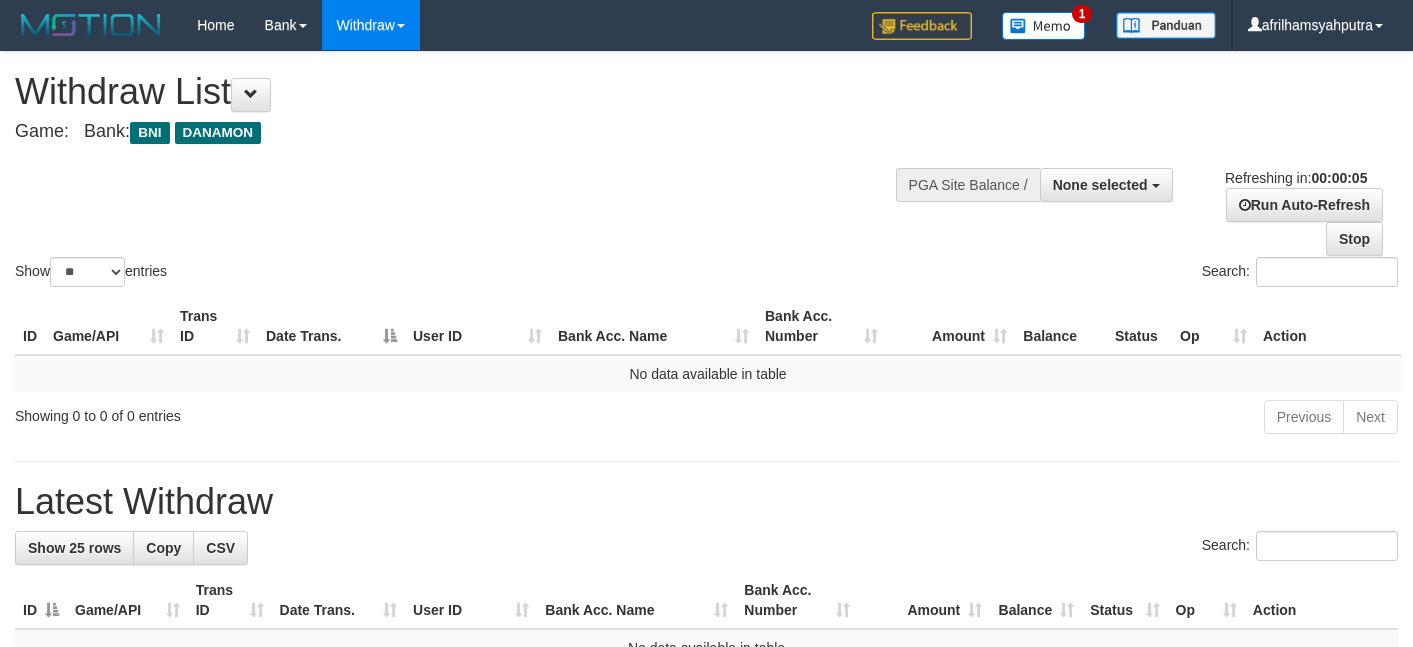 scroll, scrollTop: 0, scrollLeft: 0, axis: both 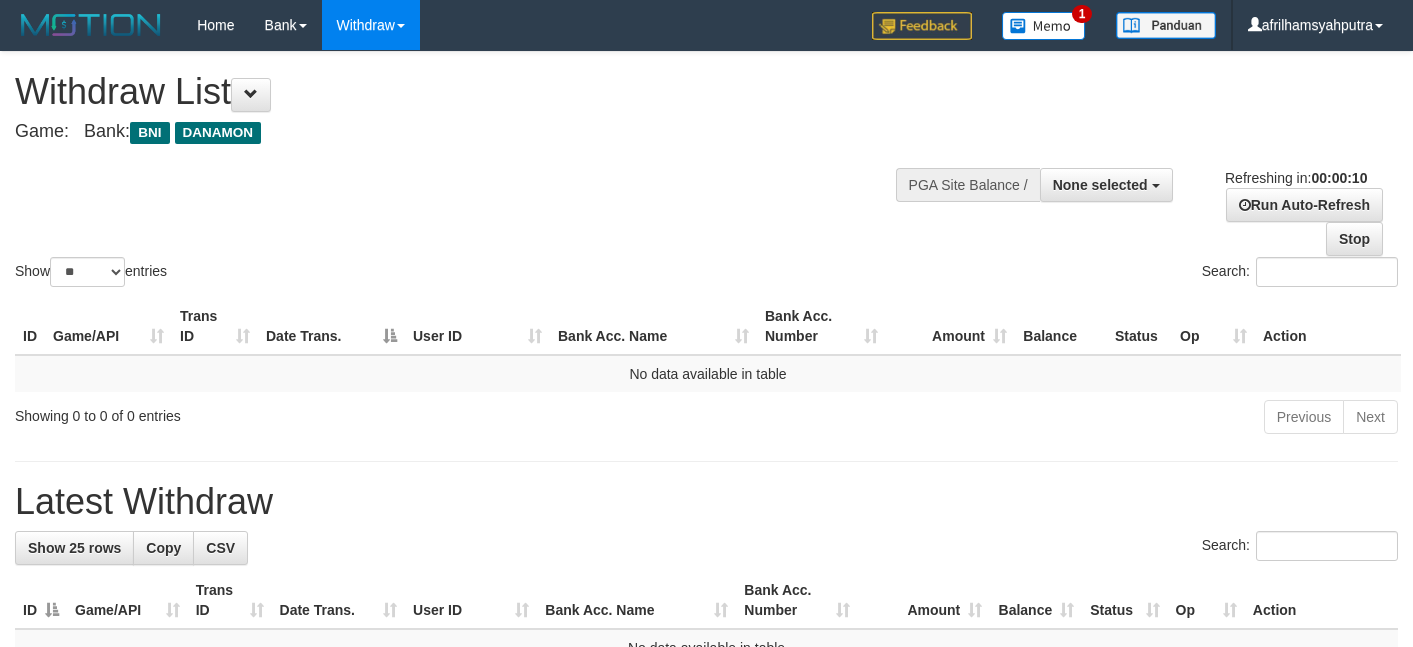 select 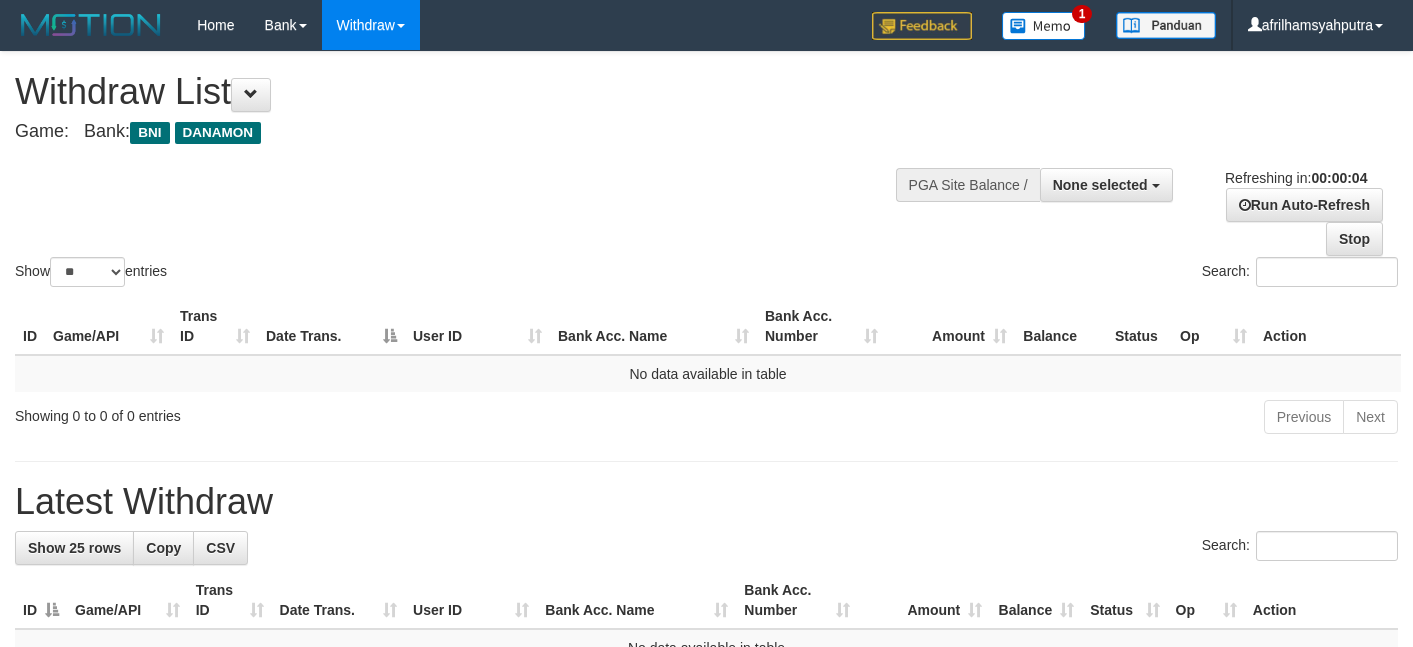 scroll, scrollTop: 0, scrollLeft: 0, axis: both 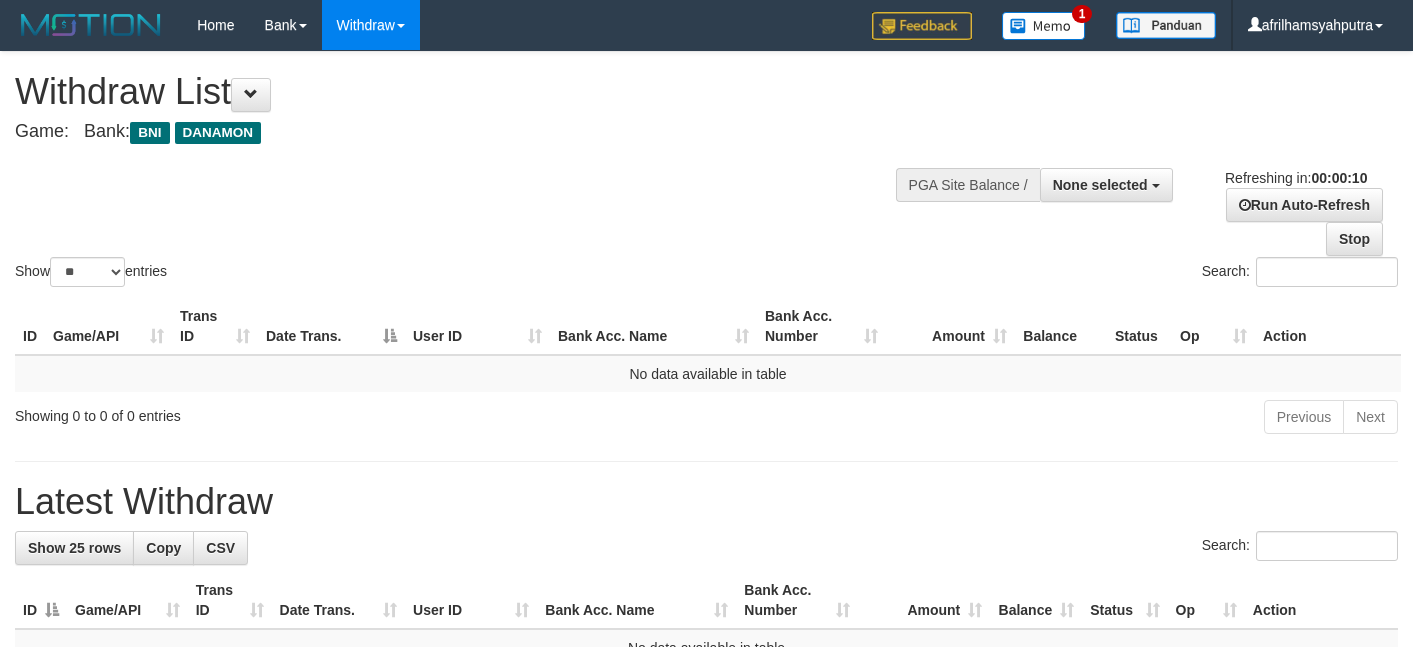 select 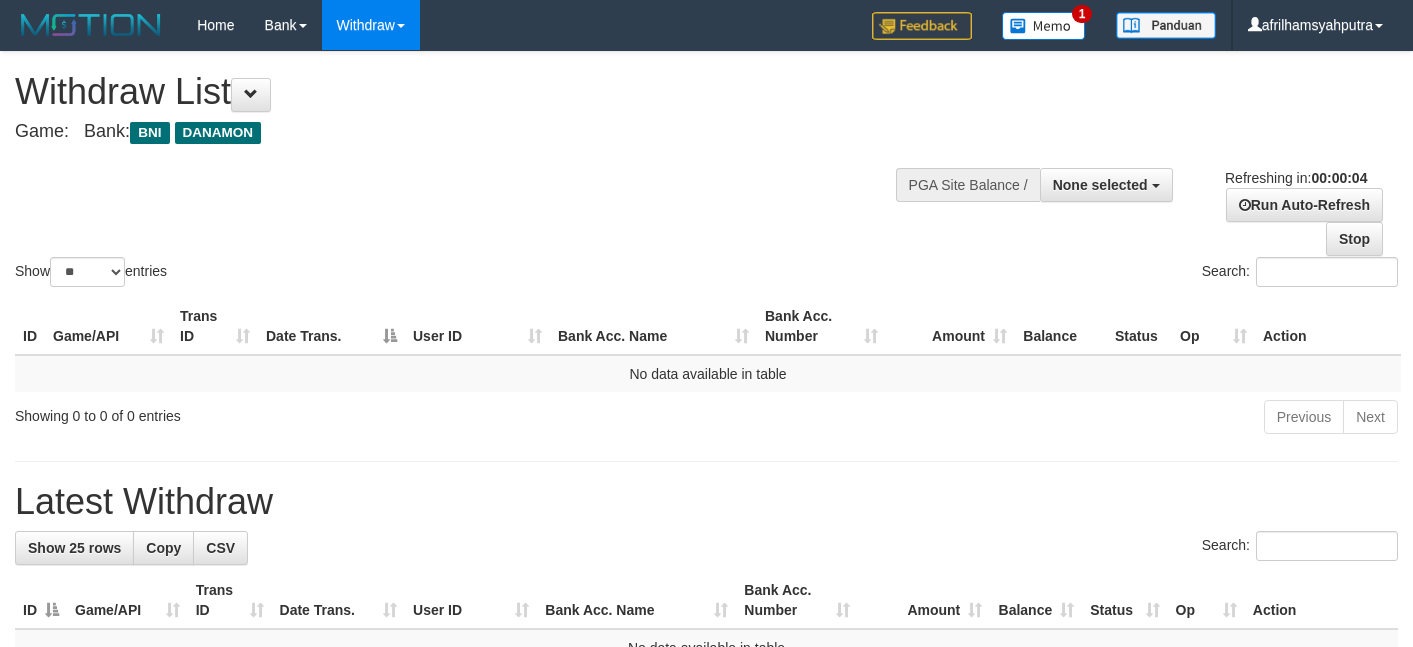 scroll, scrollTop: 0, scrollLeft: 0, axis: both 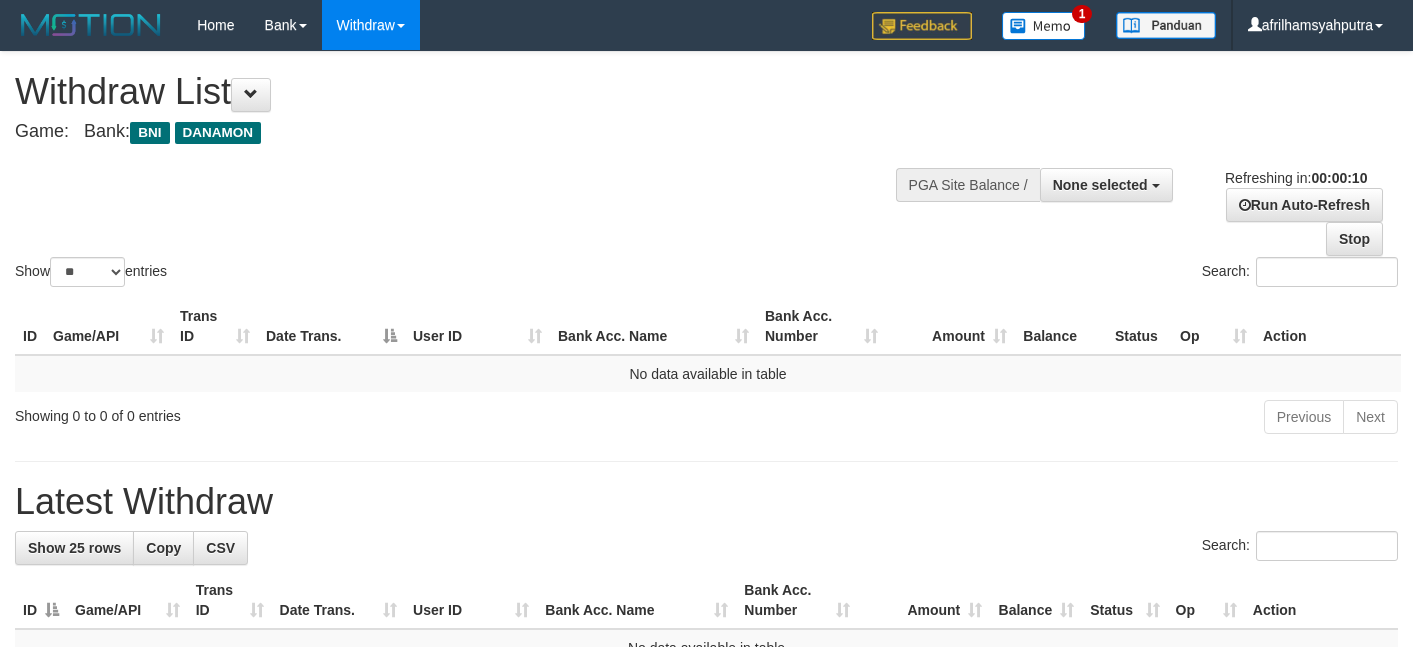 select 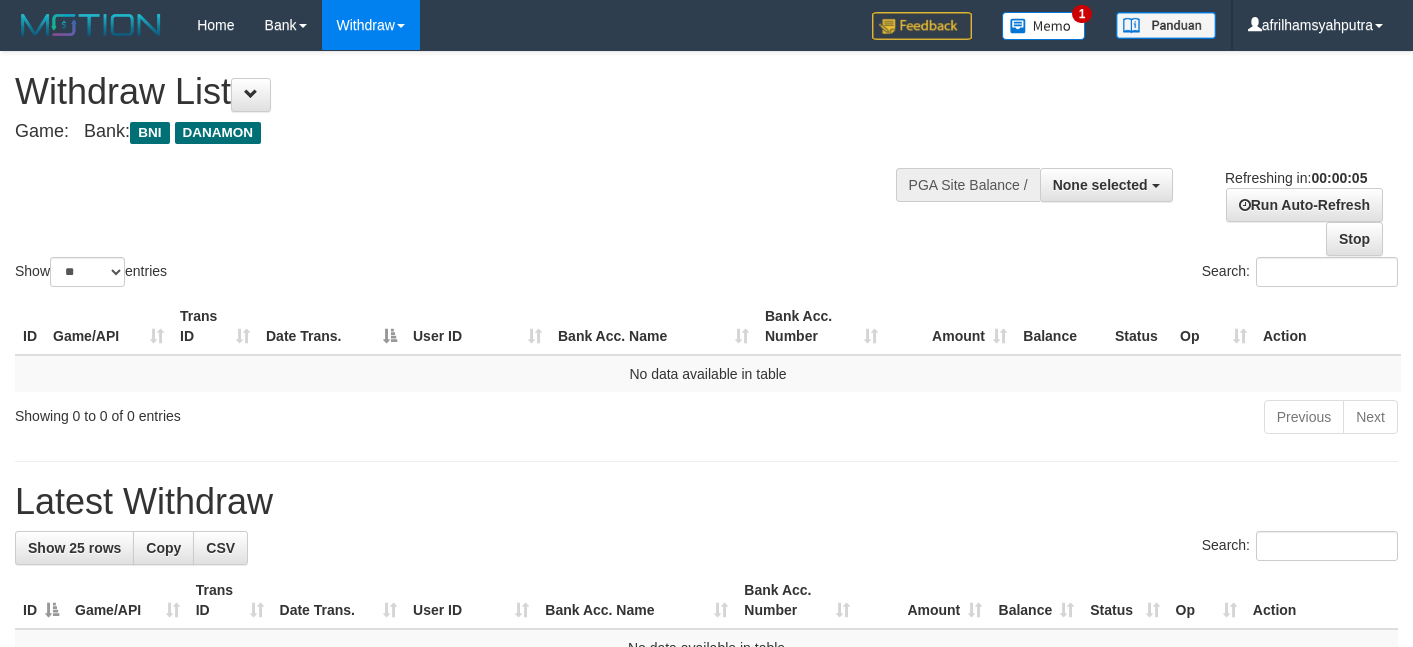 scroll, scrollTop: 0, scrollLeft: 0, axis: both 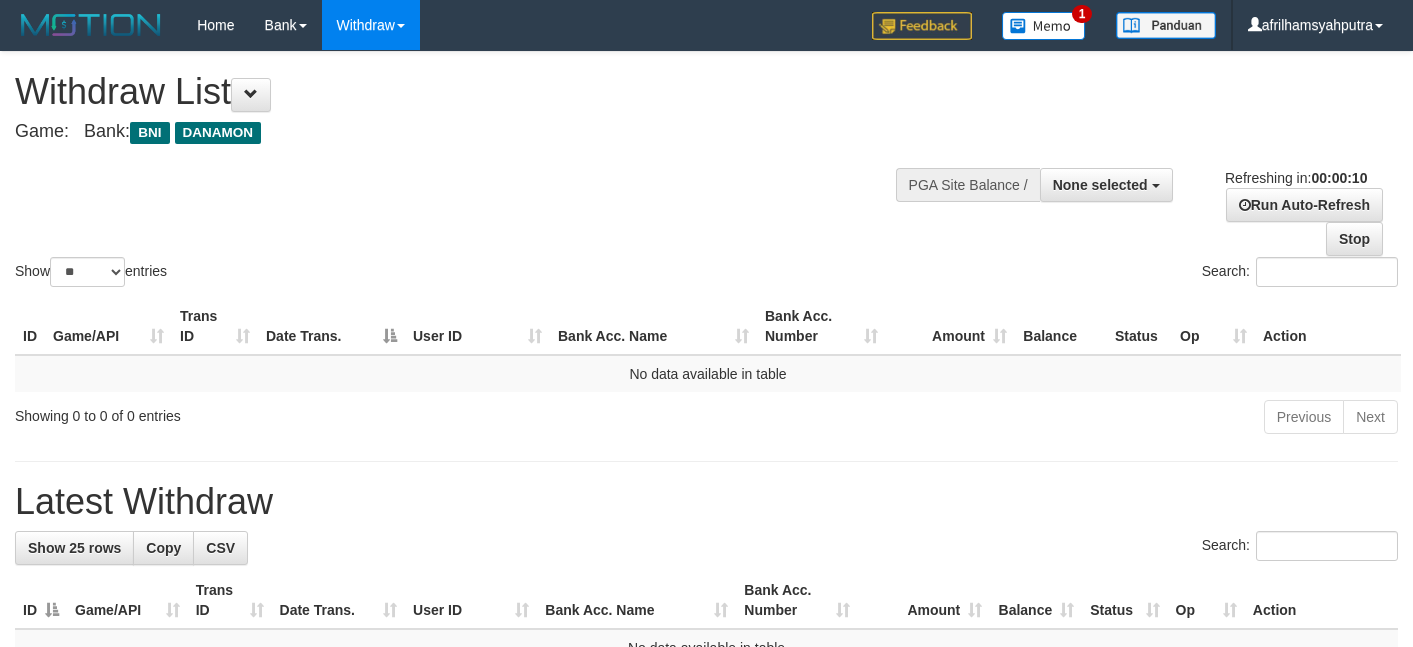 select 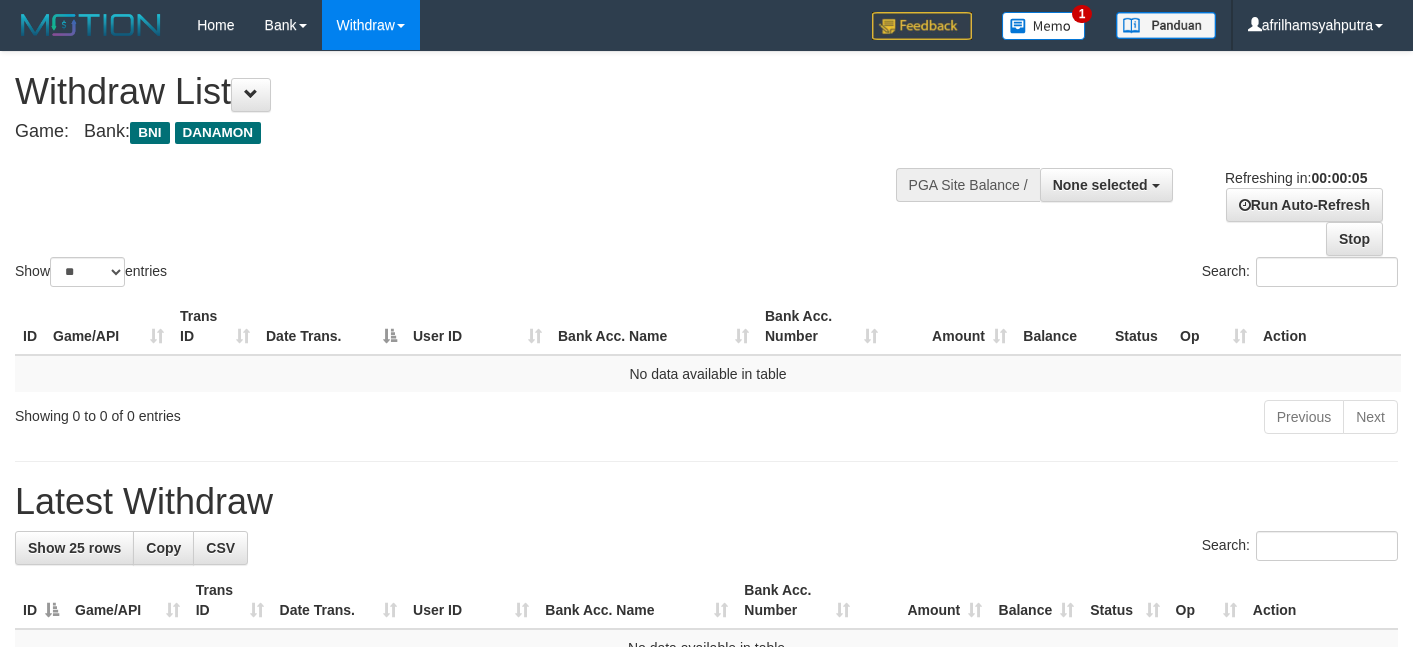 scroll, scrollTop: 0, scrollLeft: 0, axis: both 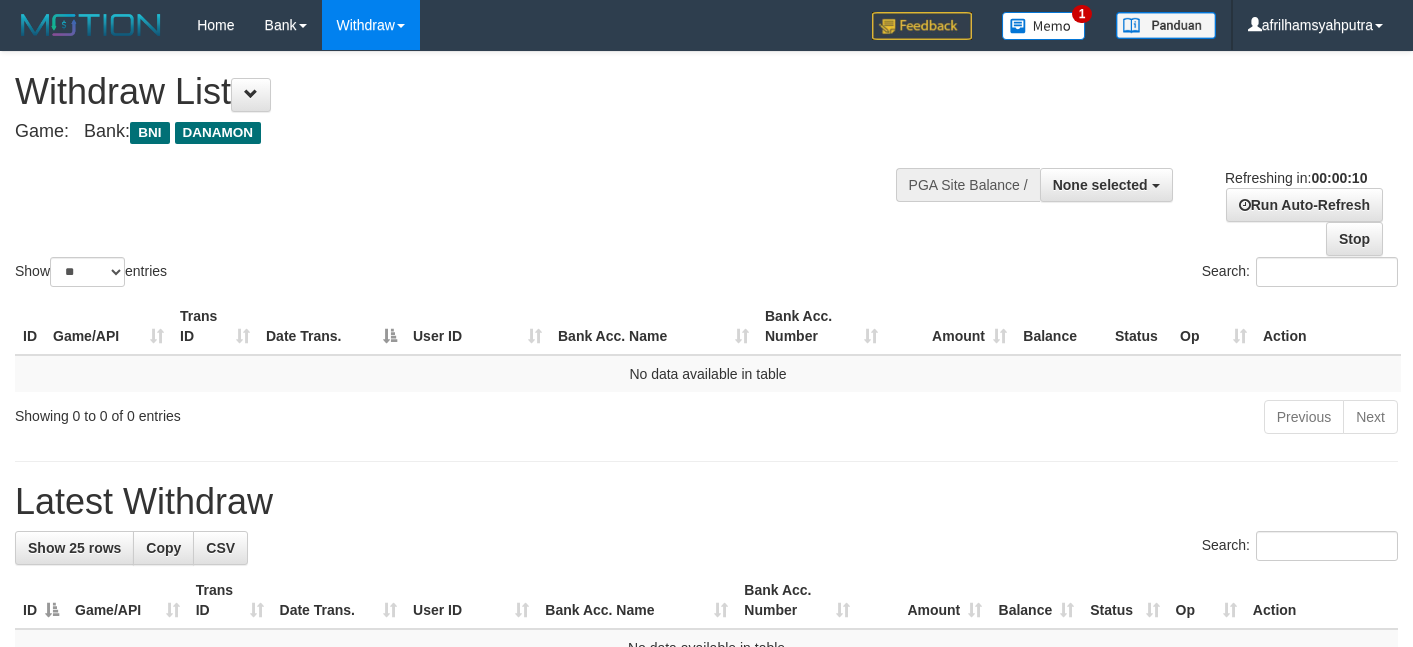select 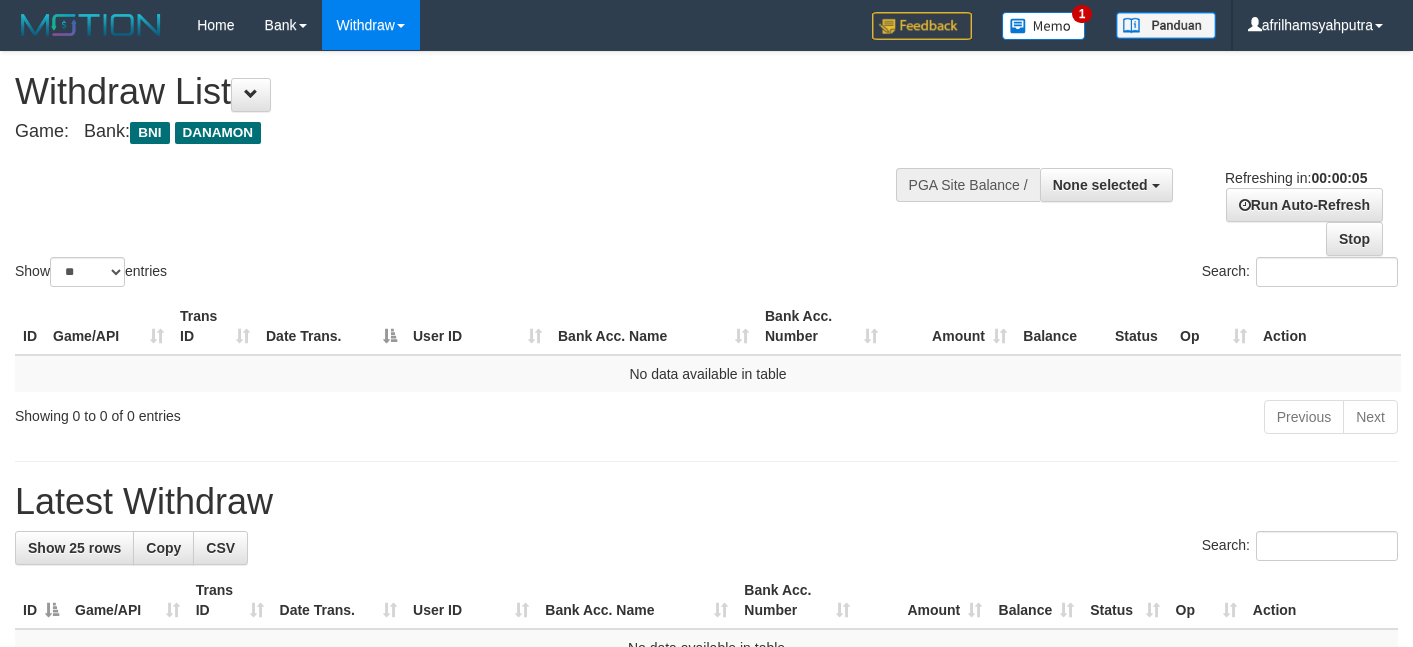 scroll, scrollTop: 0, scrollLeft: 0, axis: both 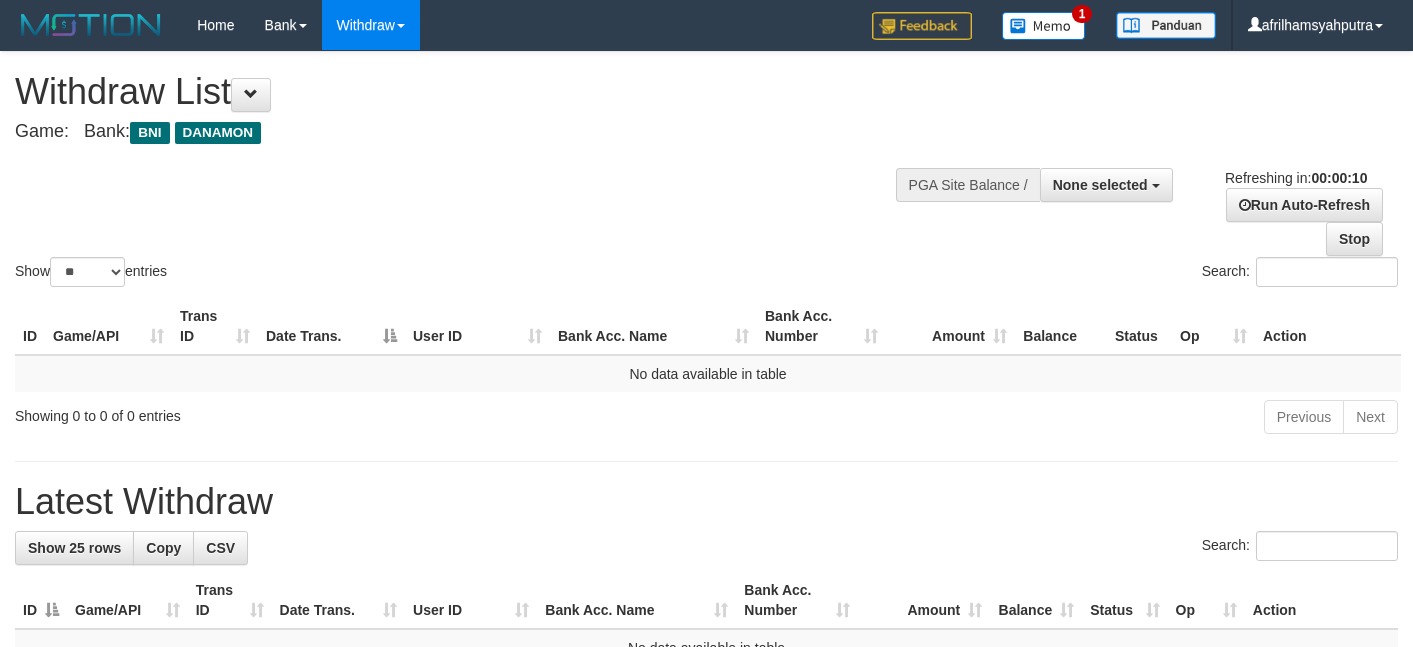 select 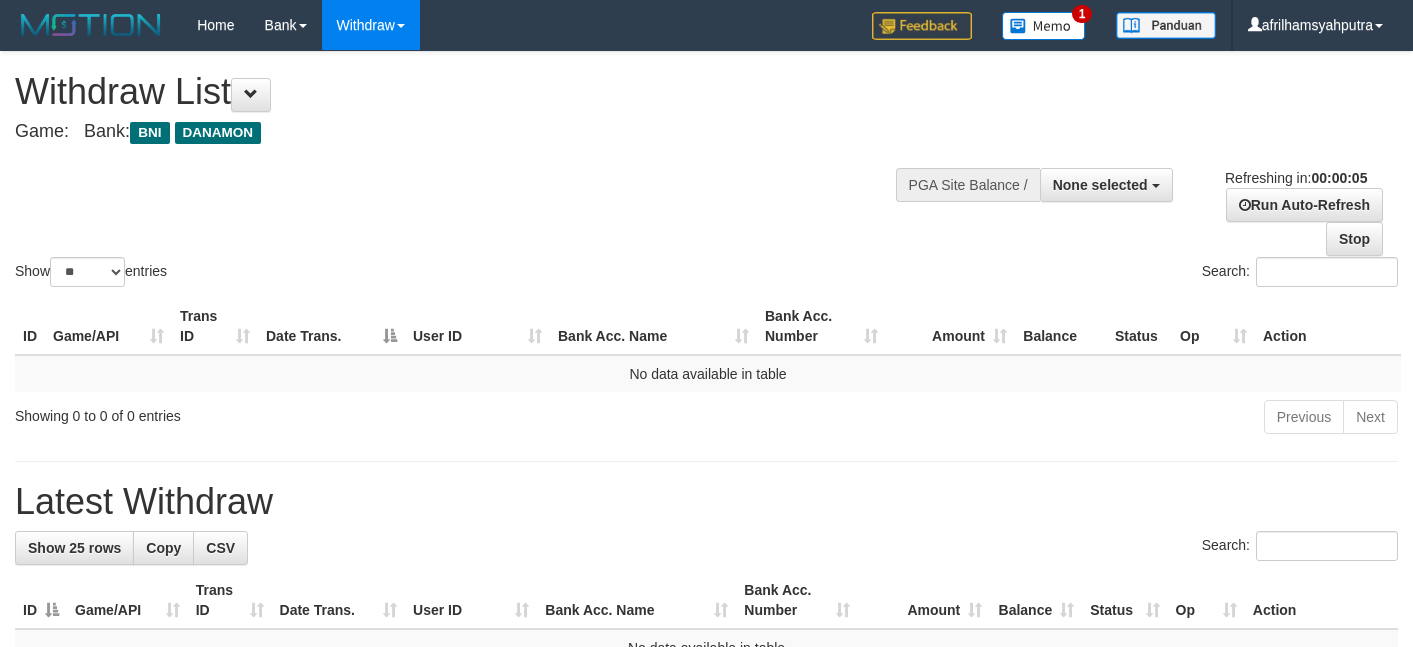 scroll, scrollTop: 0, scrollLeft: 0, axis: both 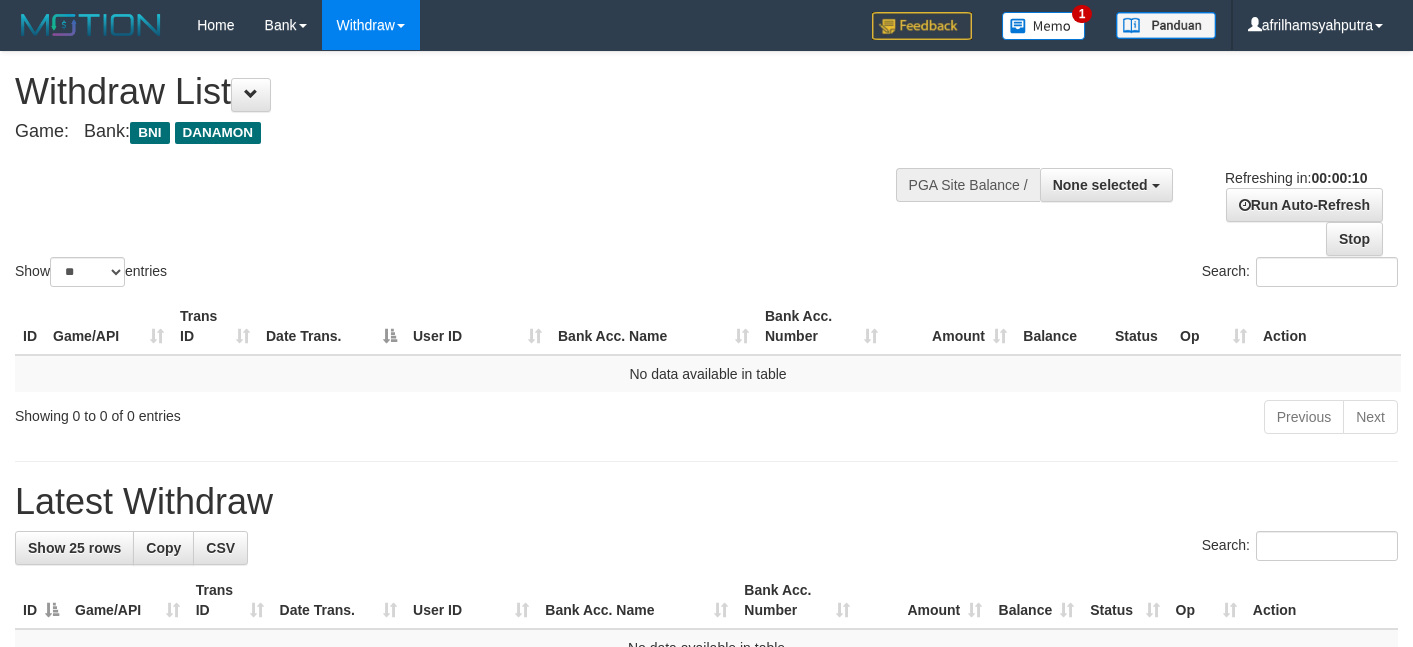 select 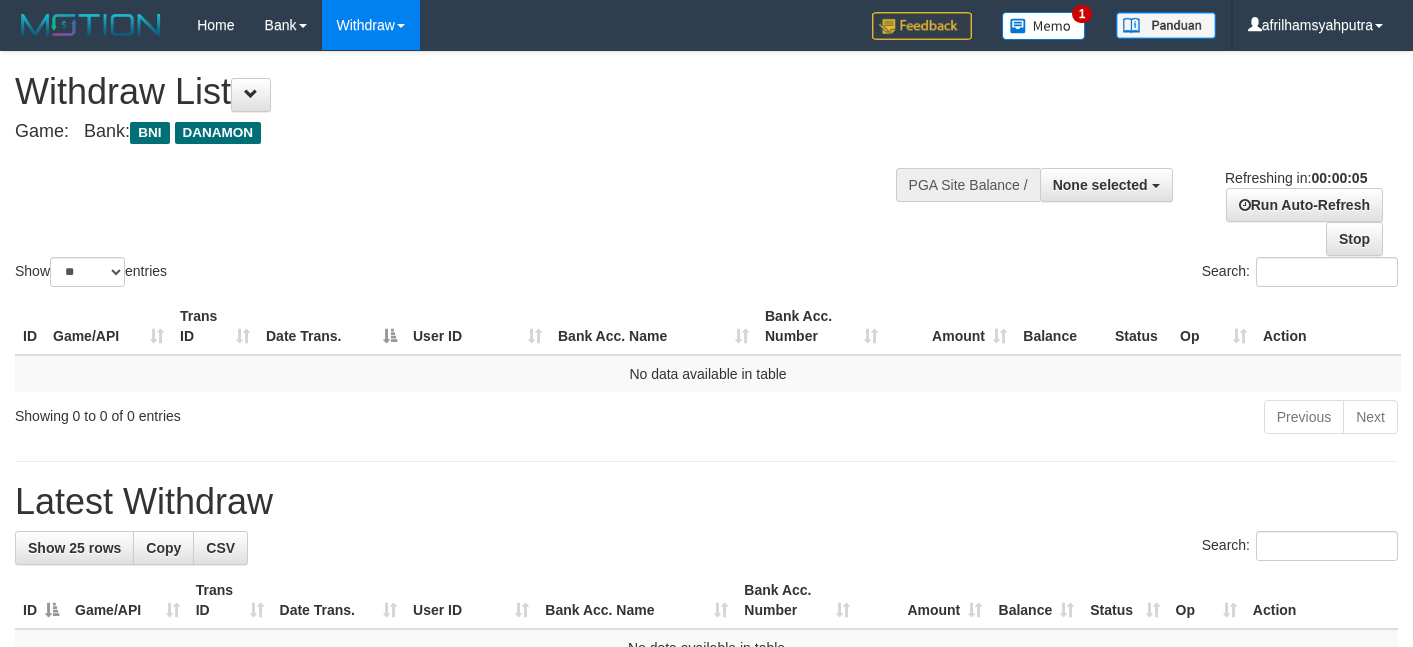 scroll, scrollTop: 0, scrollLeft: 0, axis: both 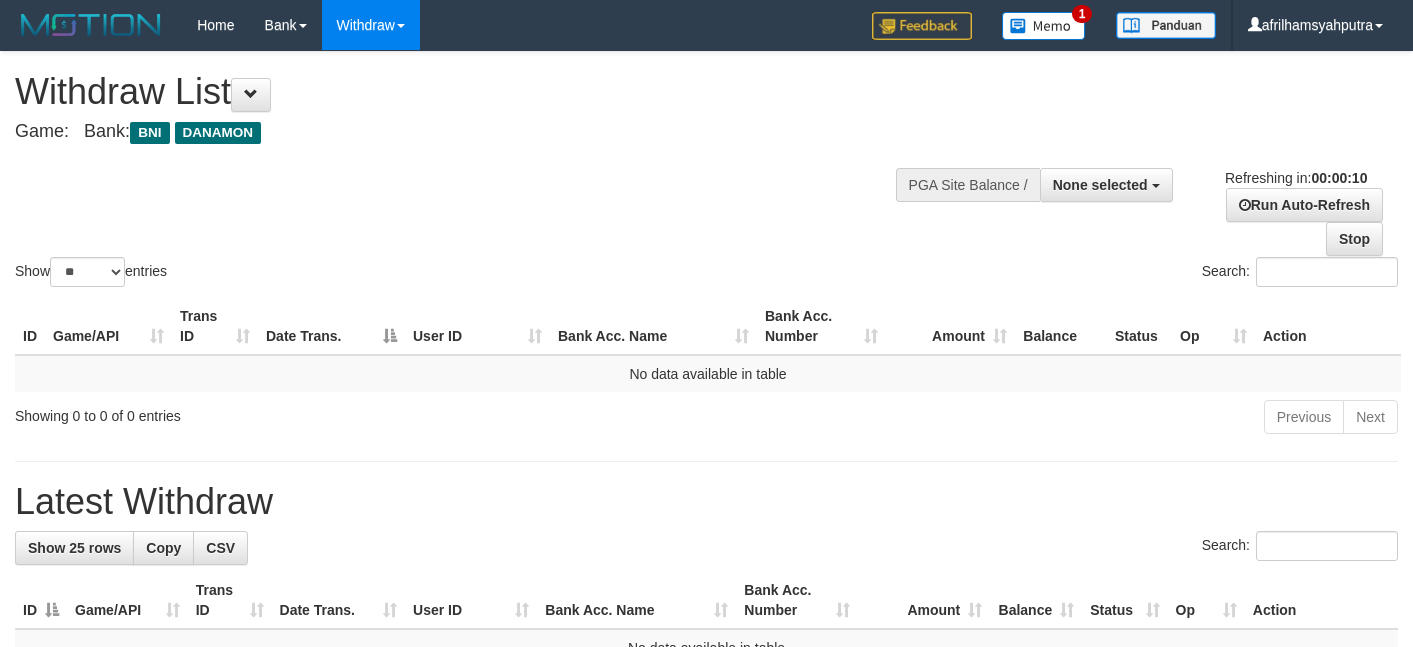 select 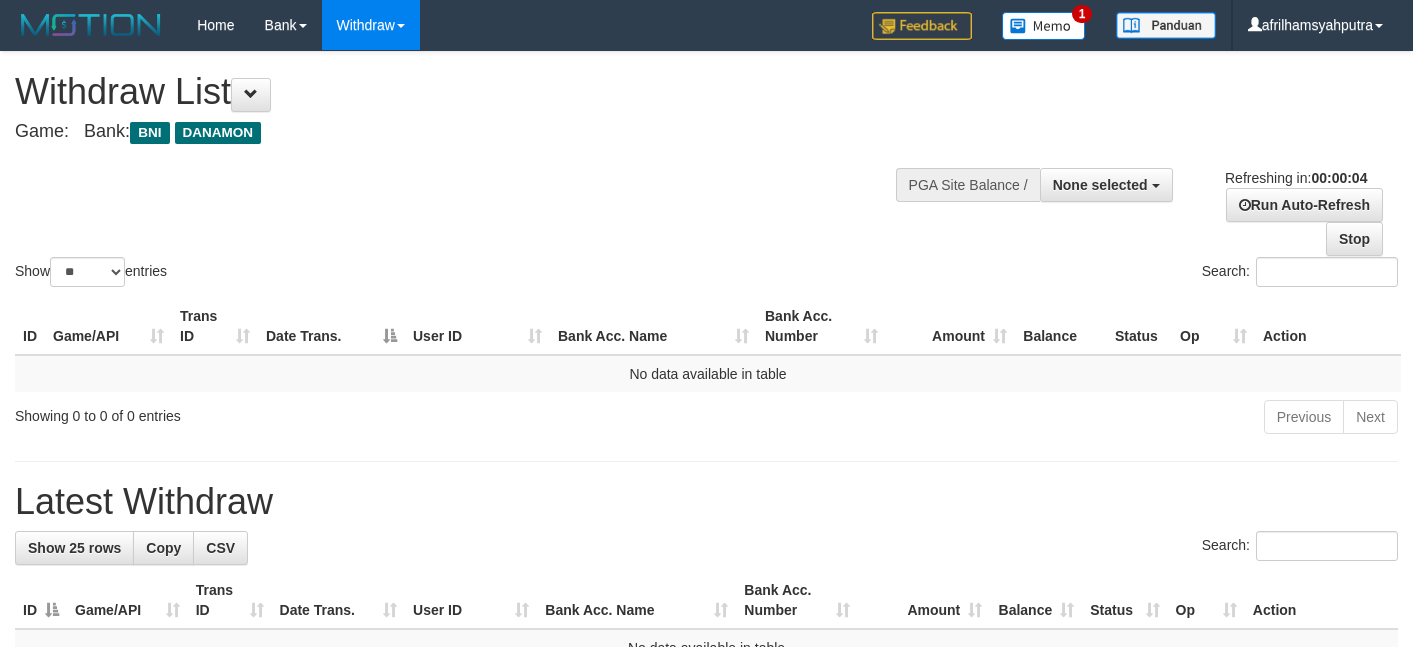 scroll, scrollTop: 0, scrollLeft: 0, axis: both 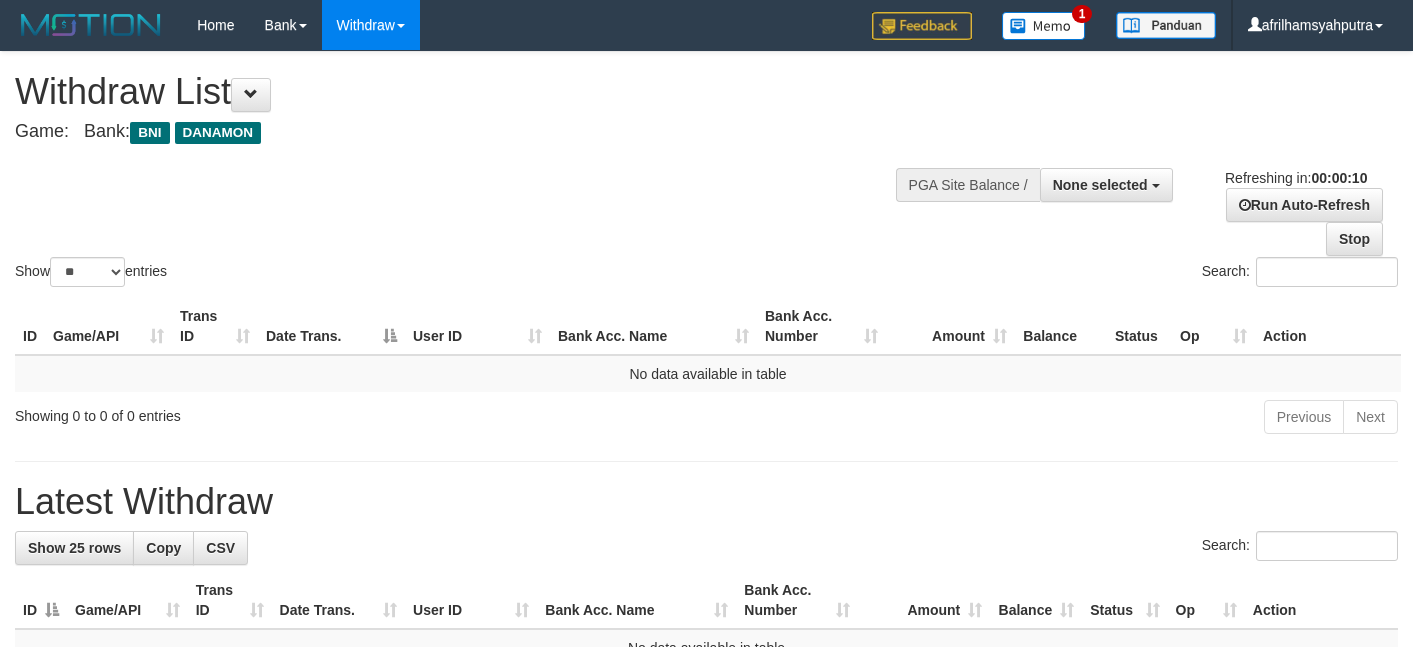 select 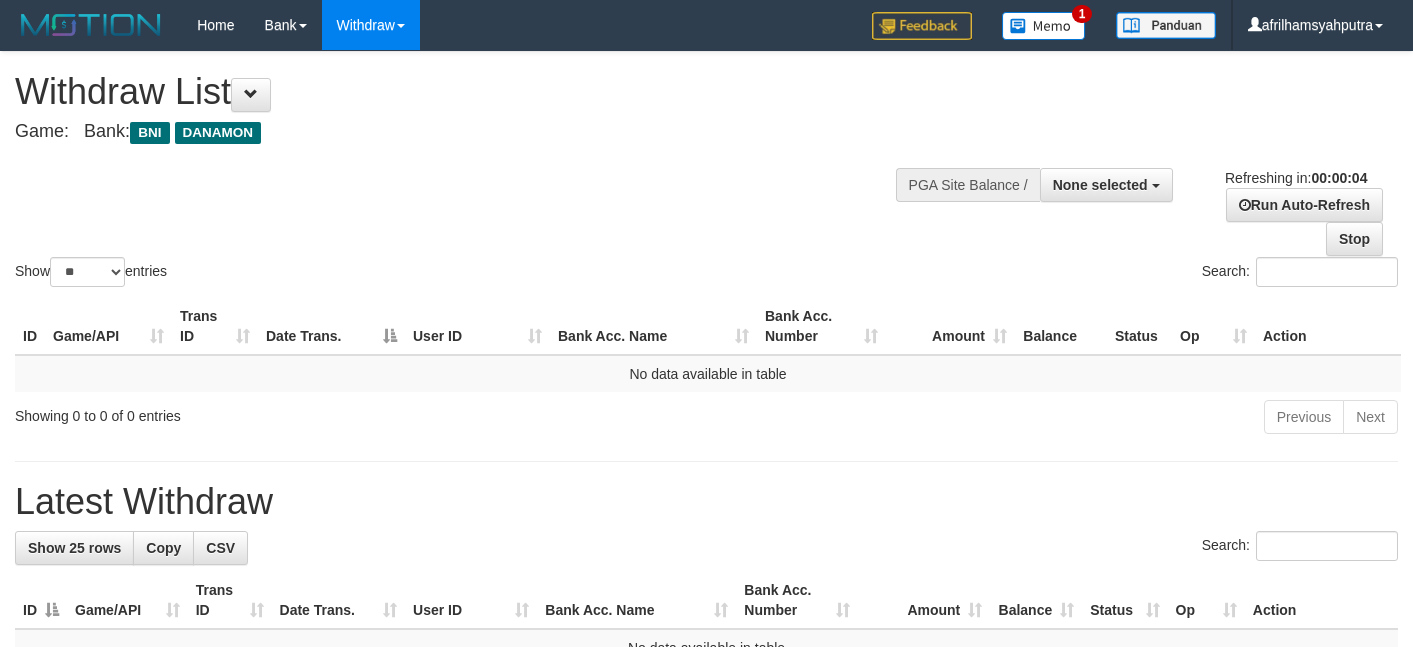 scroll, scrollTop: 0, scrollLeft: 0, axis: both 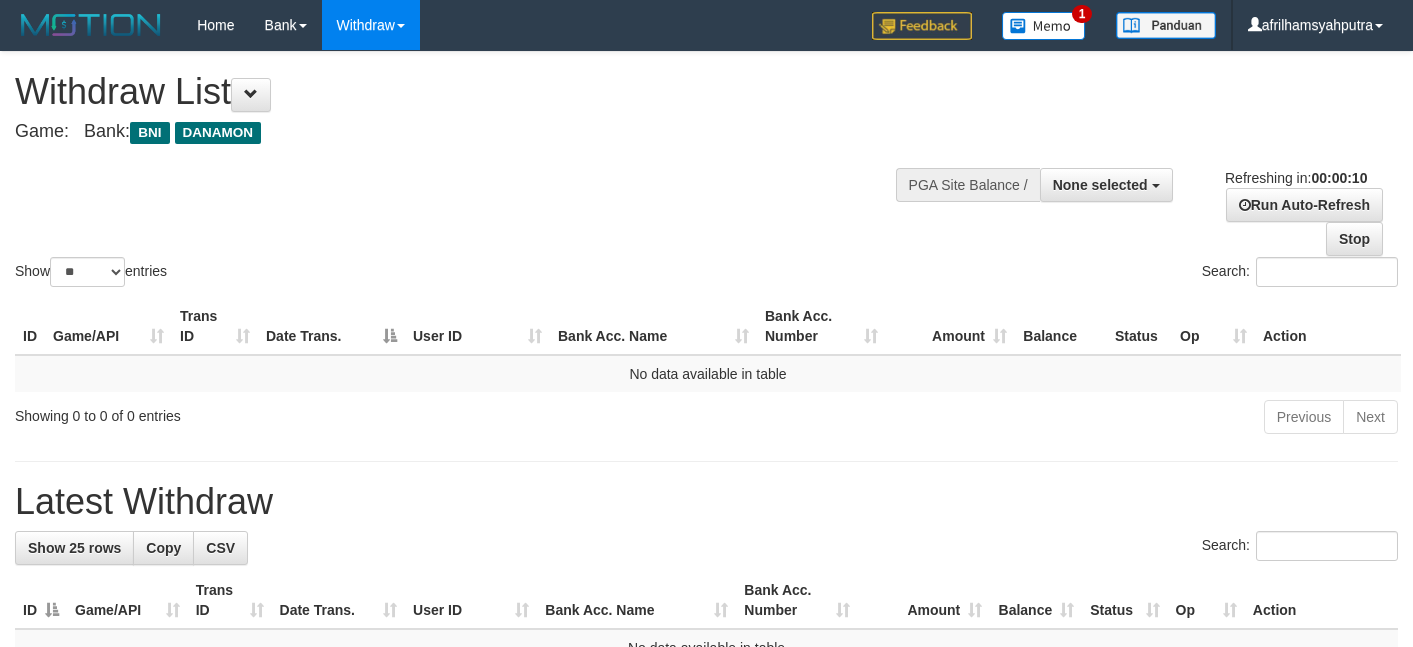 select 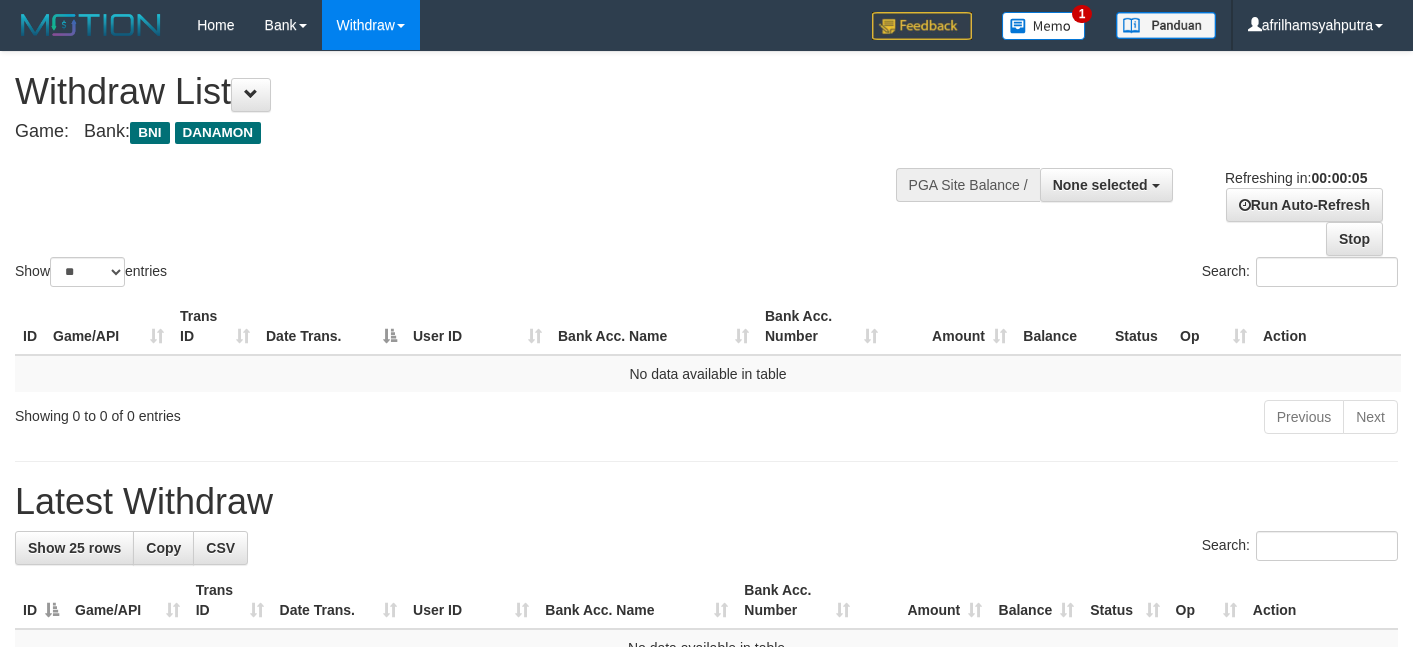 scroll, scrollTop: 0, scrollLeft: 0, axis: both 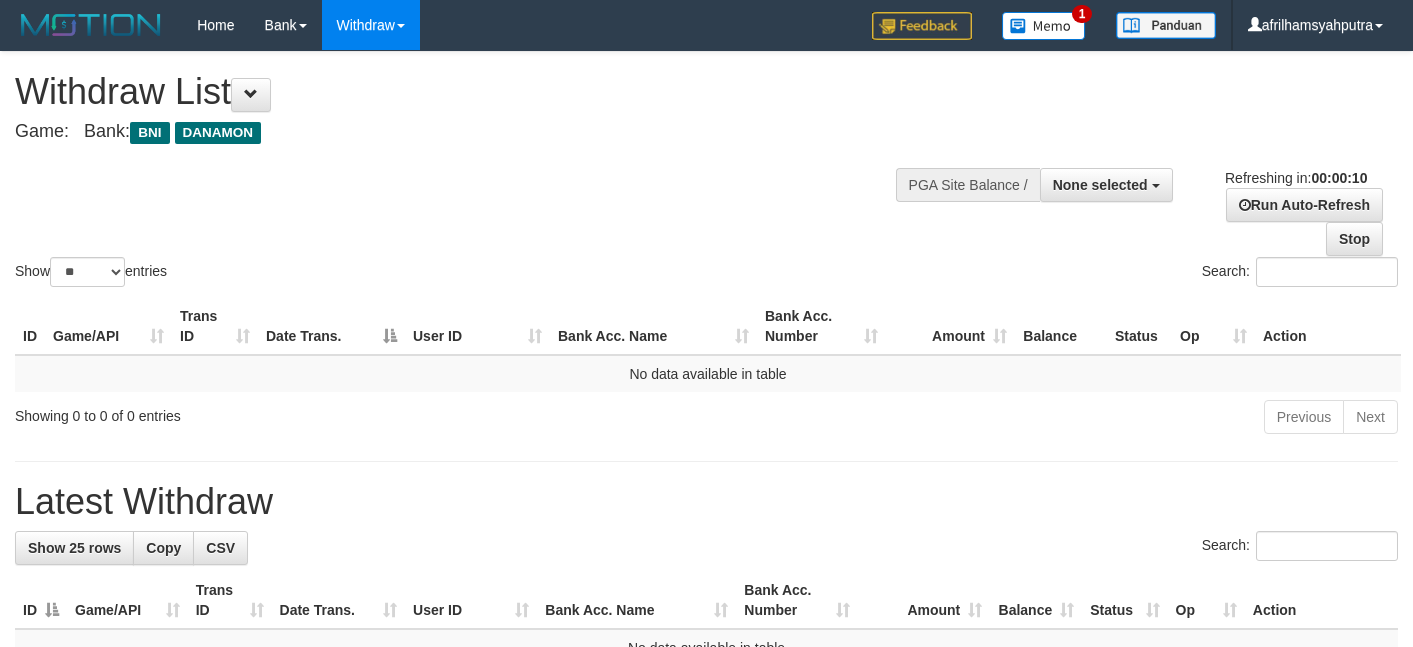 select 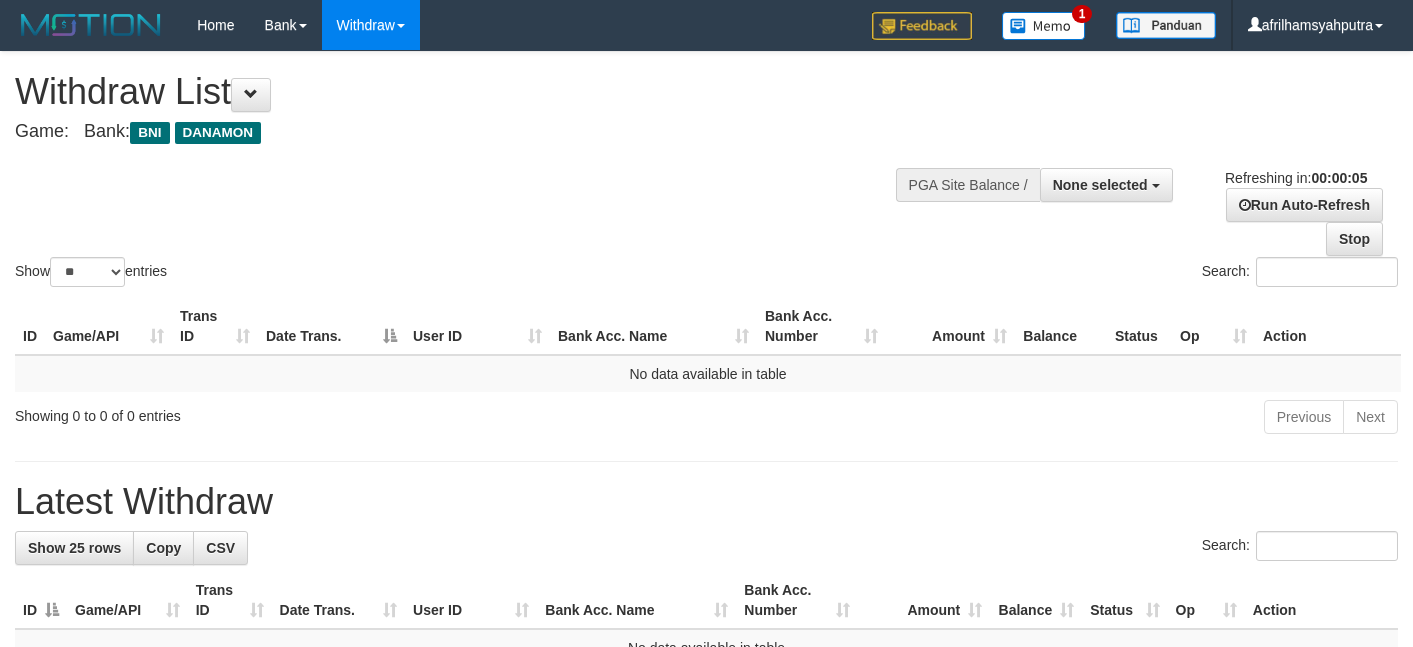 scroll, scrollTop: 0, scrollLeft: 0, axis: both 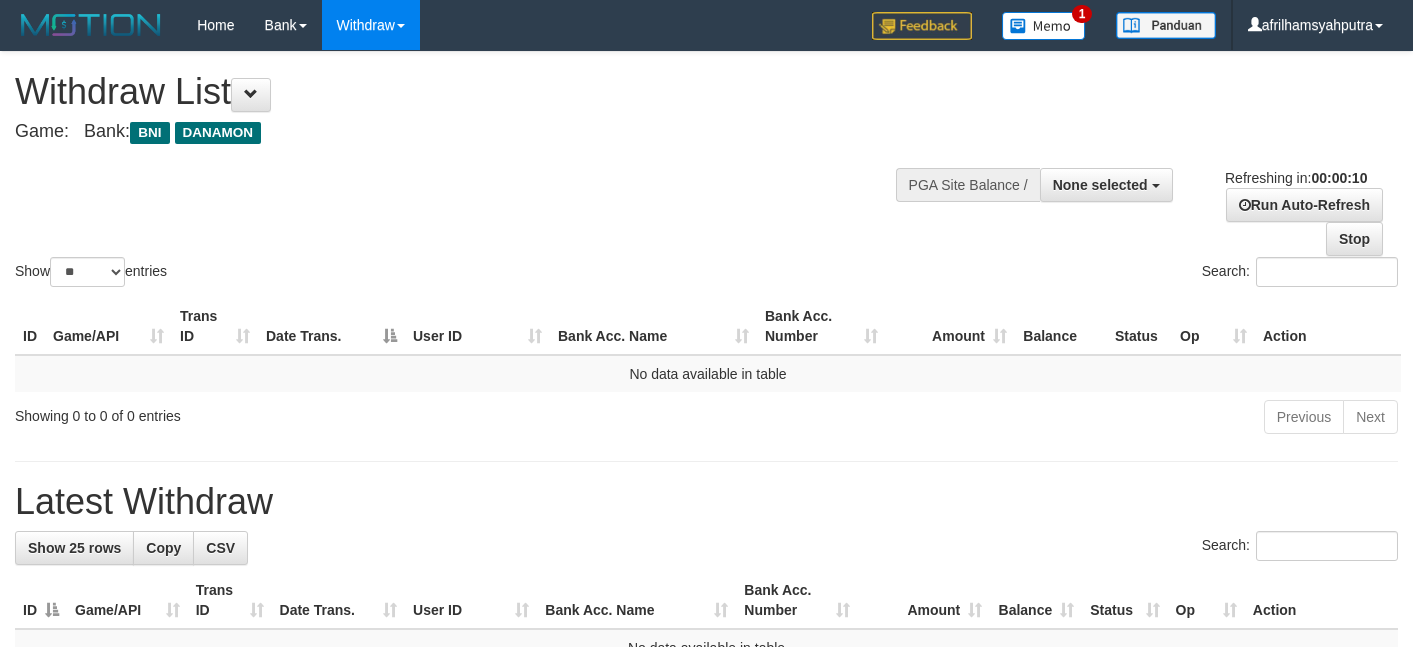 select 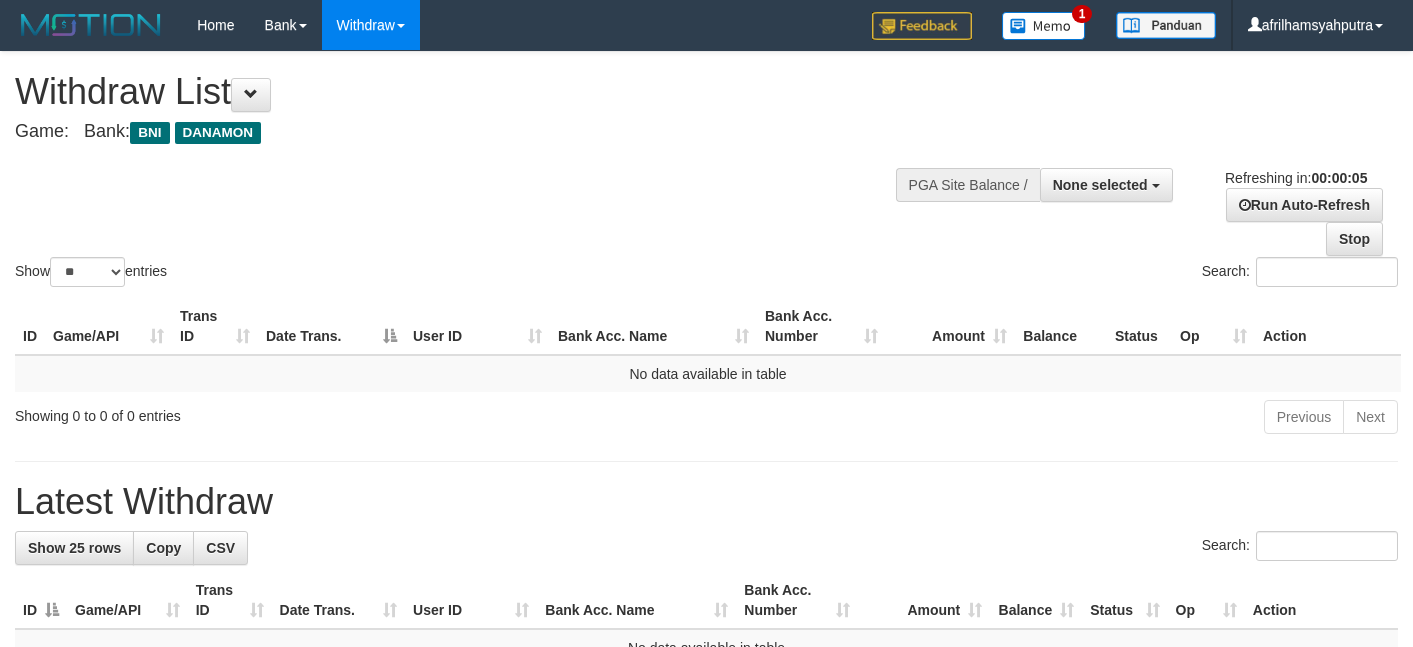 scroll, scrollTop: 0, scrollLeft: 0, axis: both 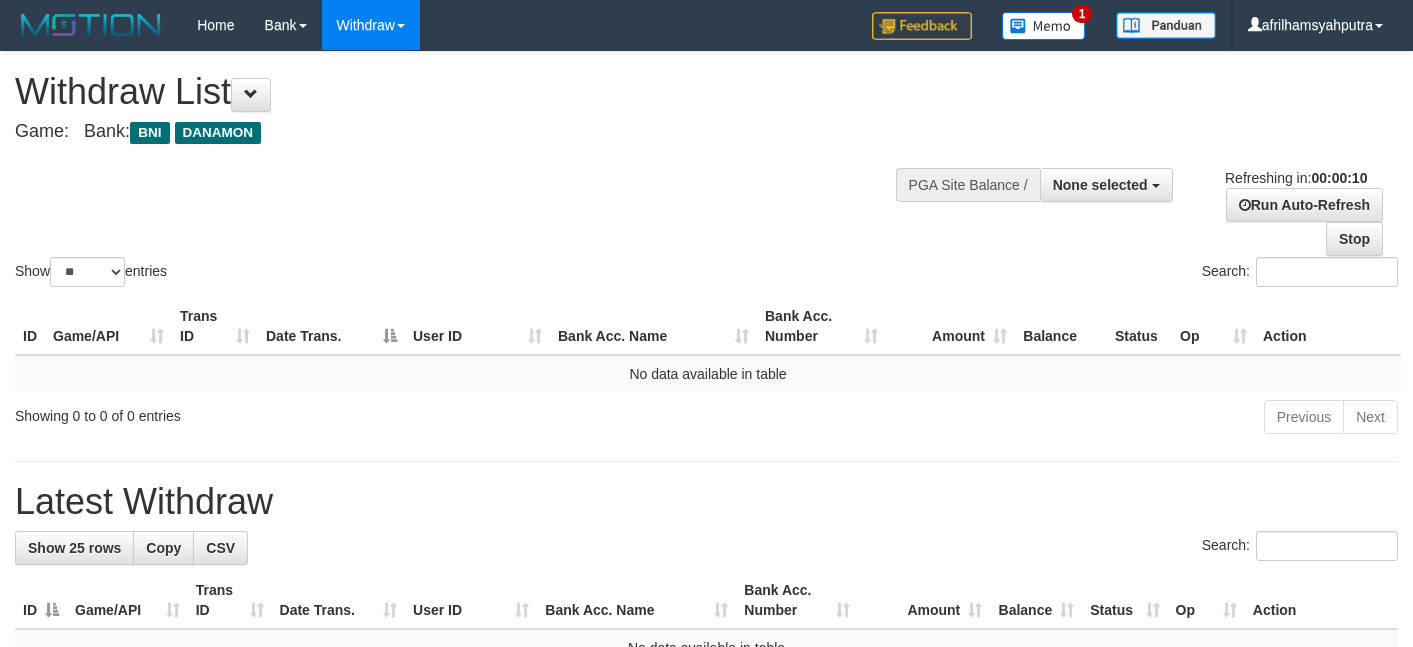 select 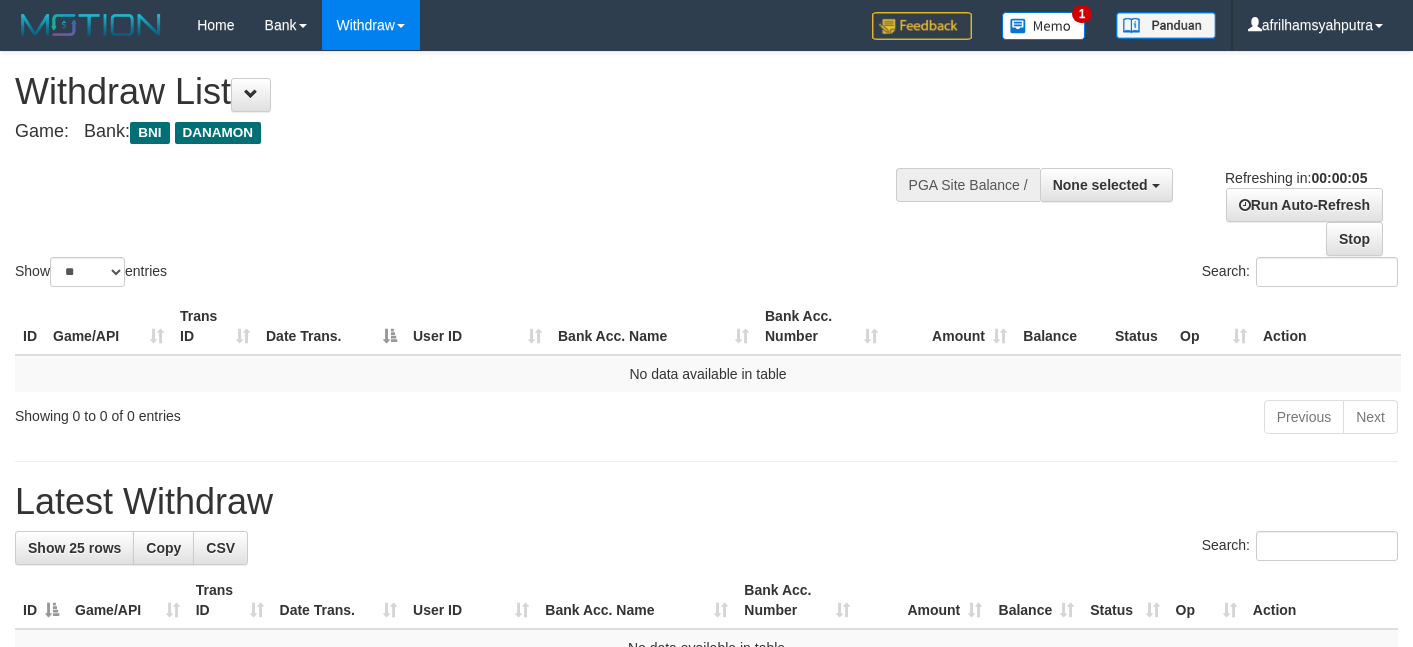 scroll, scrollTop: 0, scrollLeft: 0, axis: both 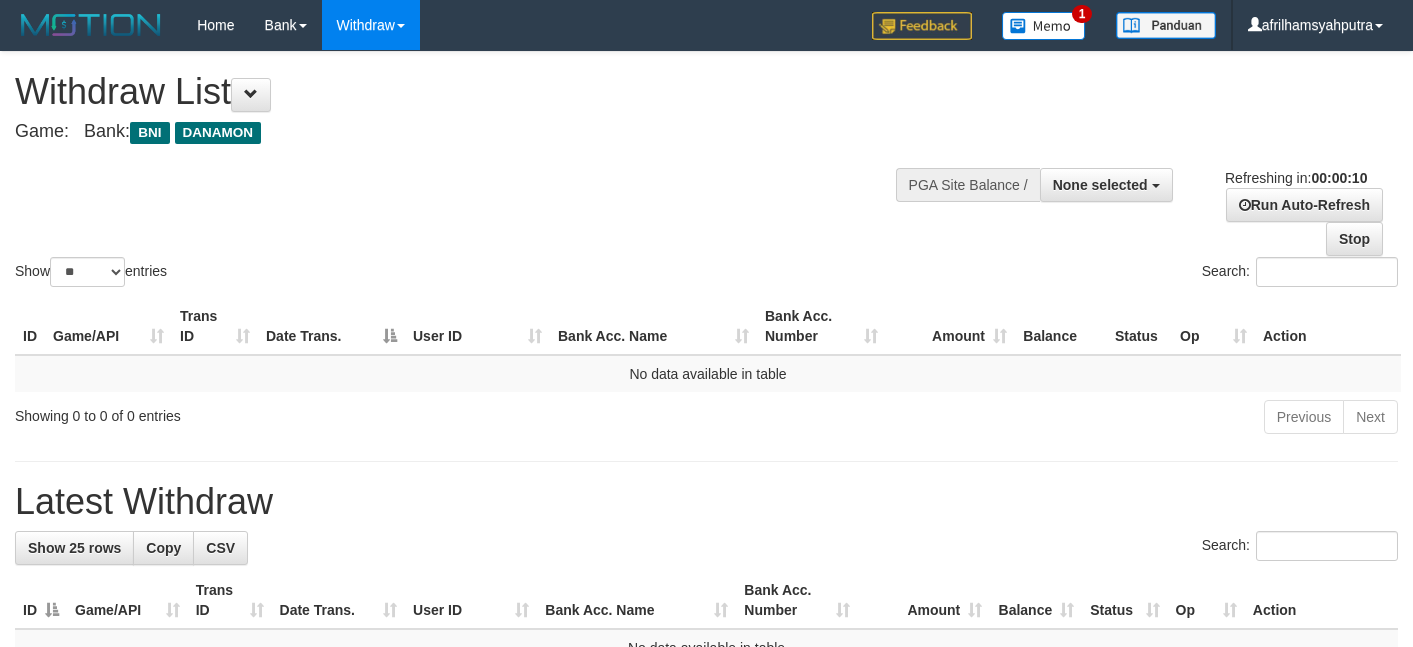 select 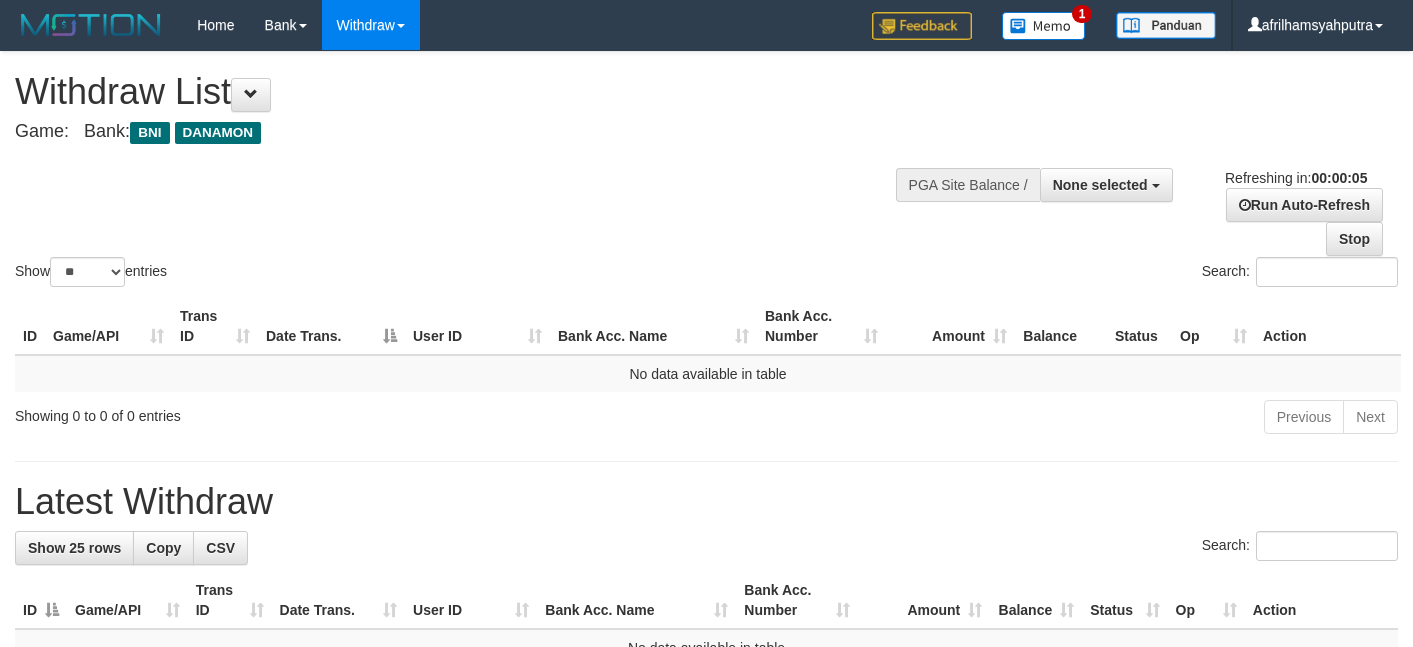 scroll, scrollTop: 0, scrollLeft: 0, axis: both 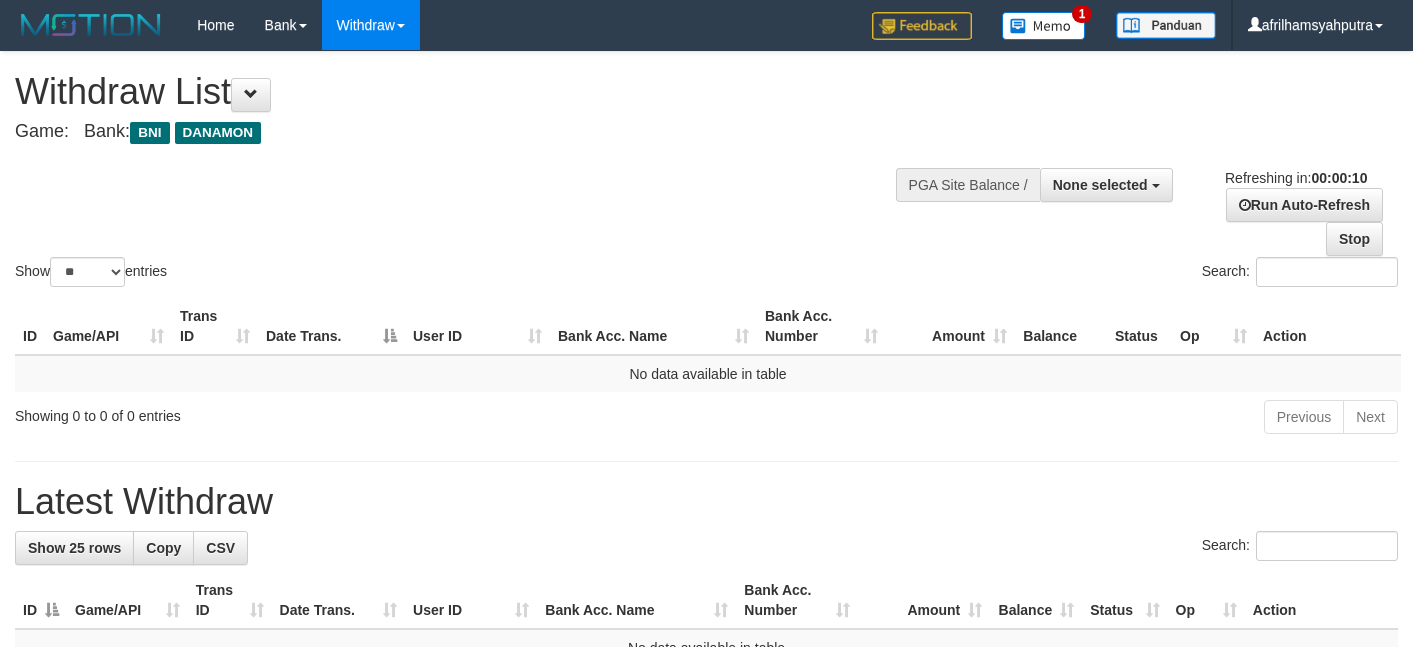 select 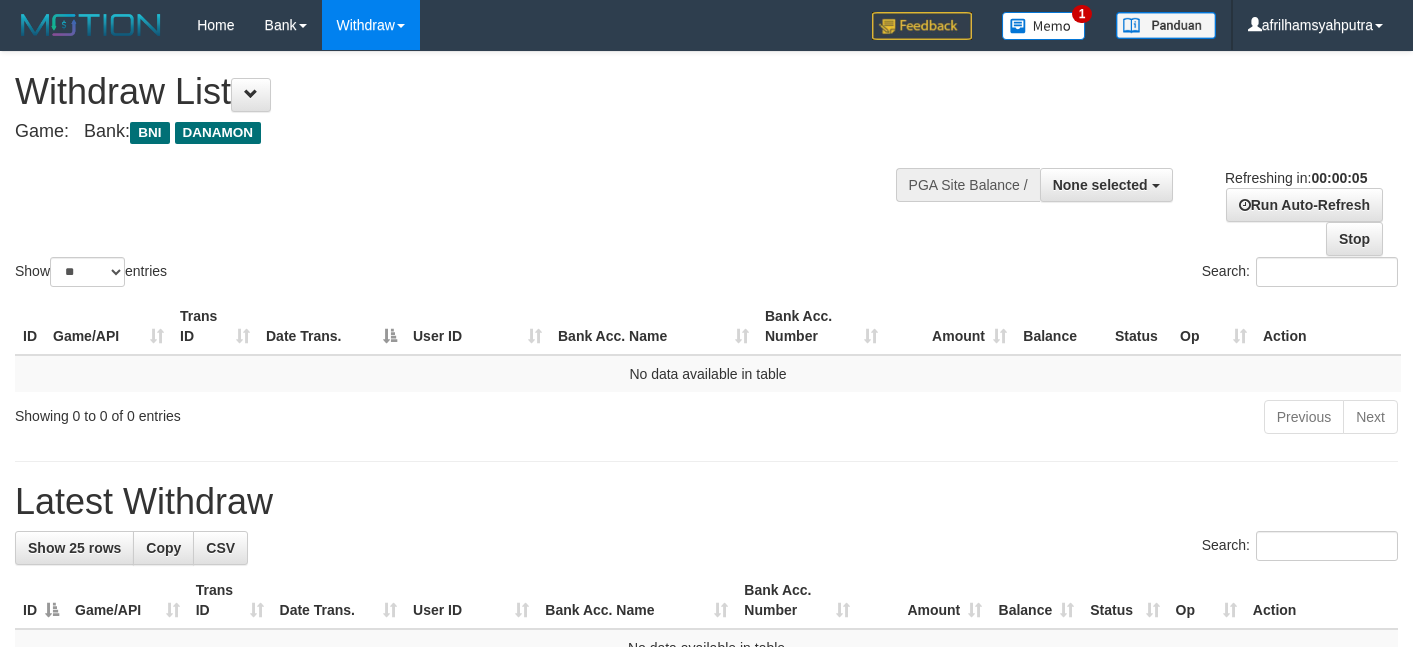 scroll, scrollTop: 0, scrollLeft: 0, axis: both 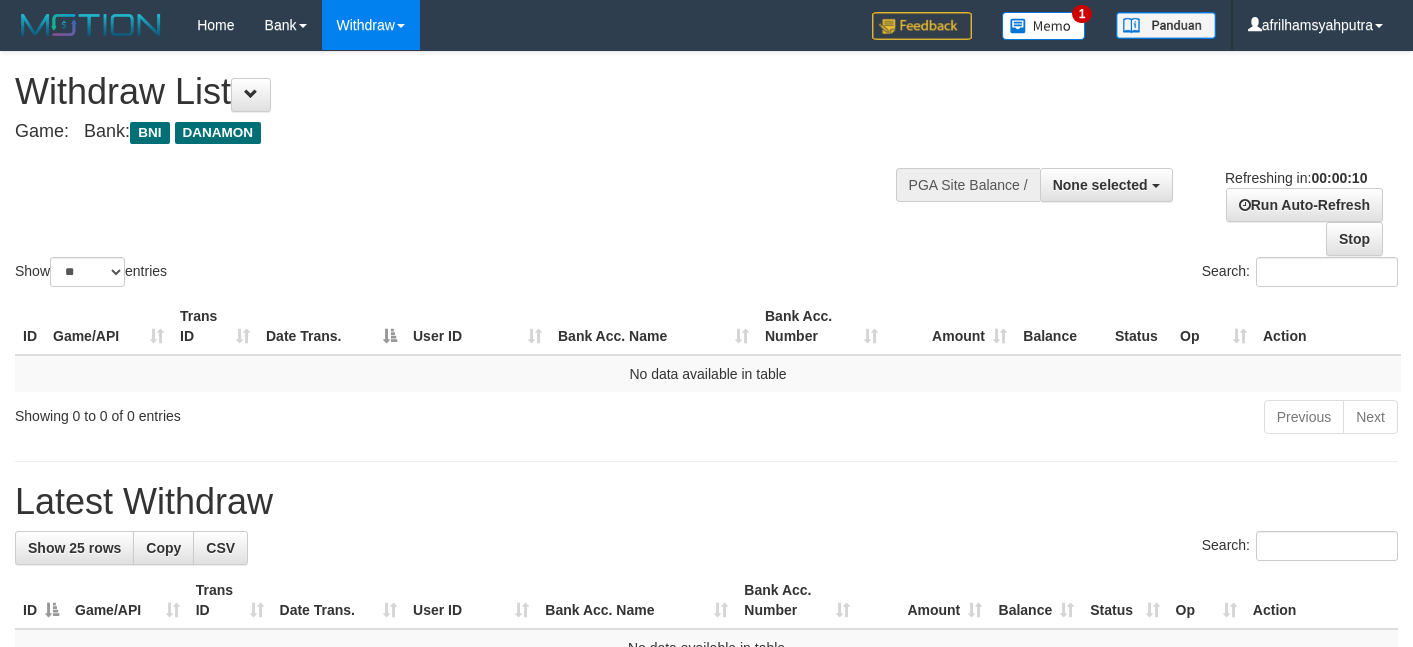 select 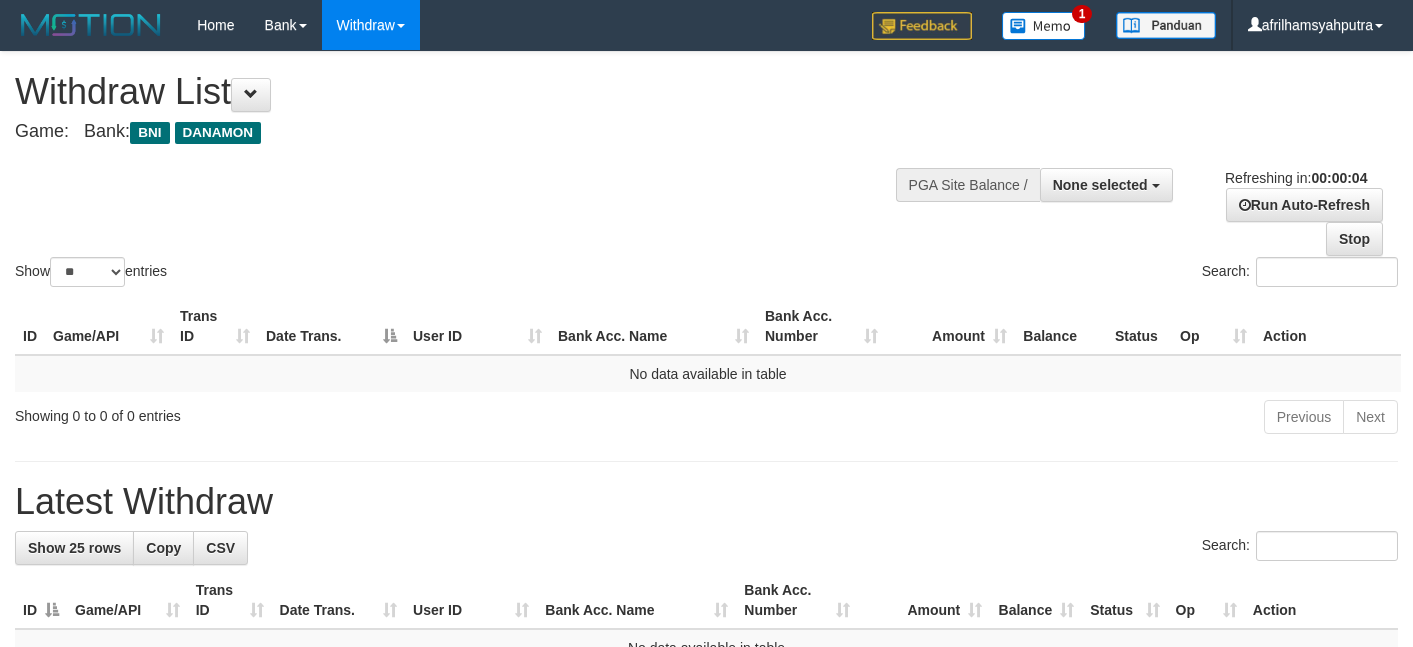 scroll, scrollTop: 0, scrollLeft: 0, axis: both 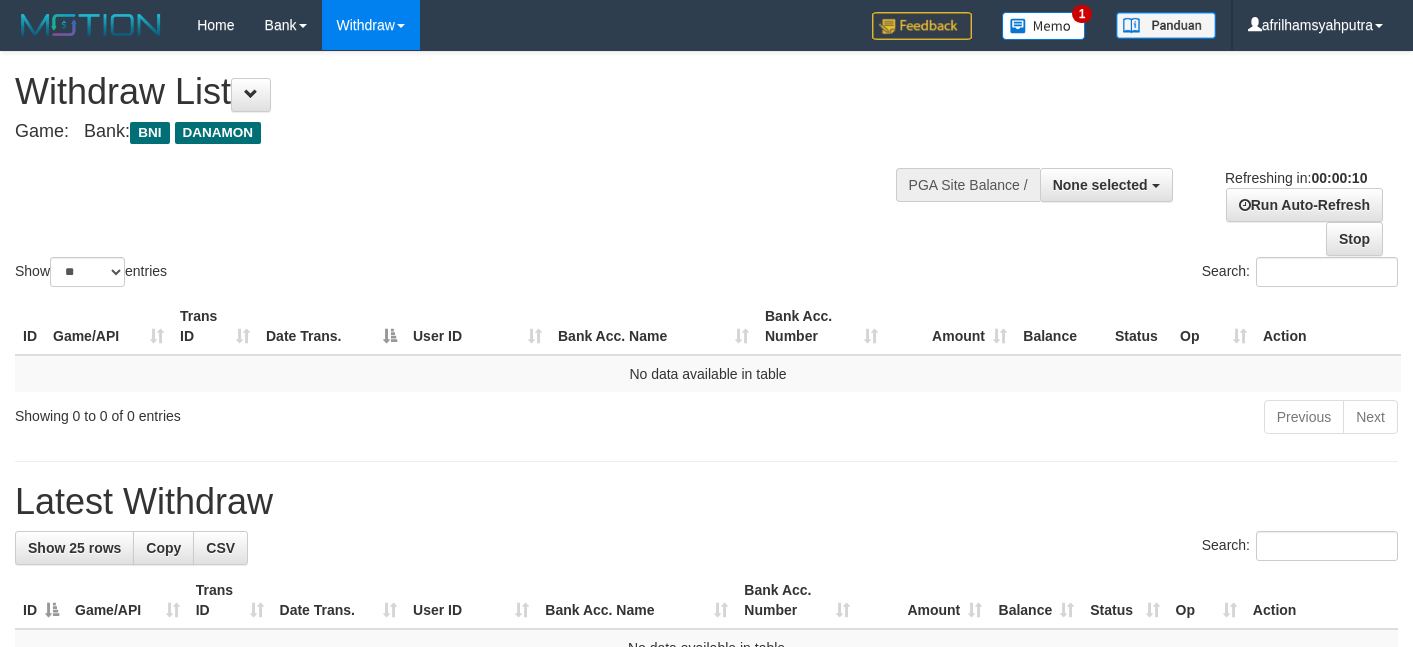 select 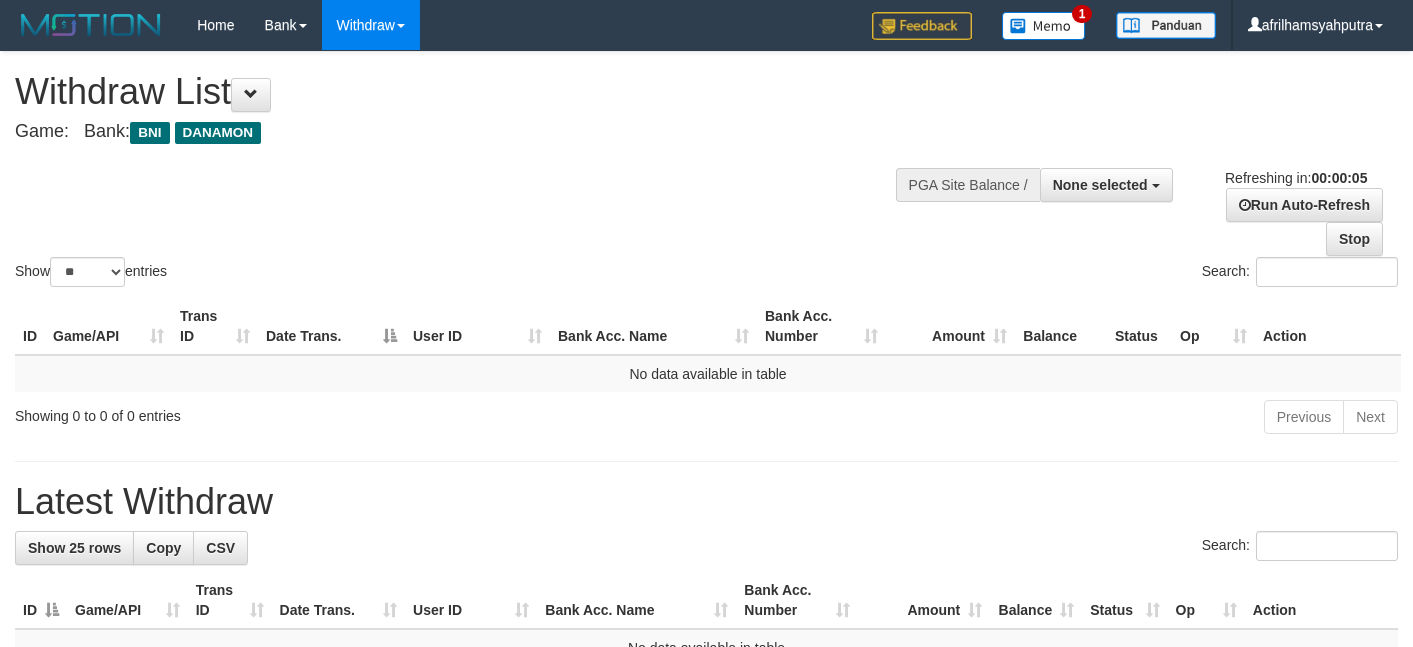 scroll, scrollTop: 0, scrollLeft: 0, axis: both 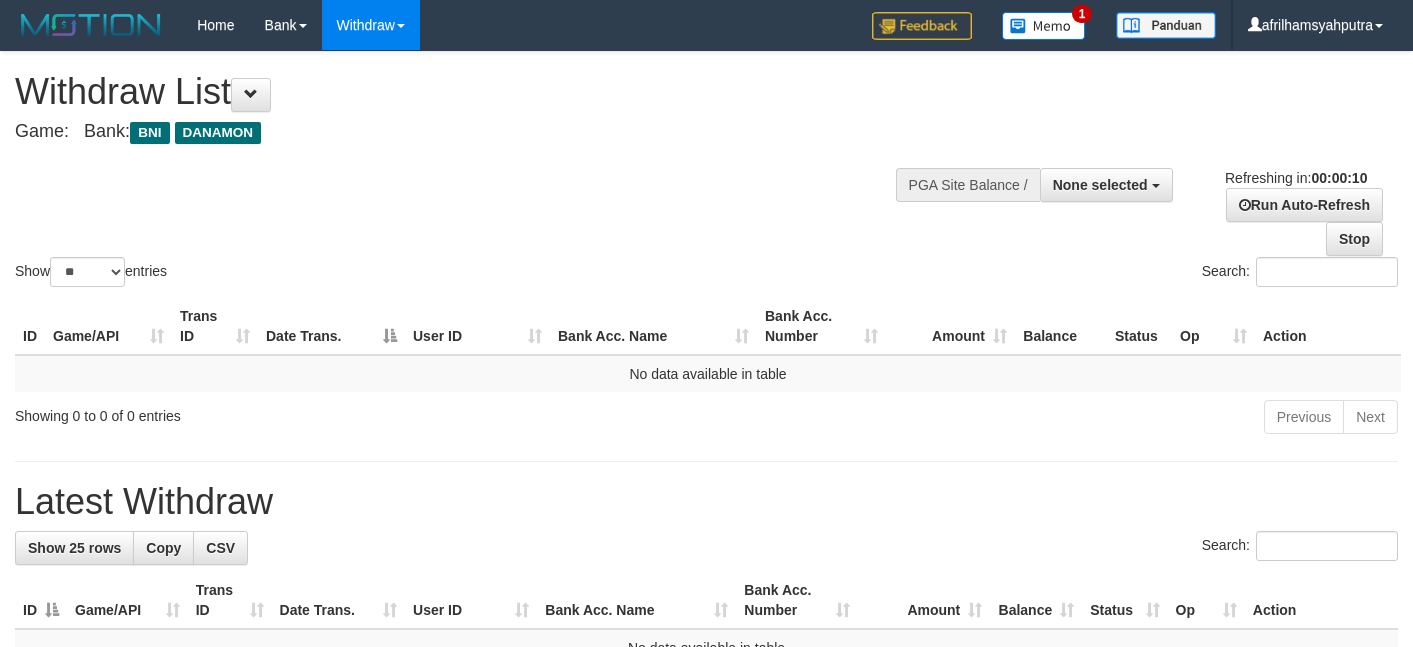 select 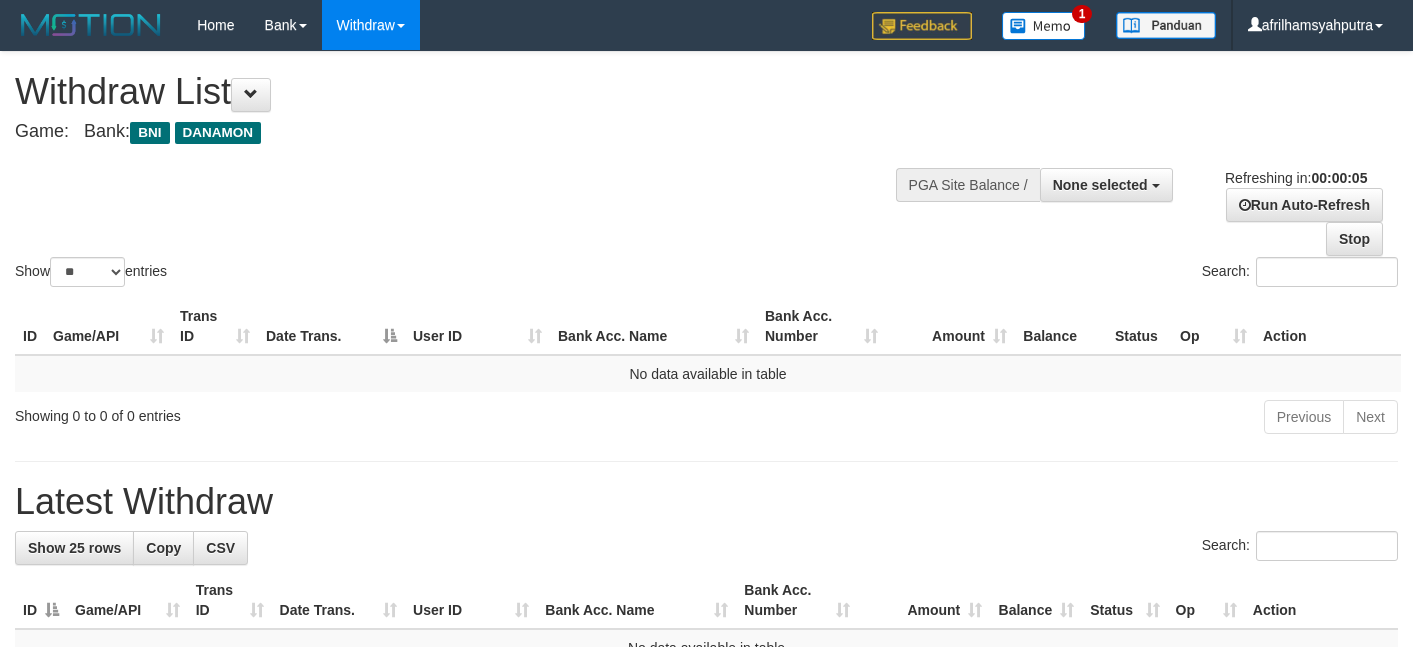 scroll, scrollTop: 0, scrollLeft: 0, axis: both 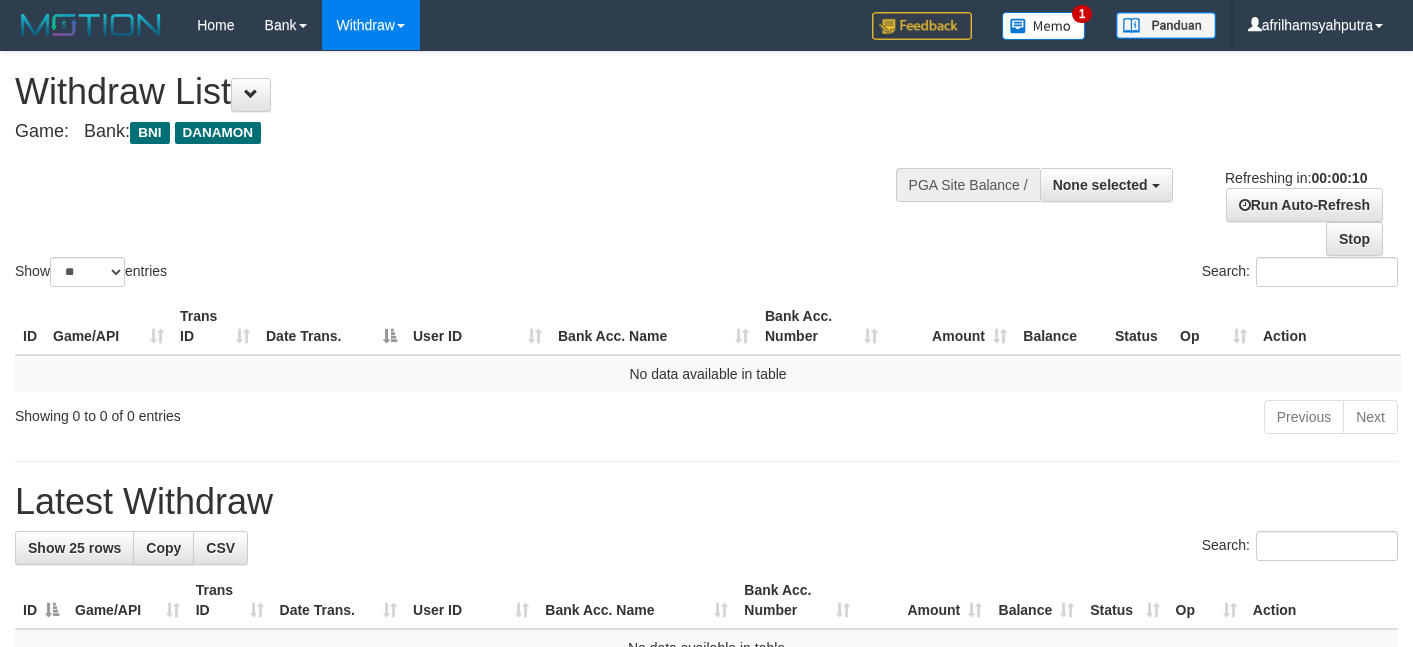 select 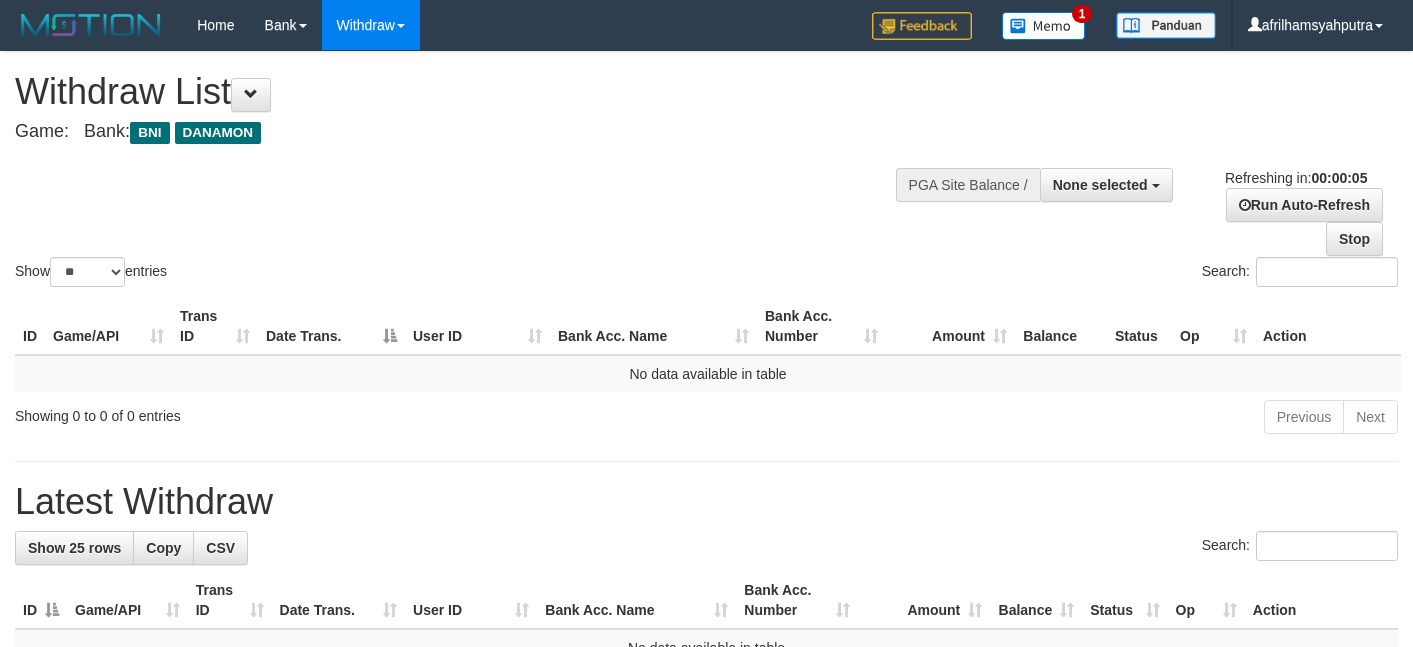 scroll, scrollTop: 0, scrollLeft: 0, axis: both 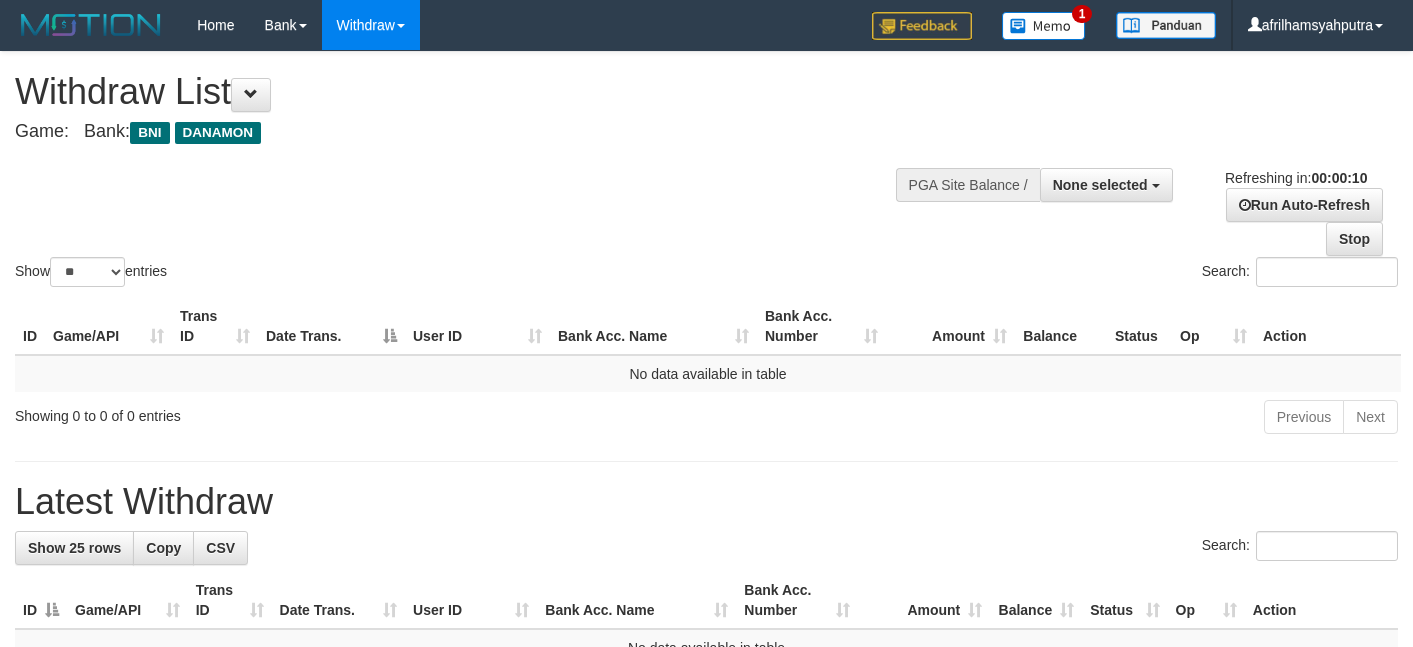 select 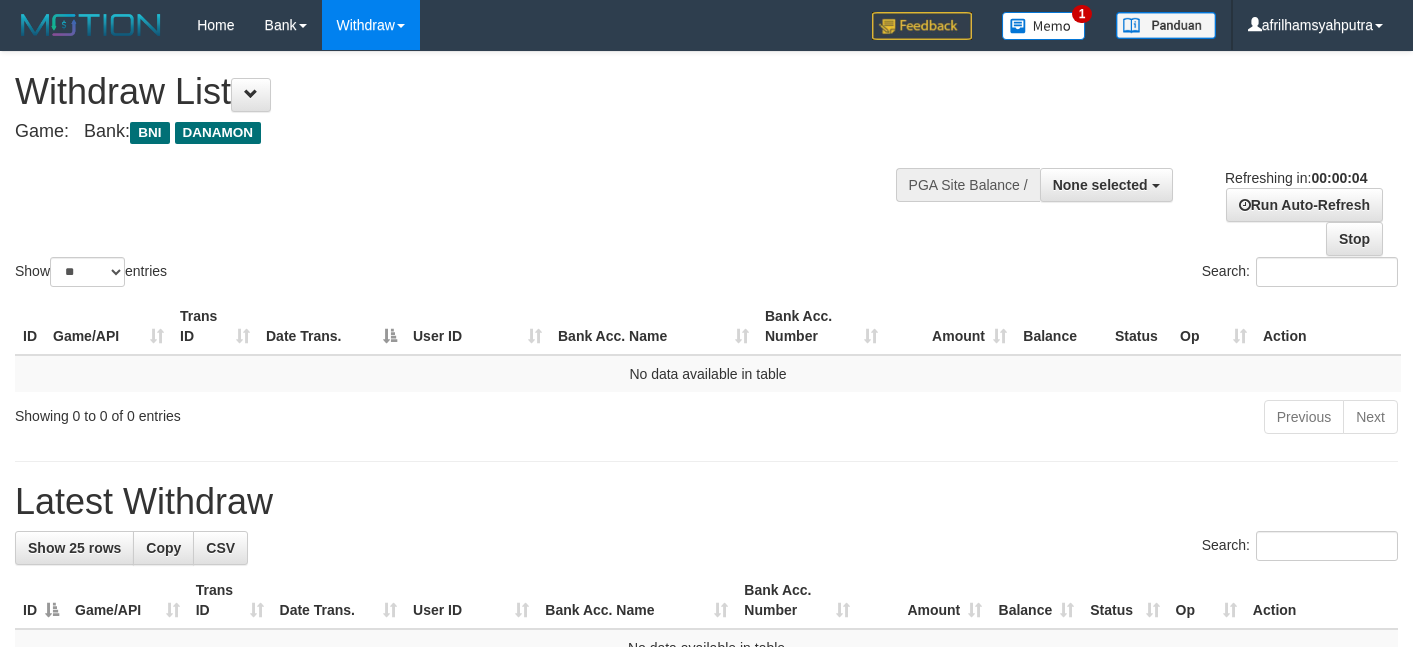 scroll, scrollTop: 0, scrollLeft: 0, axis: both 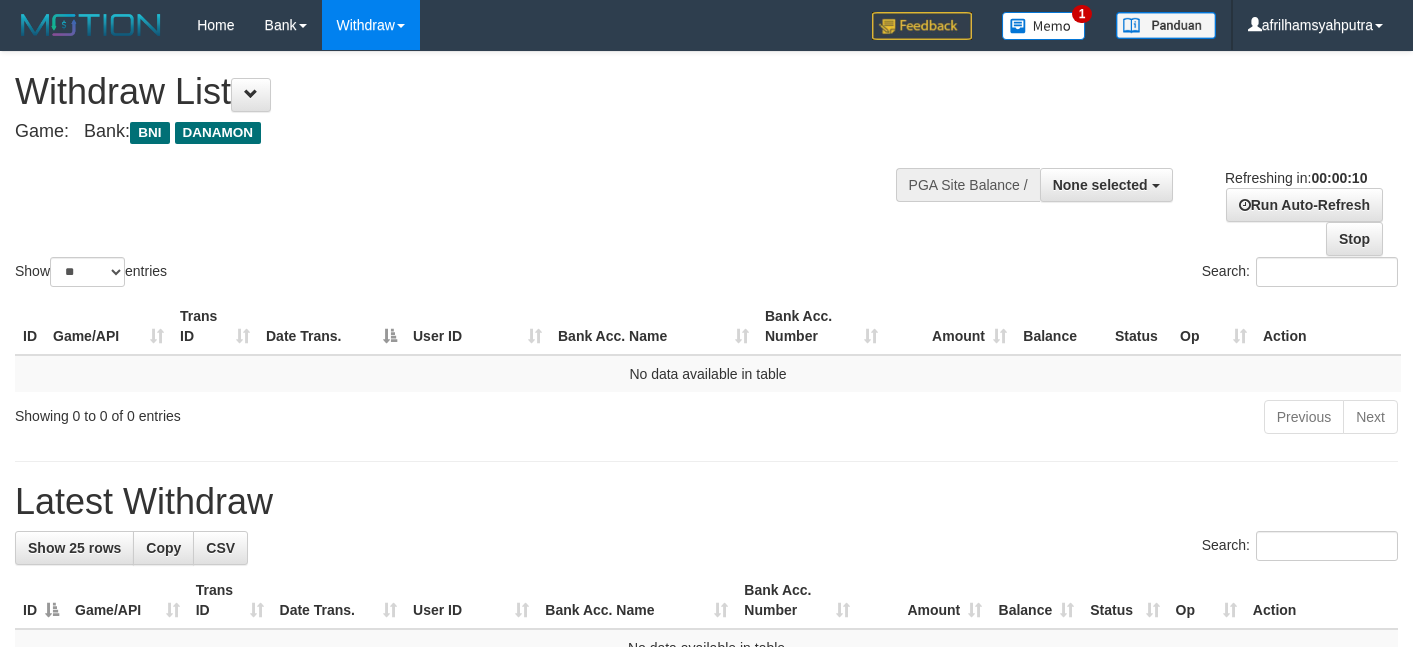 select 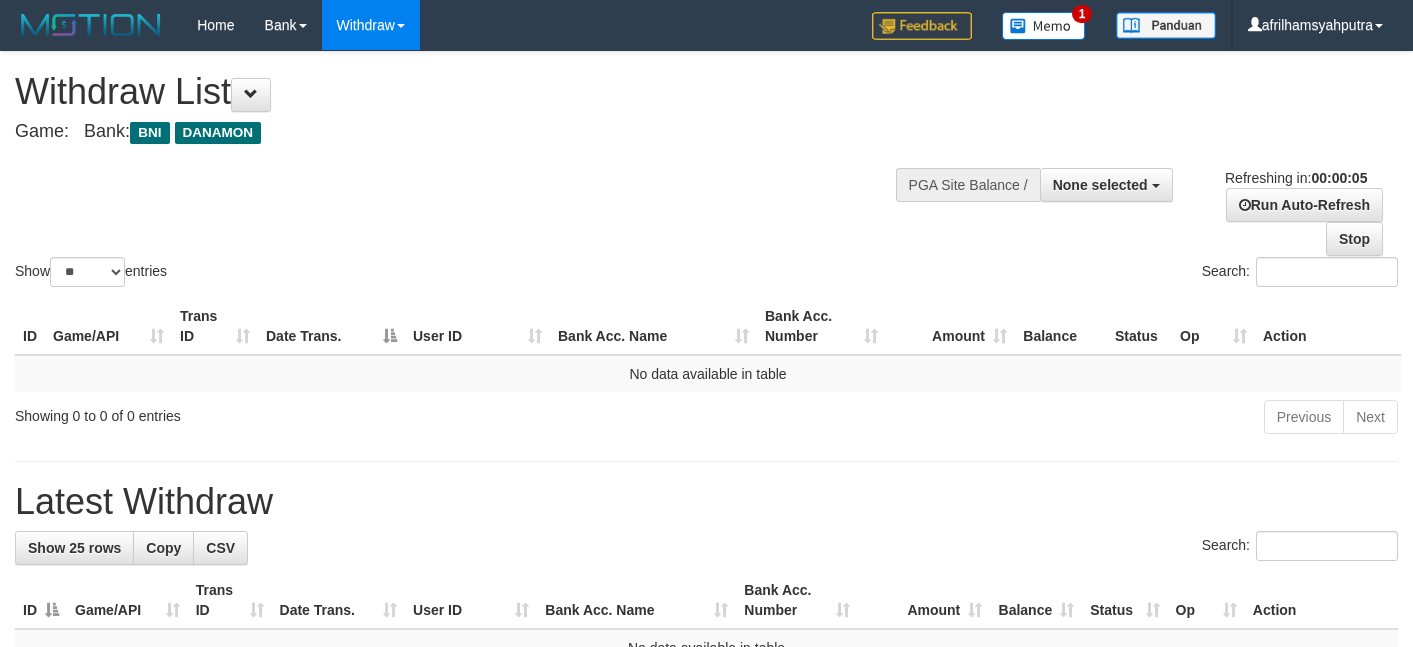 scroll, scrollTop: 0, scrollLeft: 0, axis: both 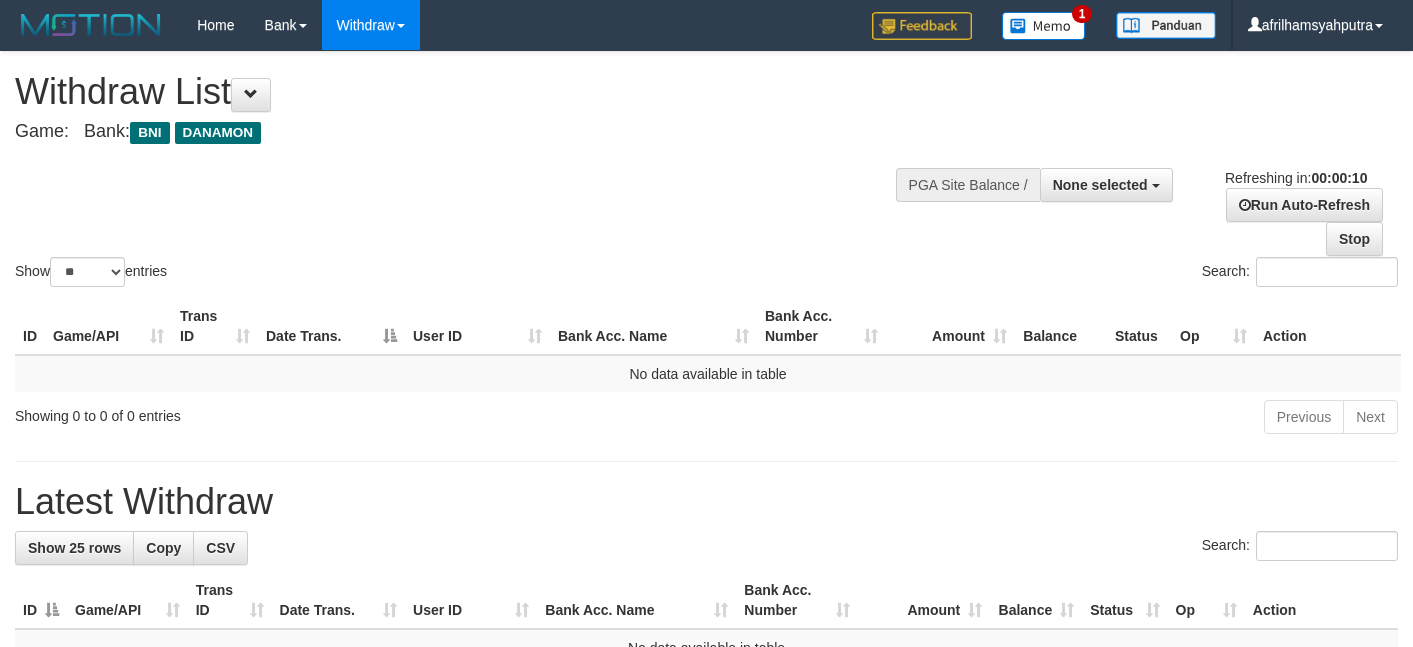 select 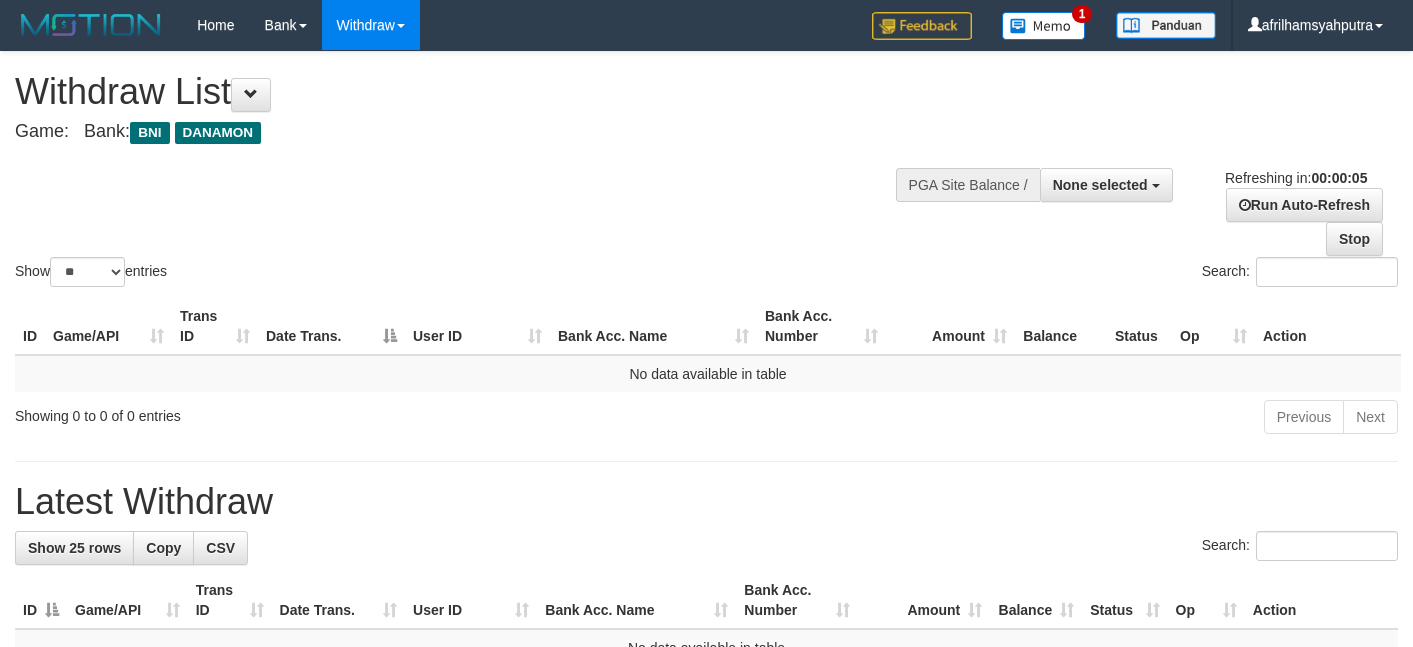 scroll, scrollTop: 0, scrollLeft: 0, axis: both 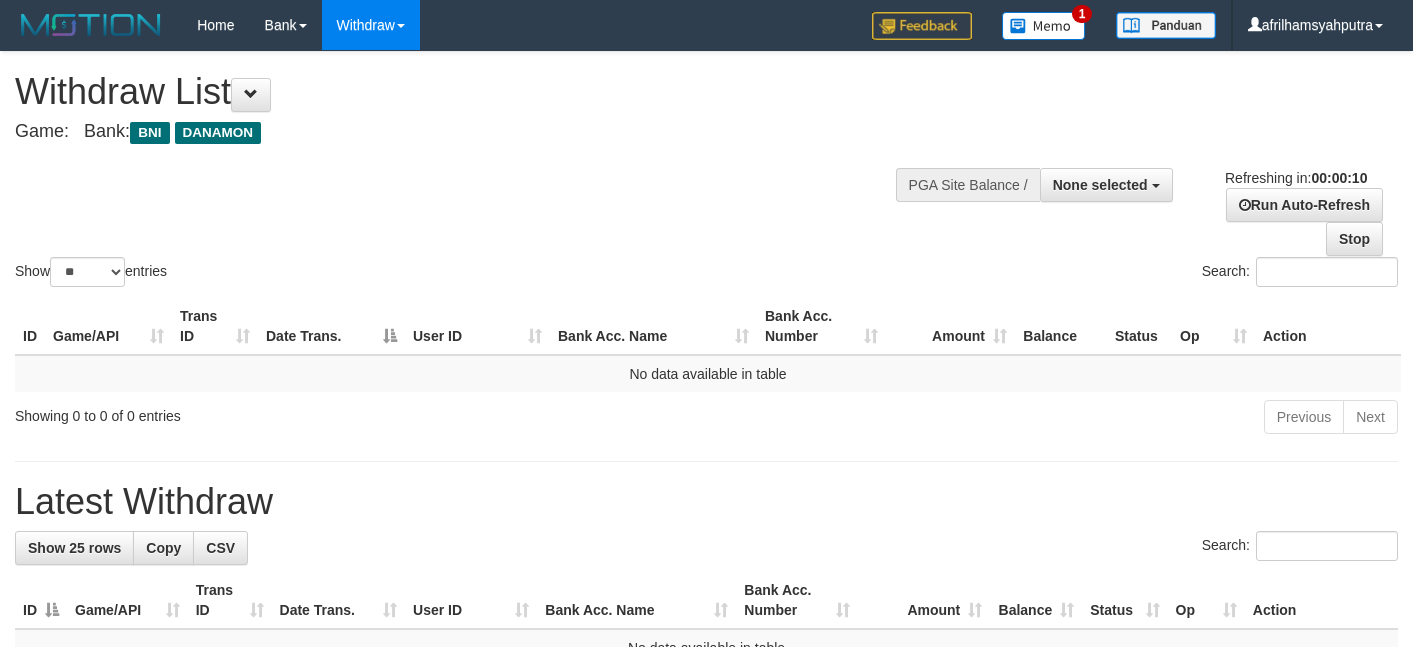 select 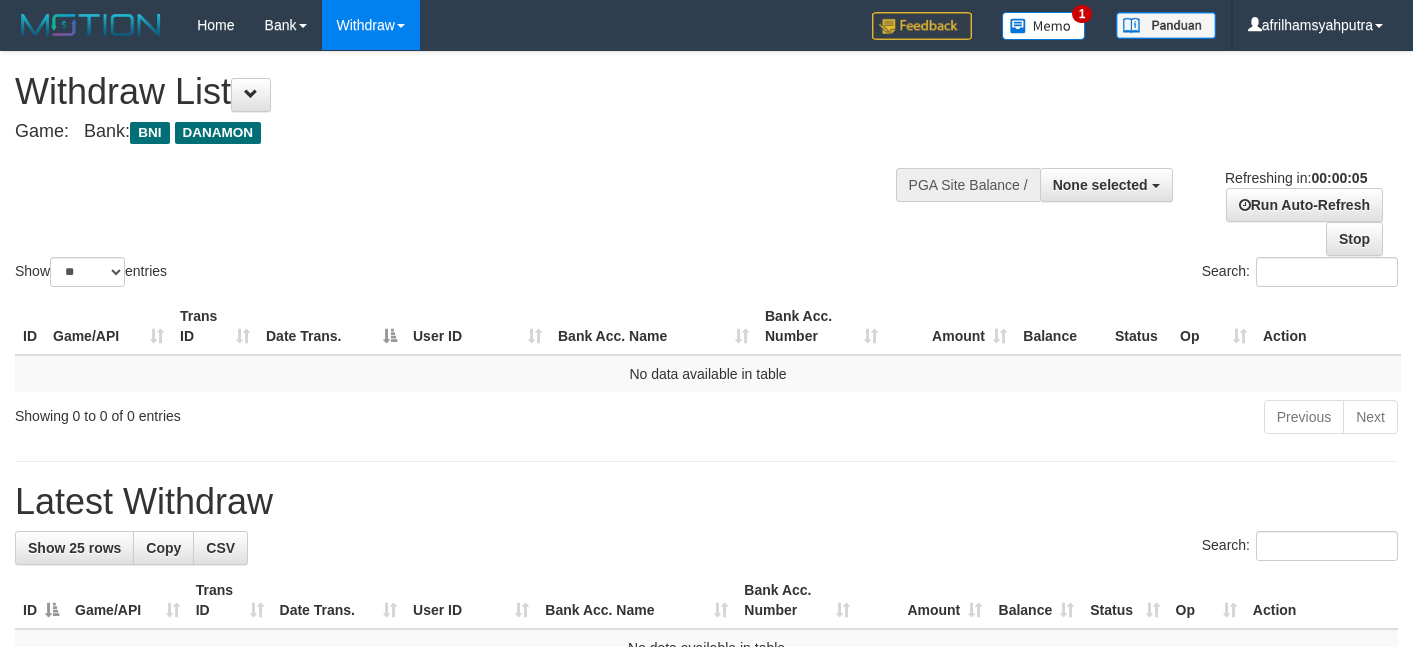 scroll, scrollTop: 0, scrollLeft: 0, axis: both 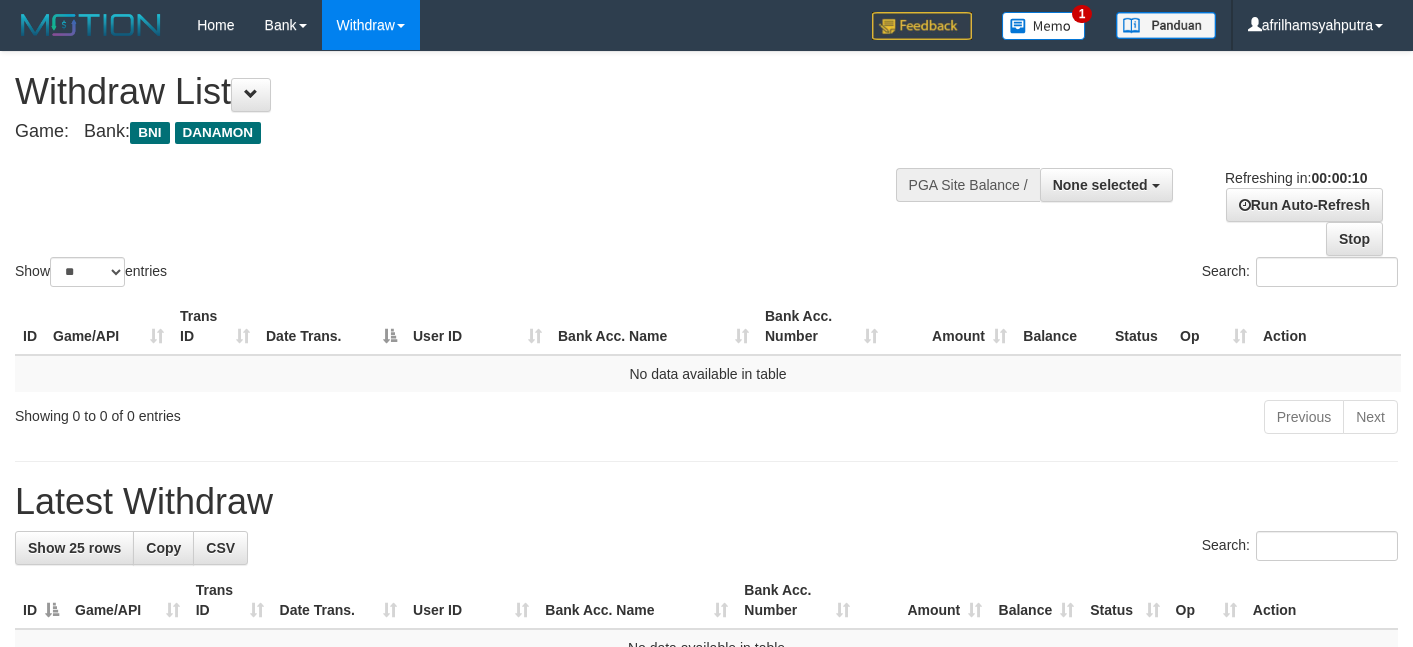 select 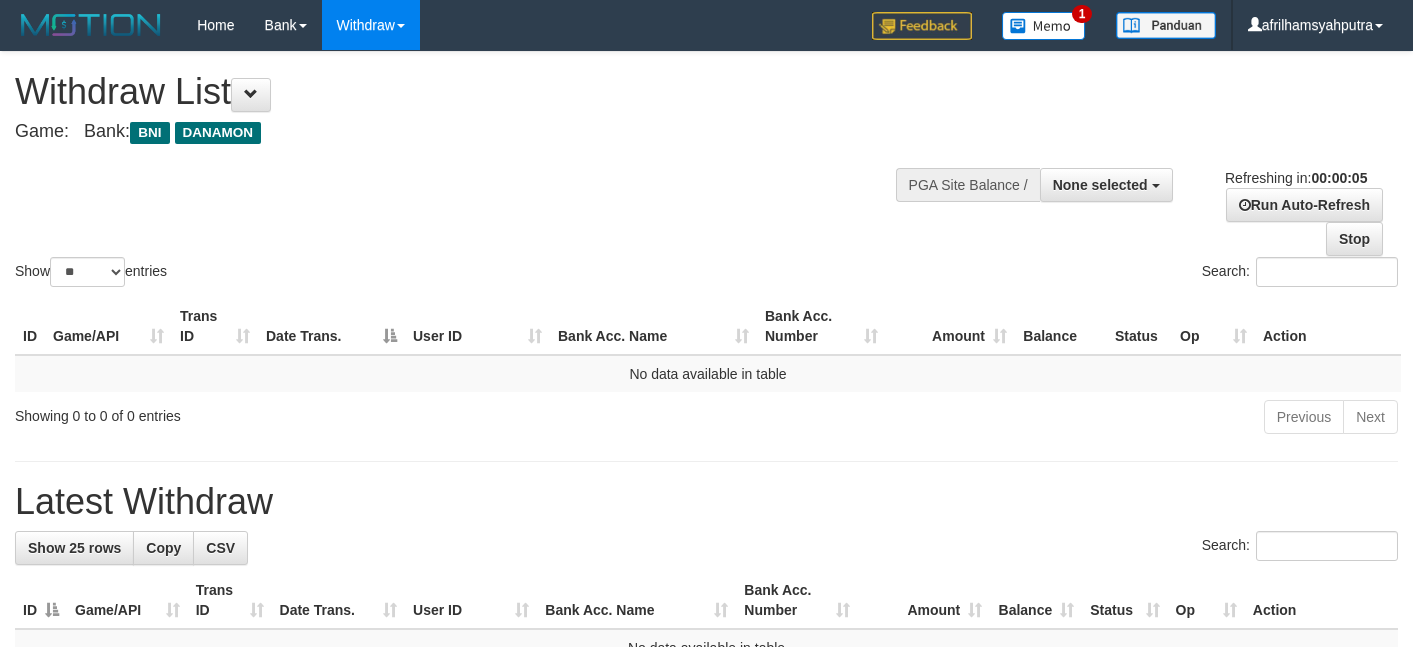 scroll, scrollTop: 0, scrollLeft: 0, axis: both 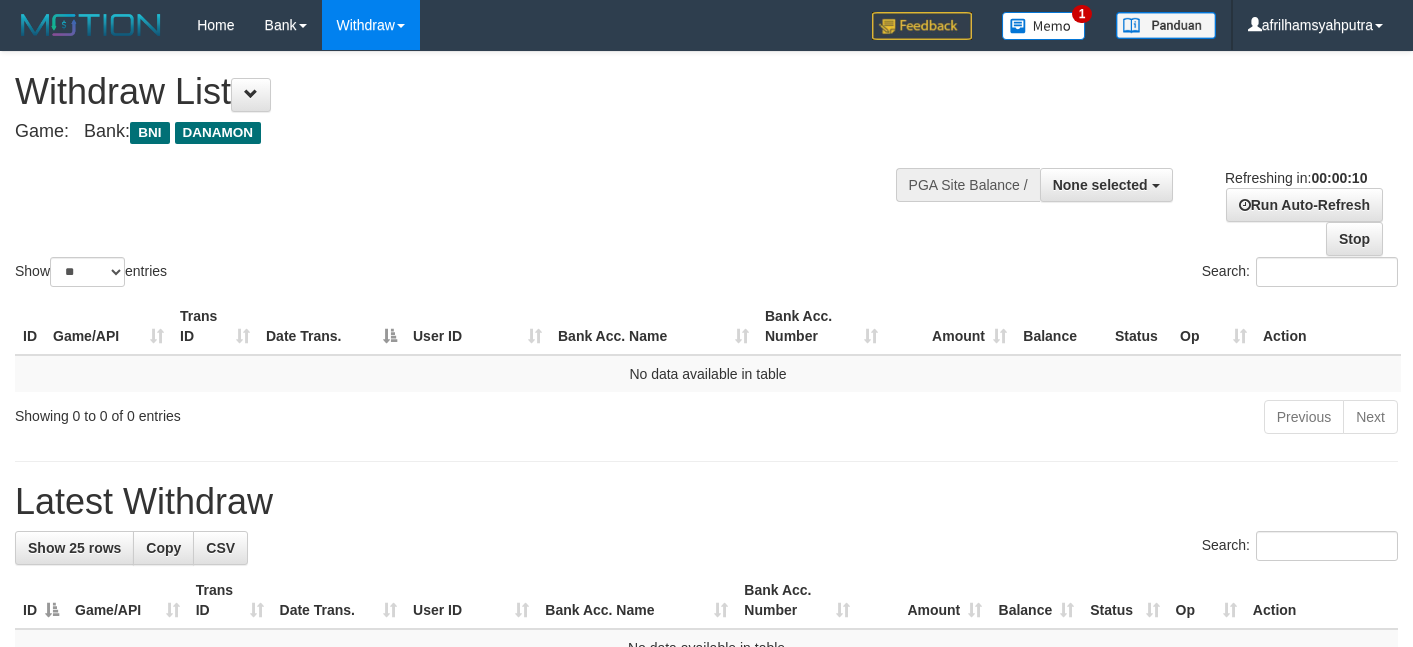 select 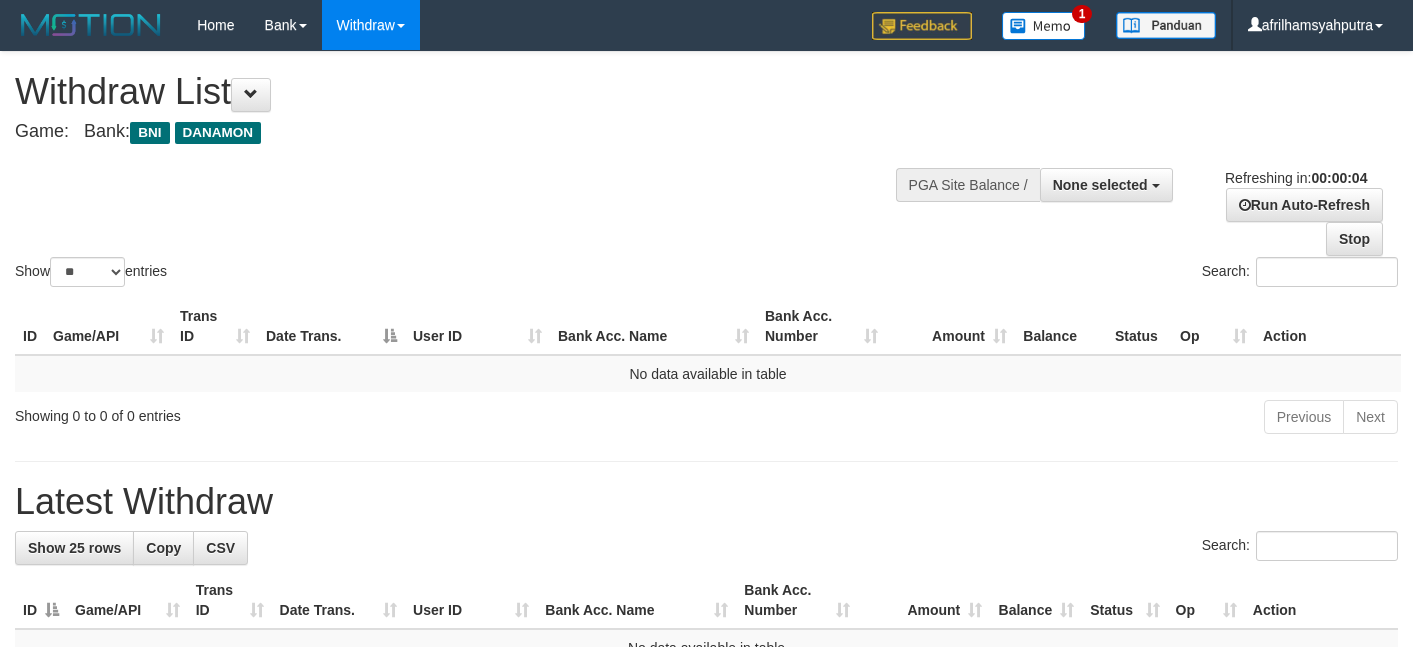 scroll, scrollTop: 0, scrollLeft: 0, axis: both 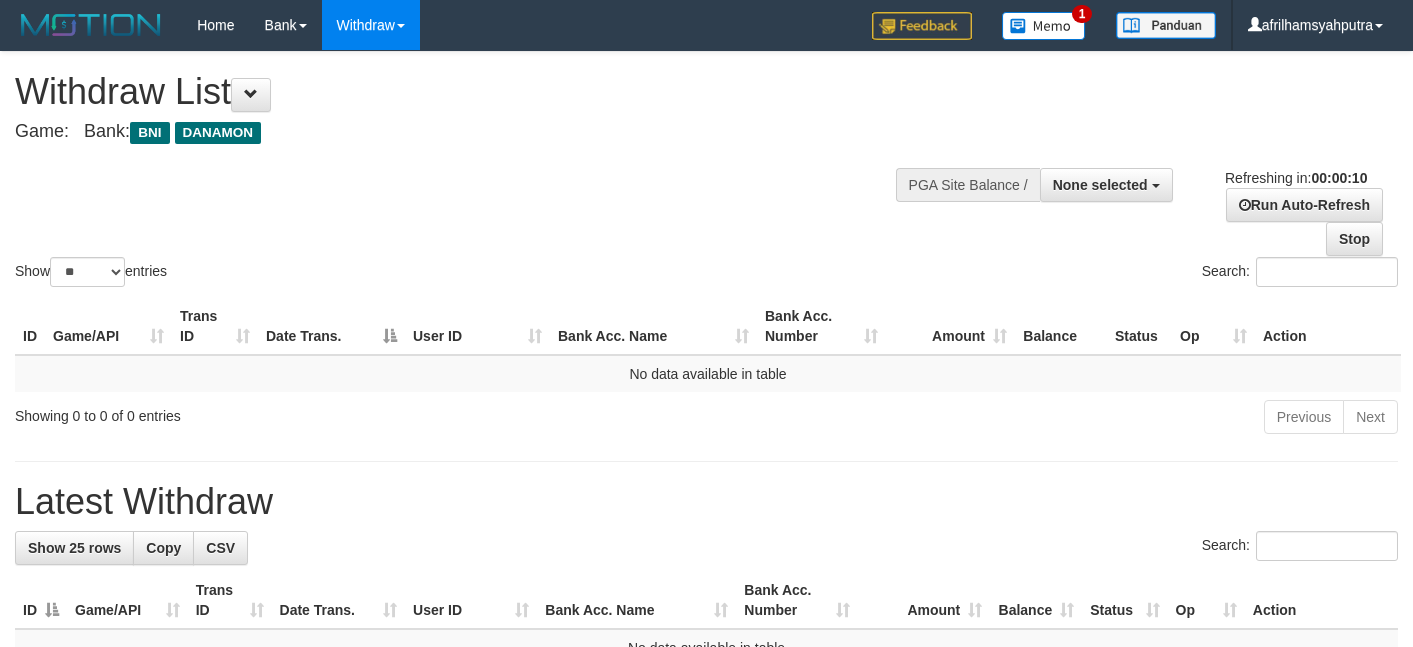 select 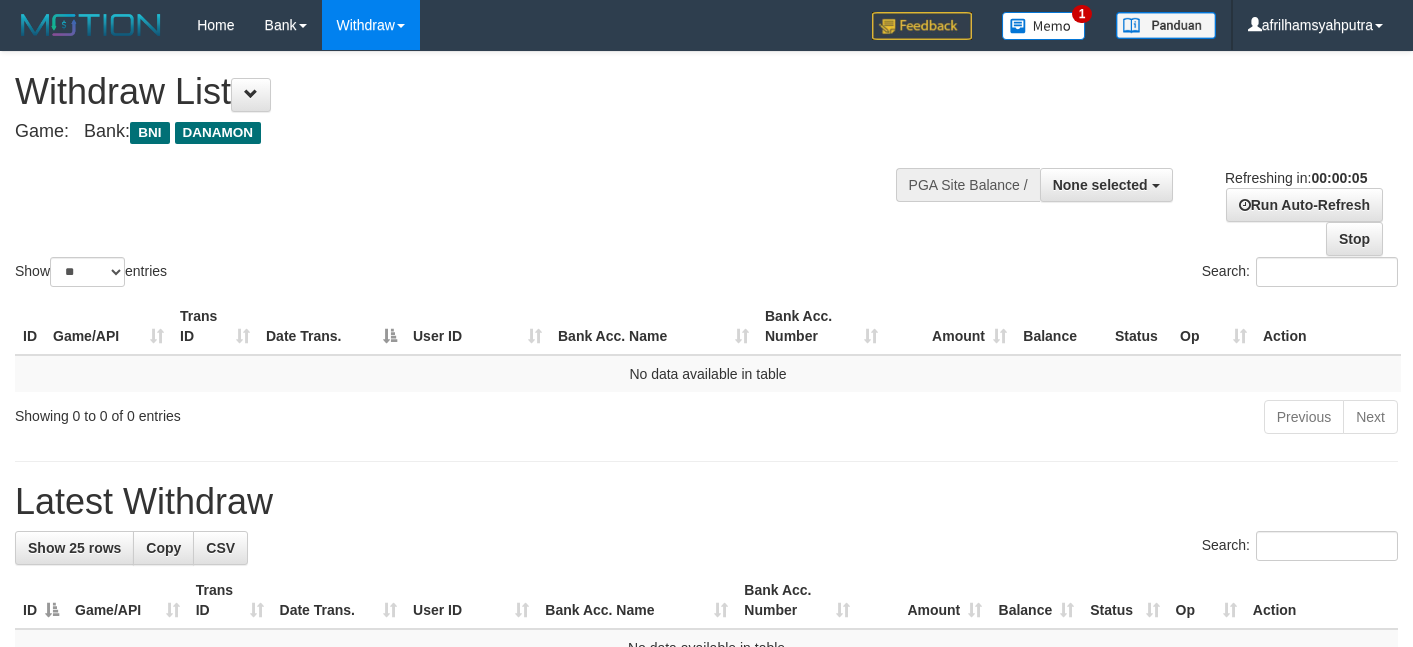 scroll, scrollTop: 0, scrollLeft: 0, axis: both 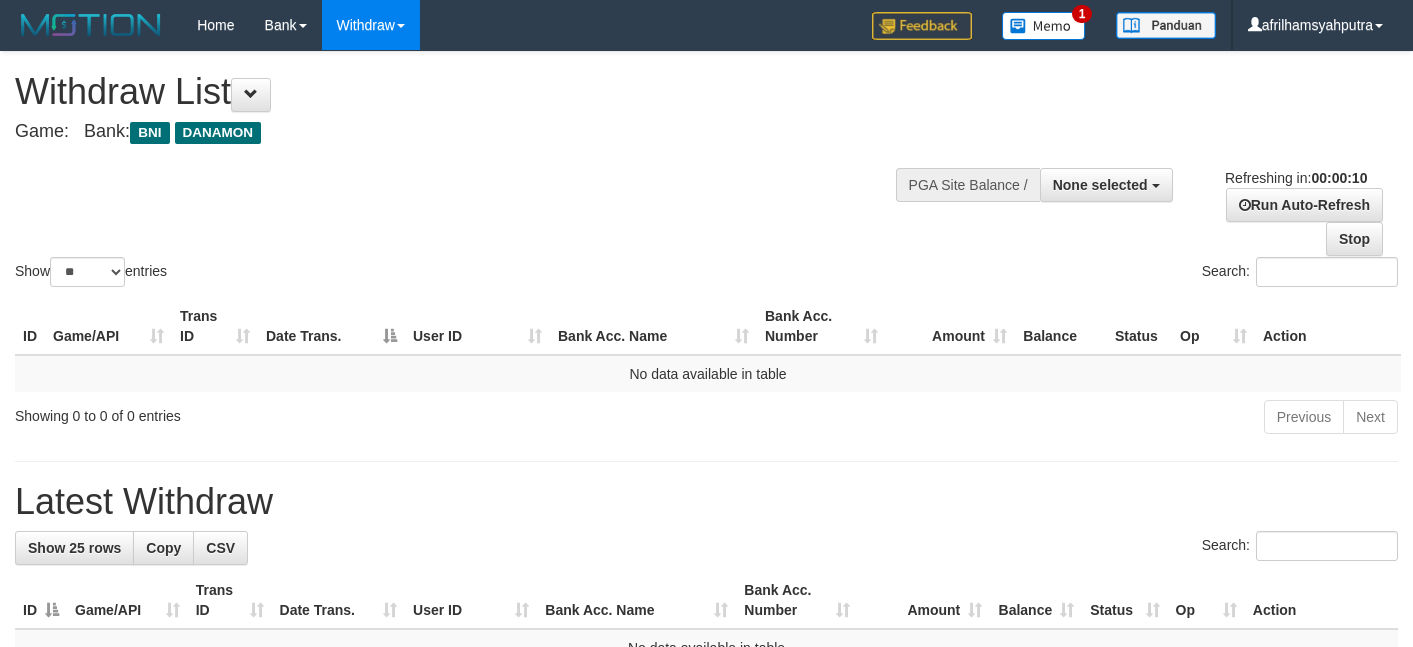 select 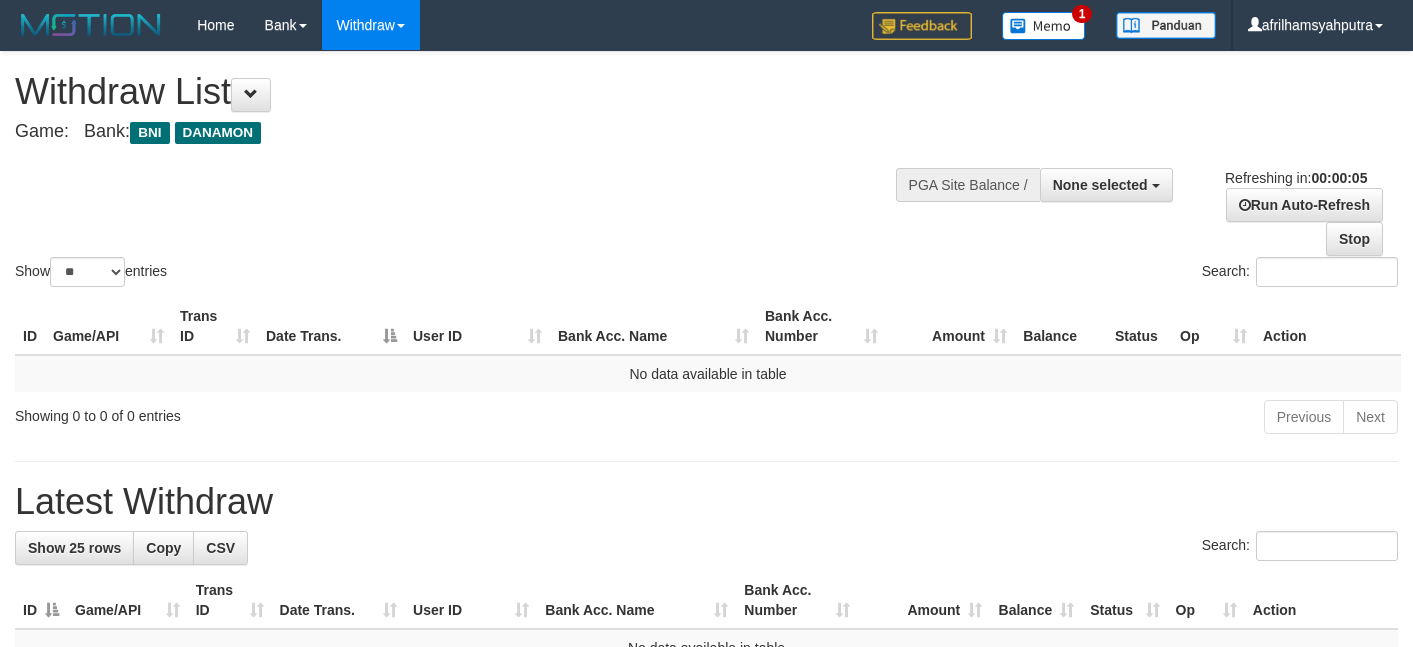 scroll, scrollTop: 0, scrollLeft: 0, axis: both 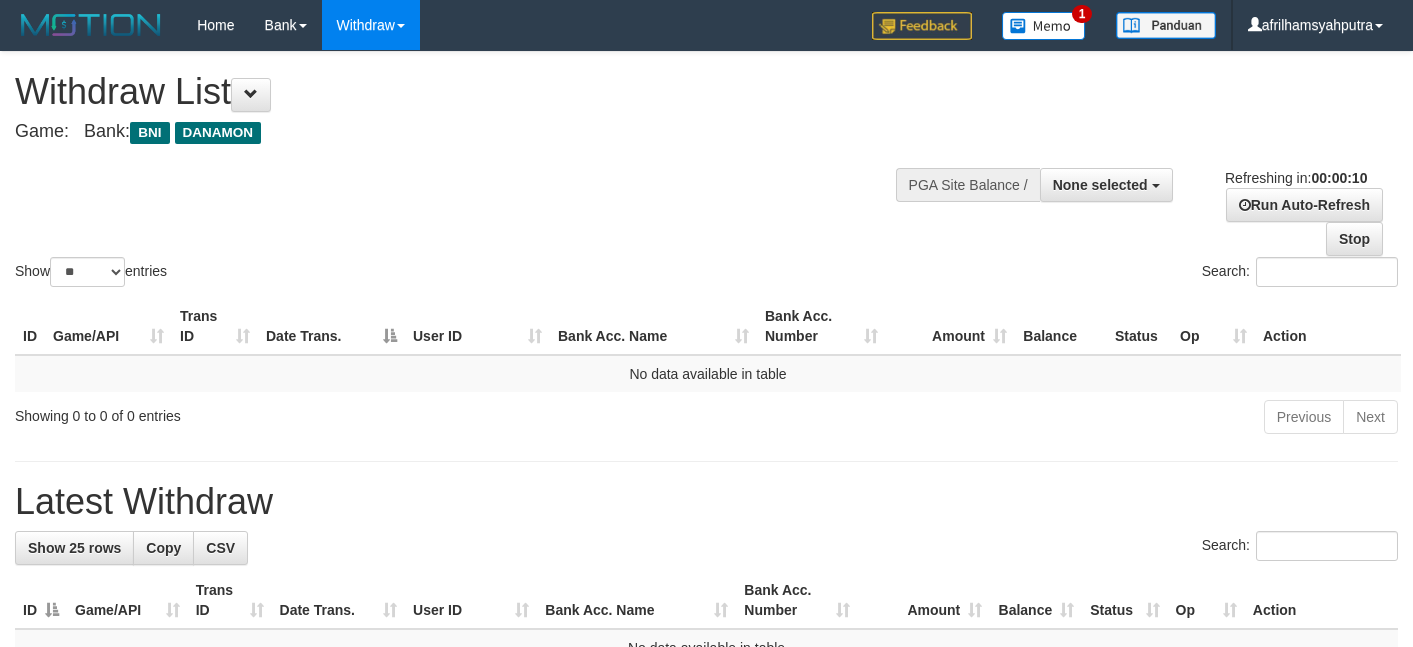 select 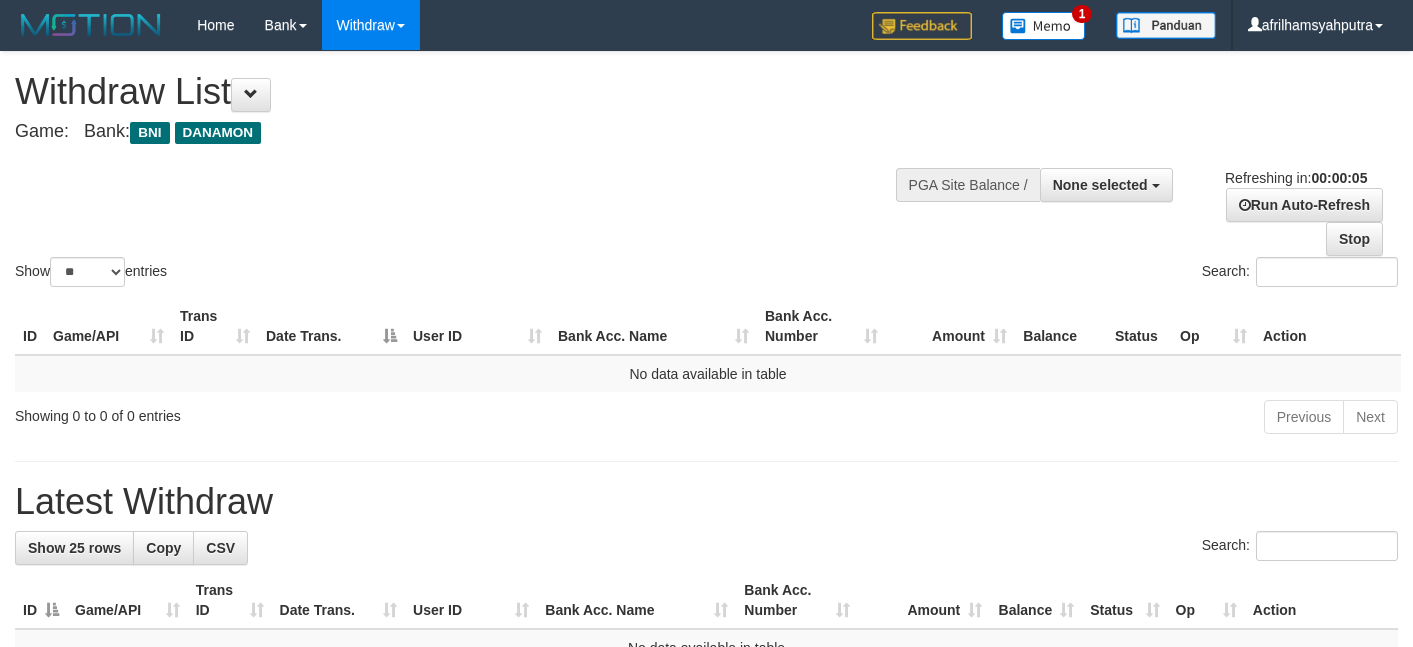 scroll, scrollTop: 0, scrollLeft: 0, axis: both 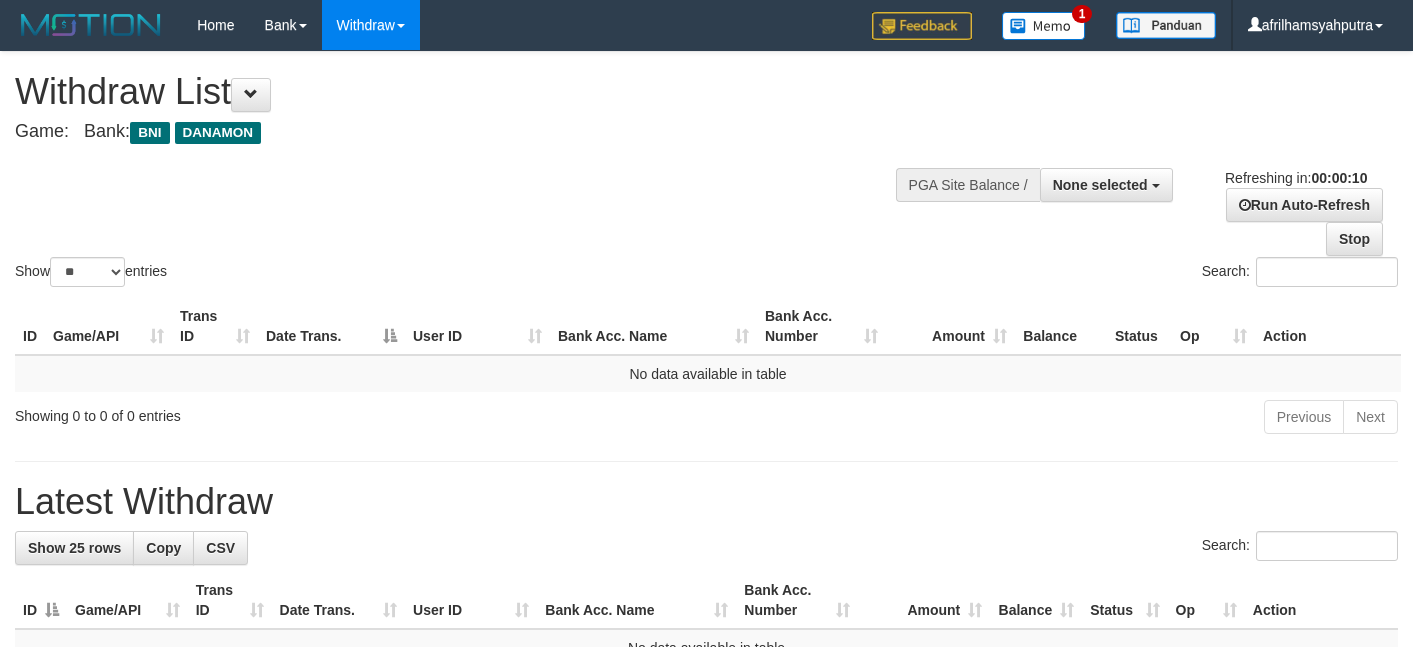 select 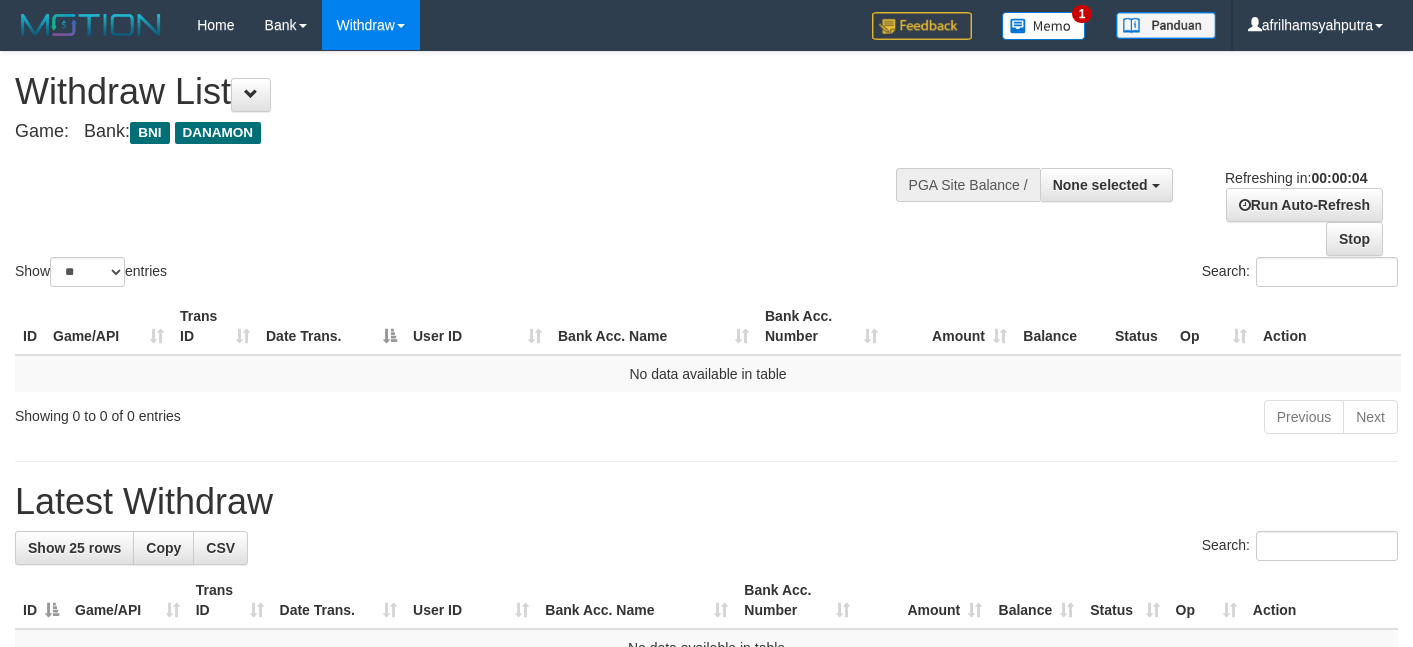 scroll, scrollTop: 0, scrollLeft: 0, axis: both 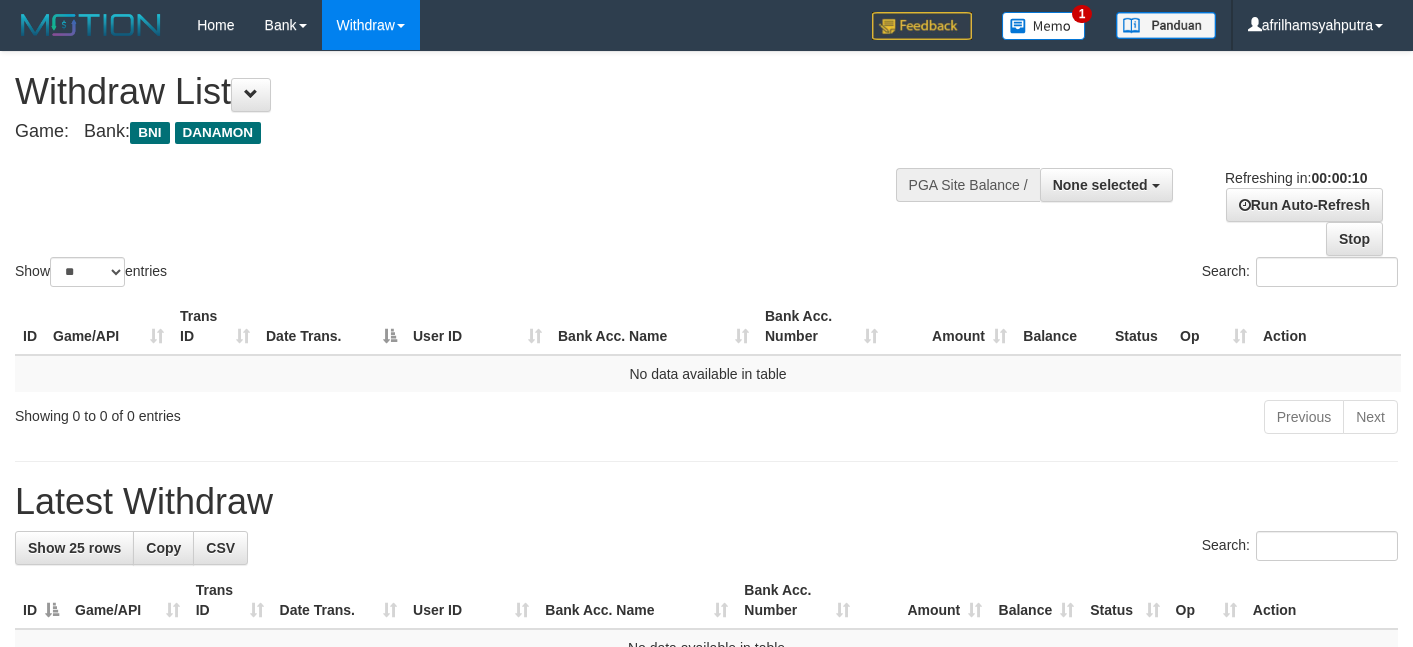 select 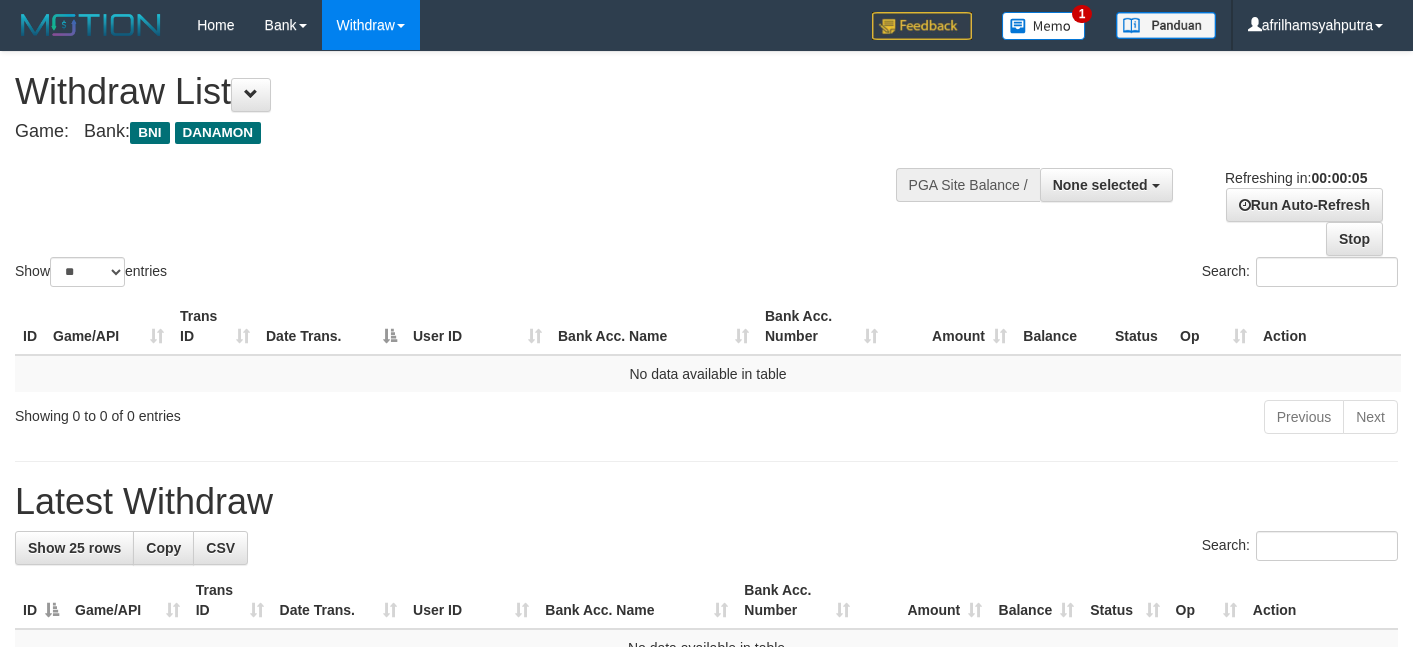 scroll, scrollTop: 0, scrollLeft: 0, axis: both 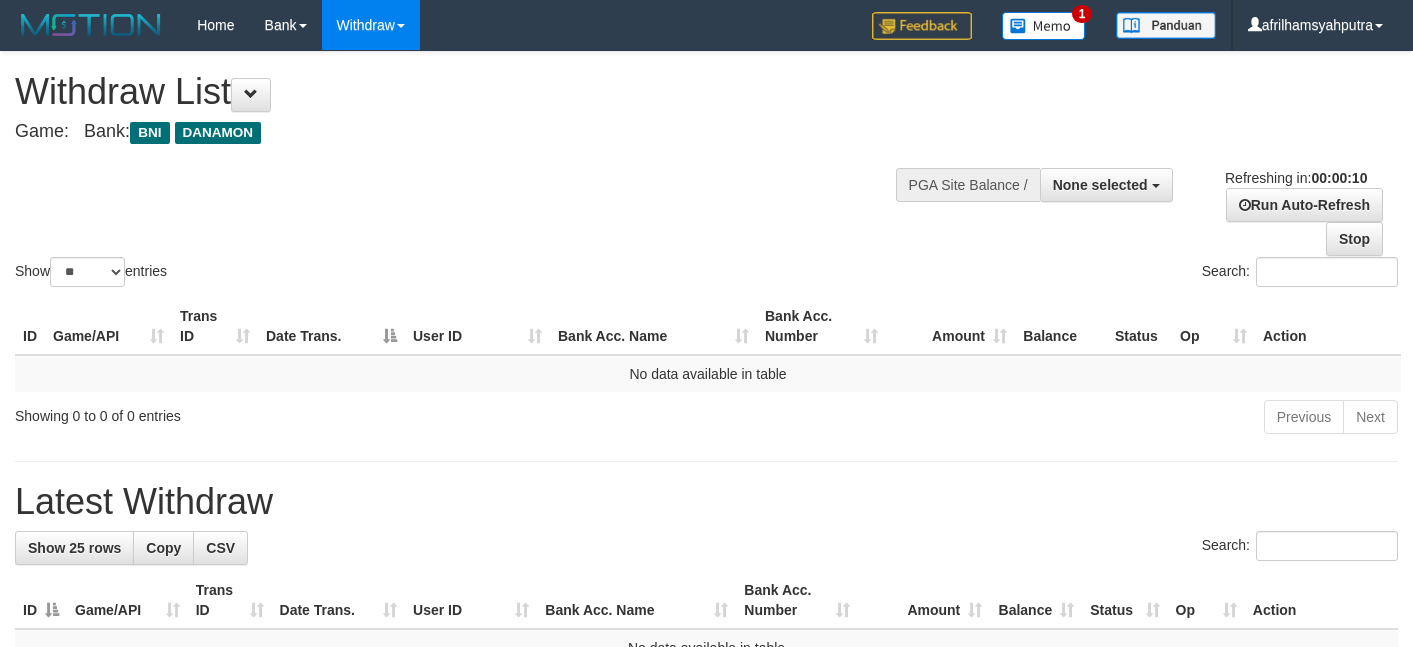 select 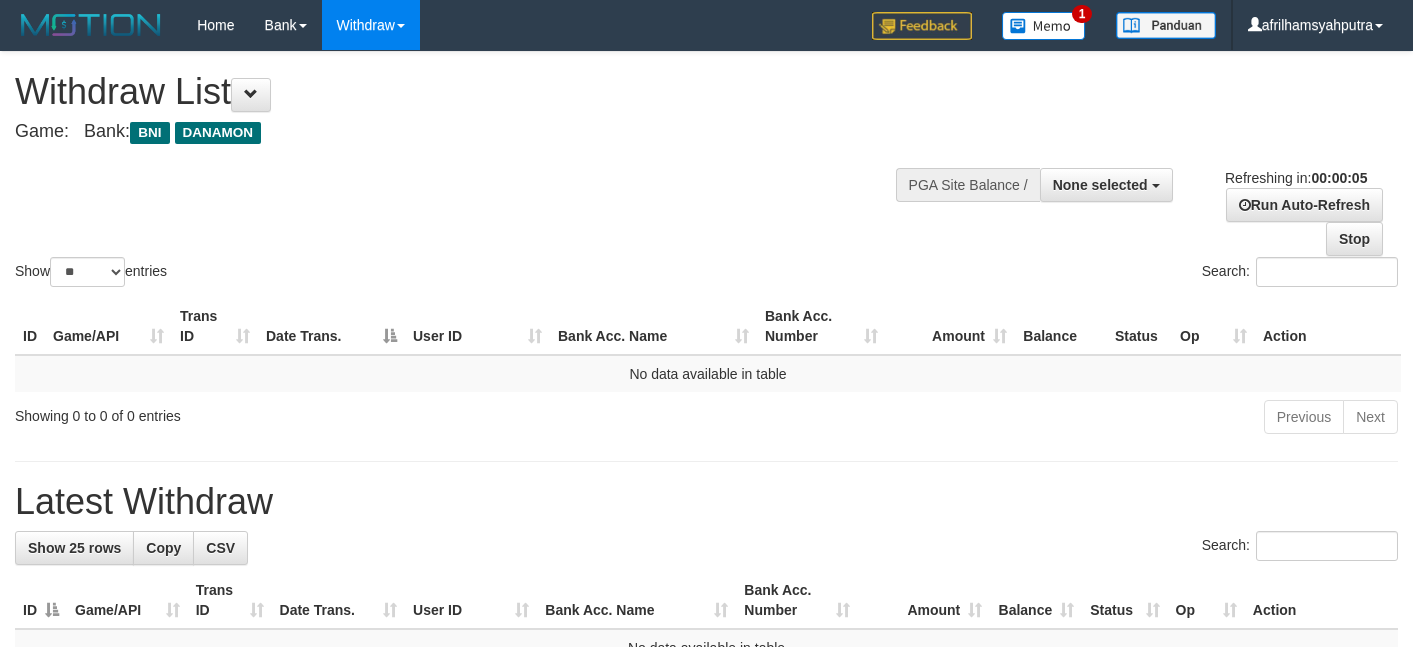scroll, scrollTop: 0, scrollLeft: 0, axis: both 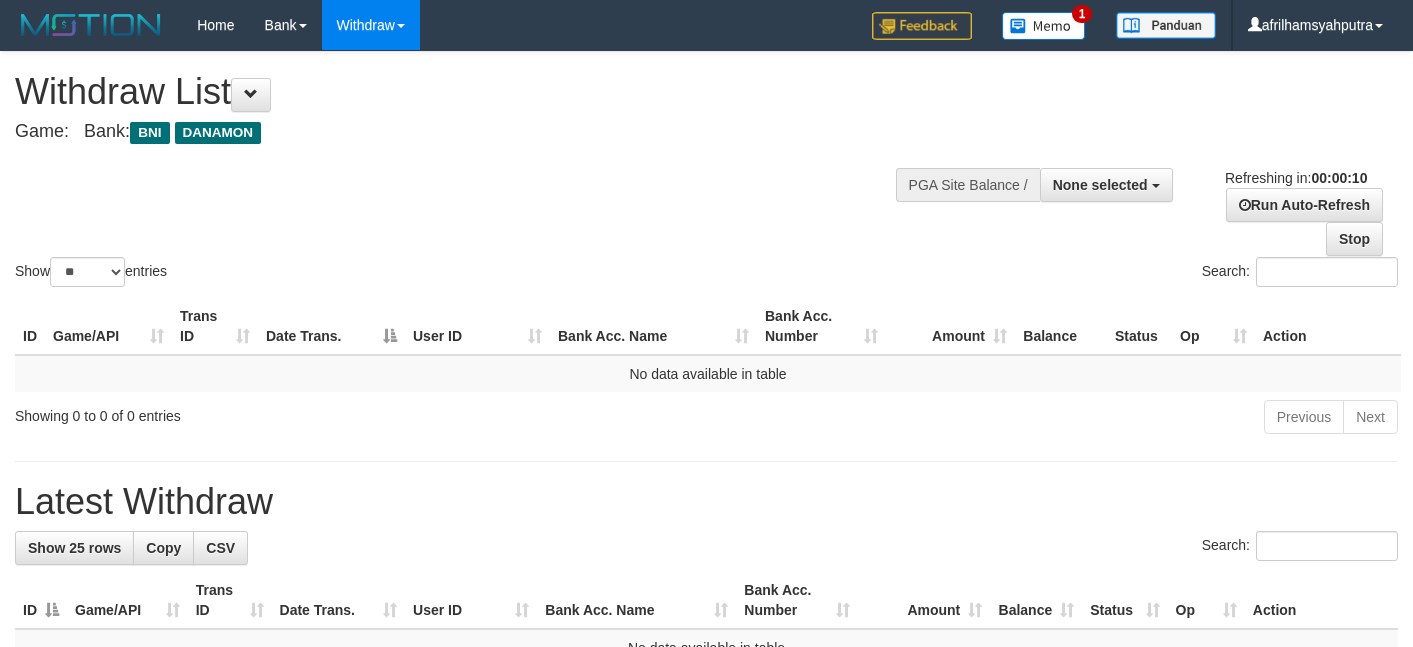 select 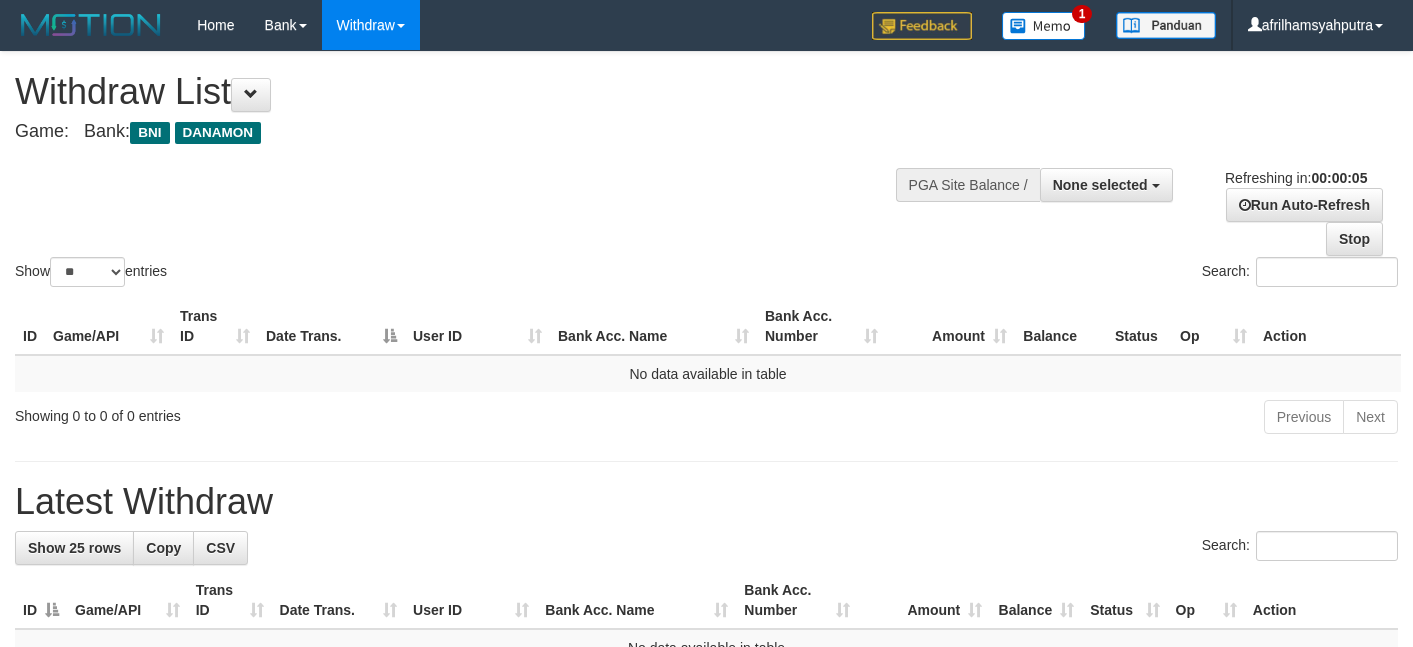 scroll, scrollTop: 0, scrollLeft: 0, axis: both 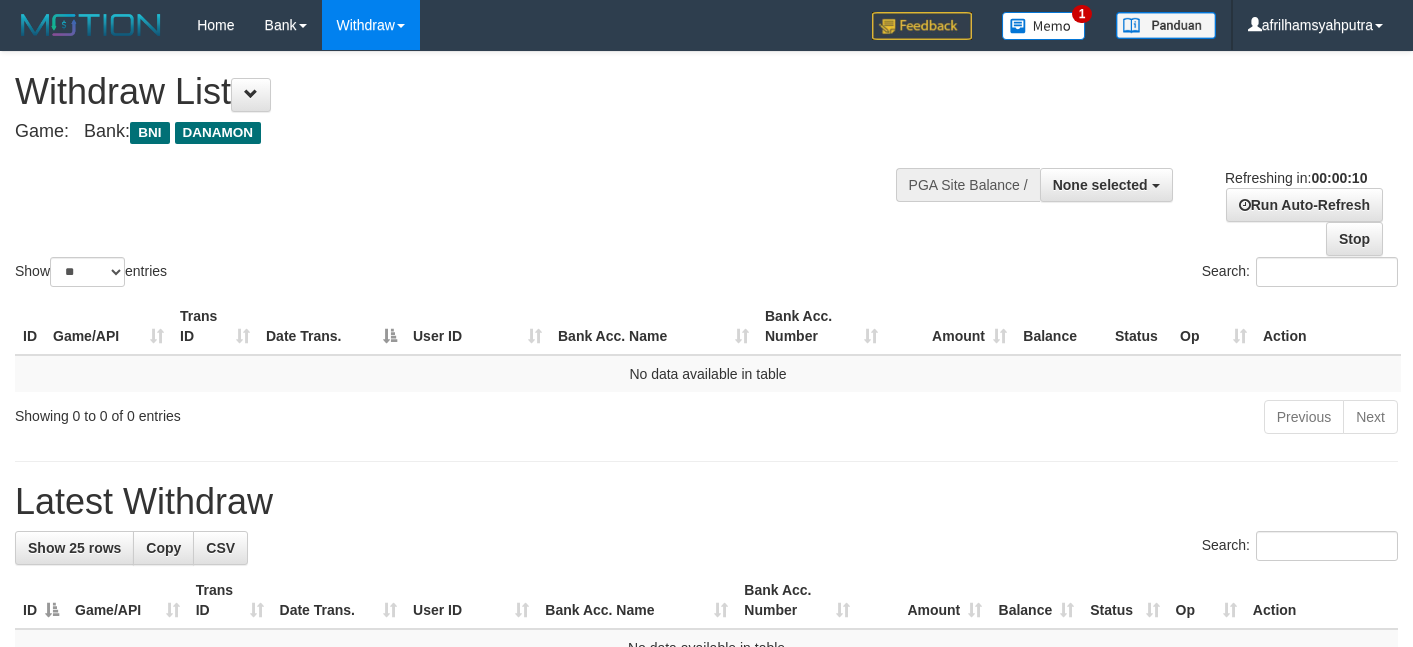 select 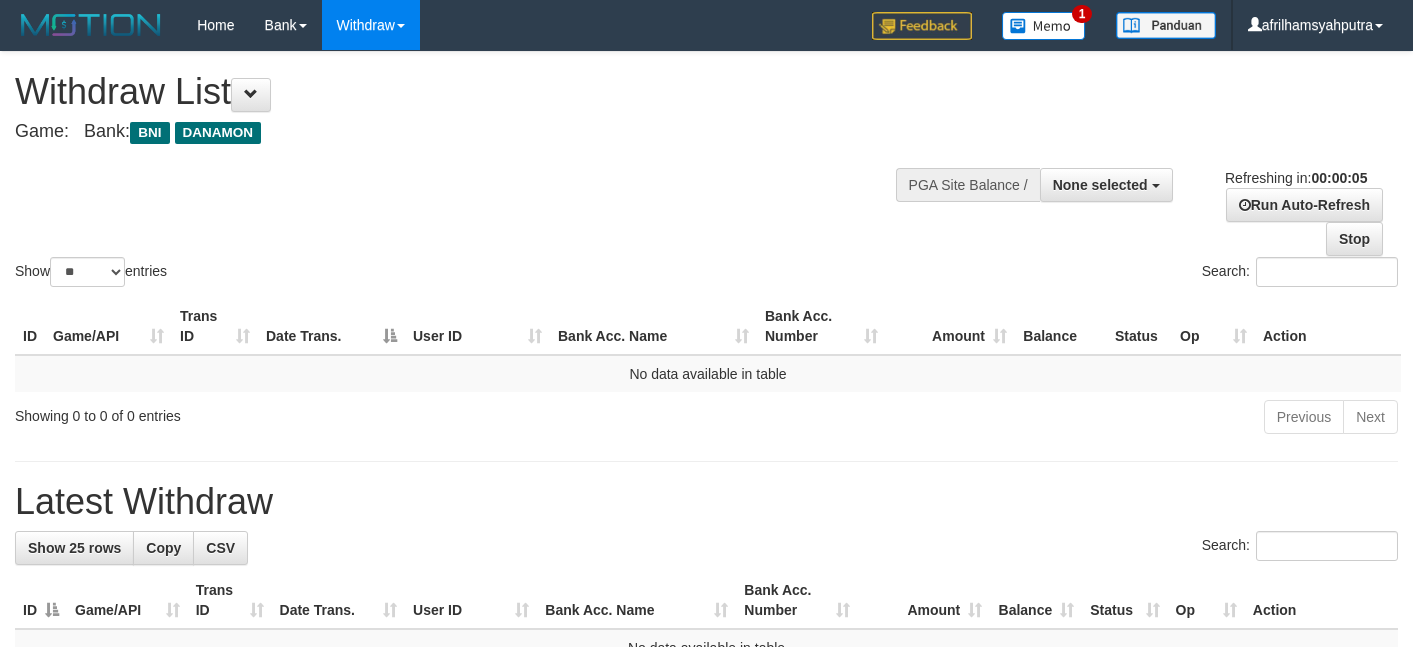 scroll, scrollTop: 0, scrollLeft: 0, axis: both 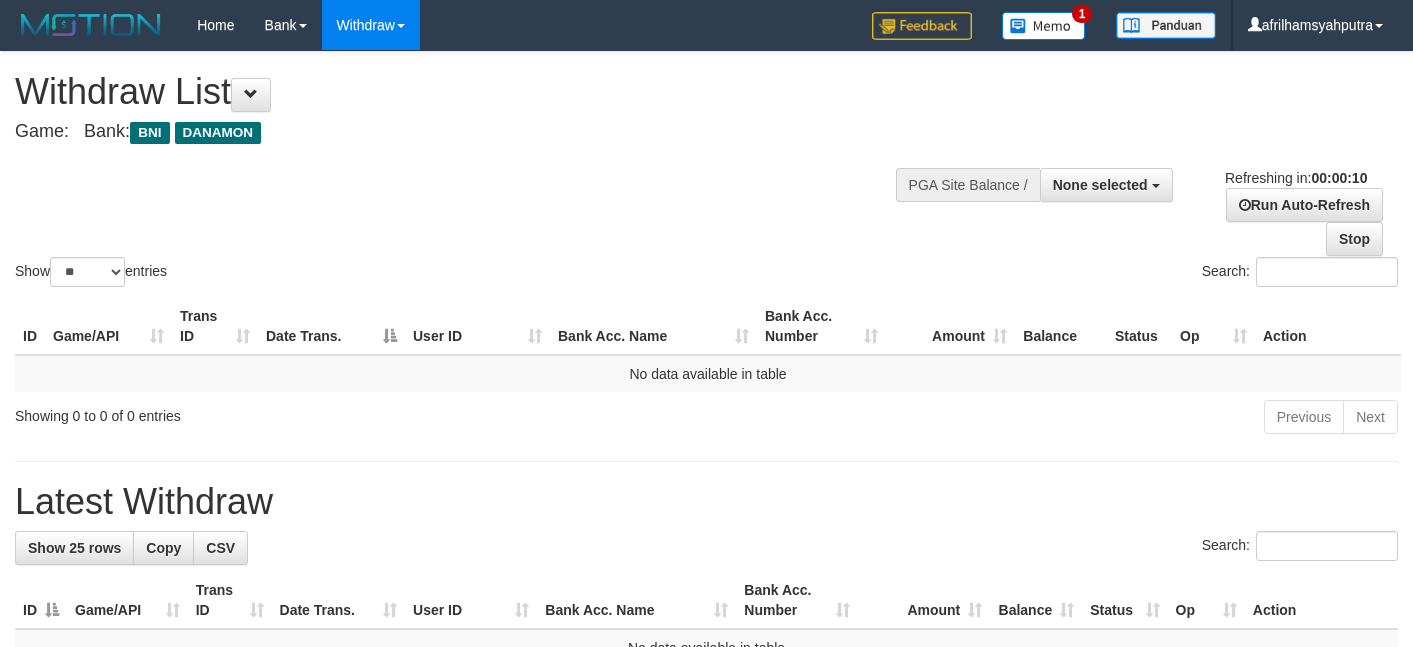 select 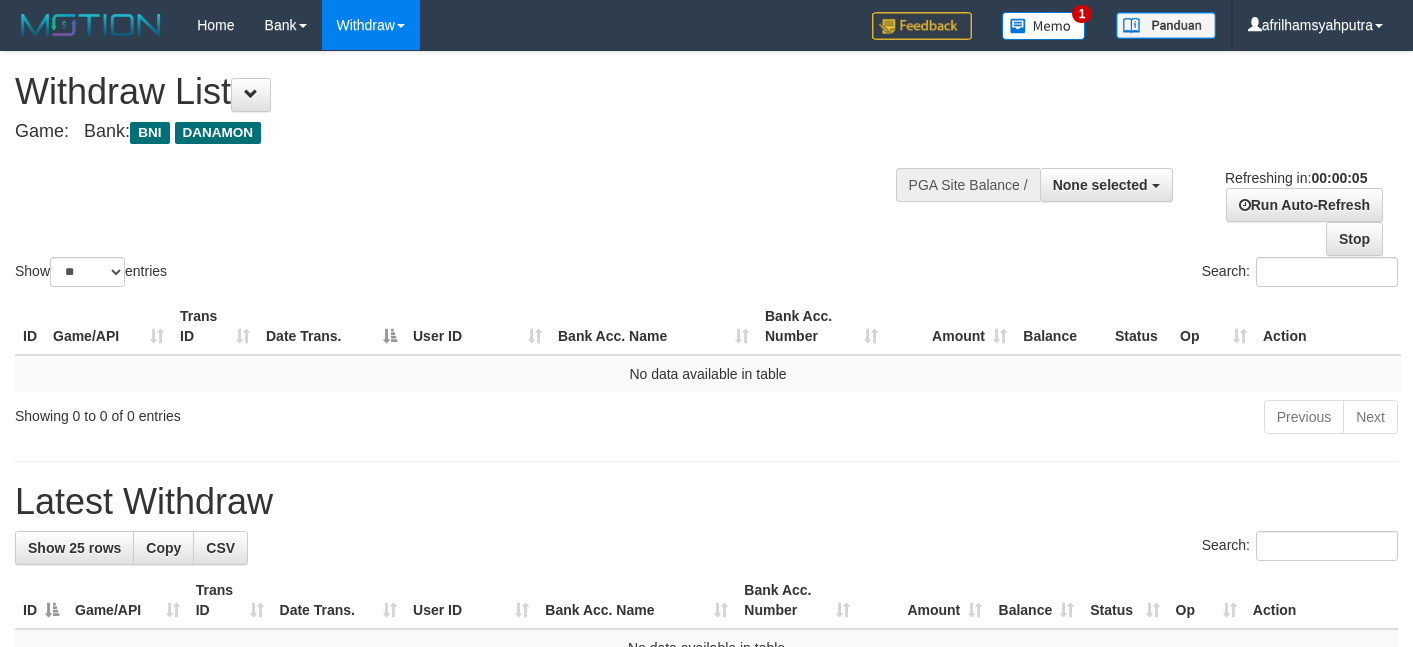 scroll, scrollTop: 0, scrollLeft: 0, axis: both 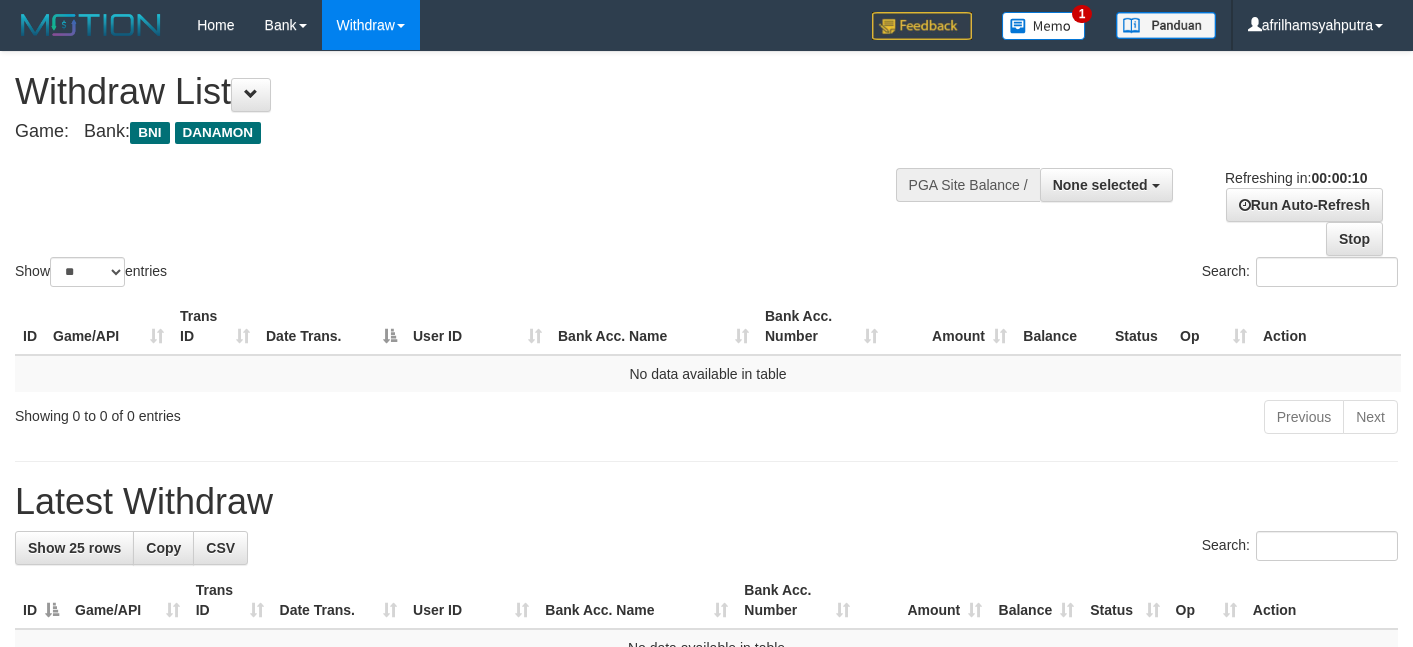select 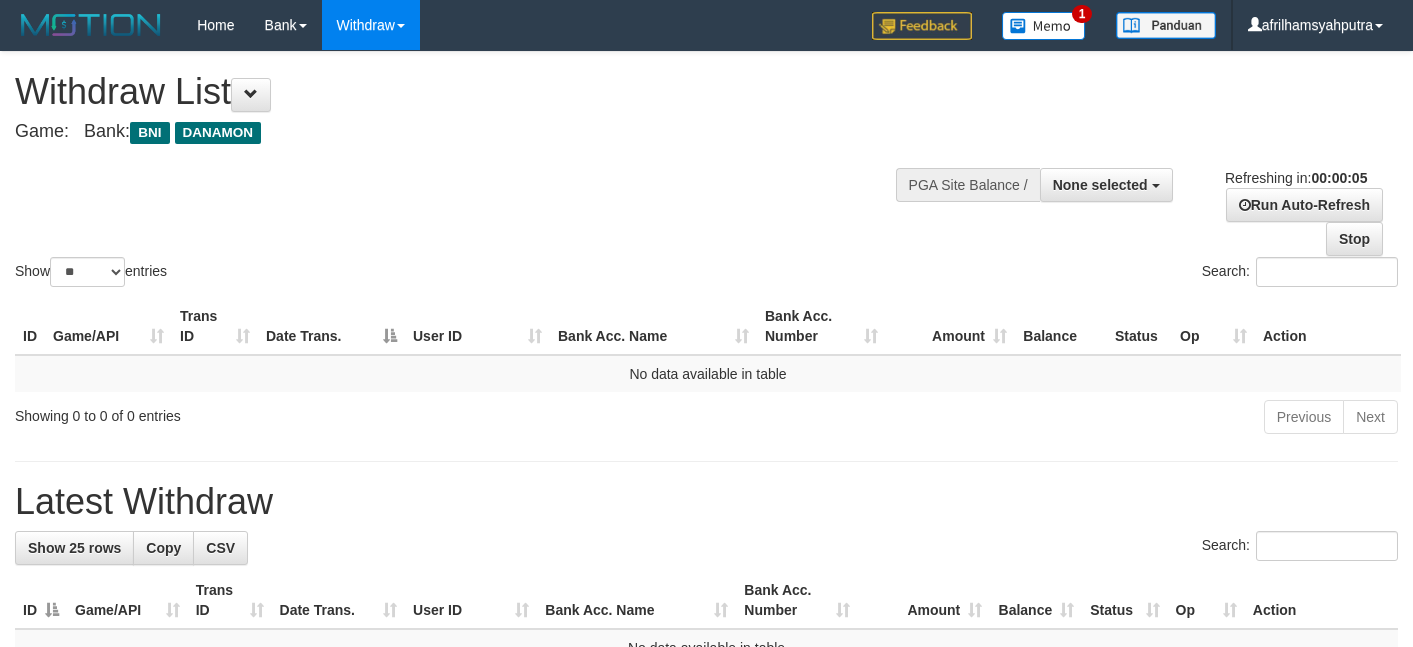 scroll, scrollTop: 0, scrollLeft: 0, axis: both 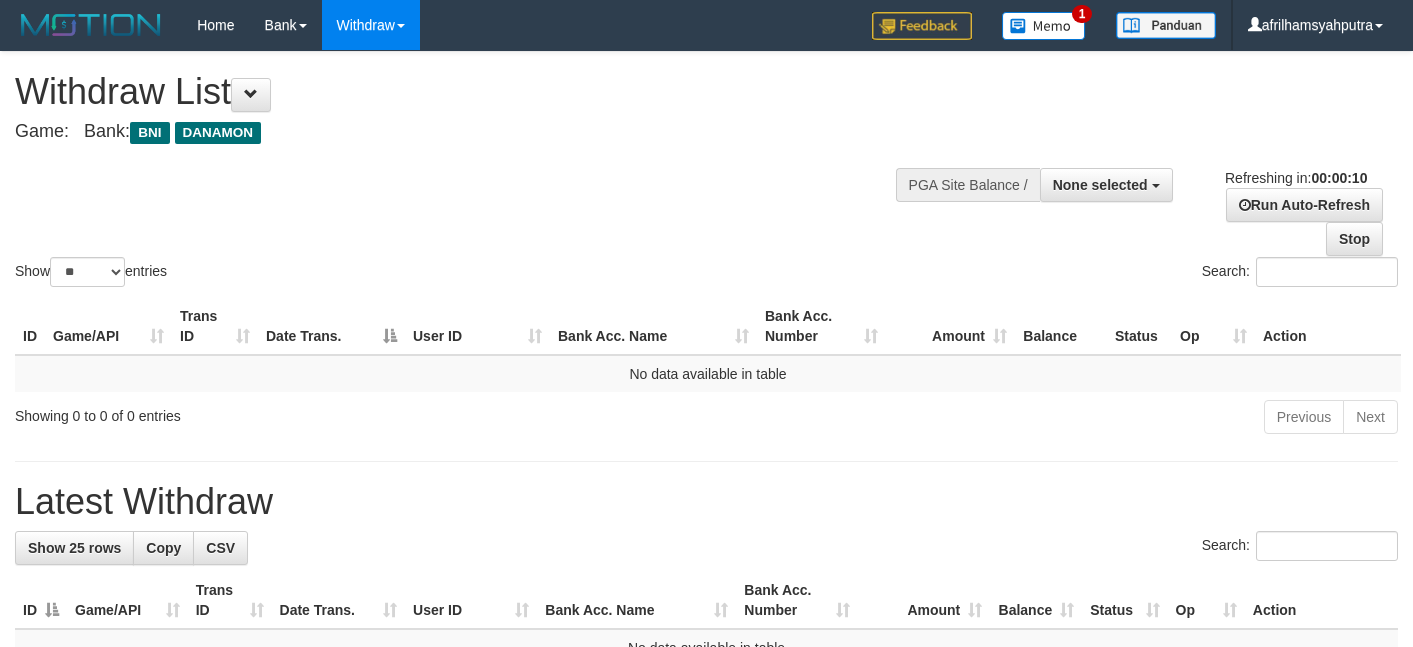select 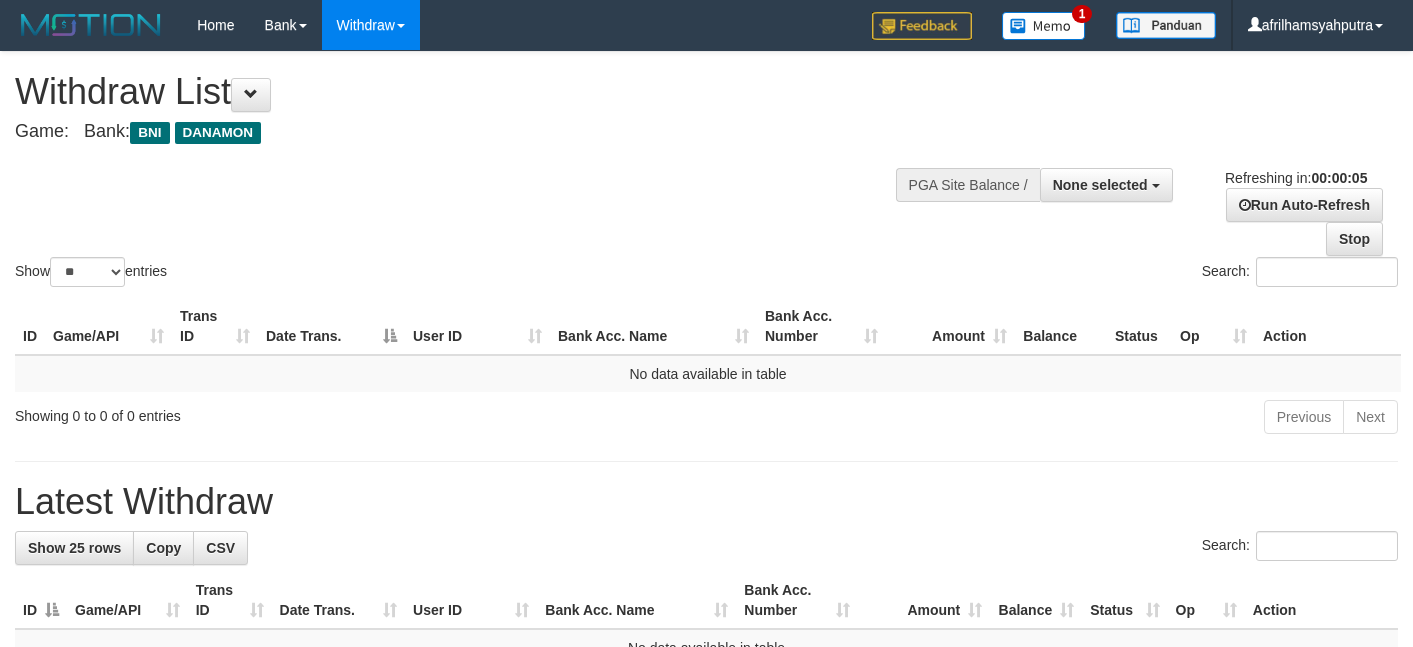 scroll, scrollTop: 0, scrollLeft: 0, axis: both 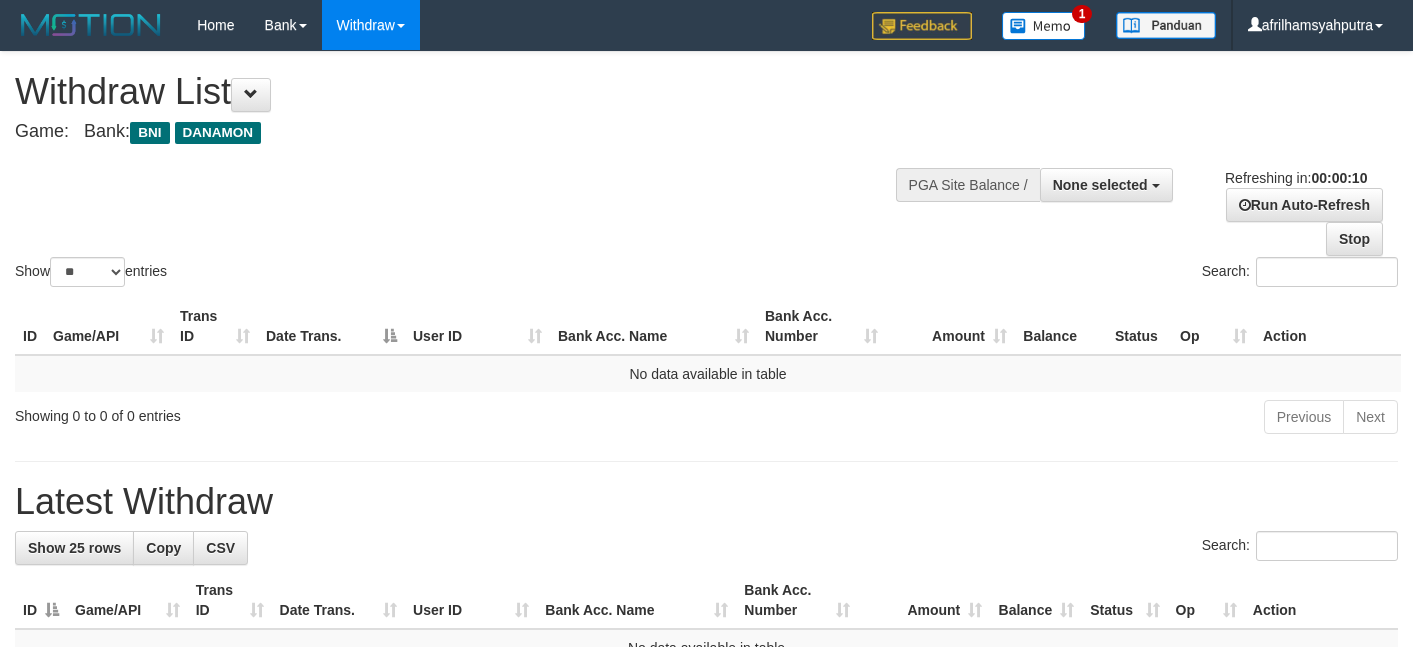 select 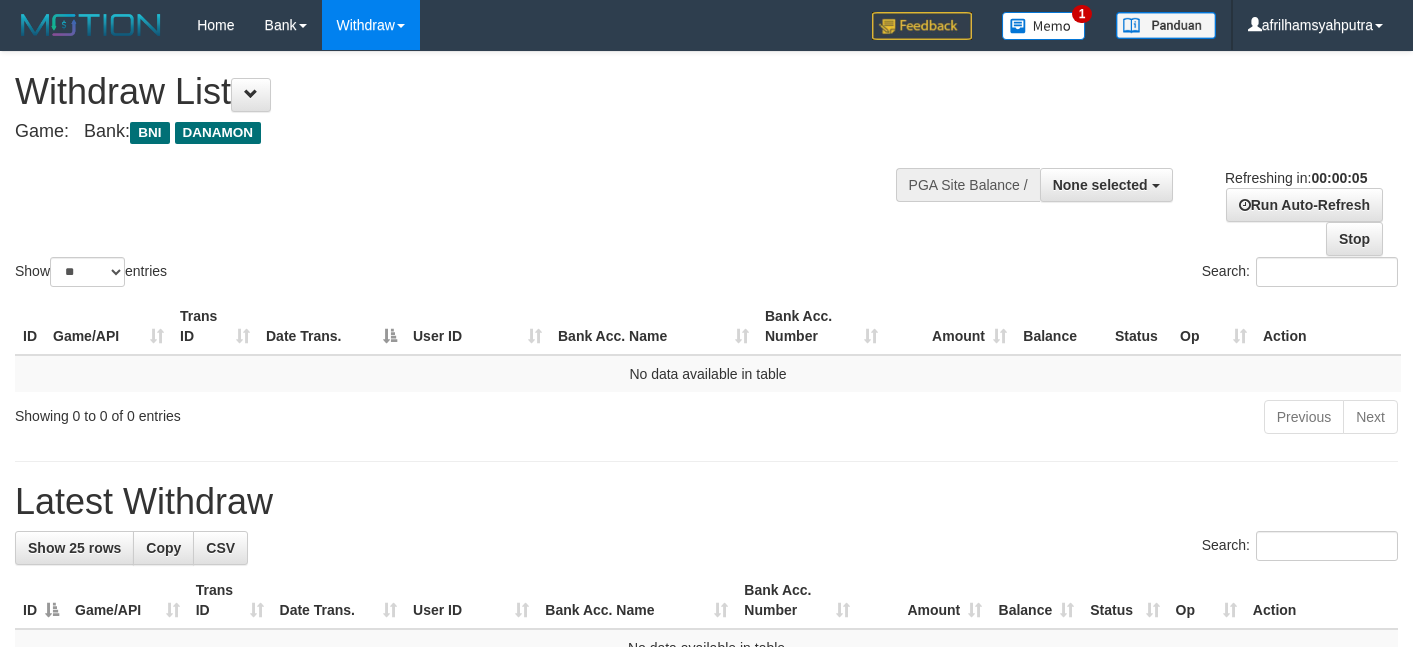 scroll, scrollTop: 0, scrollLeft: 0, axis: both 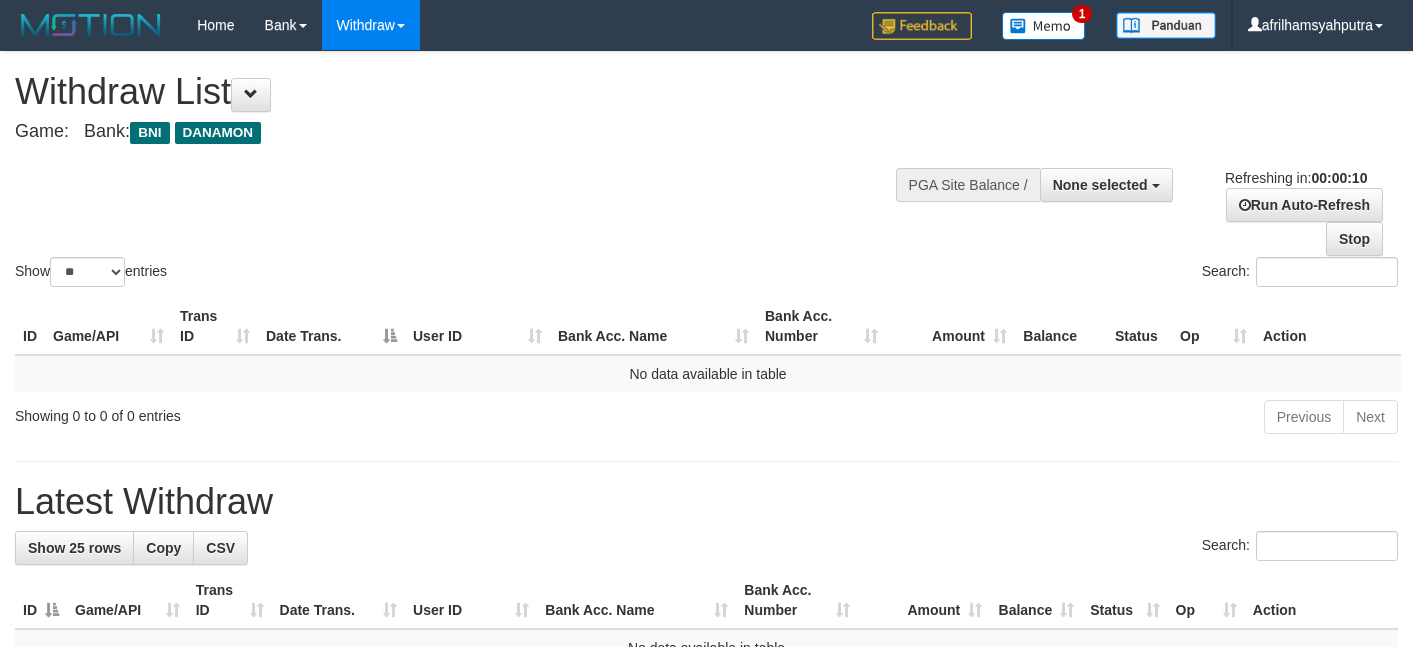 select 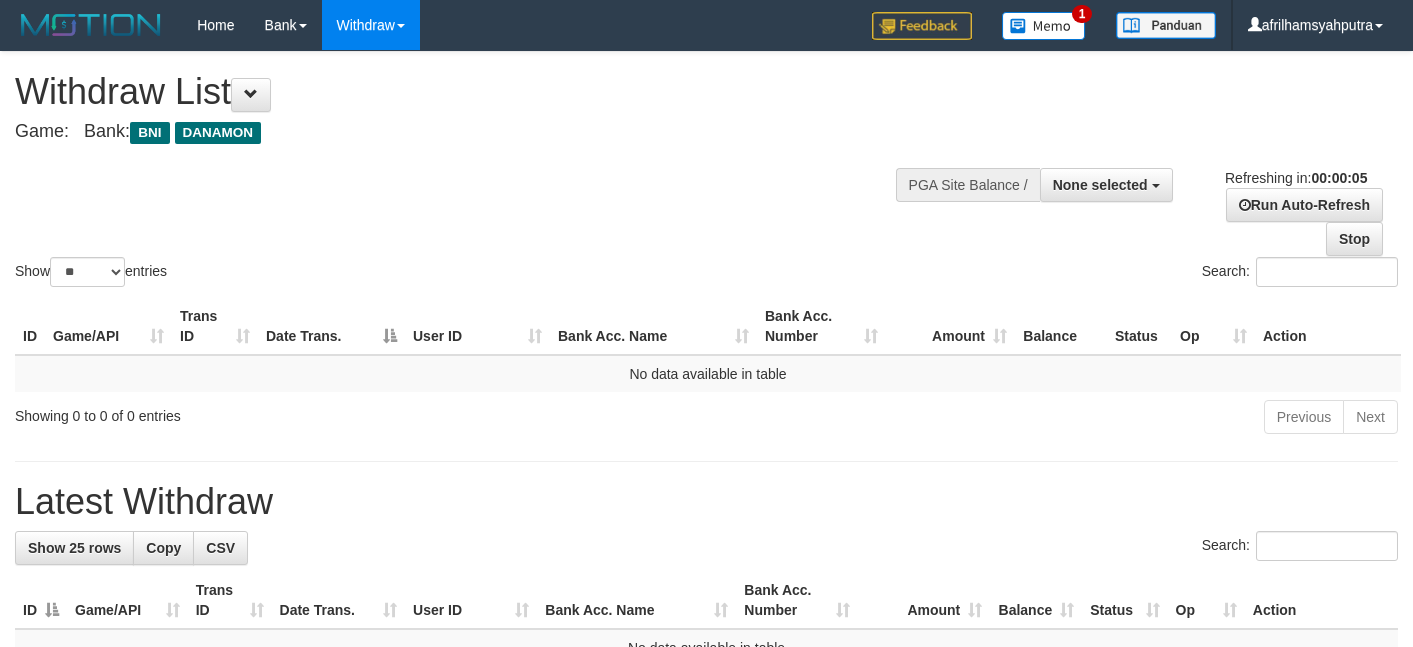 scroll, scrollTop: 0, scrollLeft: 0, axis: both 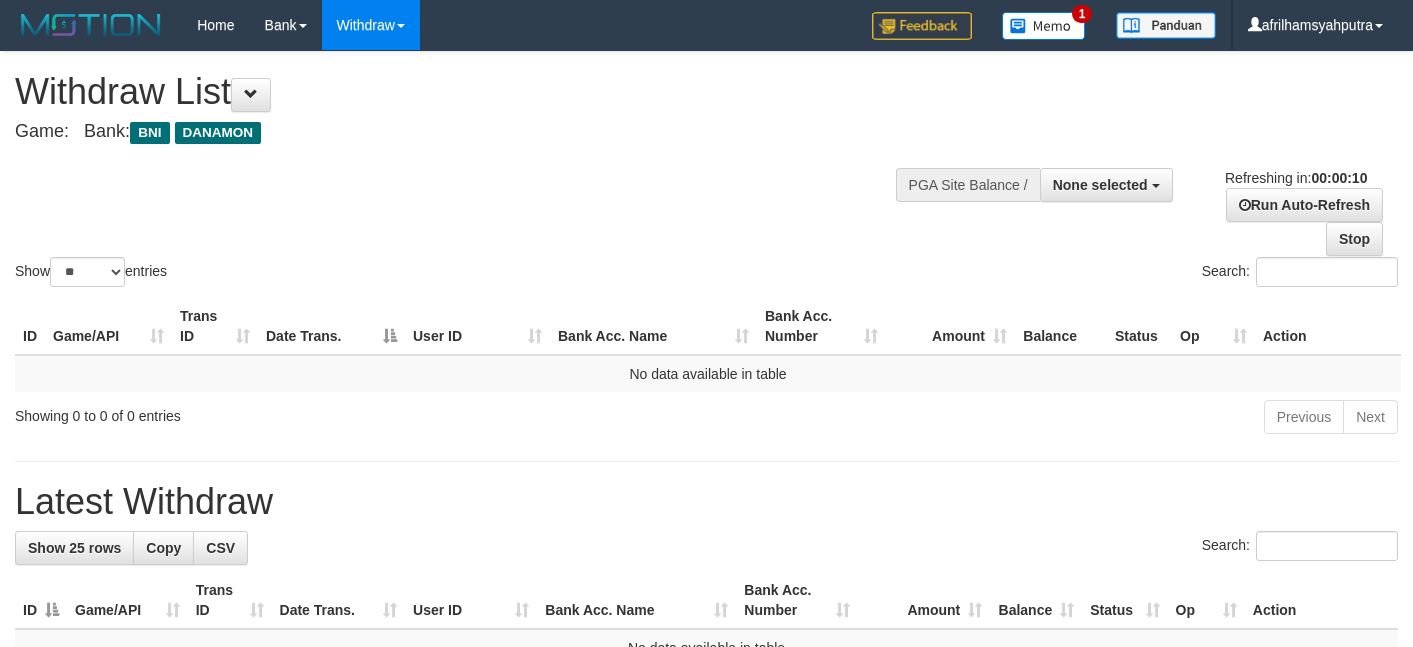 select 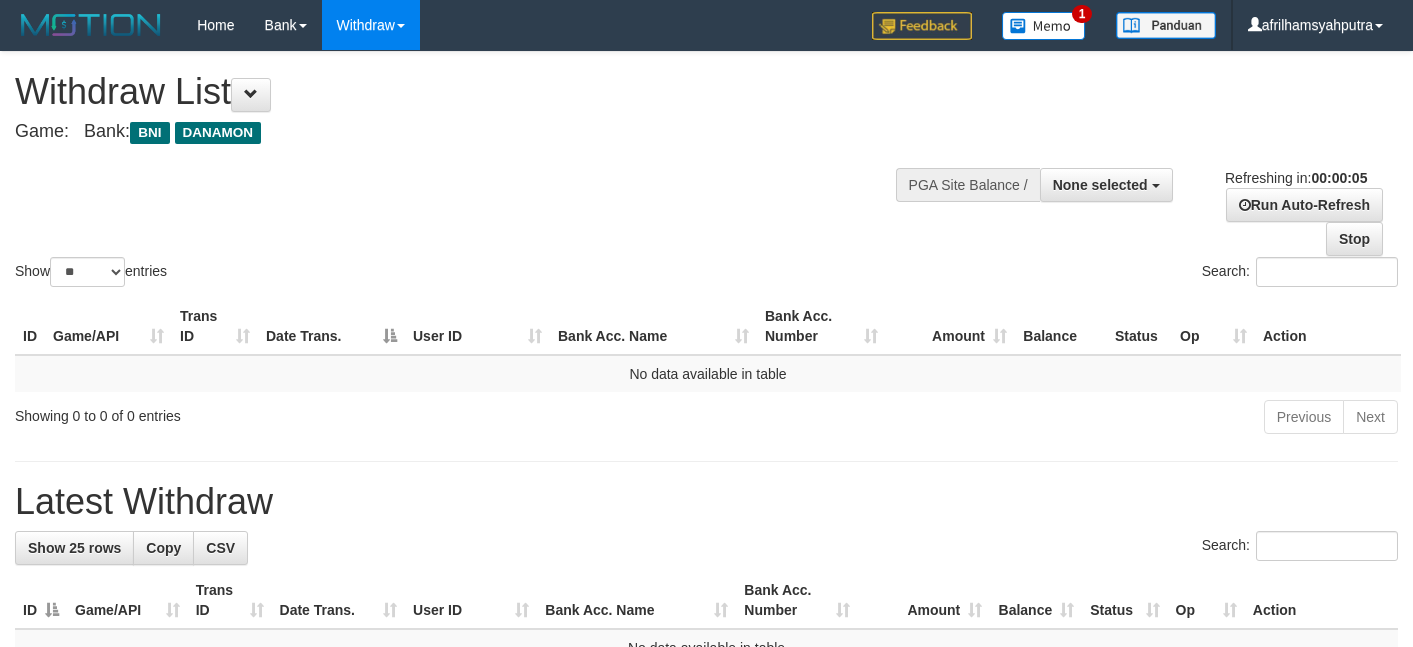 scroll, scrollTop: 0, scrollLeft: 0, axis: both 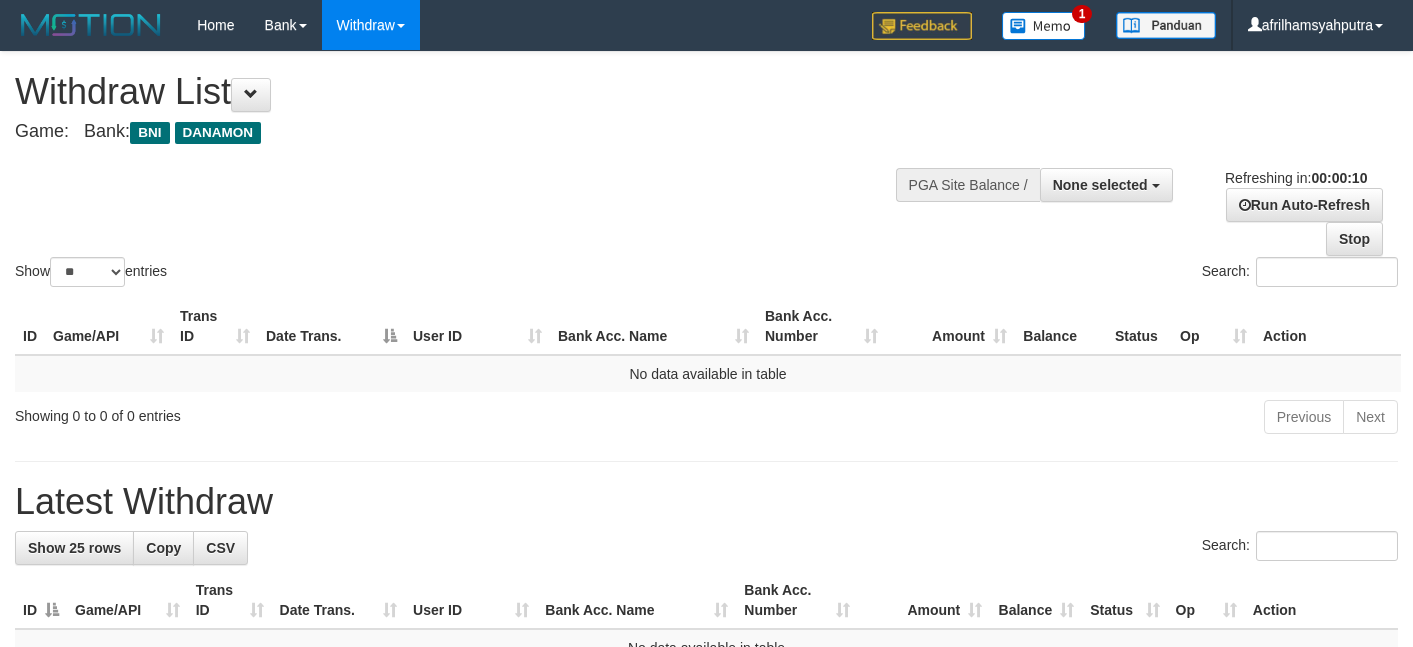 select 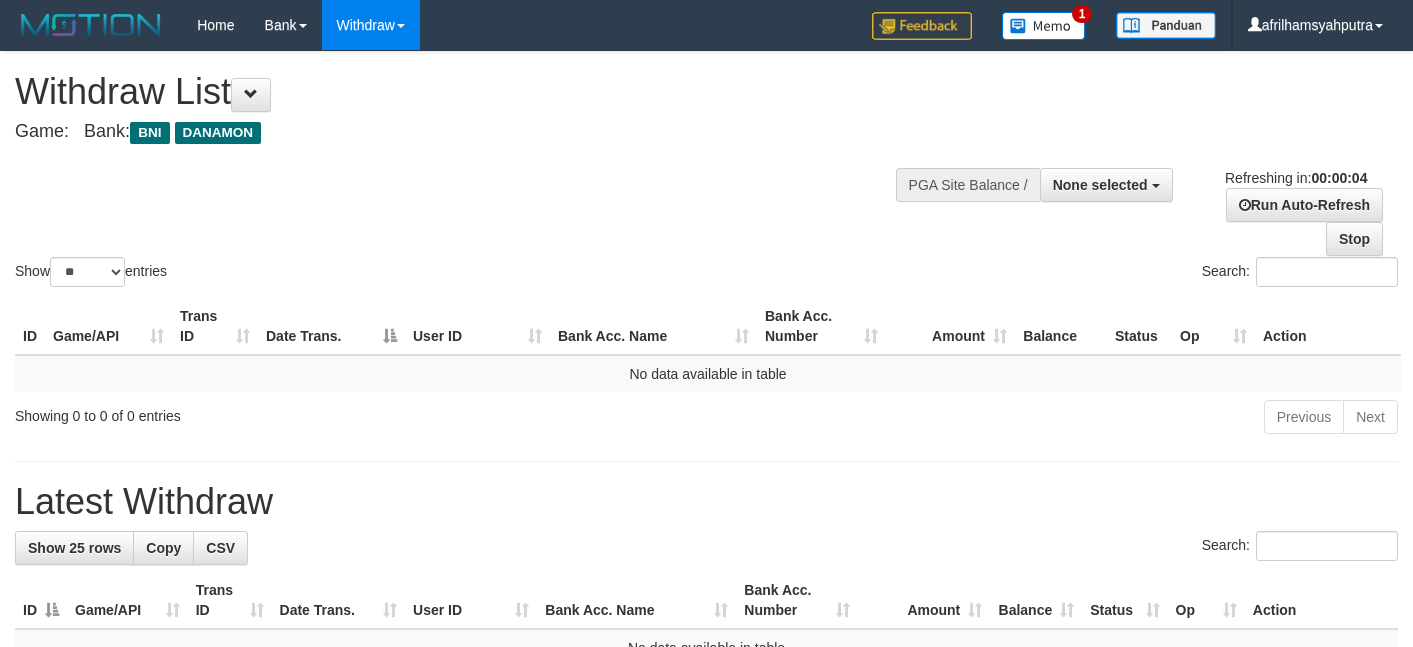 scroll, scrollTop: 0, scrollLeft: 0, axis: both 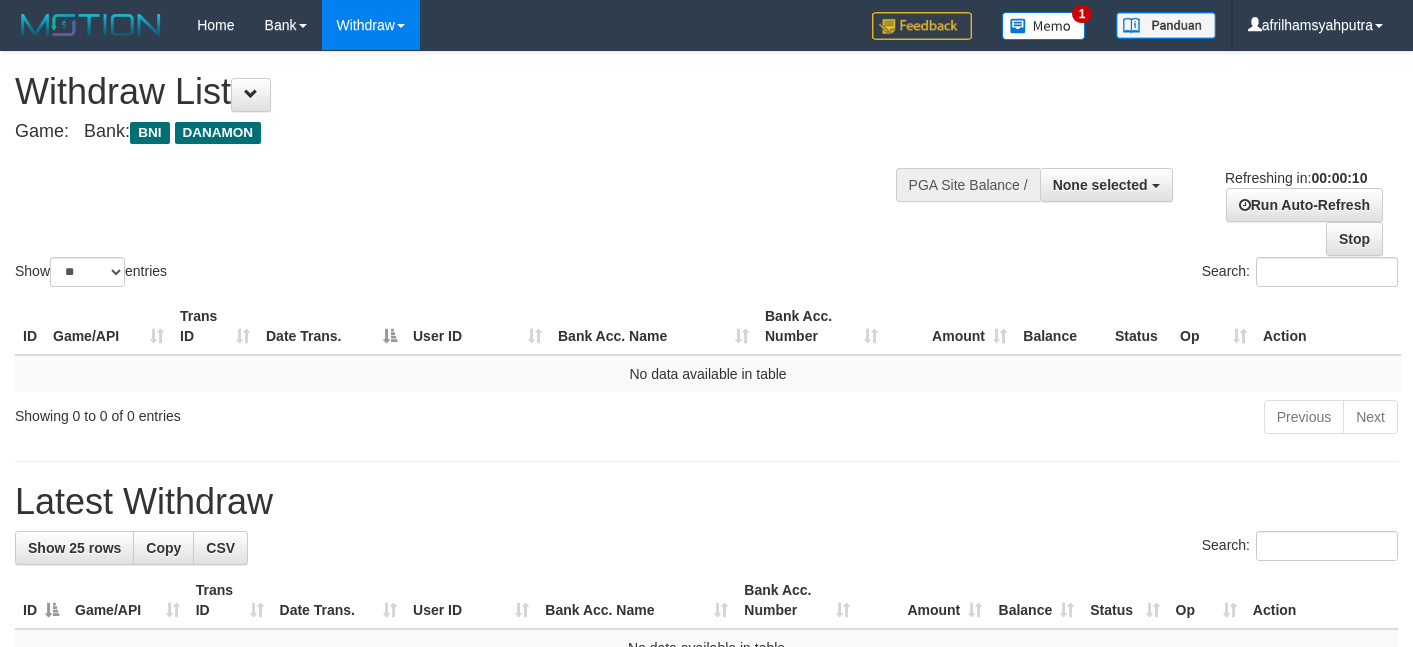 select 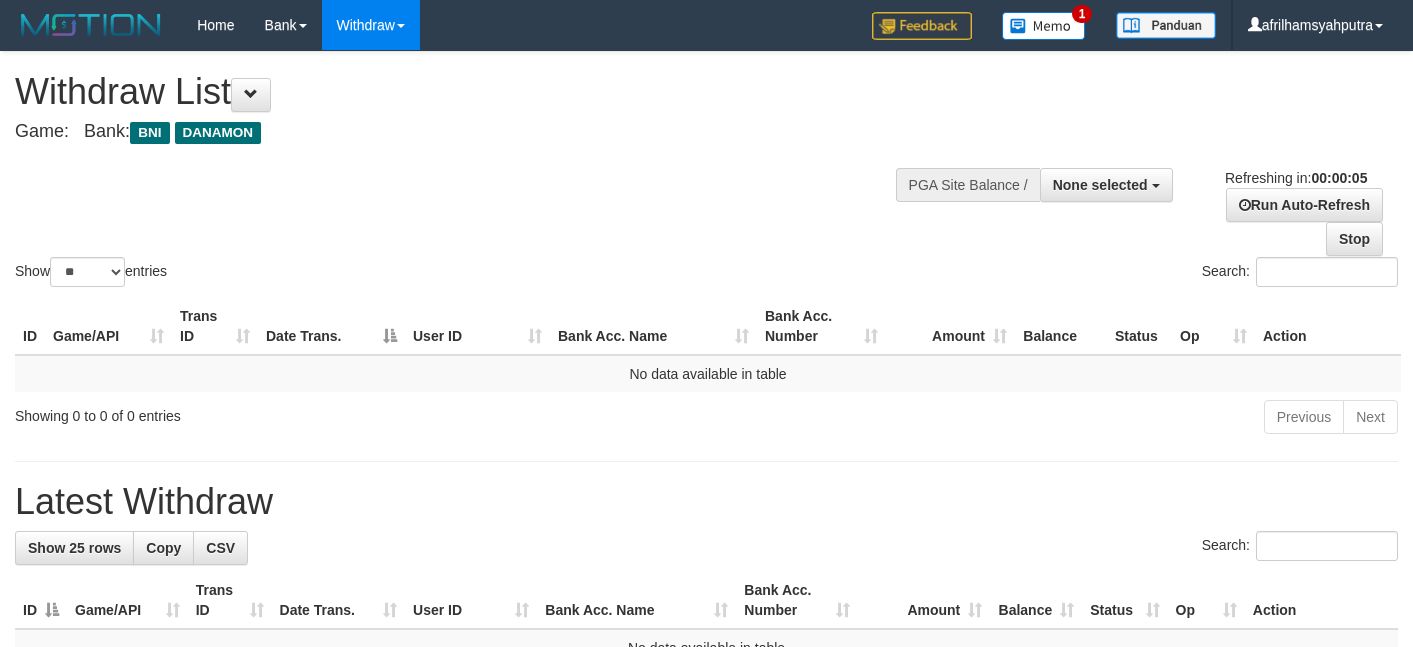 scroll, scrollTop: 0, scrollLeft: 0, axis: both 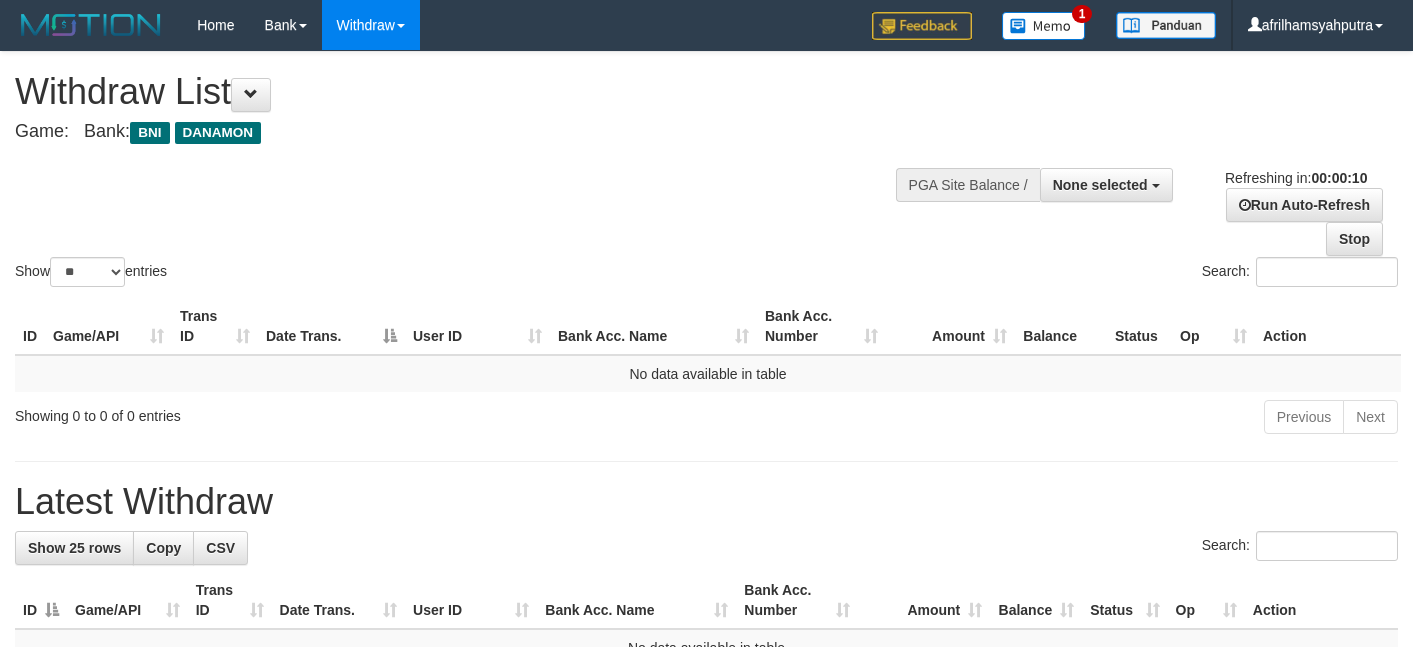 select 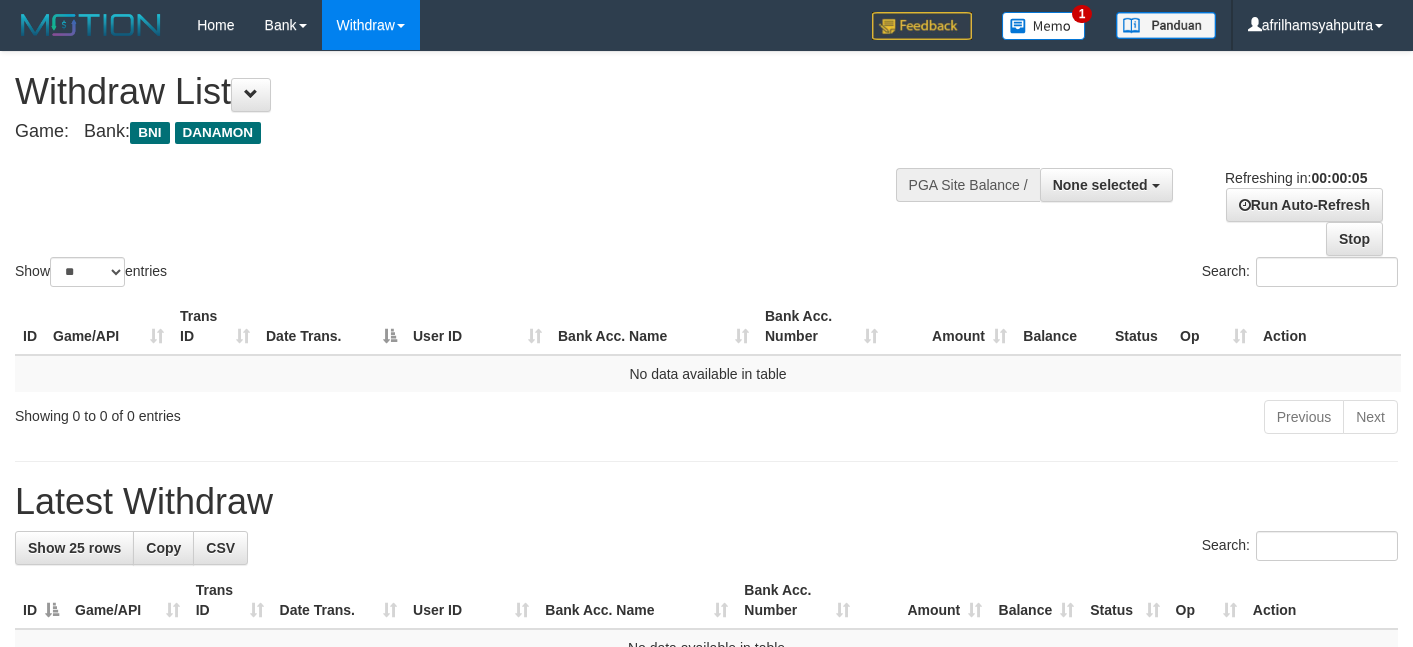 scroll, scrollTop: 0, scrollLeft: 0, axis: both 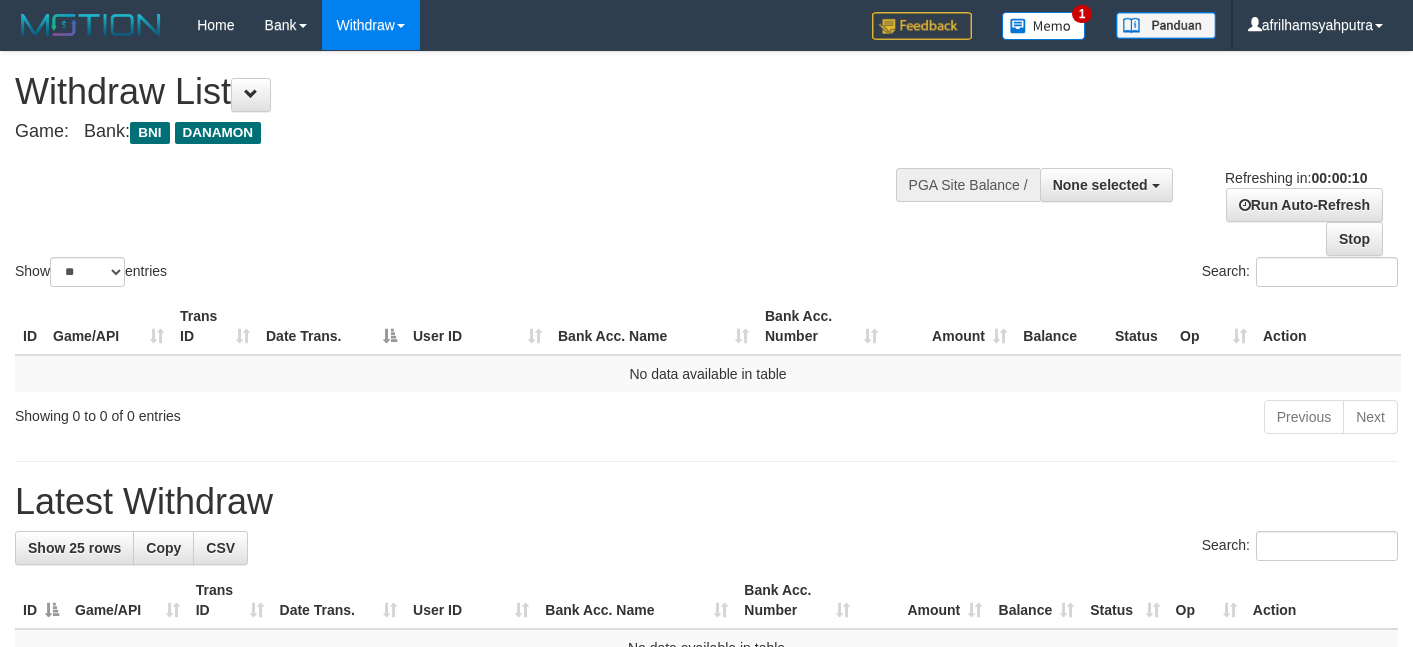 select 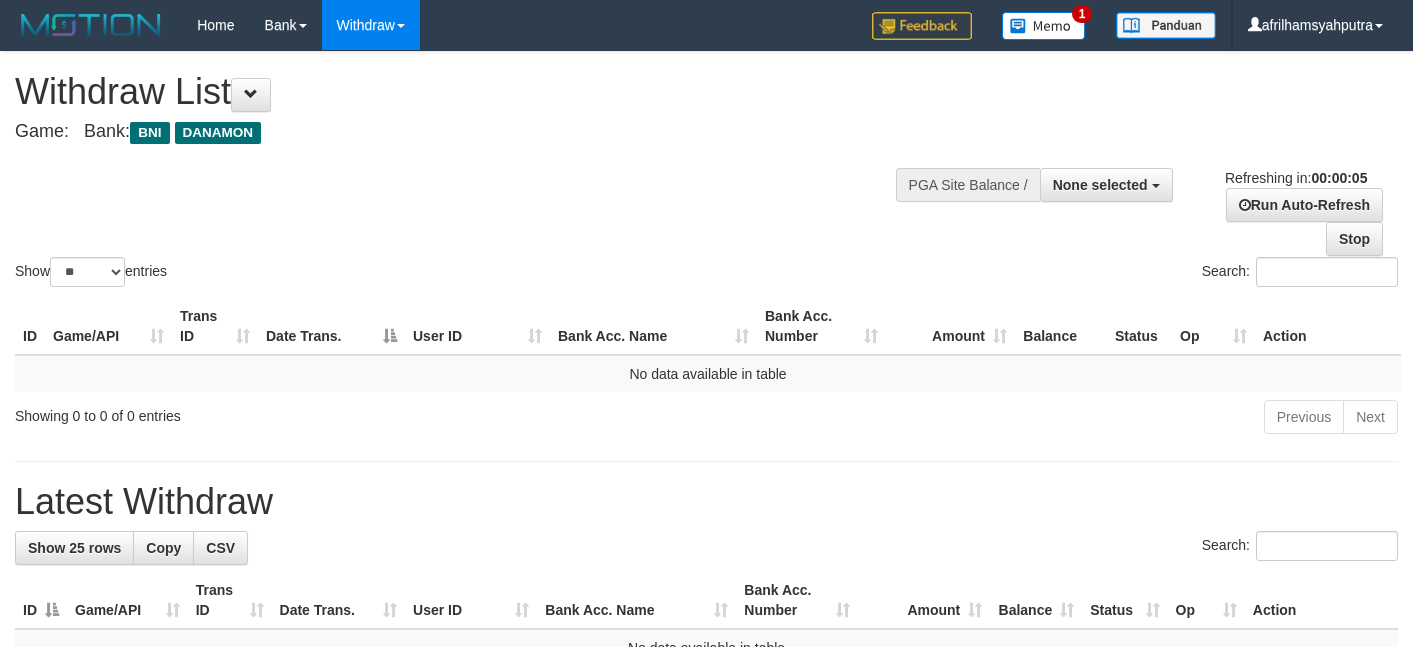 scroll, scrollTop: 0, scrollLeft: 0, axis: both 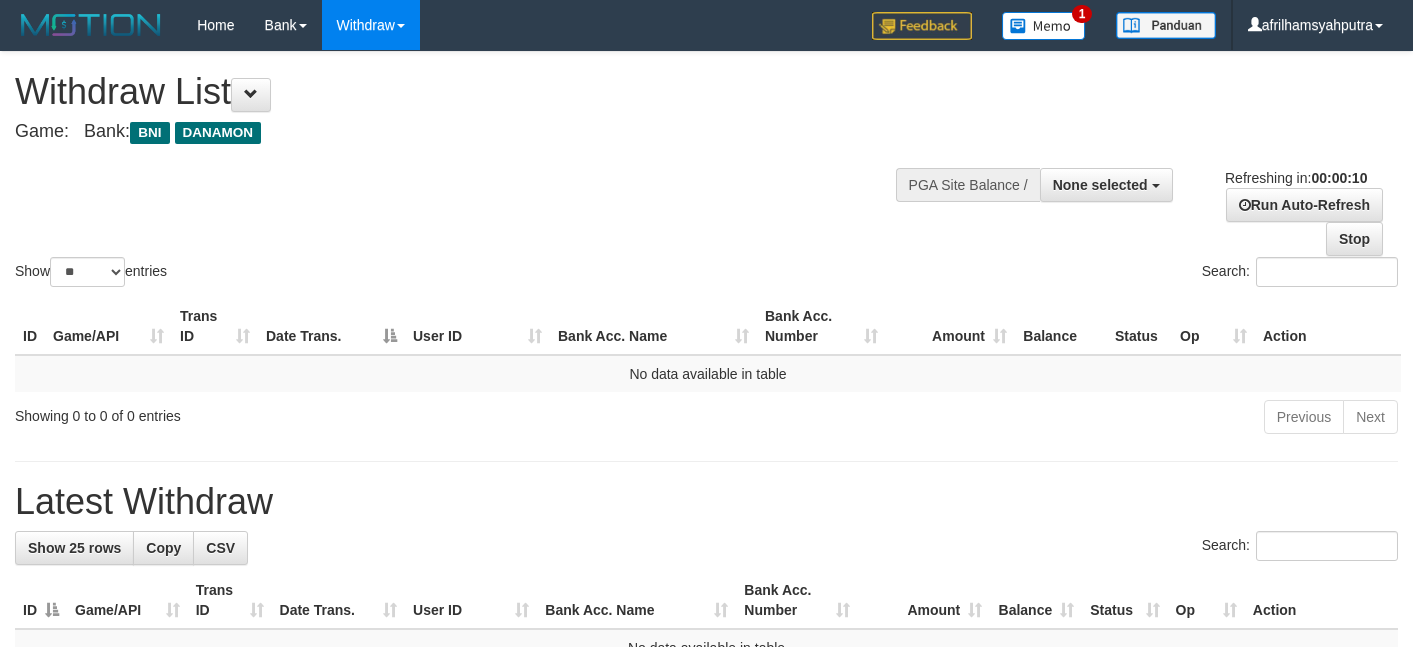 select 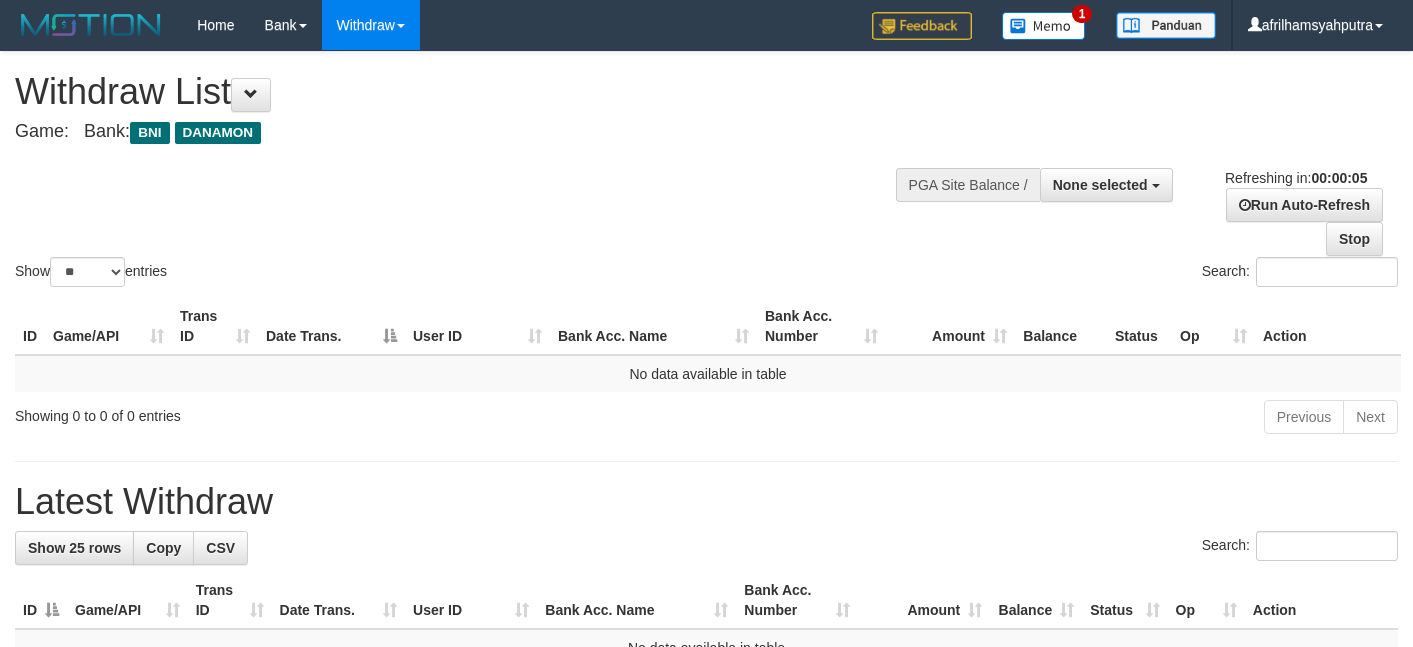 scroll, scrollTop: 0, scrollLeft: 0, axis: both 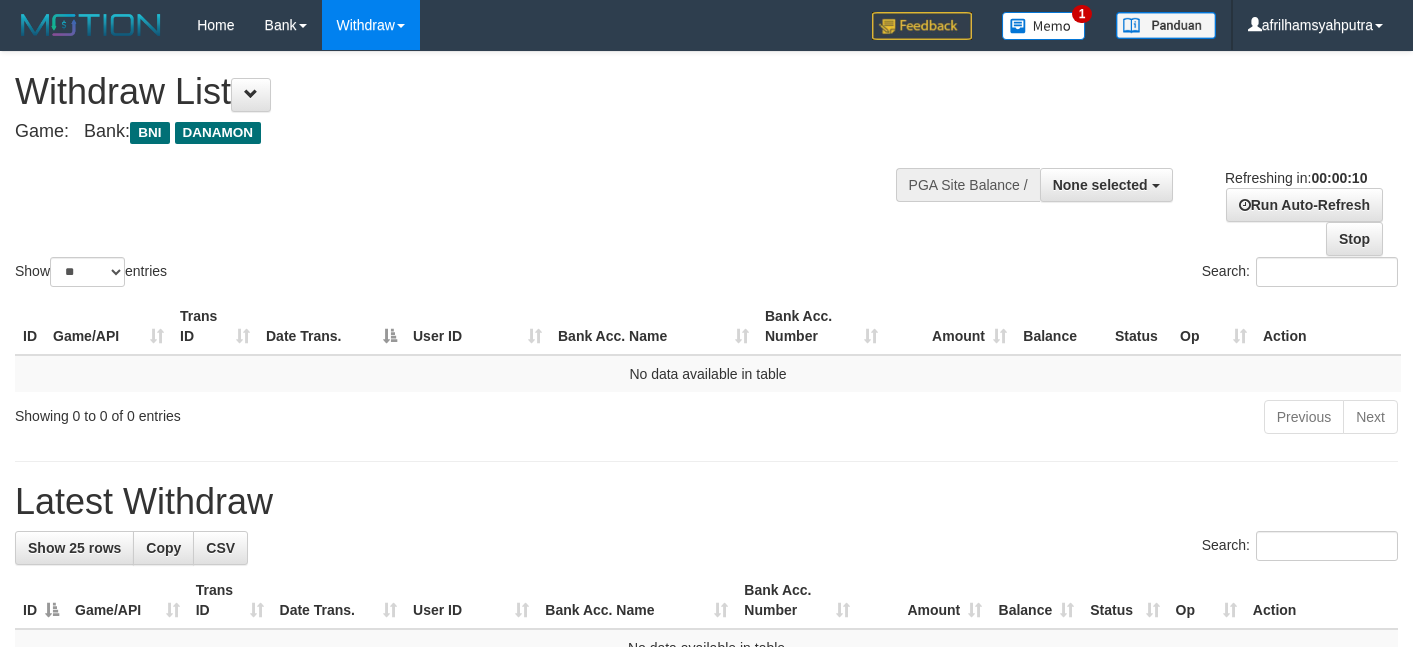 select 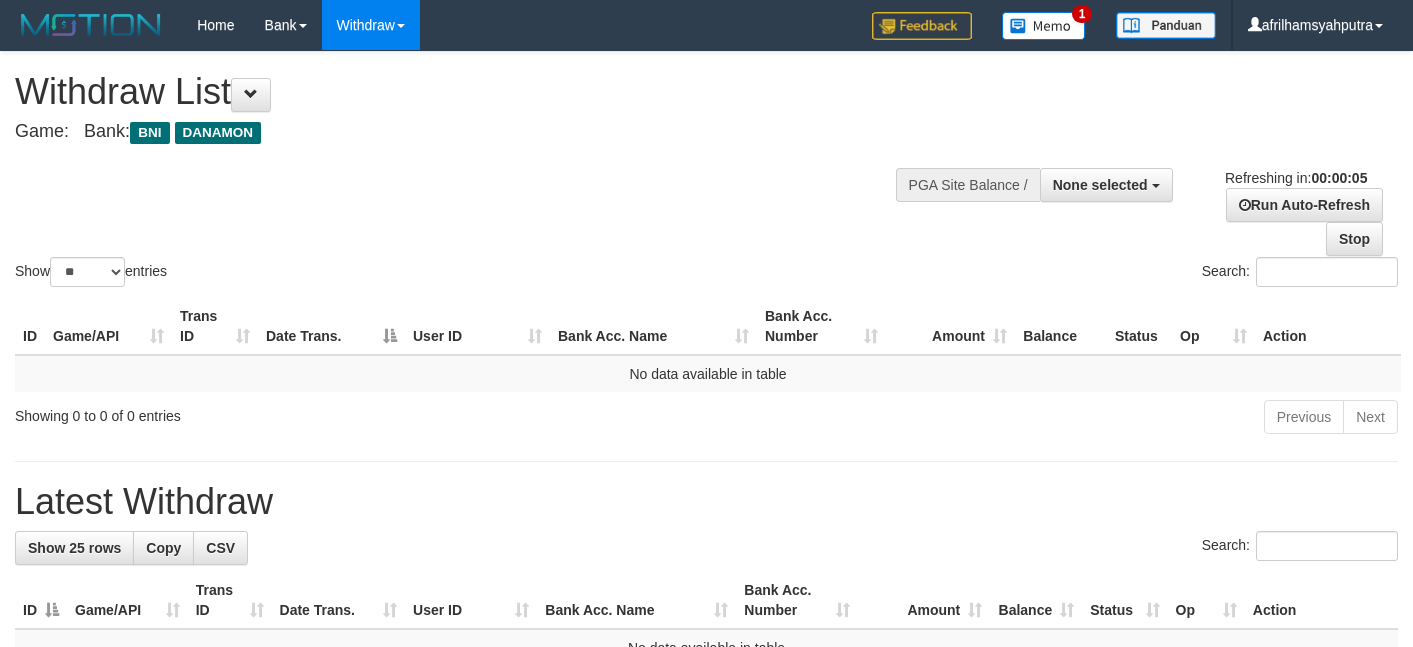 scroll, scrollTop: 0, scrollLeft: 0, axis: both 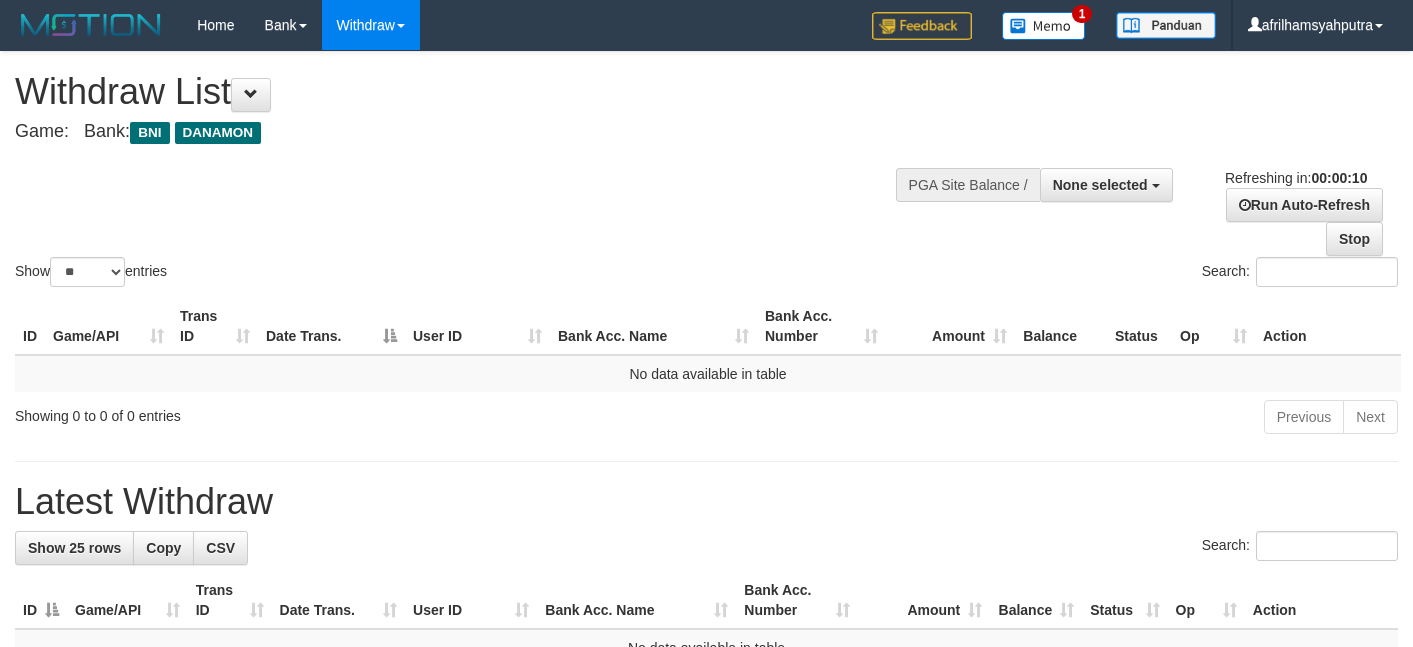 select 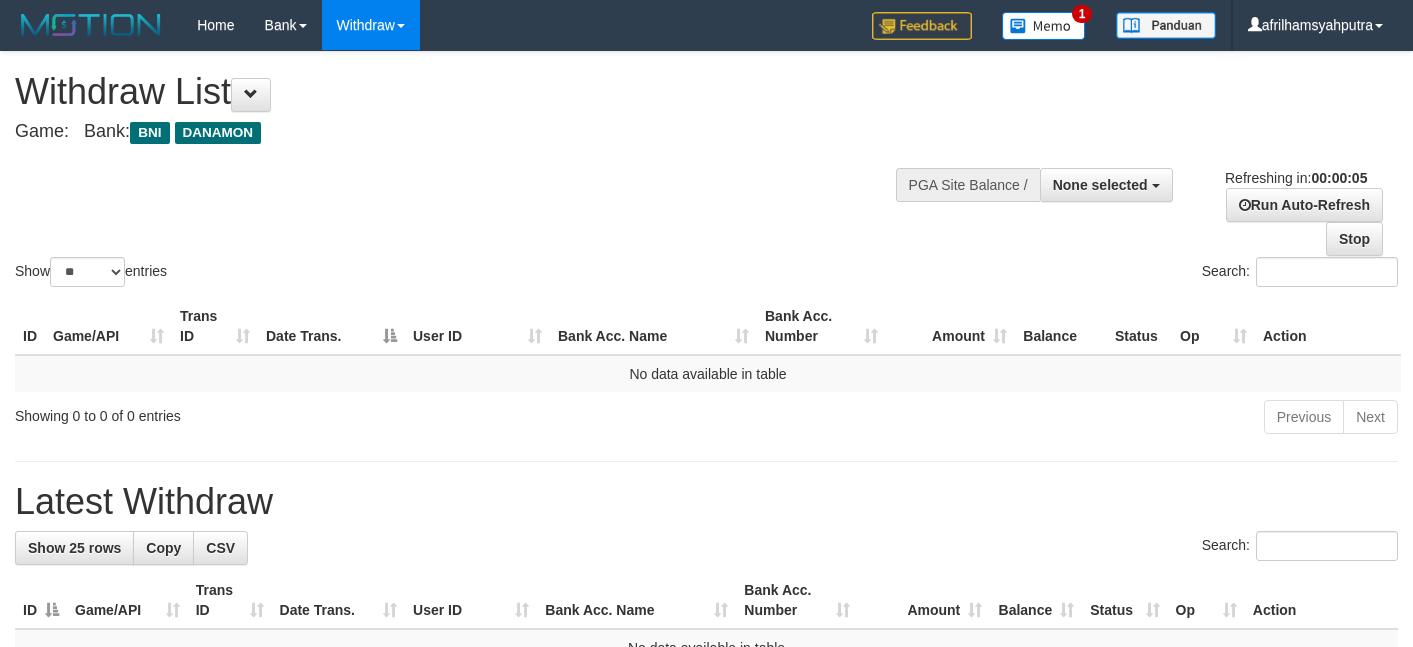 scroll, scrollTop: 0, scrollLeft: 0, axis: both 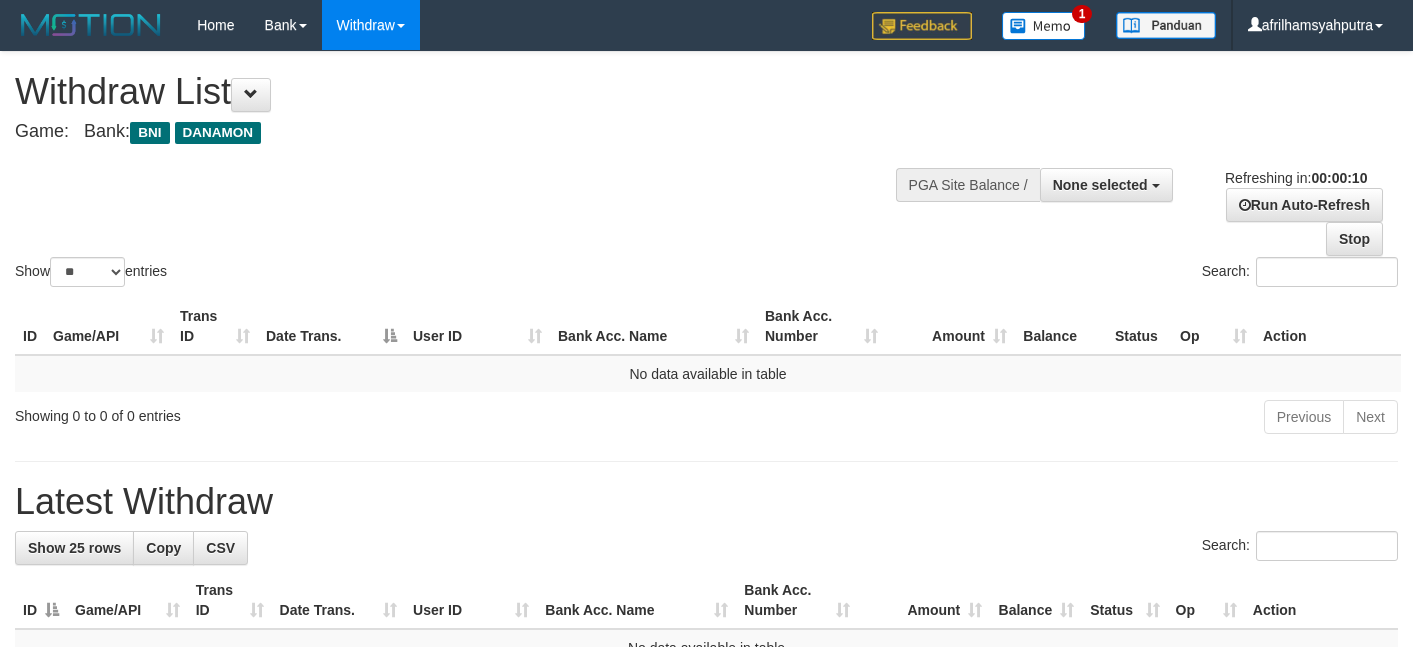 select 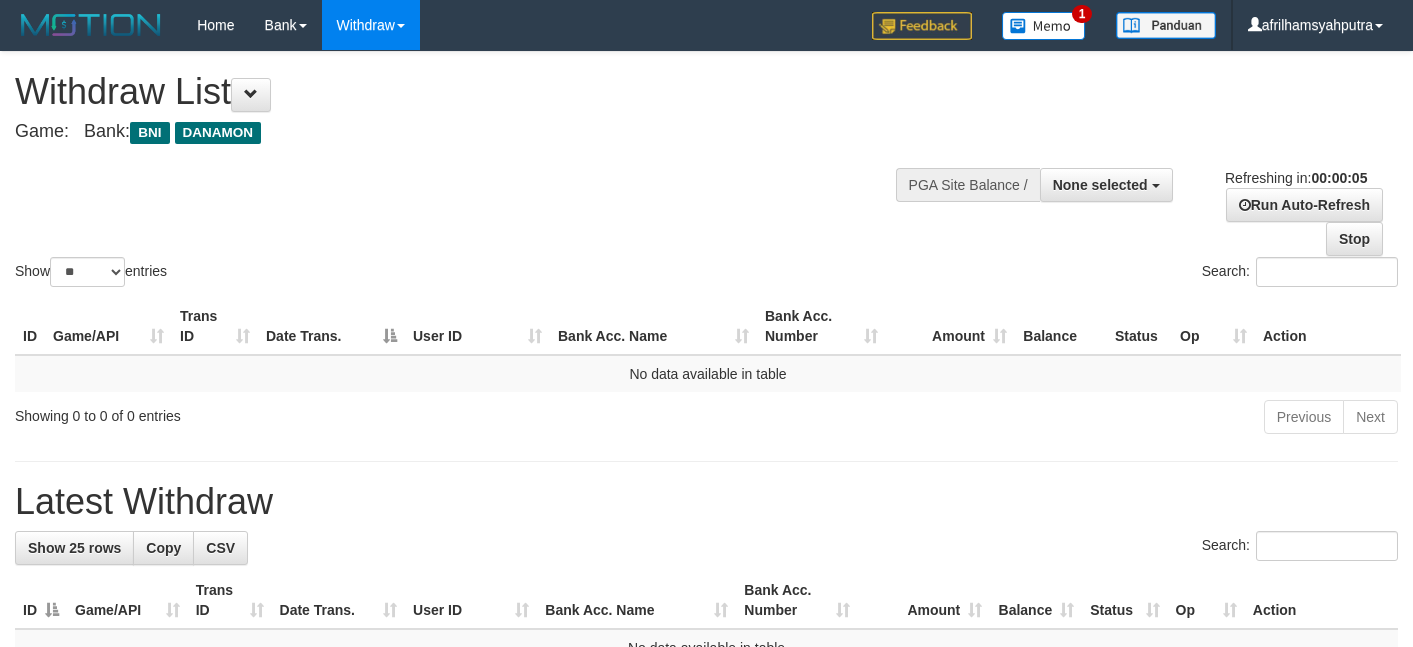 scroll, scrollTop: 0, scrollLeft: 0, axis: both 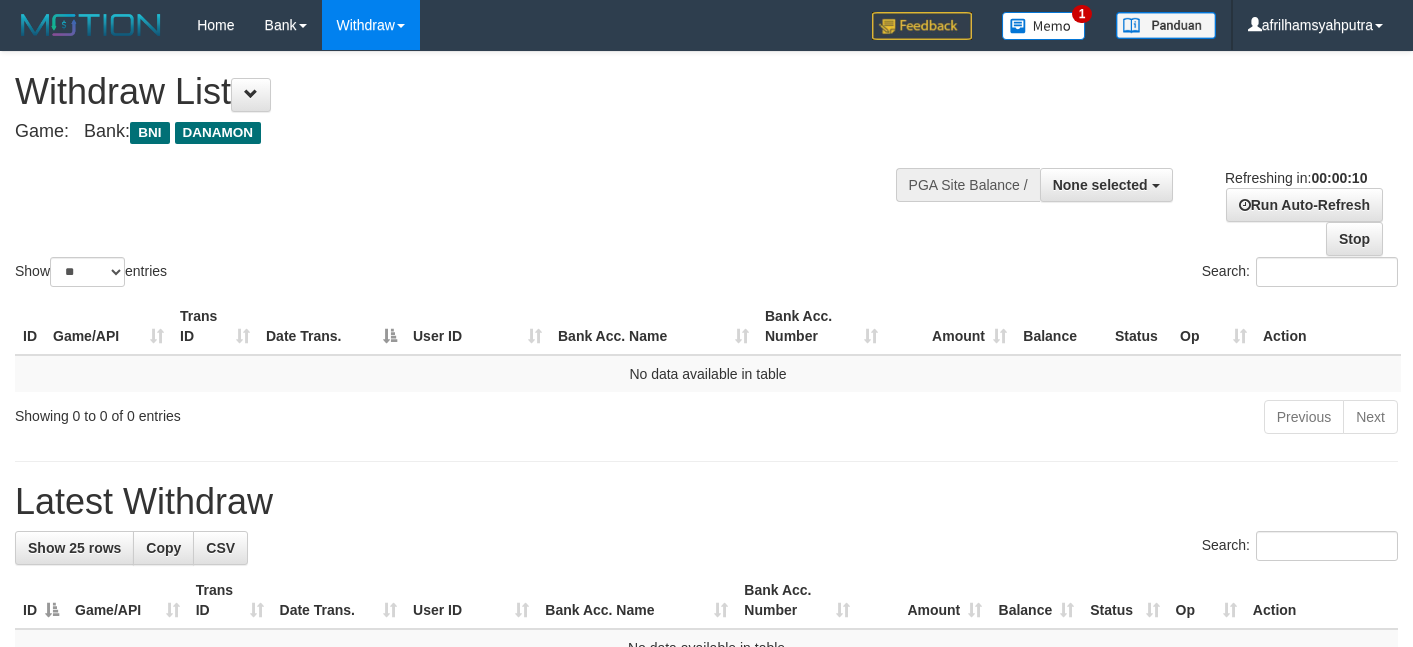 select 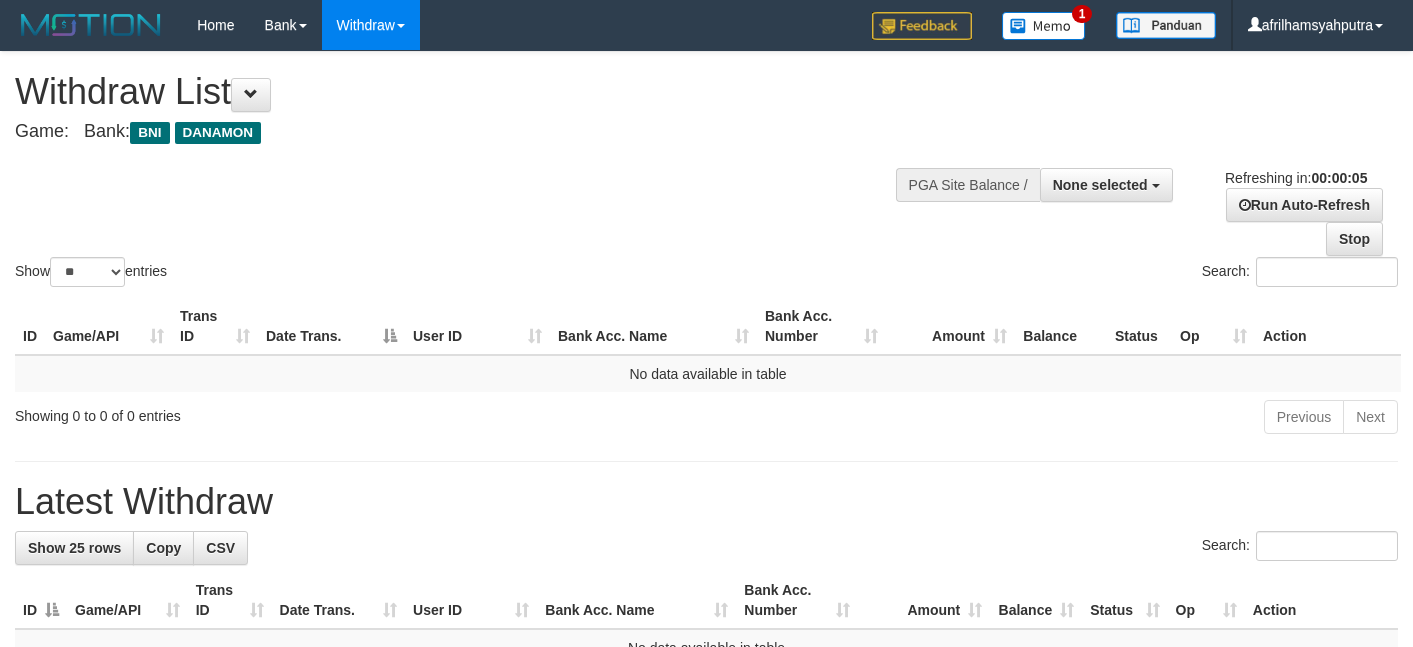 scroll, scrollTop: 0, scrollLeft: 0, axis: both 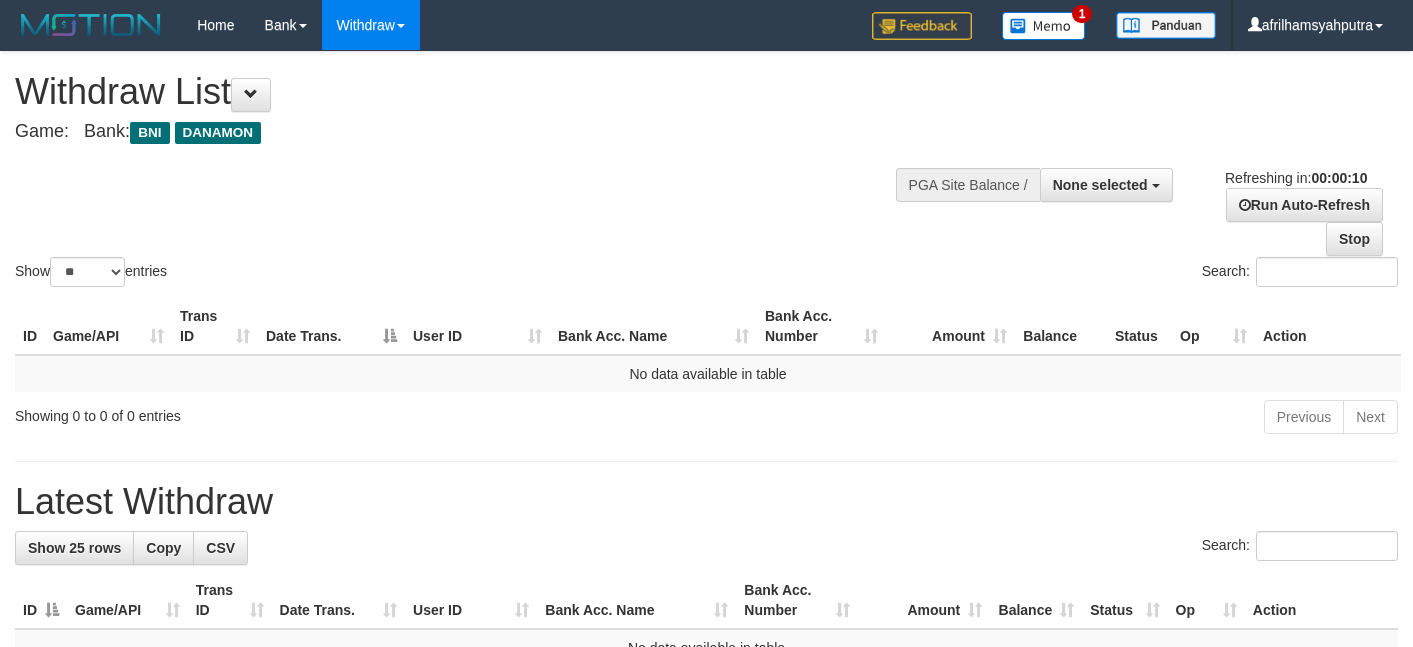select 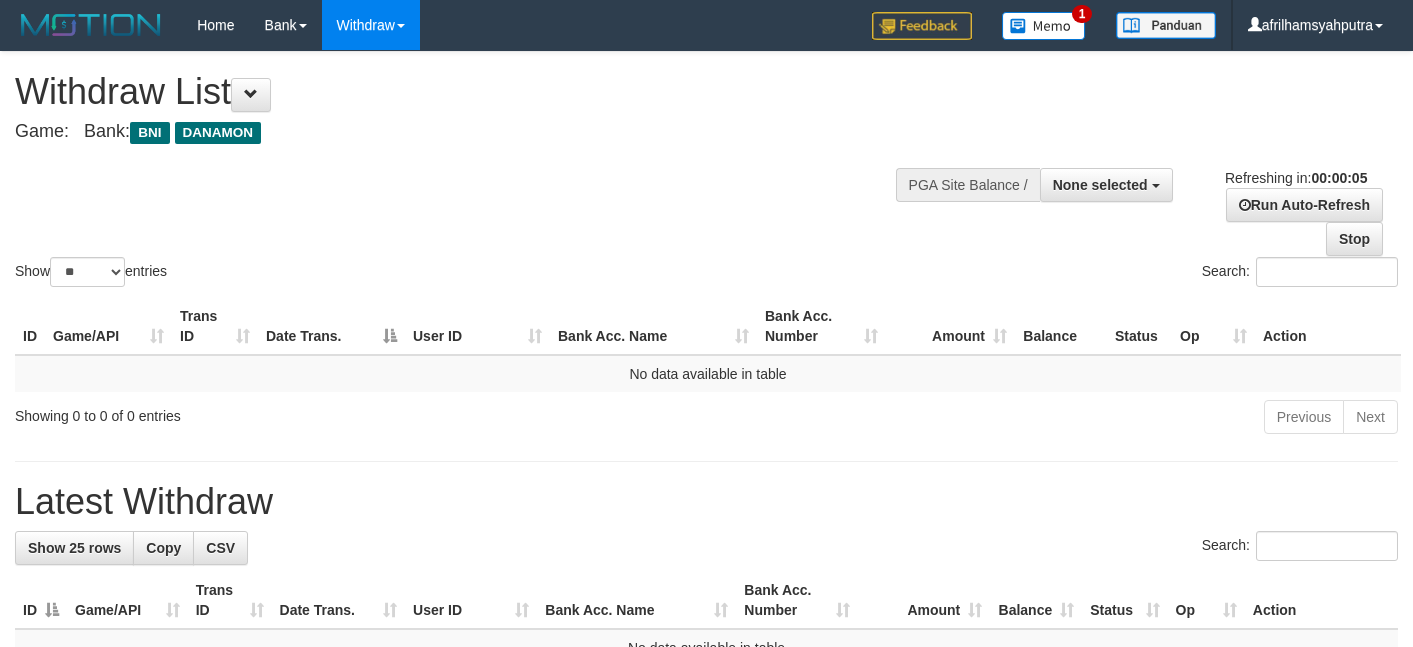 scroll, scrollTop: 0, scrollLeft: 0, axis: both 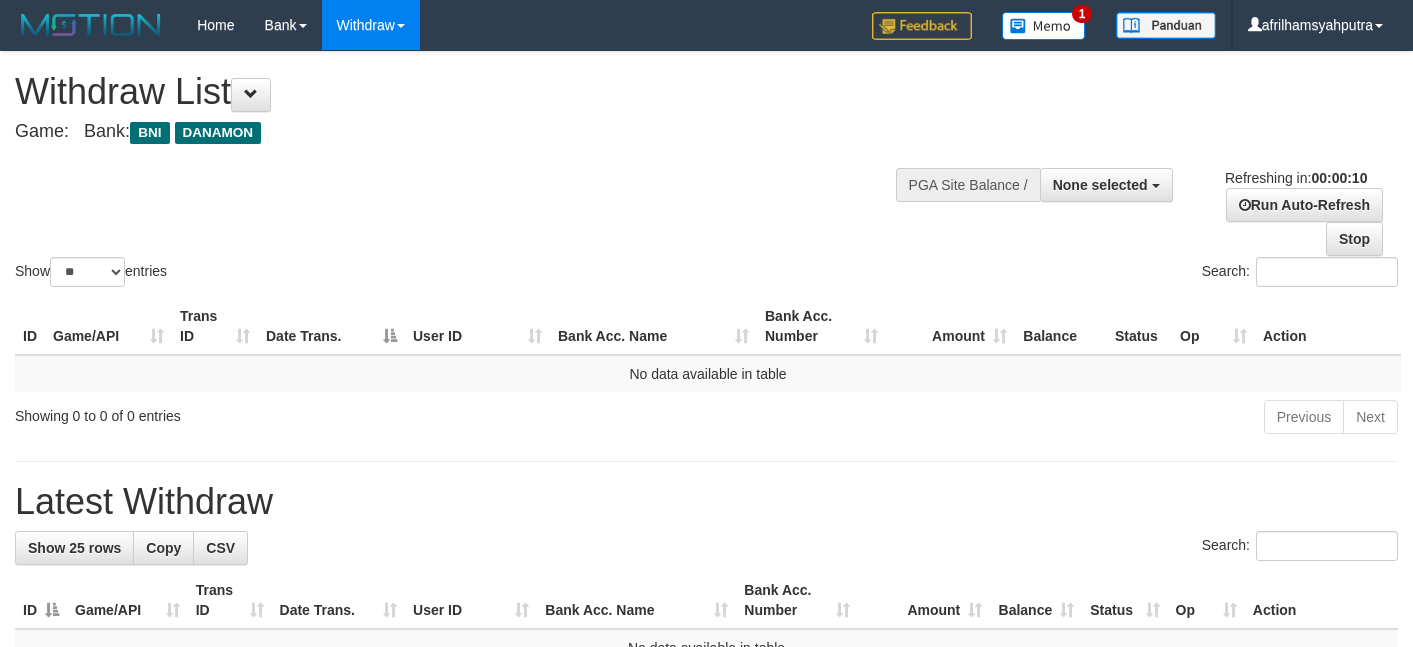 select 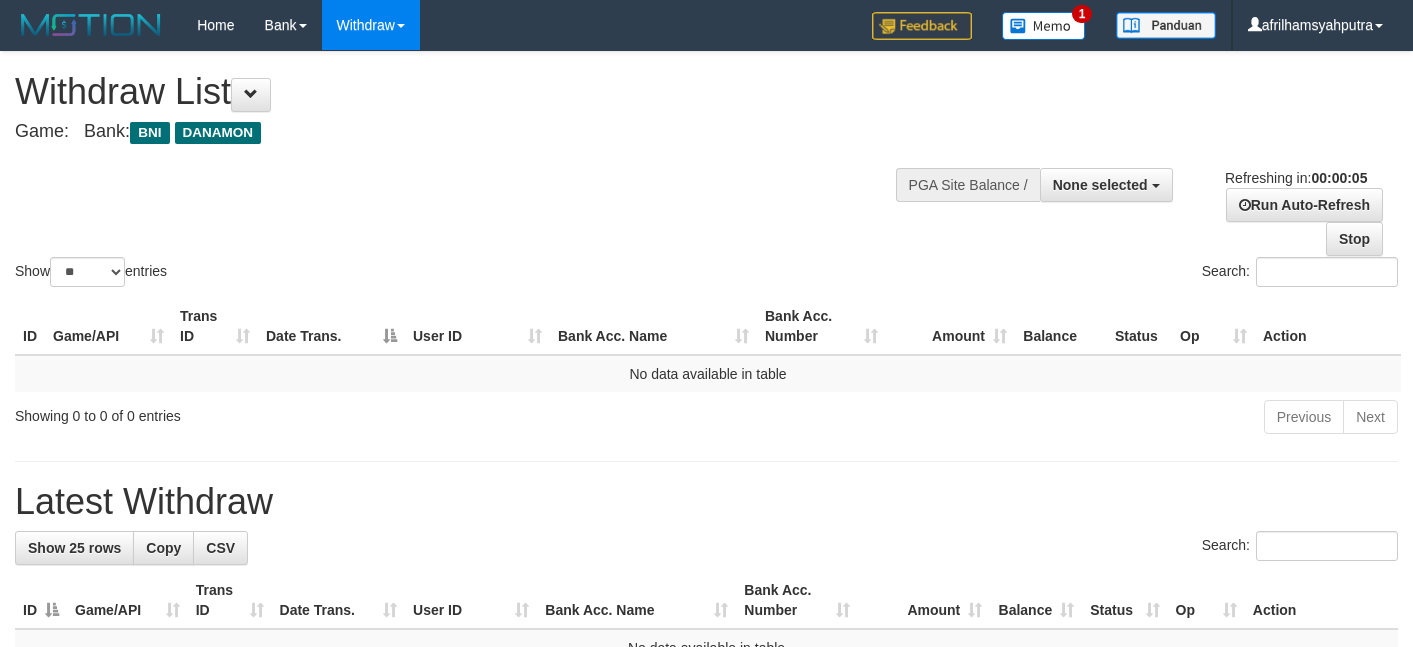 scroll, scrollTop: 0, scrollLeft: 0, axis: both 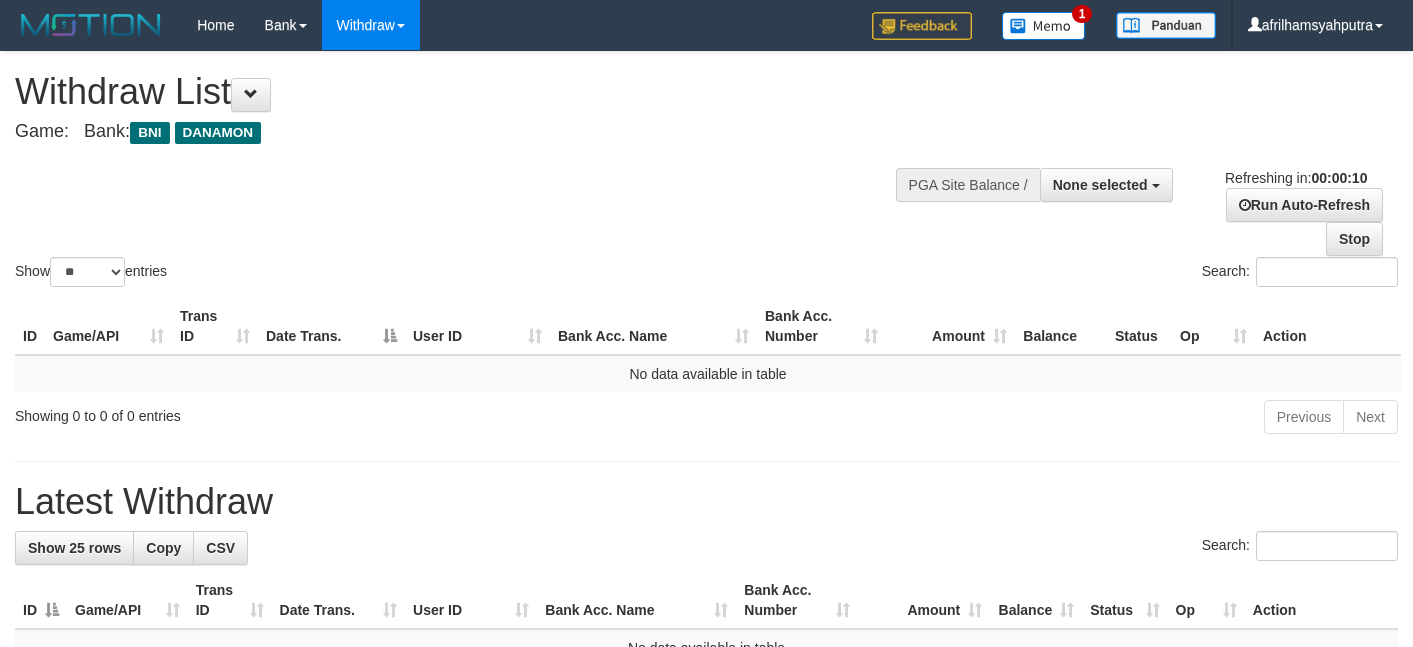select 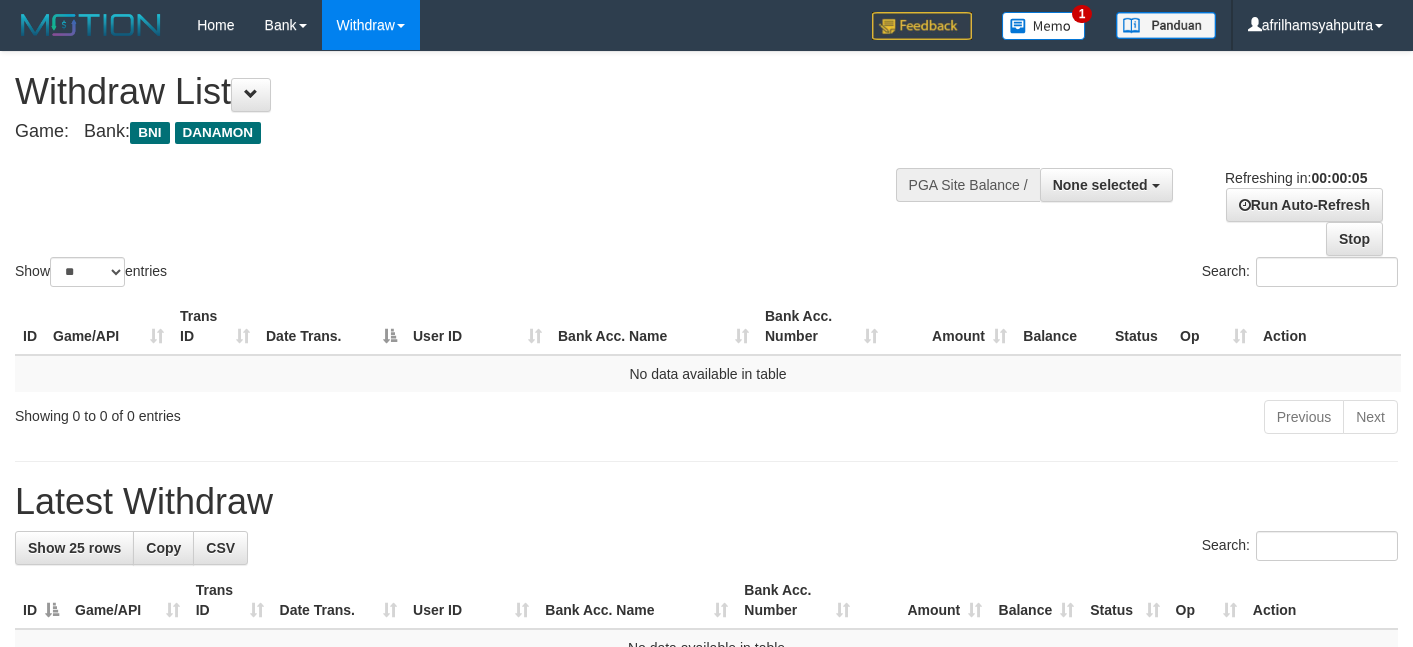 scroll, scrollTop: 0, scrollLeft: 0, axis: both 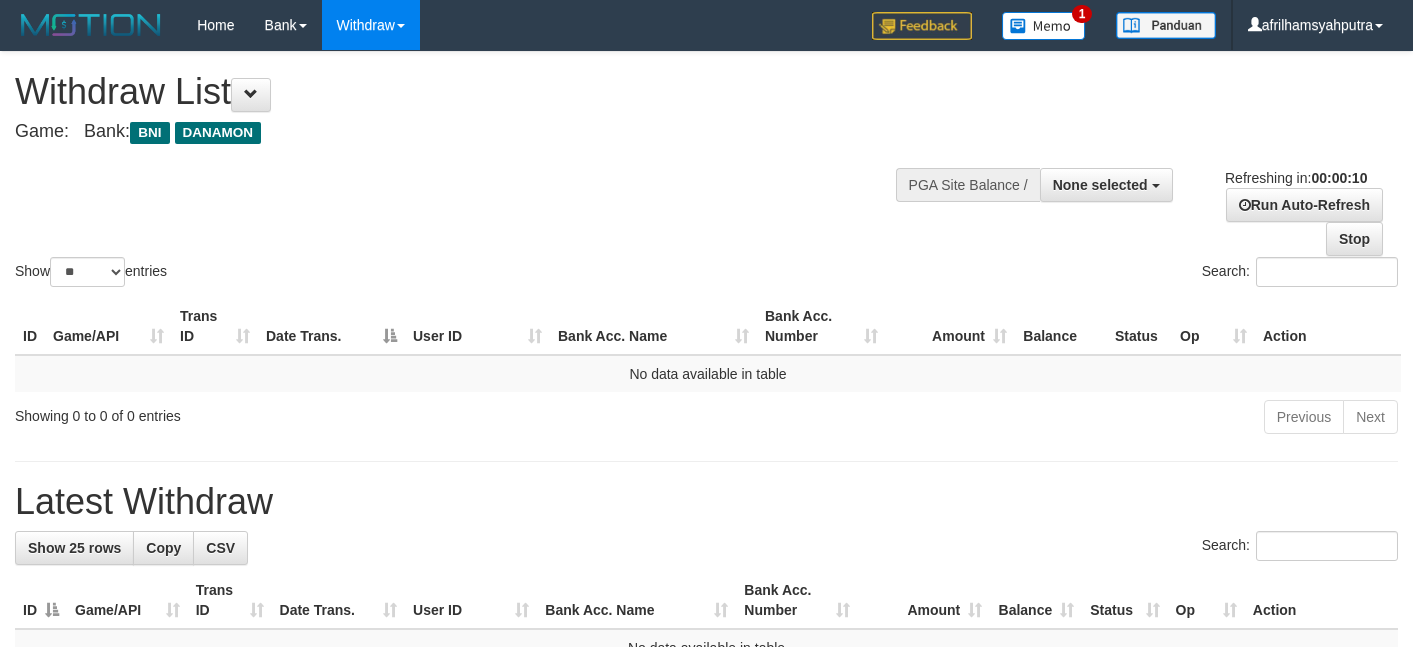 select 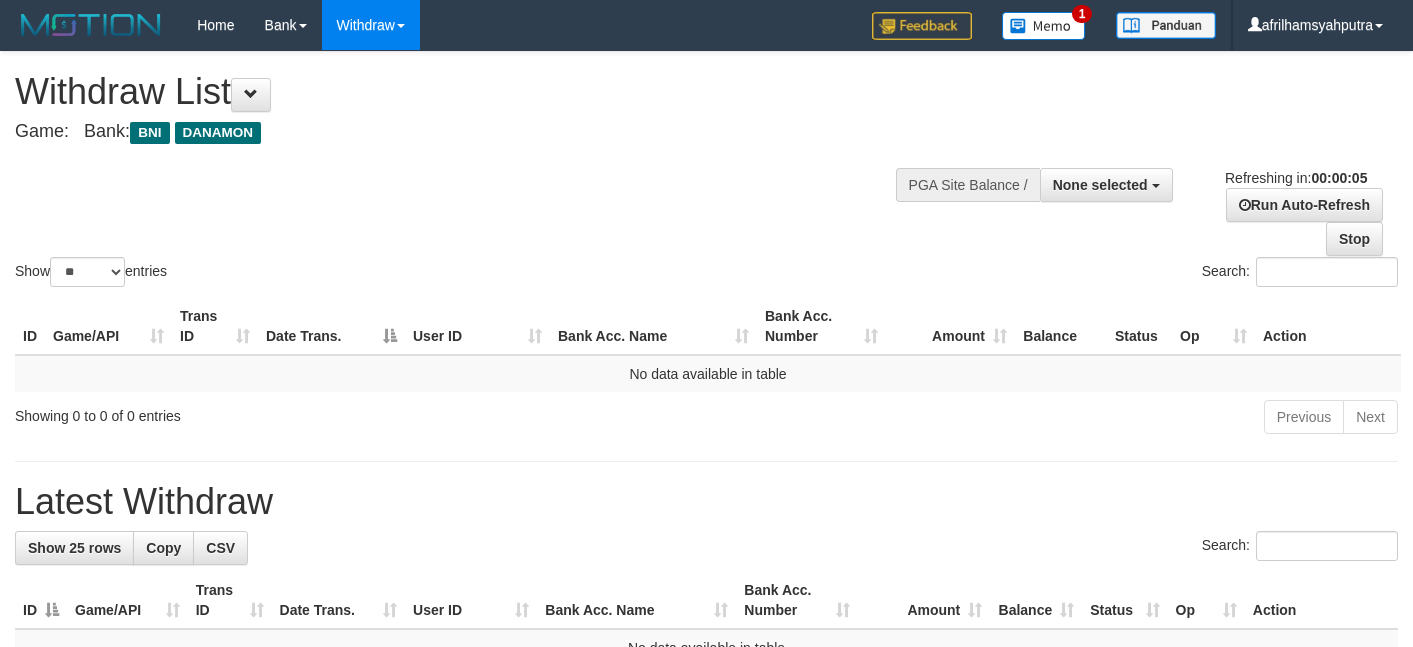 scroll, scrollTop: 0, scrollLeft: 0, axis: both 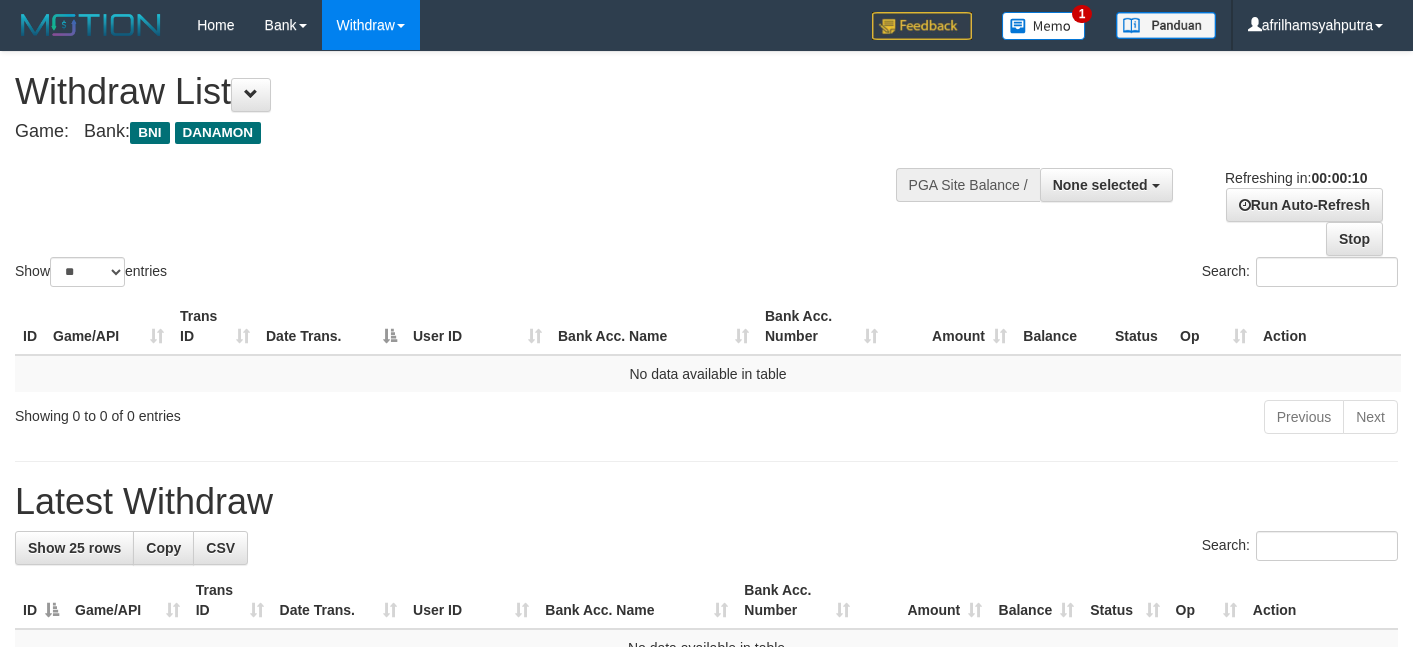 select 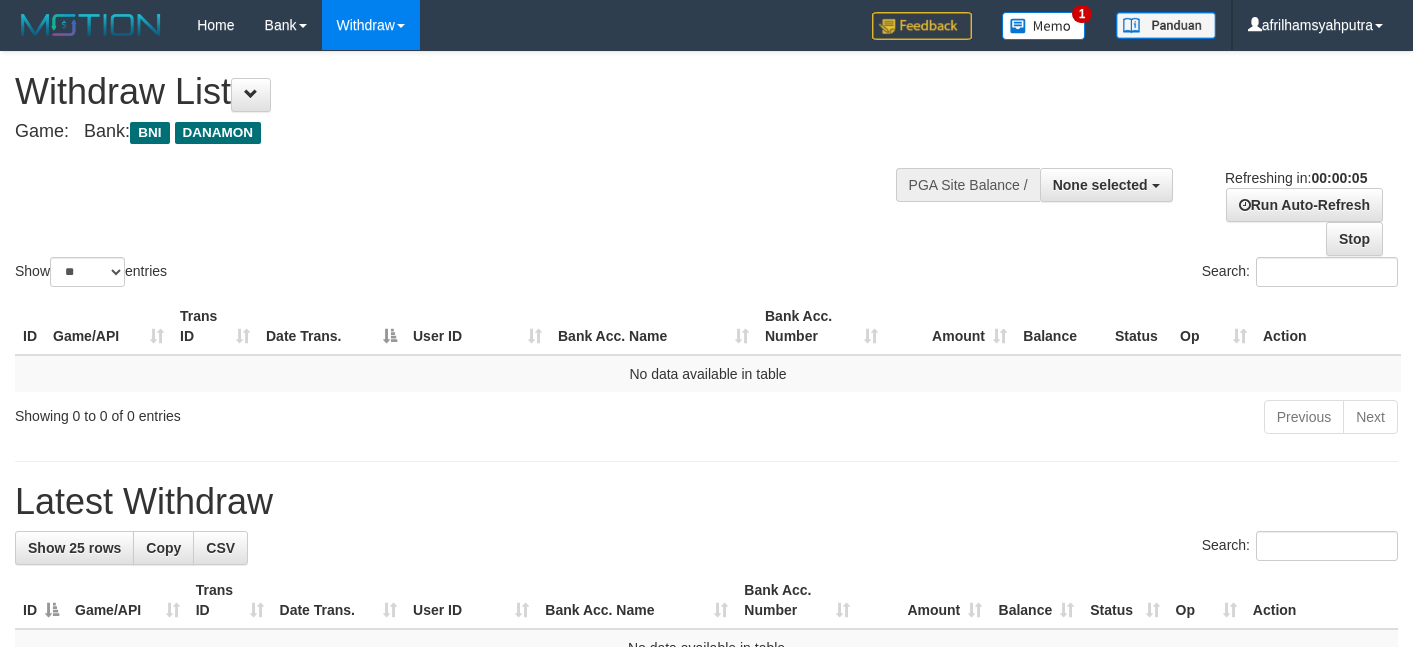 scroll, scrollTop: 0, scrollLeft: 0, axis: both 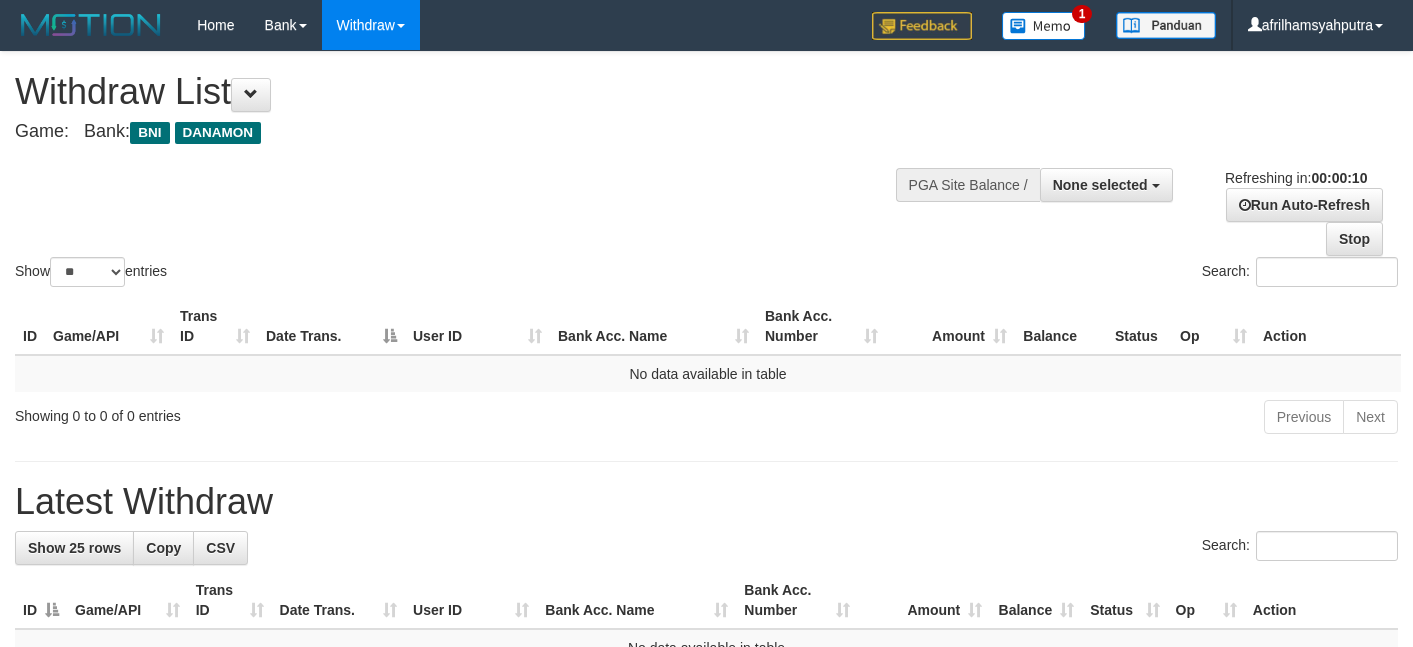 select 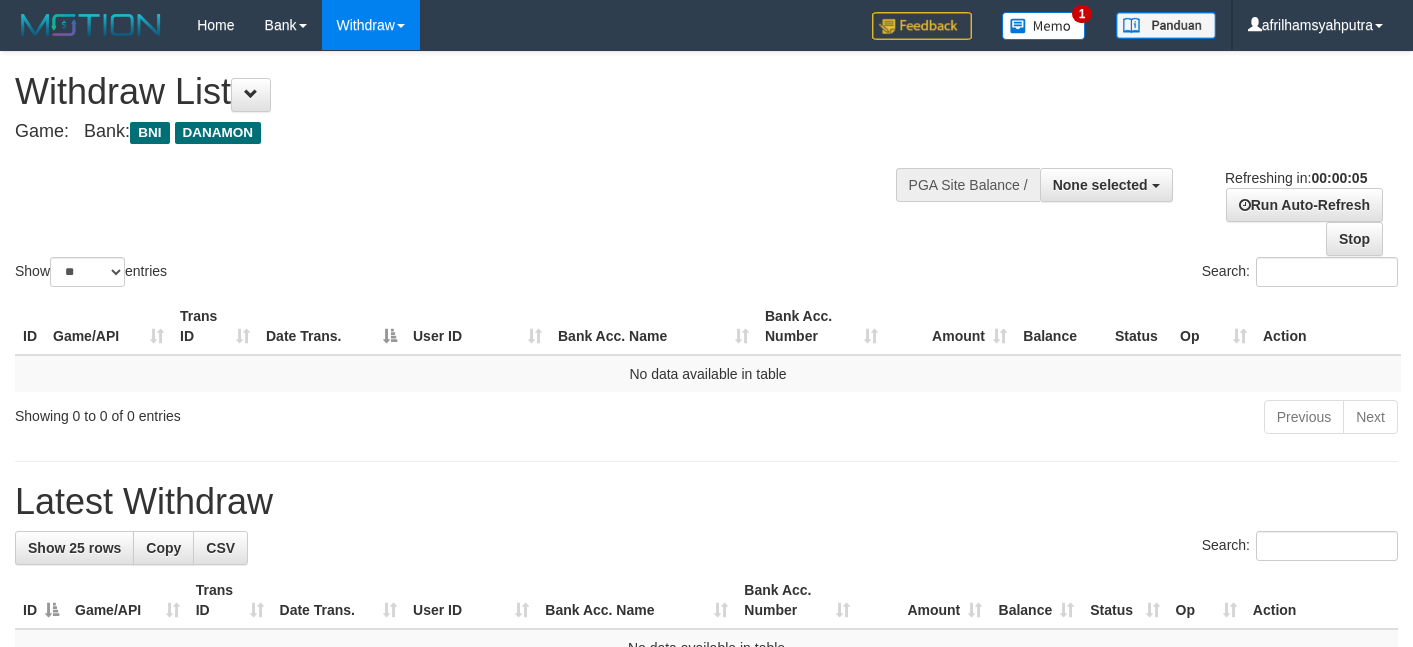 scroll, scrollTop: 0, scrollLeft: 0, axis: both 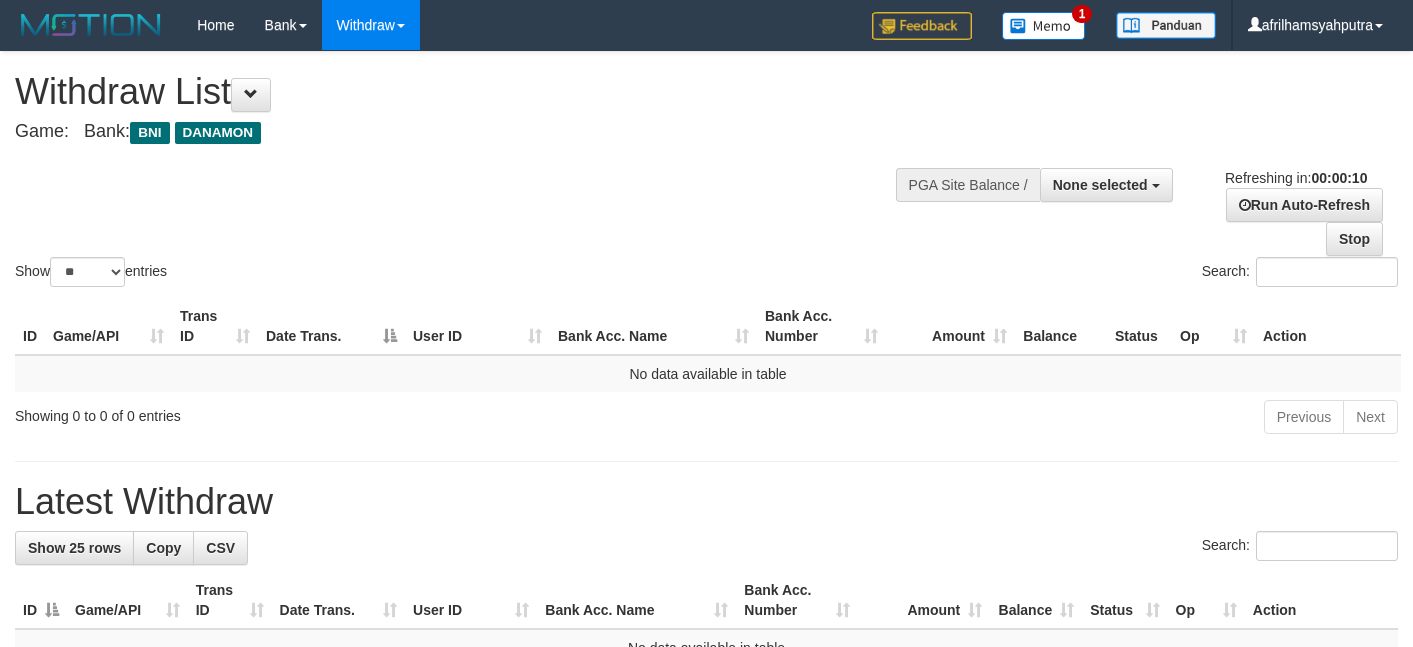 select 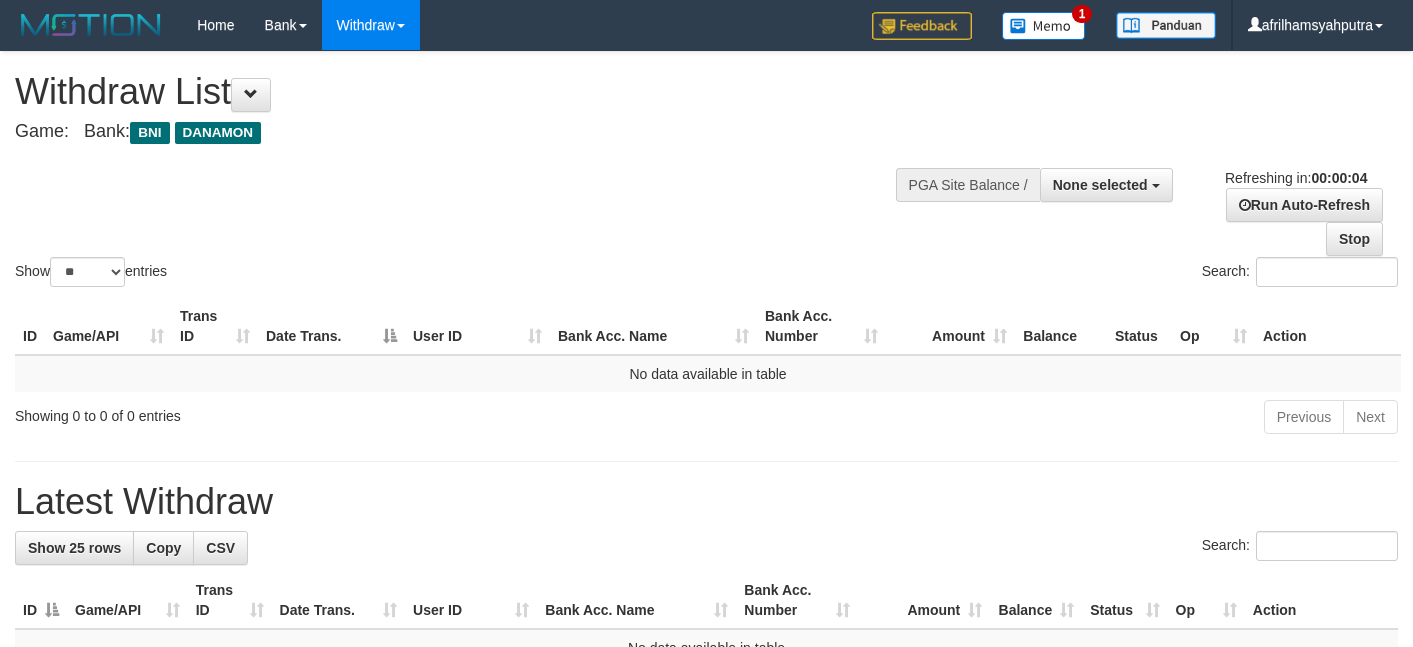 scroll, scrollTop: 0, scrollLeft: 0, axis: both 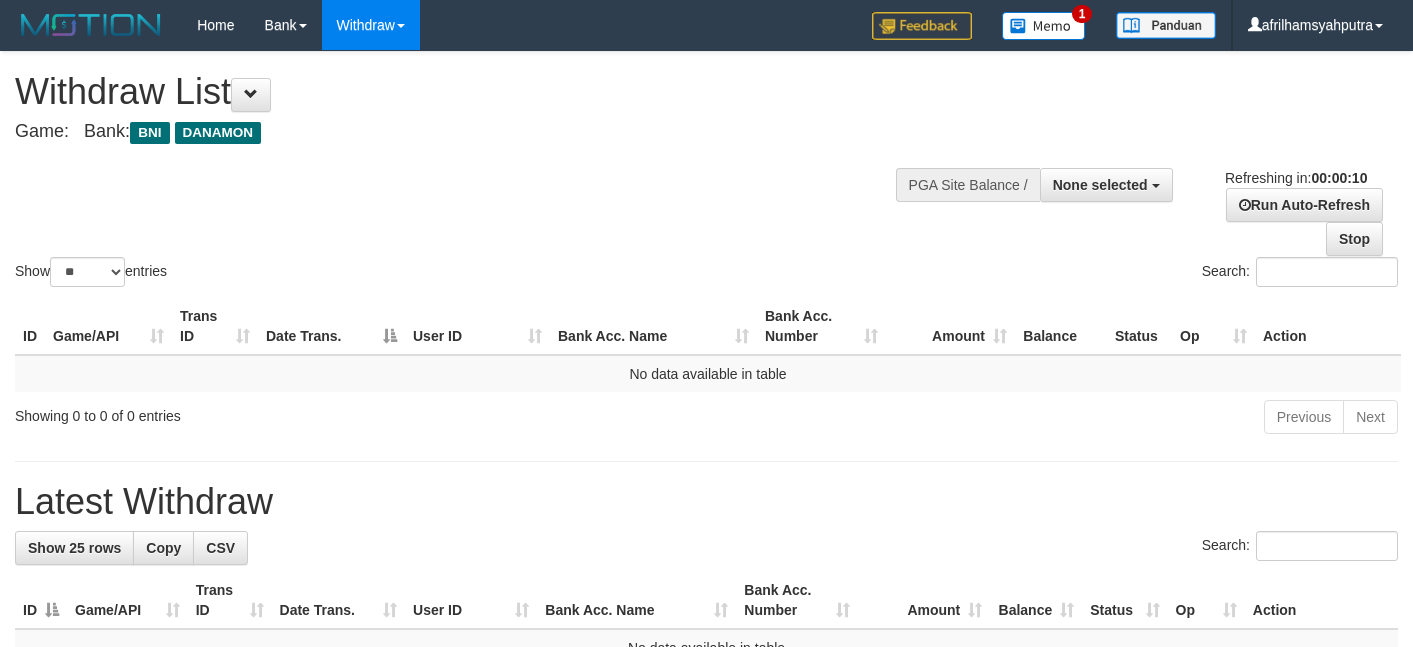select 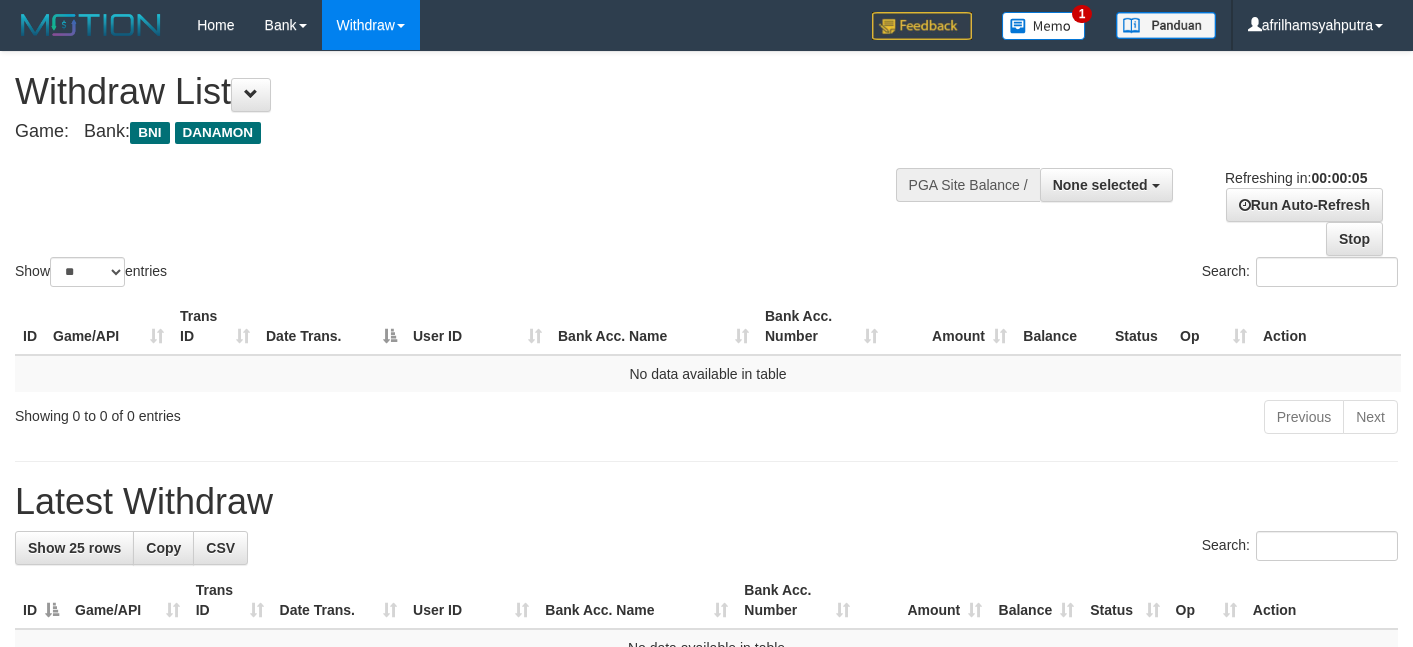 scroll, scrollTop: 0, scrollLeft: 0, axis: both 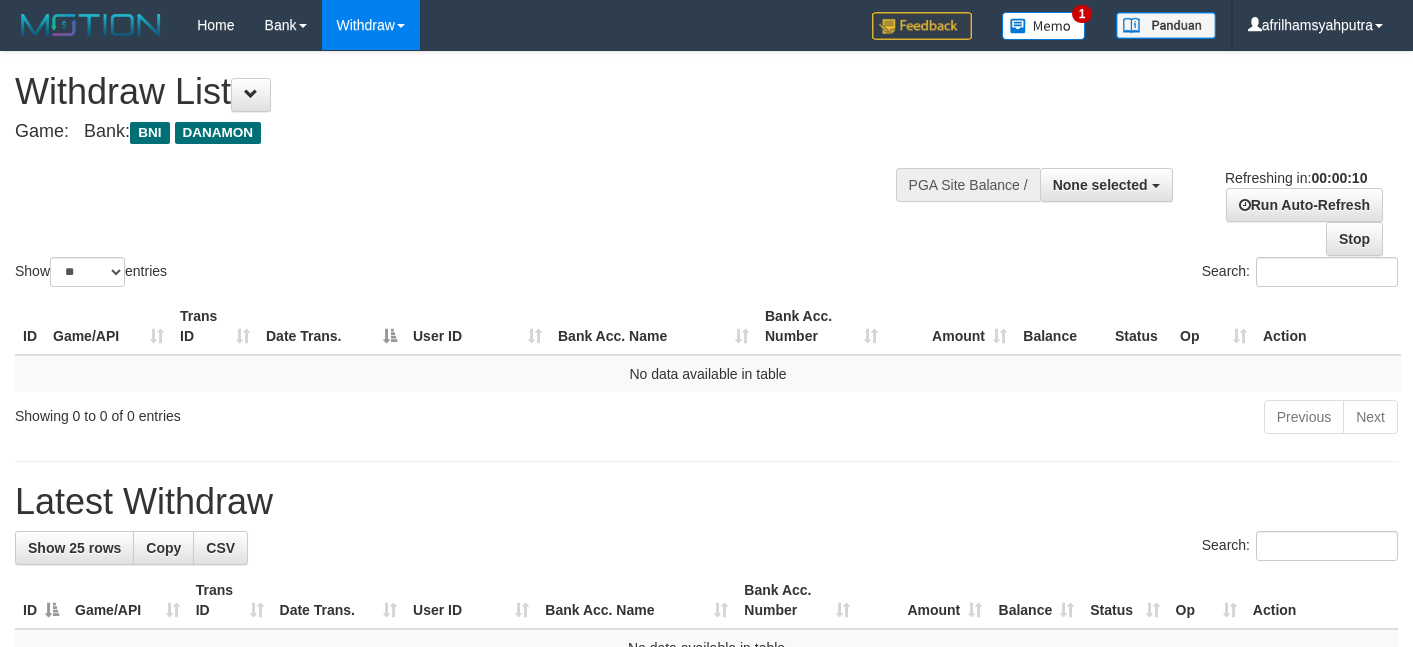 select 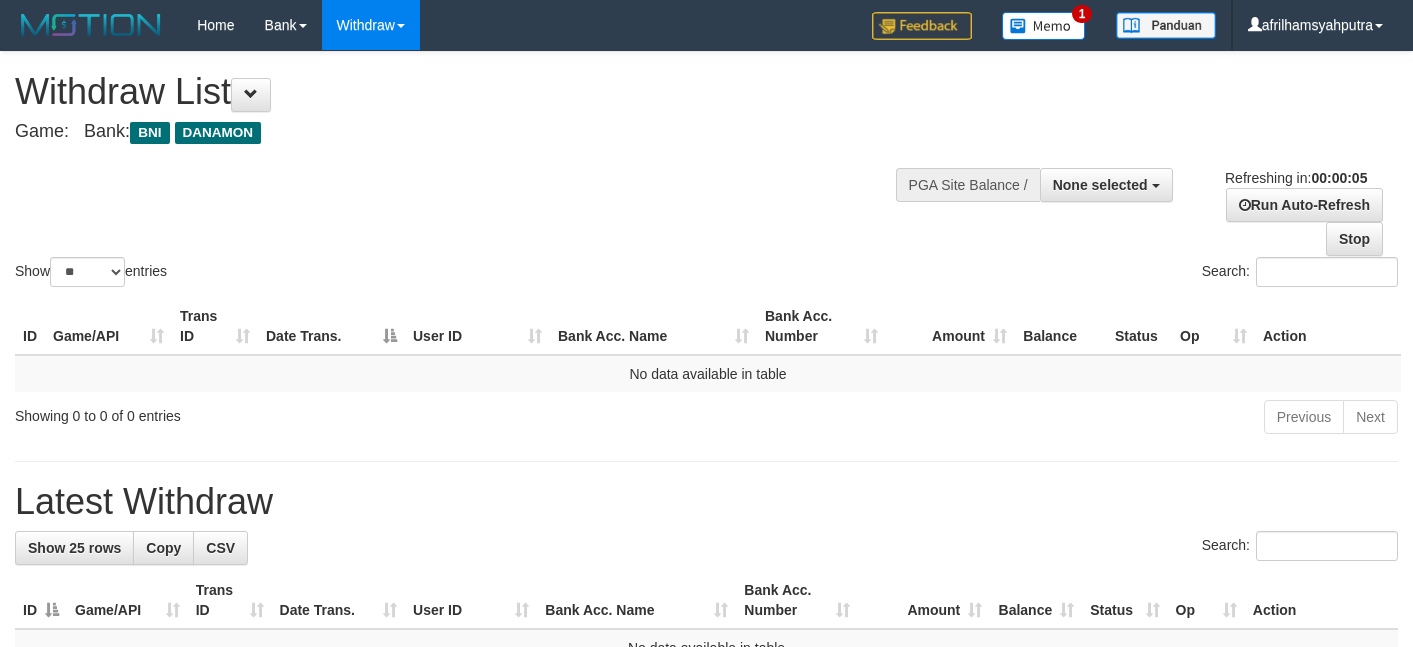 scroll, scrollTop: 0, scrollLeft: 0, axis: both 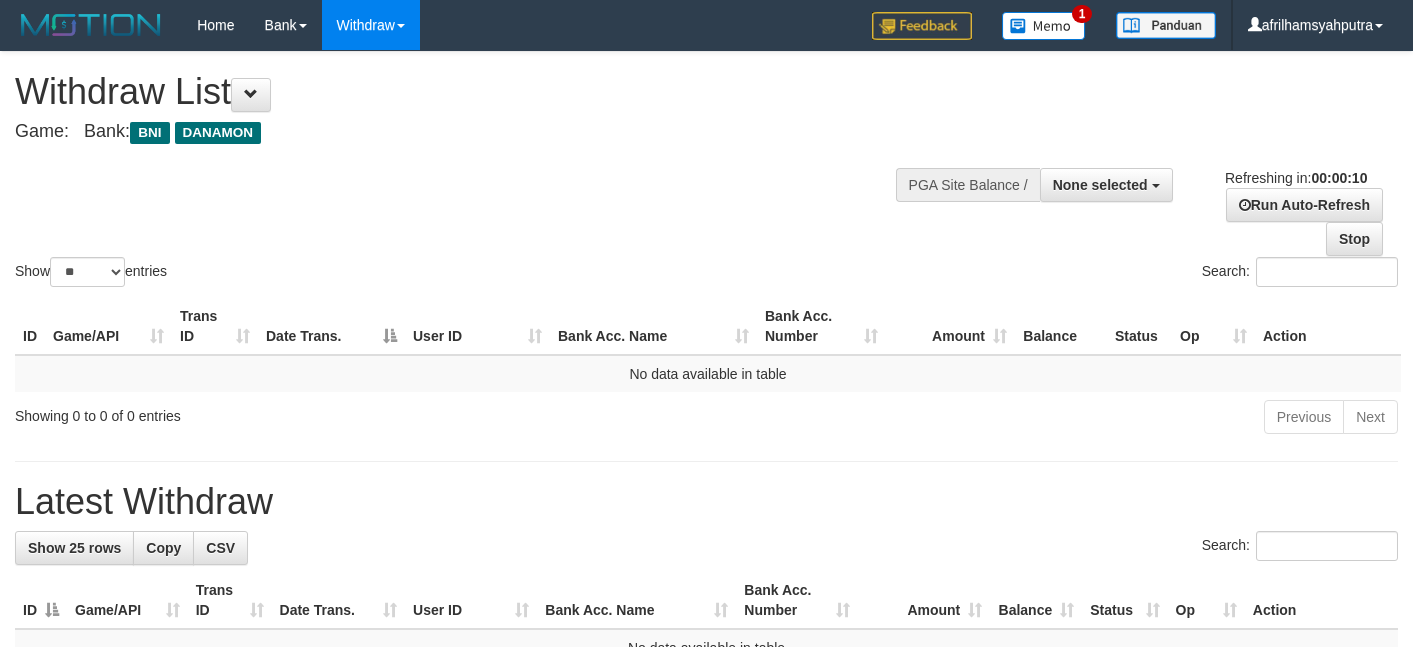 select 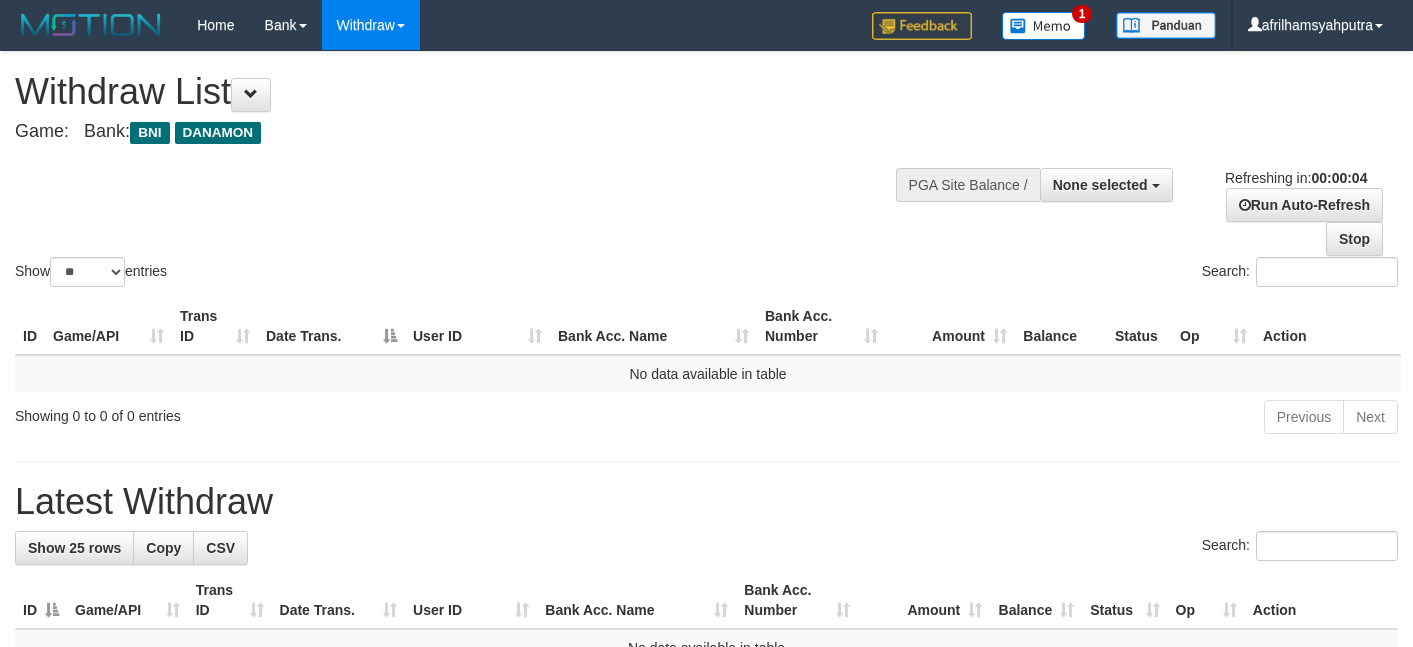 scroll, scrollTop: 0, scrollLeft: 0, axis: both 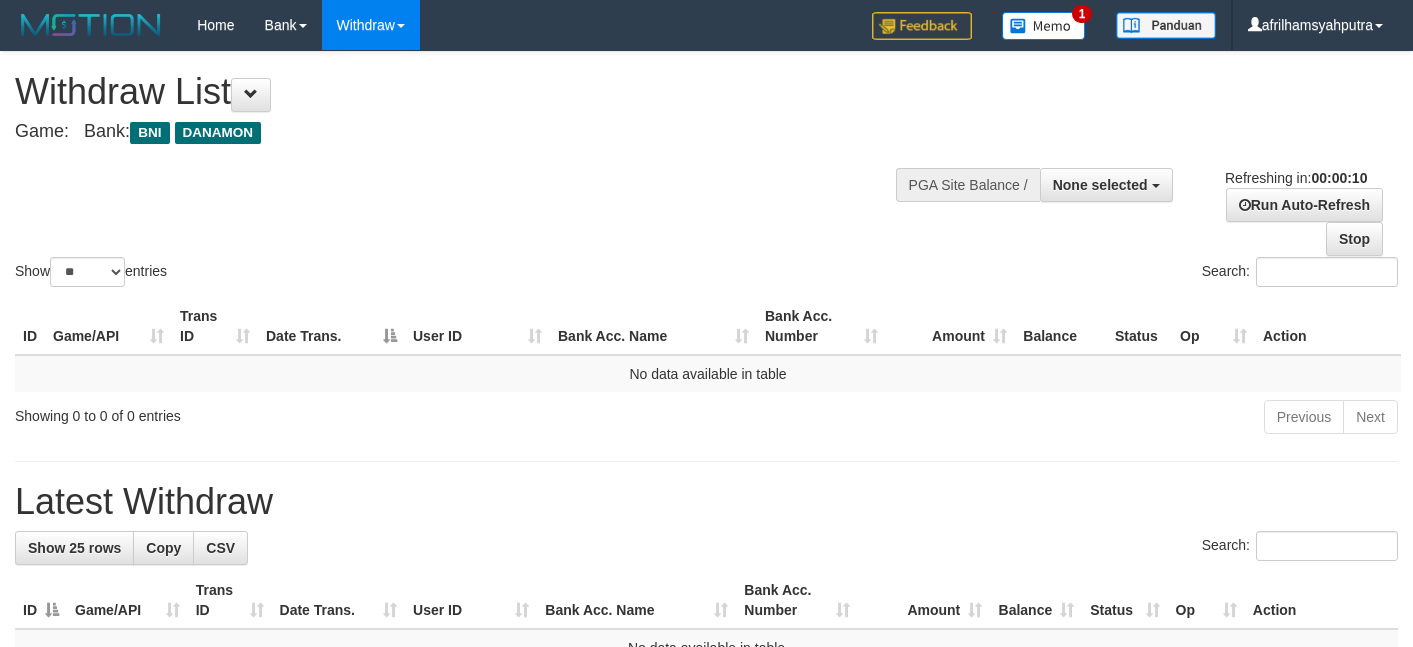select 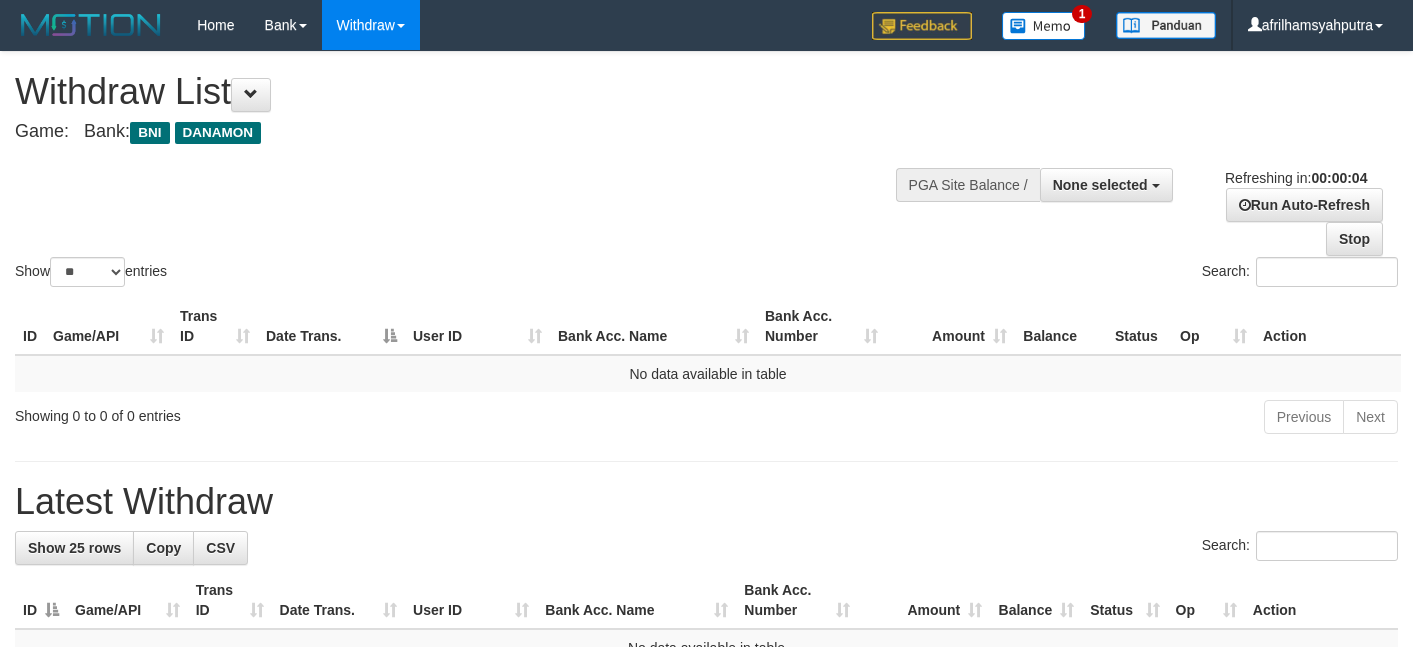 scroll, scrollTop: 0, scrollLeft: 0, axis: both 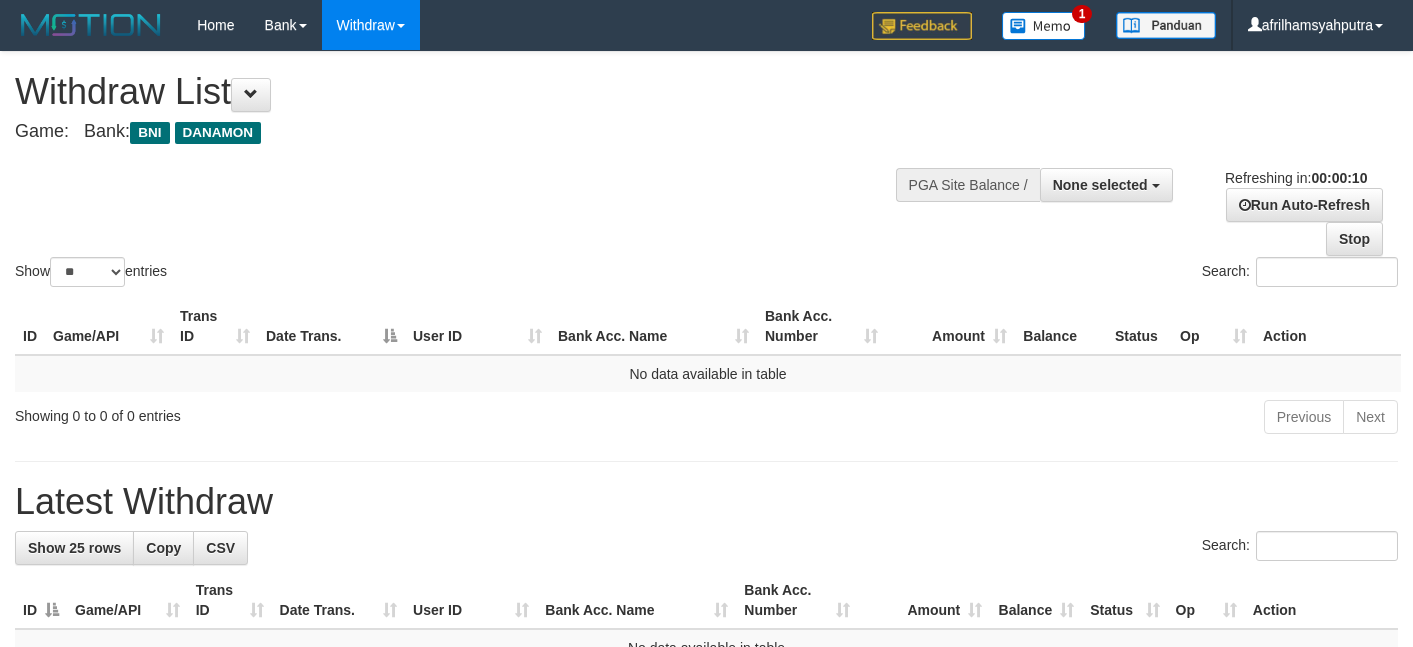 select 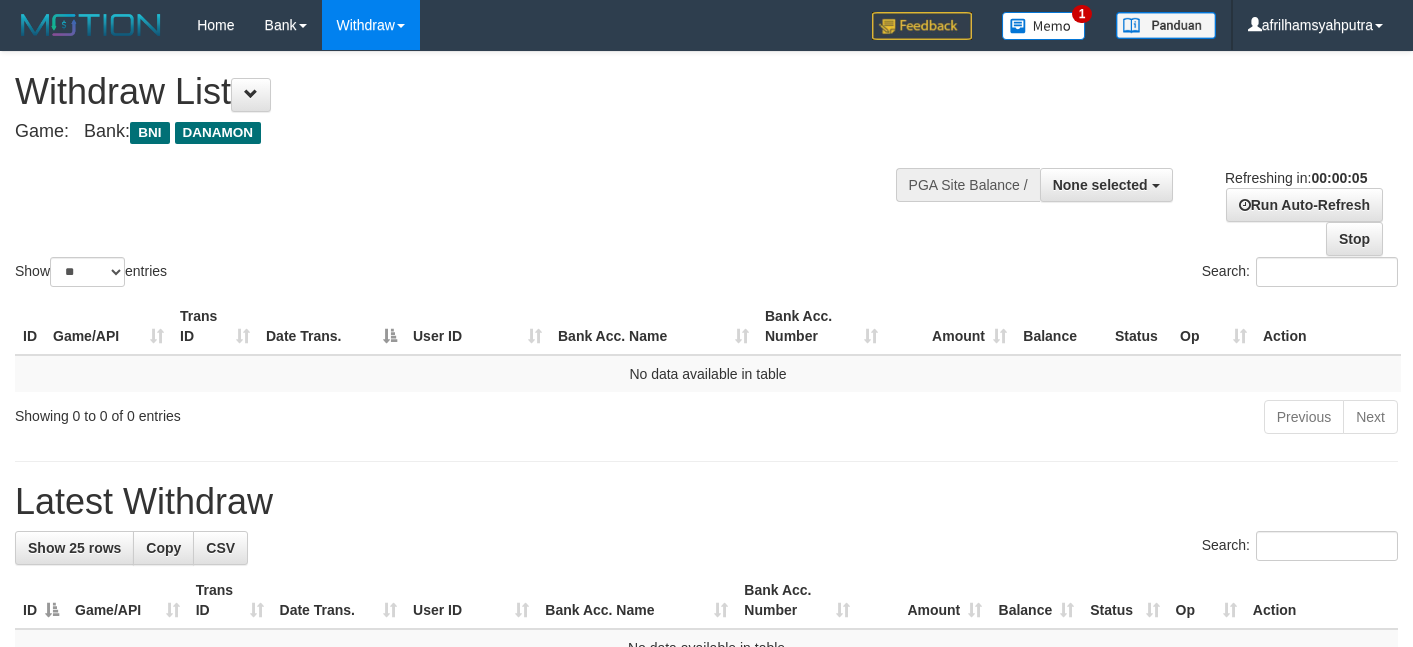scroll, scrollTop: 0, scrollLeft: 0, axis: both 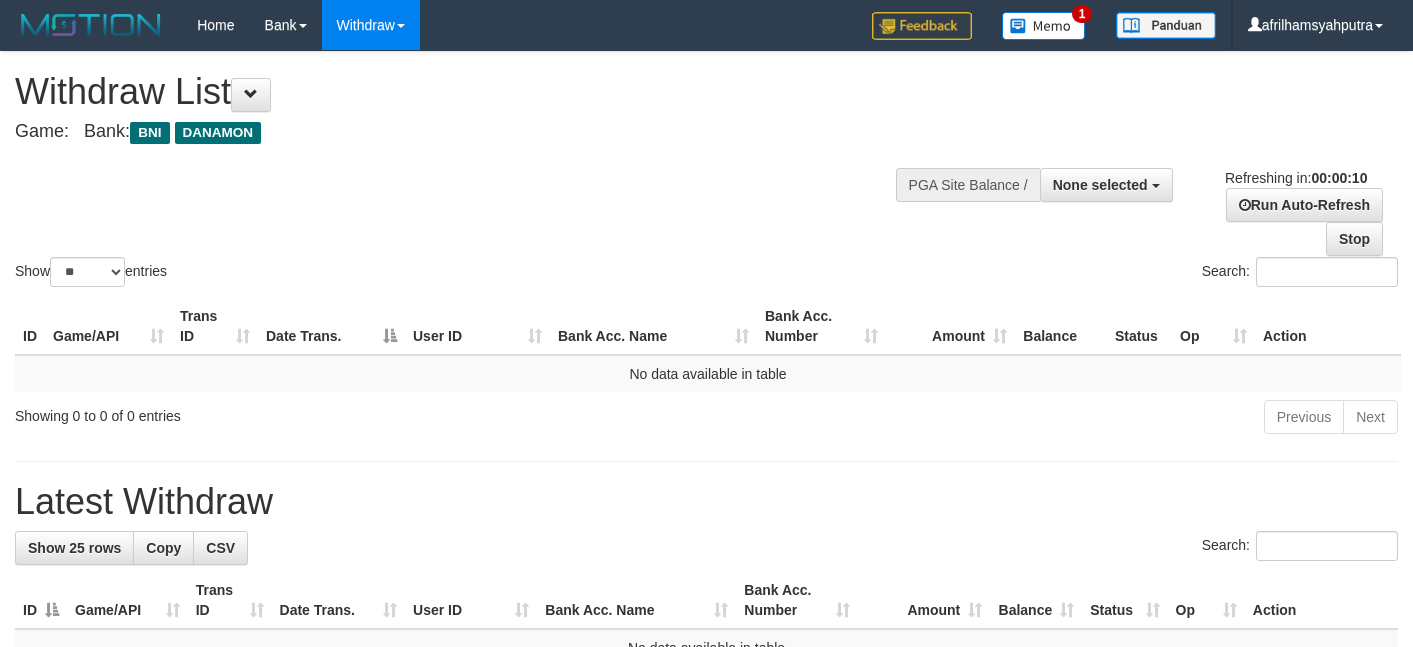 select 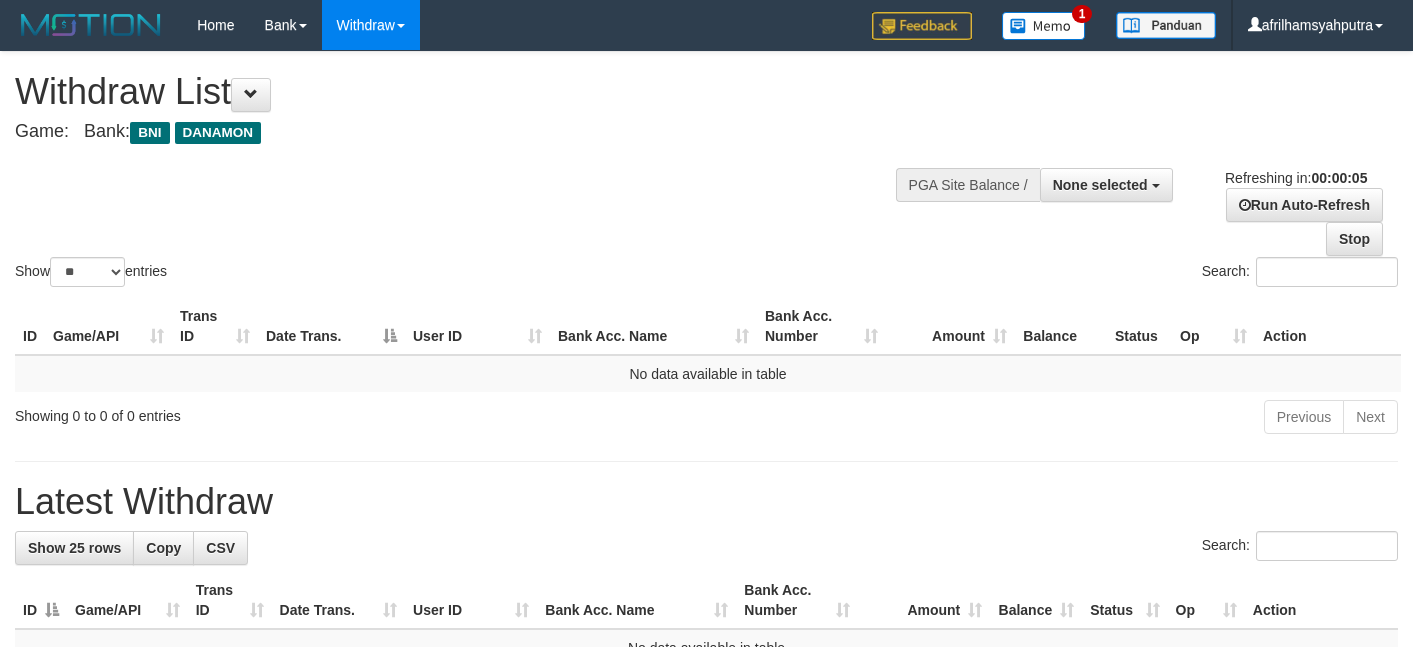 scroll, scrollTop: 0, scrollLeft: 0, axis: both 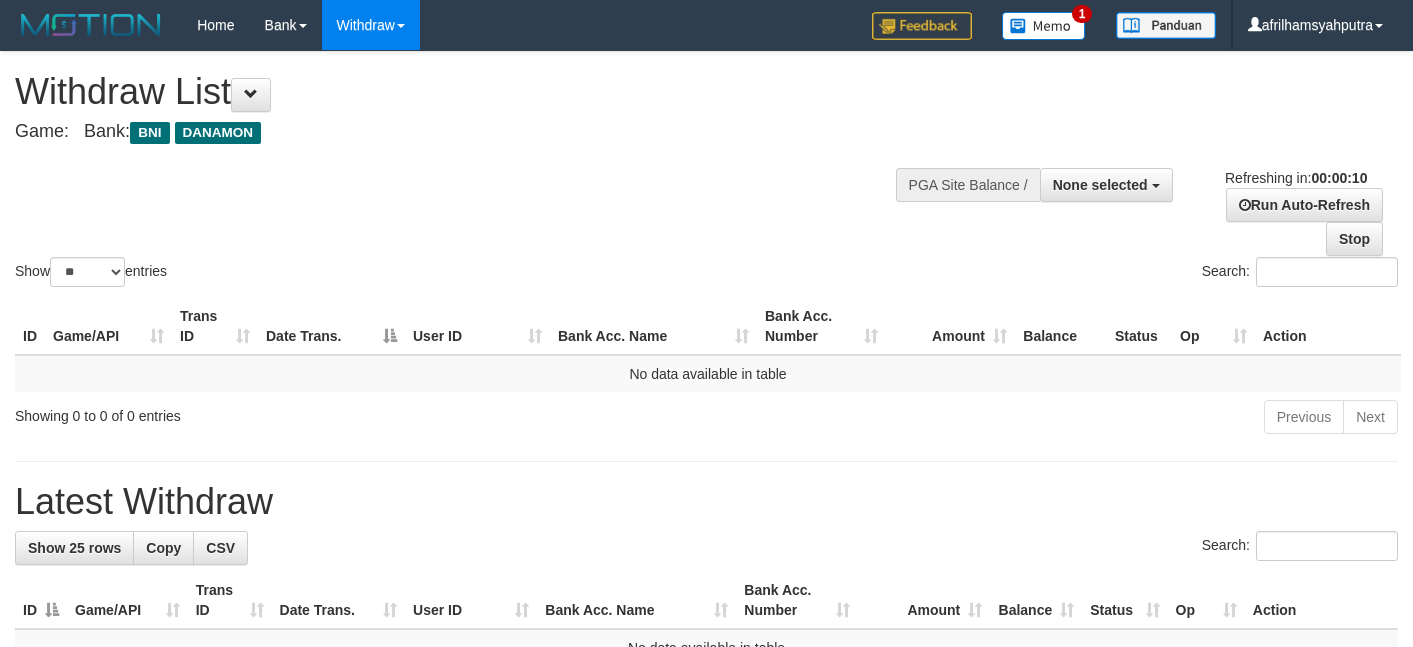 select 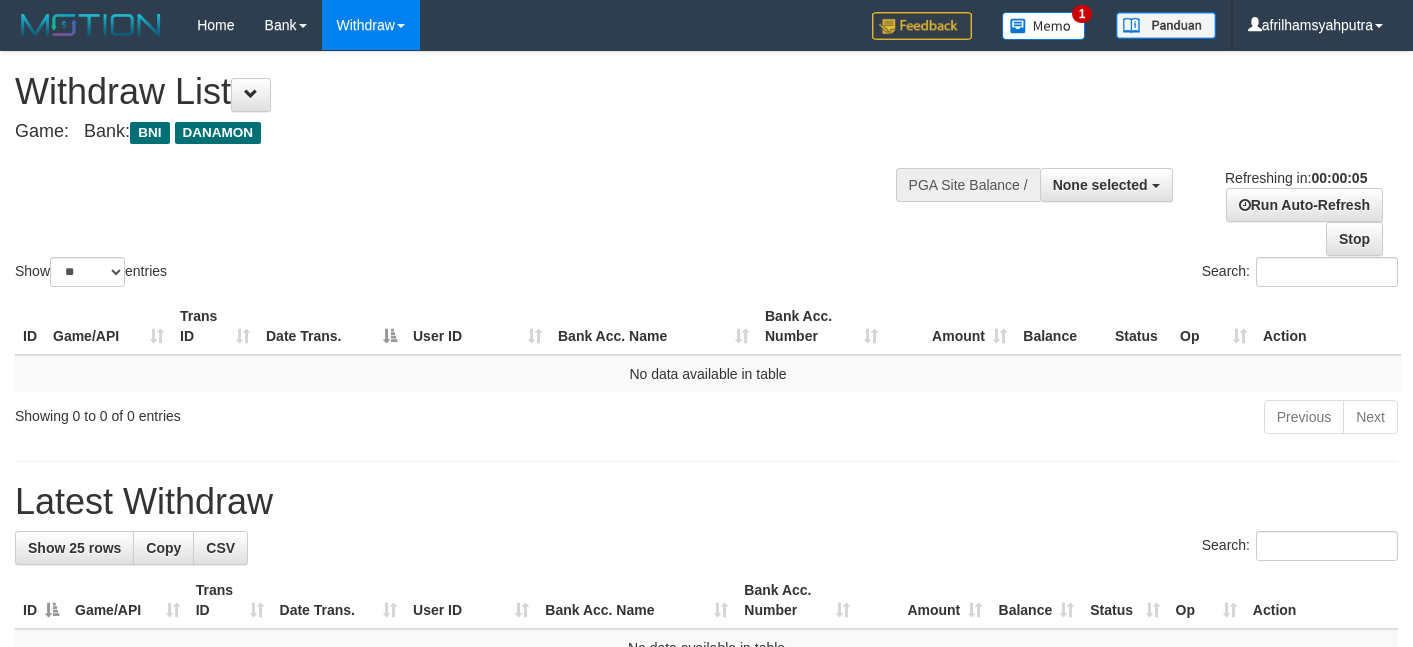 scroll, scrollTop: 0, scrollLeft: 0, axis: both 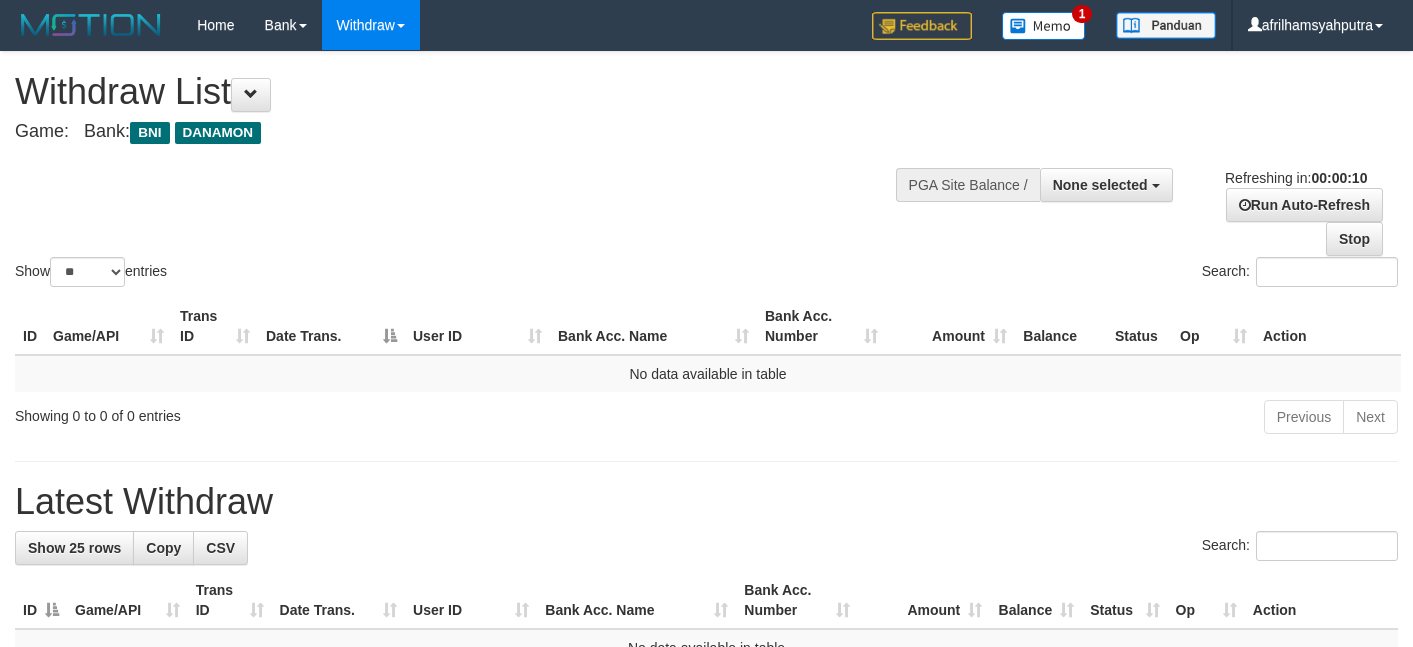 select 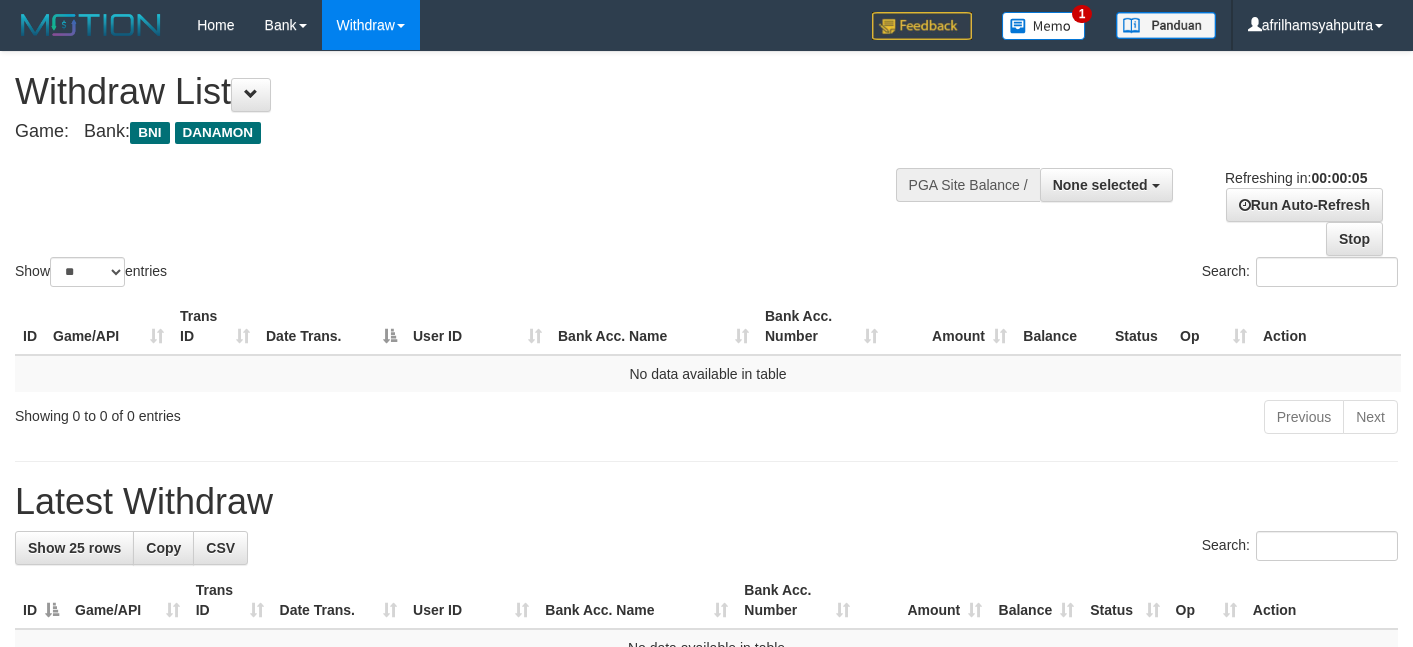 scroll, scrollTop: 0, scrollLeft: 0, axis: both 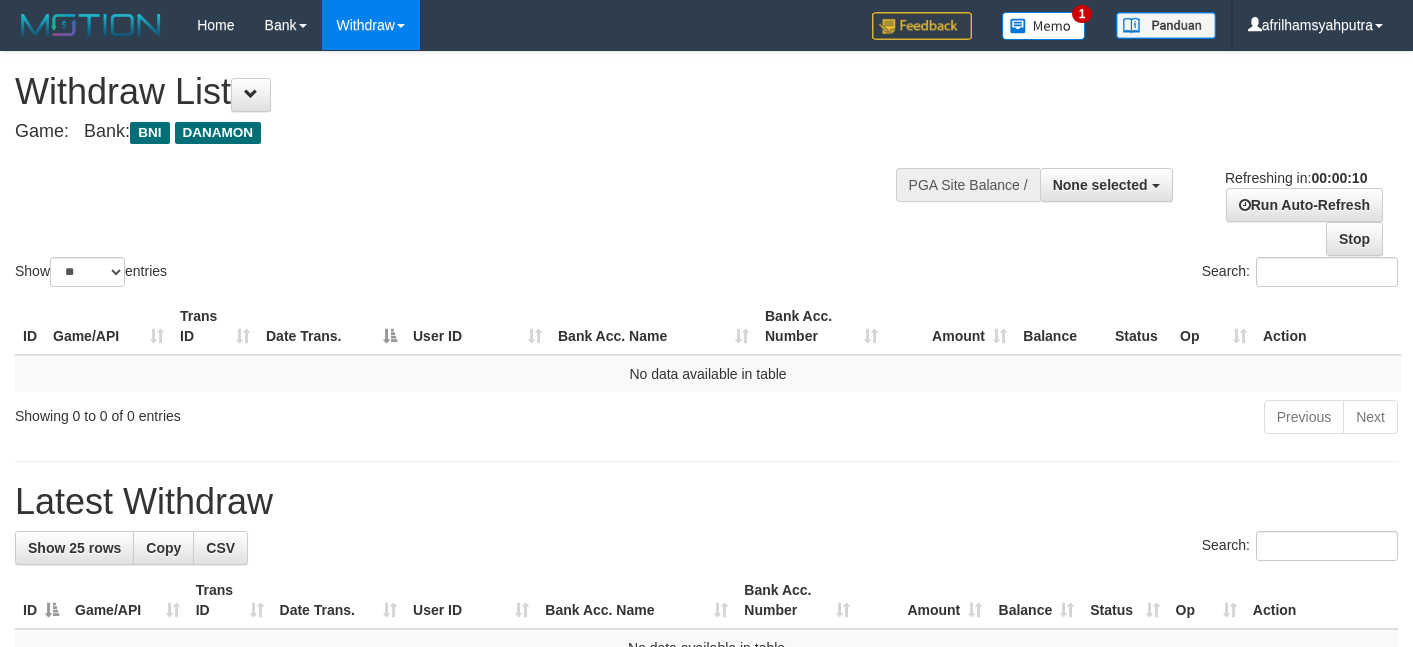 select 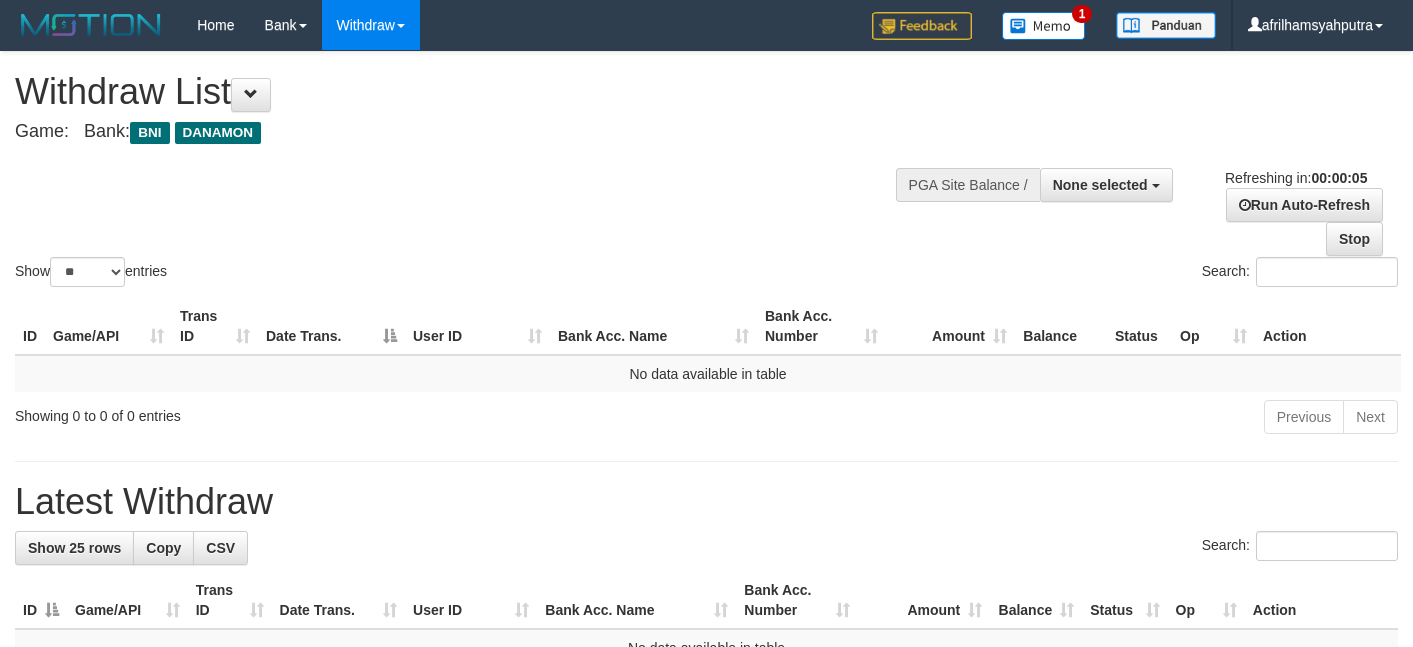 scroll, scrollTop: 0, scrollLeft: 0, axis: both 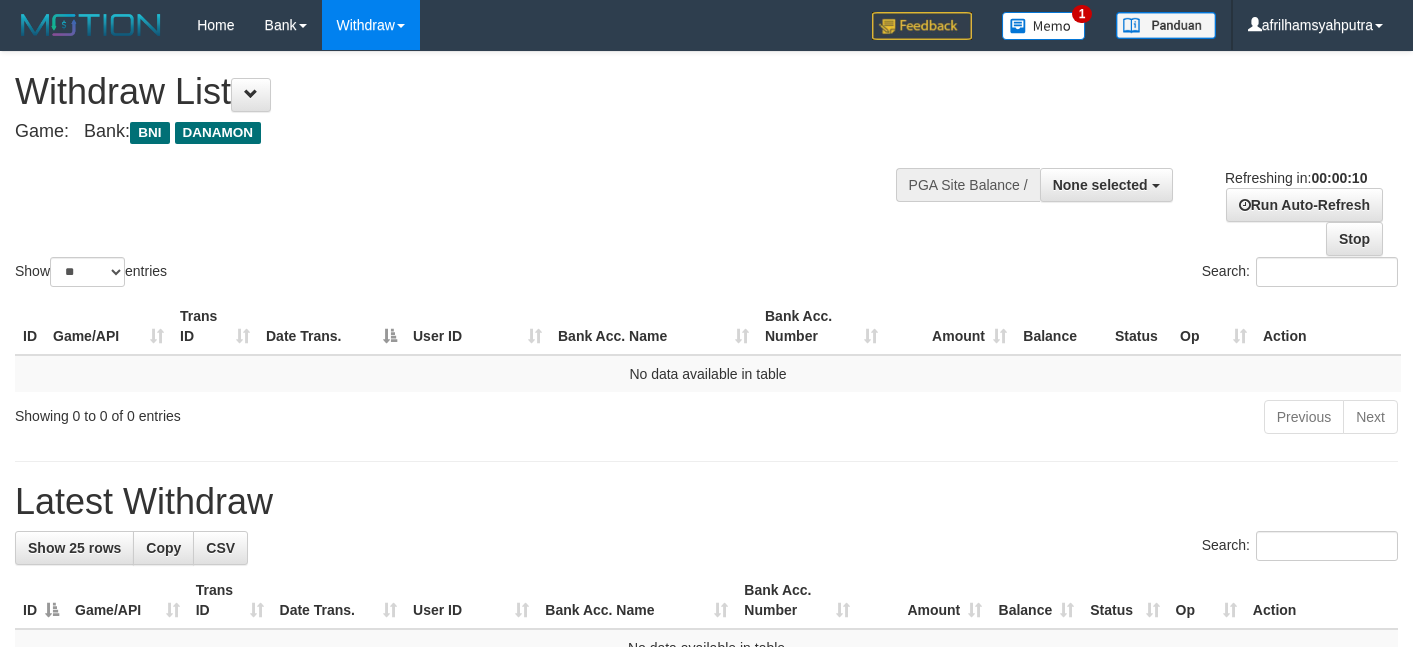 select 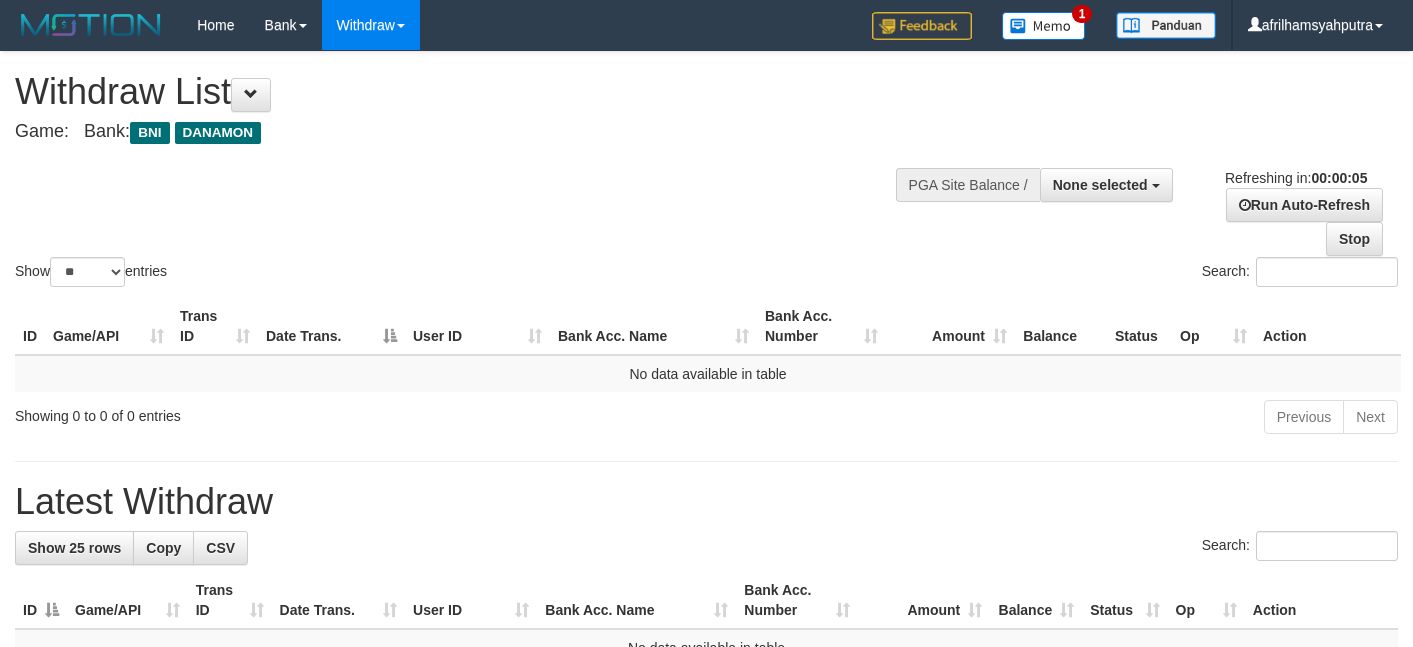 scroll, scrollTop: 0, scrollLeft: 0, axis: both 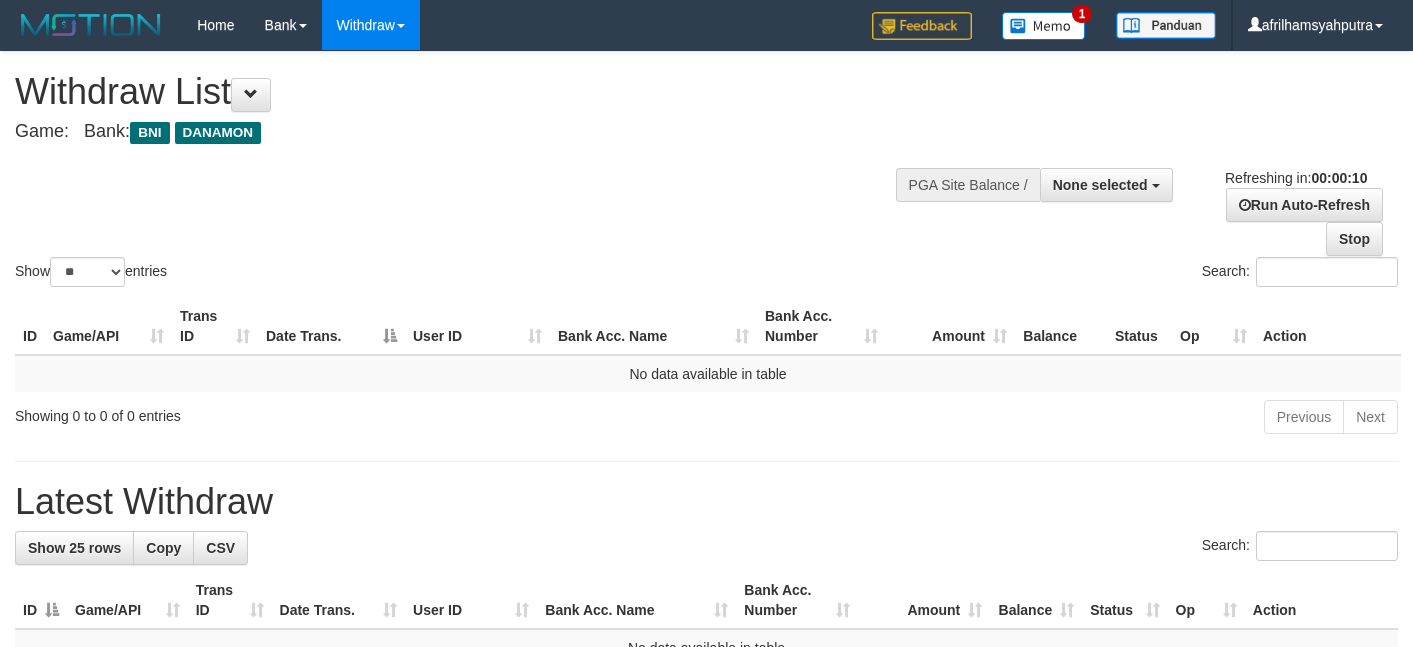 select 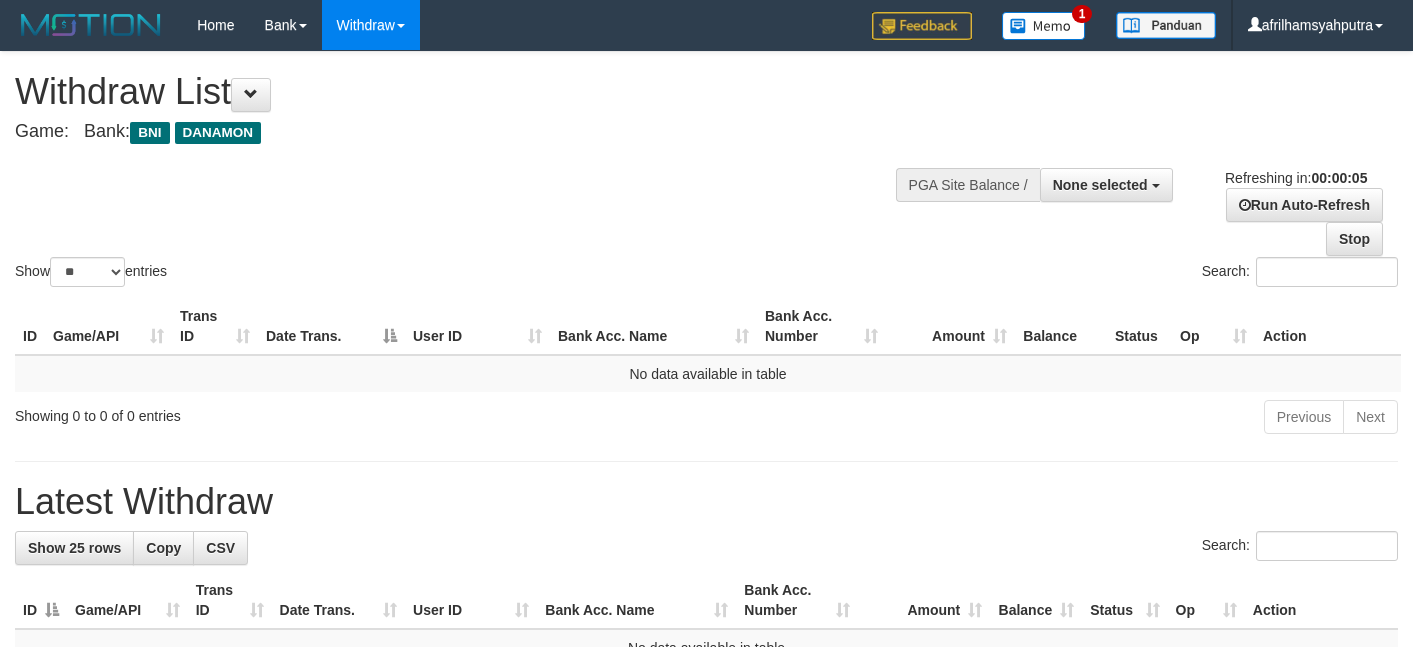 scroll, scrollTop: 0, scrollLeft: 0, axis: both 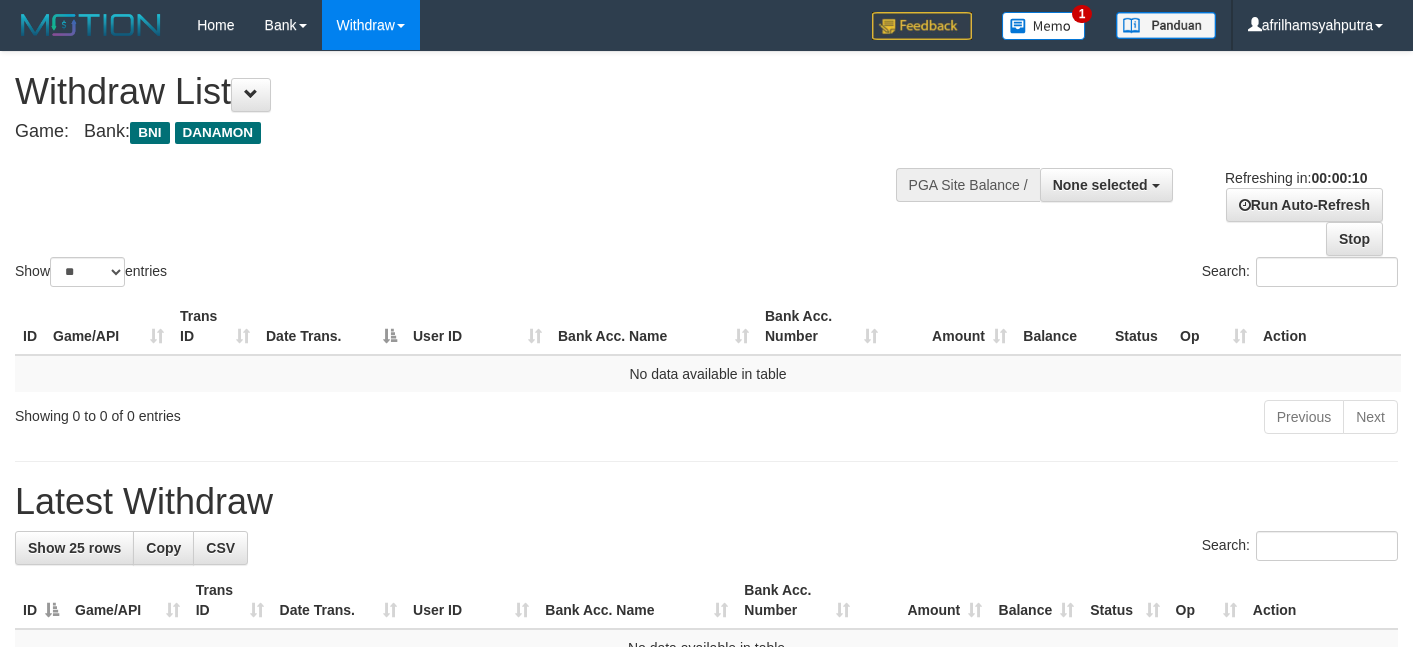 select 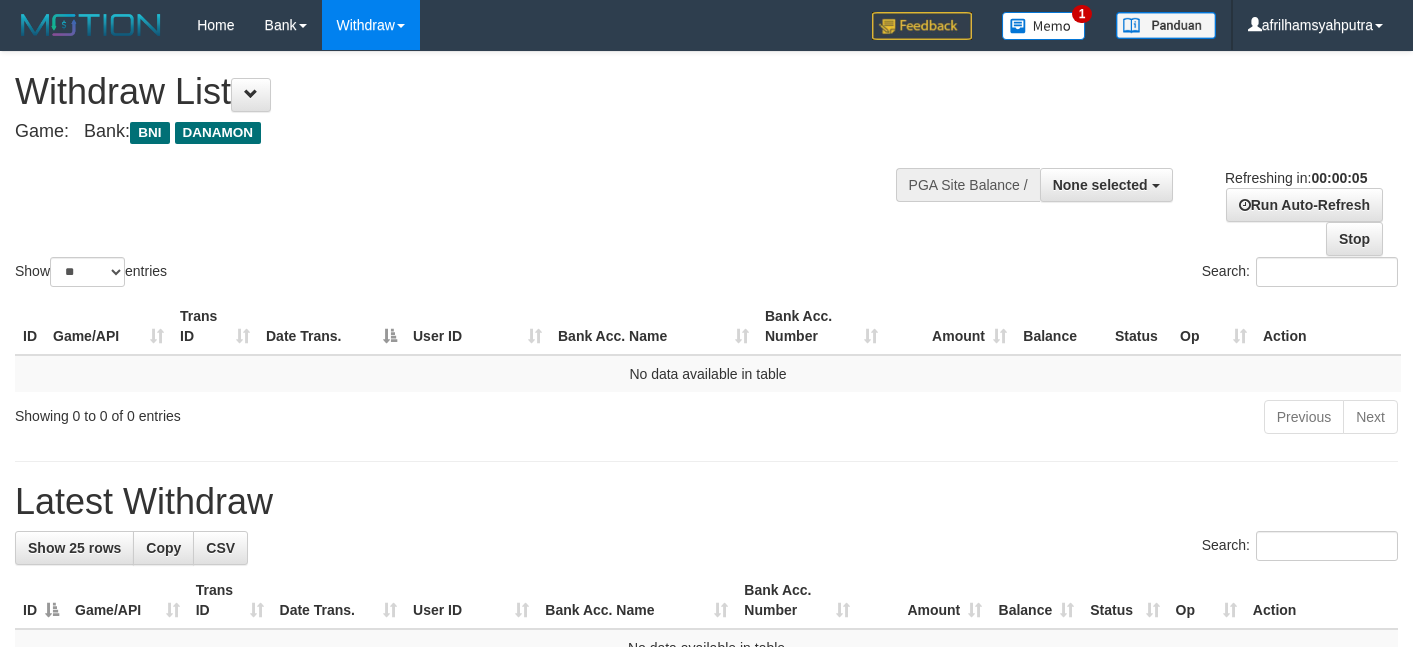 scroll, scrollTop: 0, scrollLeft: 0, axis: both 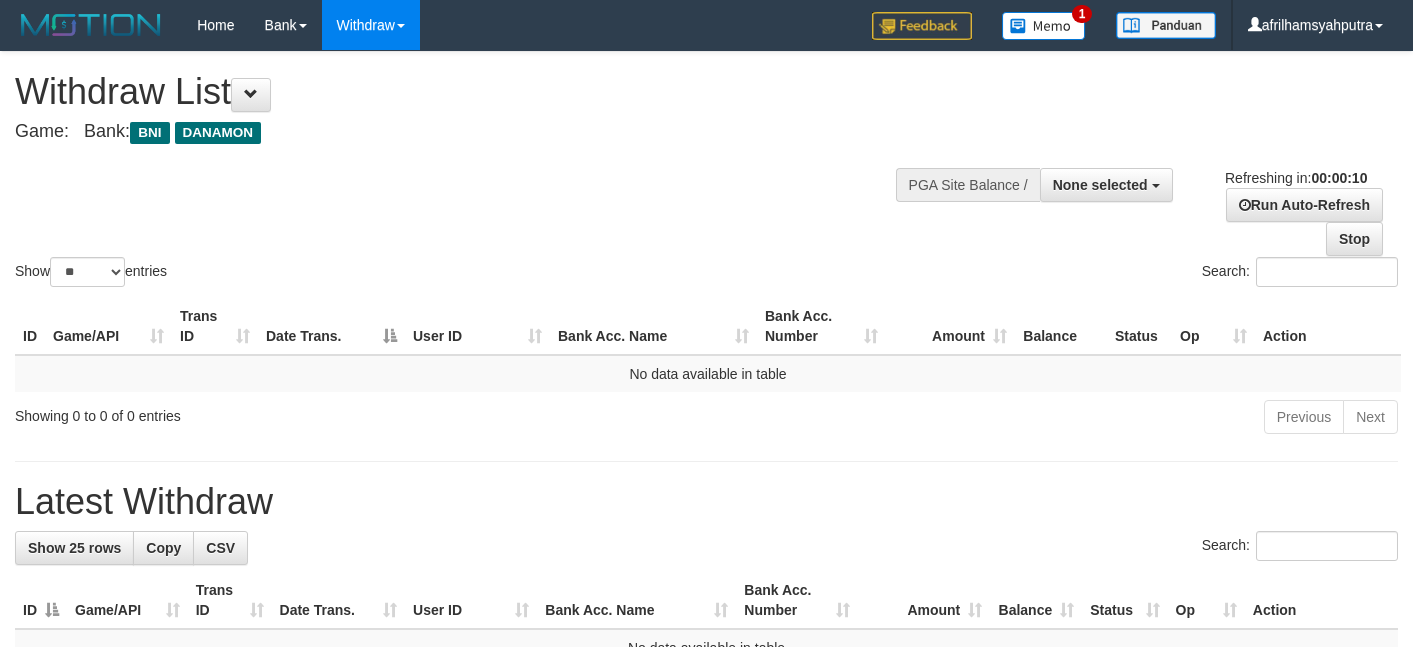 select 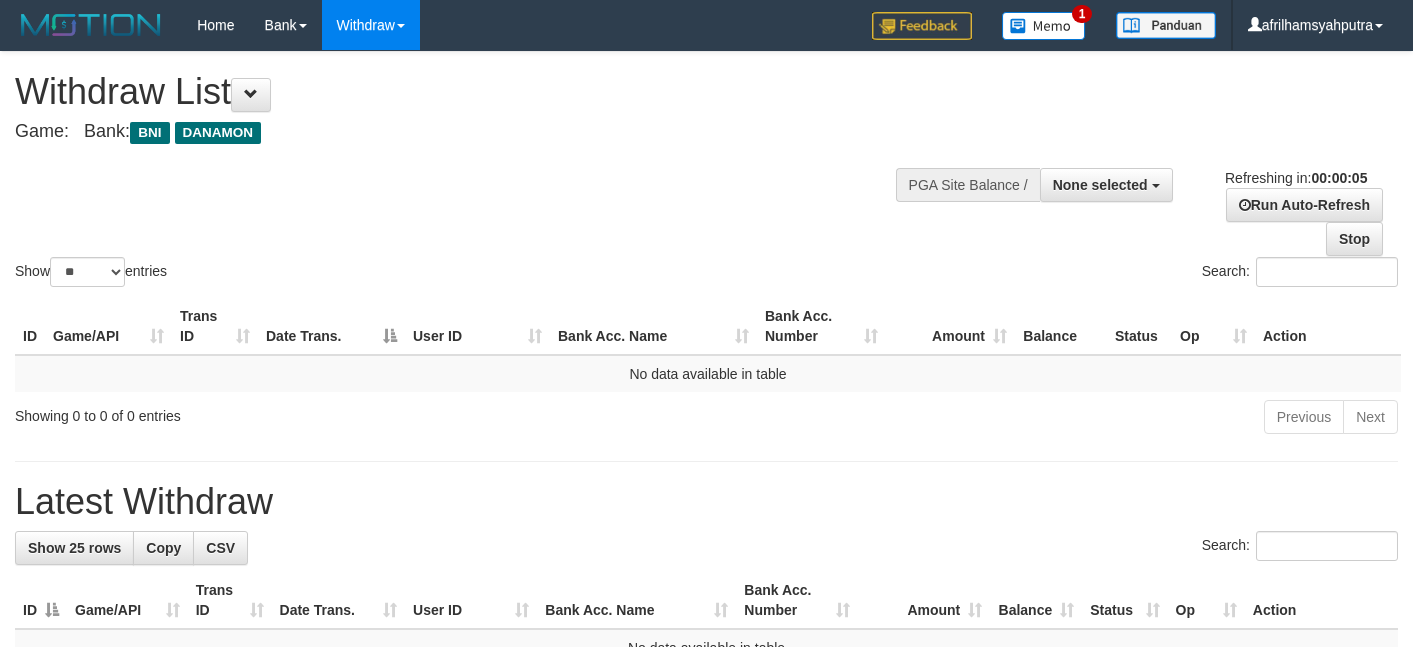 scroll, scrollTop: 0, scrollLeft: 0, axis: both 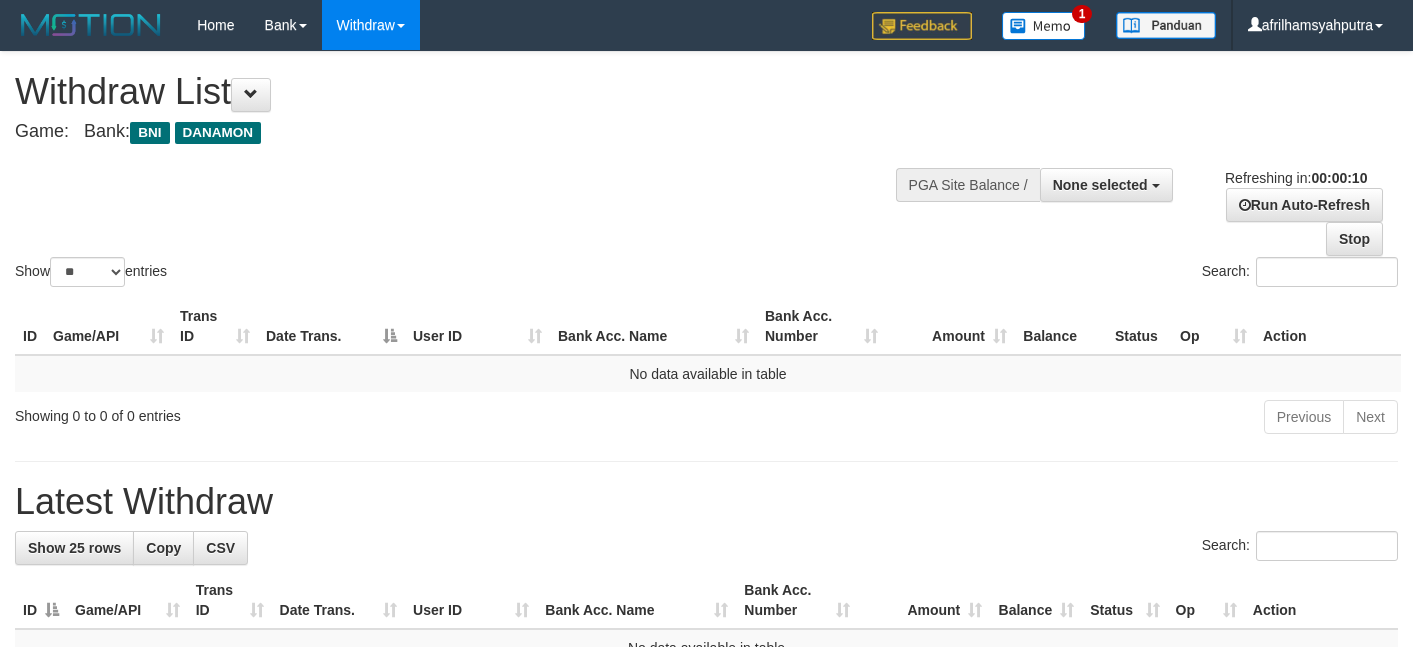 select 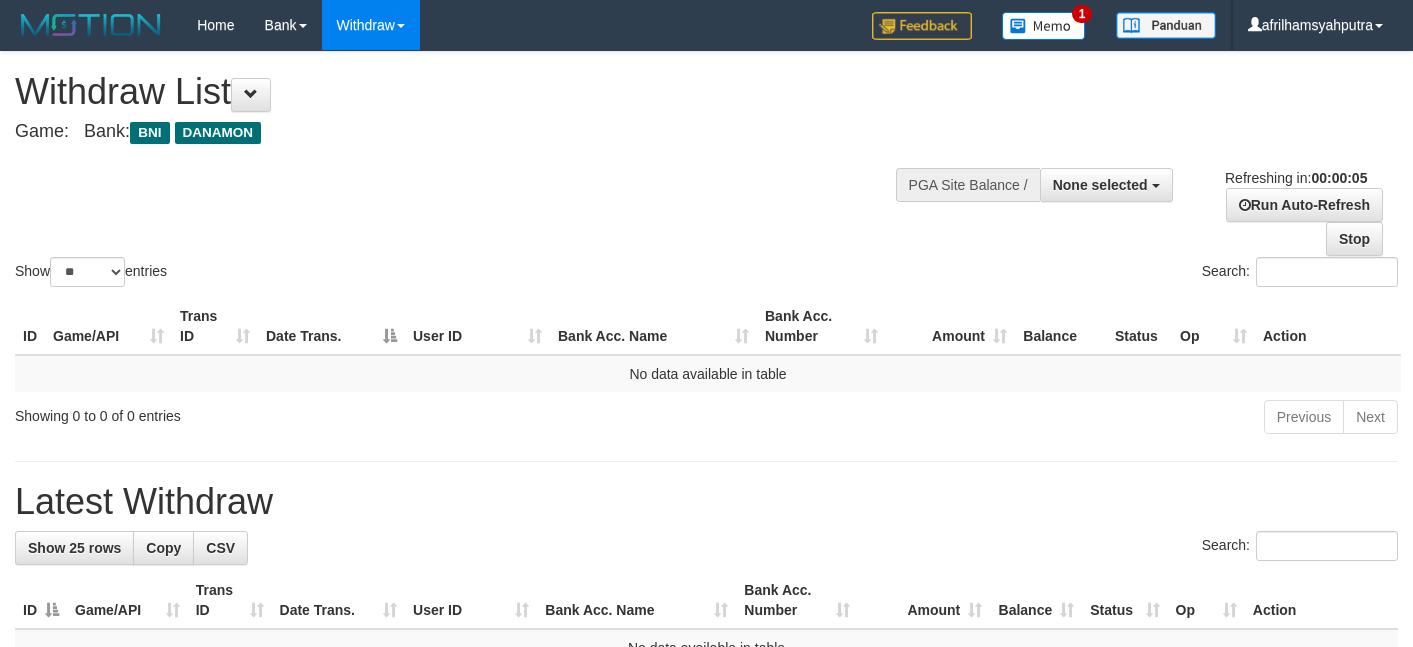 scroll, scrollTop: 0, scrollLeft: 0, axis: both 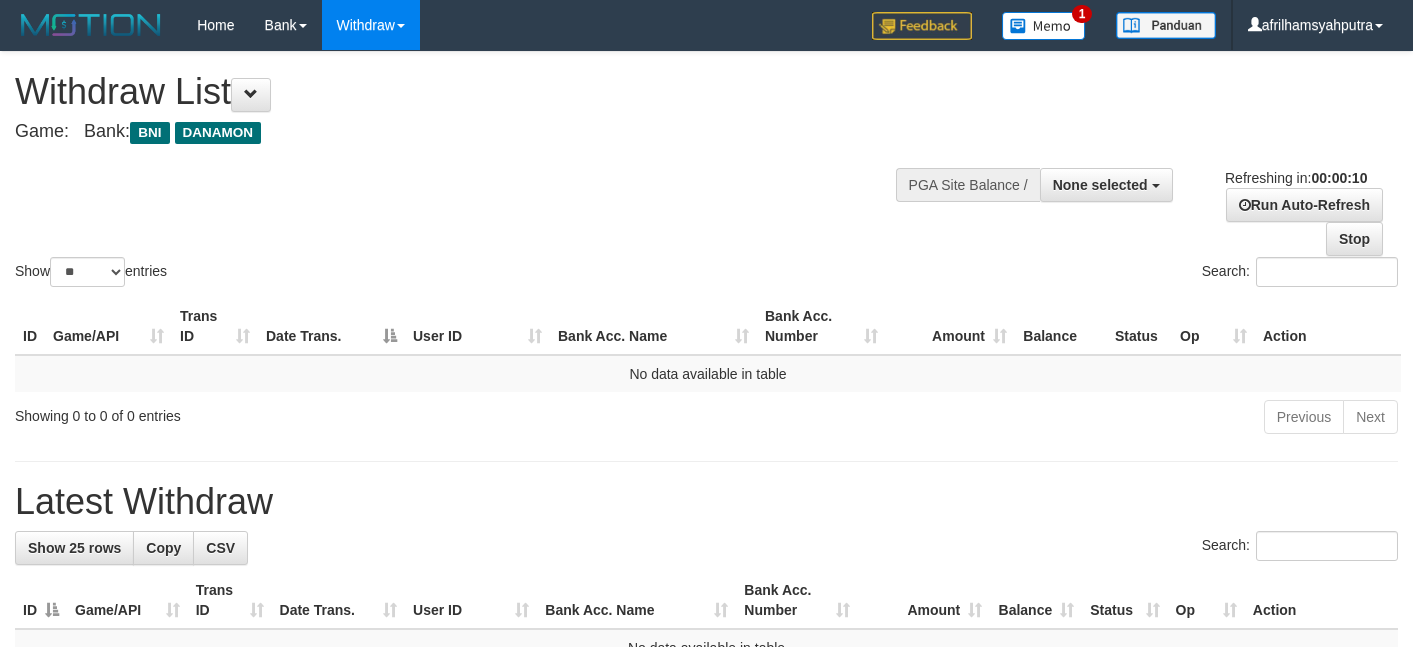 select 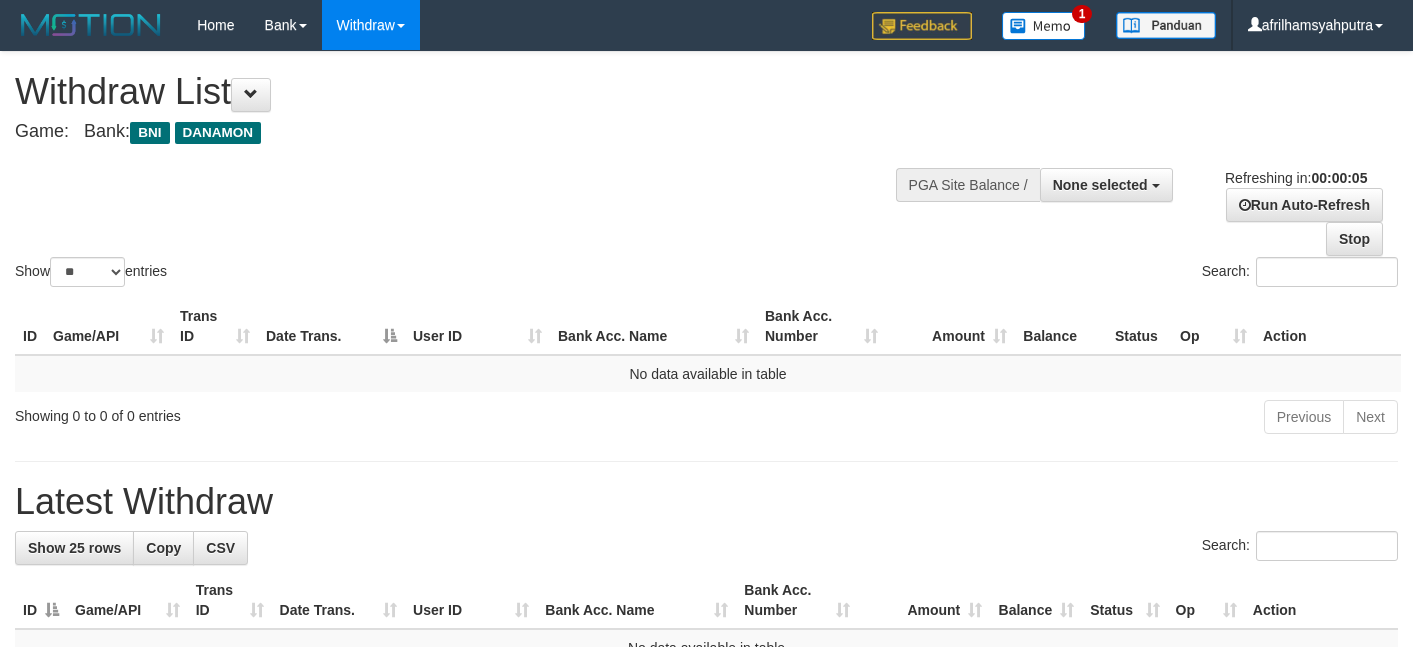 scroll, scrollTop: 0, scrollLeft: 0, axis: both 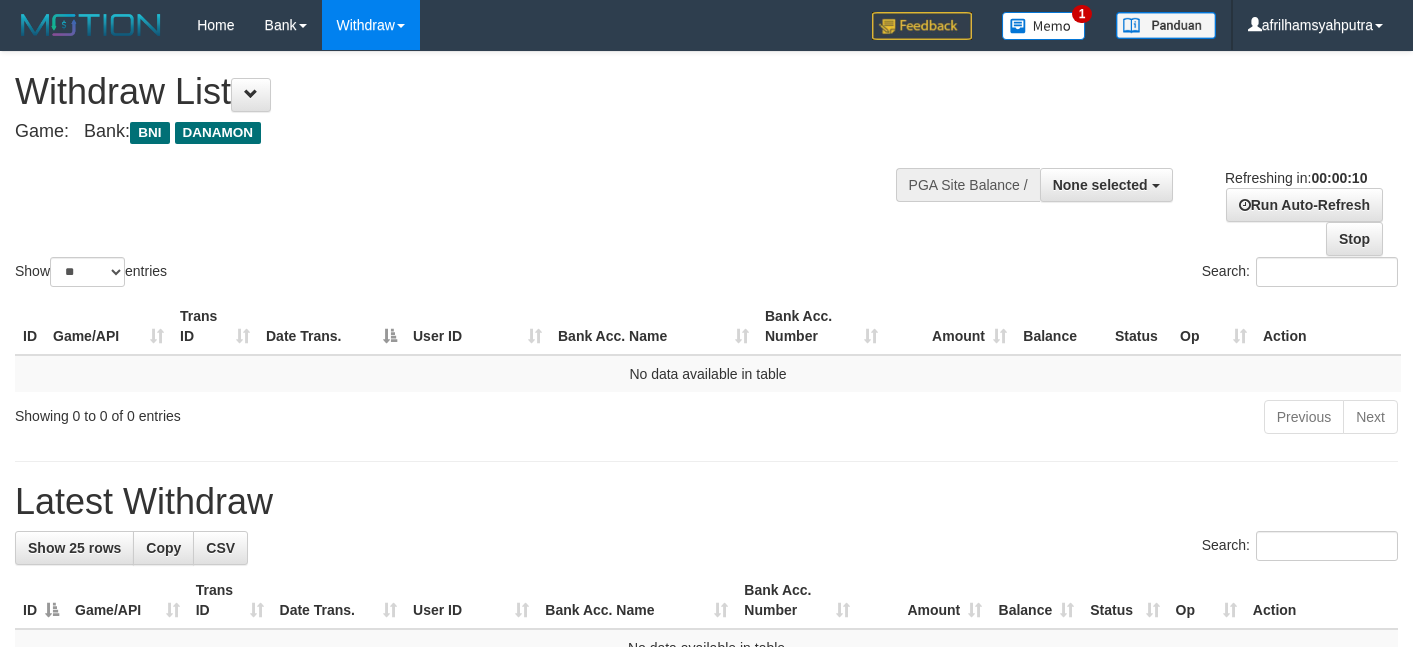 select 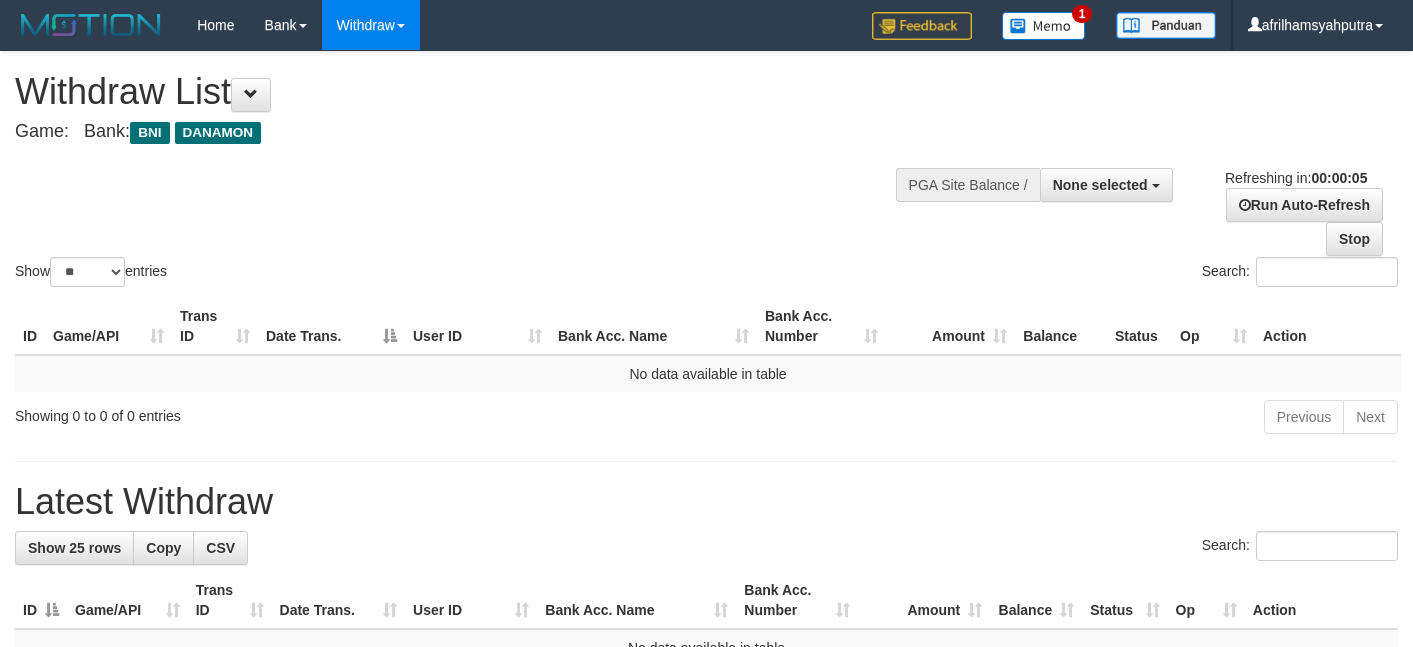 scroll, scrollTop: 0, scrollLeft: 0, axis: both 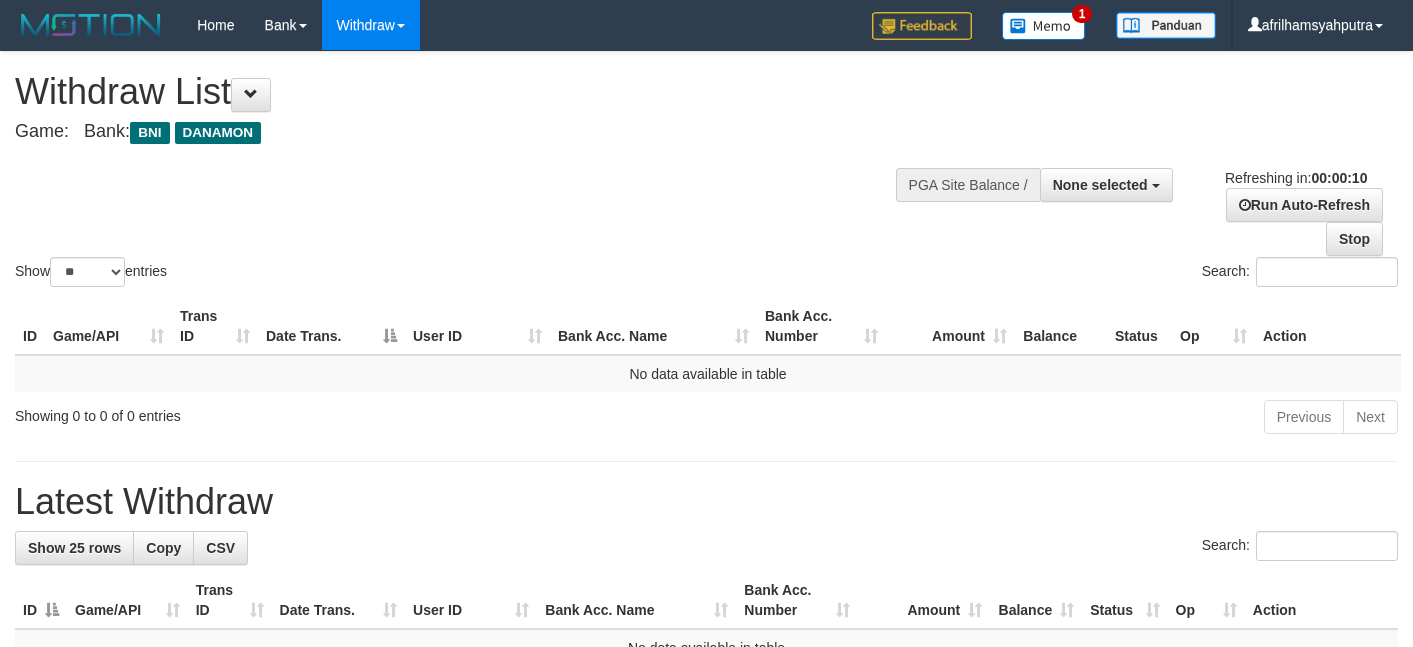 select 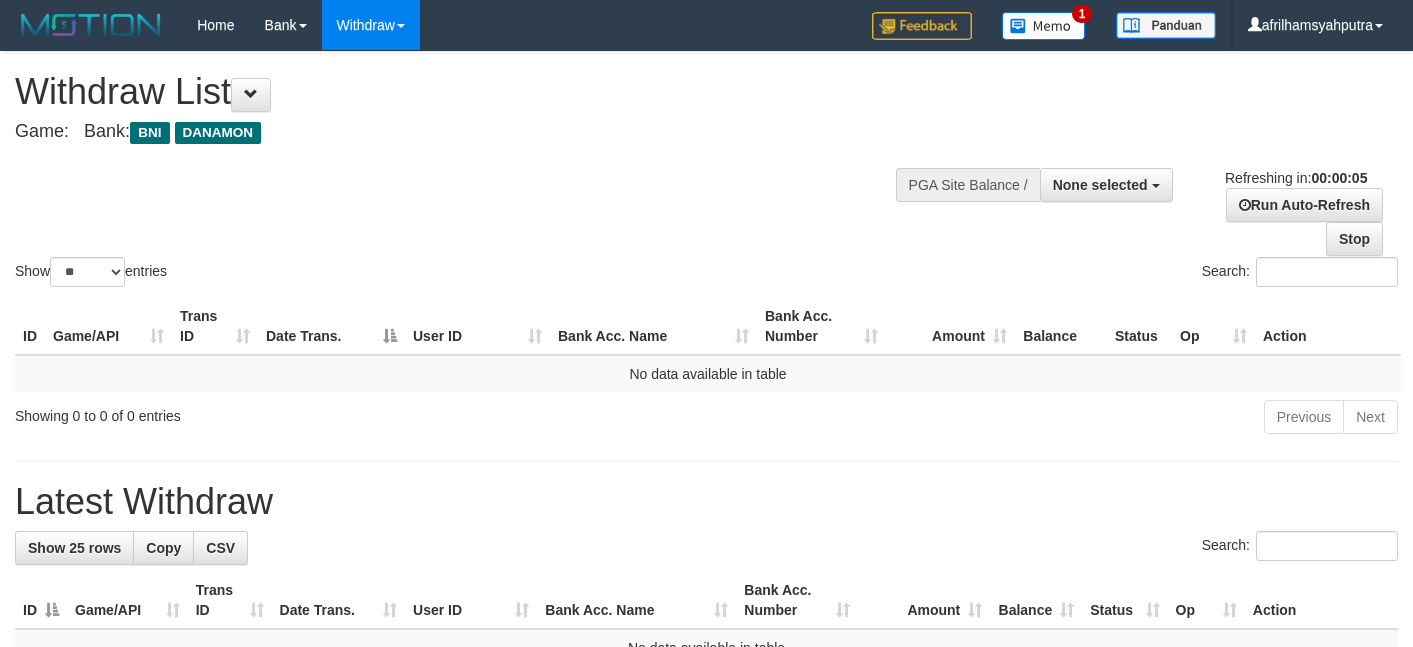 scroll, scrollTop: 0, scrollLeft: 0, axis: both 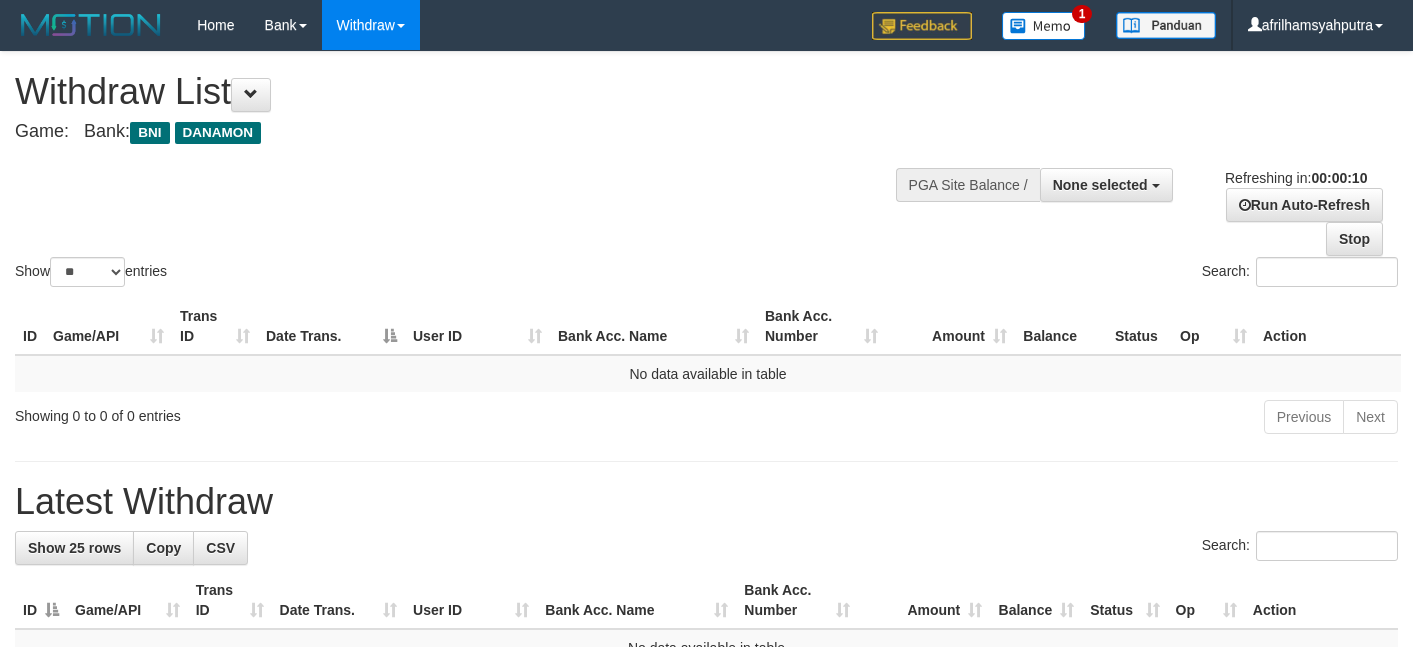 select 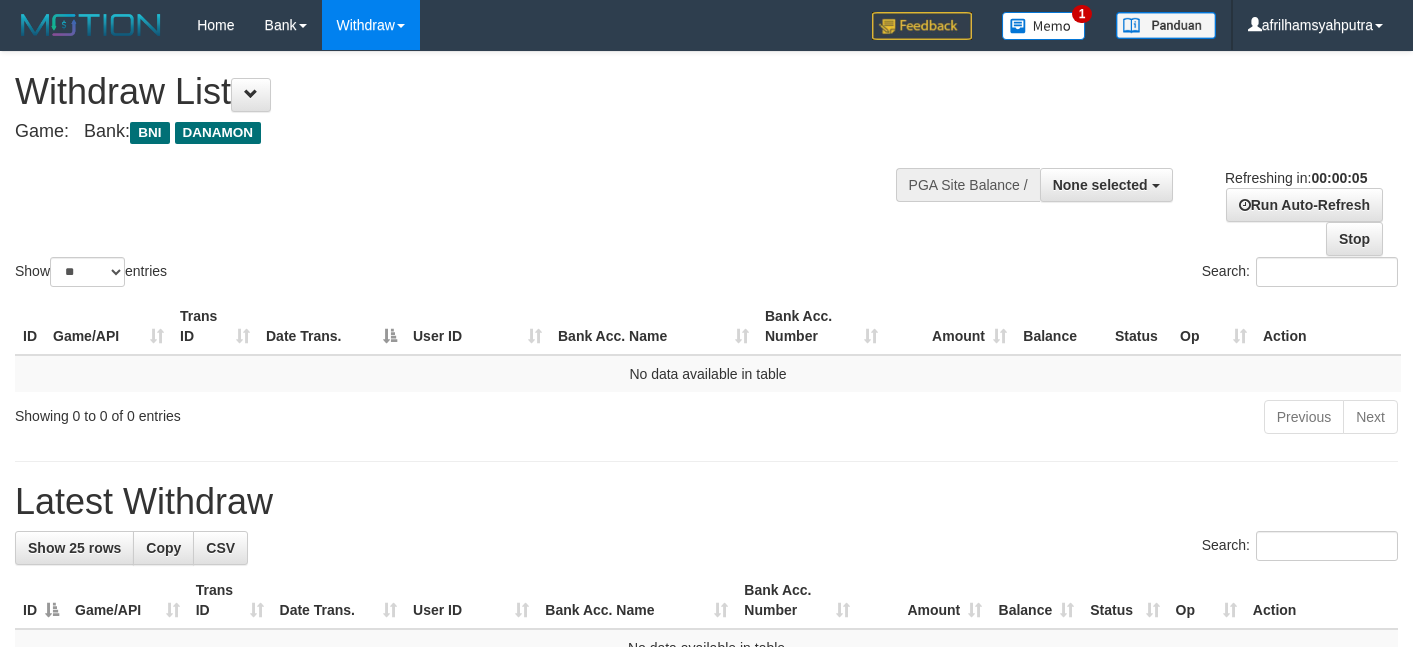 scroll, scrollTop: 0, scrollLeft: 0, axis: both 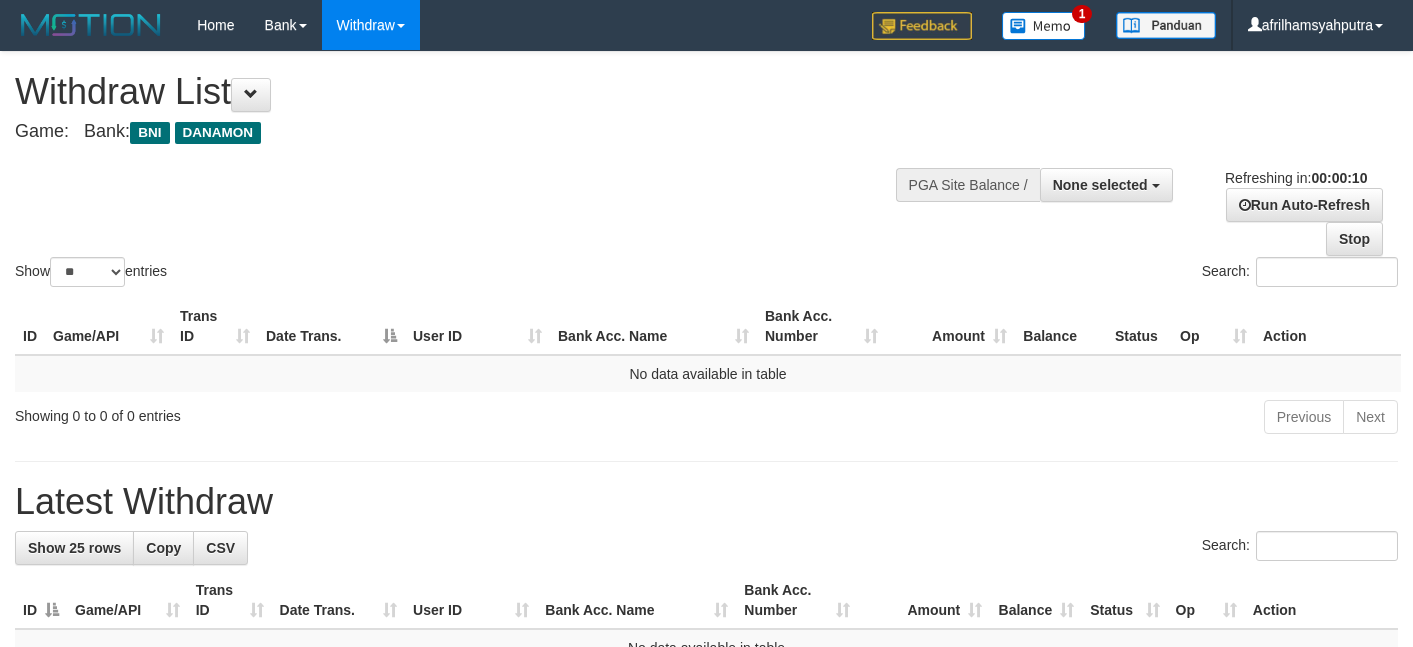 select 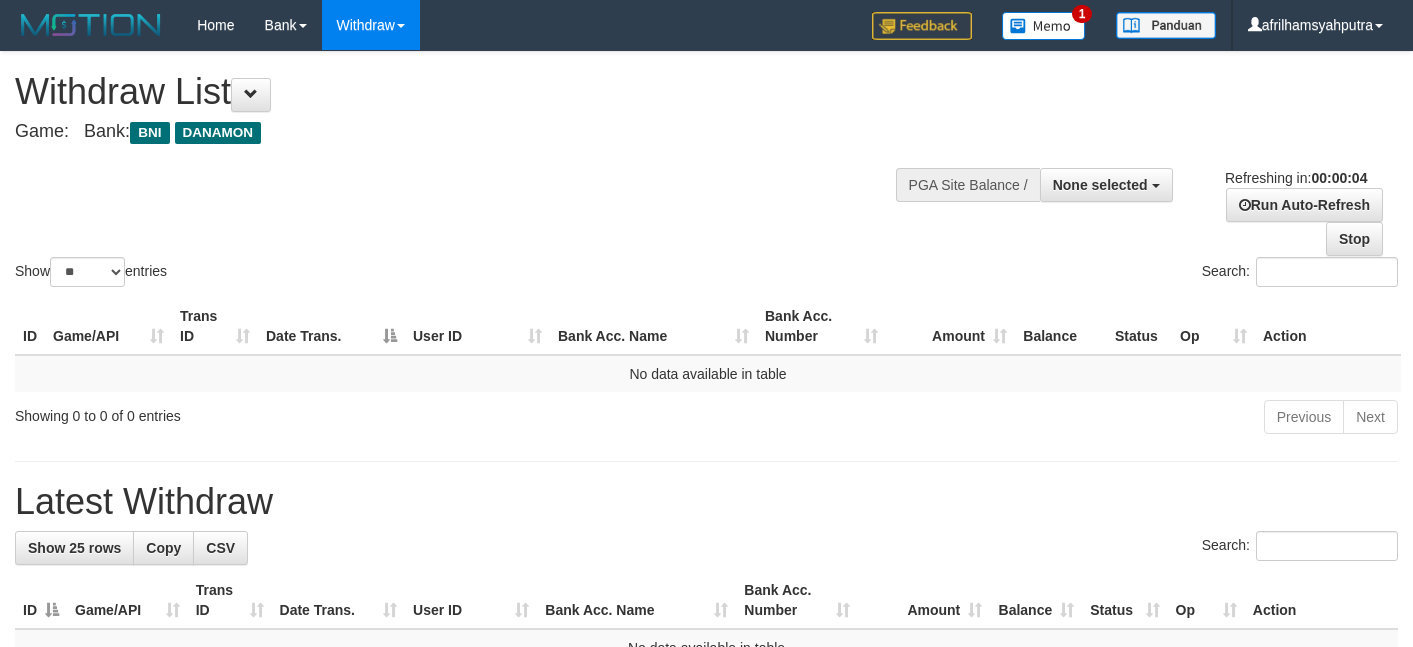 scroll, scrollTop: 0, scrollLeft: 0, axis: both 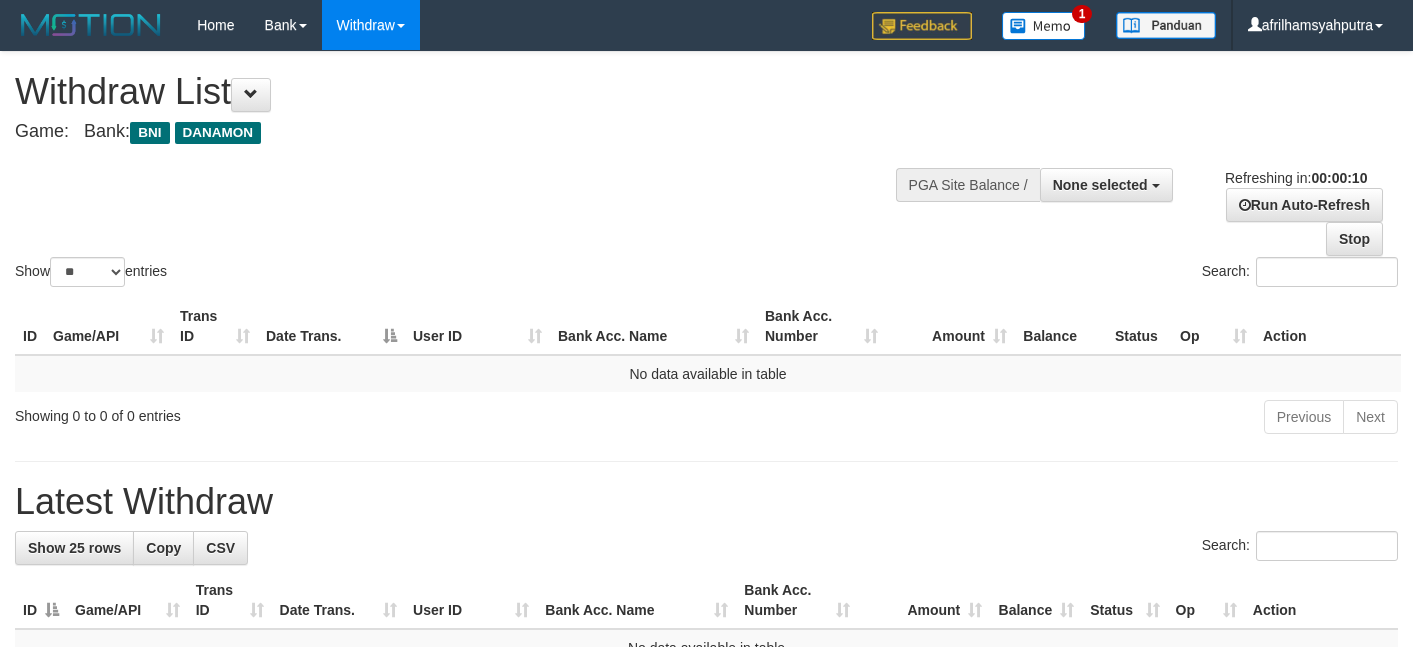 select 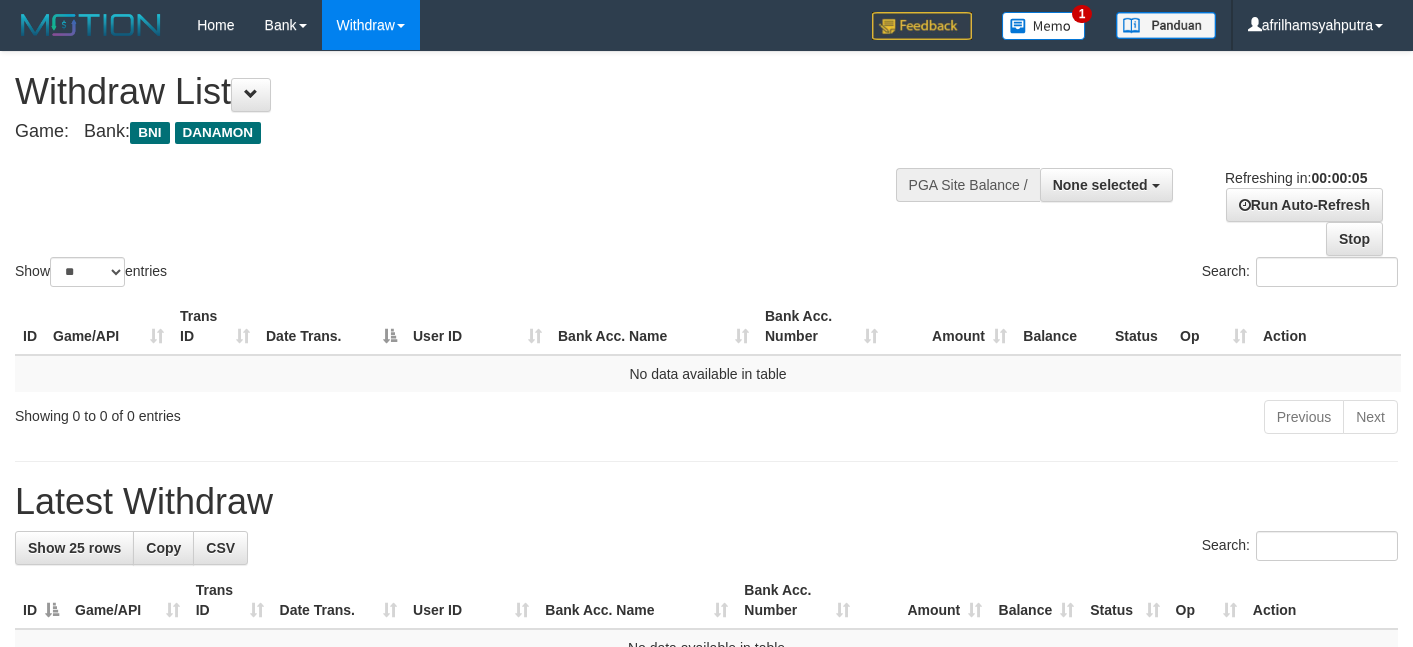 scroll, scrollTop: 0, scrollLeft: 0, axis: both 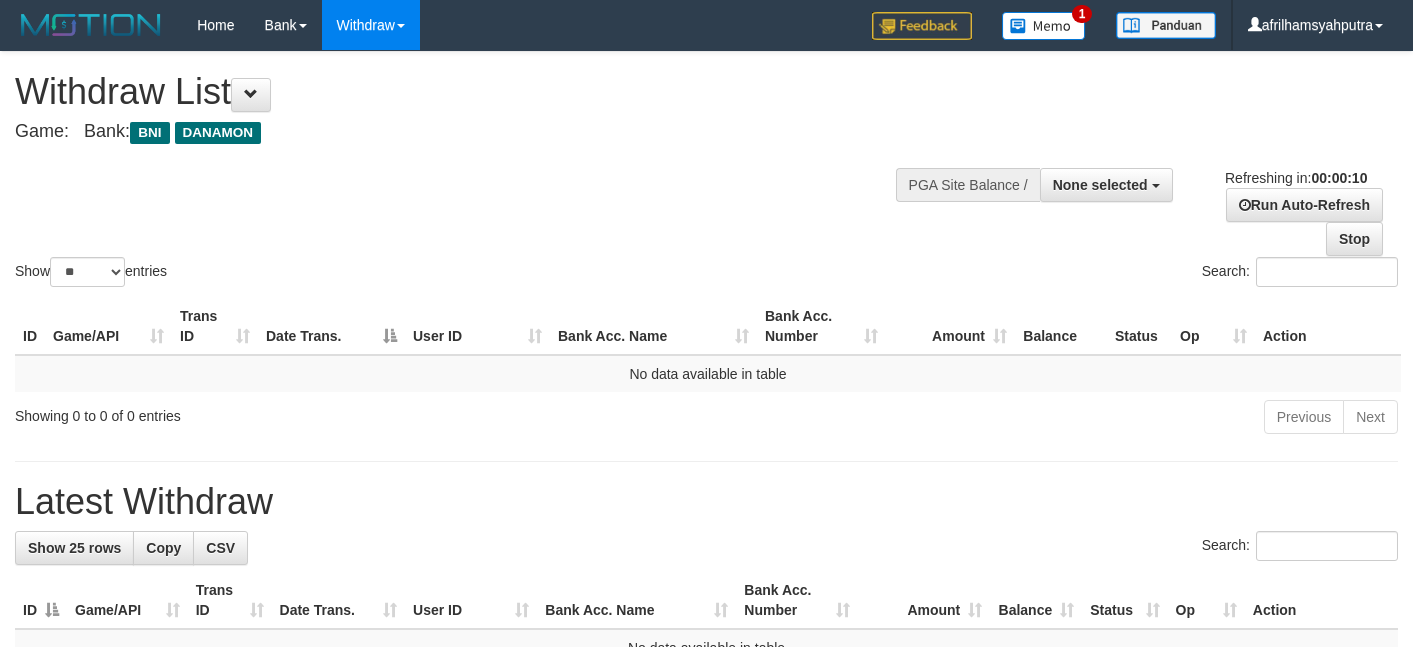select 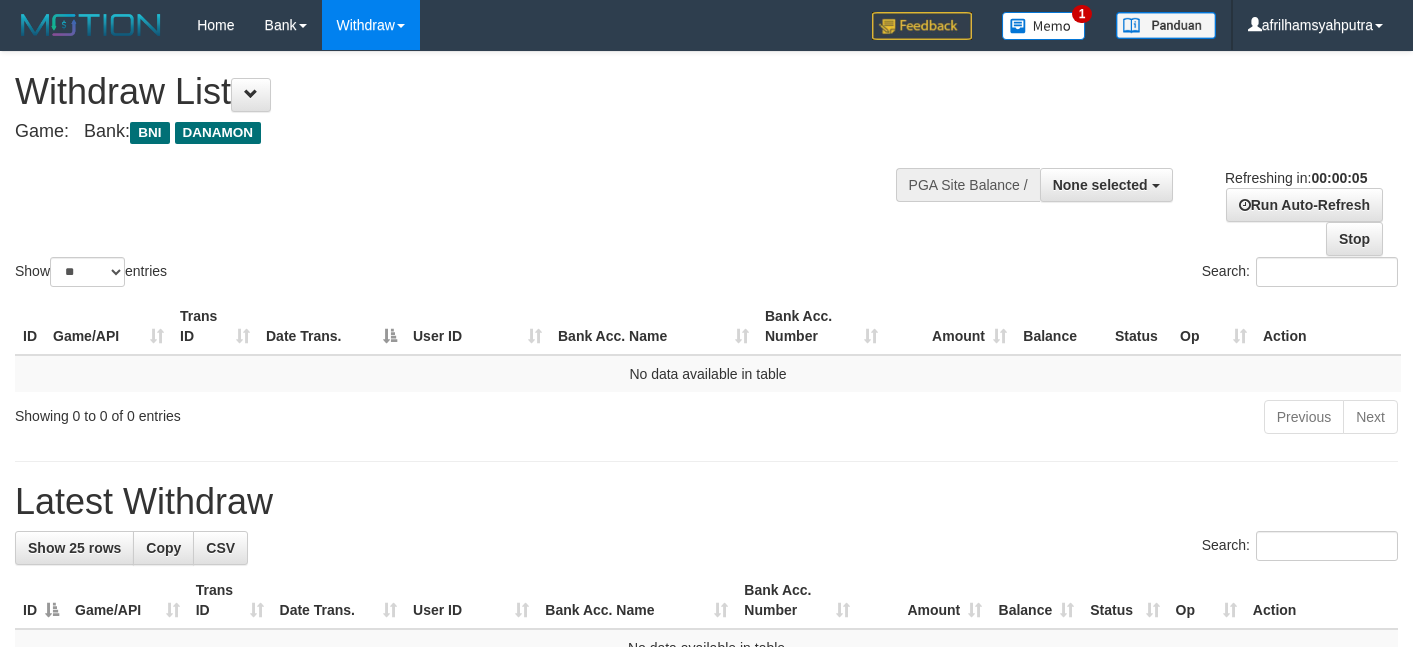 scroll, scrollTop: 0, scrollLeft: 0, axis: both 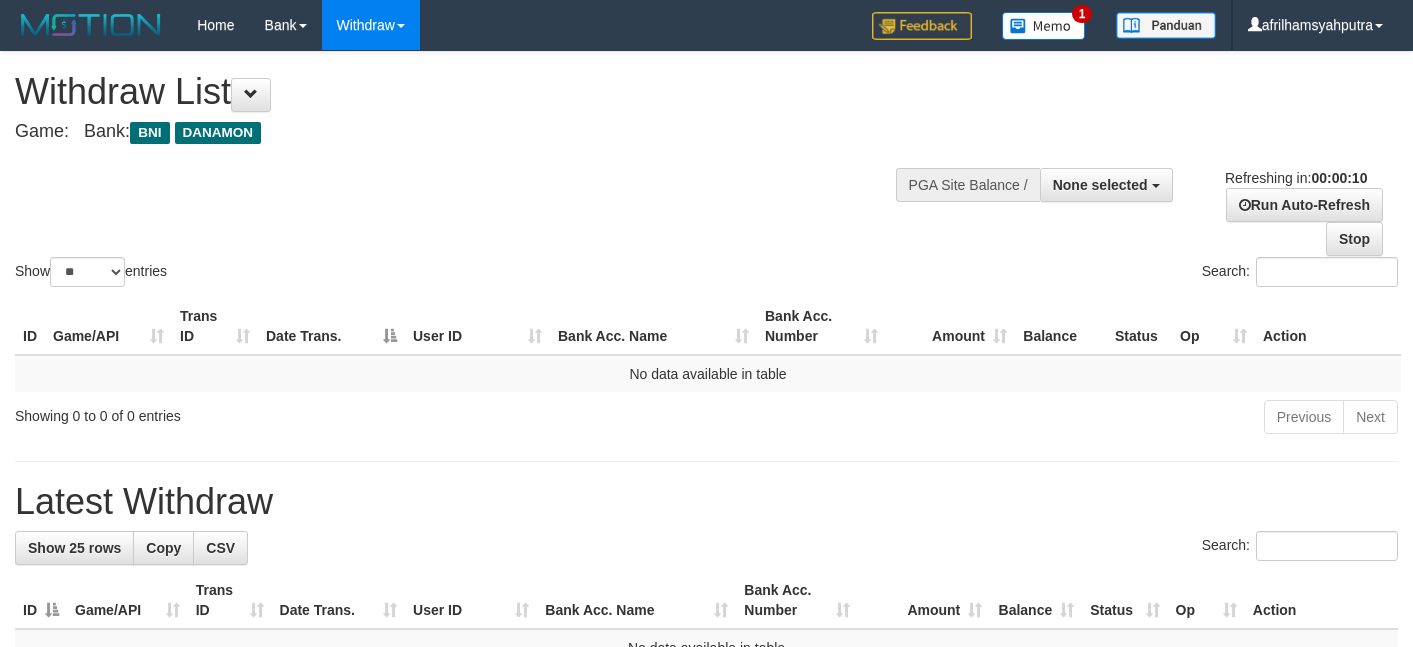 select 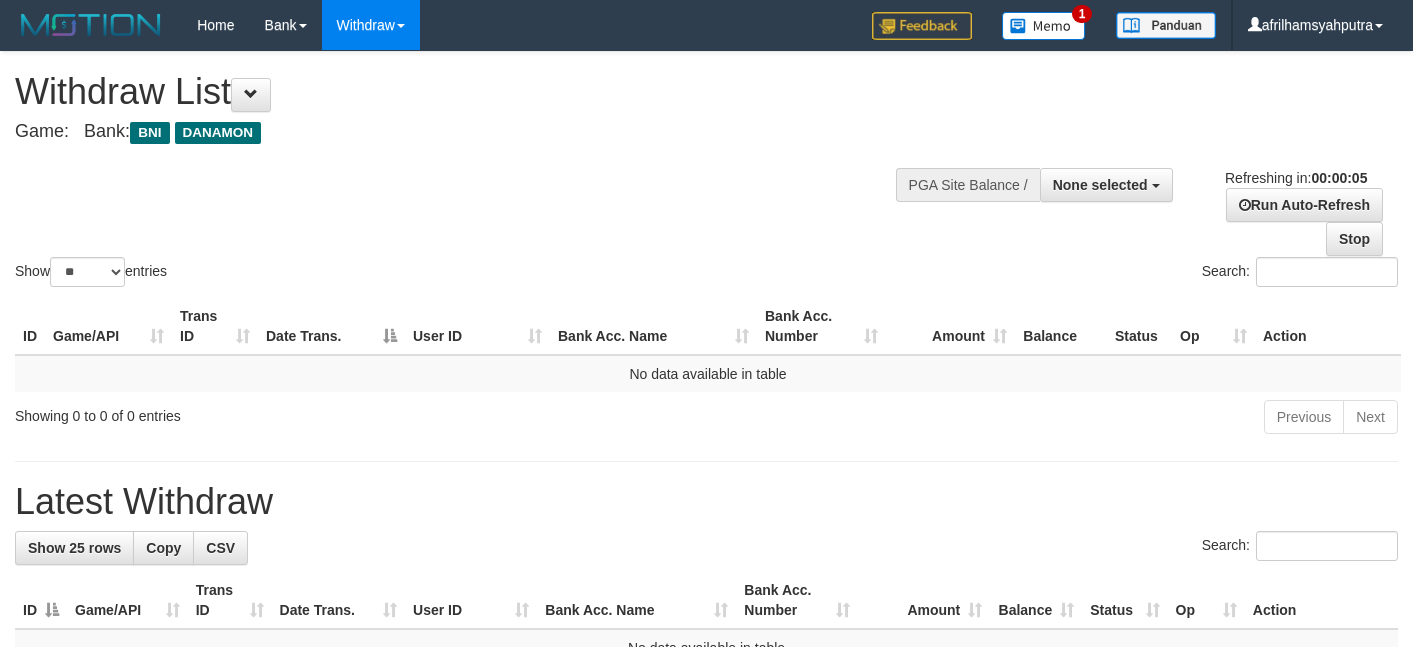 scroll, scrollTop: 0, scrollLeft: 0, axis: both 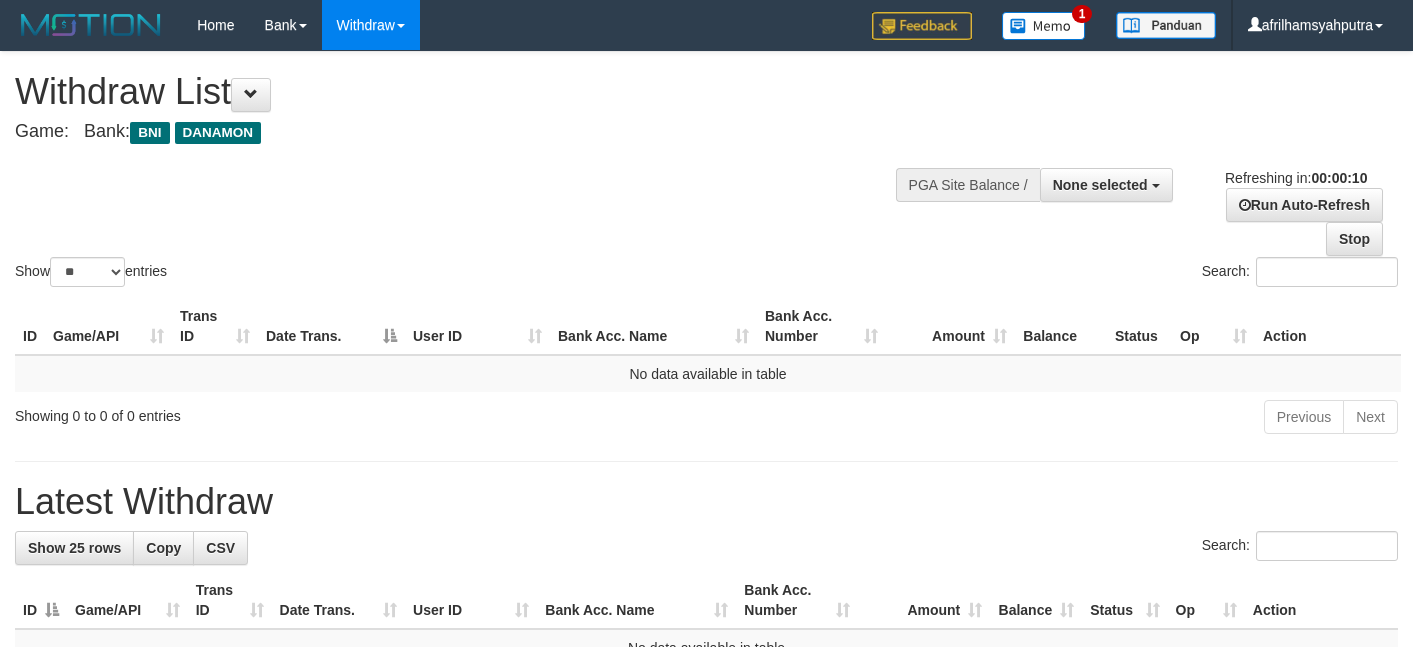 select 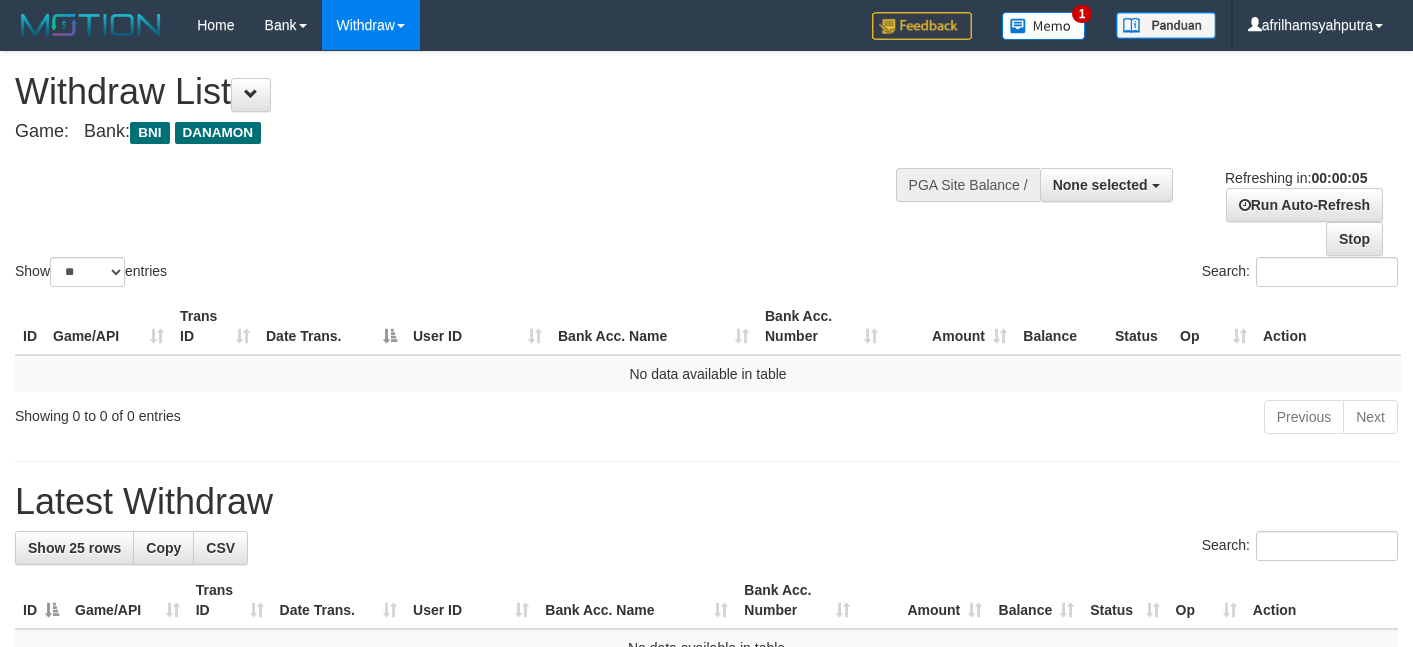 scroll, scrollTop: 0, scrollLeft: 0, axis: both 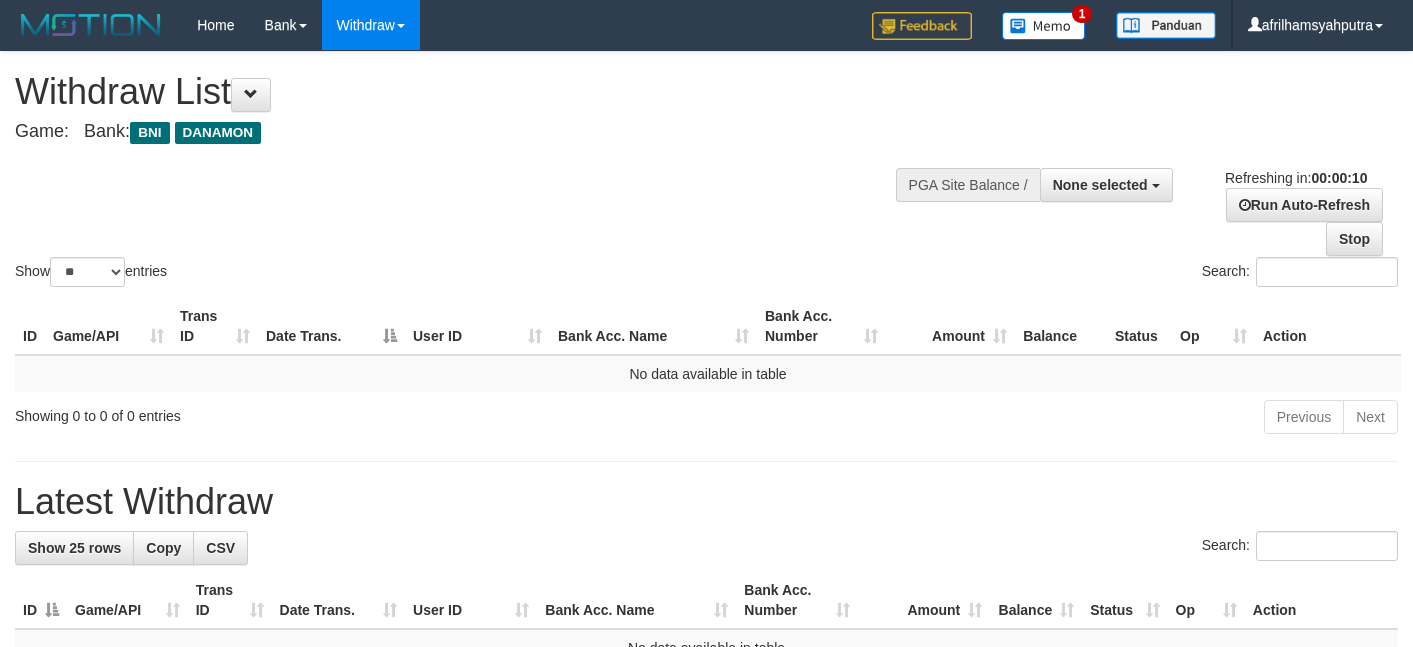 select 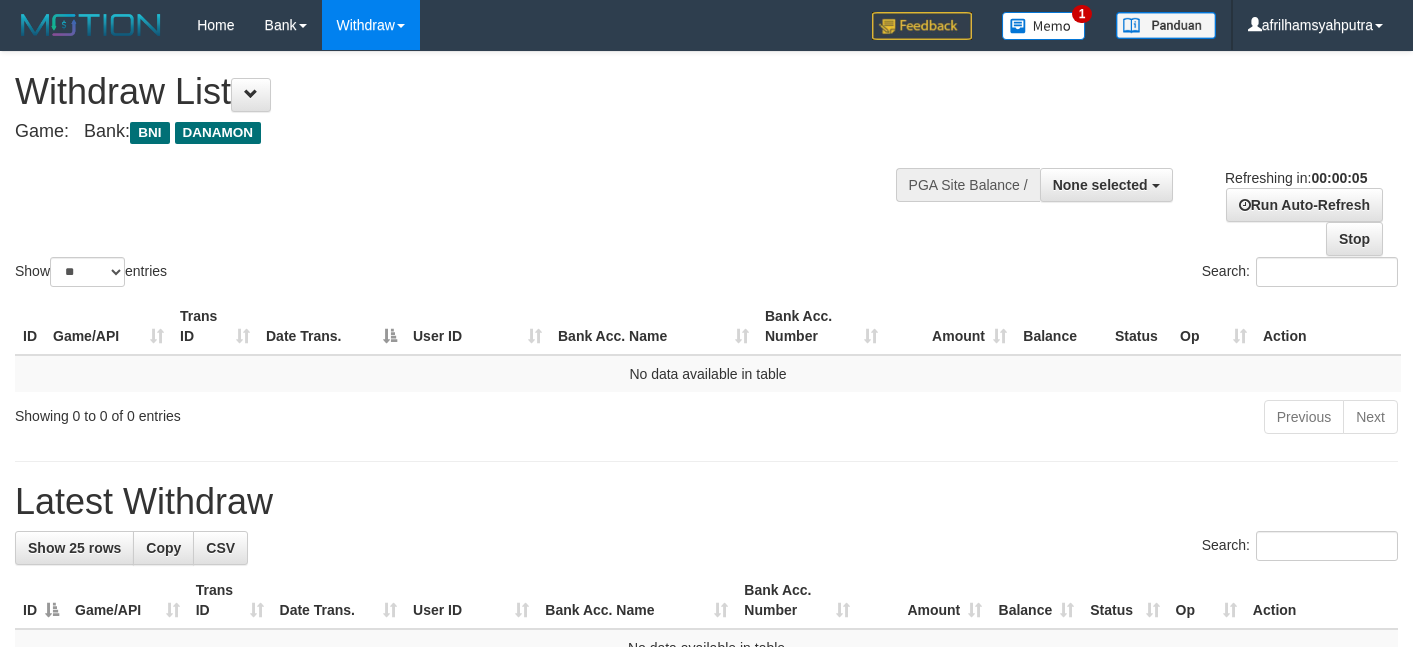 scroll, scrollTop: 0, scrollLeft: 0, axis: both 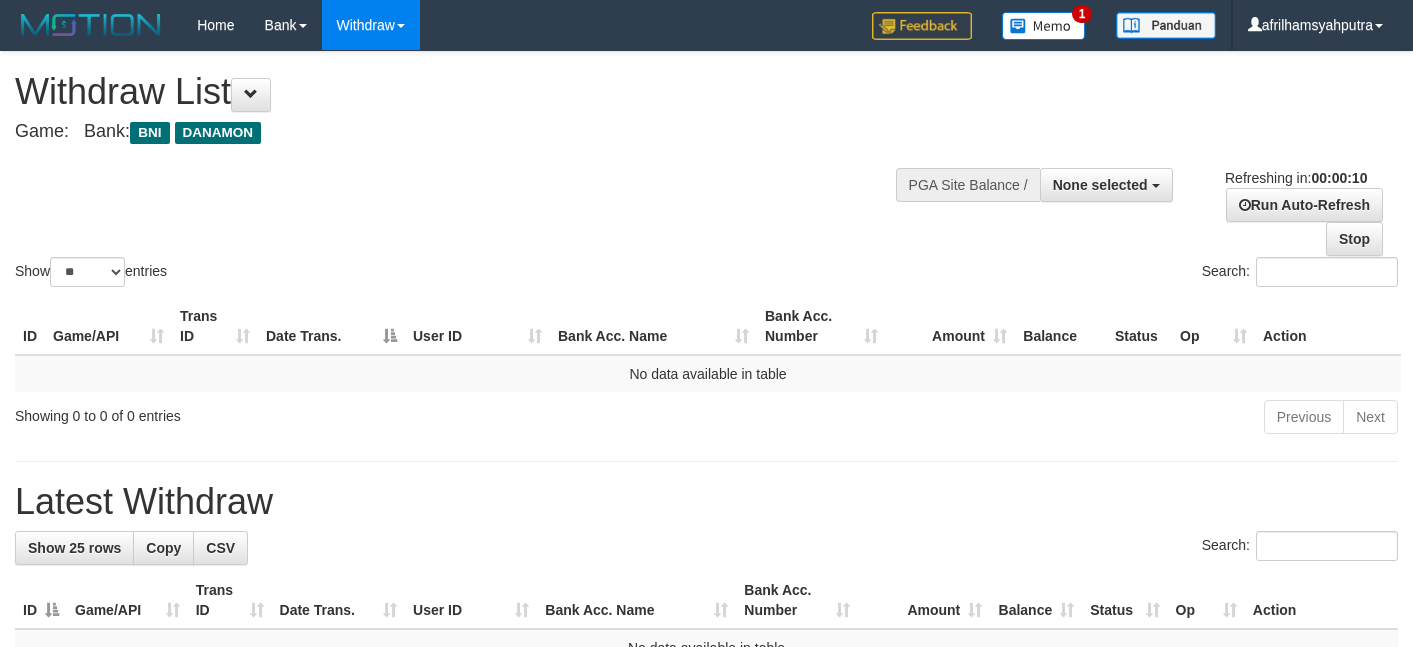 select 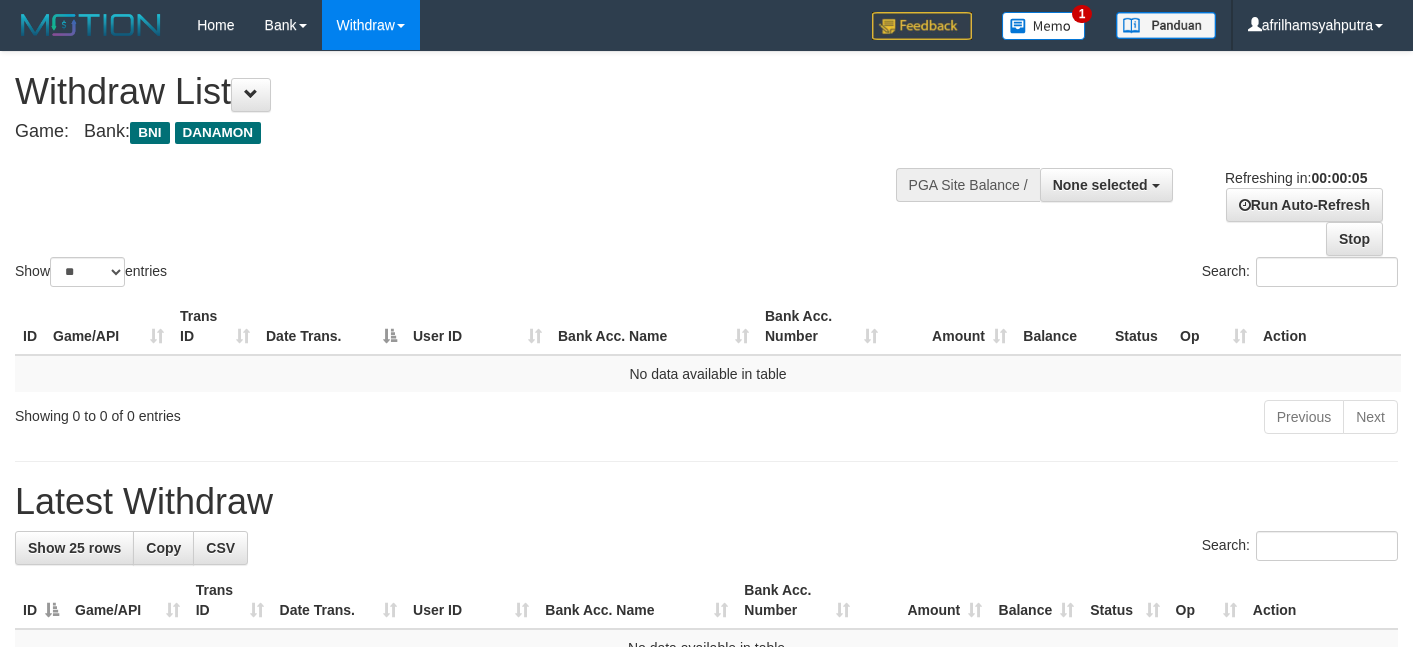 scroll, scrollTop: 0, scrollLeft: 0, axis: both 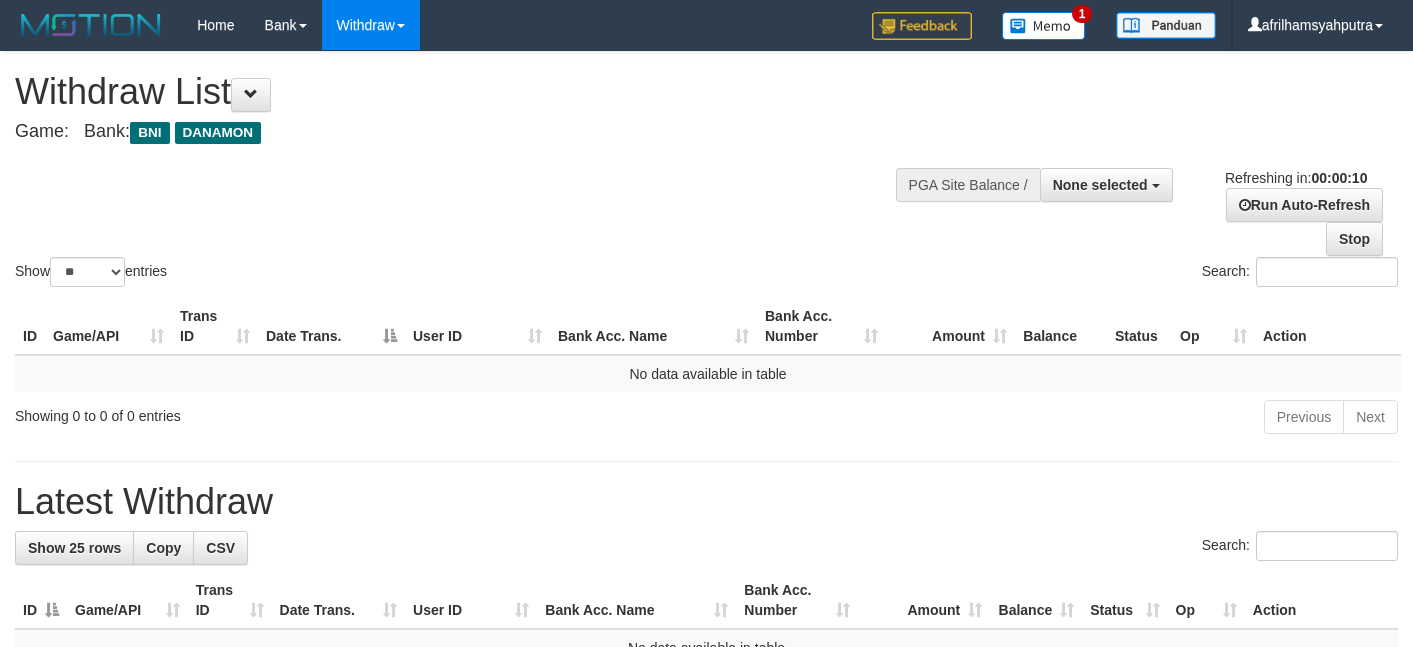 select 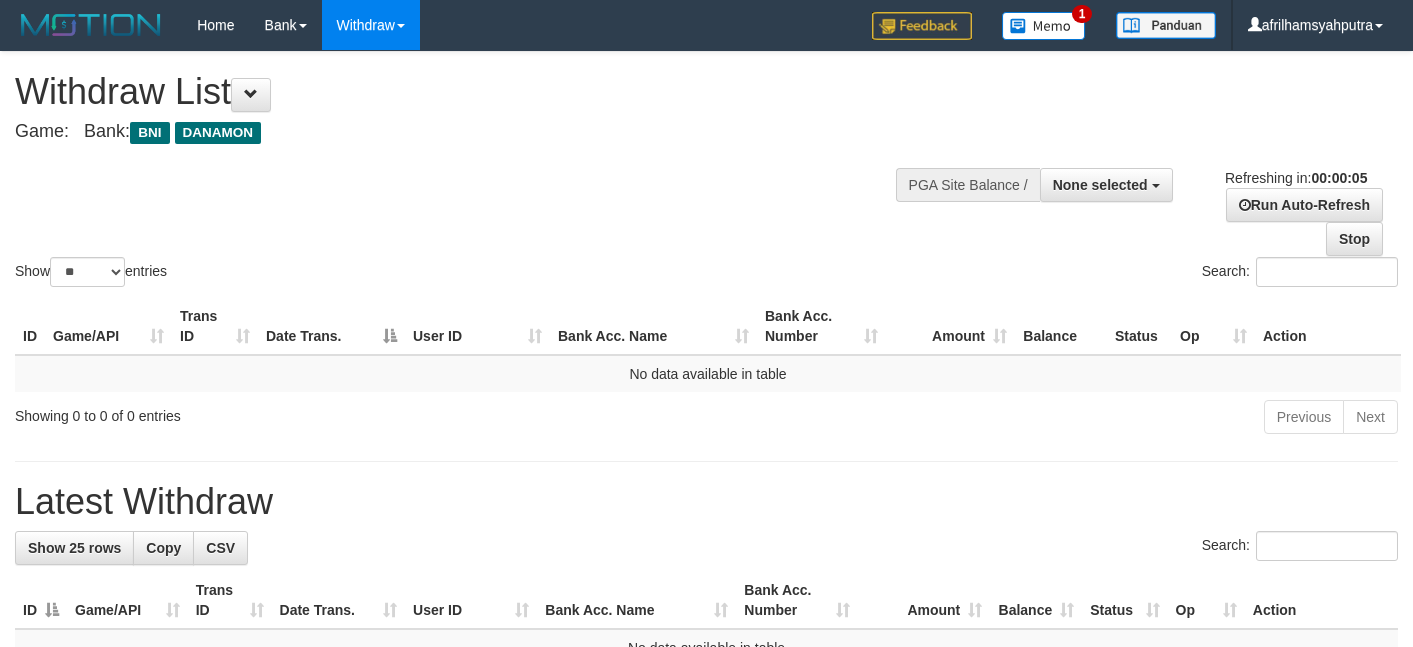 scroll, scrollTop: 0, scrollLeft: 0, axis: both 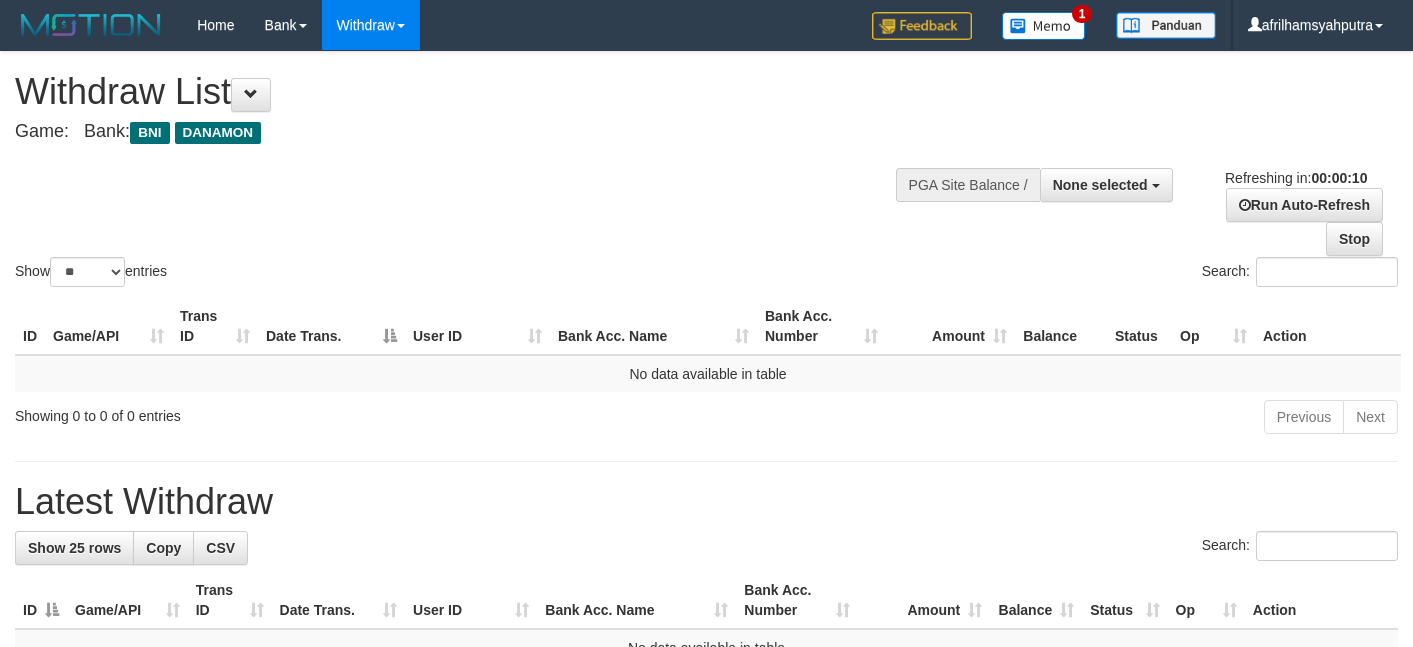 select 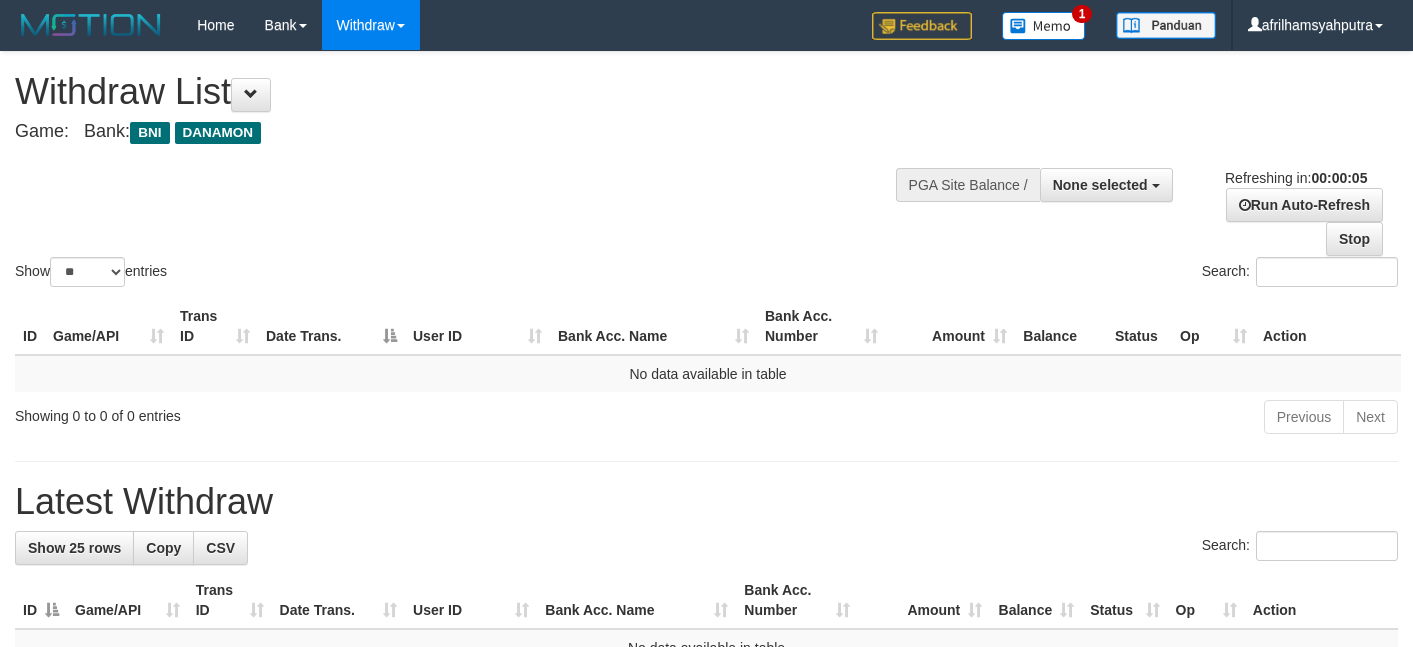 scroll, scrollTop: 0, scrollLeft: 0, axis: both 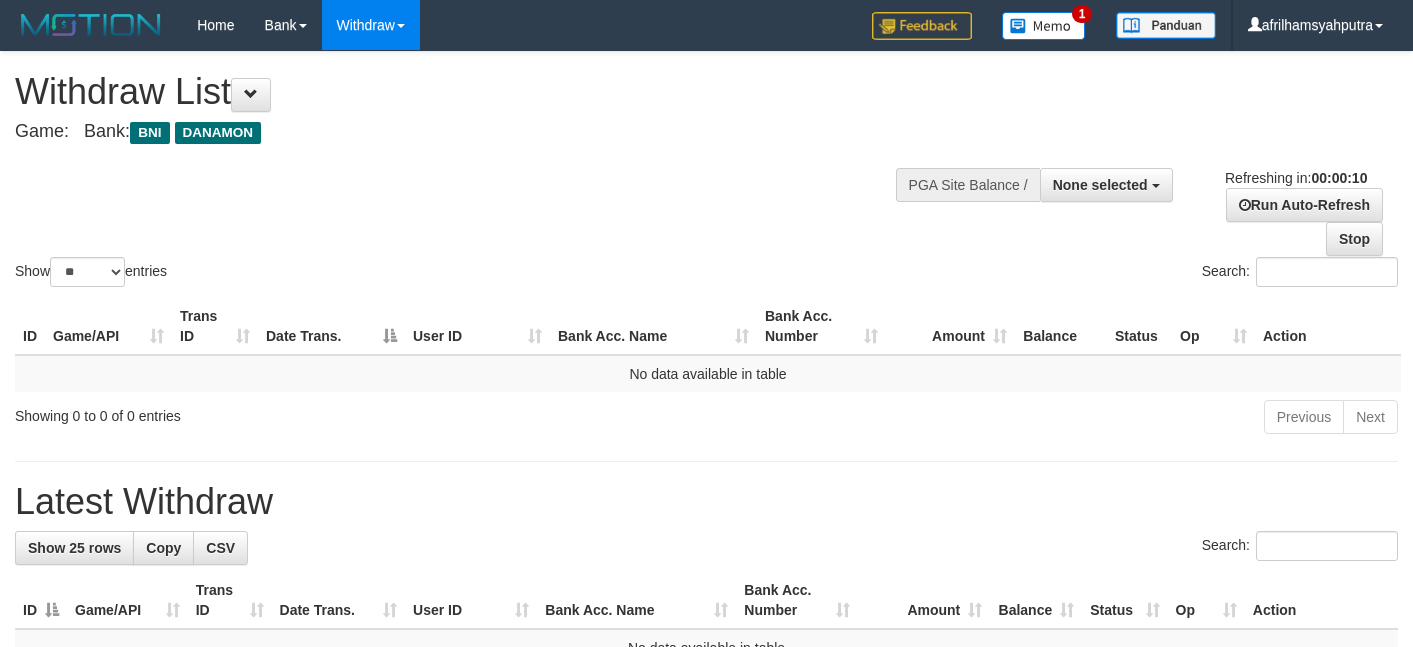 select 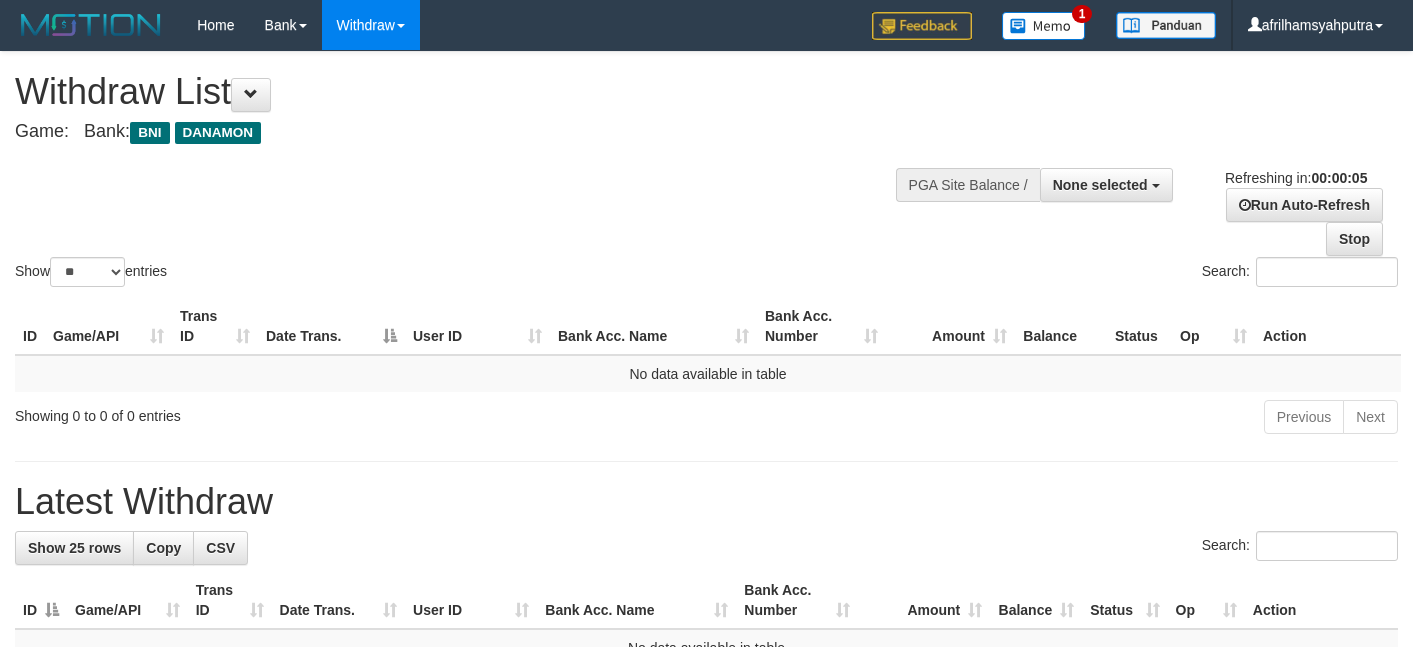 scroll, scrollTop: 0, scrollLeft: 0, axis: both 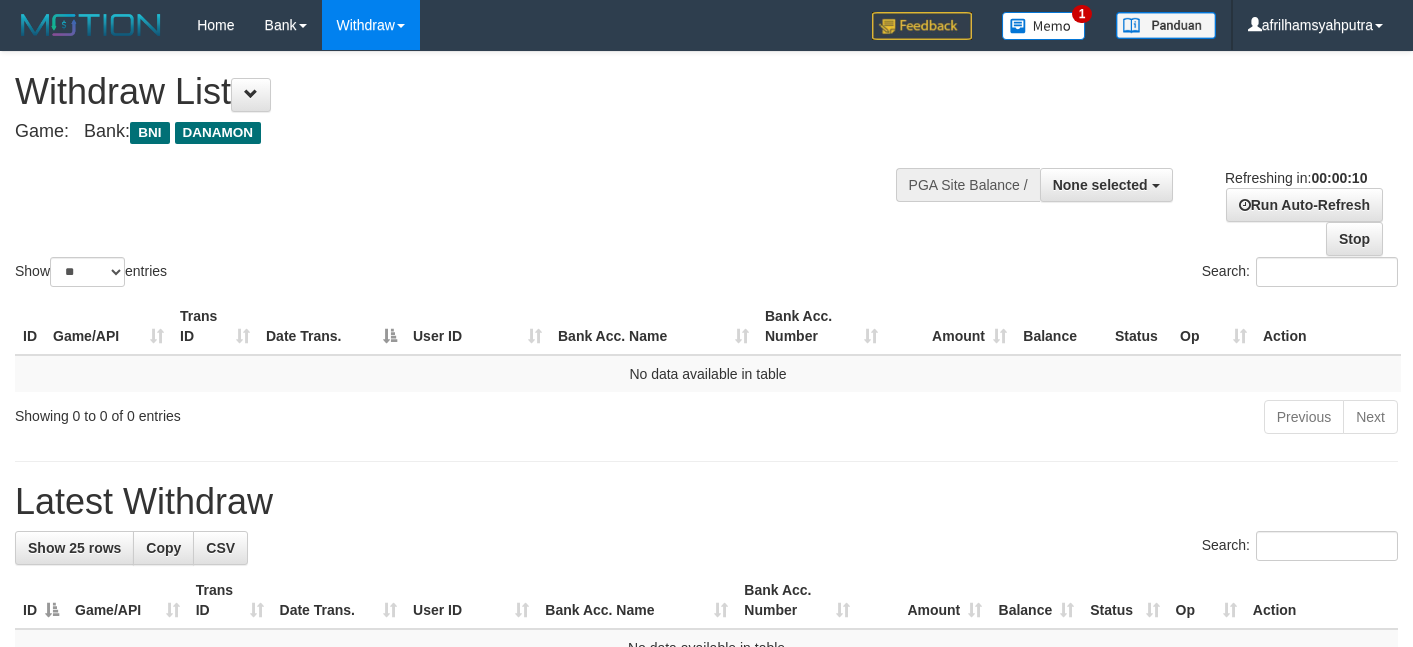 select 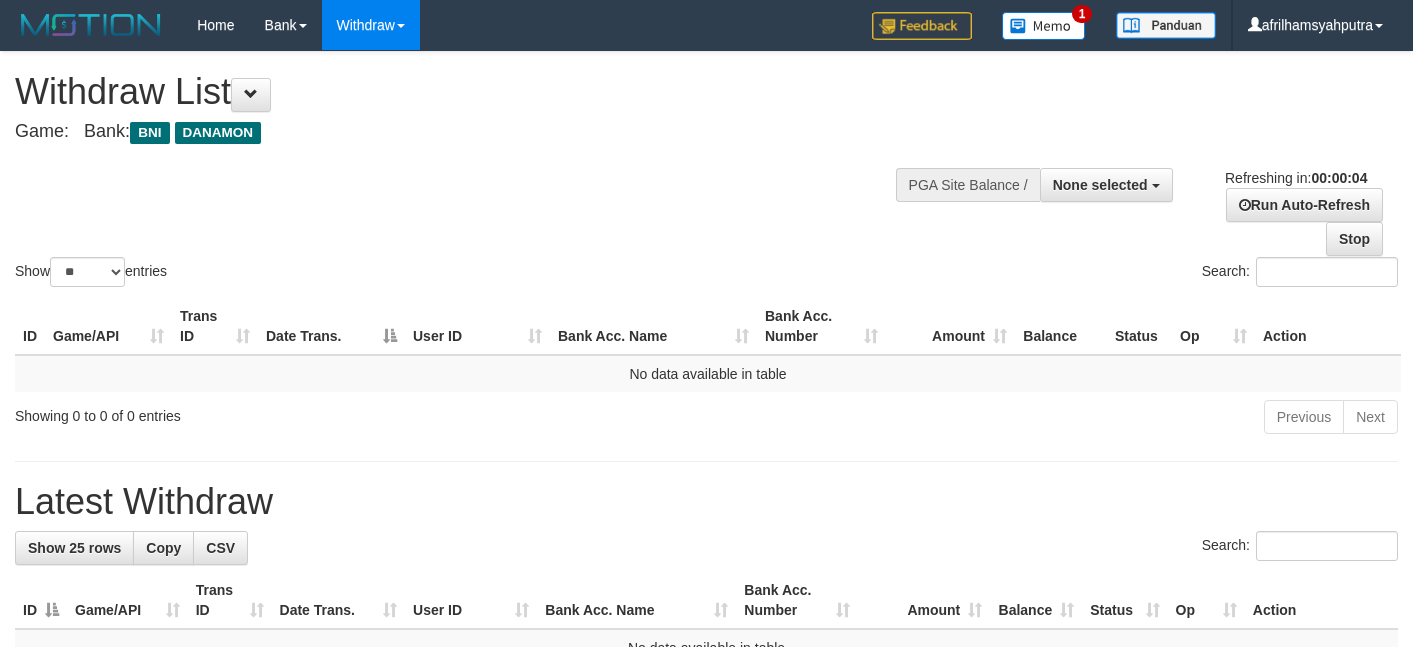 scroll, scrollTop: 0, scrollLeft: 0, axis: both 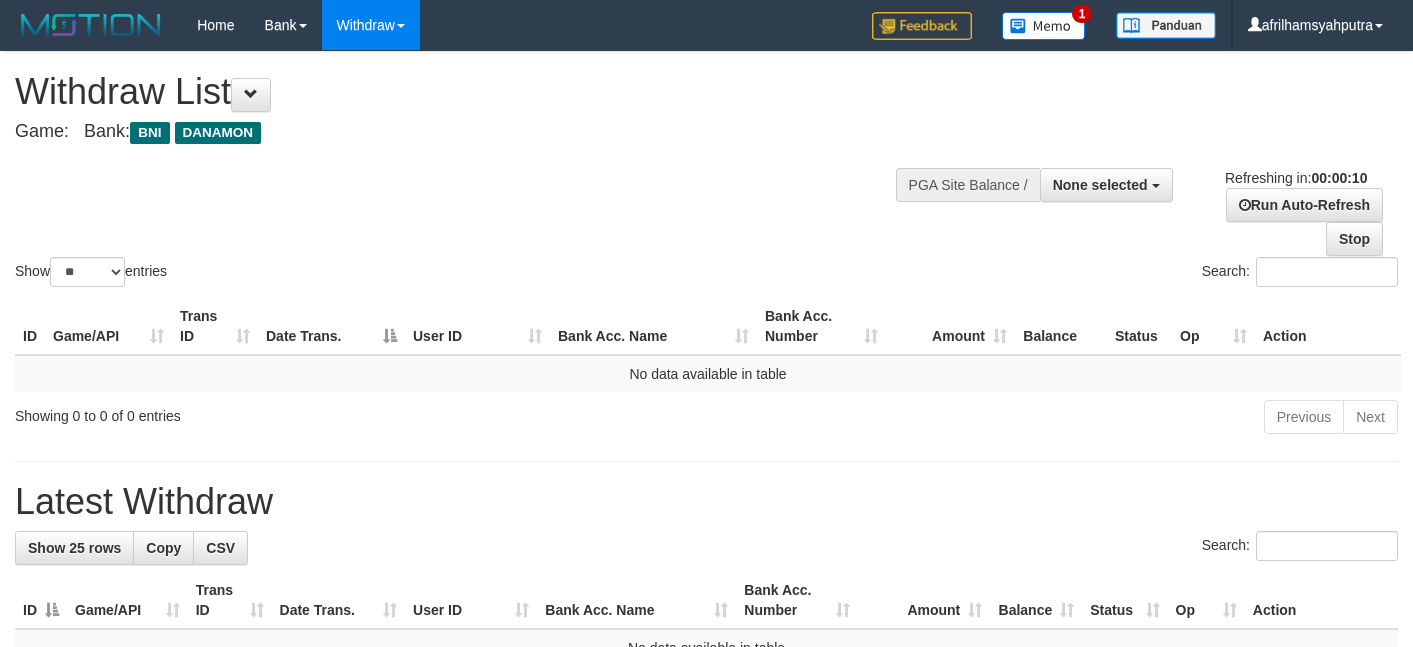 select 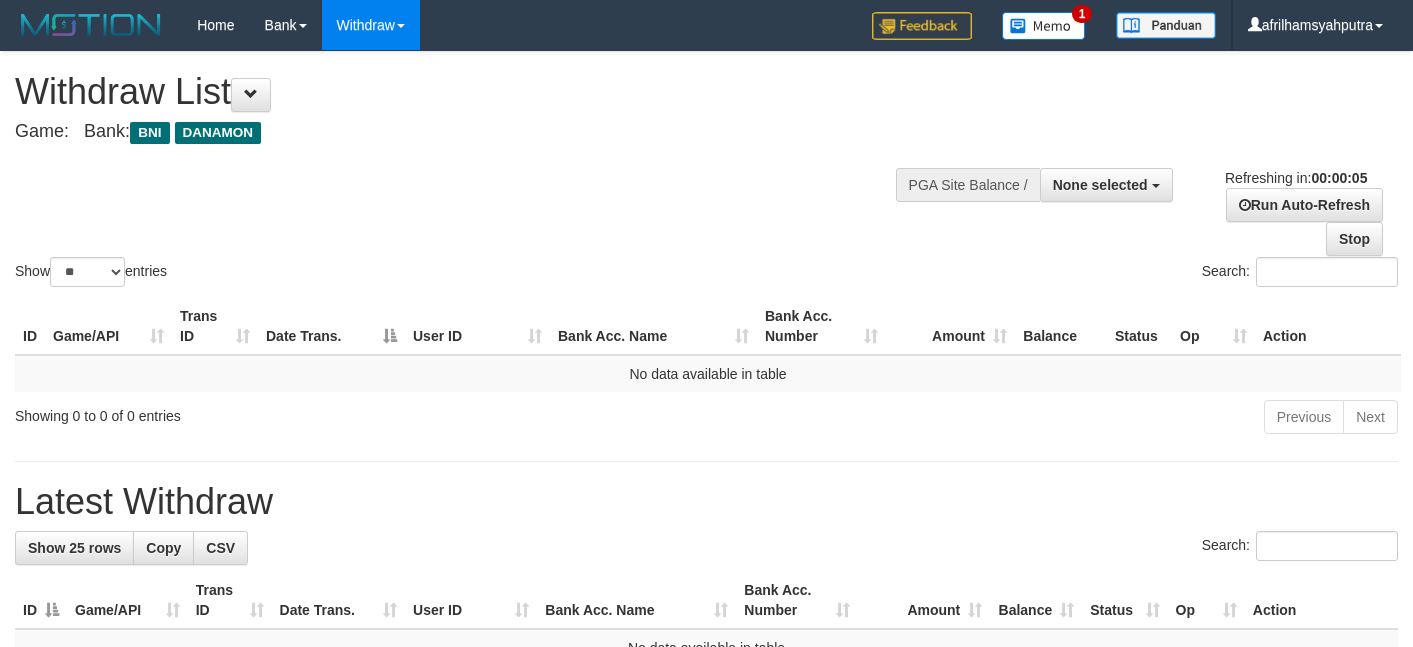 scroll, scrollTop: 0, scrollLeft: 0, axis: both 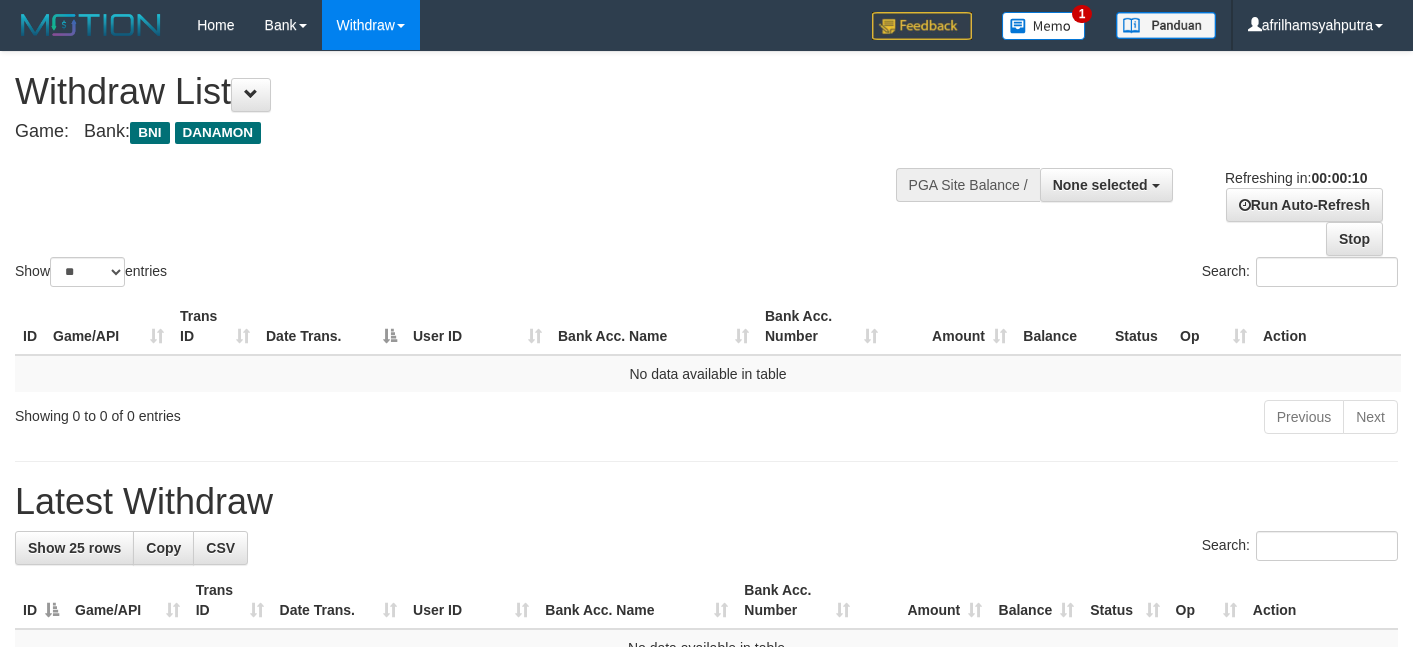 select 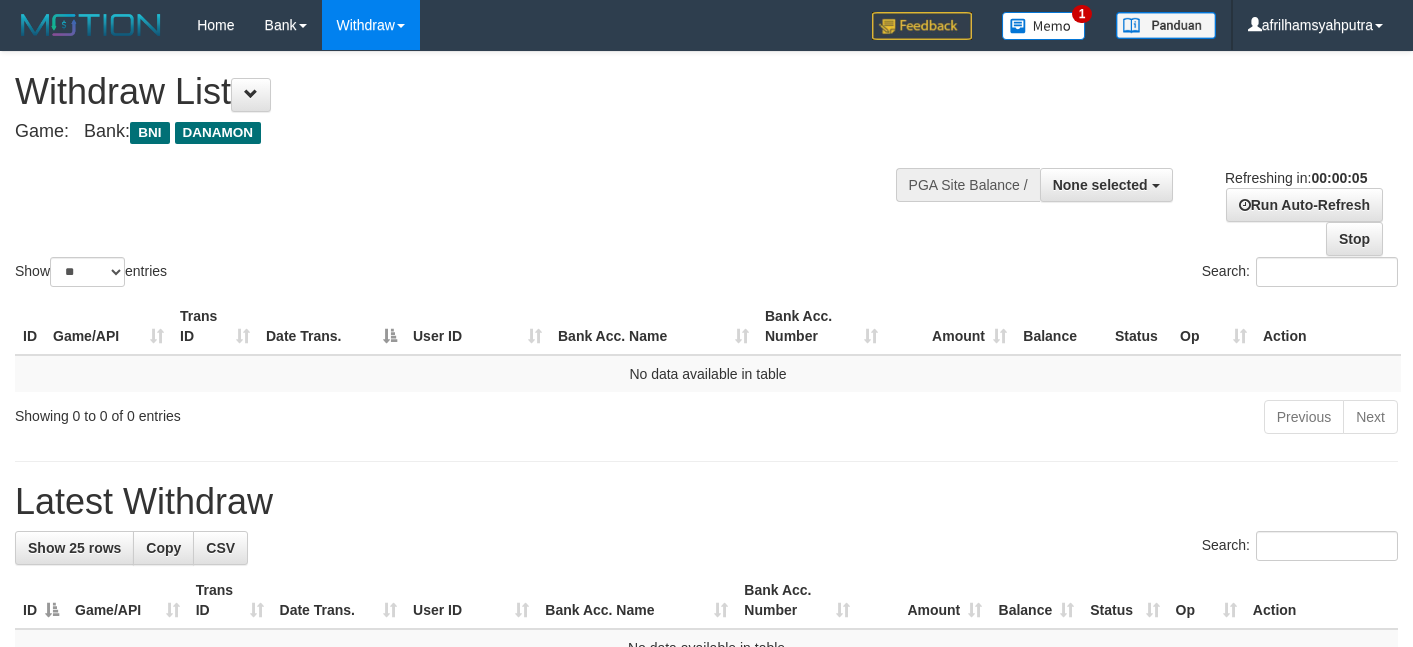 scroll, scrollTop: 0, scrollLeft: 0, axis: both 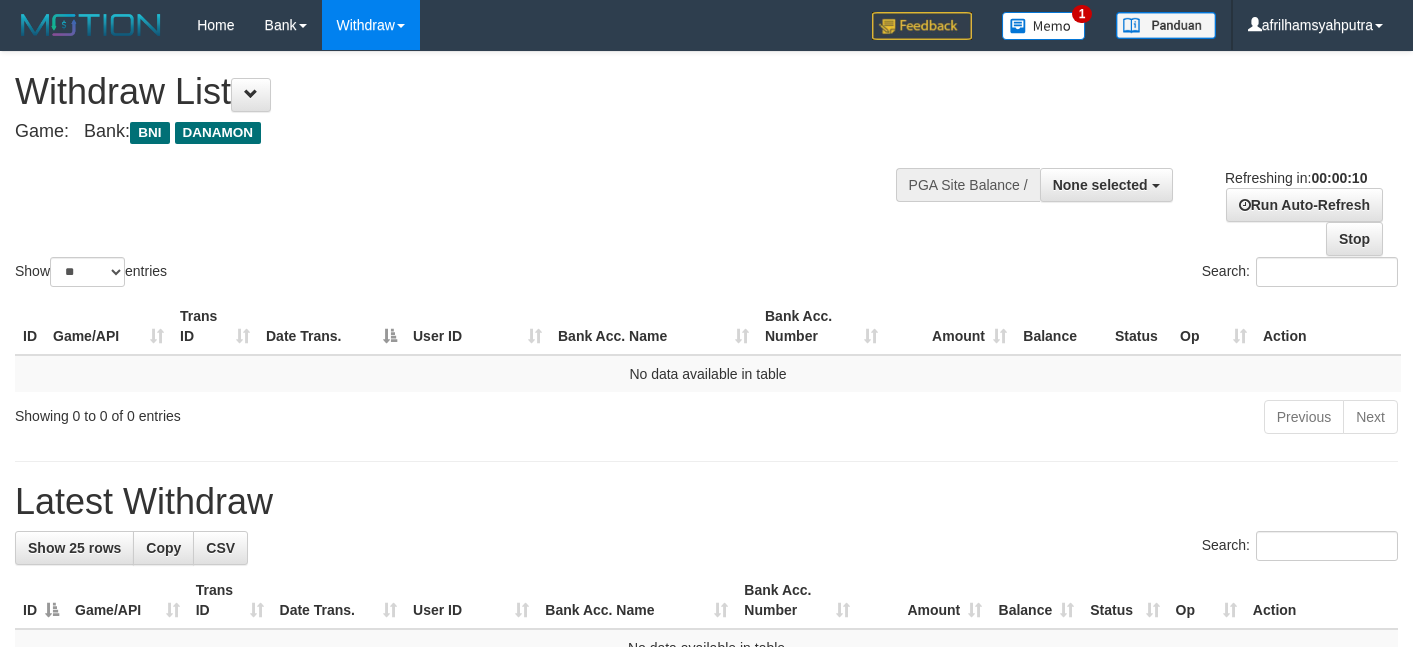 select 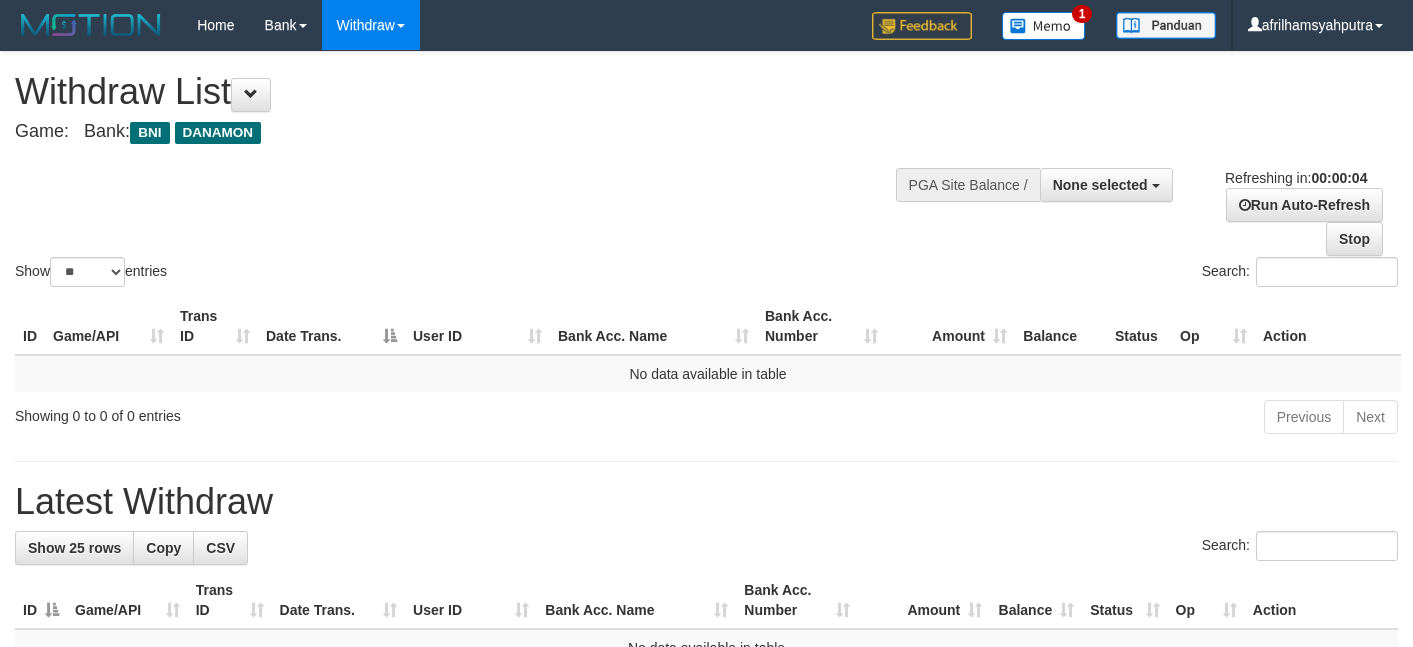 scroll, scrollTop: 0, scrollLeft: 0, axis: both 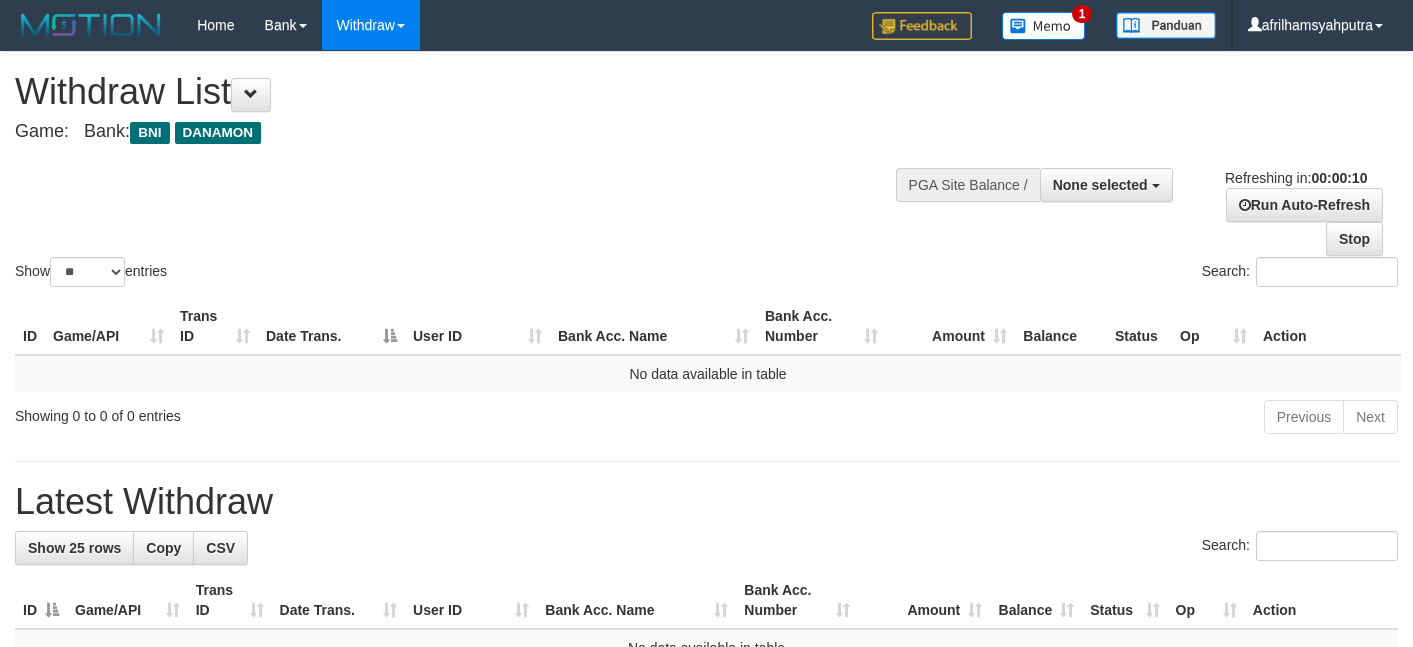select 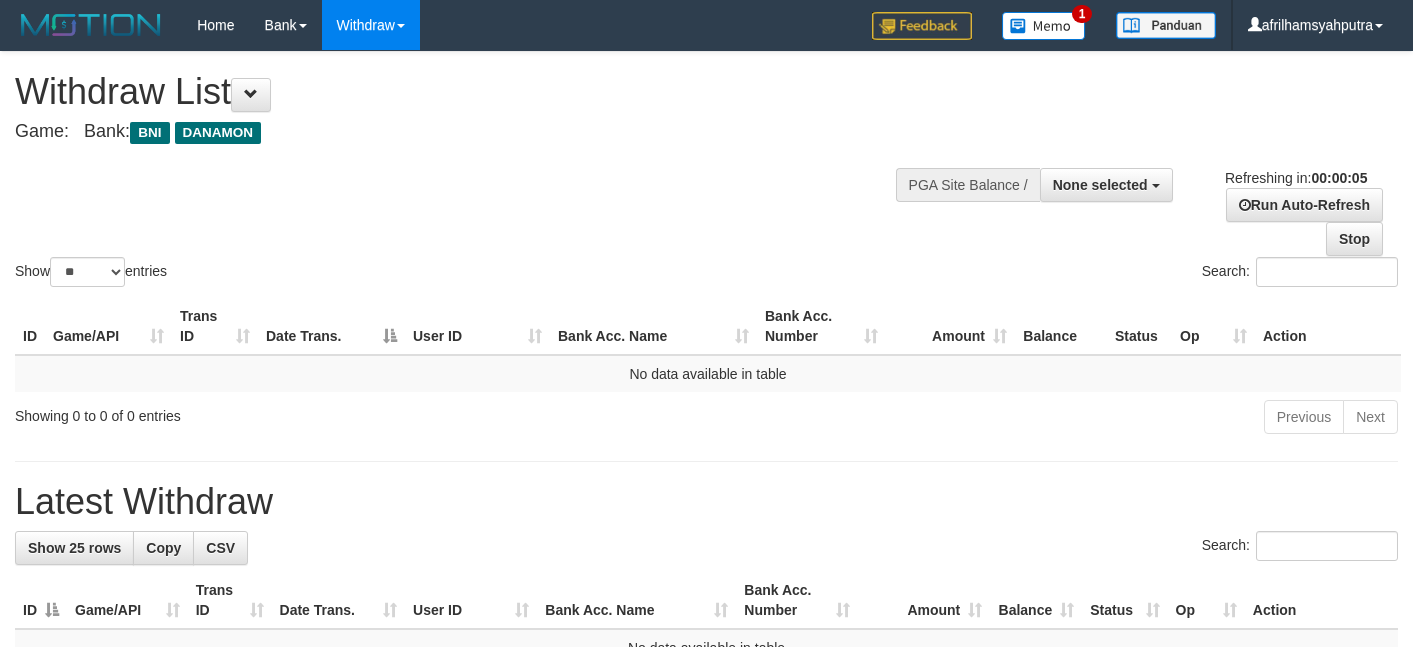 scroll, scrollTop: 0, scrollLeft: 0, axis: both 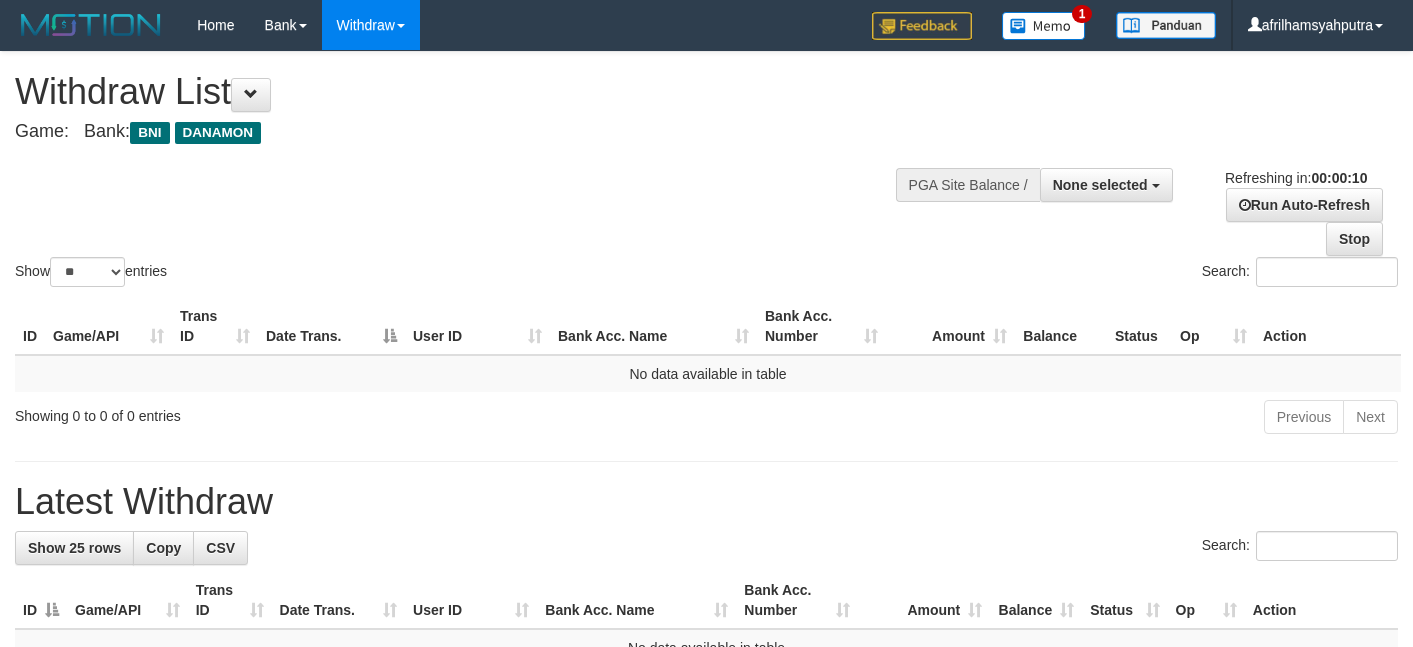 select 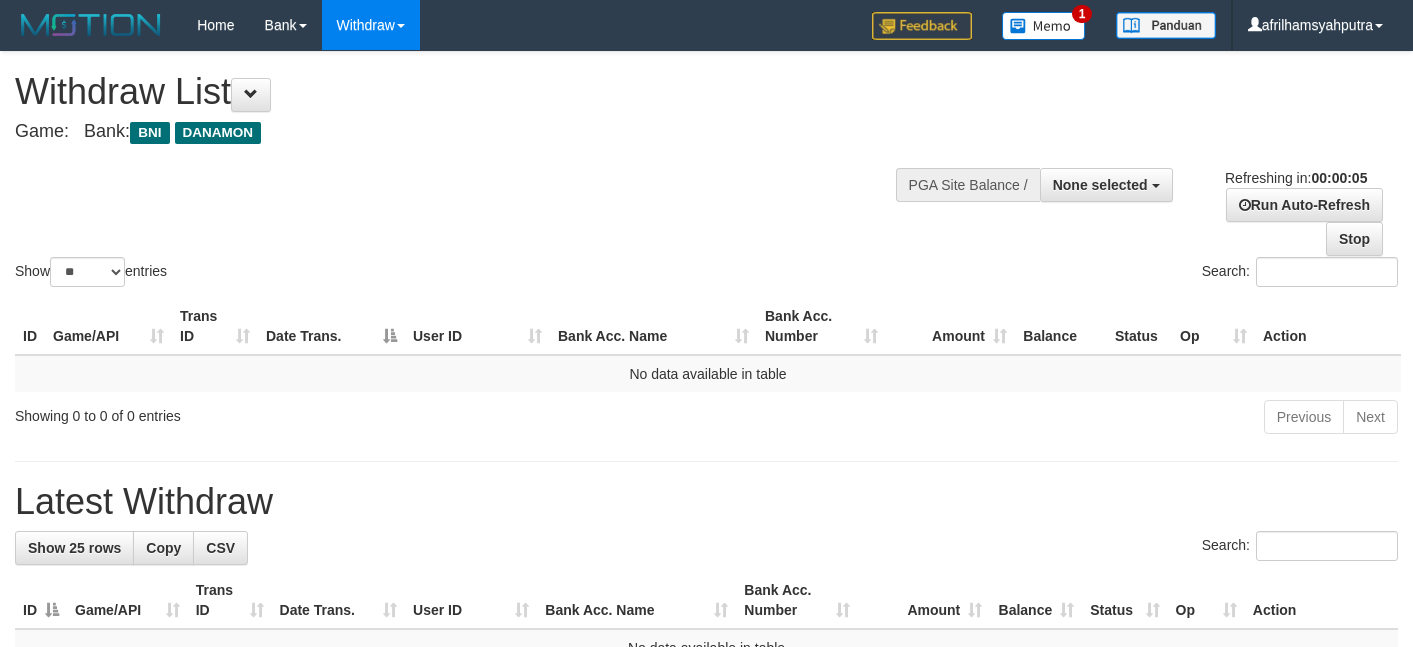 scroll, scrollTop: 0, scrollLeft: 0, axis: both 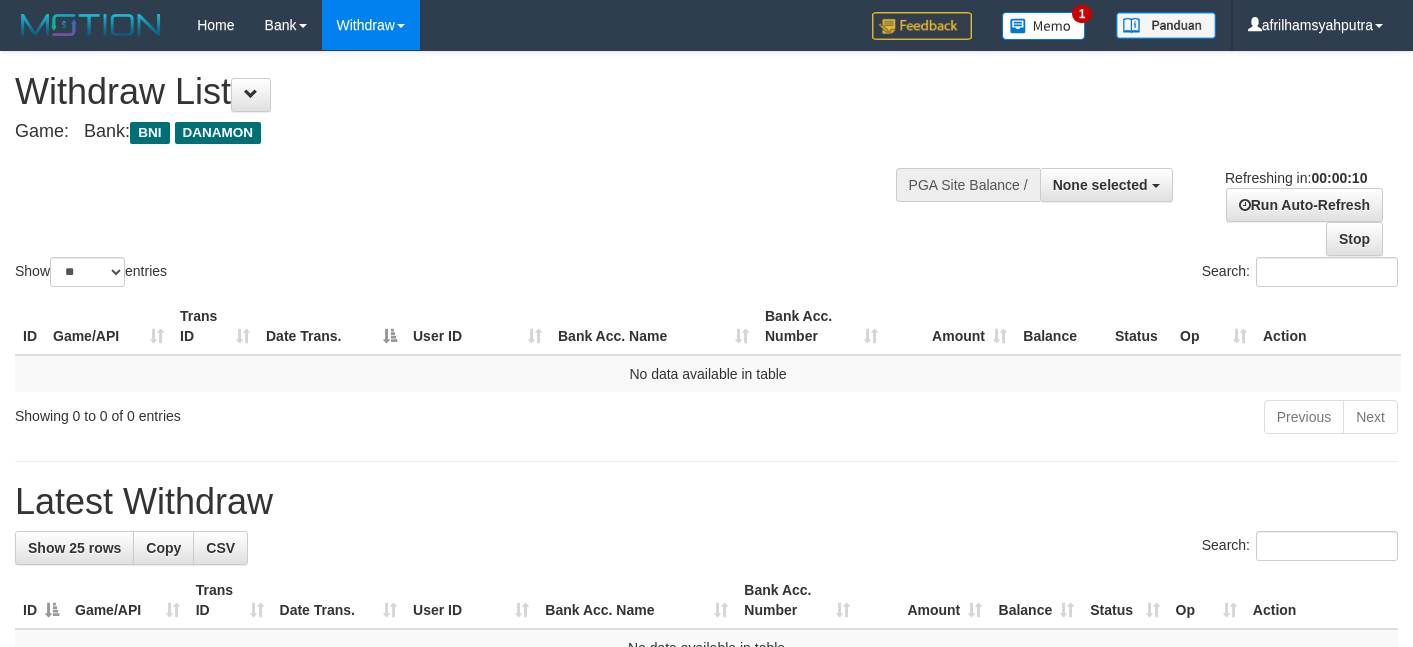 select 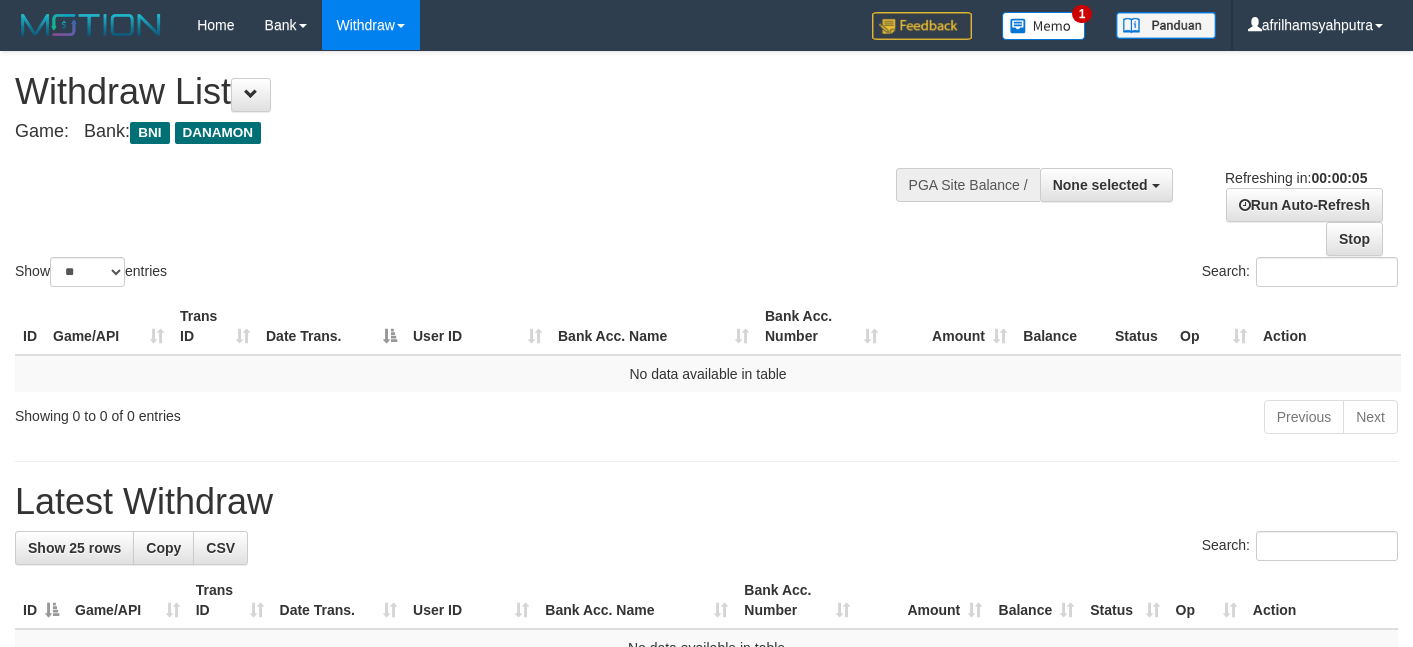 scroll, scrollTop: 0, scrollLeft: 0, axis: both 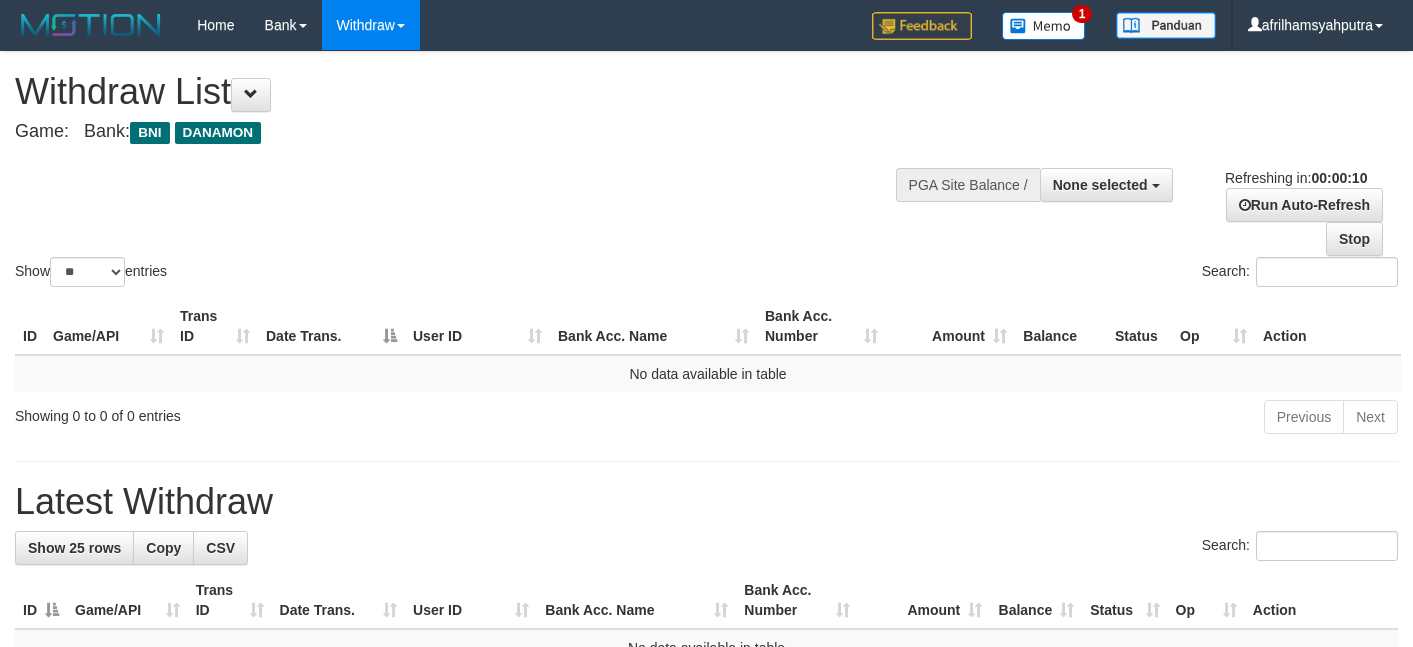 select 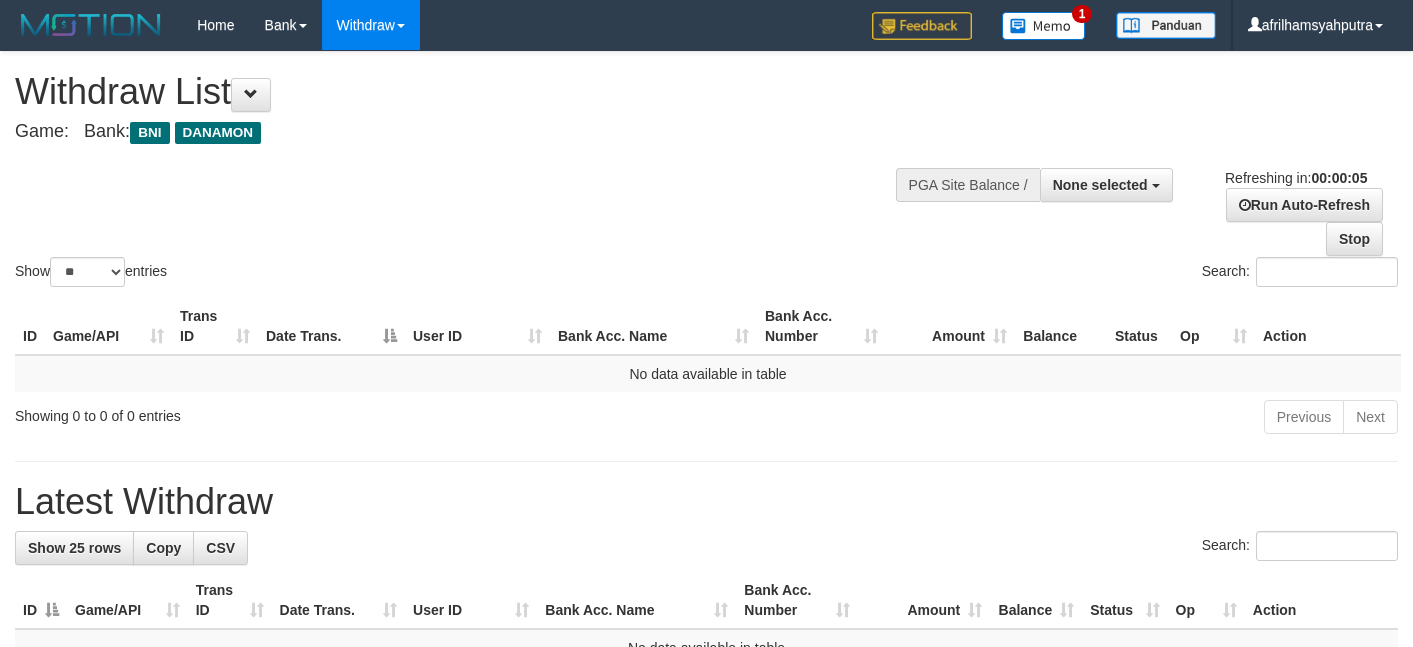 scroll, scrollTop: 0, scrollLeft: 0, axis: both 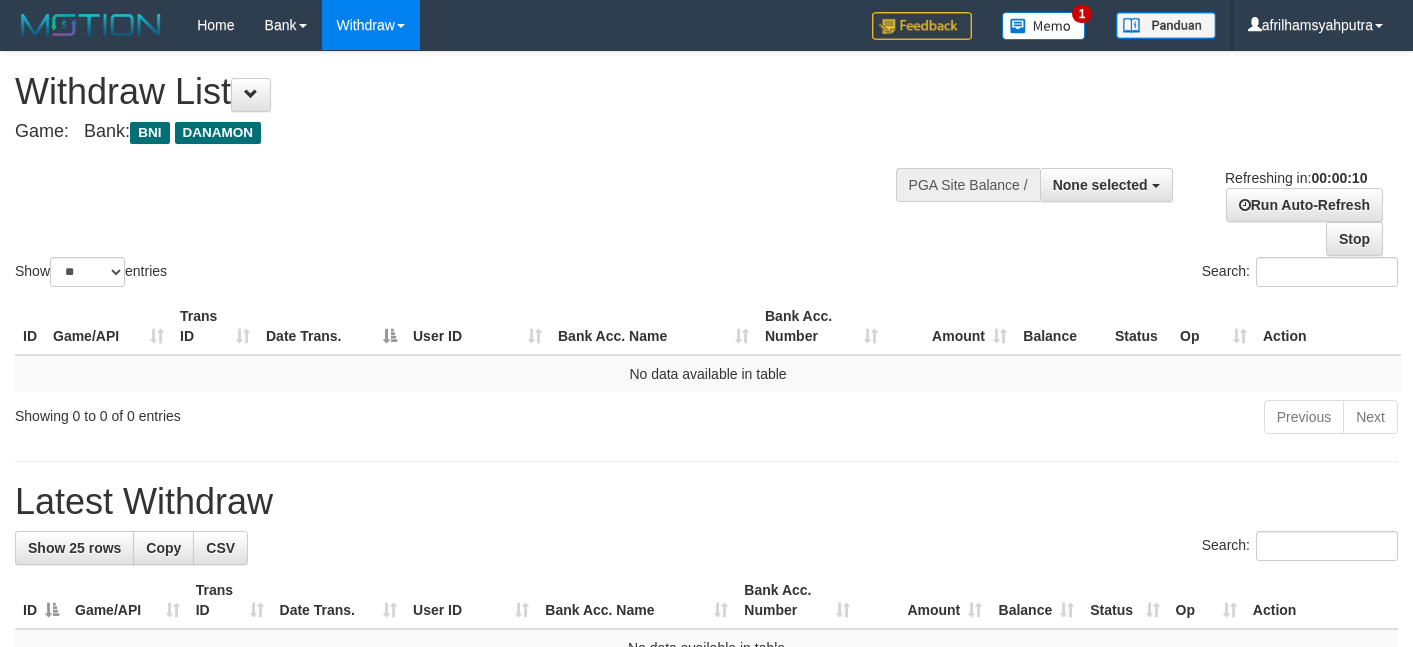 select 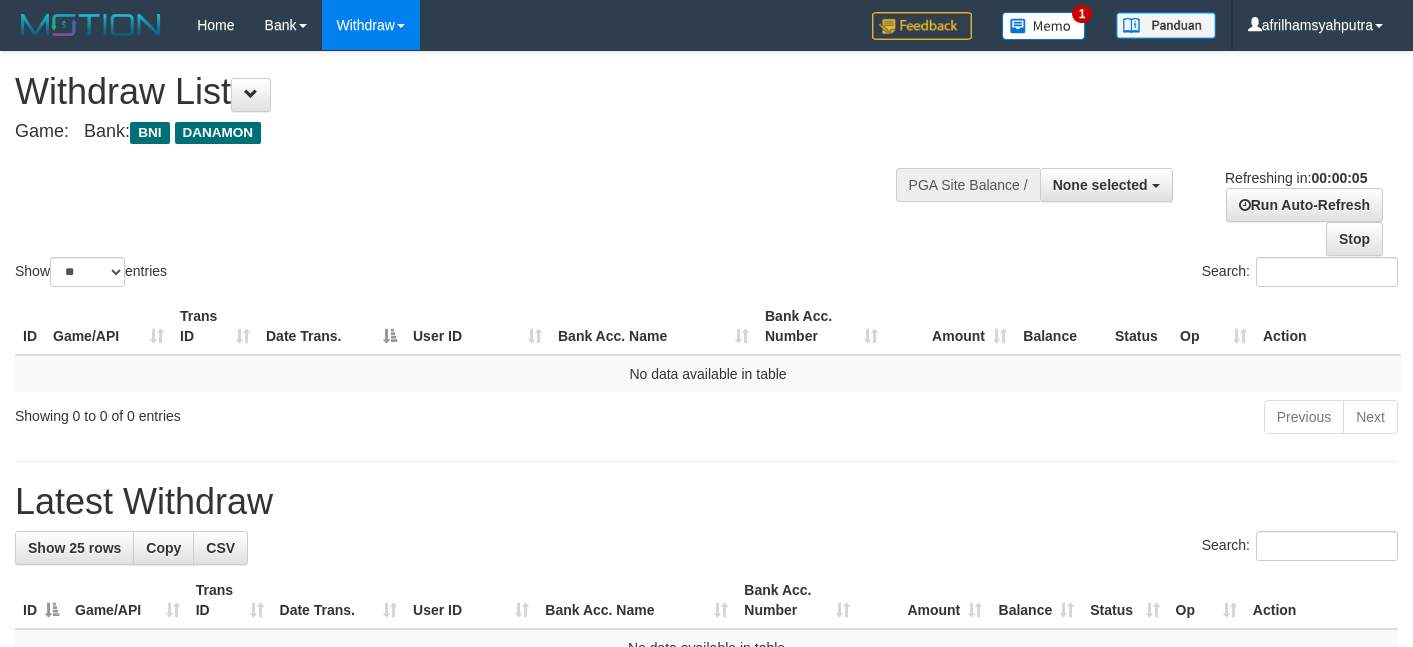 scroll, scrollTop: 0, scrollLeft: 0, axis: both 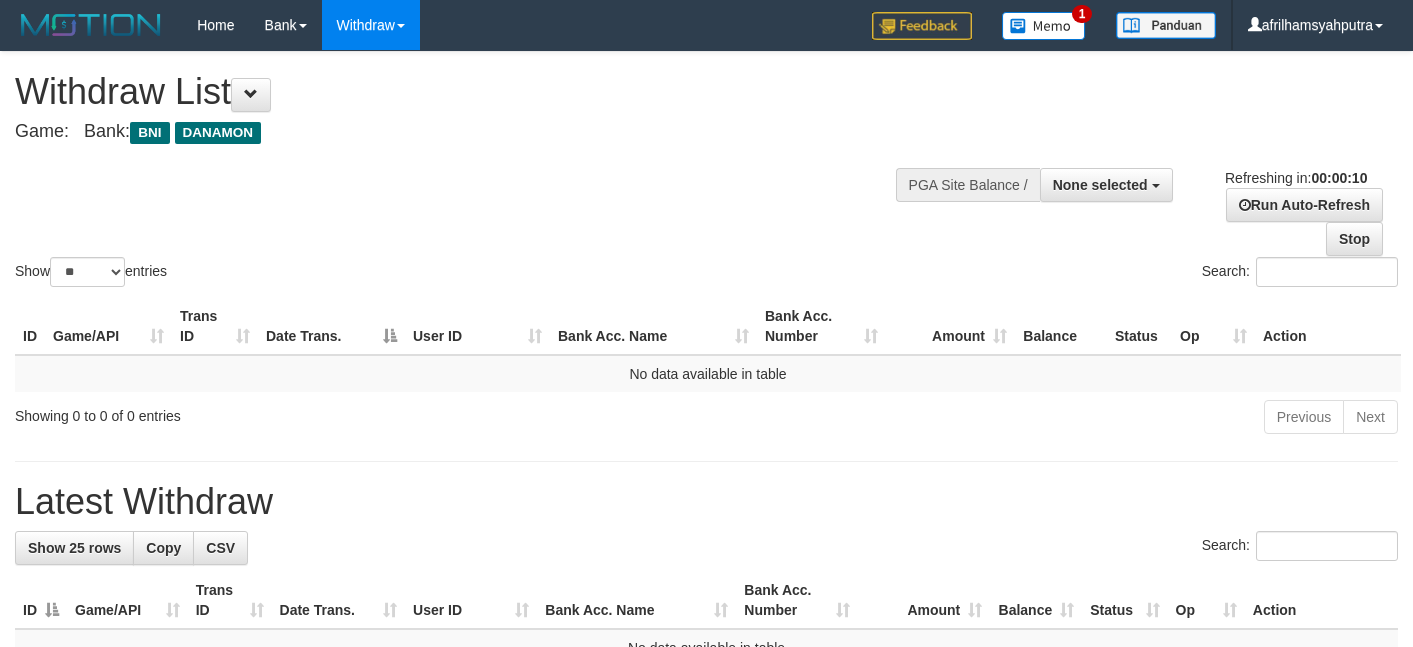 select 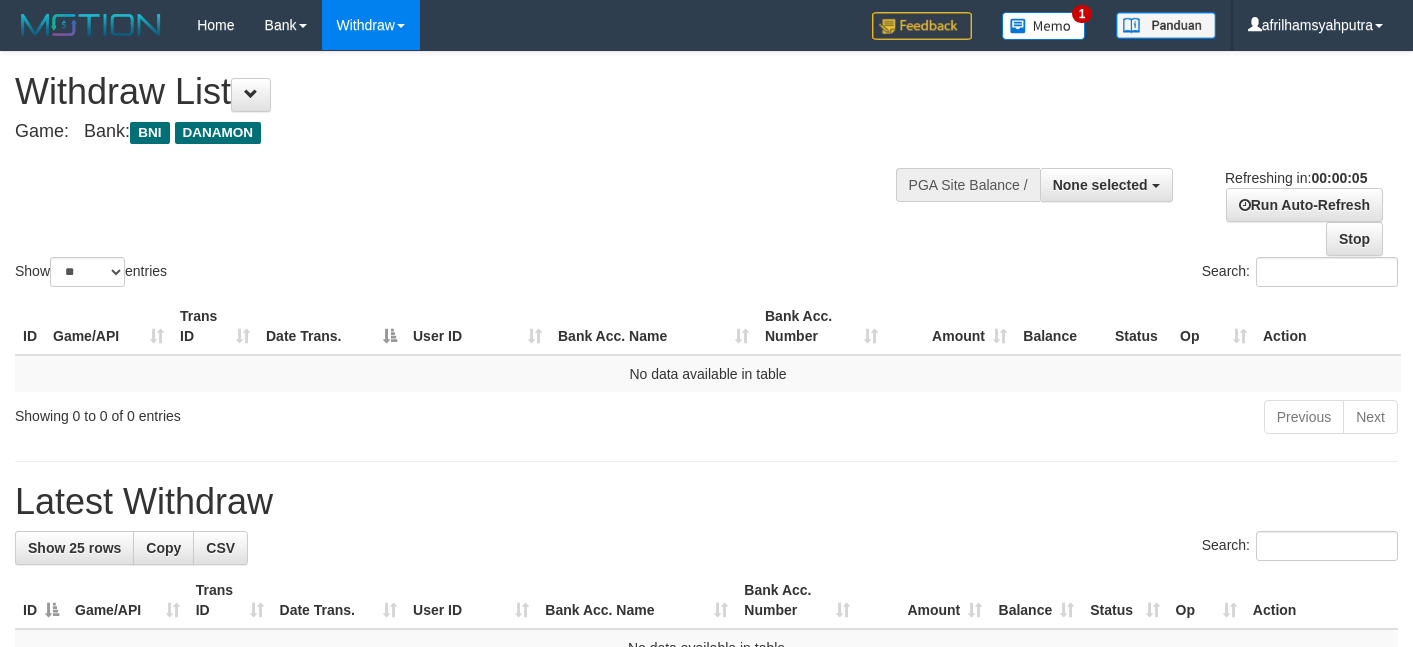 scroll, scrollTop: 0, scrollLeft: 0, axis: both 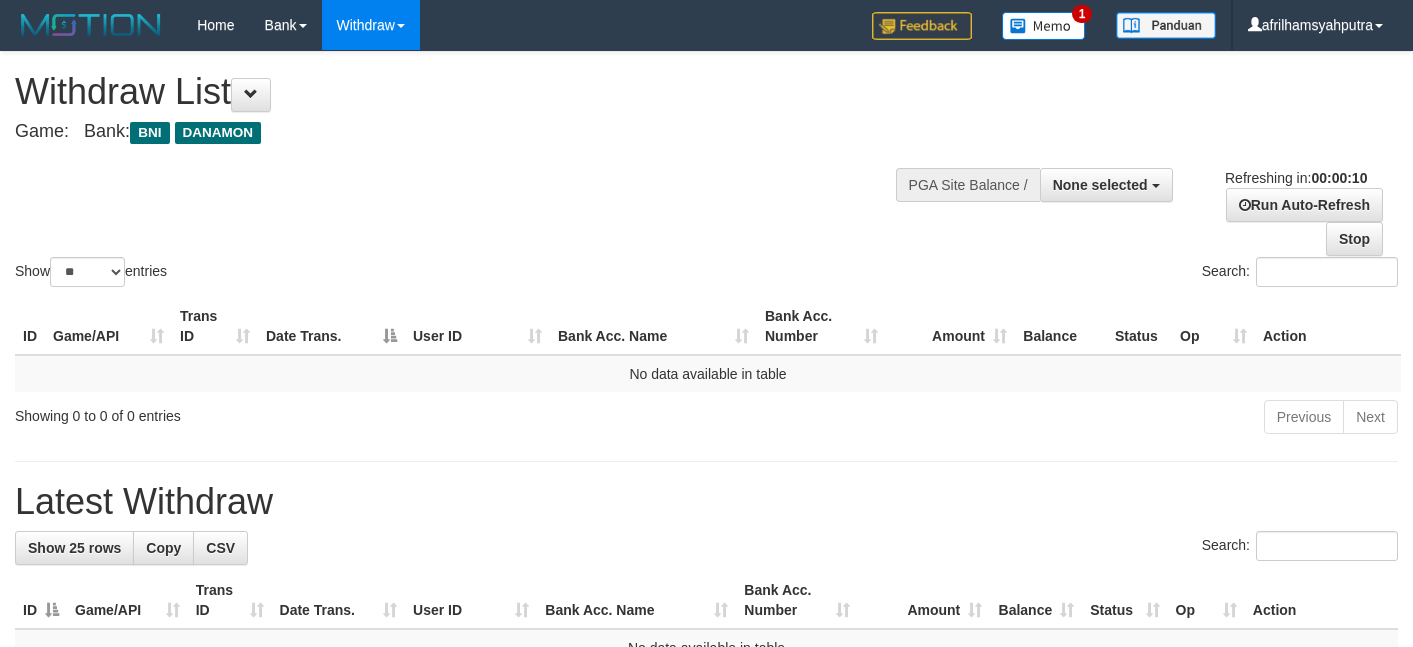 select 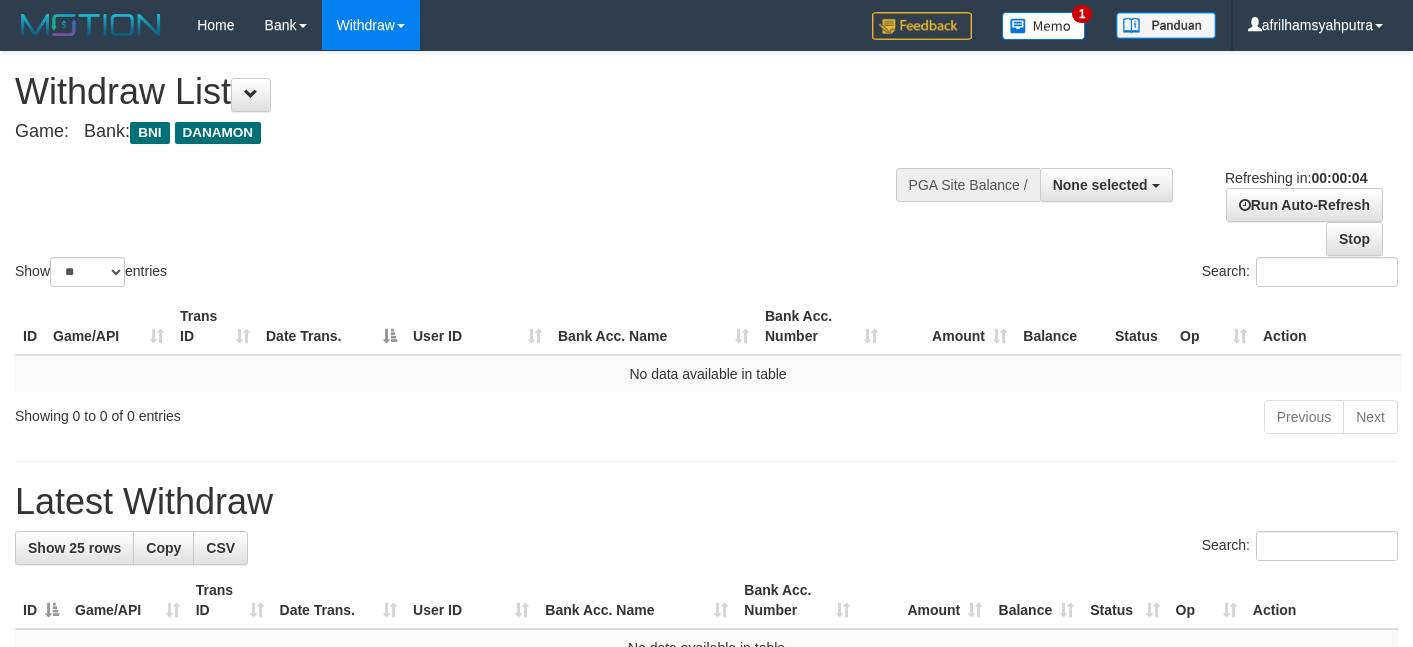 scroll, scrollTop: 0, scrollLeft: 0, axis: both 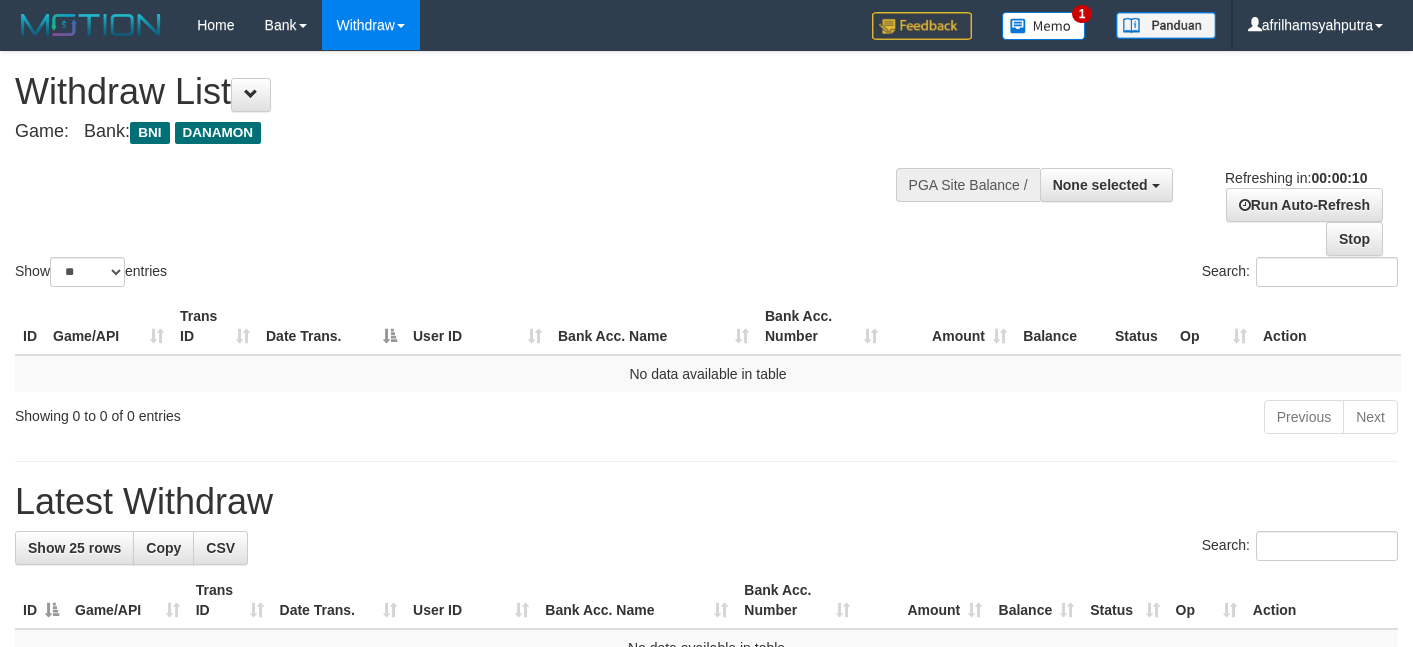 select 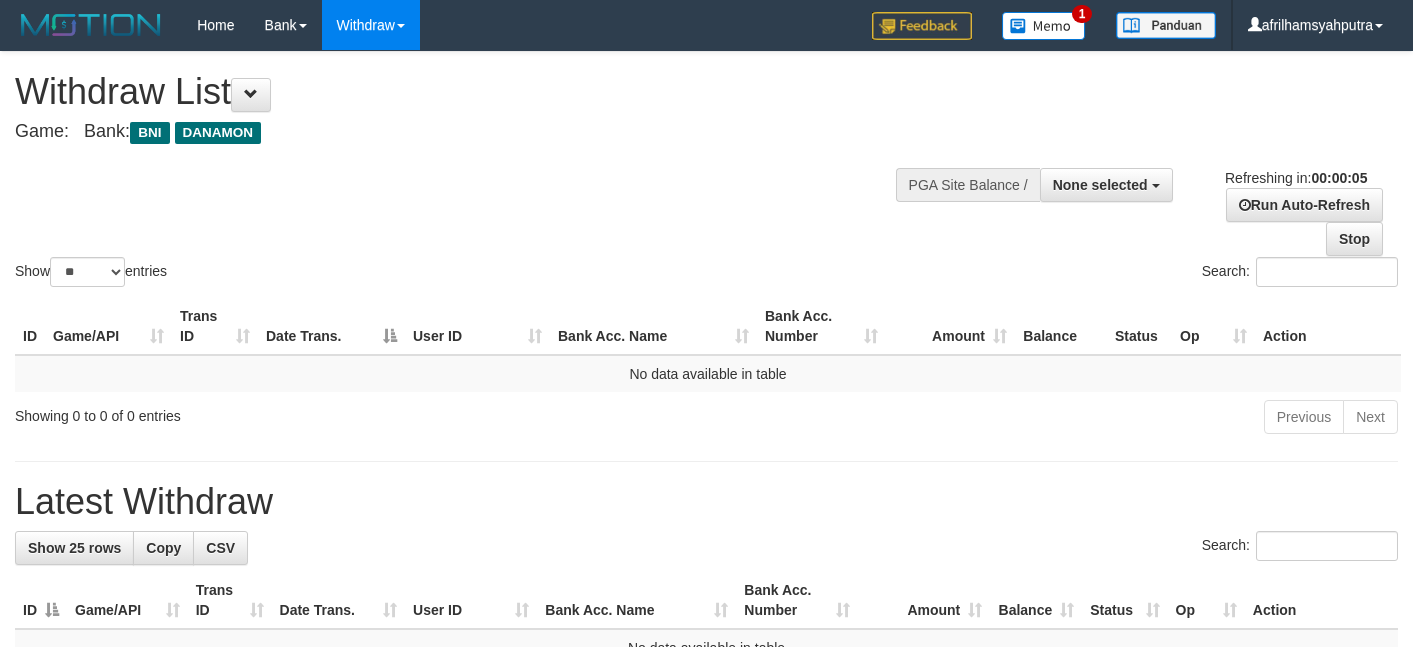 scroll, scrollTop: 0, scrollLeft: 0, axis: both 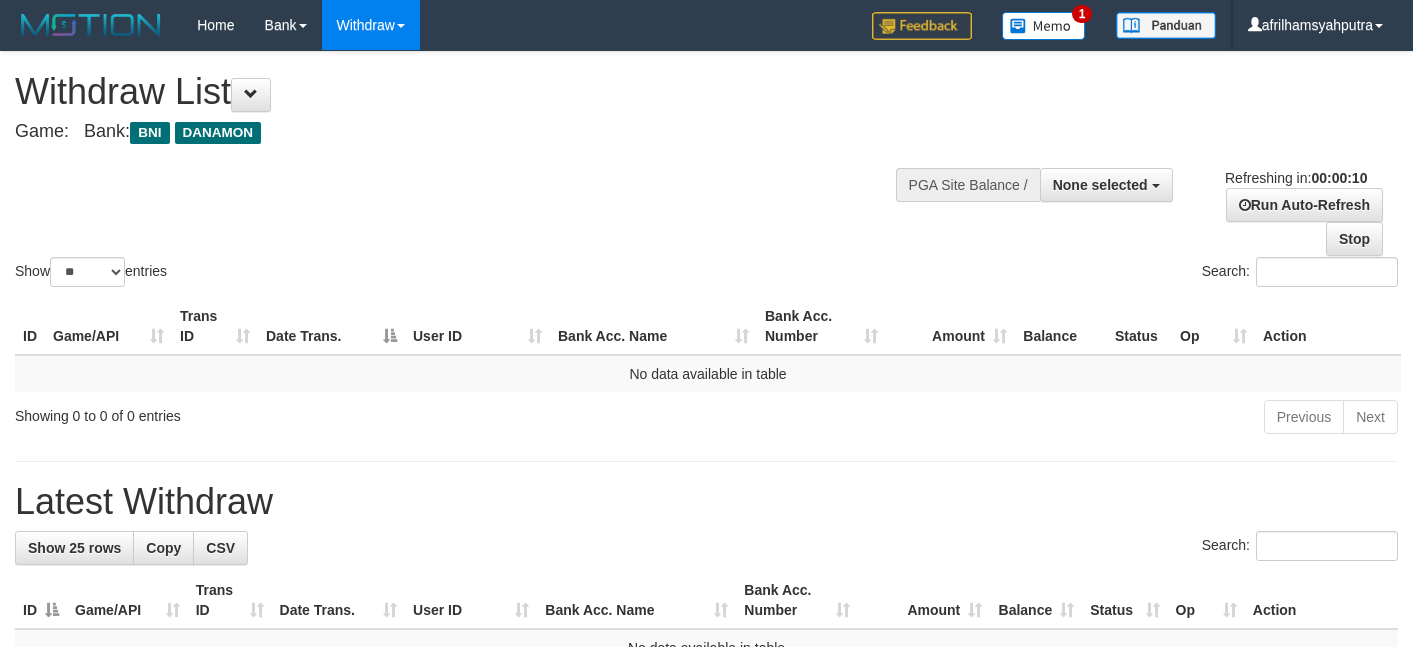 select 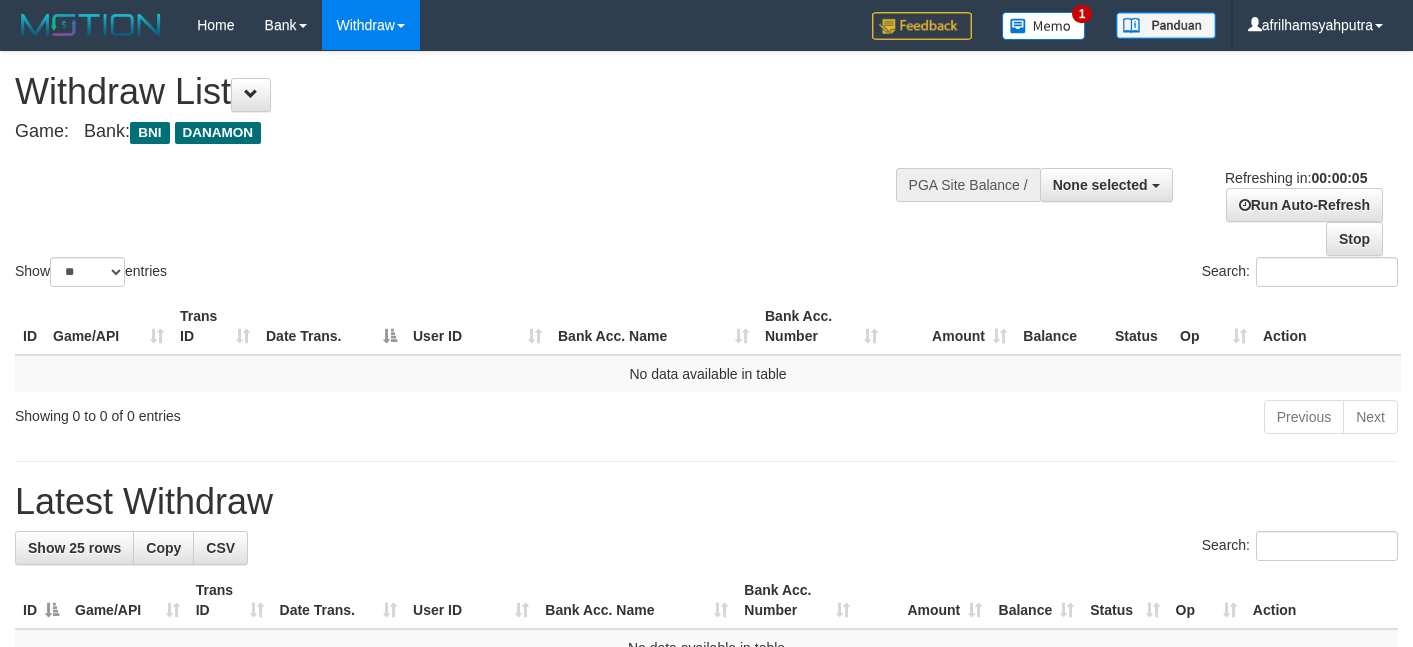 scroll, scrollTop: 0, scrollLeft: 0, axis: both 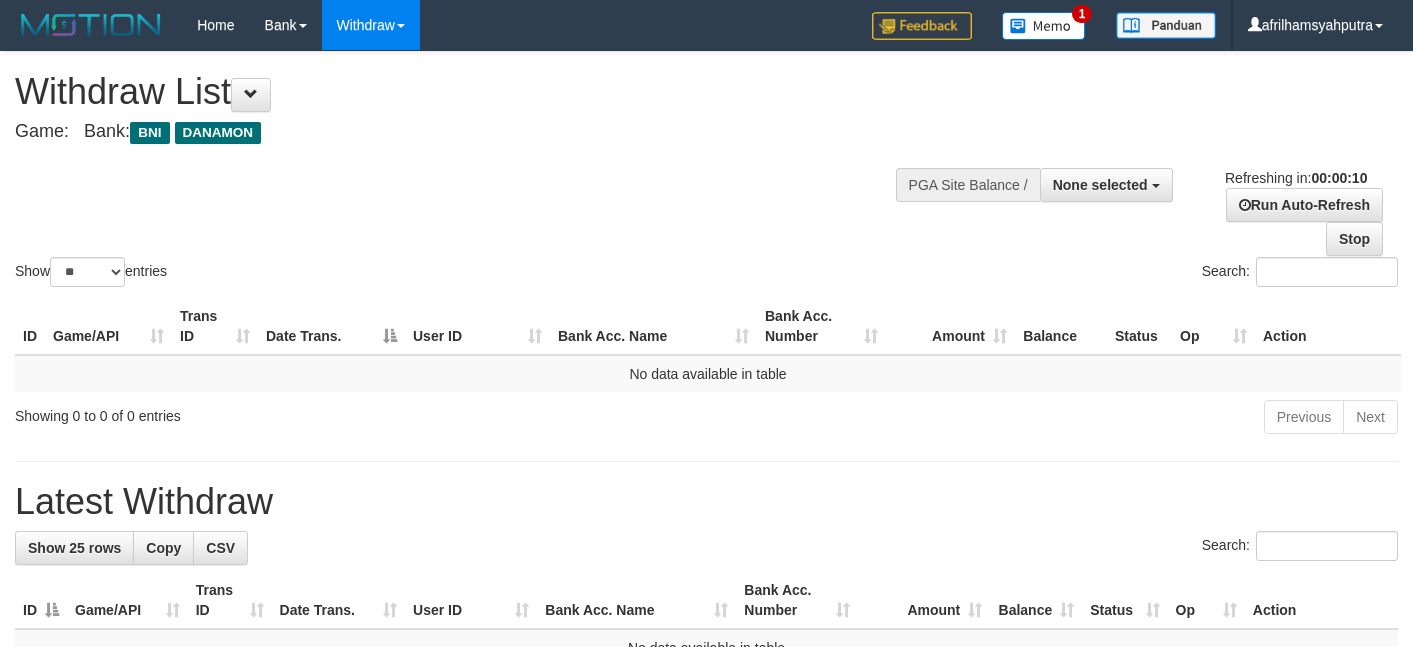 select 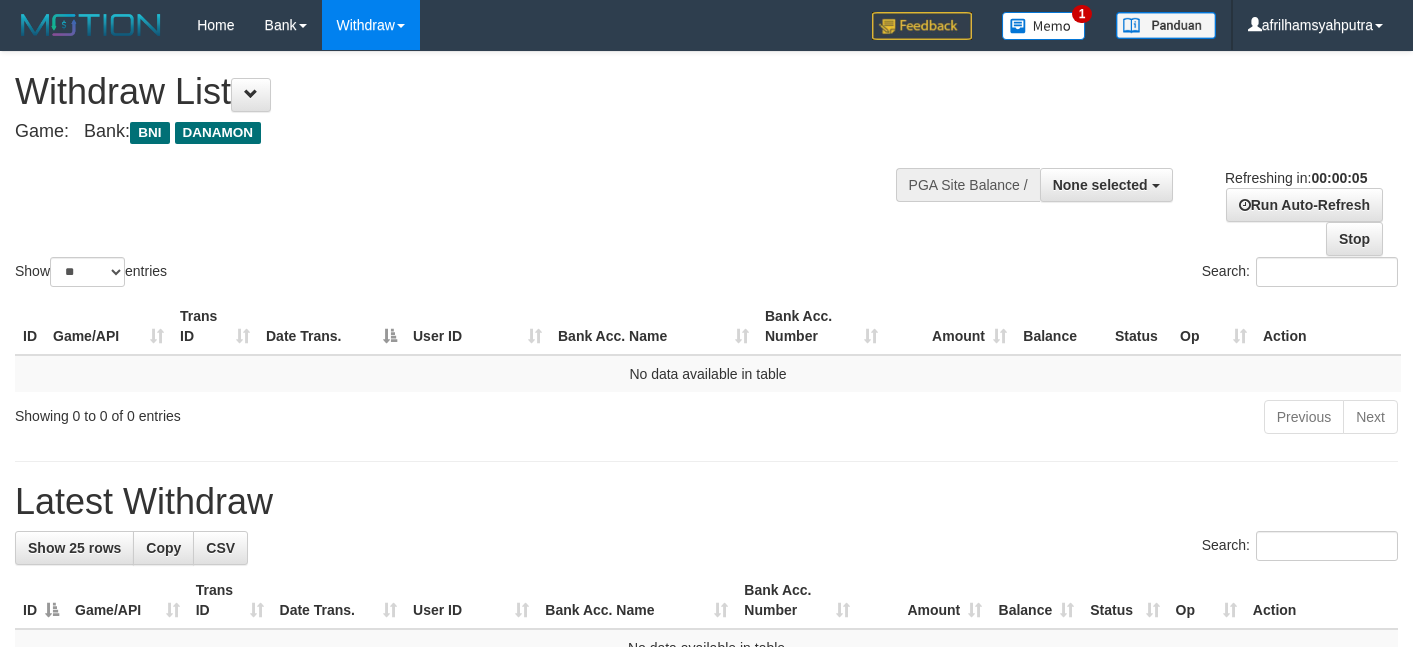 scroll, scrollTop: 0, scrollLeft: 0, axis: both 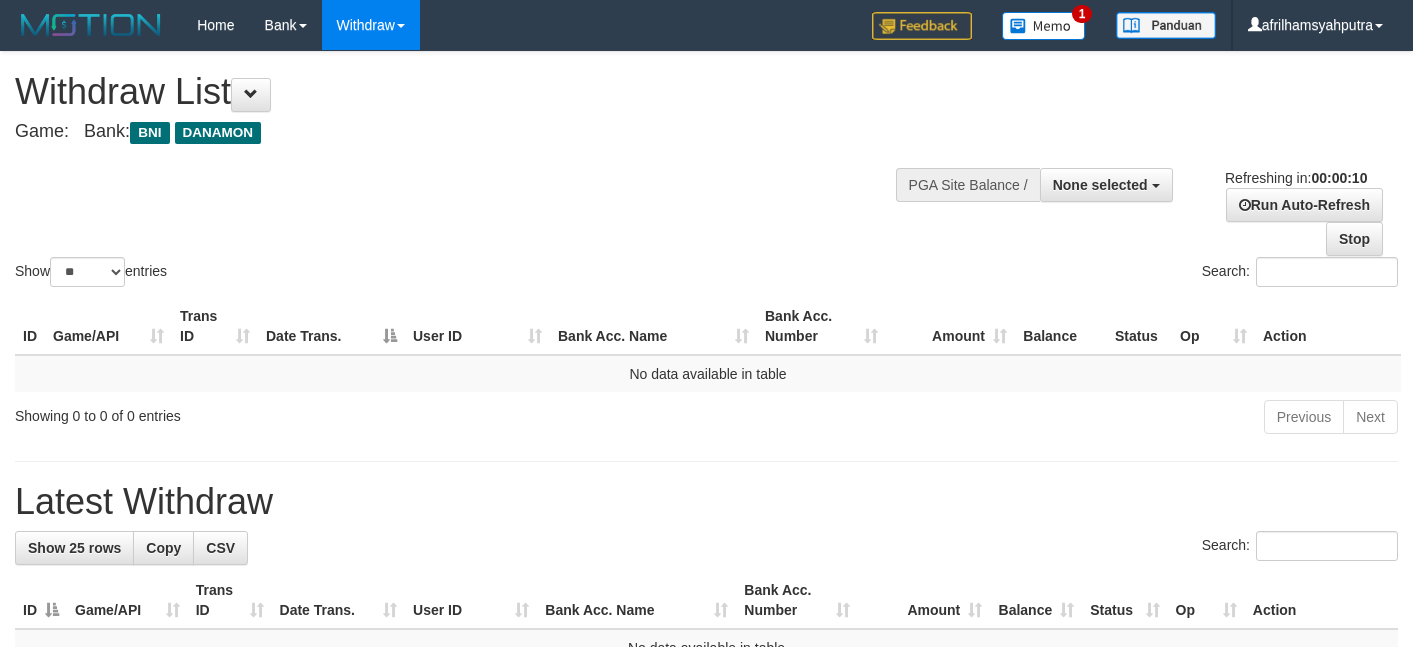 select 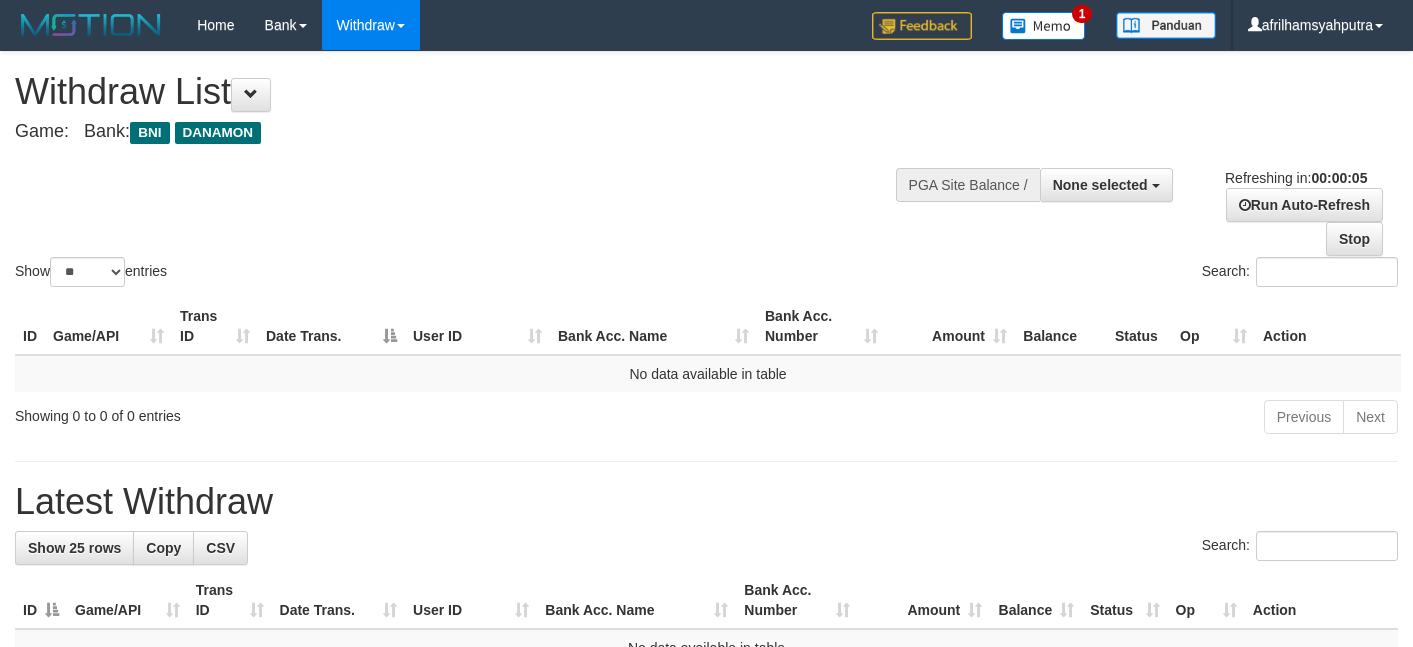 scroll, scrollTop: 0, scrollLeft: 0, axis: both 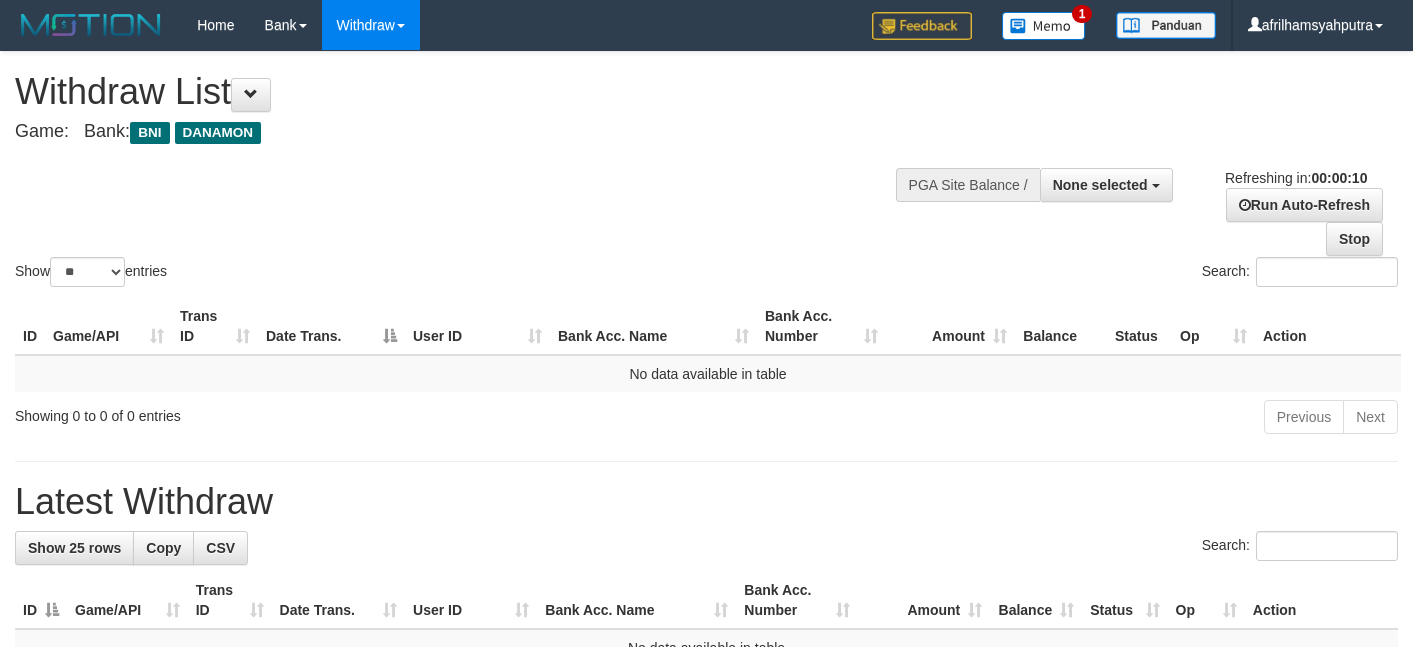 select 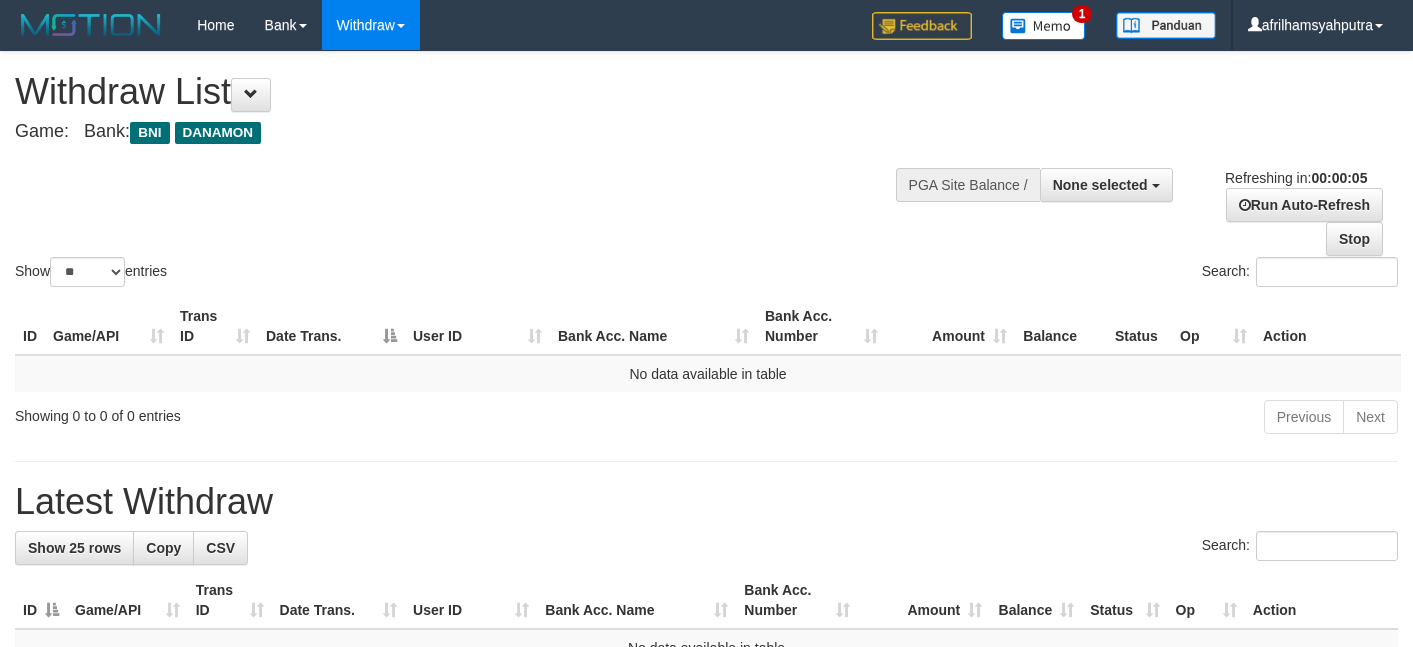 scroll, scrollTop: 0, scrollLeft: 0, axis: both 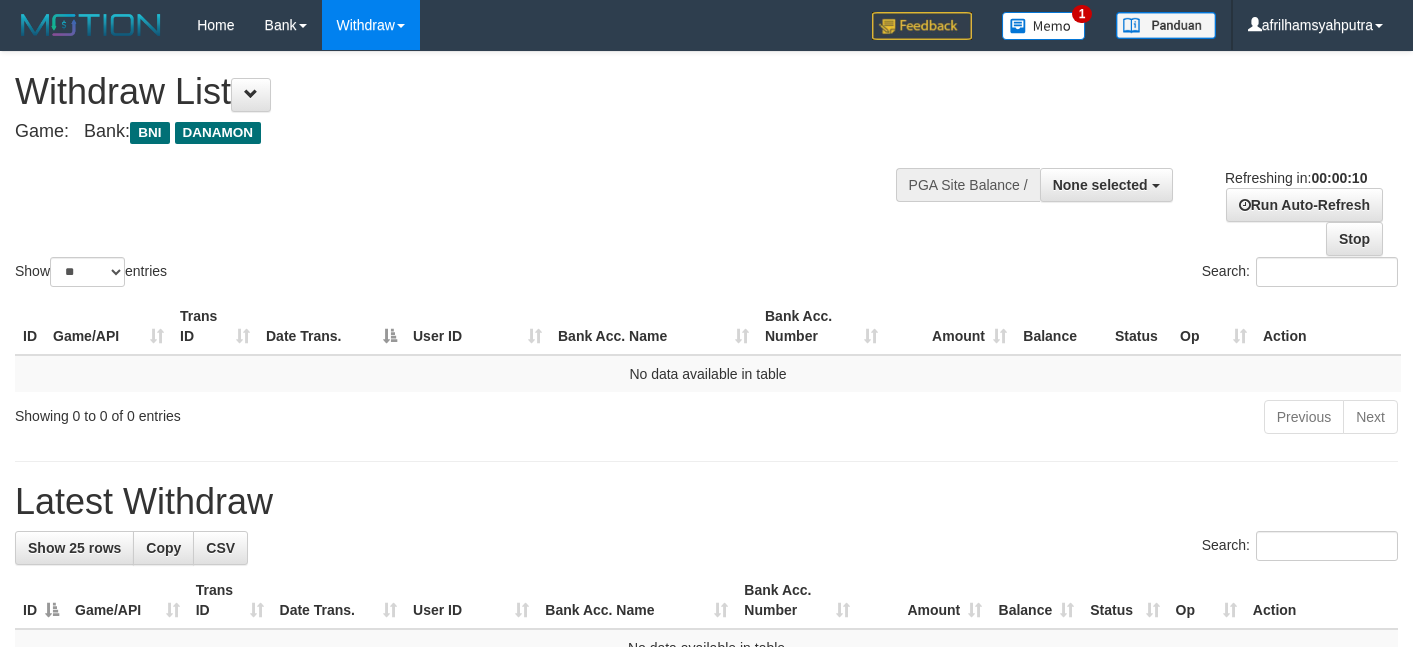 select 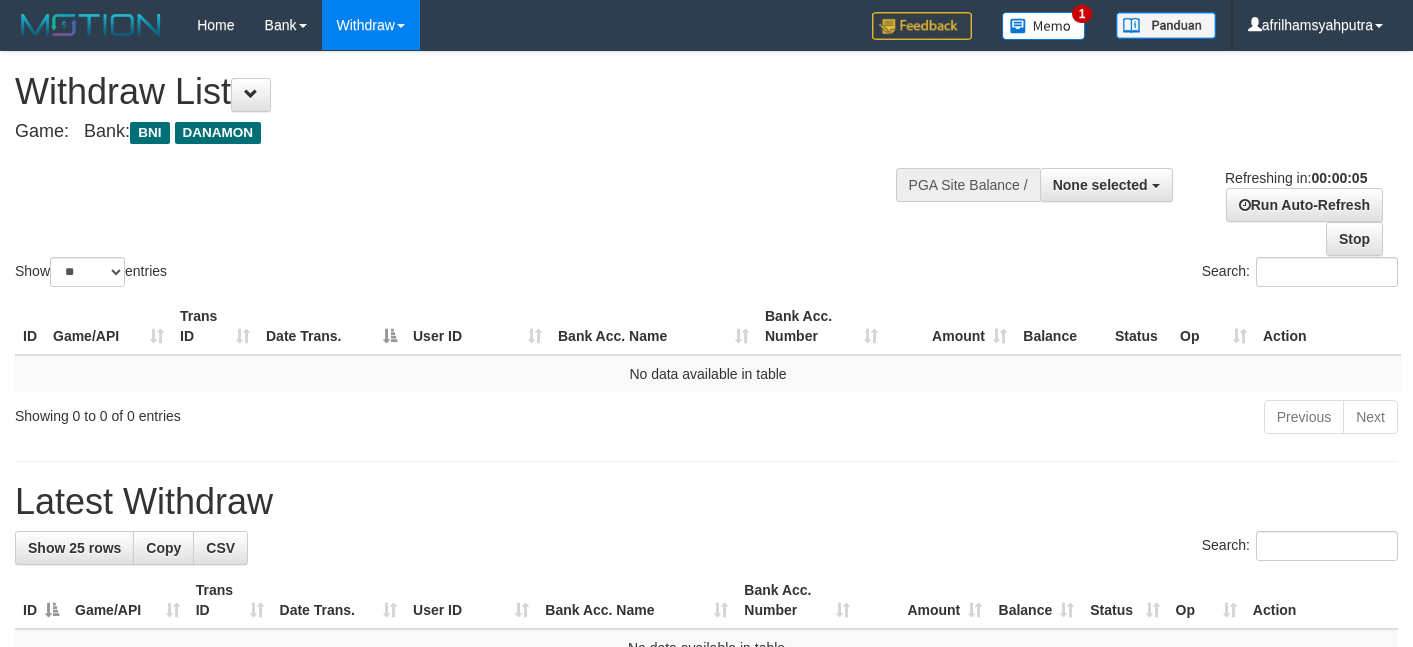 scroll, scrollTop: 0, scrollLeft: 0, axis: both 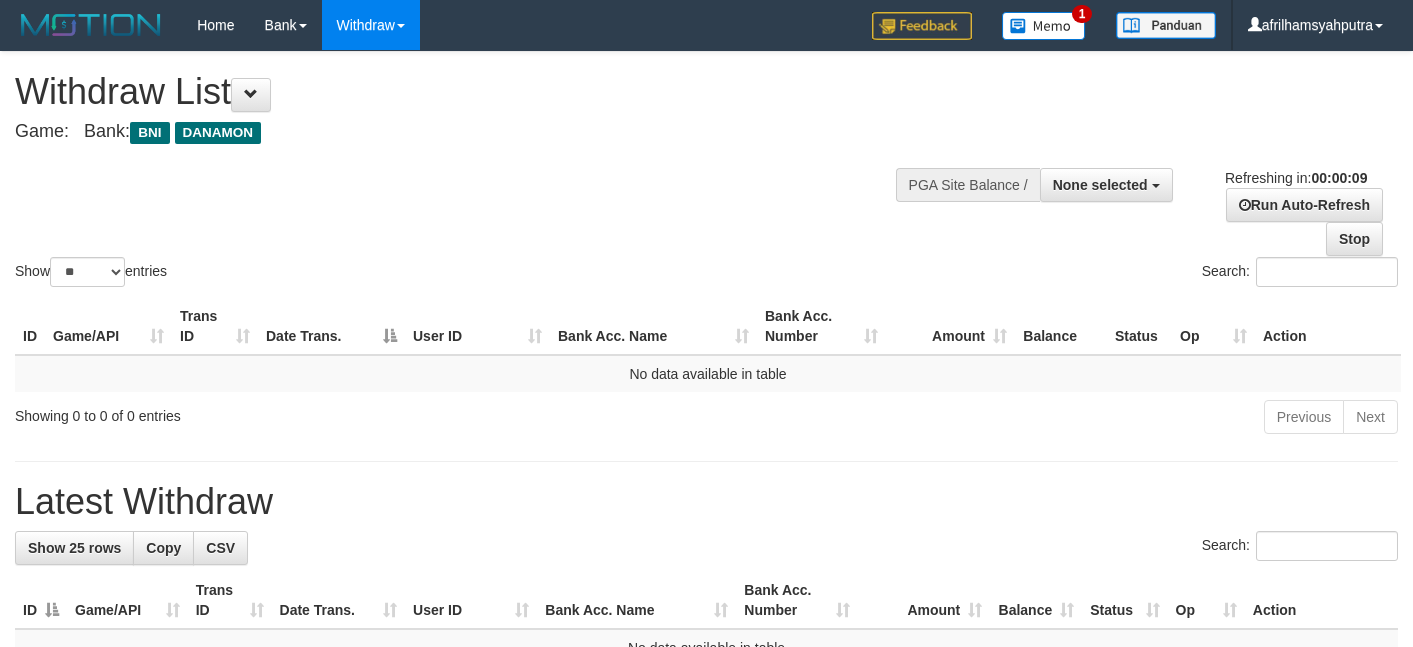 select 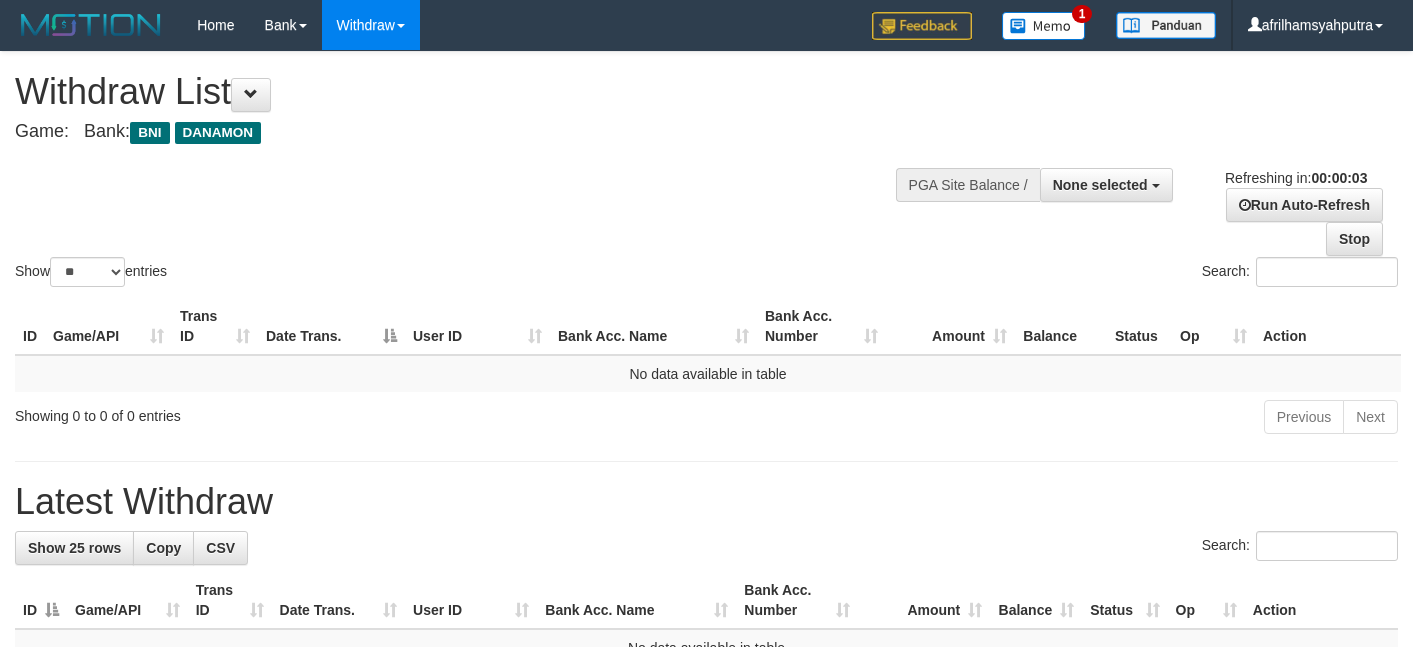 scroll, scrollTop: 0, scrollLeft: 0, axis: both 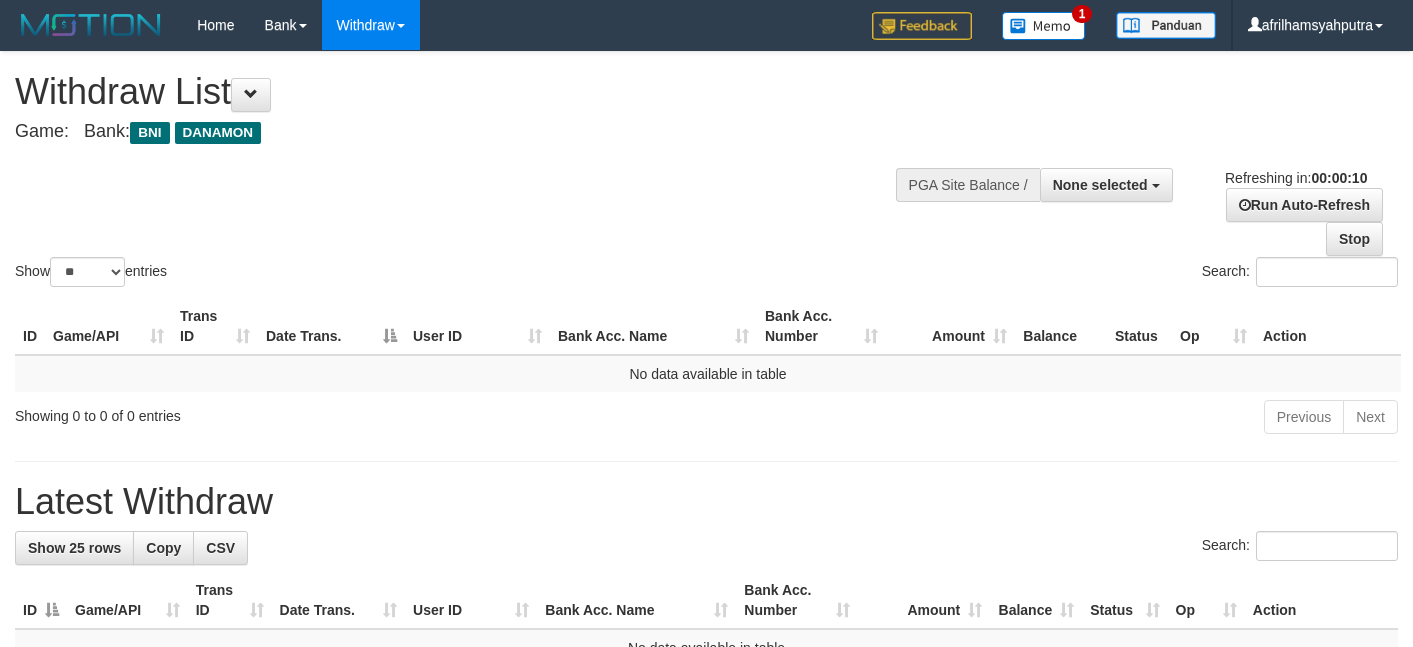 select 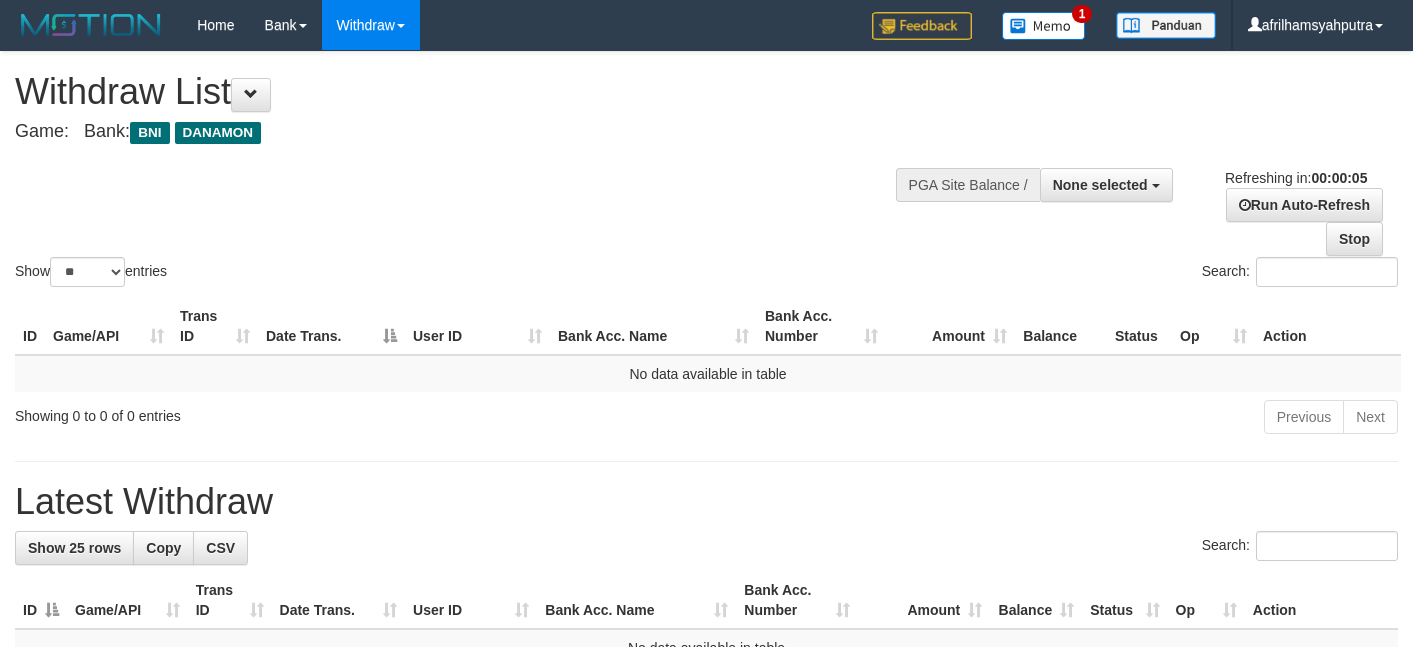 scroll, scrollTop: 0, scrollLeft: 0, axis: both 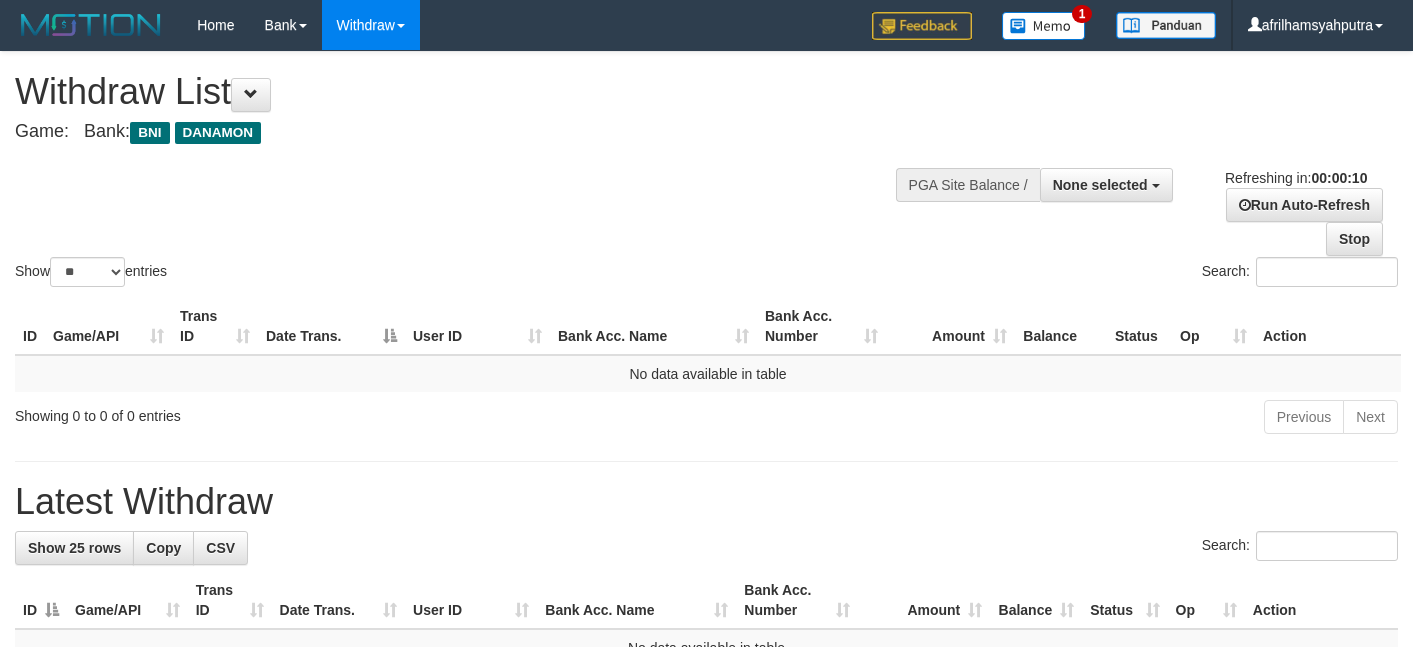 select 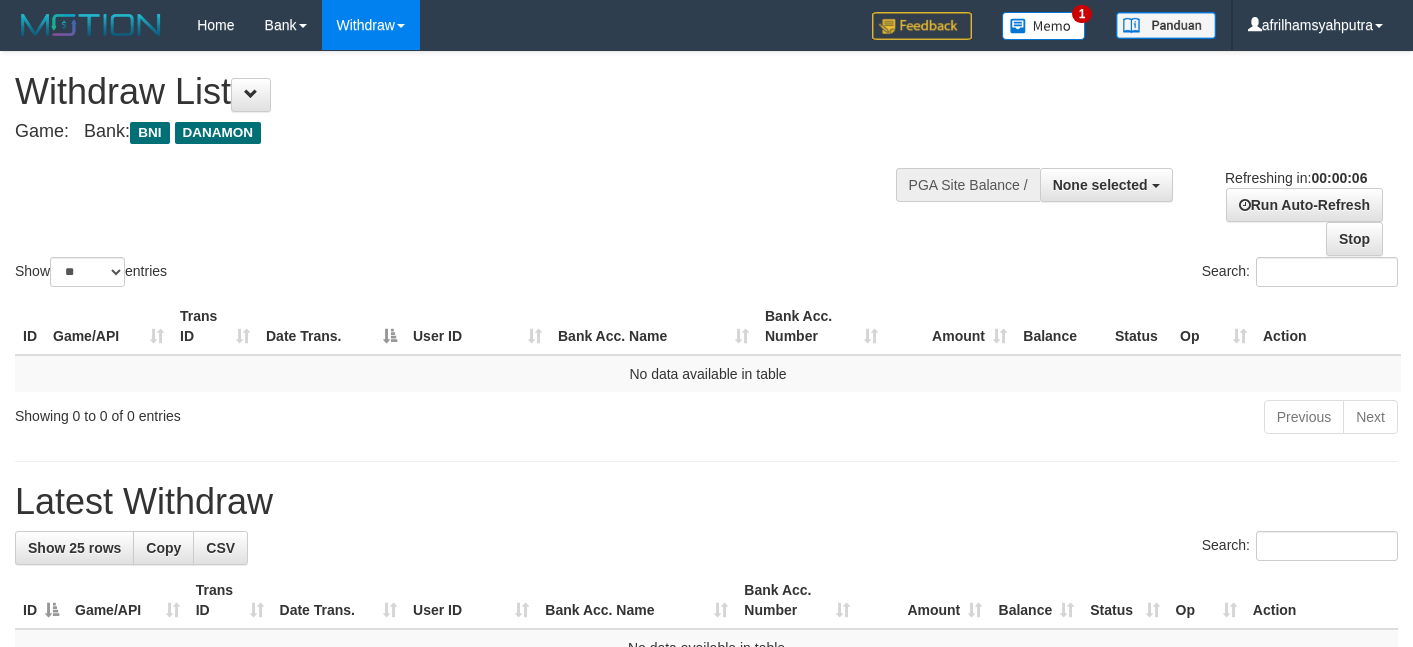 scroll, scrollTop: 0, scrollLeft: 0, axis: both 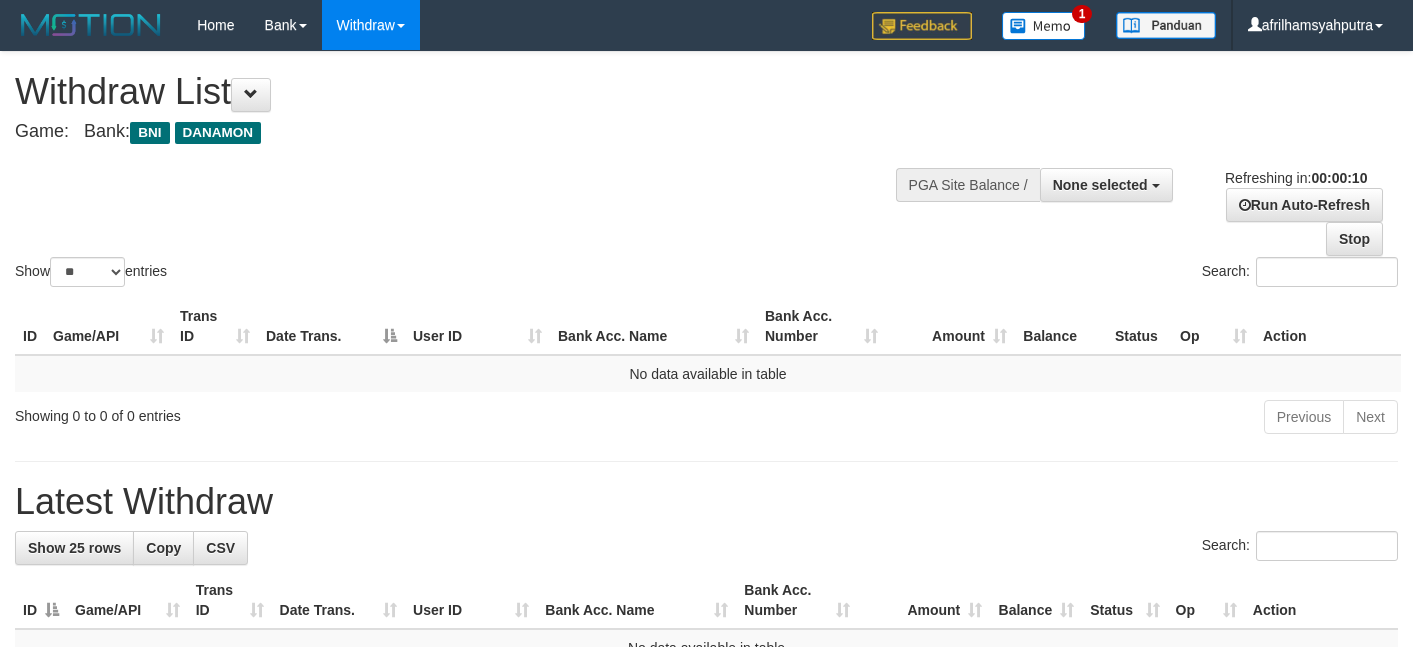 select 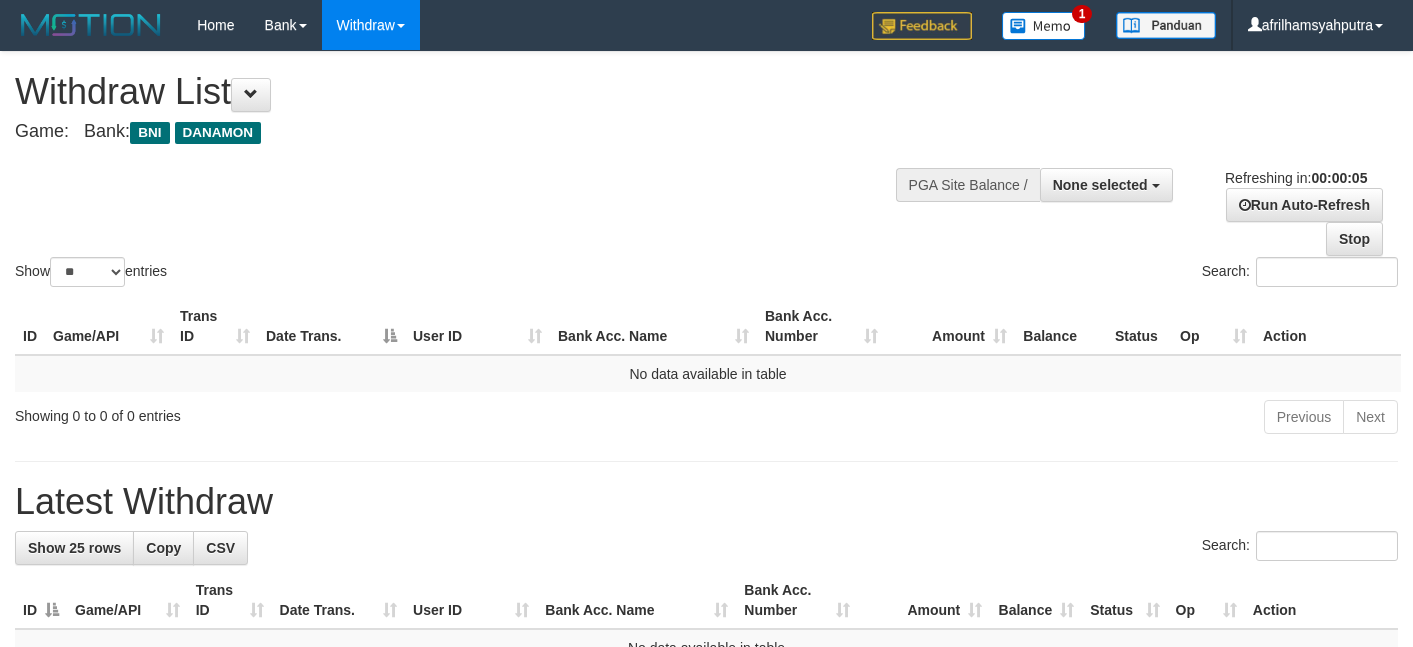 scroll, scrollTop: 0, scrollLeft: 0, axis: both 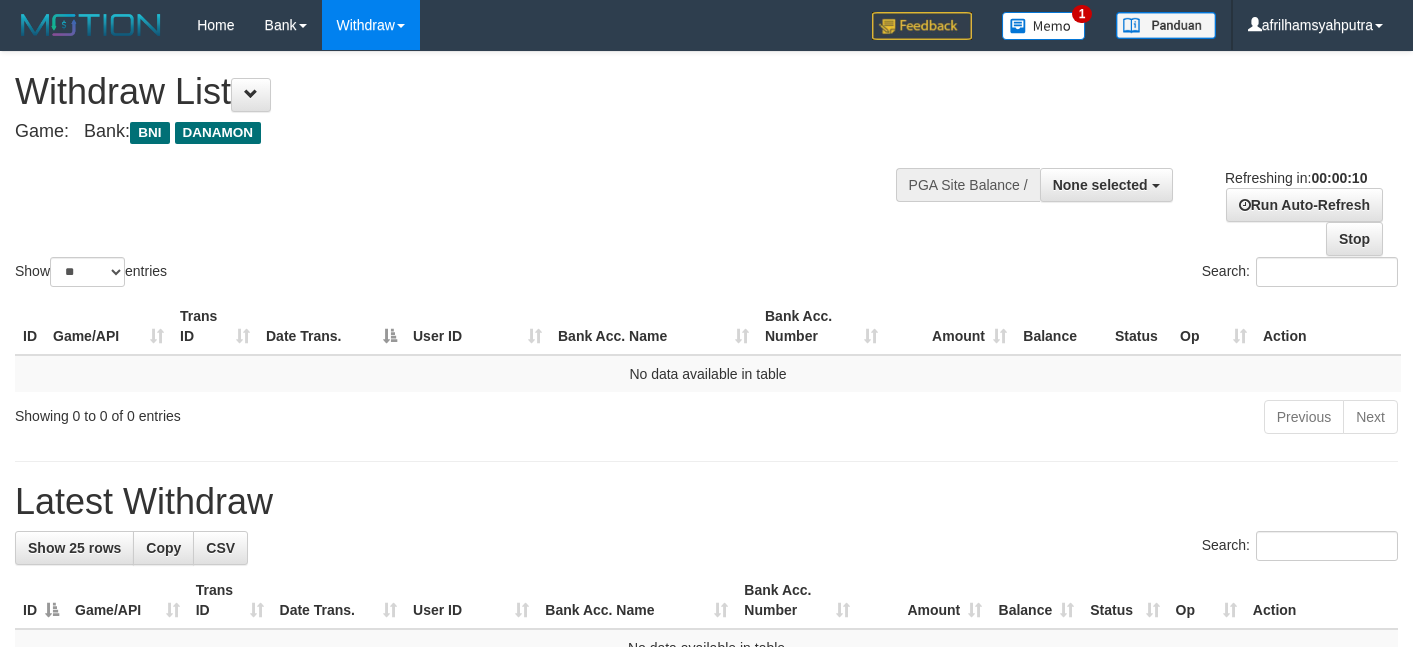select 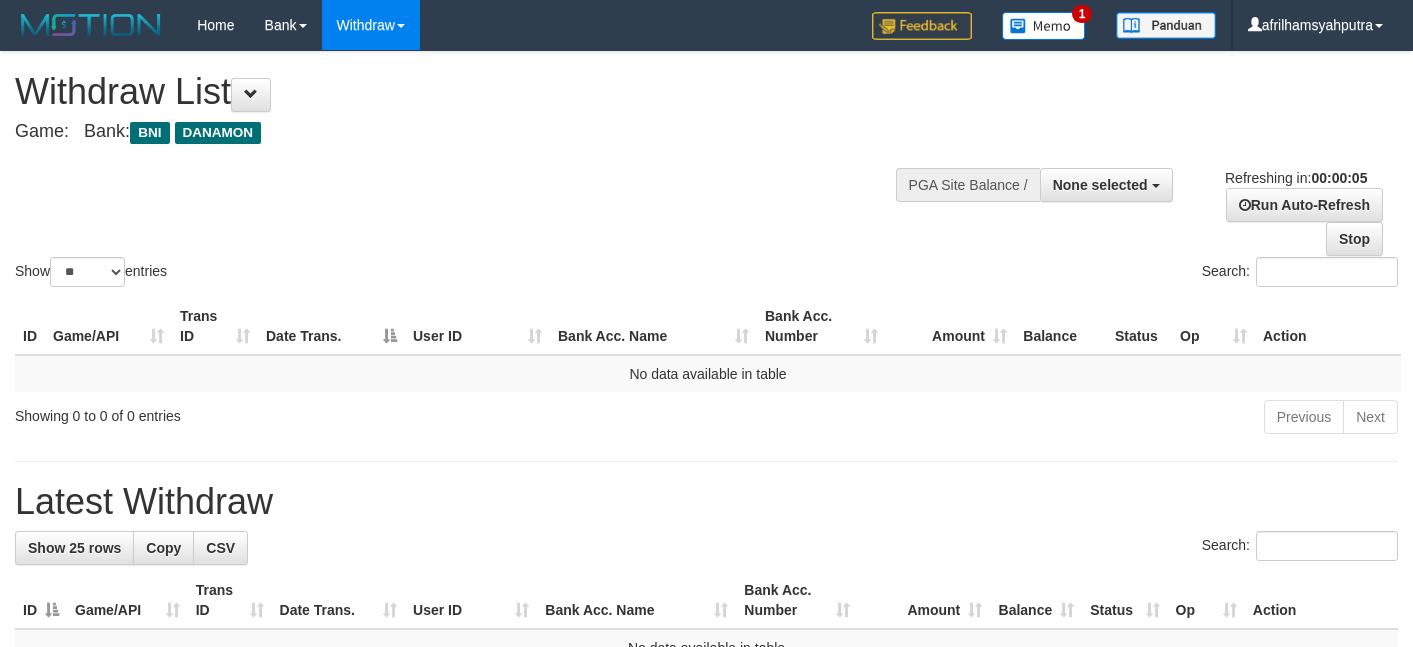 scroll, scrollTop: 0, scrollLeft: 0, axis: both 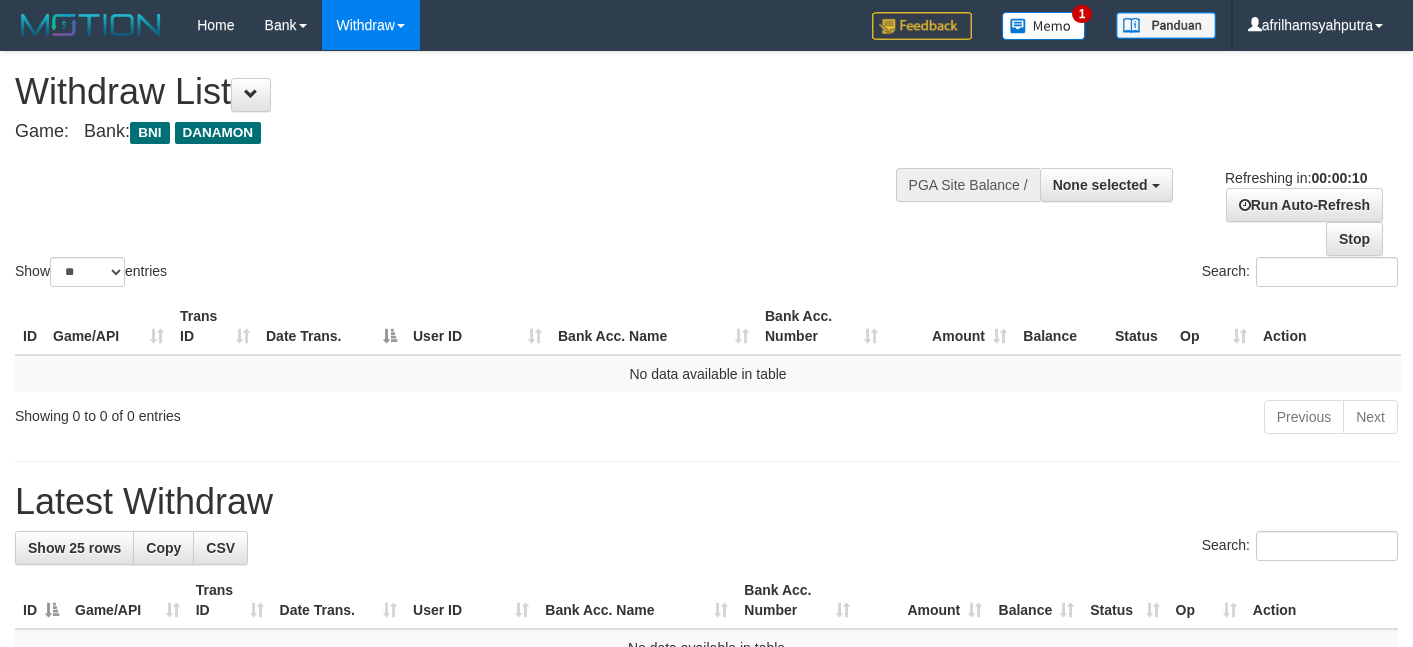 select 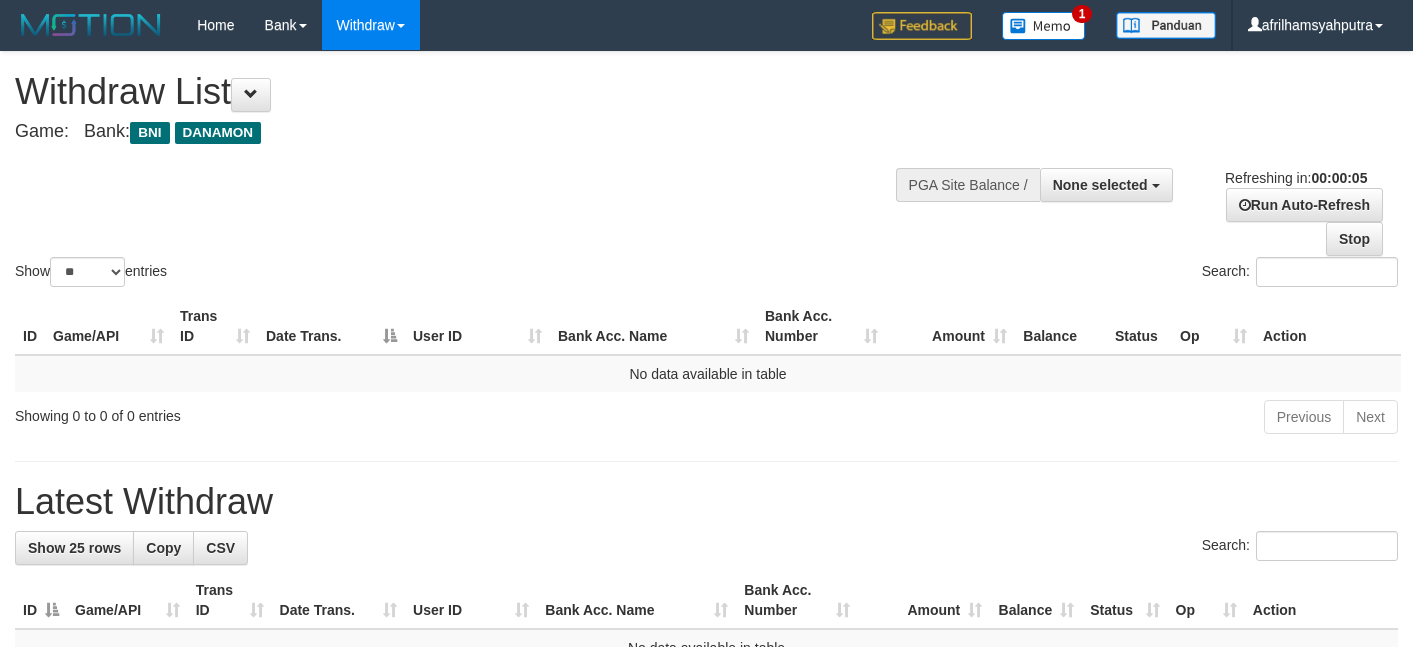 scroll, scrollTop: 0, scrollLeft: 0, axis: both 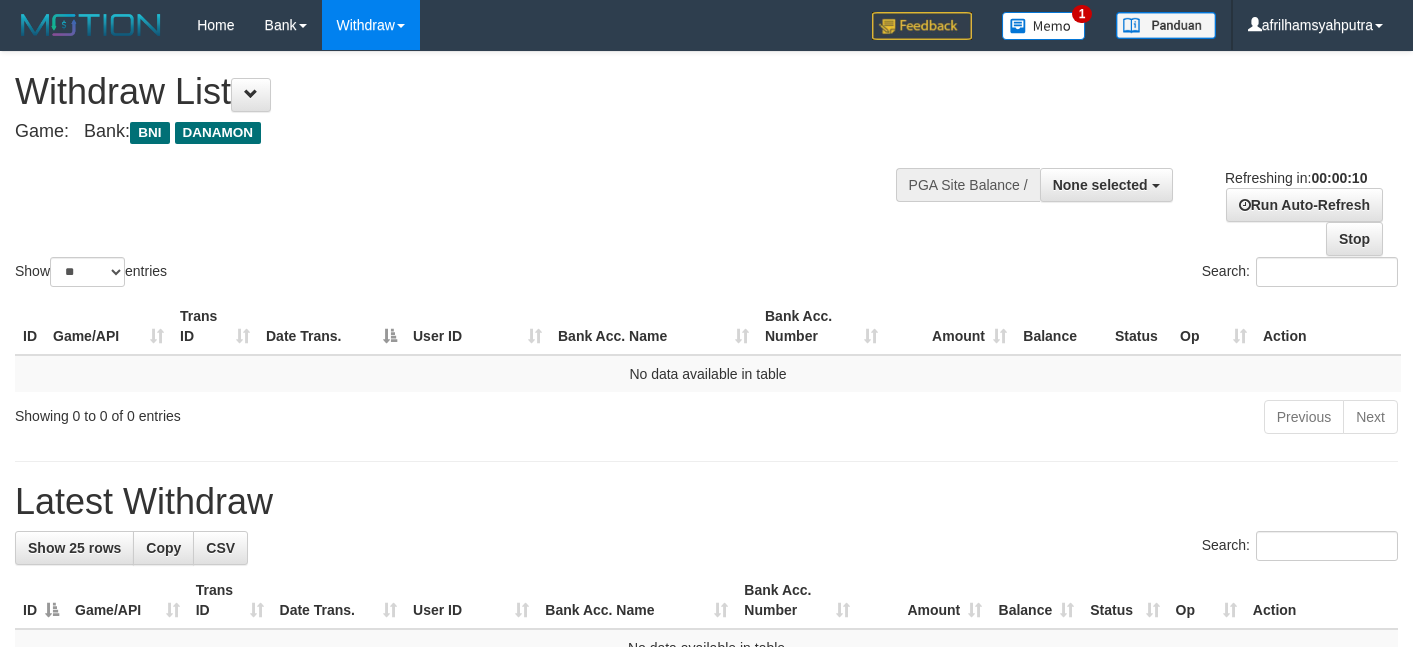 select 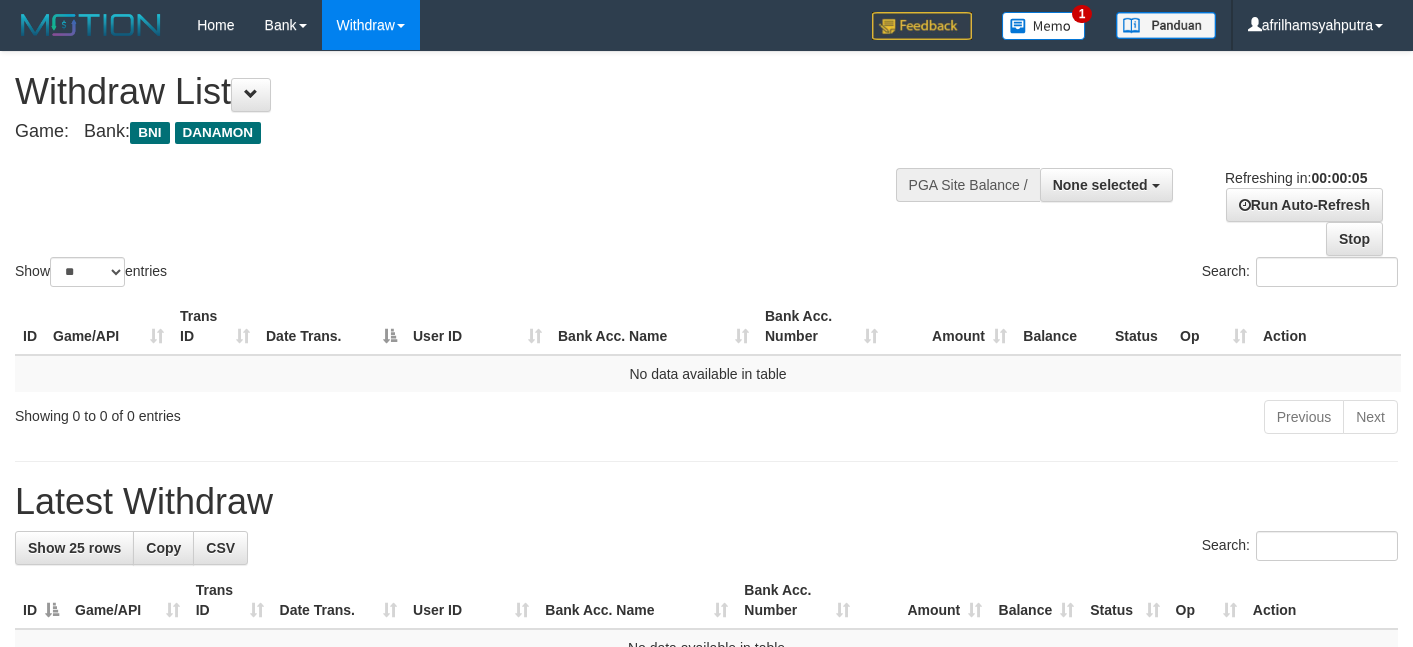 scroll, scrollTop: 0, scrollLeft: 0, axis: both 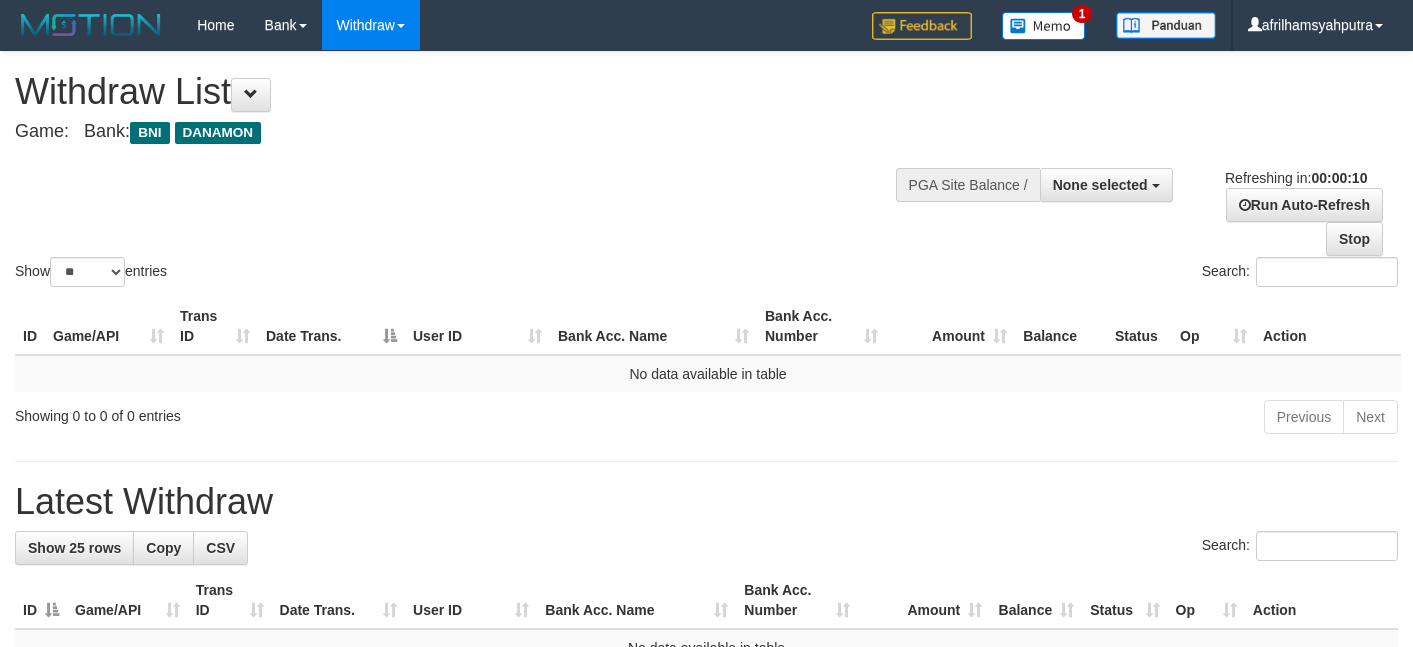 select 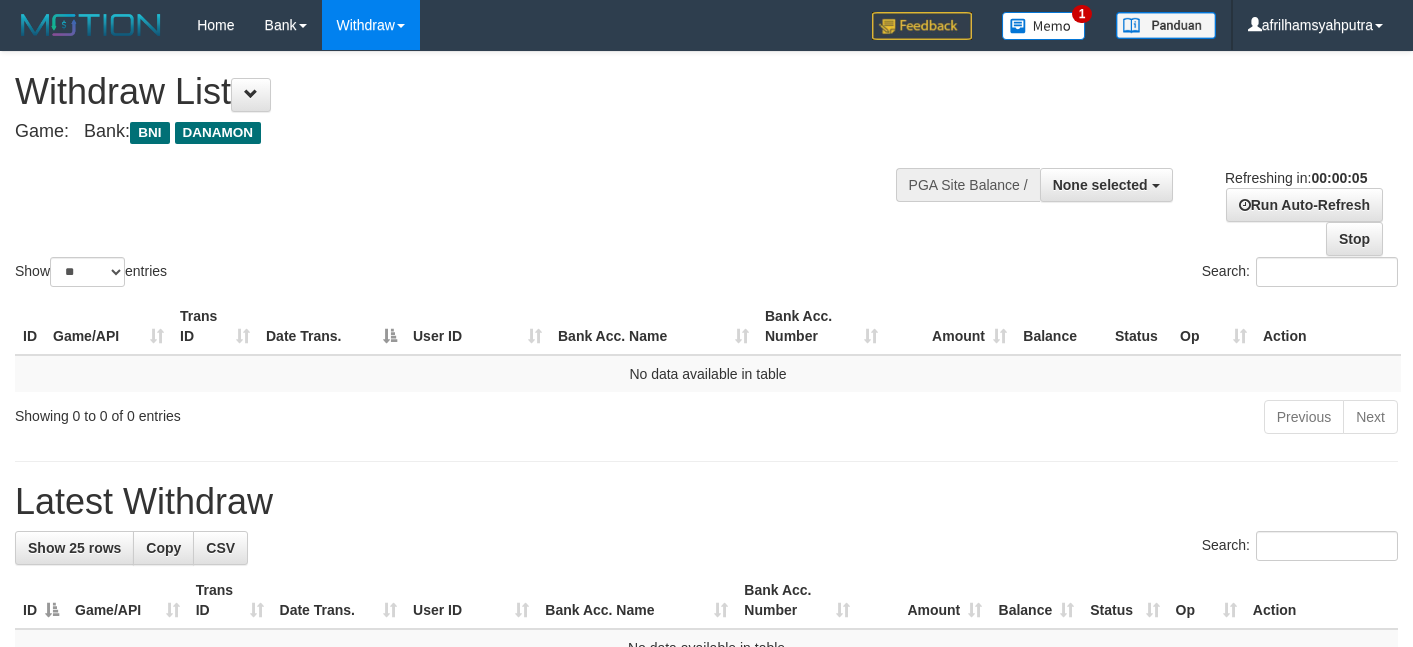 scroll, scrollTop: 0, scrollLeft: 0, axis: both 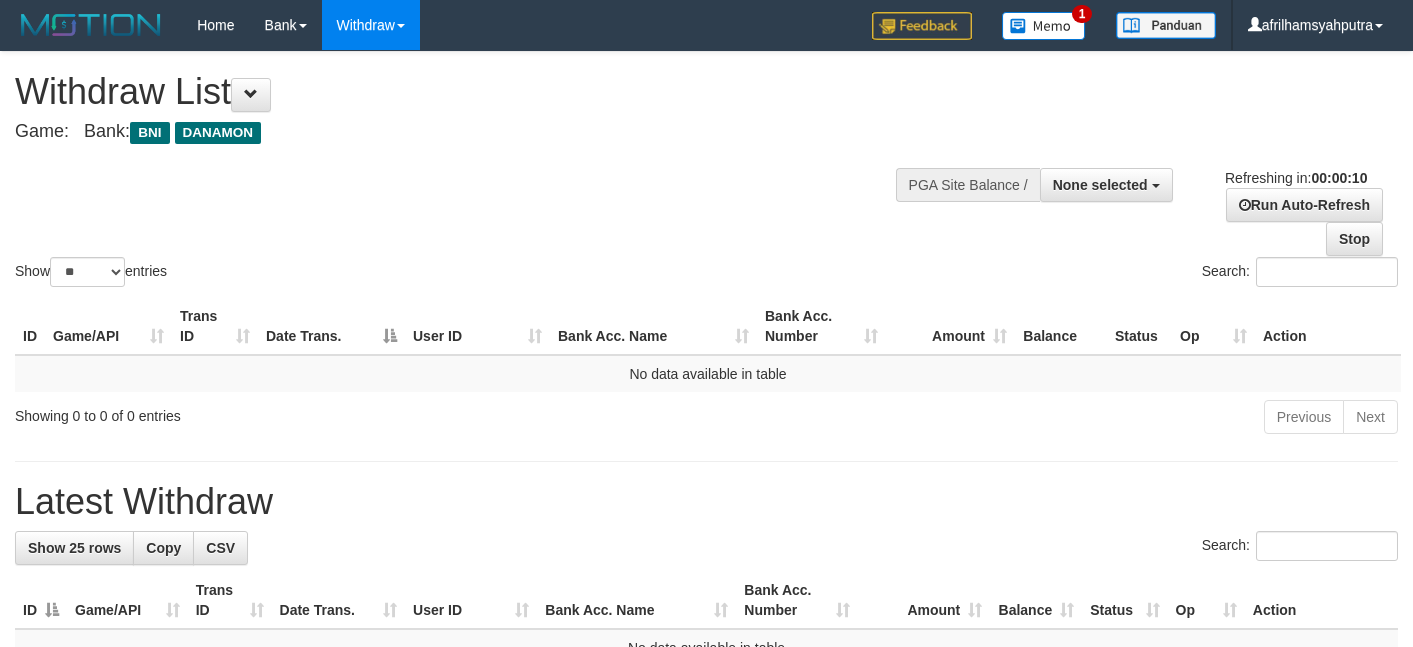 select 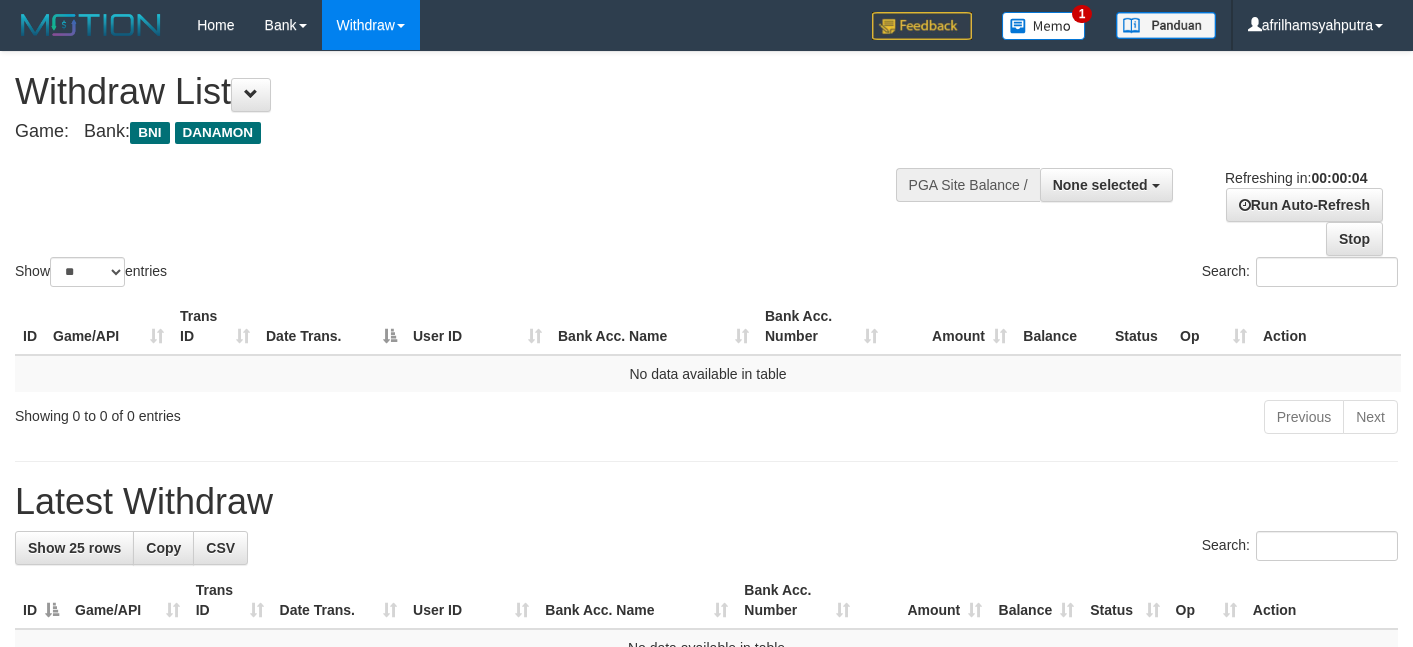 scroll, scrollTop: 0, scrollLeft: 0, axis: both 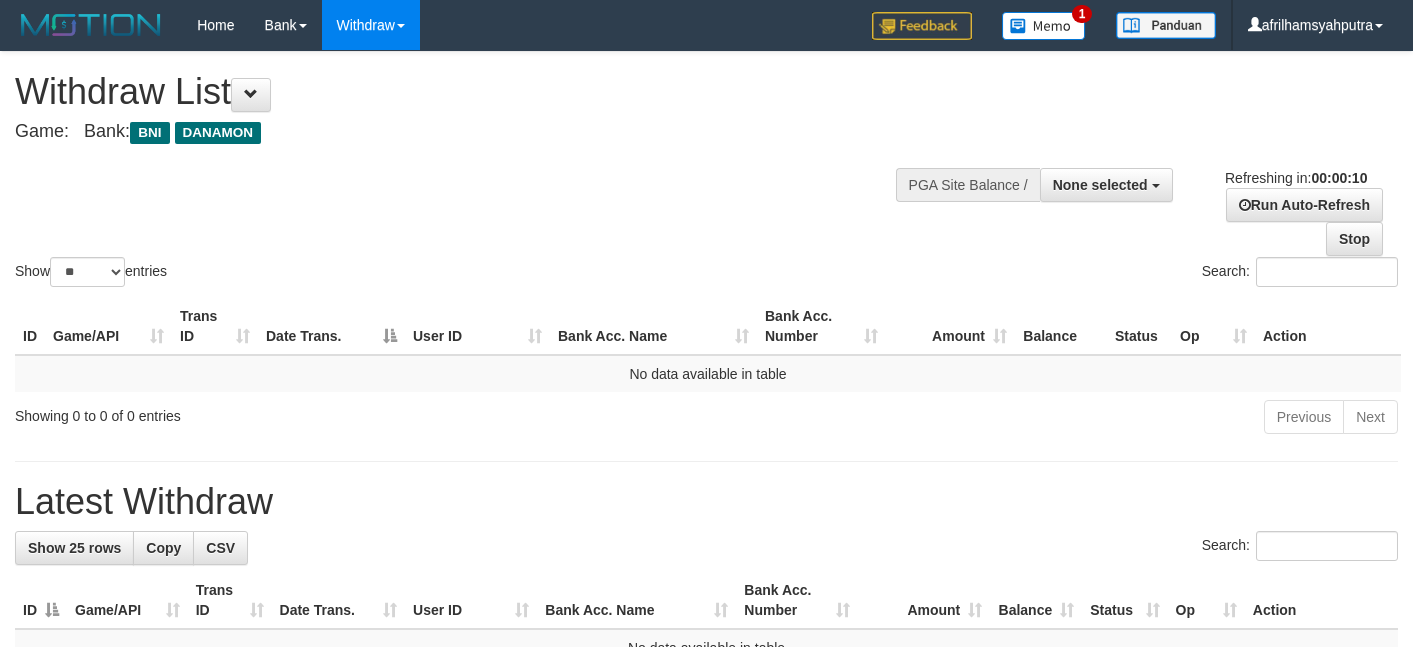 select 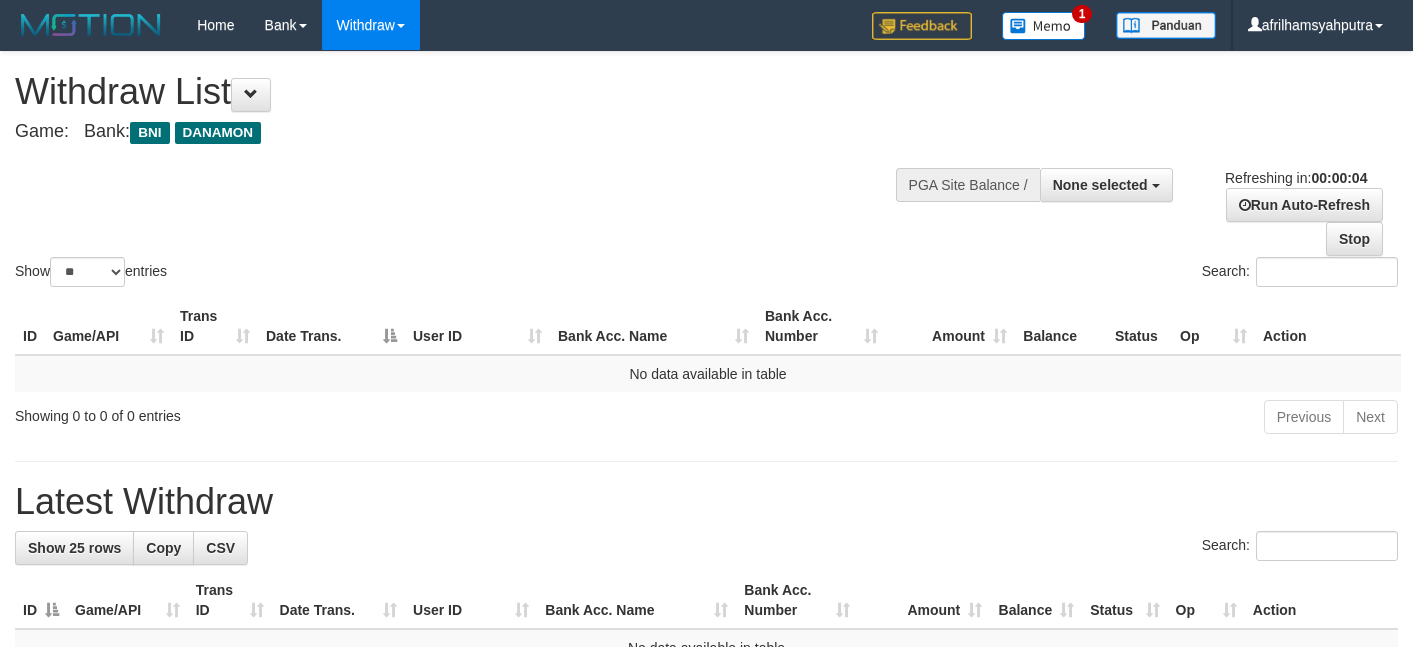 scroll, scrollTop: 0, scrollLeft: 0, axis: both 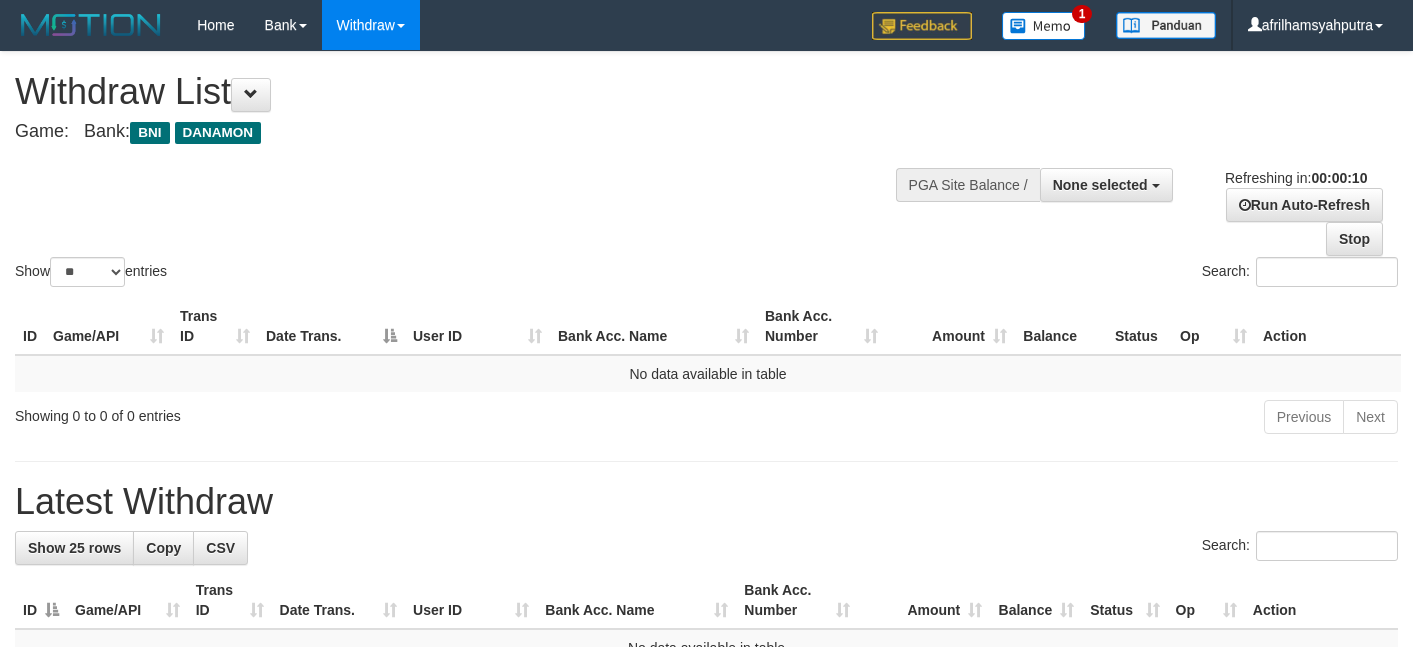 select 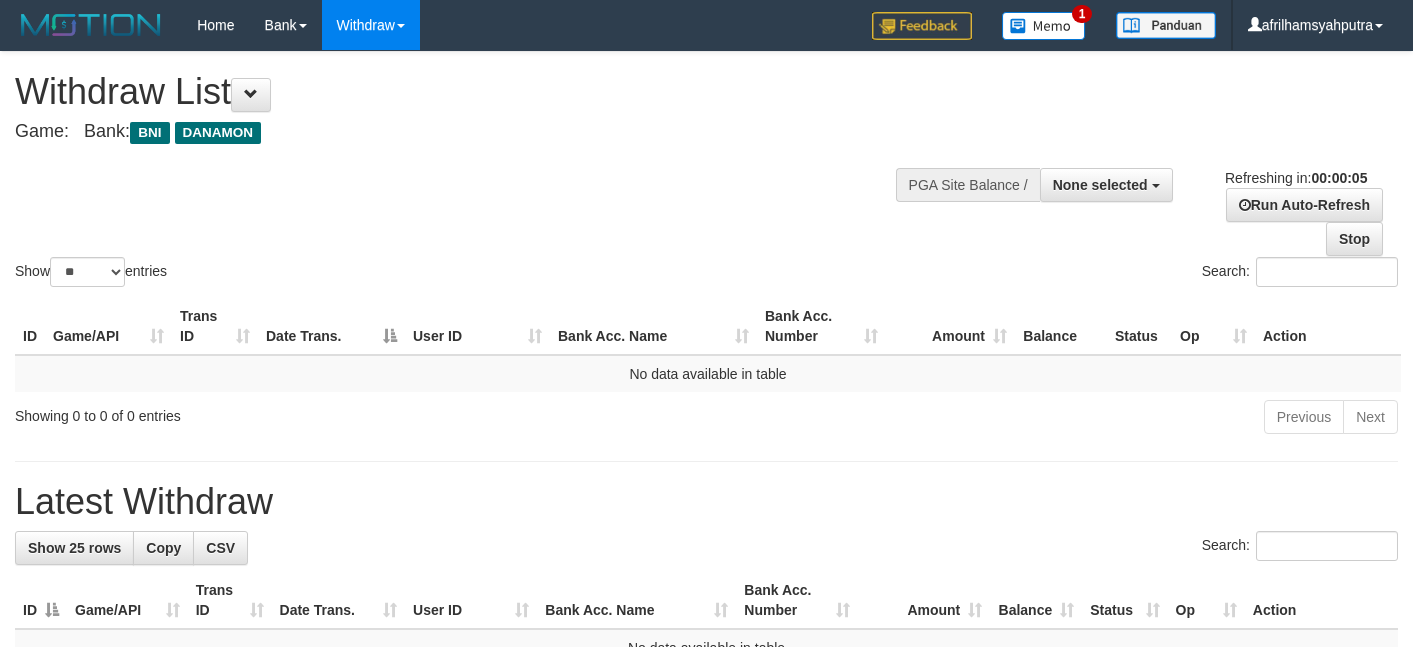 scroll, scrollTop: 0, scrollLeft: 0, axis: both 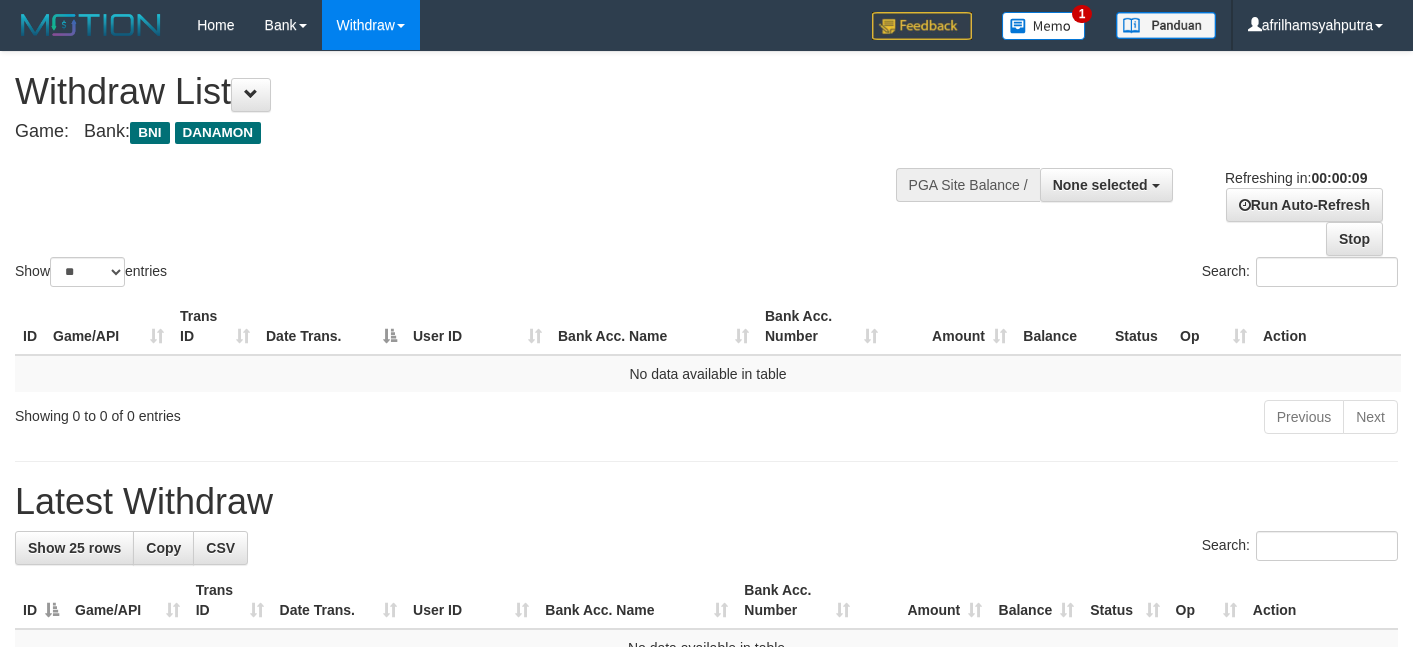 select 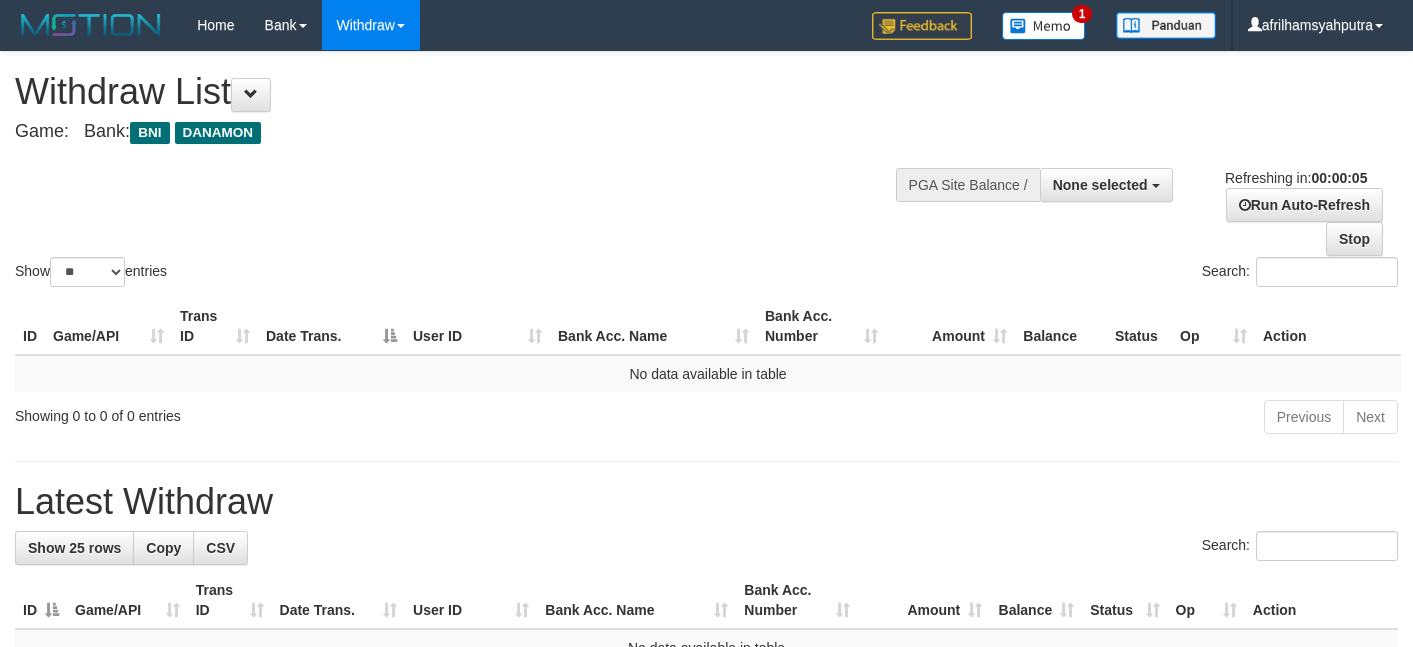 scroll, scrollTop: 0, scrollLeft: 0, axis: both 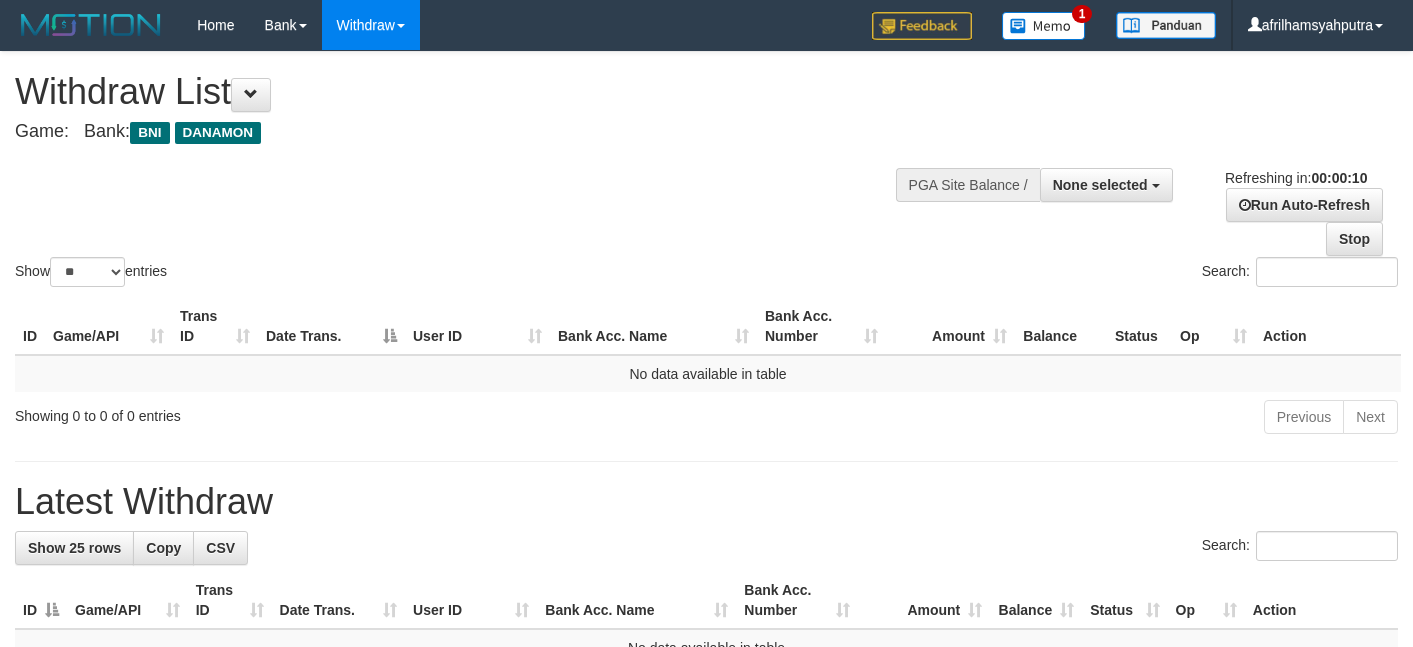 select 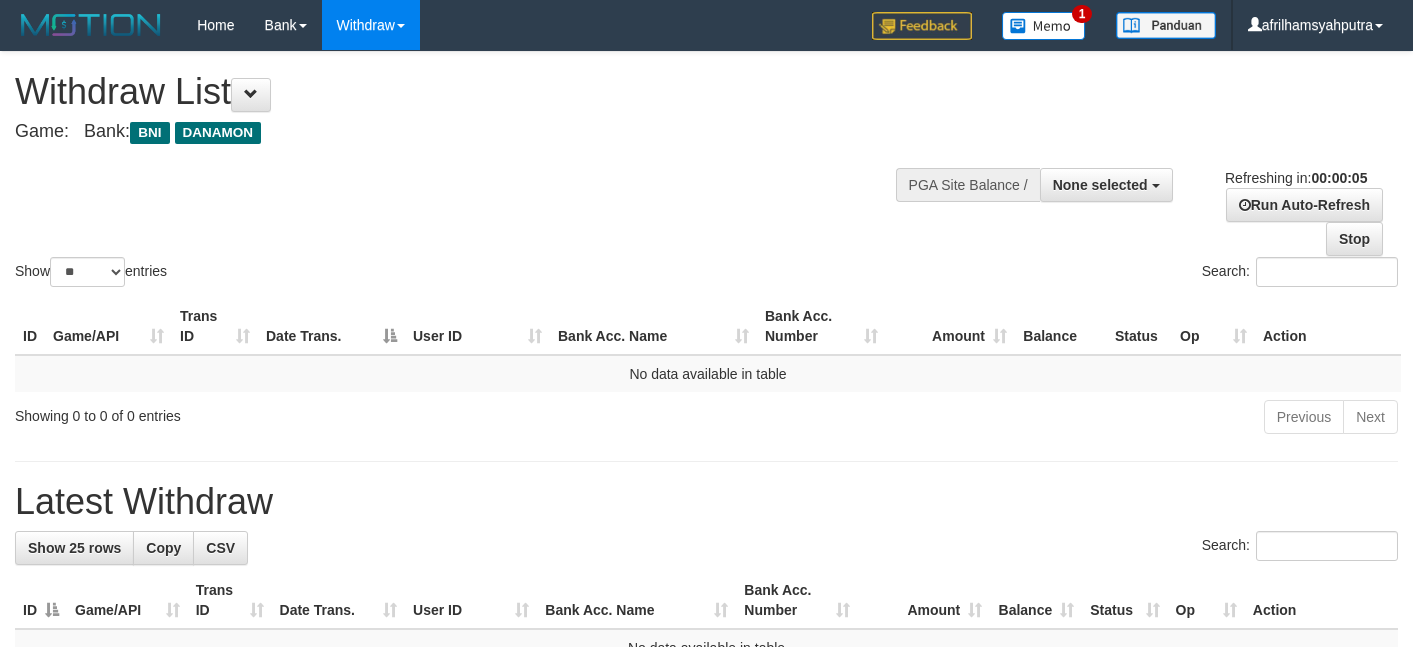 scroll, scrollTop: 0, scrollLeft: 0, axis: both 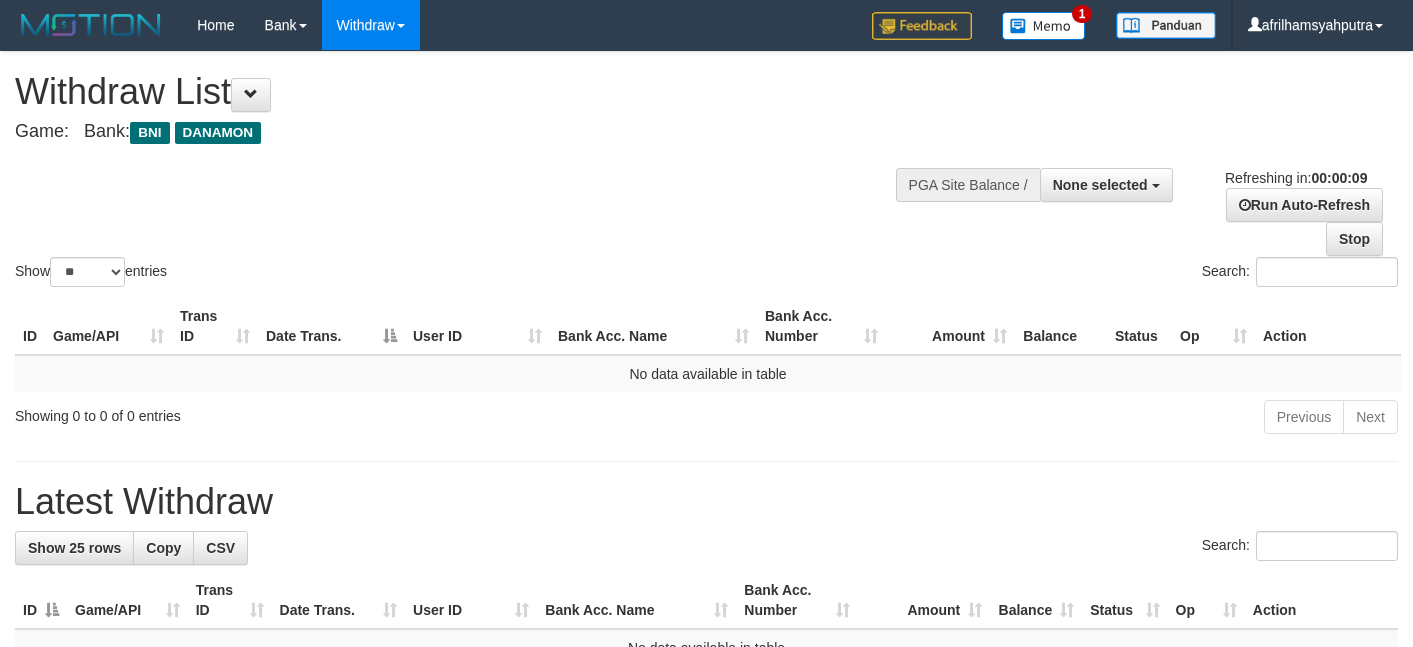 select 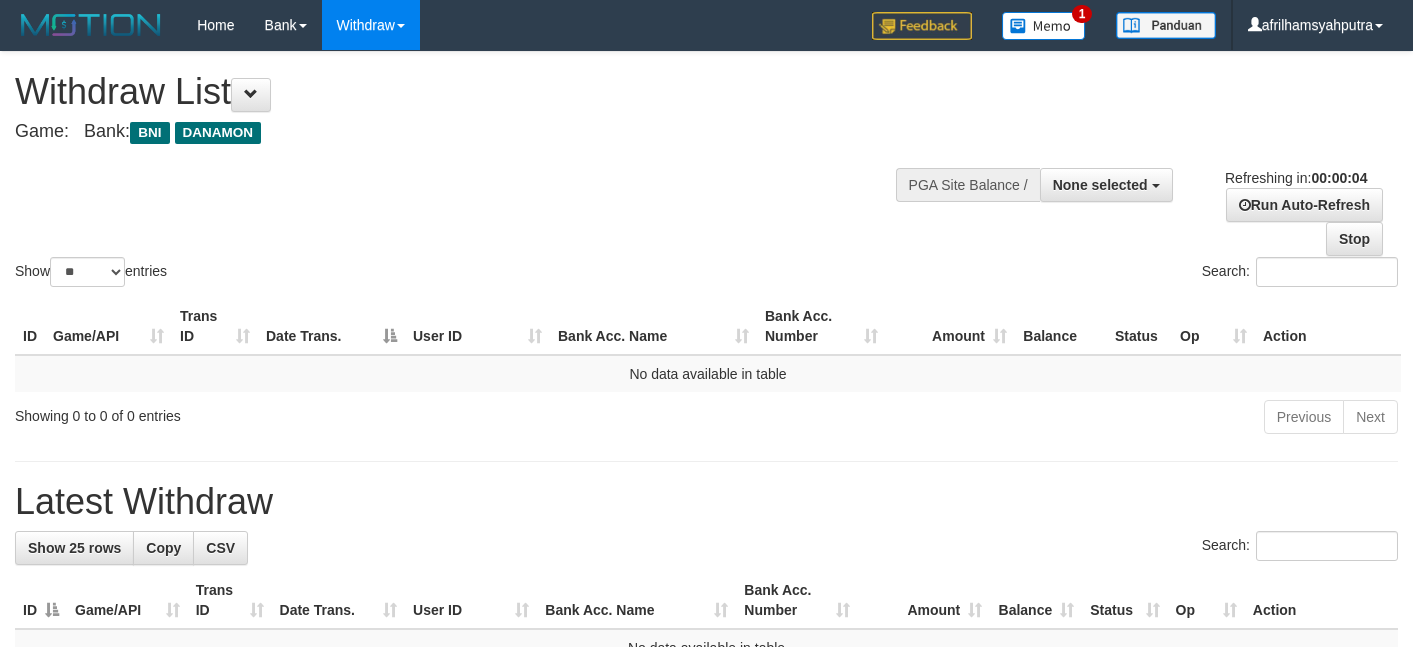 scroll, scrollTop: 0, scrollLeft: 0, axis: both 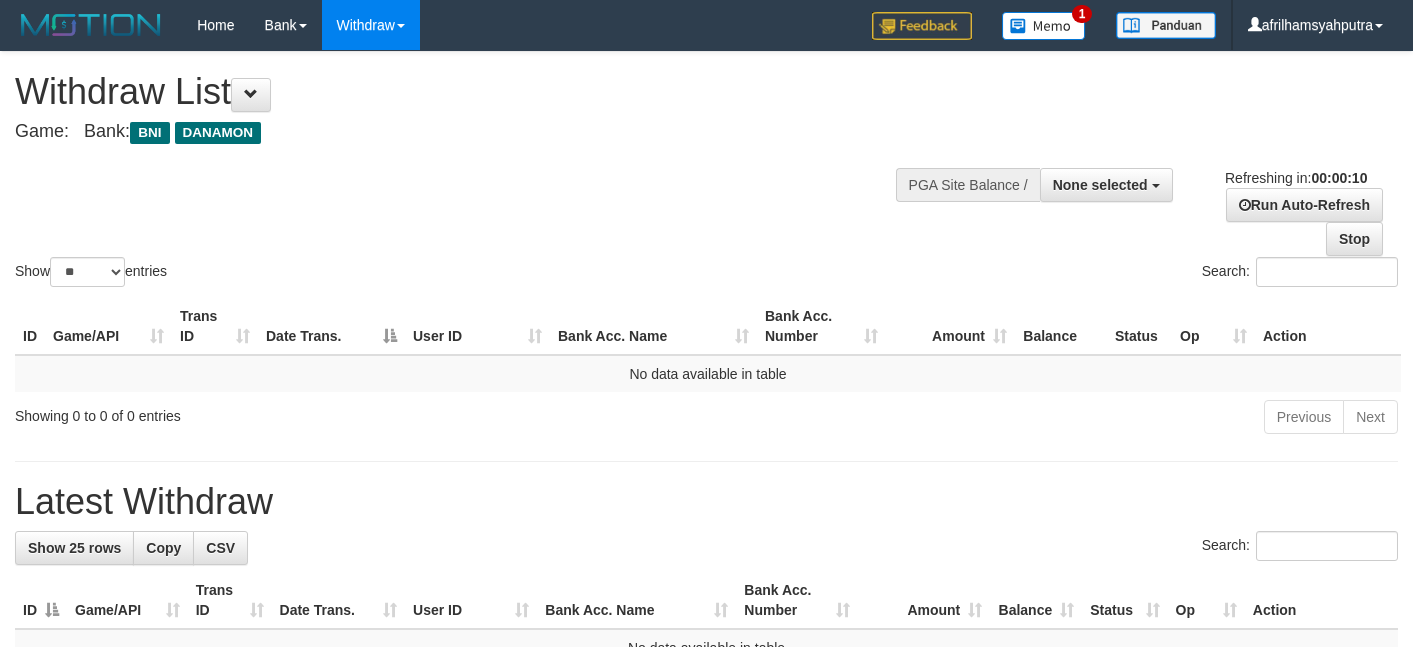select 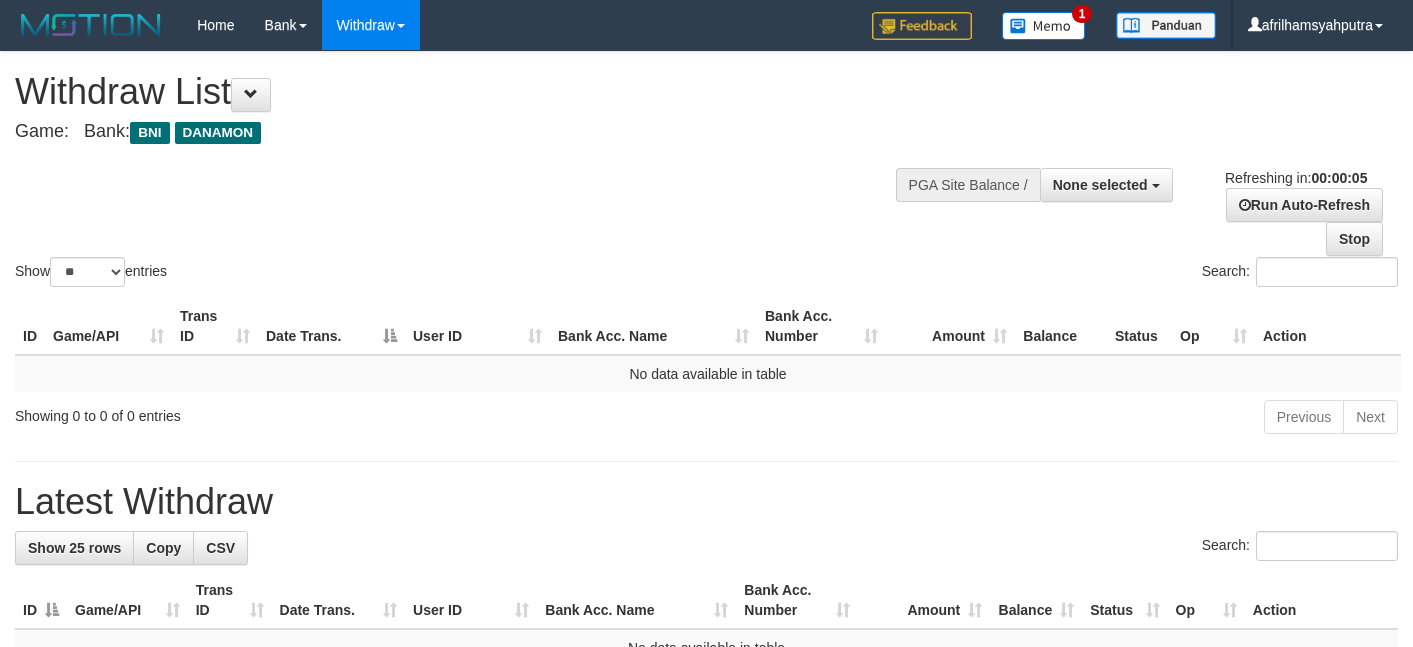 scroll, scrollTop: 0, scrollLeft: 0, axis: both 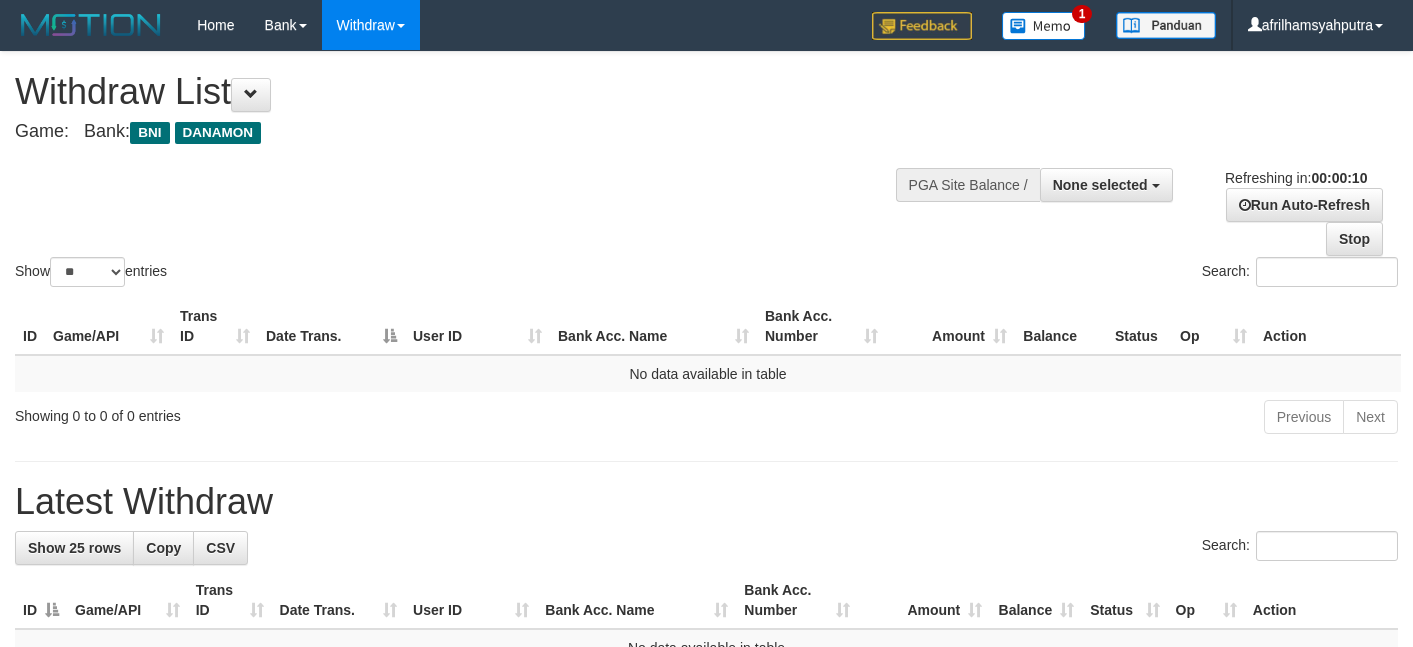 select 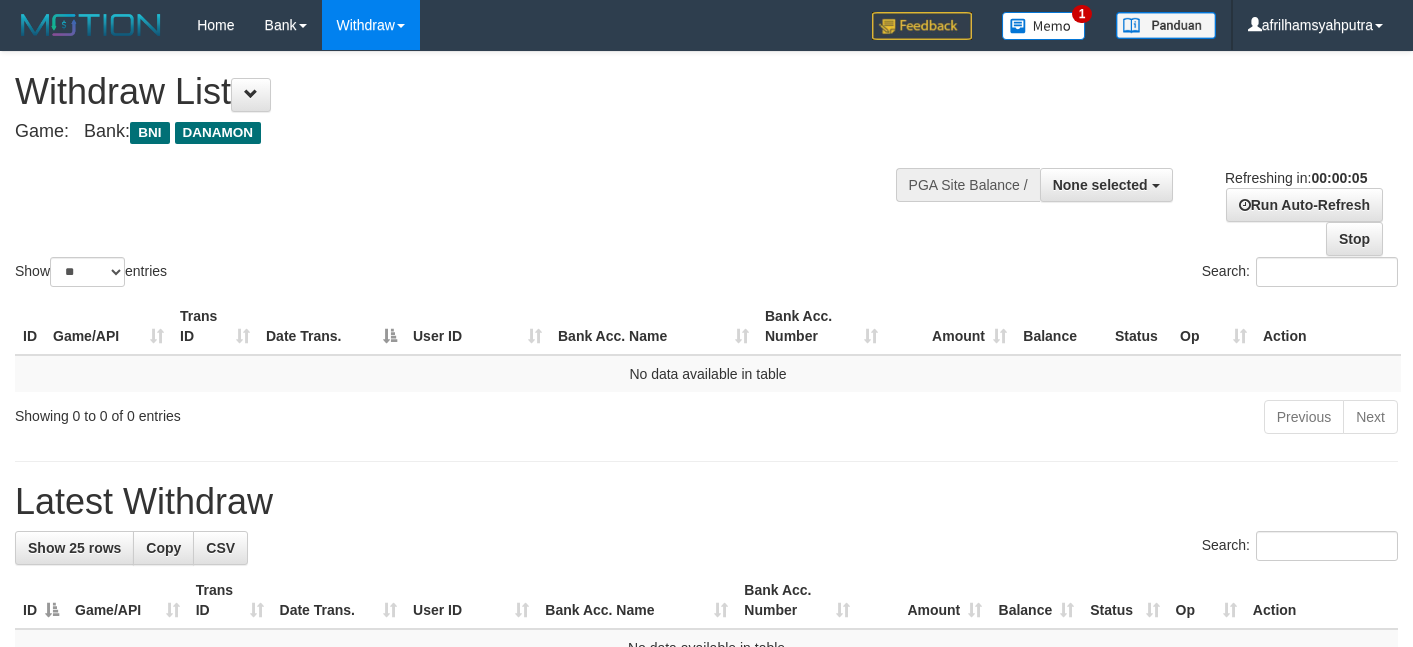 scroll, scrollTop: 0, scrollLeft: 0, axis: both 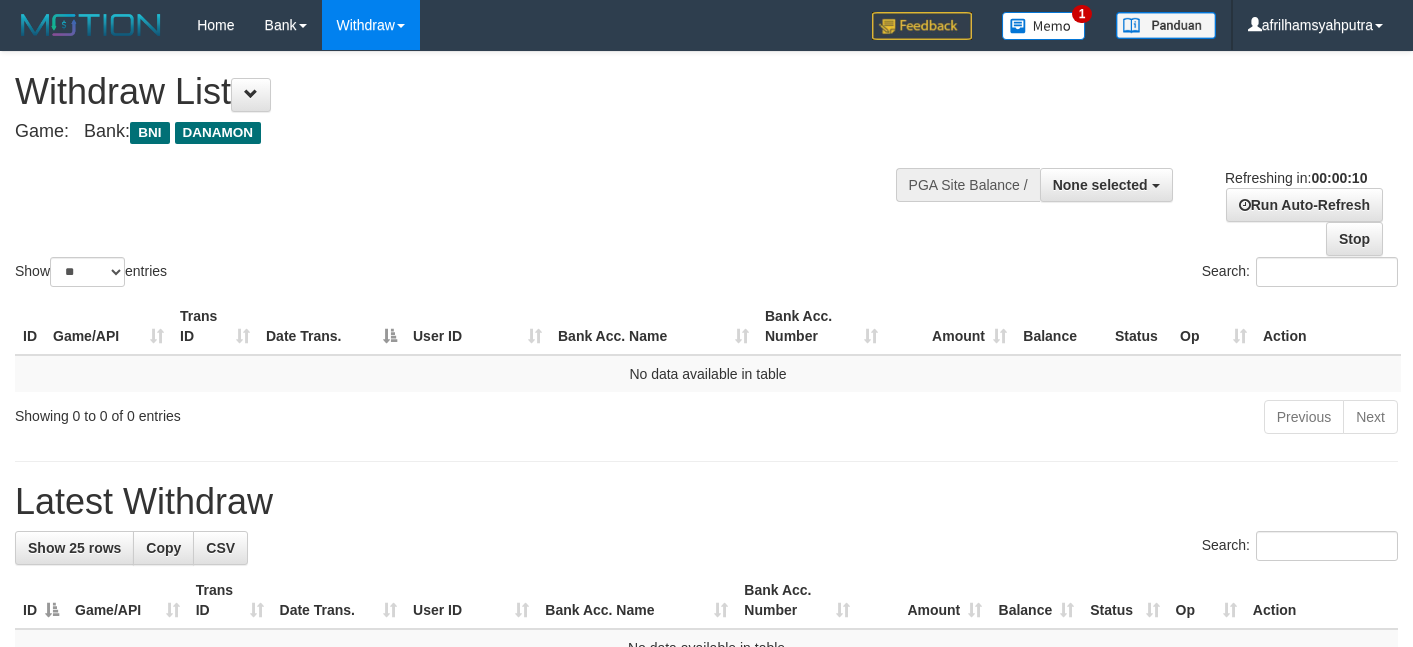 select 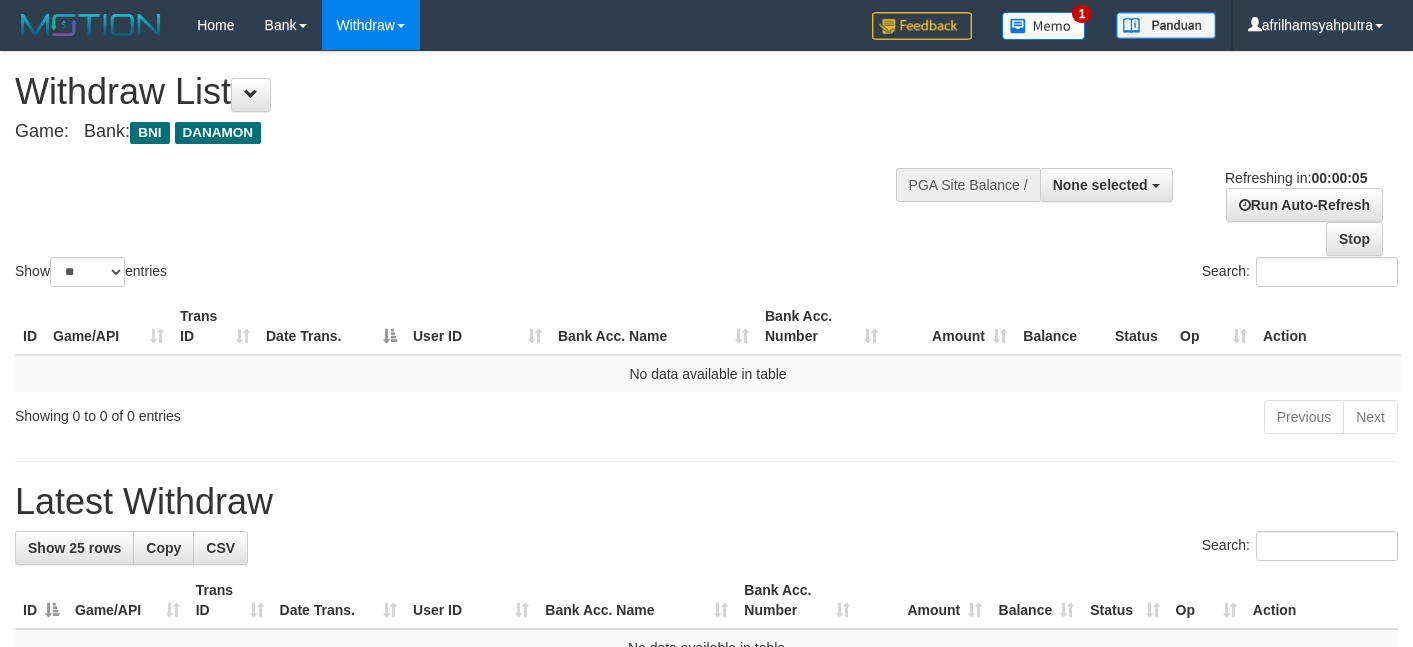 scroll, scrollTop: 0, scrollLeft: 0, axis: both 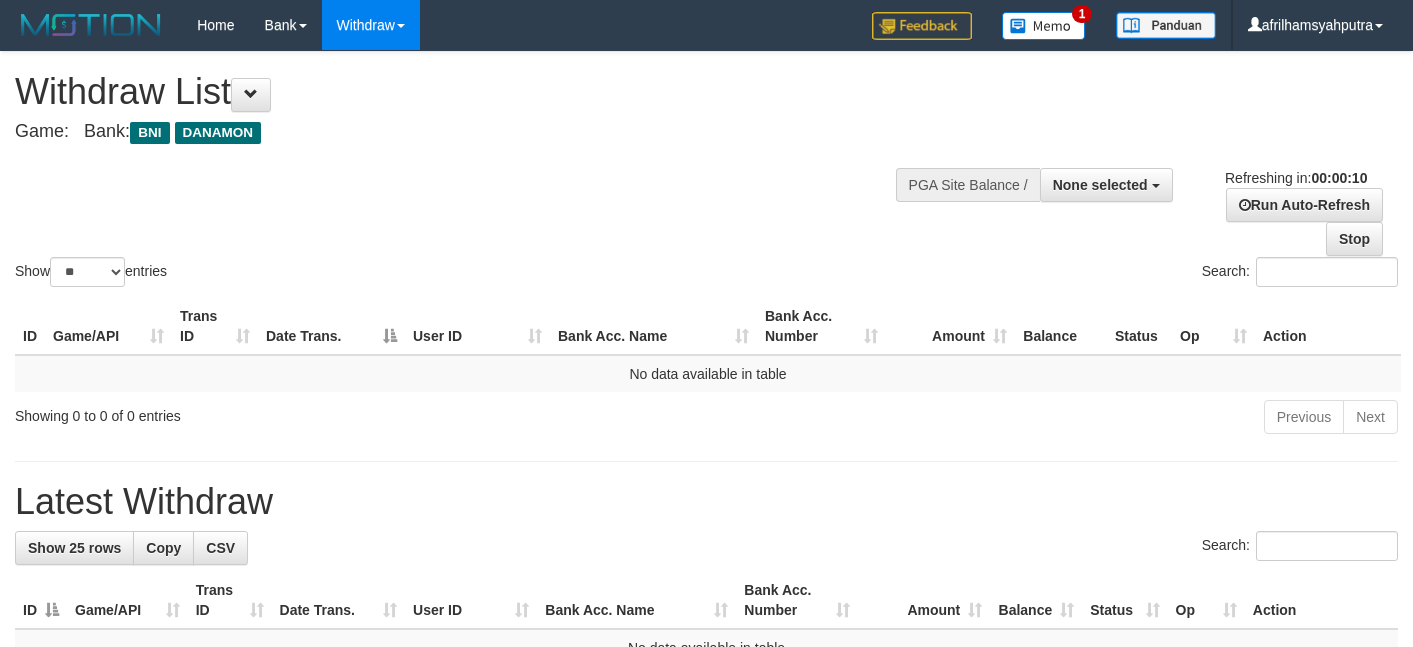 select 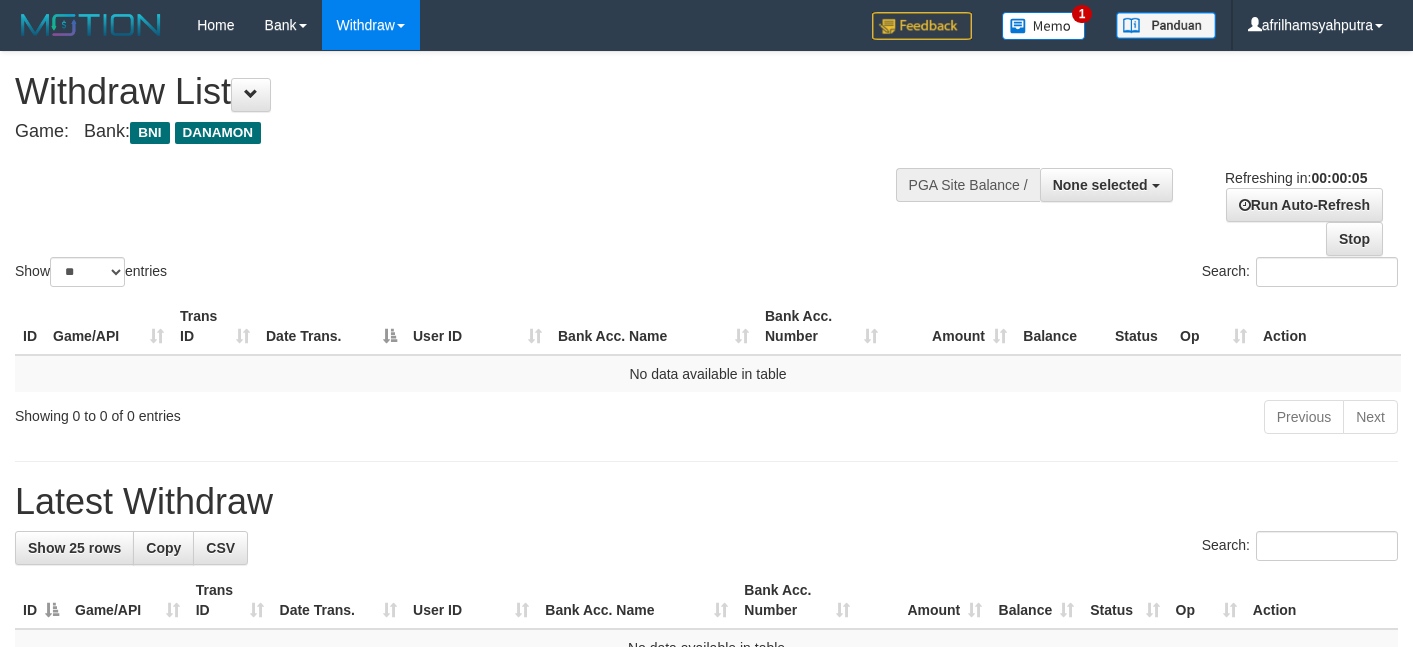 scroll, scrollTop: 0, scrollLeft: 0, axis: both 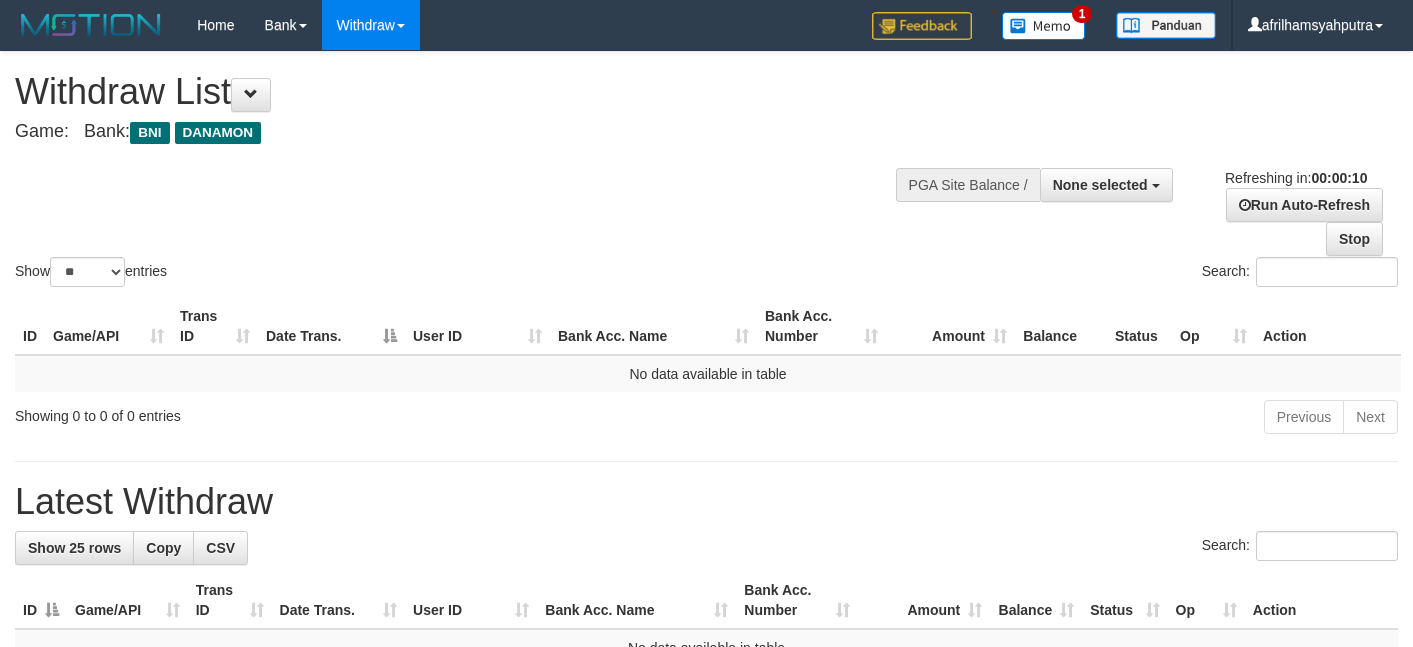 select 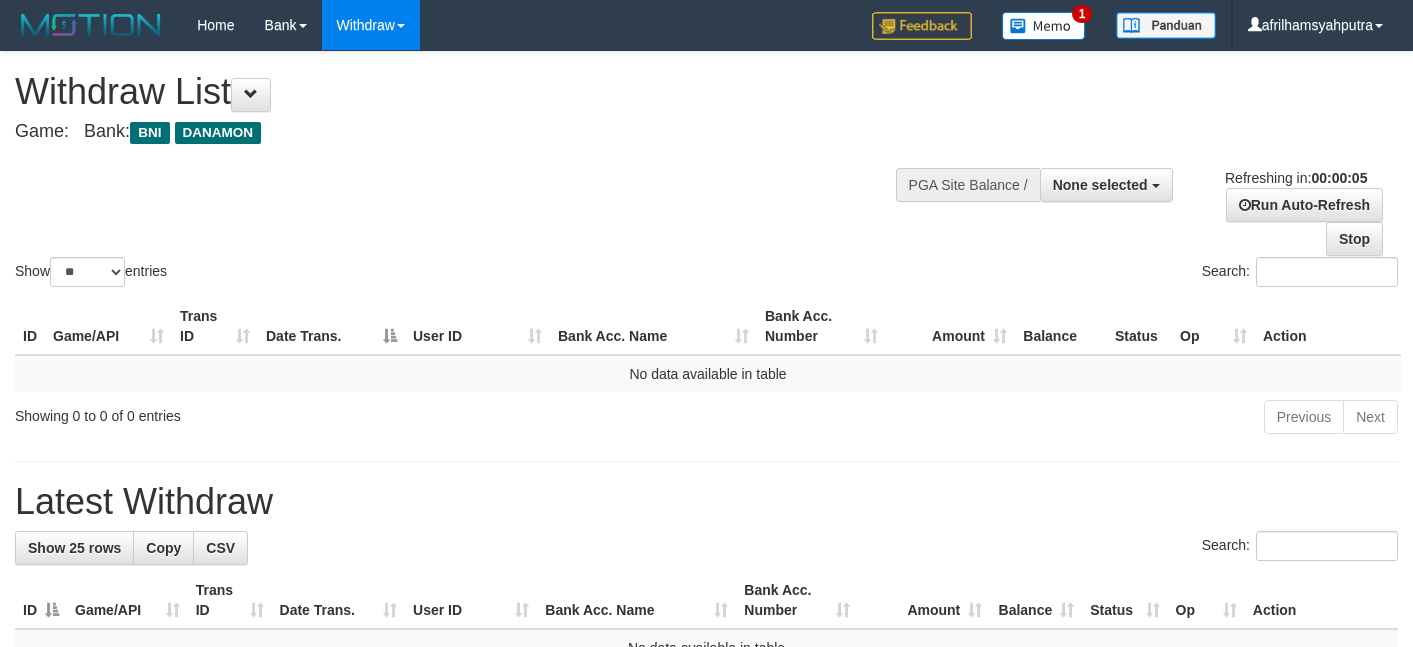 scroll, scrollTop: 0, scrollLeft: 0, axis: both 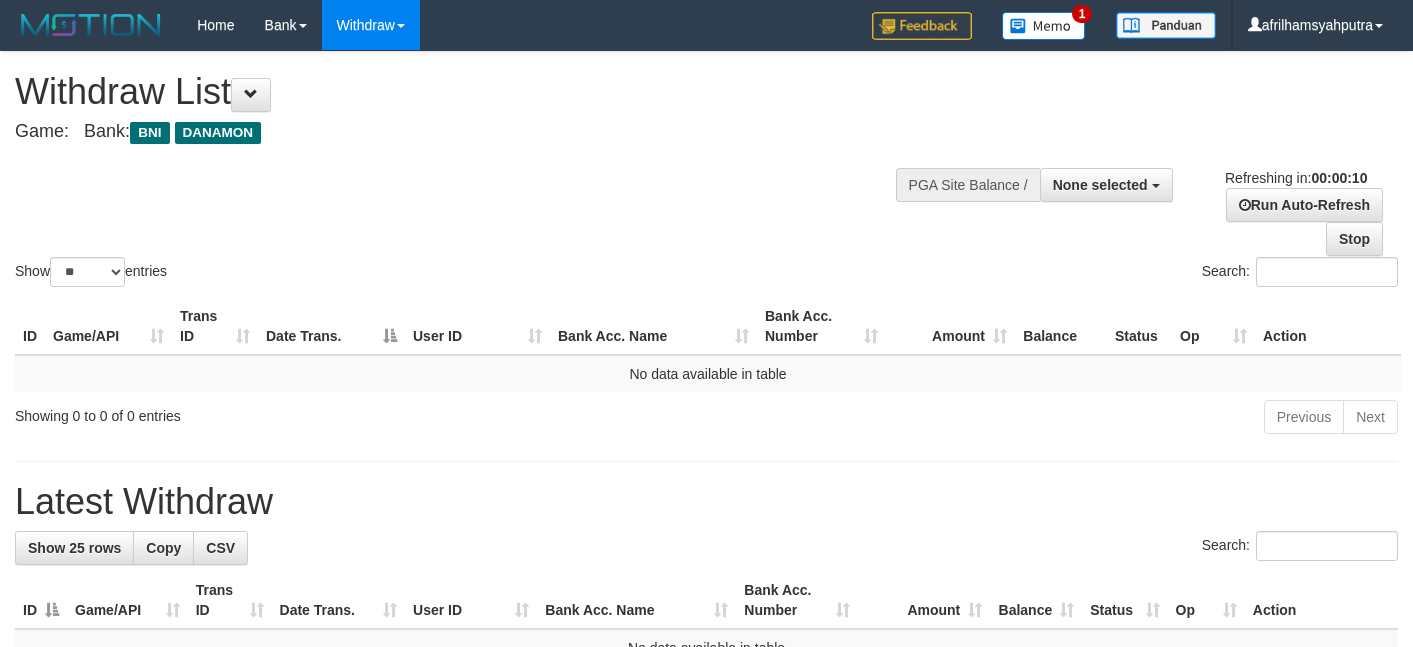 select 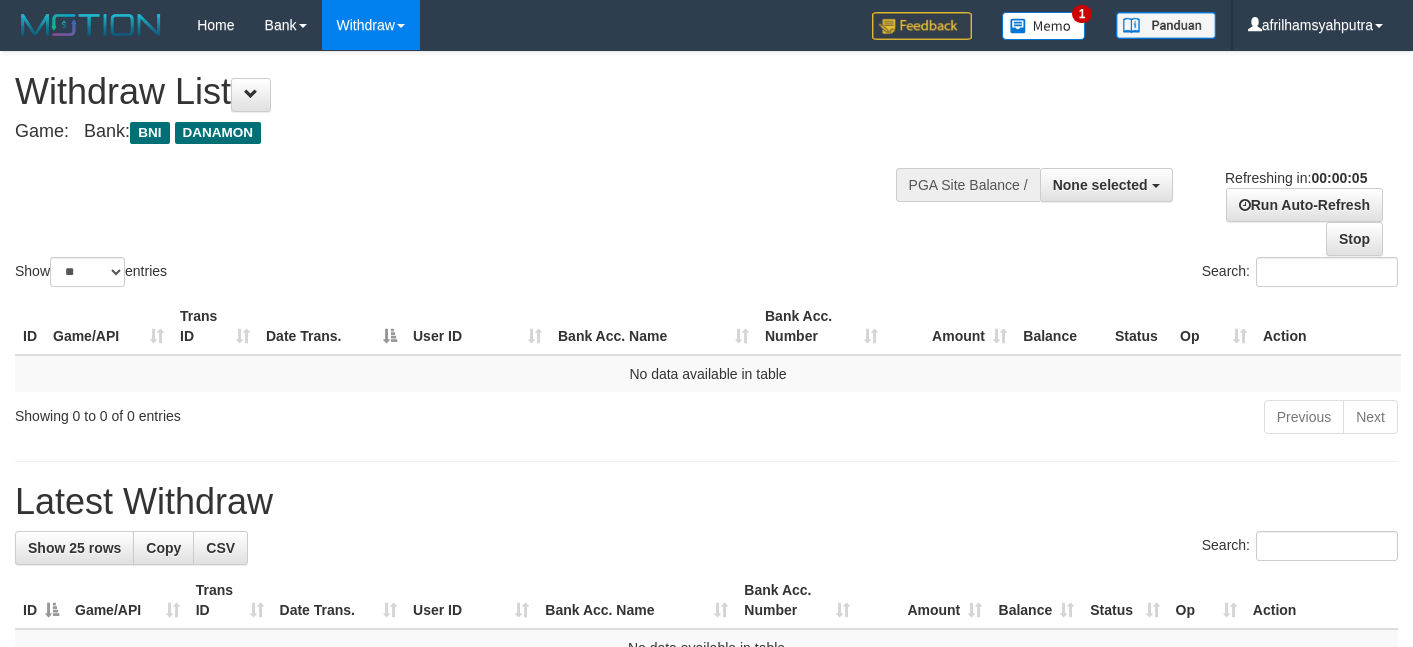 scroll, scrollTop: 0, scrollLeft: 0, axis: both 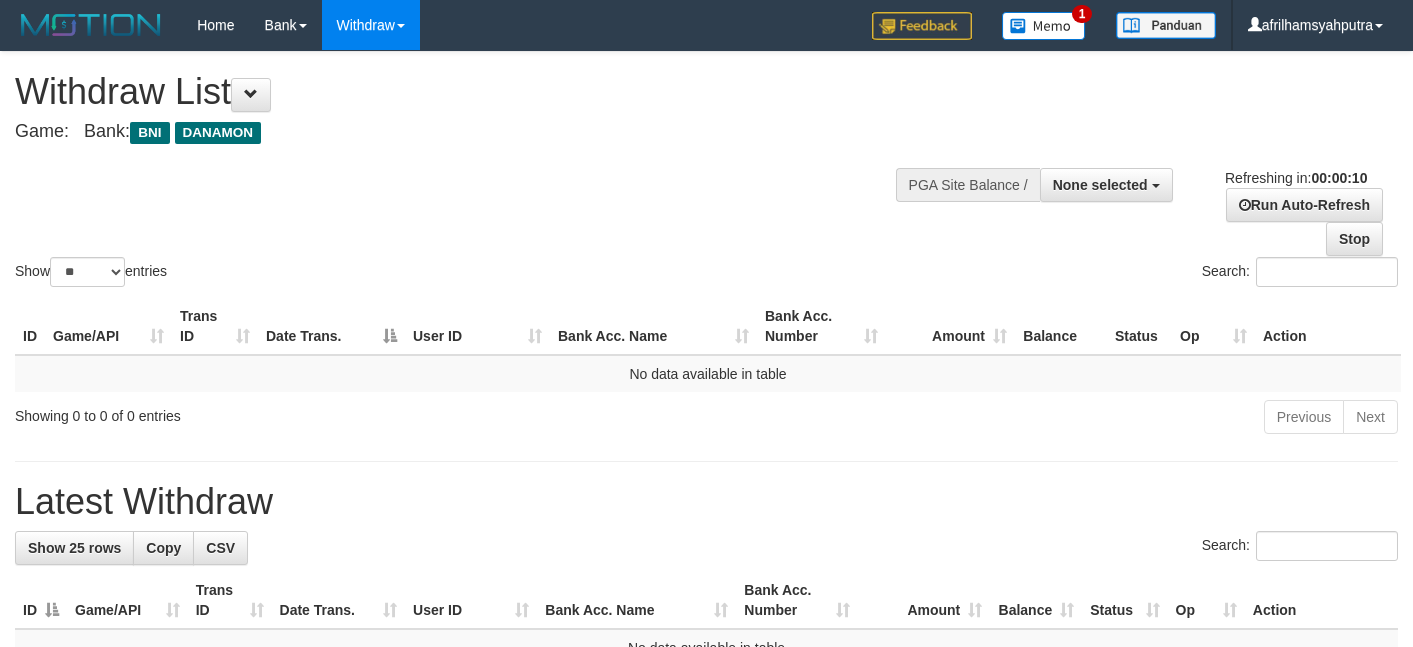 select 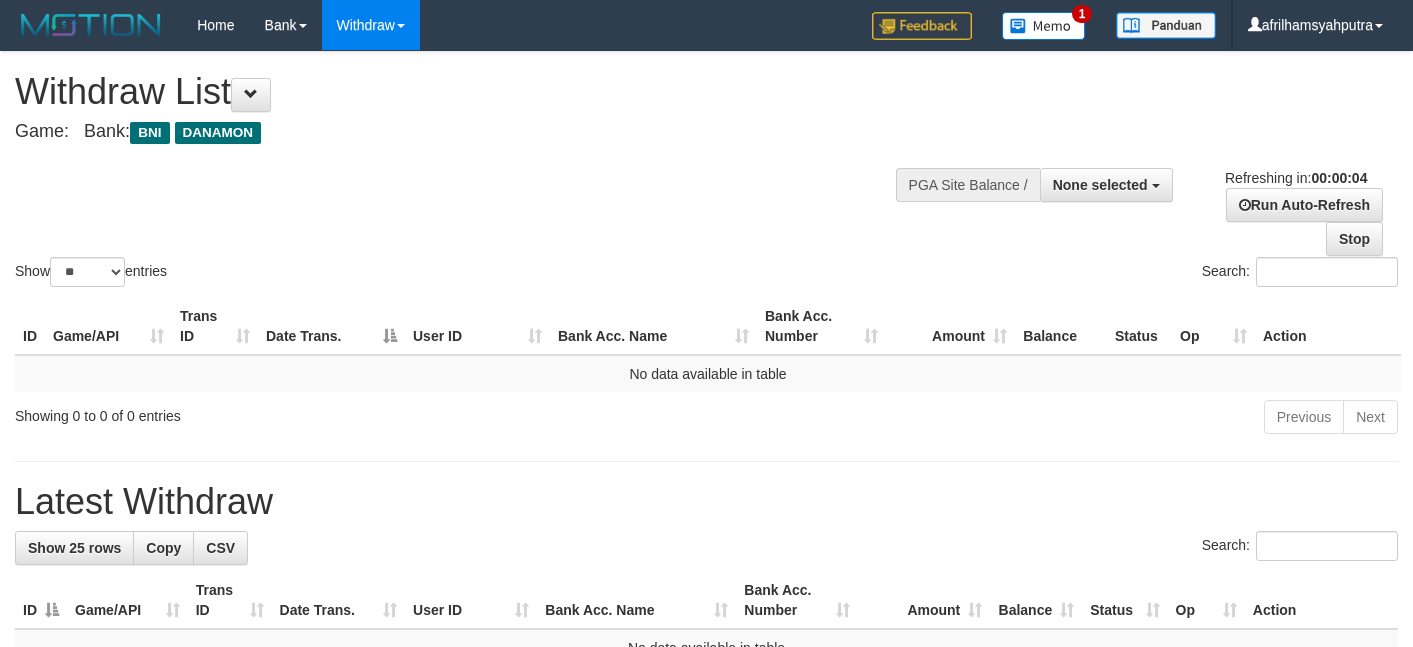 scroll, scrollTop: 0, scrollLeft: 0, axis: both 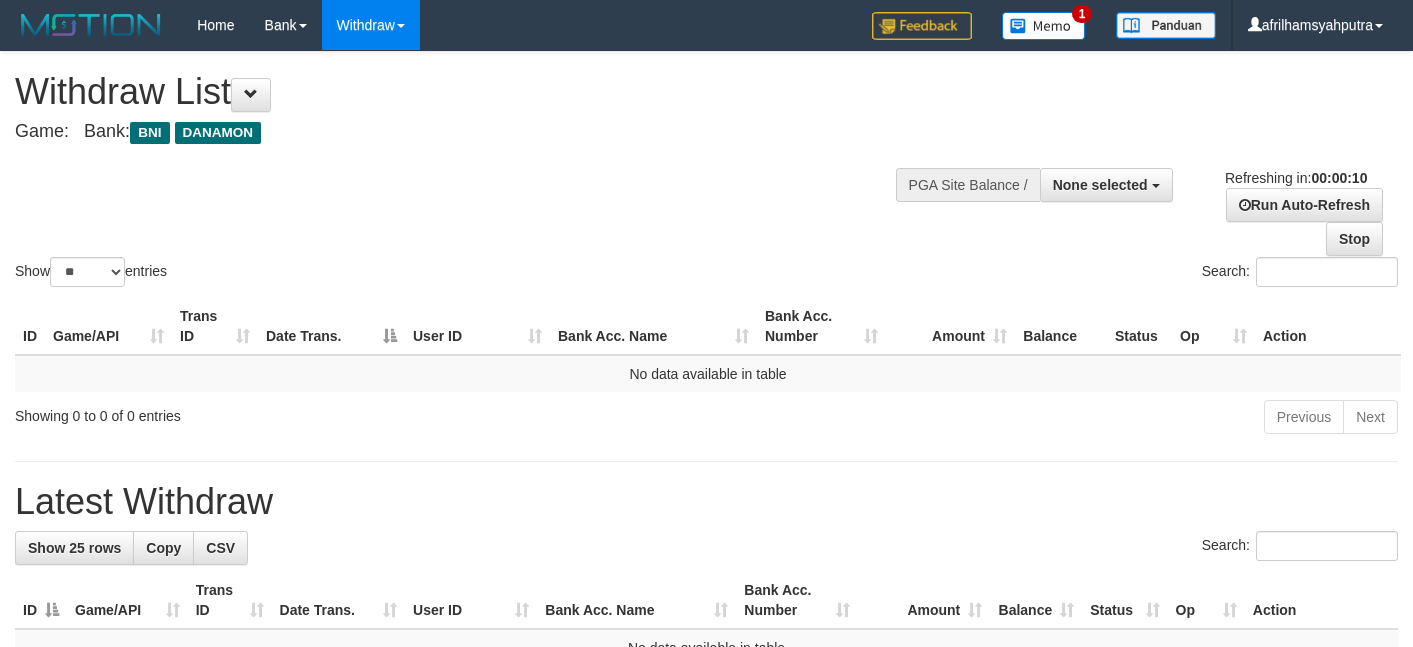 select 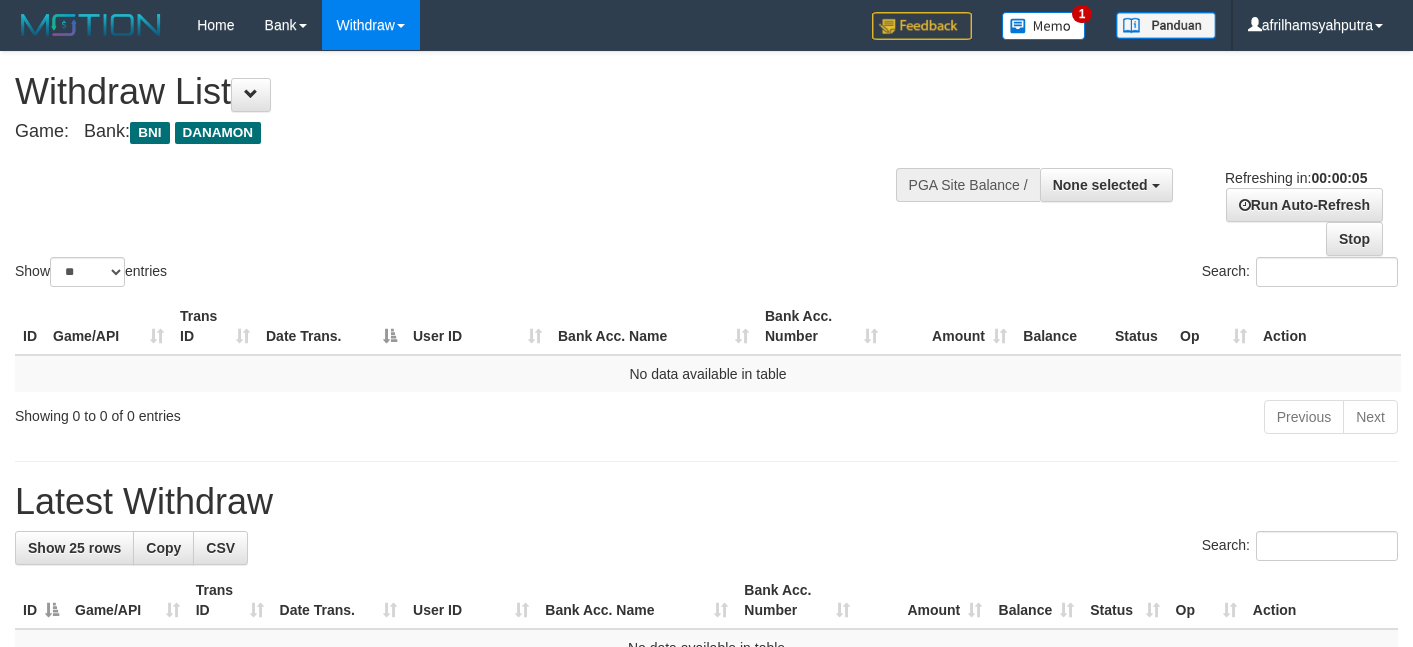 scroll, scrollTop: 0, scrollLeft: 0, axis: both 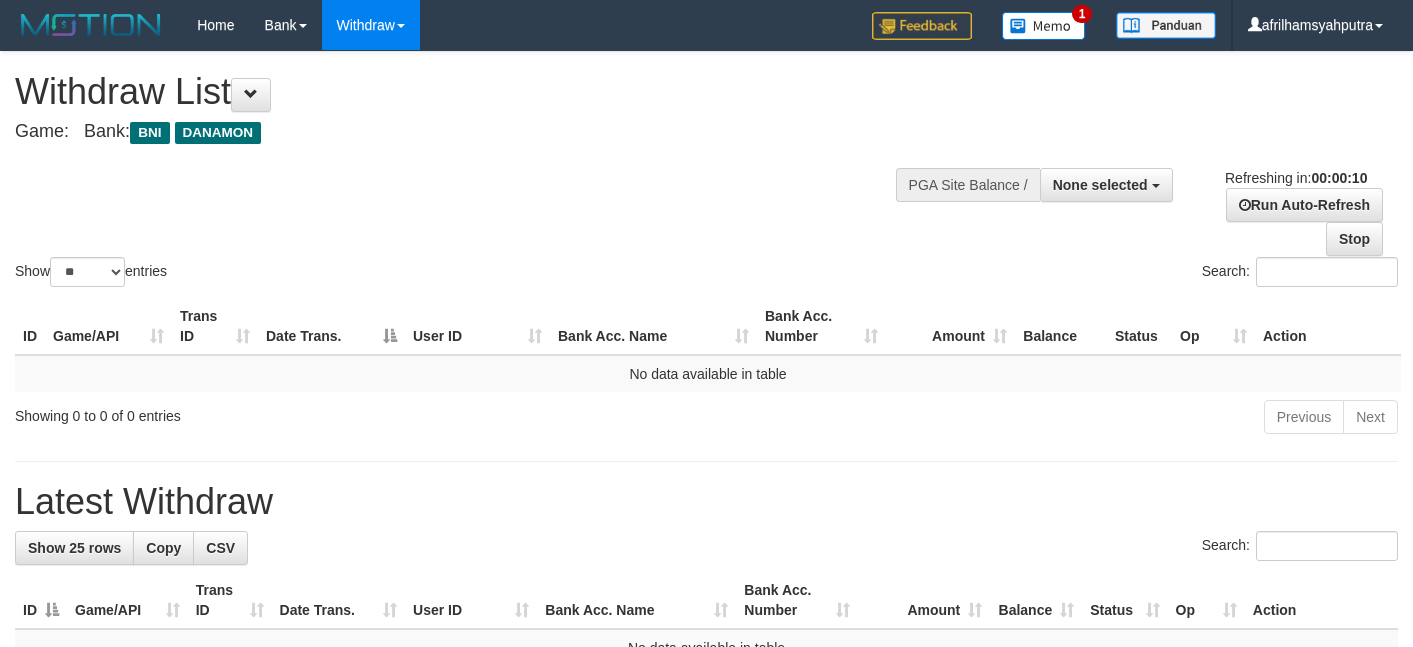 select 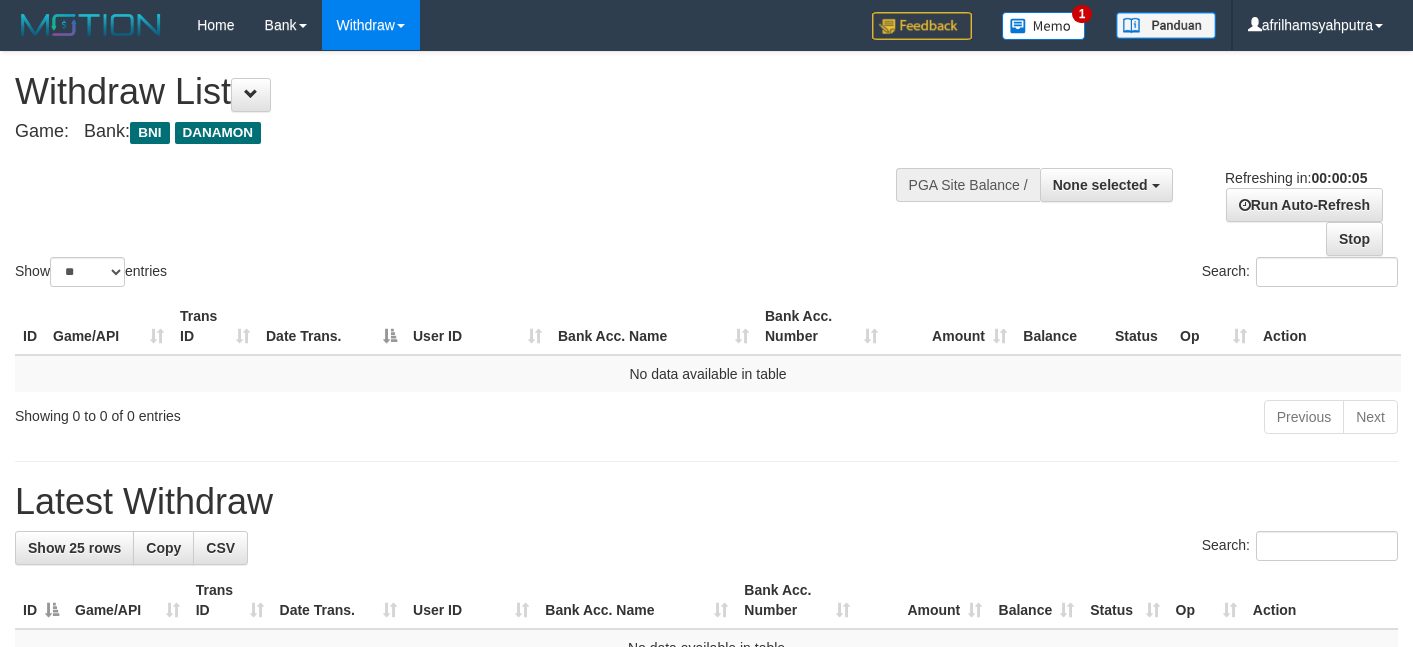 scroll, scrollTop: 0, scrollLeft: 0, axis: both 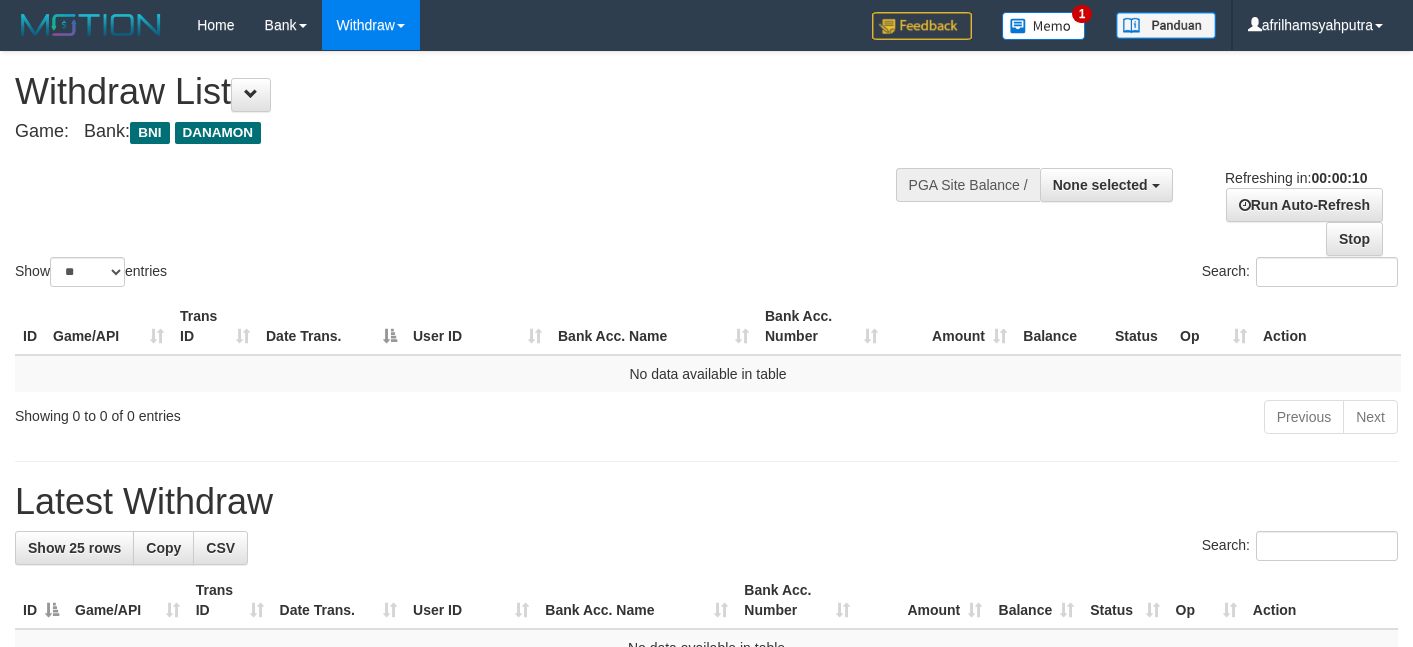 select 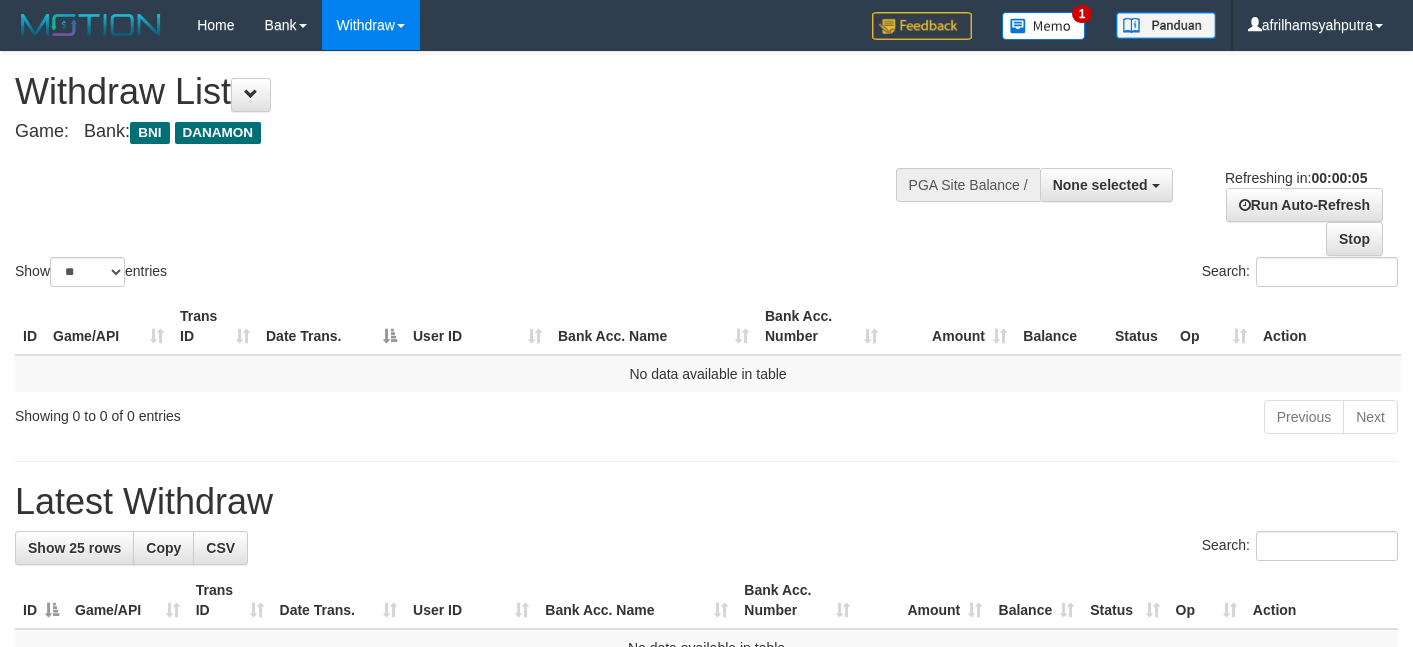 scroll, scrollTop: 0, scrollLeft: 0, axis: both 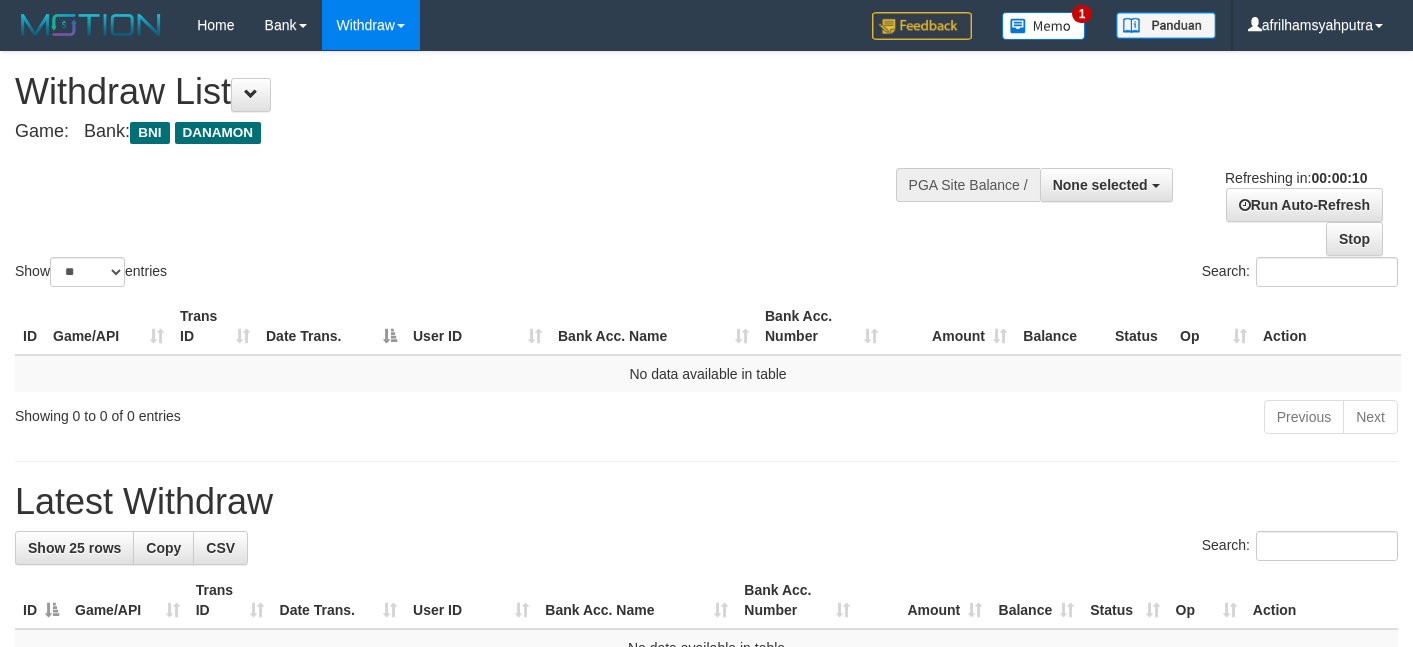 select 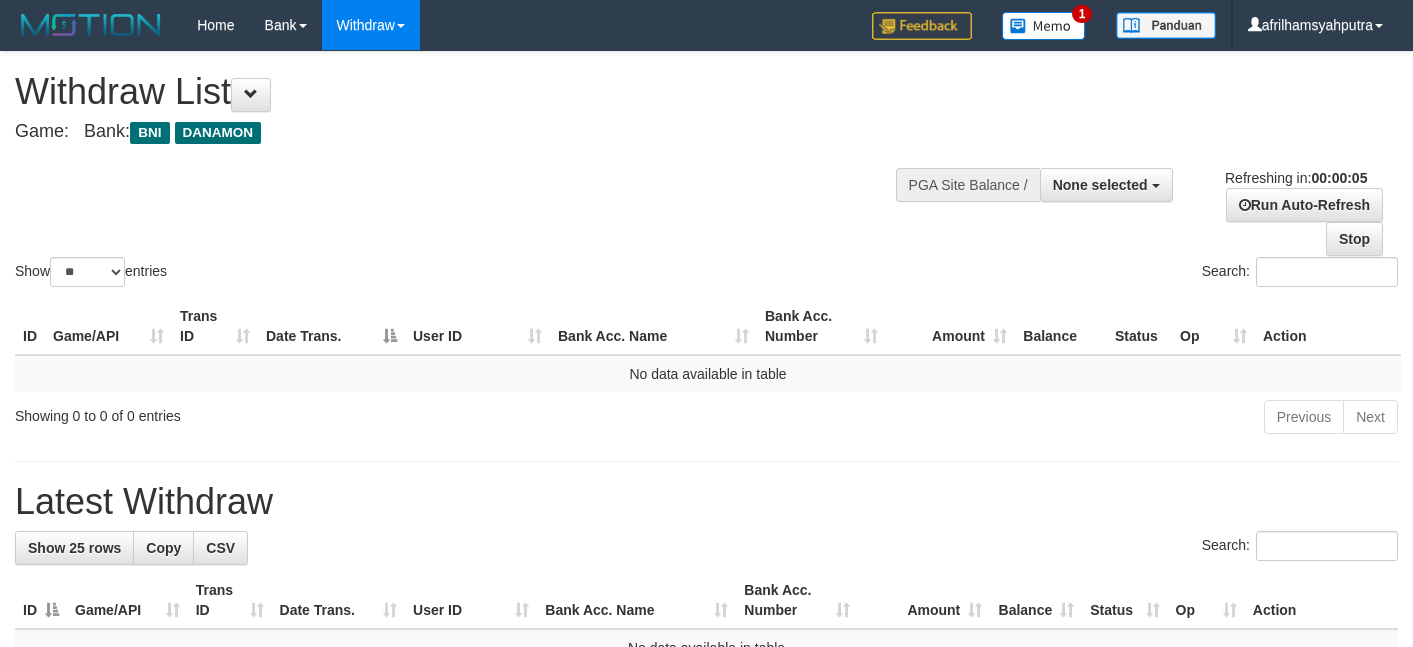 scroll, scrollTop: 0, scrollLeft: 0, axis: both 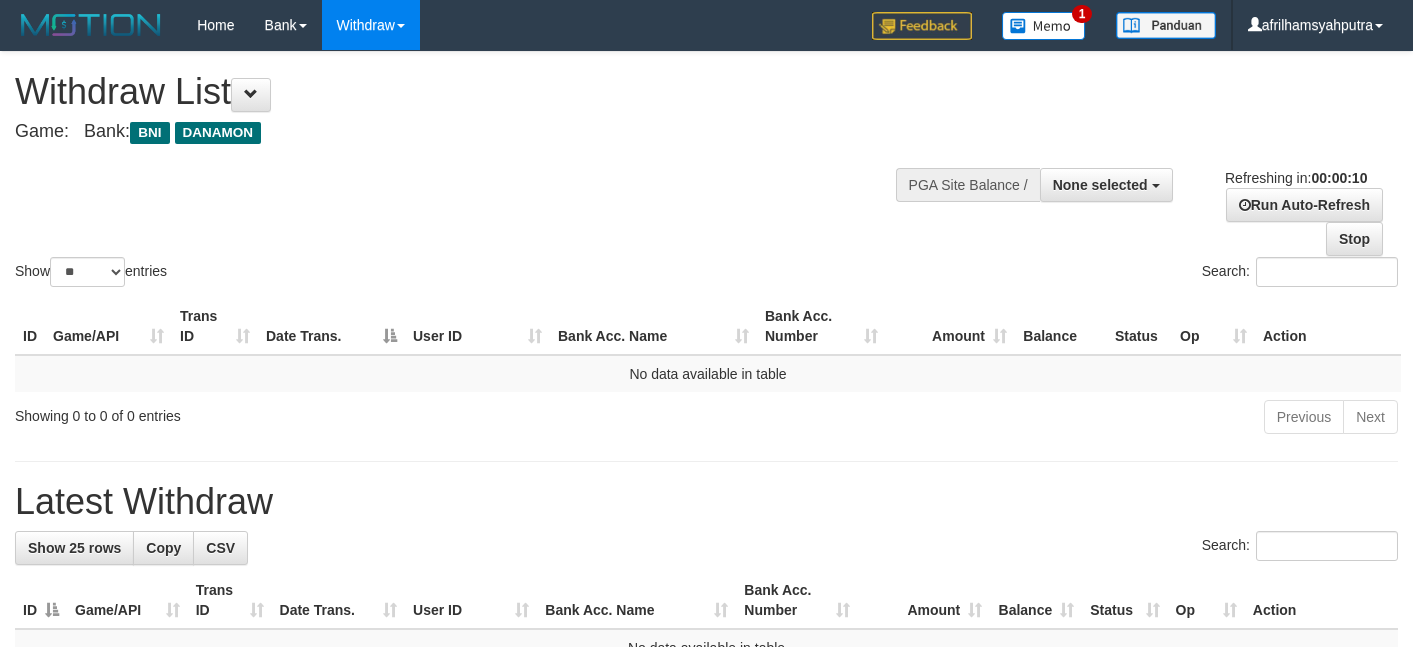 select 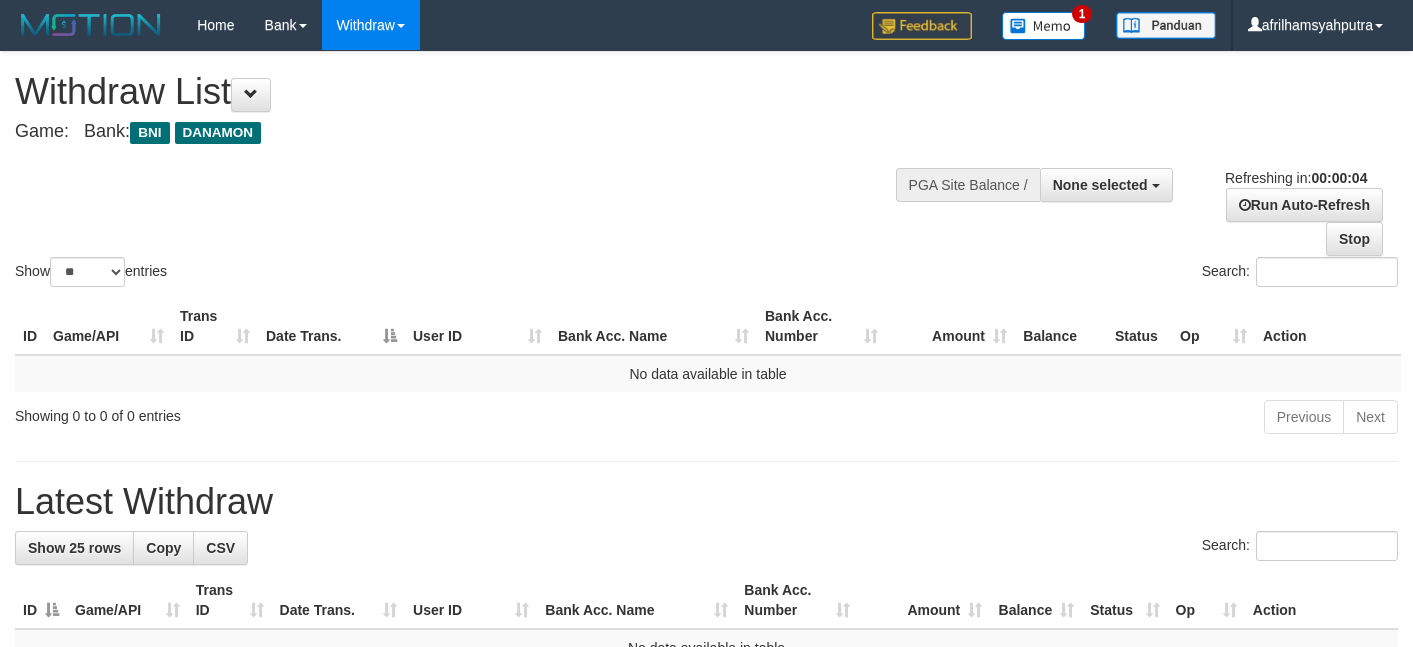 scroll, scrollTop: 0, scrollLeft: 0, axis: both 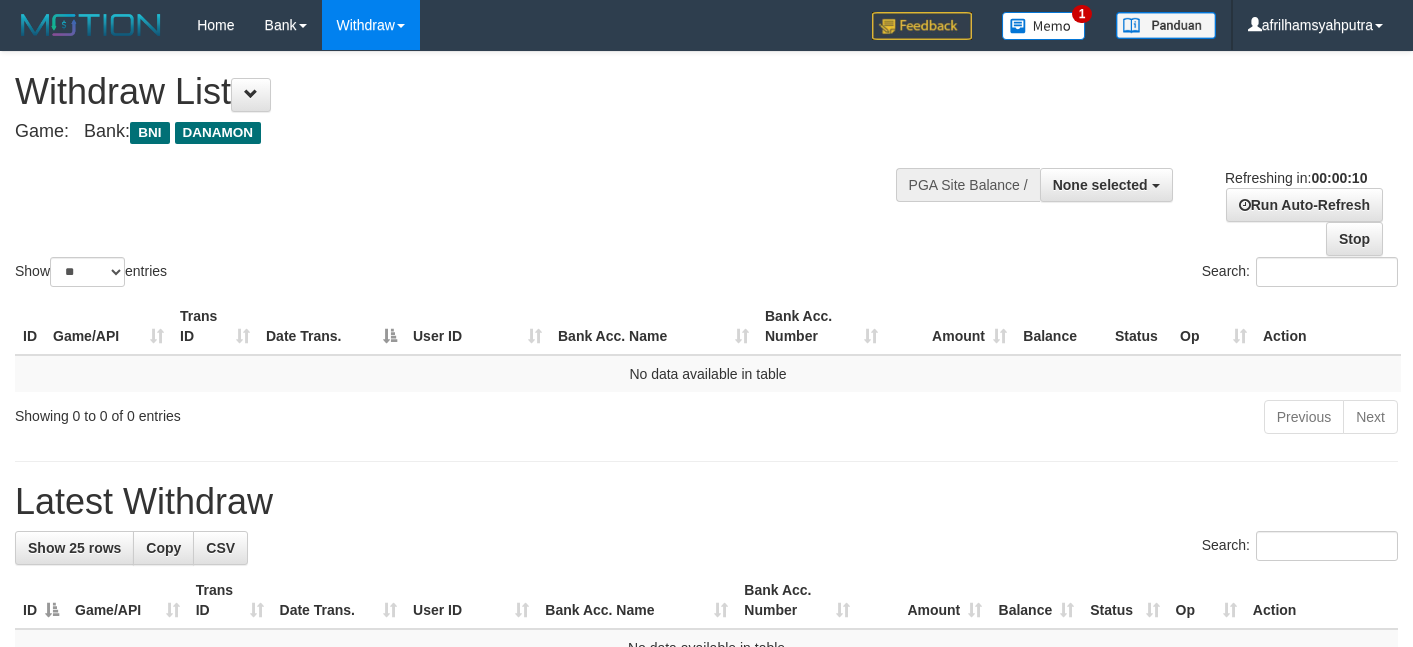 select 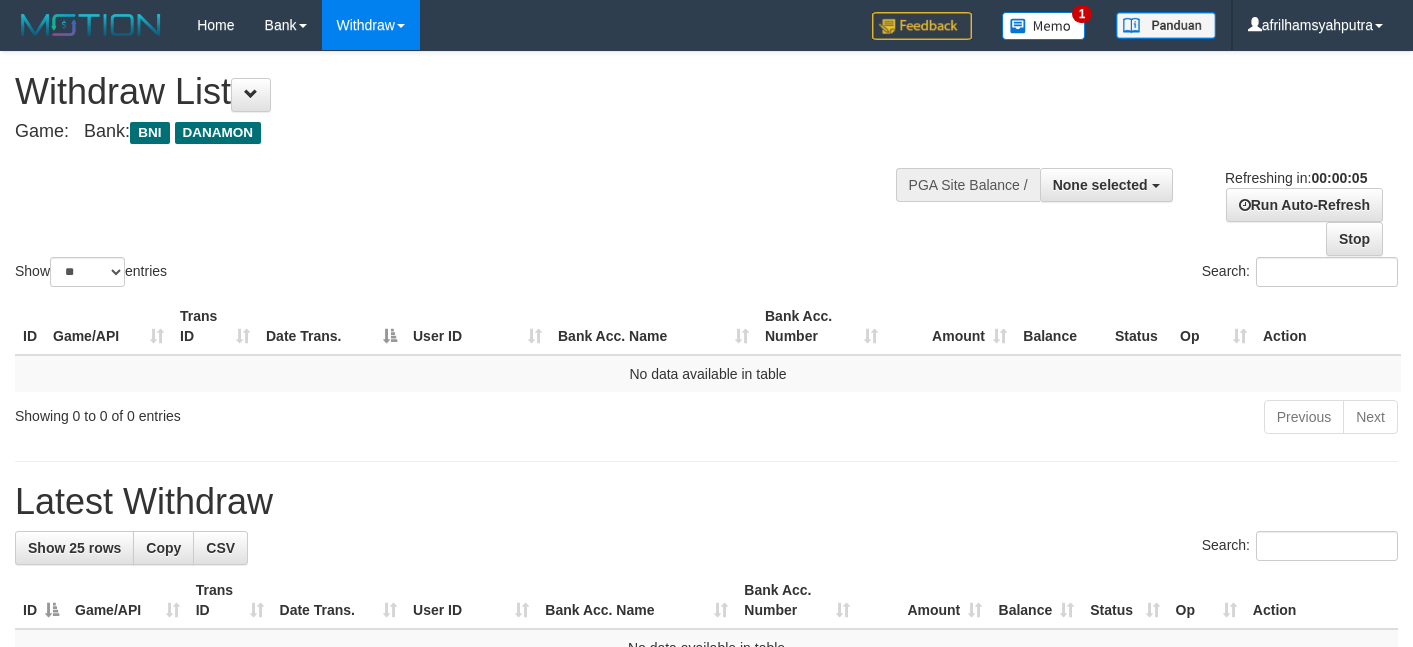 scroll, scrollTop: 0, scrollLeft: 0, axis: both 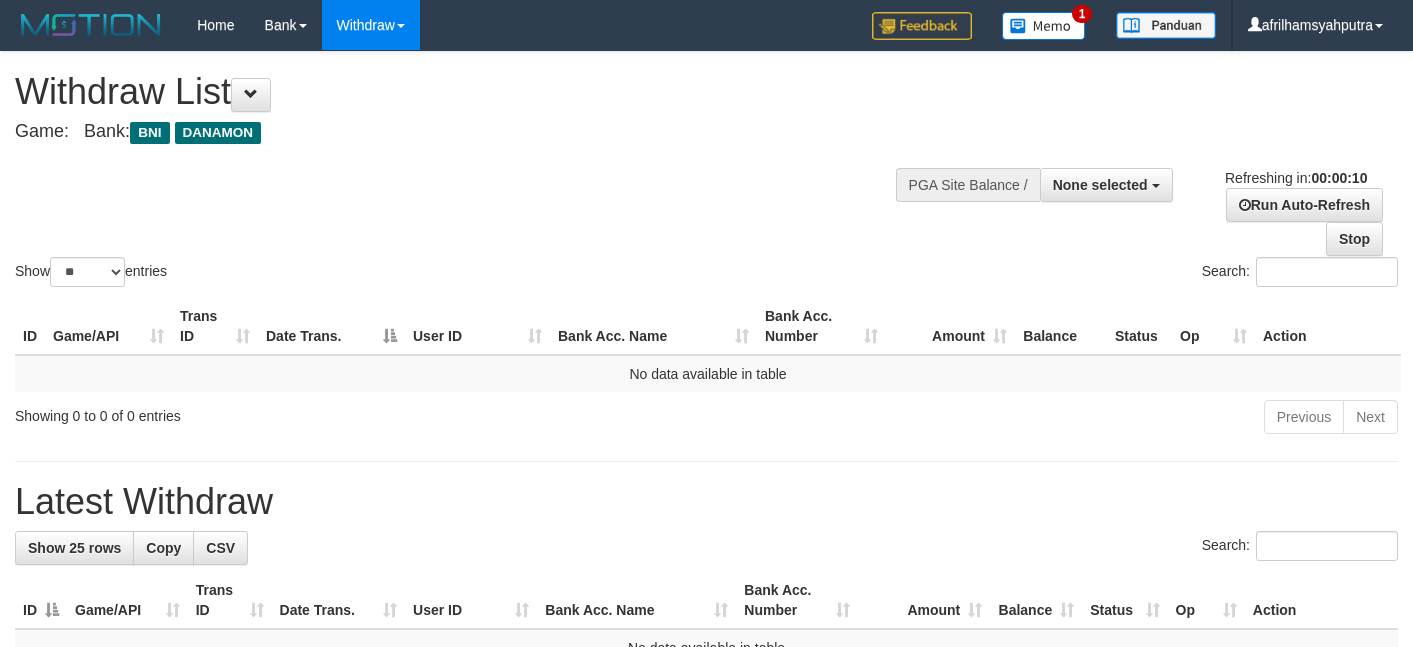 select 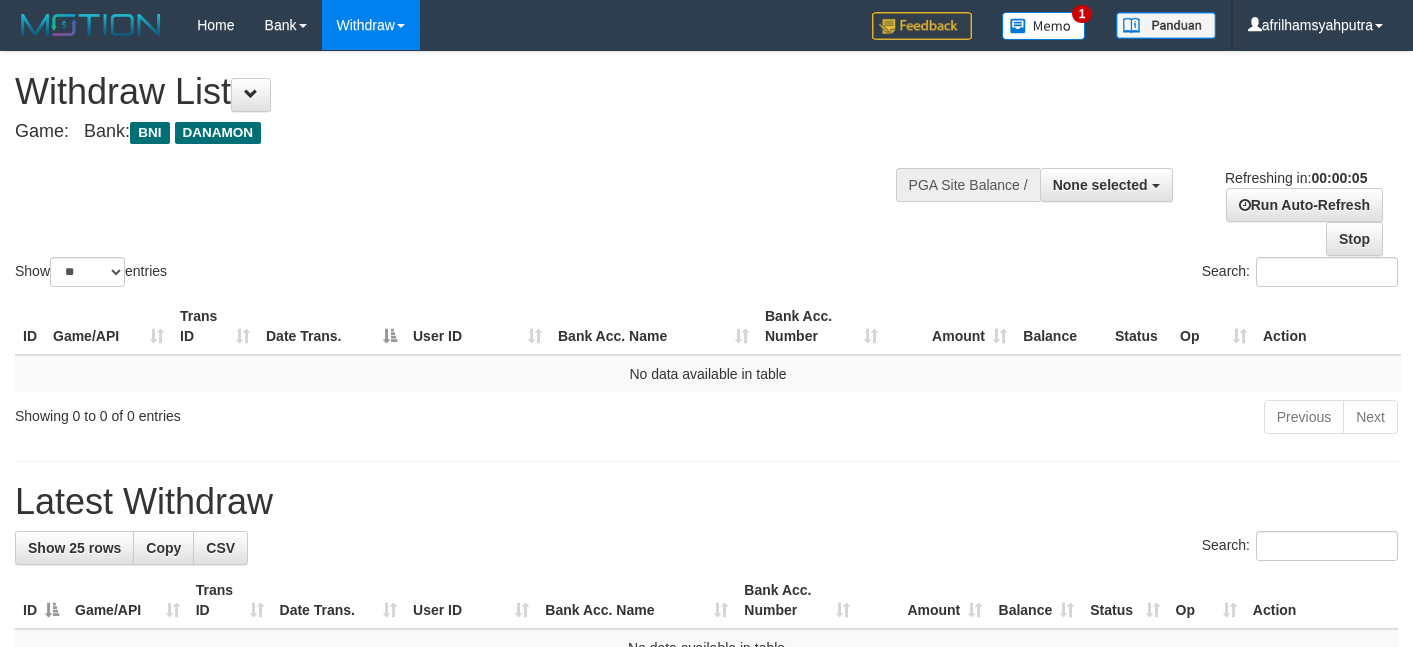 scroll, scrollTop: 0, scrollLeft: 0, axis: both 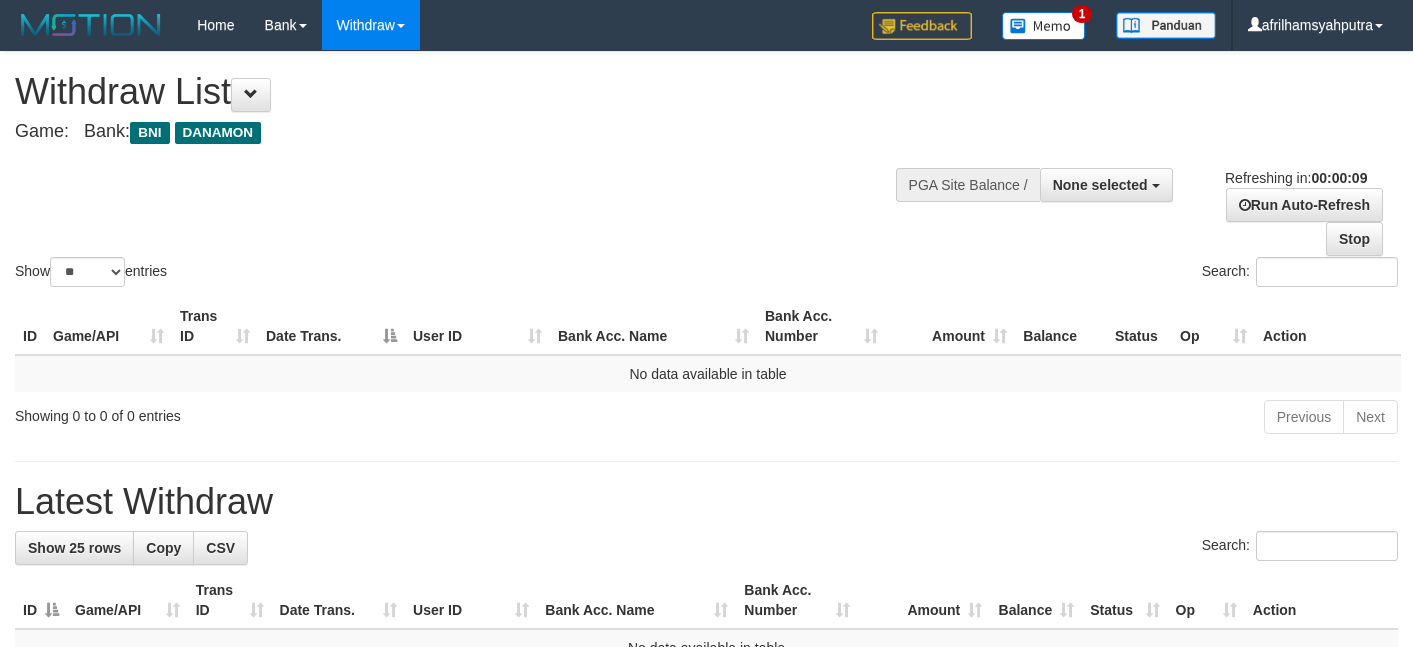 select 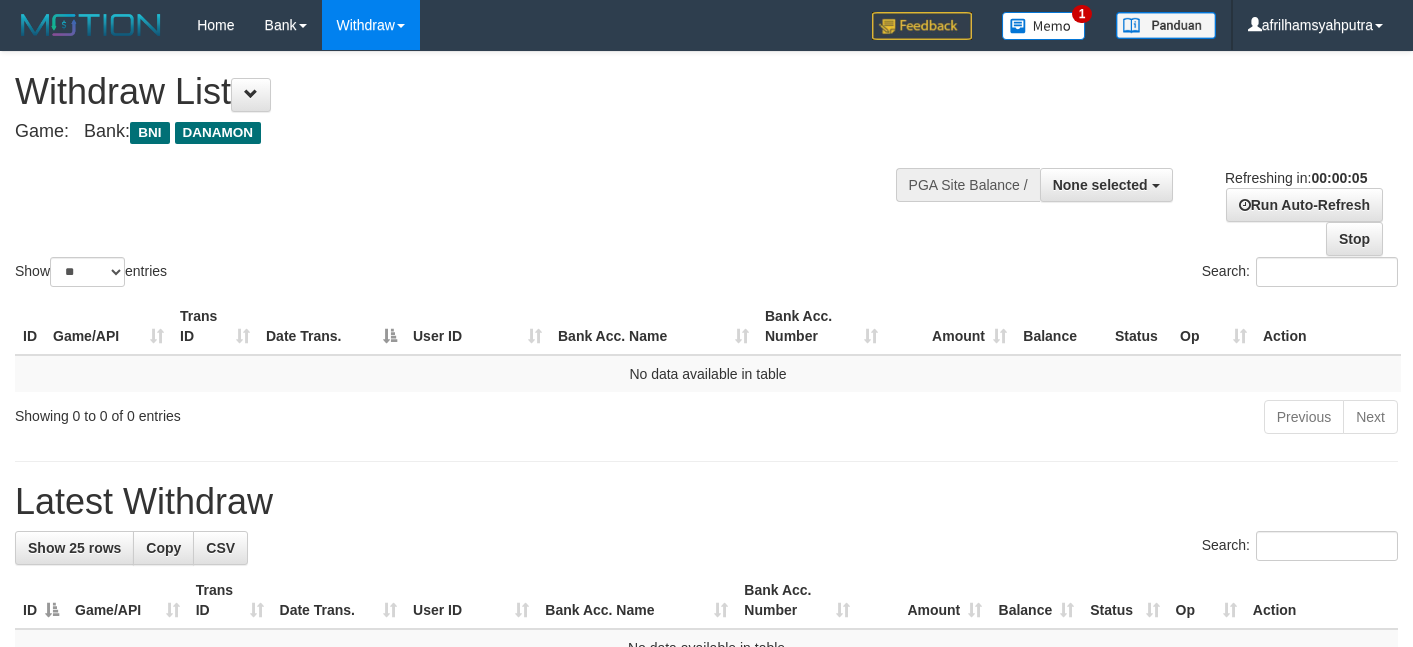 scroll, scrollTop: 0, scrollLeft: 0, axis: both 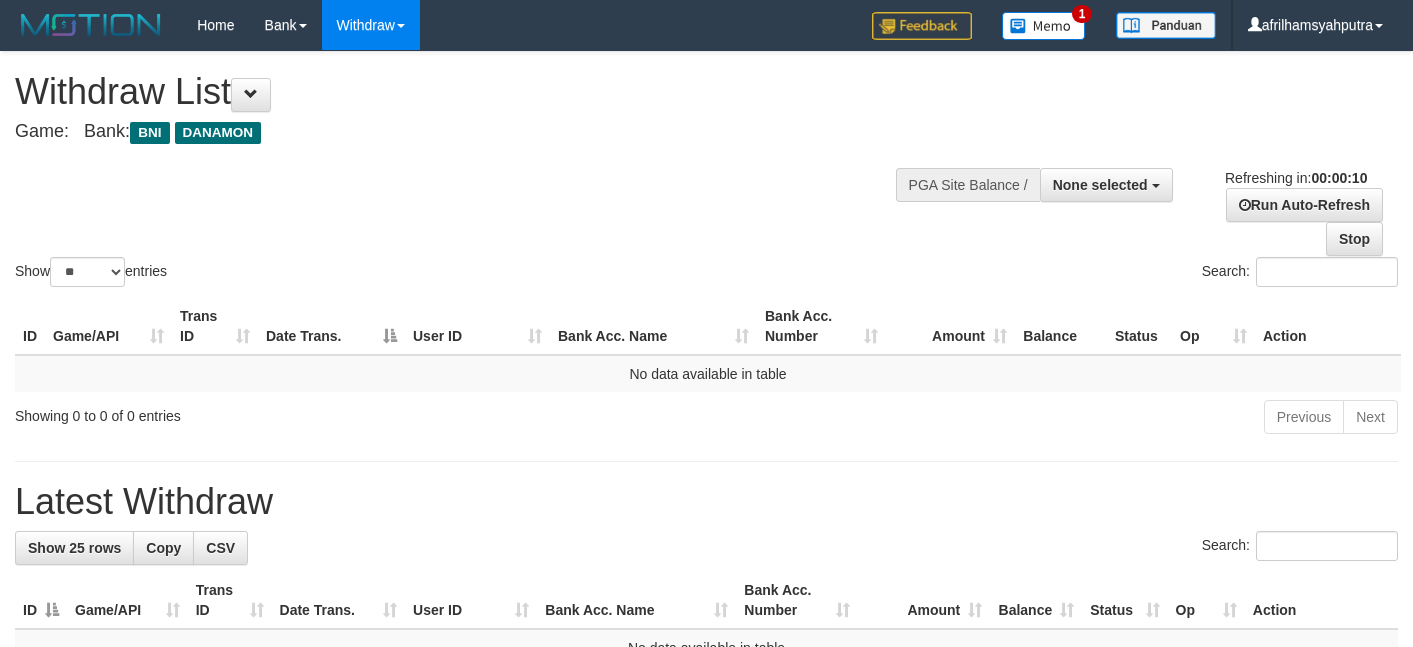 select 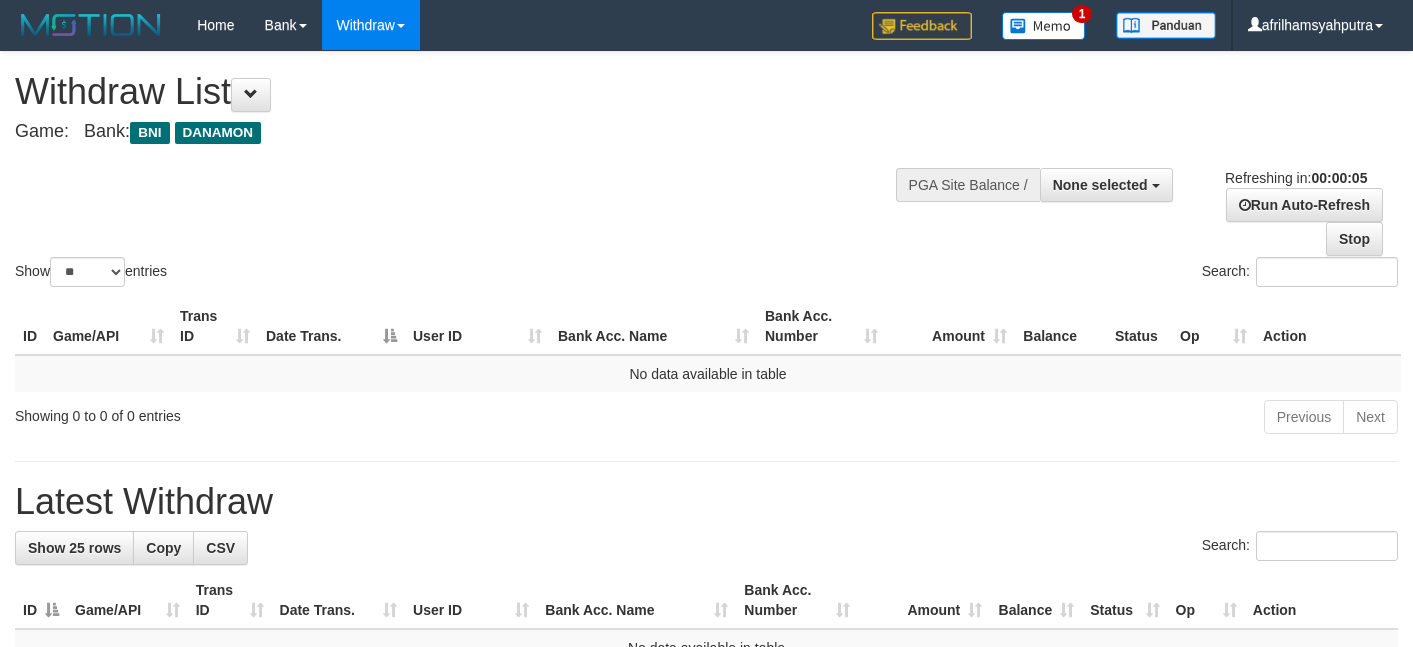 scroll, scrollTop: 0, scrollLeft: 0, axis: both 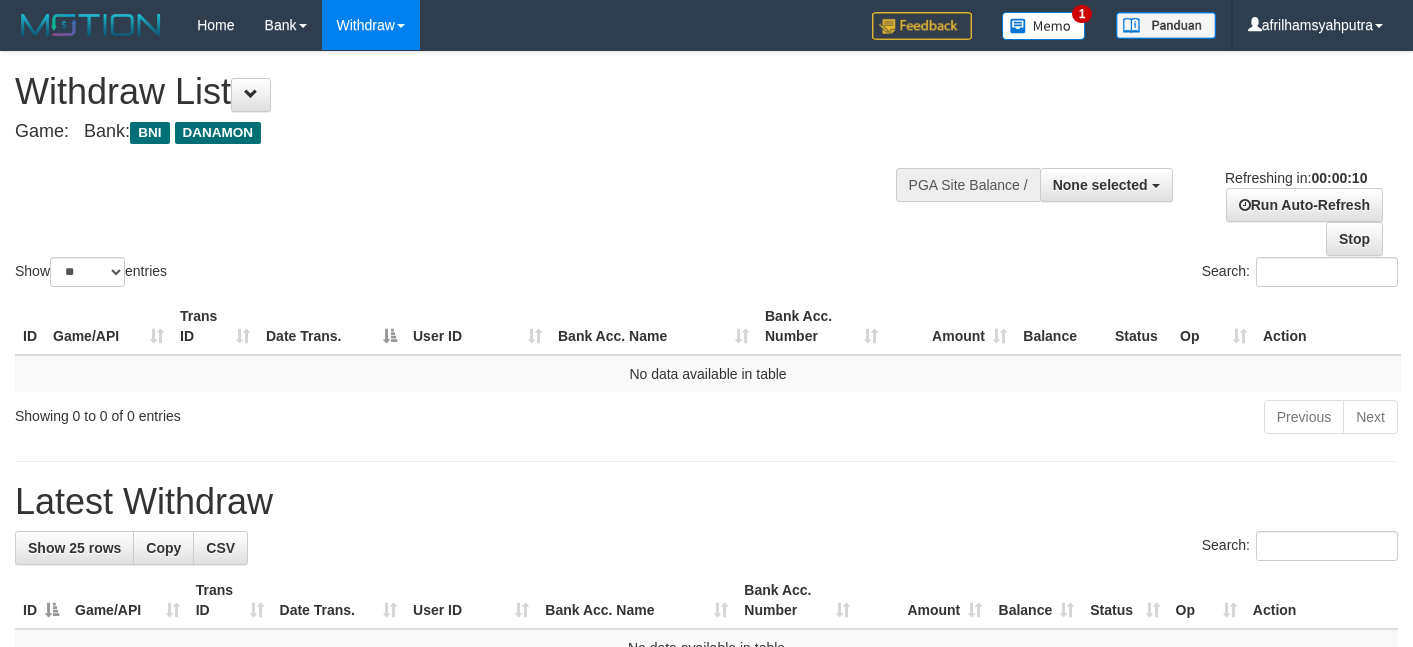 select 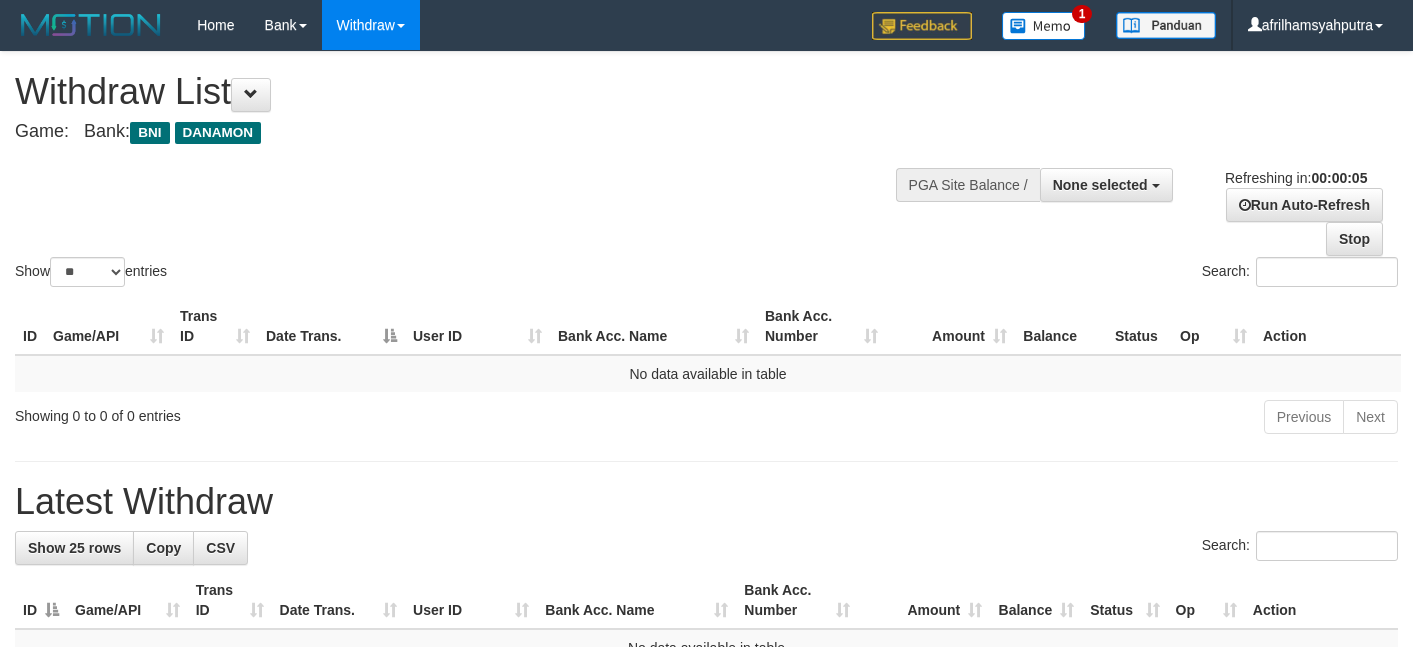 scroll, scrollTop: 0, scrollLeft: 0, axis: both 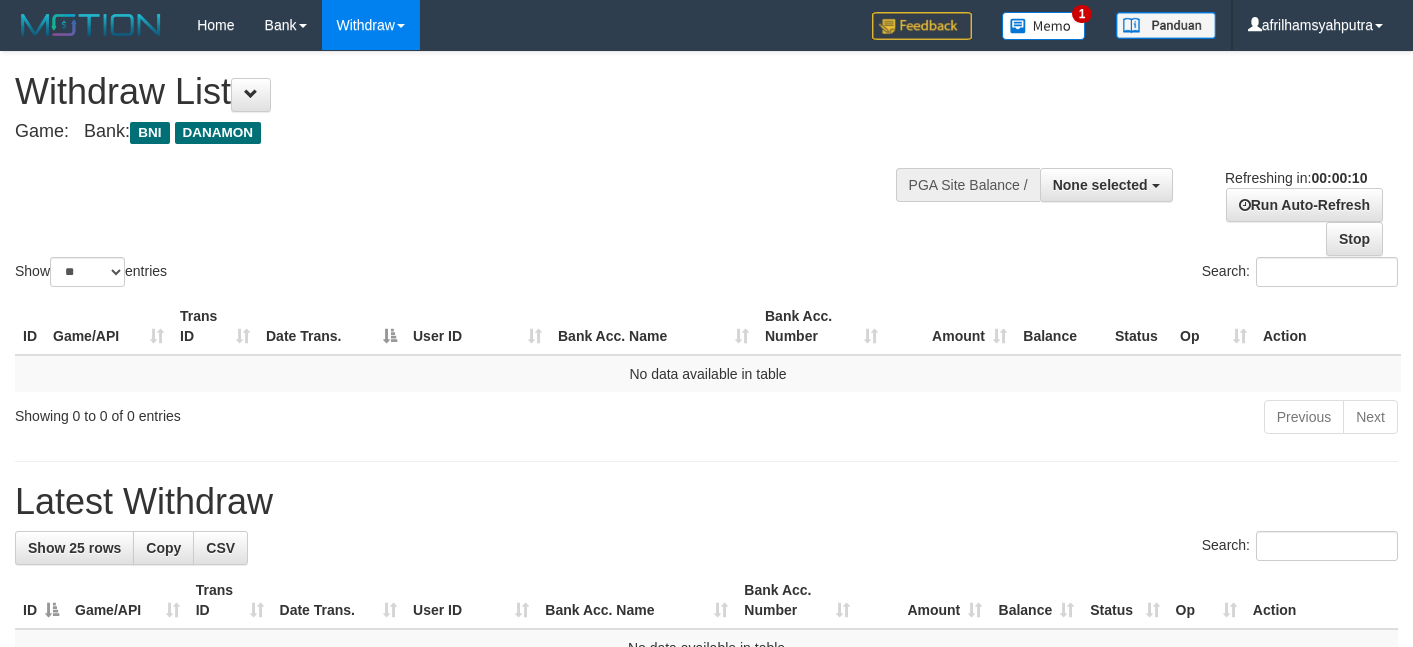select 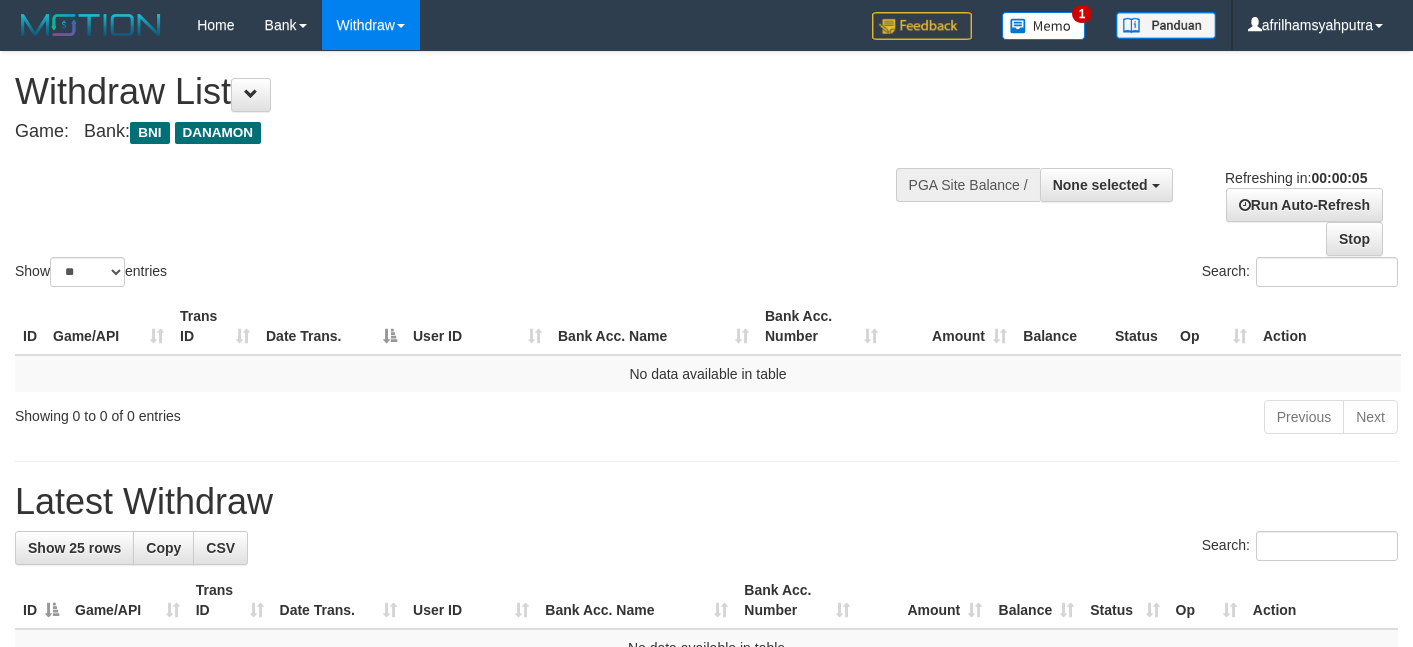scroll, scrollTop: 0, scrollLeft: 0, axis: both 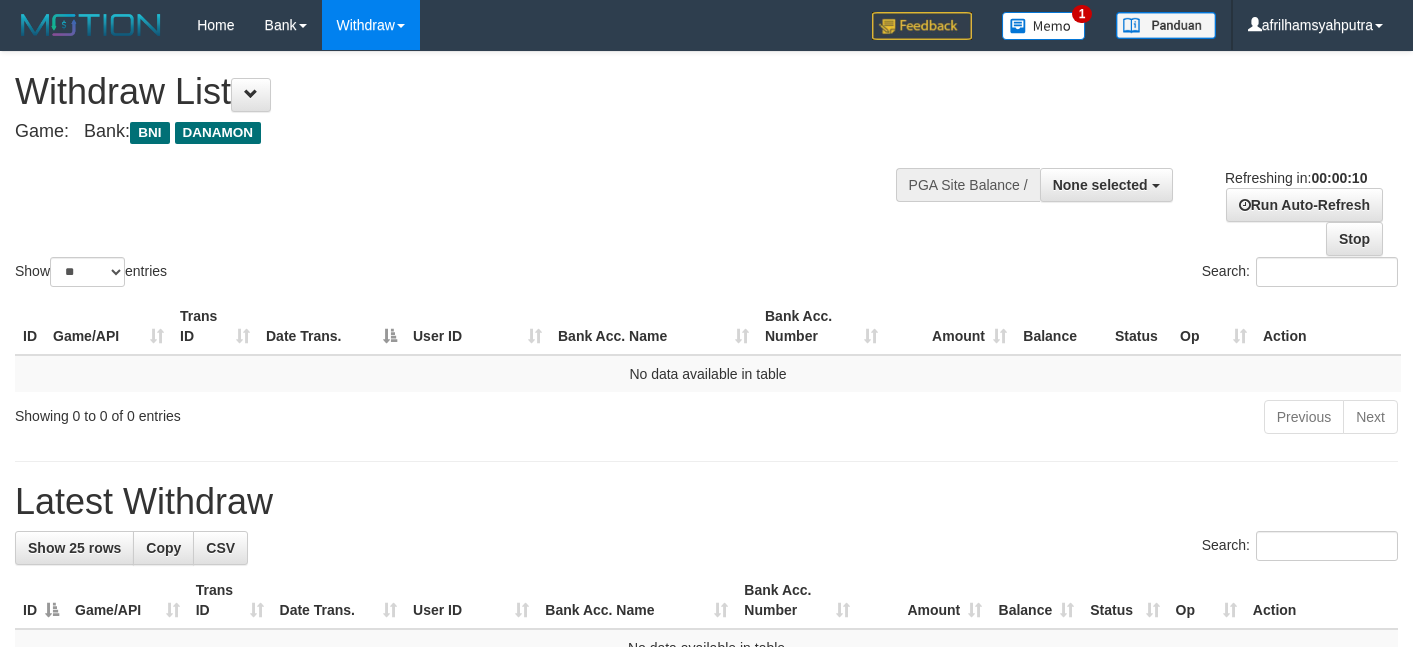 select 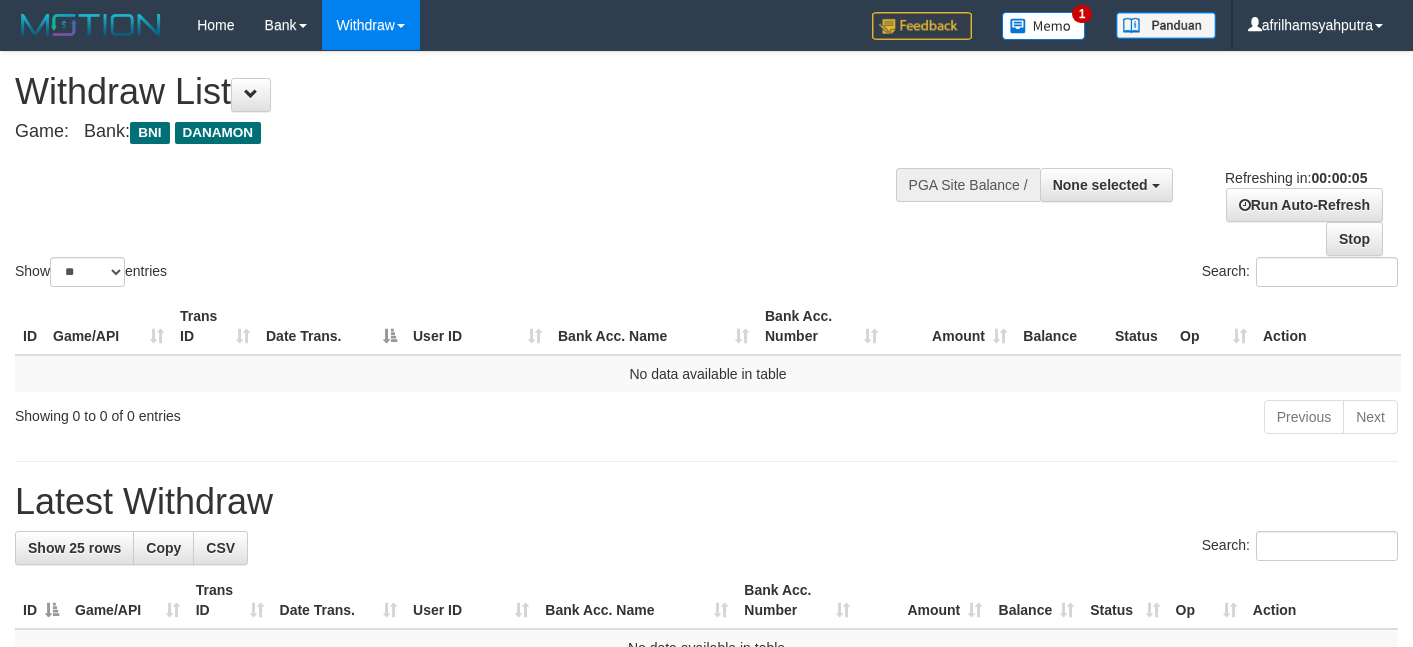 scroll, scrollTop: 0, scrollLeft: 0, axis: both 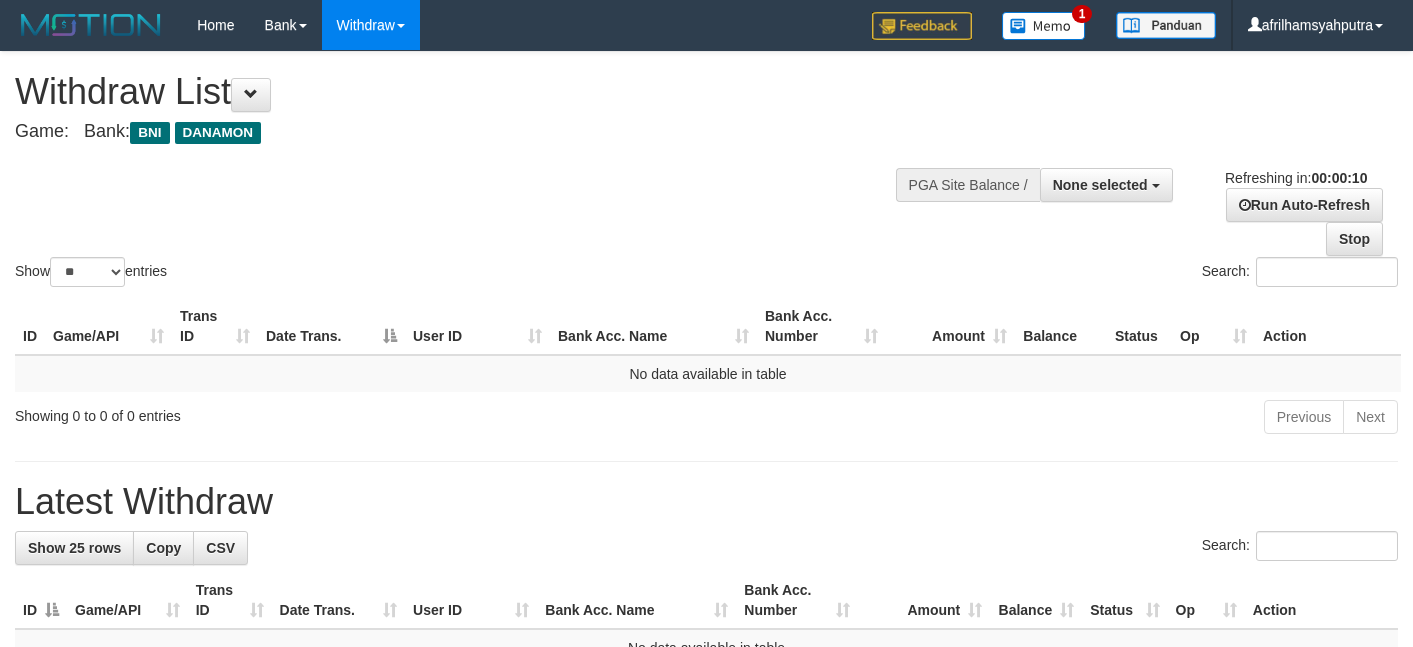 select 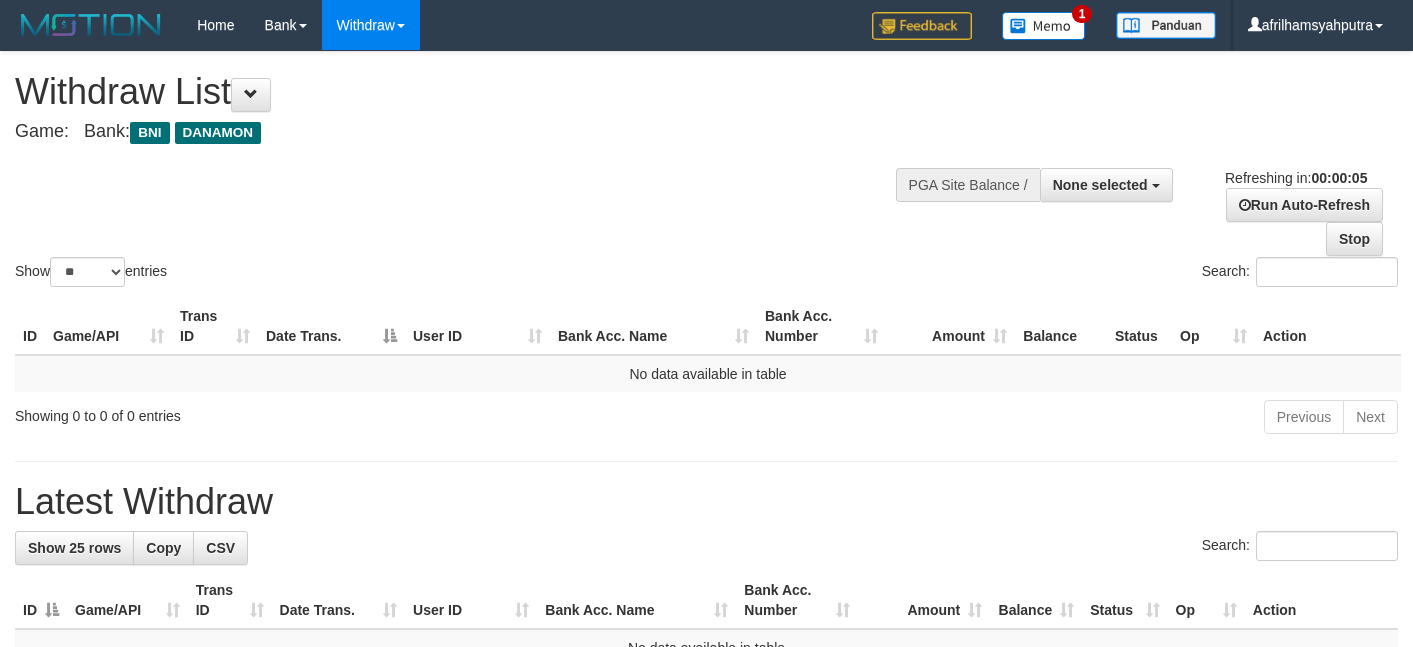 scroll, scrollTop: 0, scrollLeft: 0, axis: both 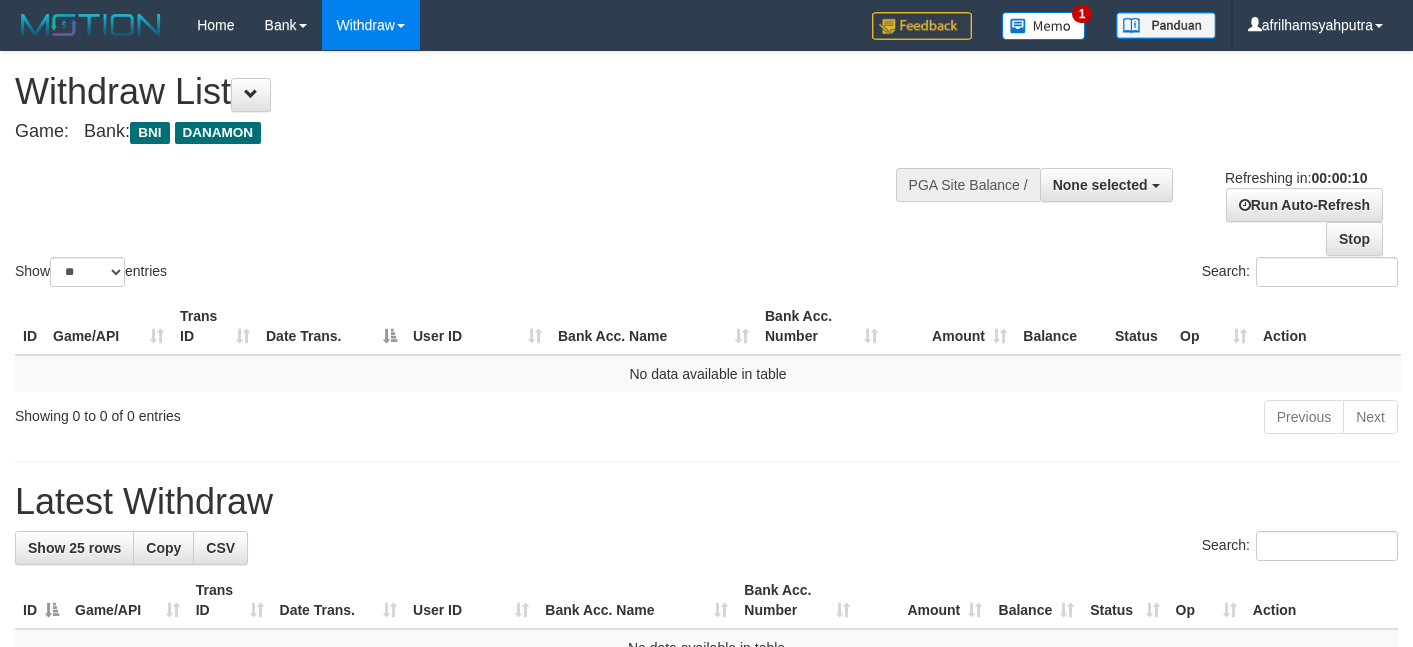 select 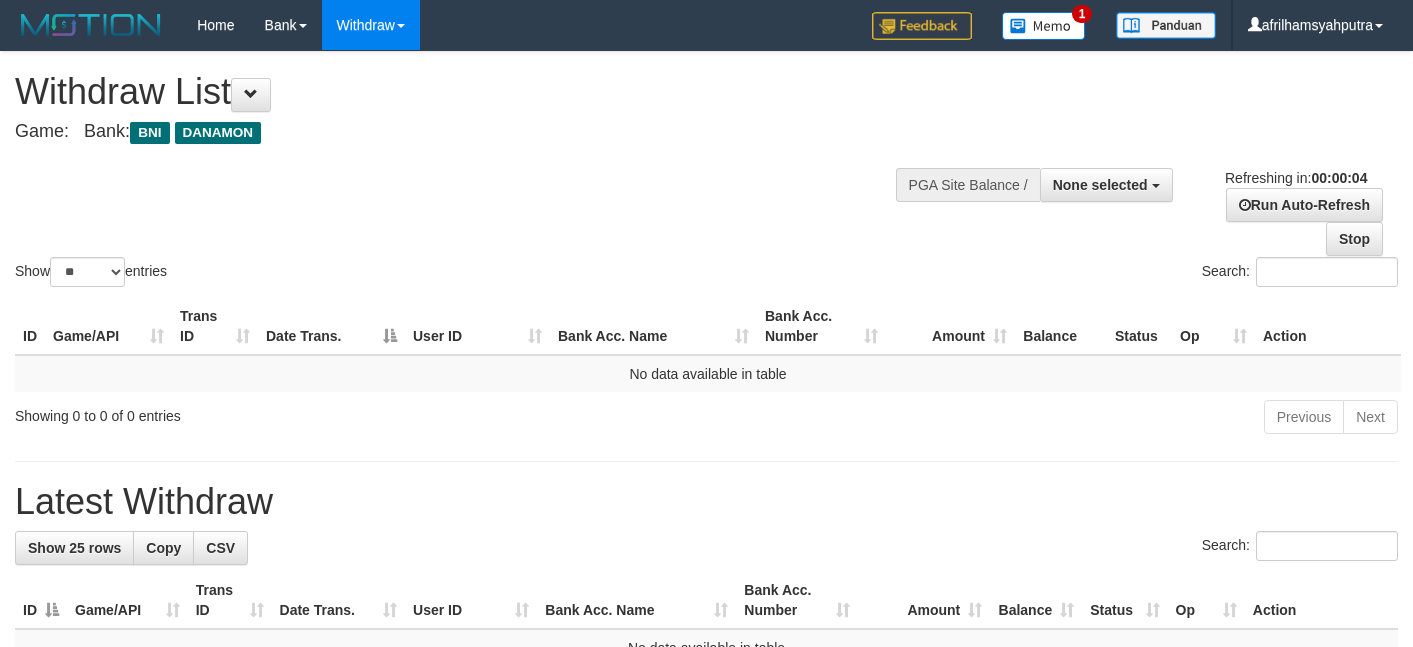 scroll, scrollTop: 0, scrollLeft: 0, axis: both 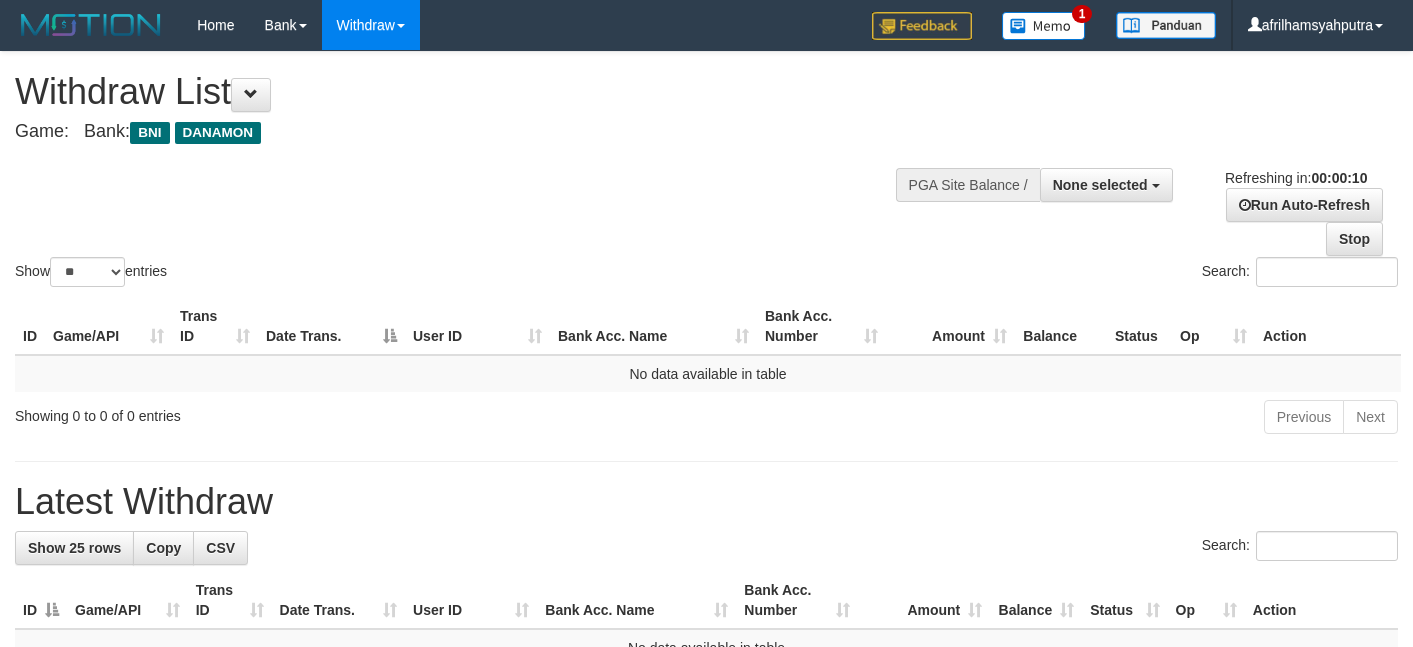 select 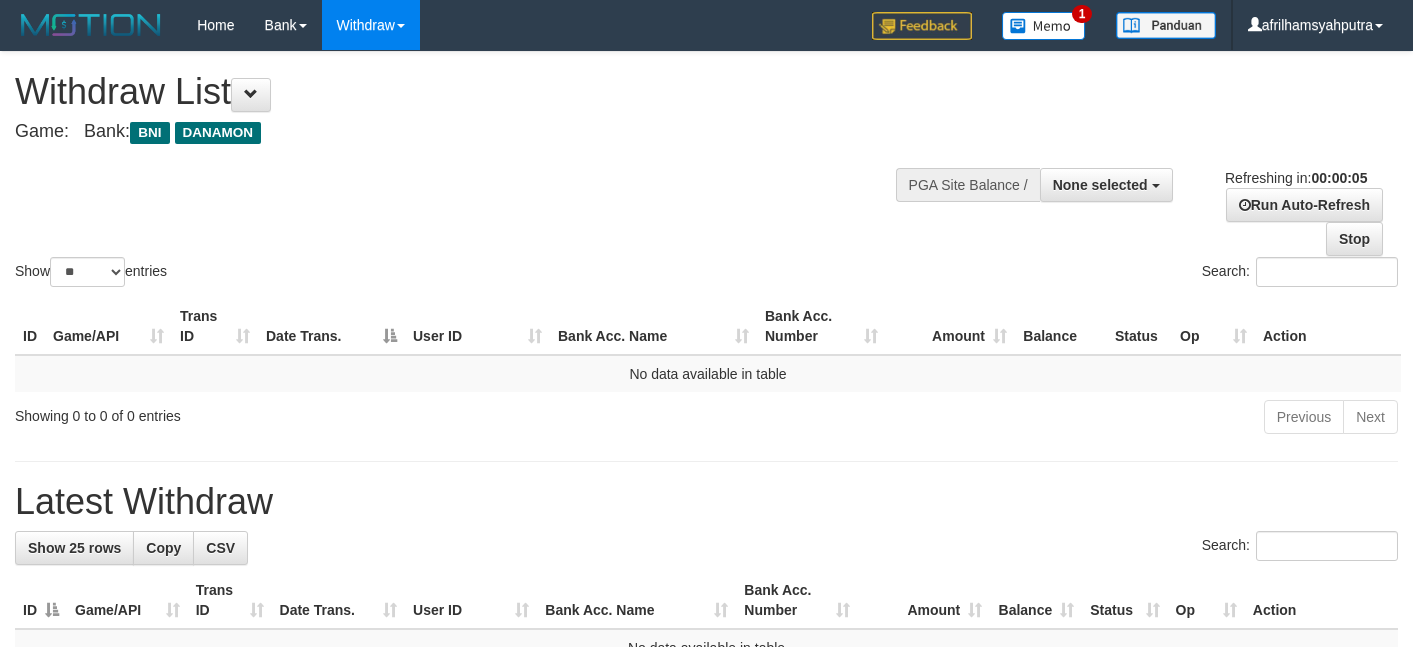 scroll, scrollTop: 0, scrollLeft: 0, axis: both 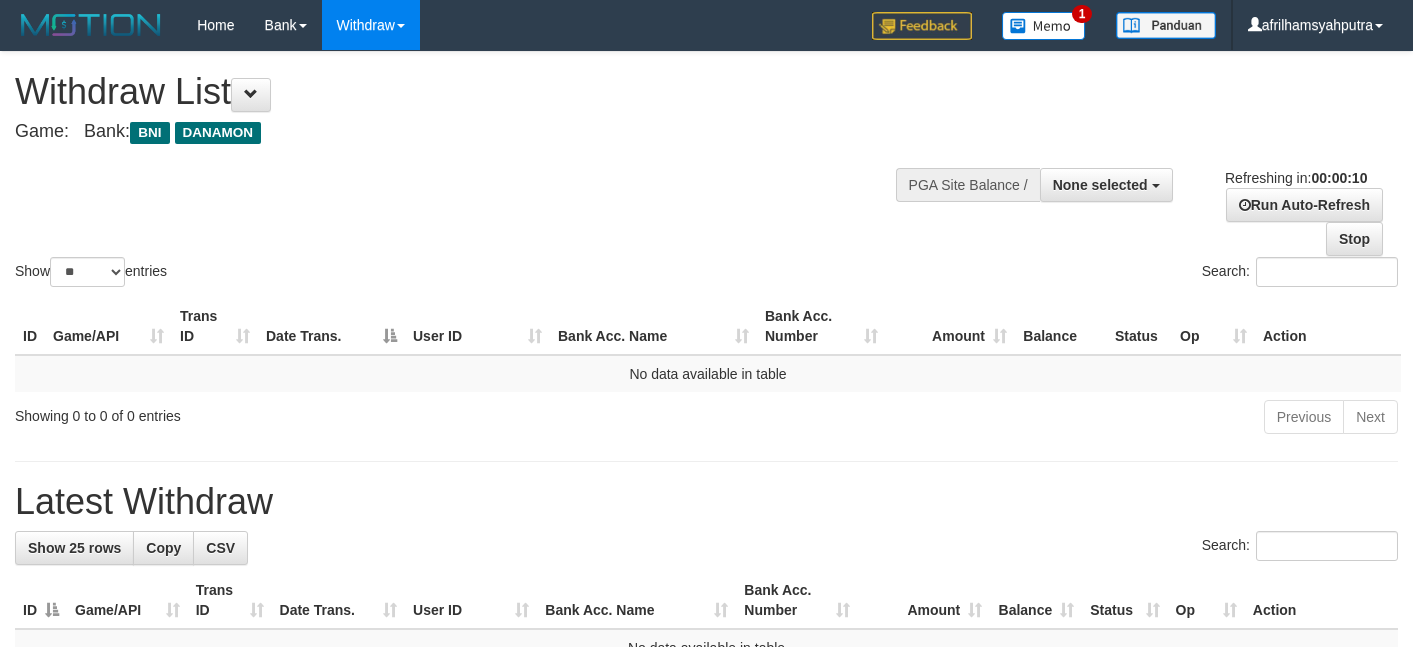 select 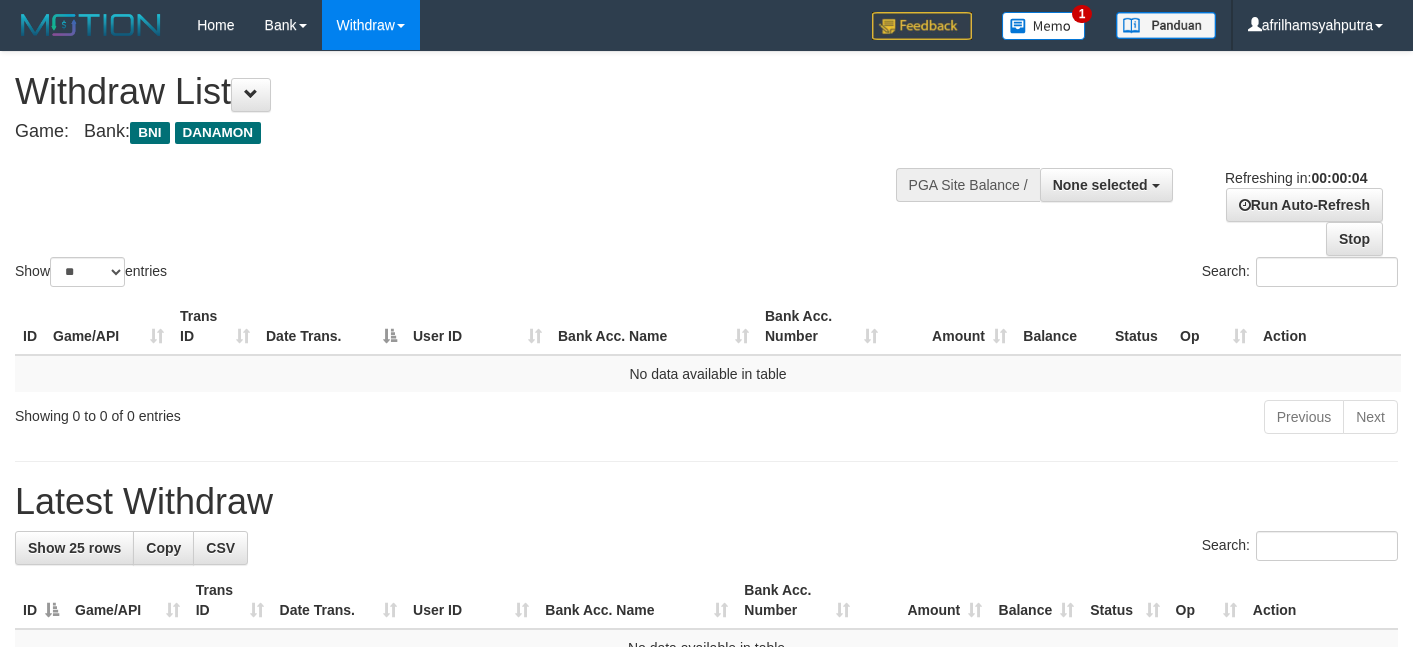 scroll, scrollTop: 0, scrollLeft: 0, axis: both 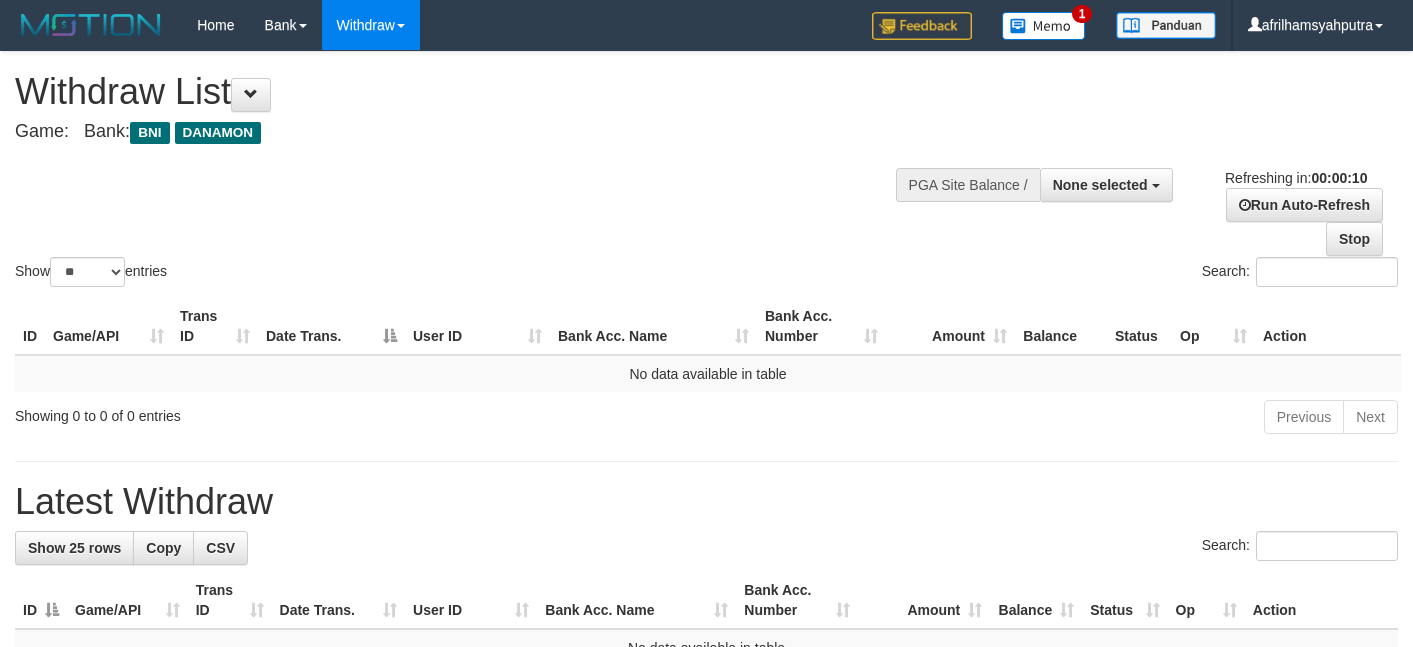 select 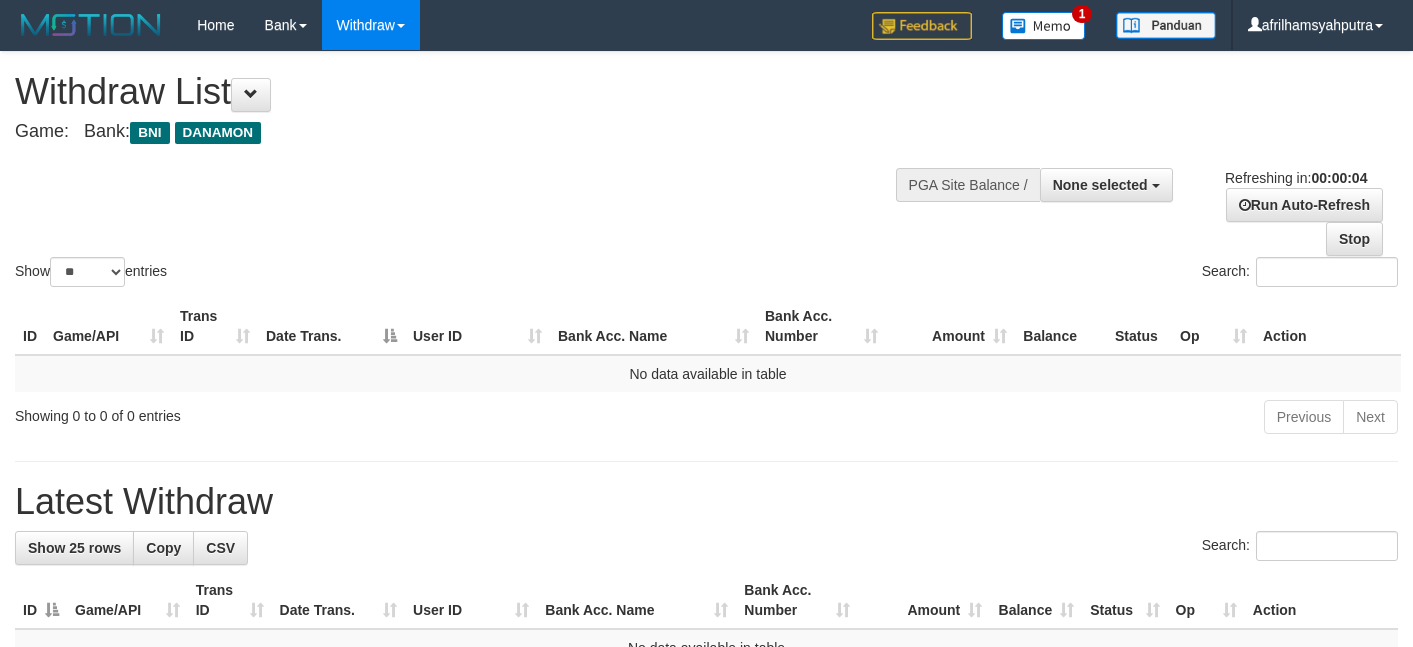 scroll, scrollTop: 0, scrollLeft: 0, axis: both 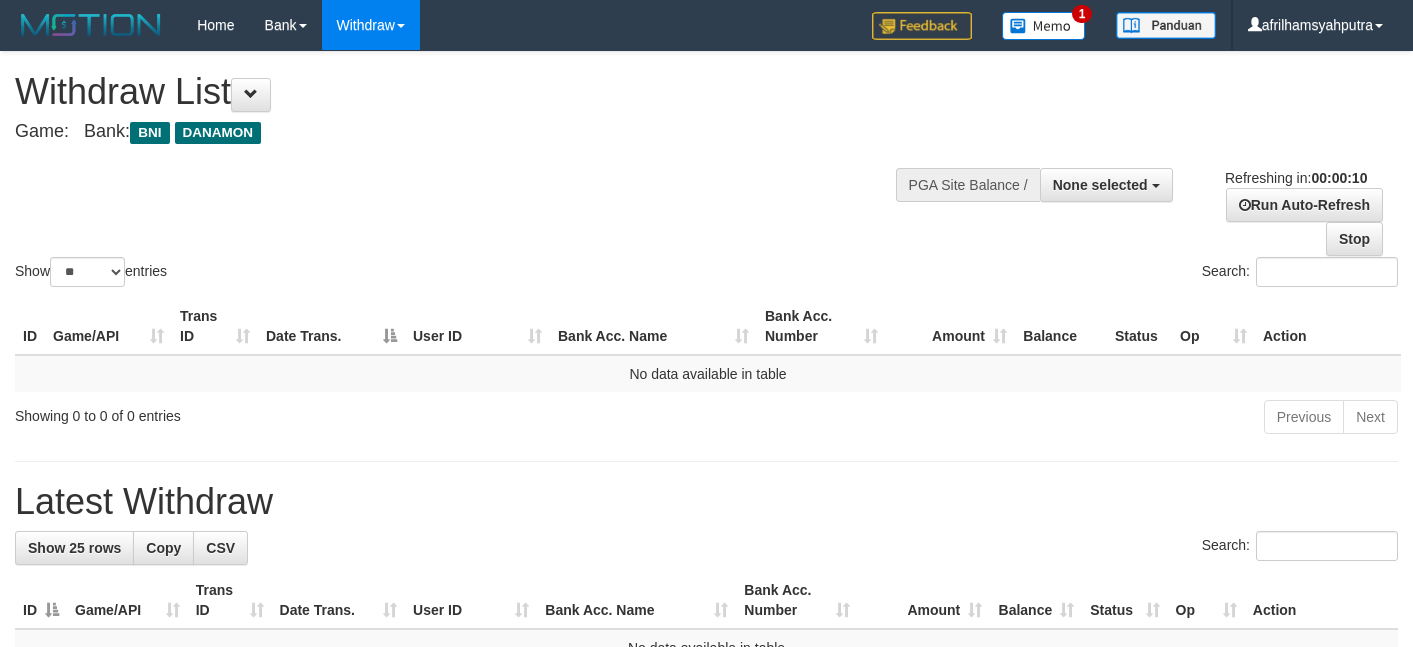 select 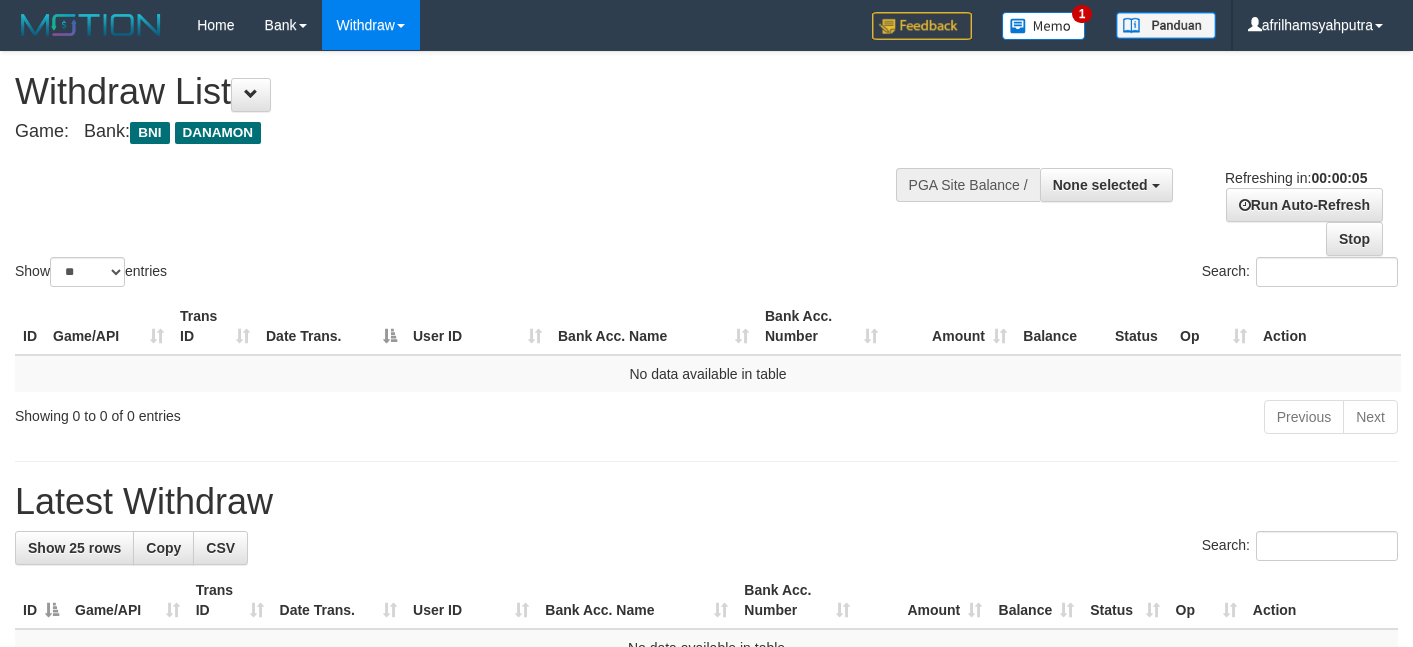 scroll, scrollTop: 0, scrollLeft: 0, axis: both 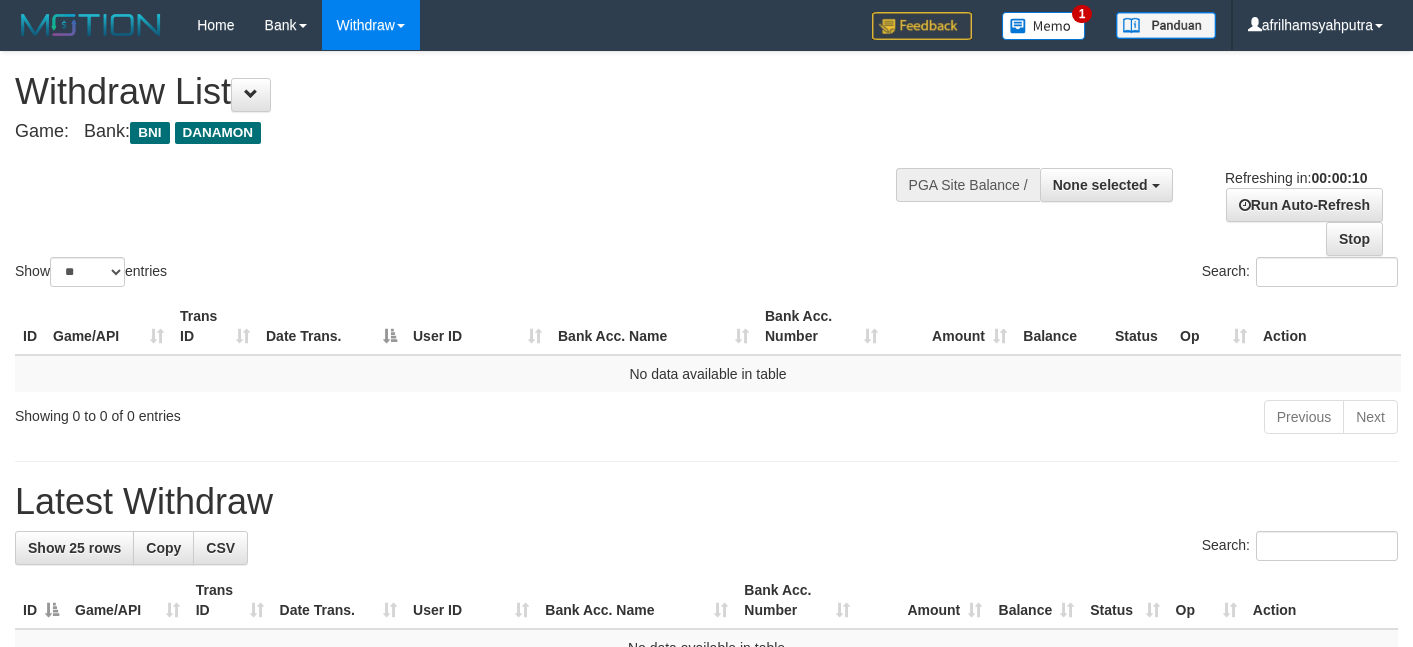 select 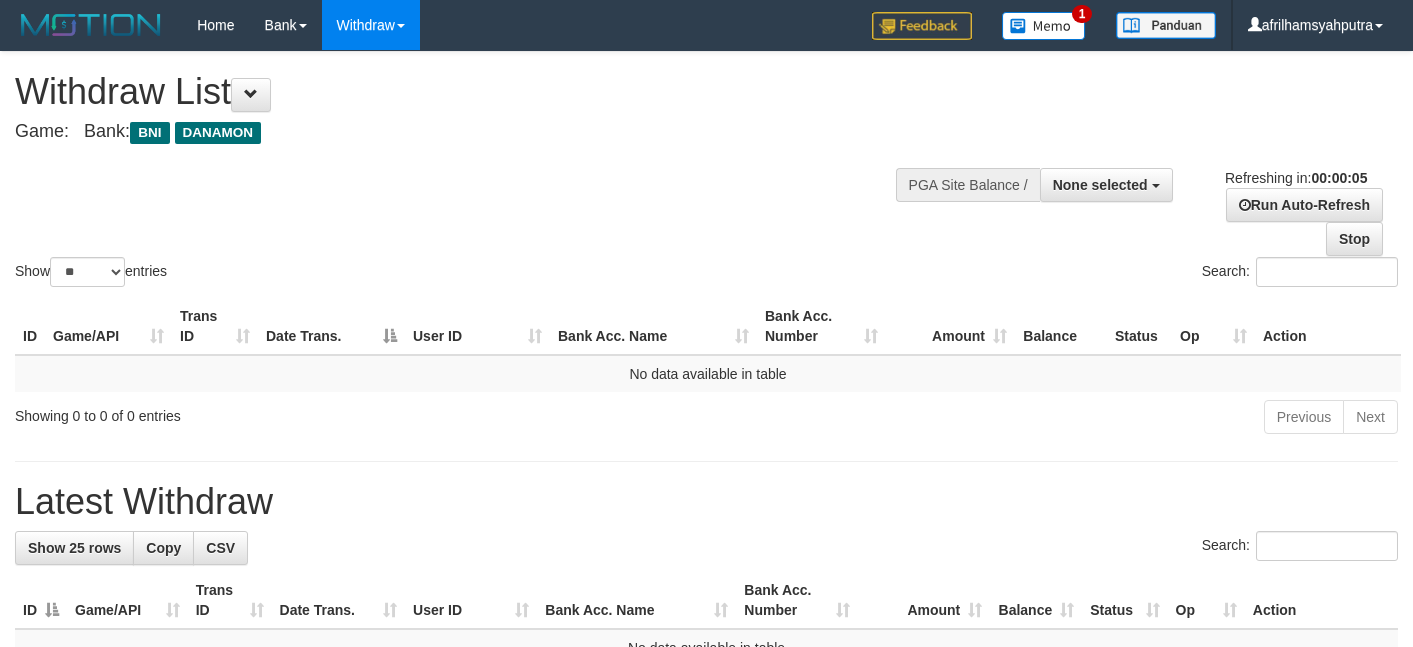 scroll, scrollTop: 0, scrollLeft: 0, axis: both 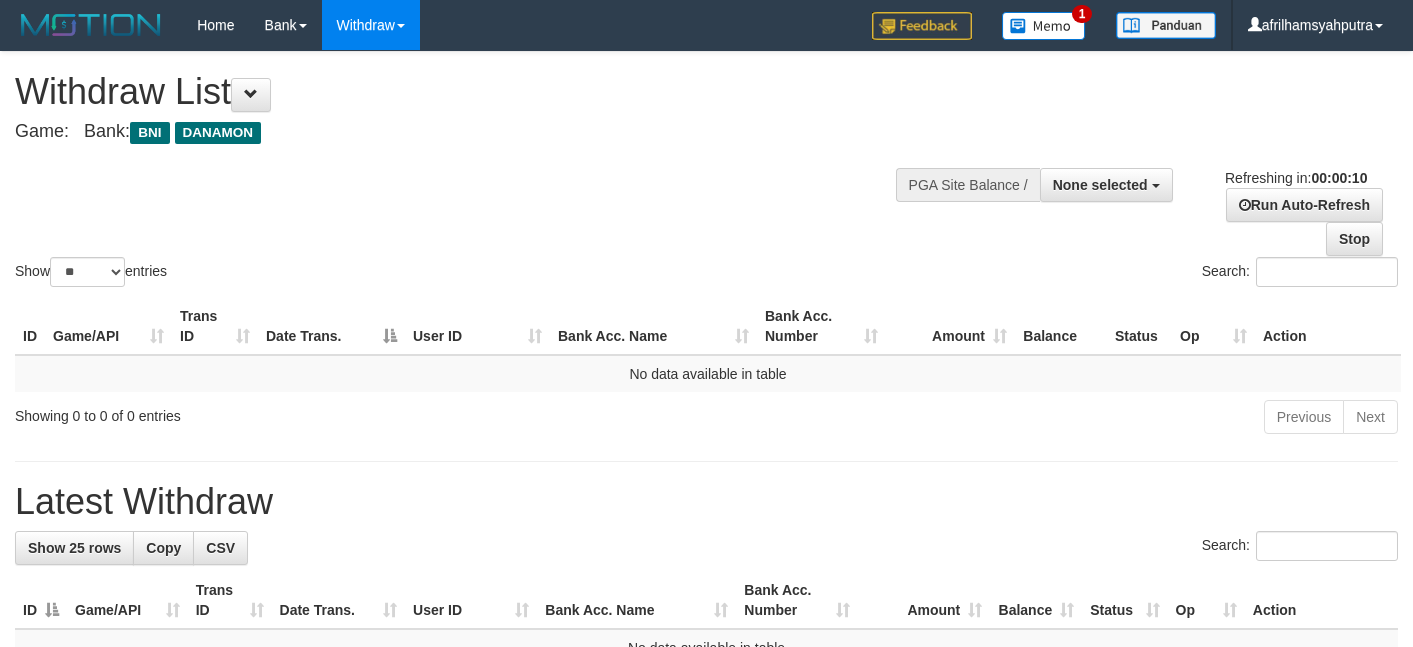 select 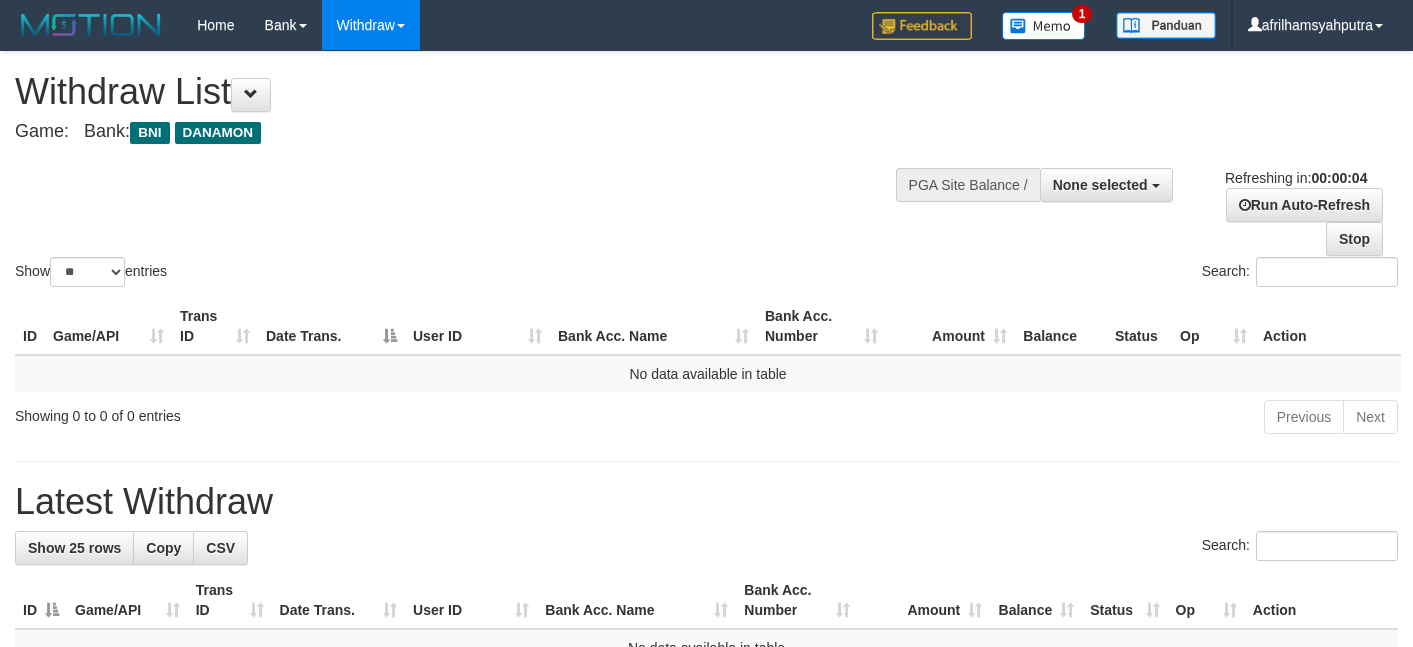 scroll, scrollTop: 0, scrollLeft: 0, axis: both 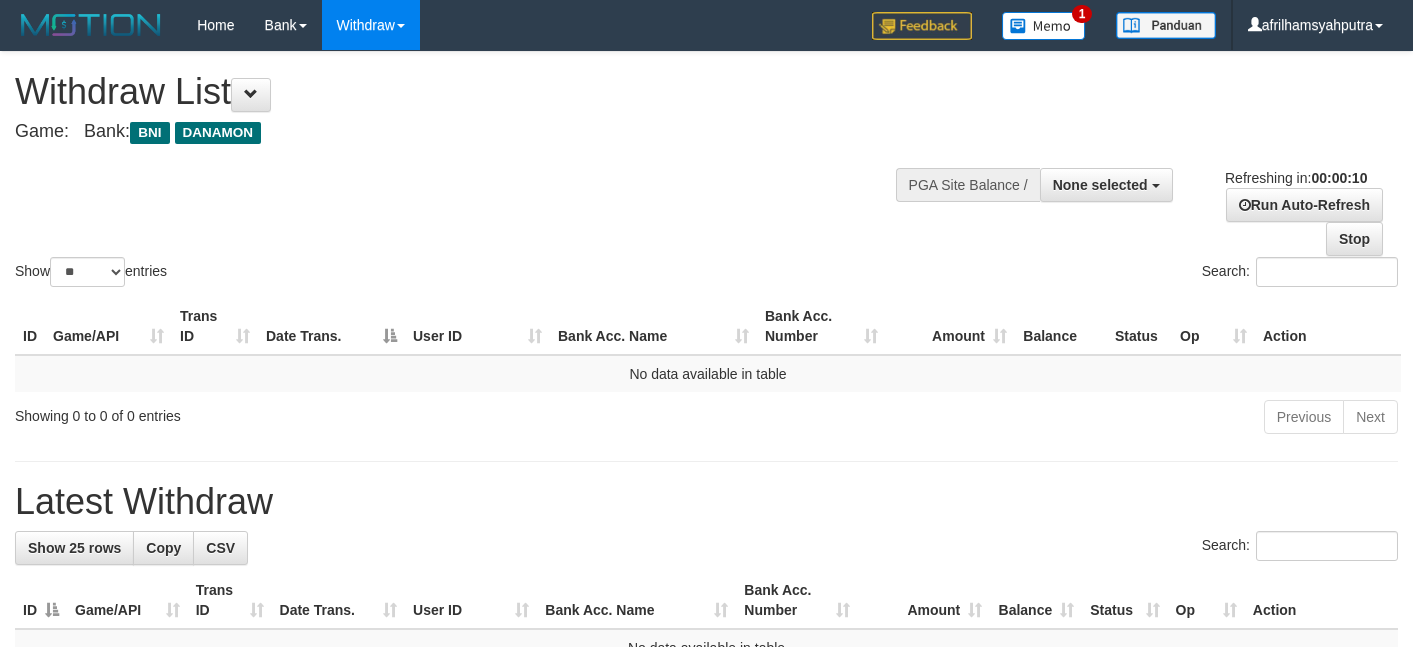 select 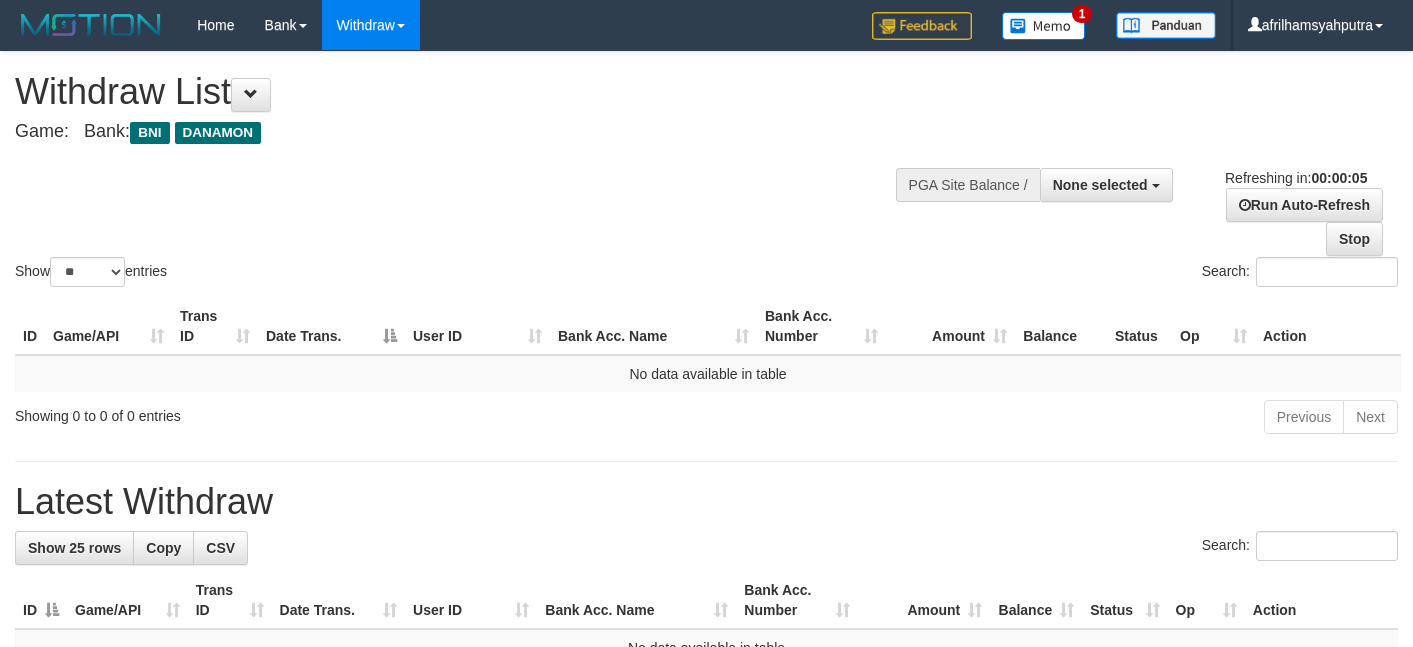 scroll, scrollTop: 0, scrollLeft: 0, axis: both 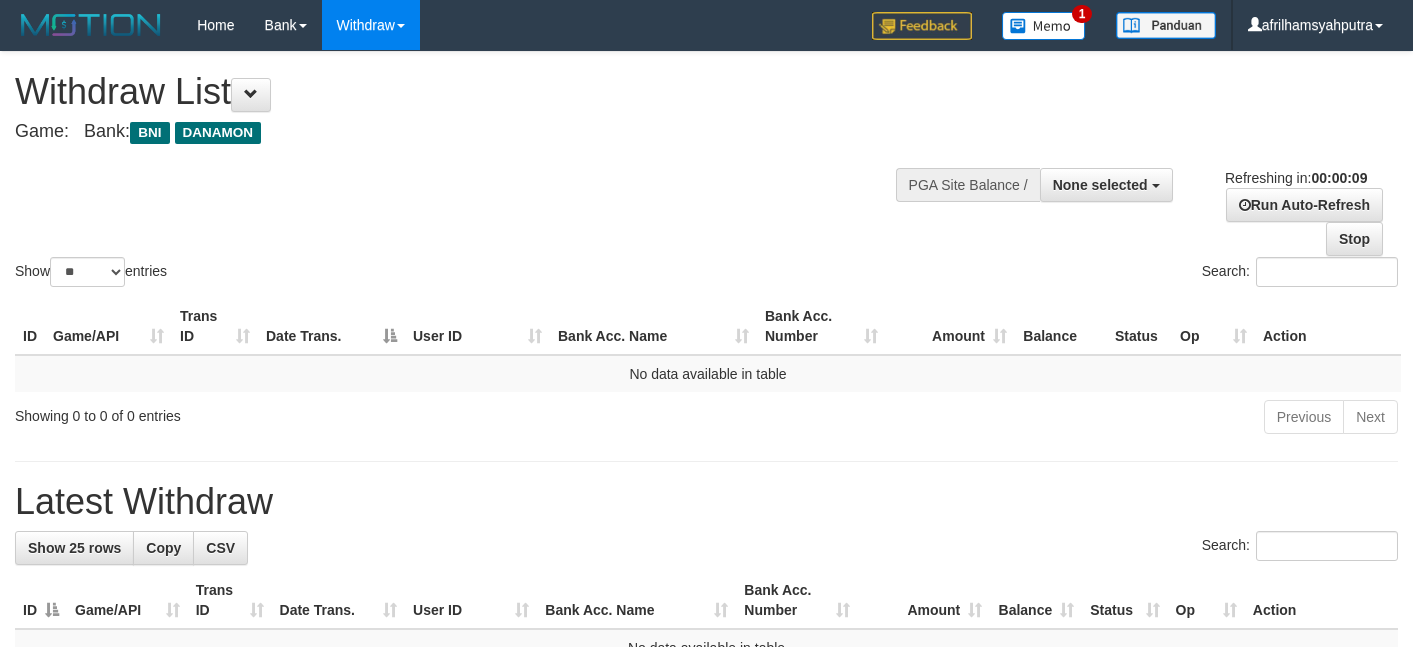 select 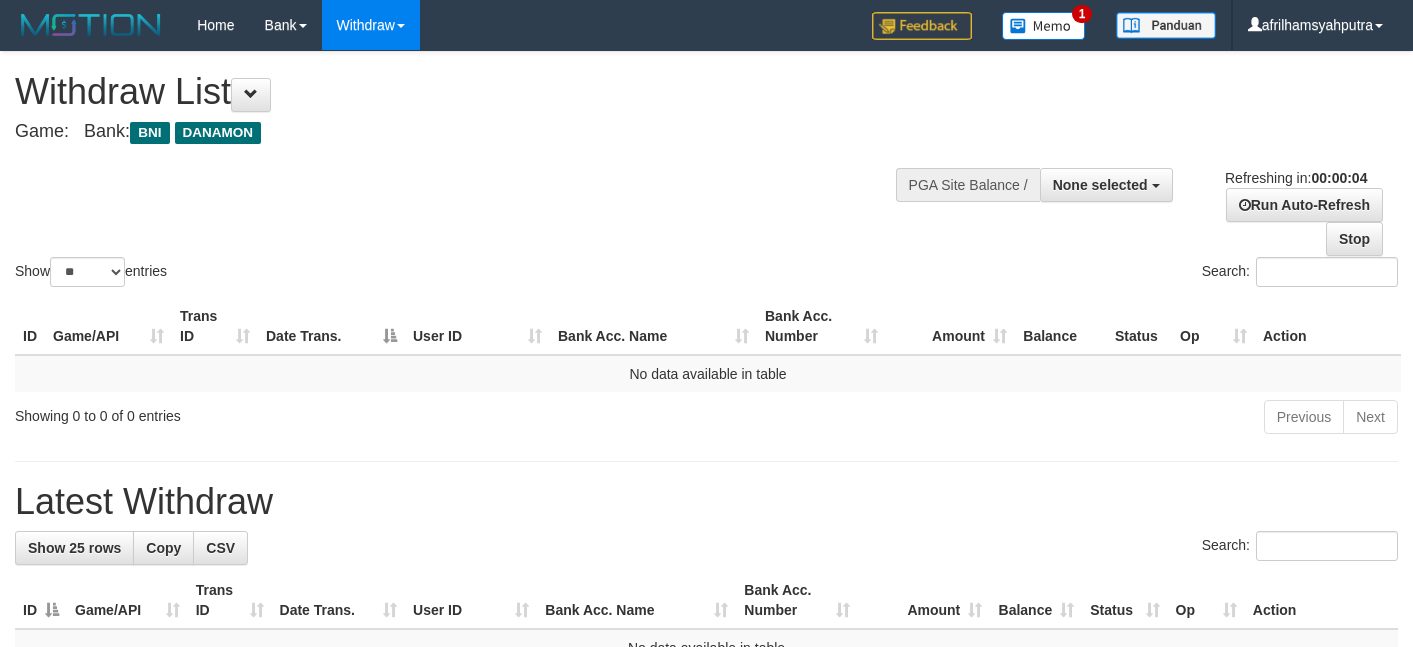 scroll, scrollTop: 0, scrollLeft: 0, axis: both 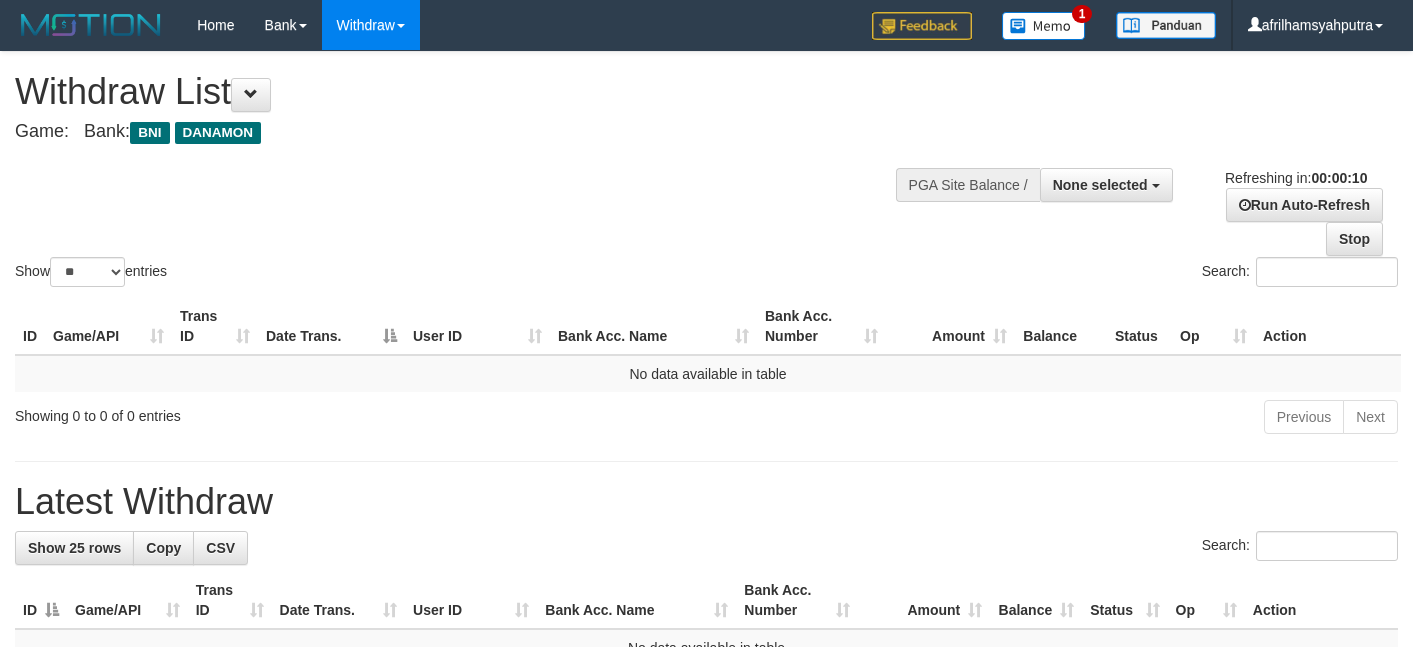 select 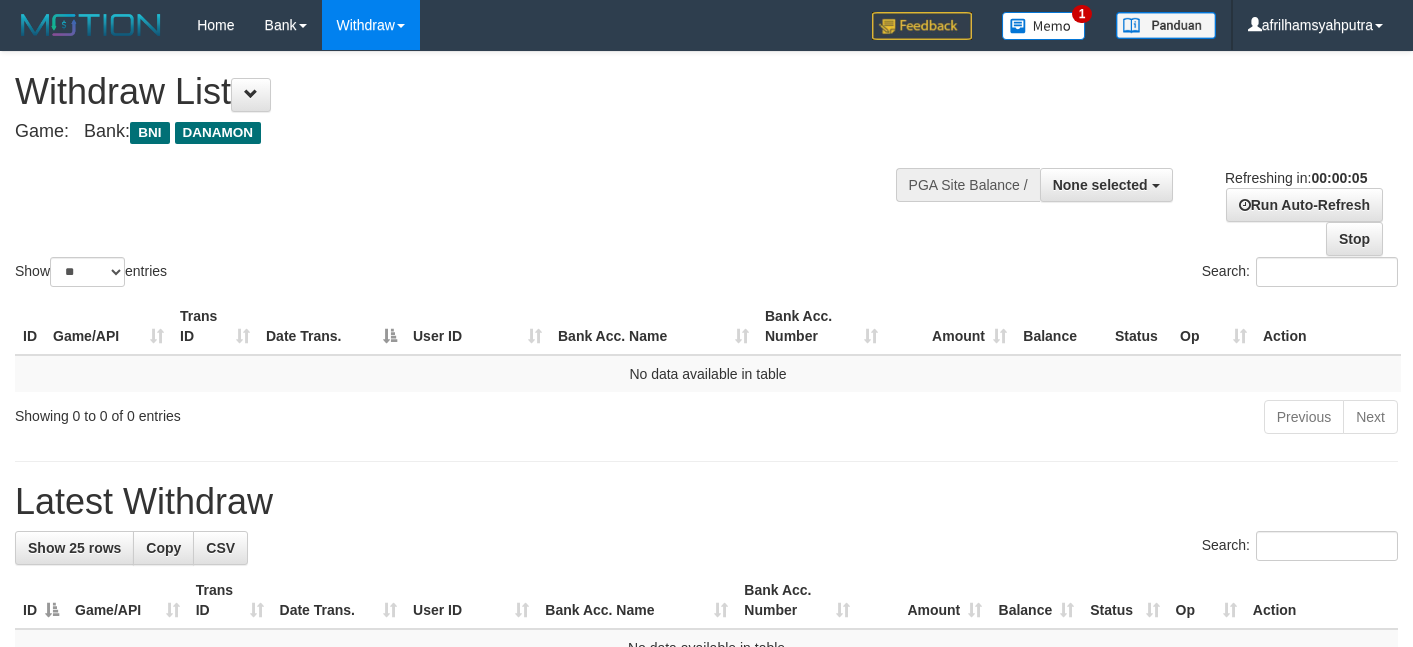 scroll, scrollTop: 0, scrollLeft: 0, axis: both 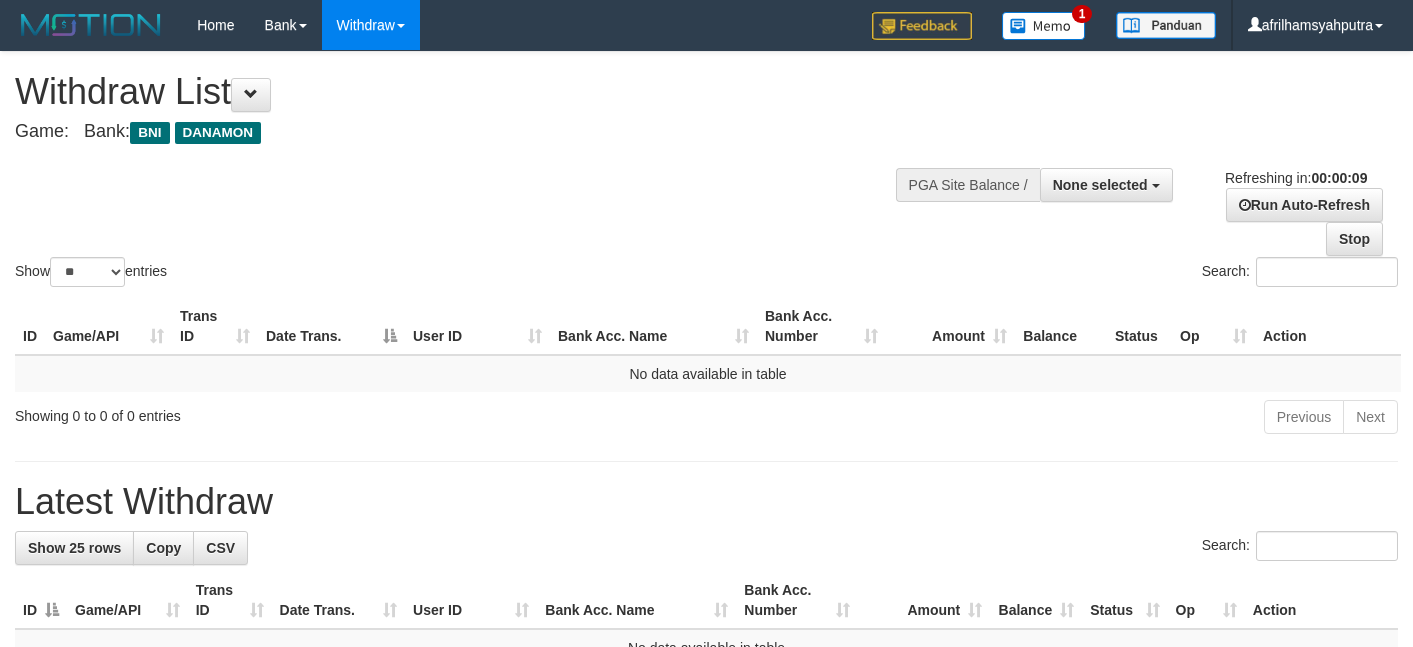 select 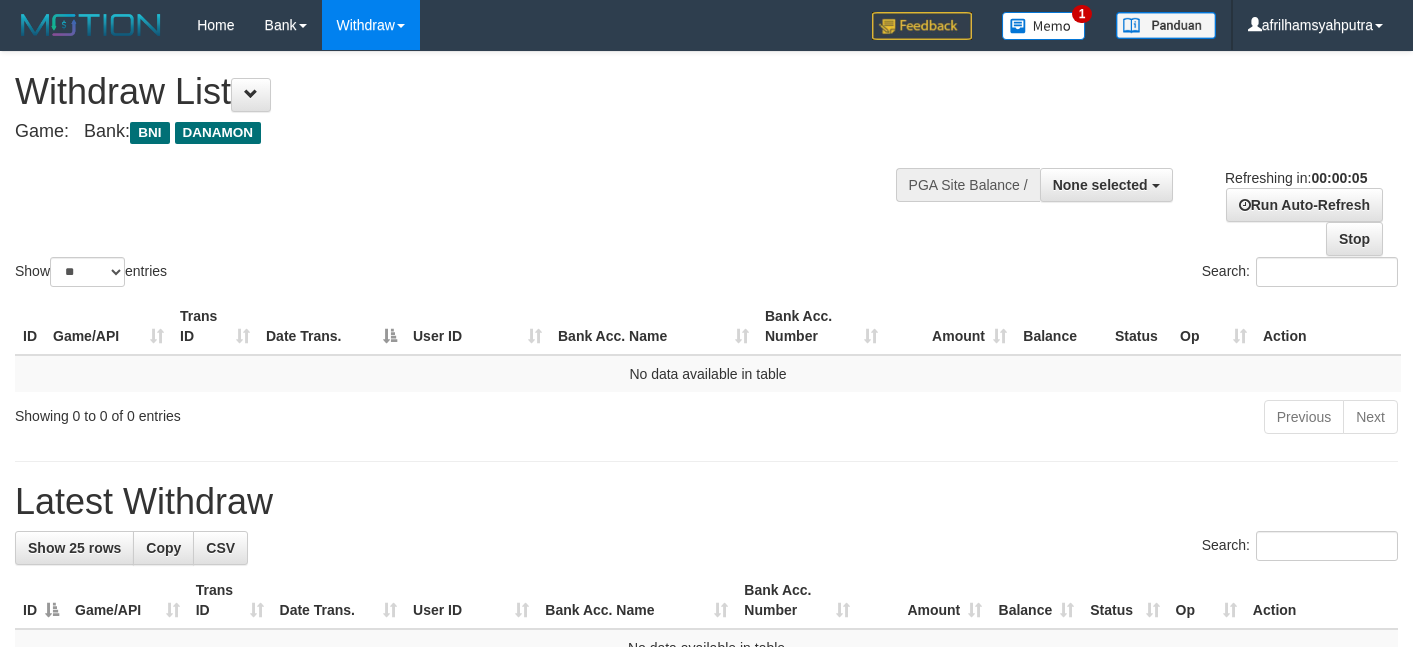 scroll, scrollTop: 0, scrollLeft: 0, axis: both 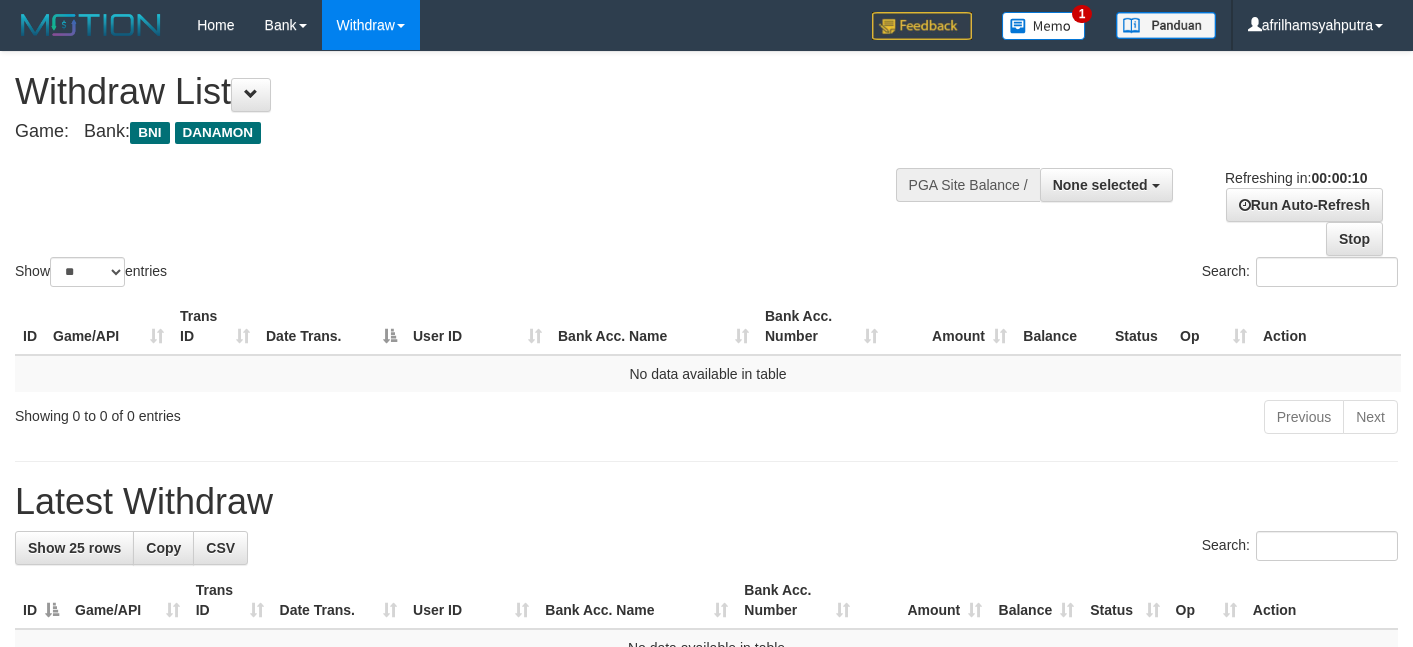 select 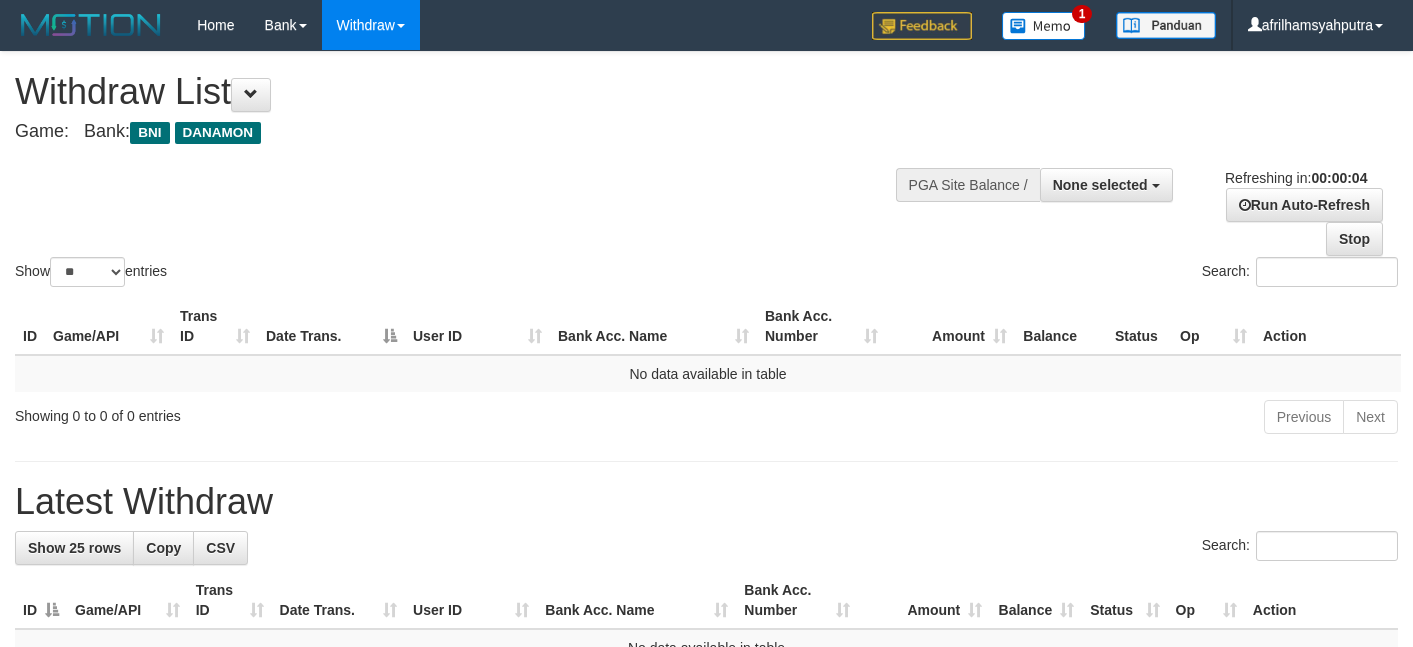 scroll, scrollTop: 0, scrollLeft: 0, axis: both 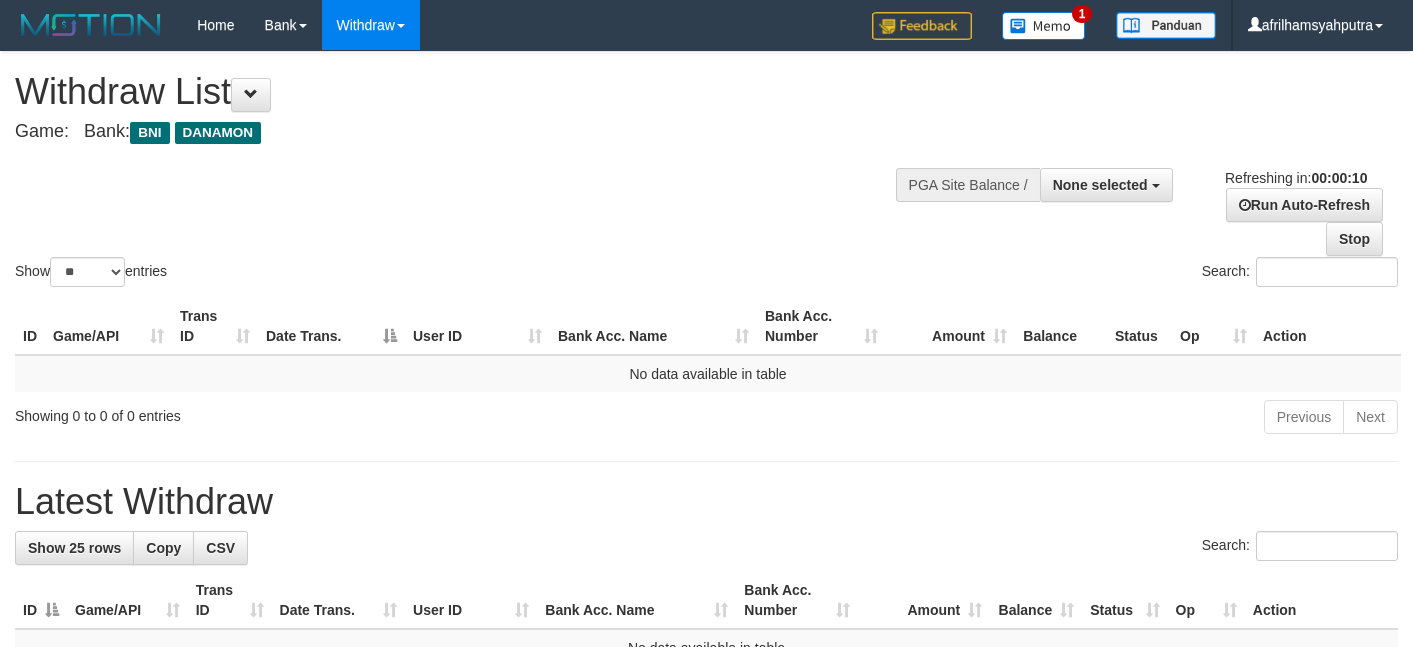 select 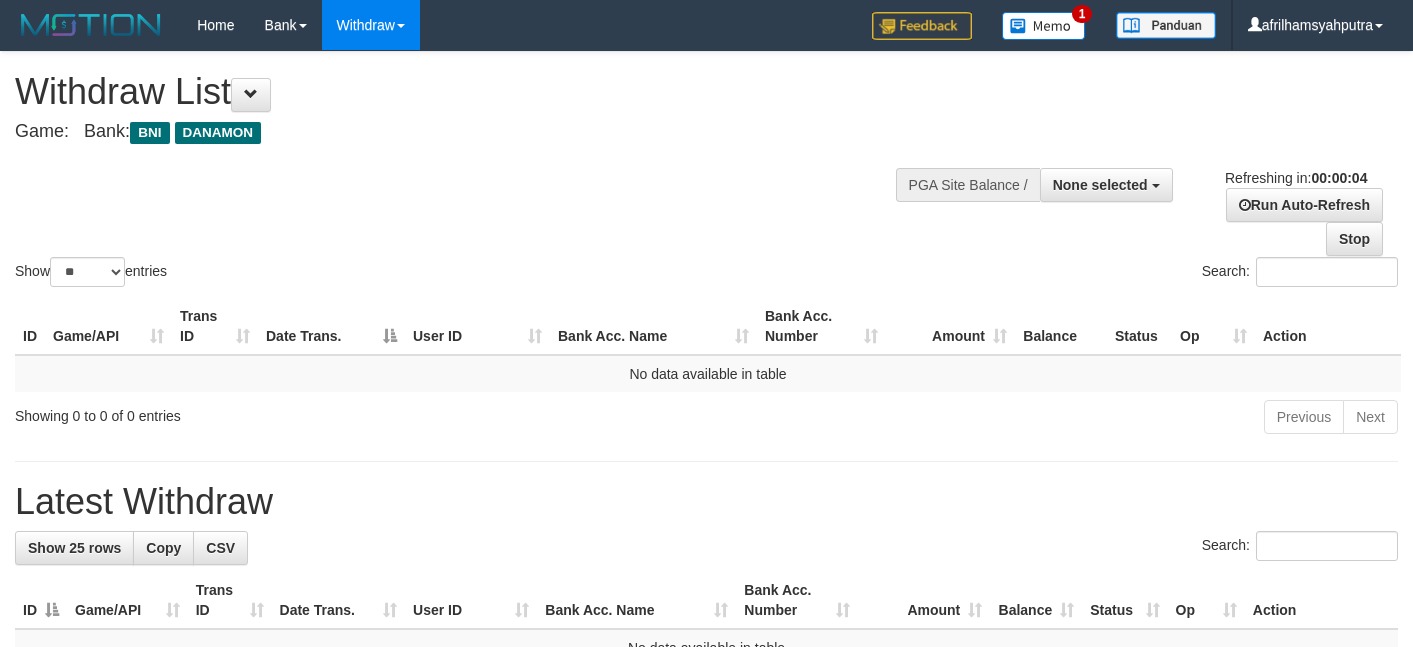 scroll, scrollTop: 0, scrollLeft: 0, axis: both 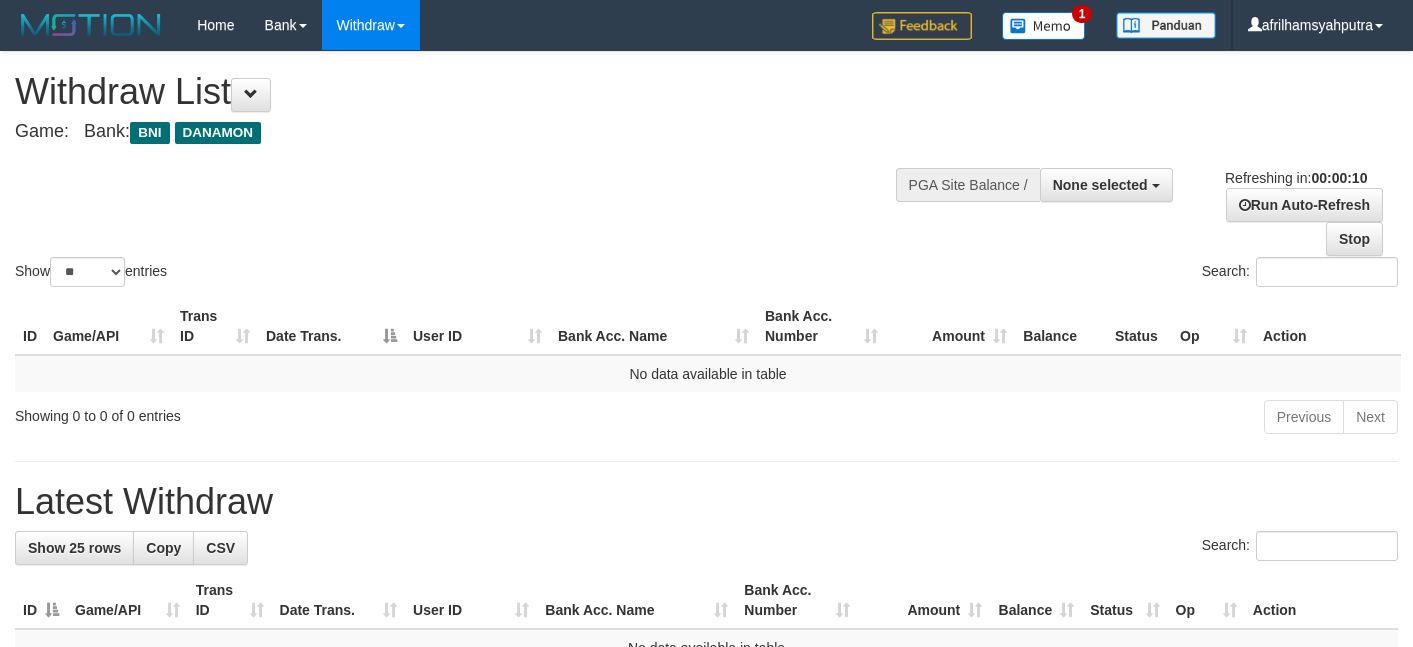 select 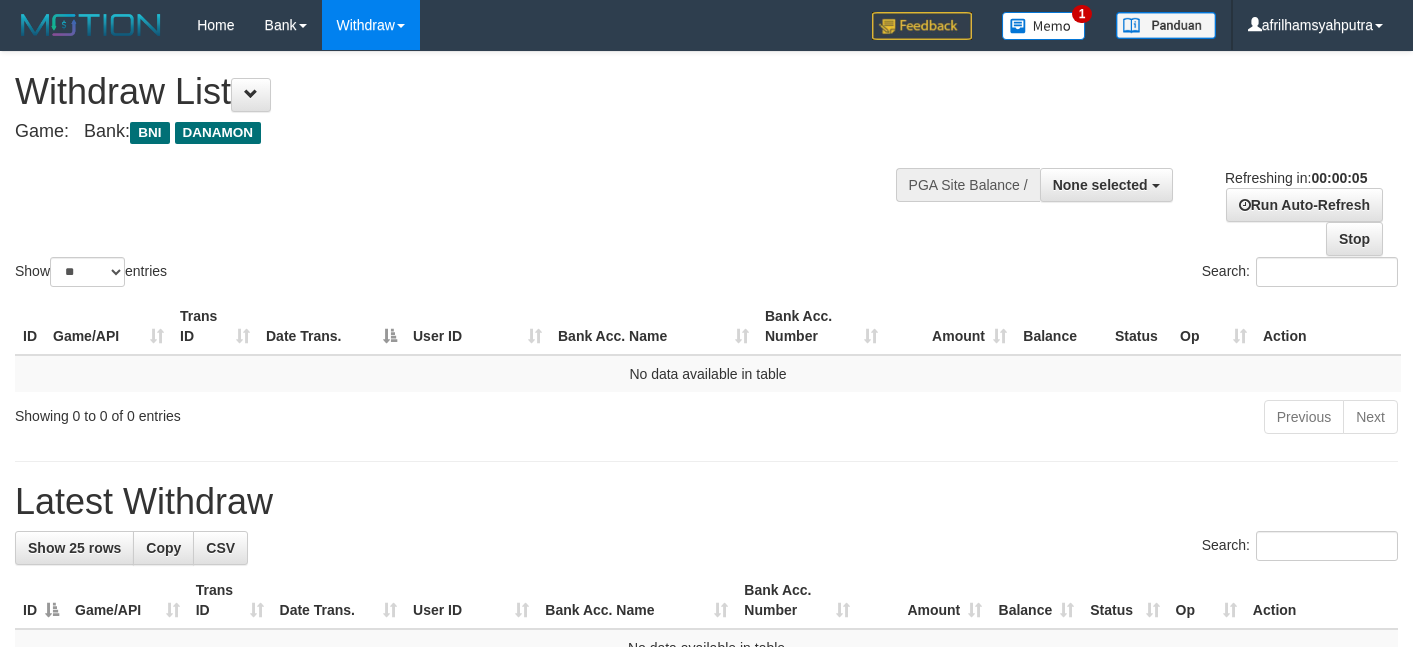 scroll, scrollTop: 0, scrollLeft: 0, axis: both 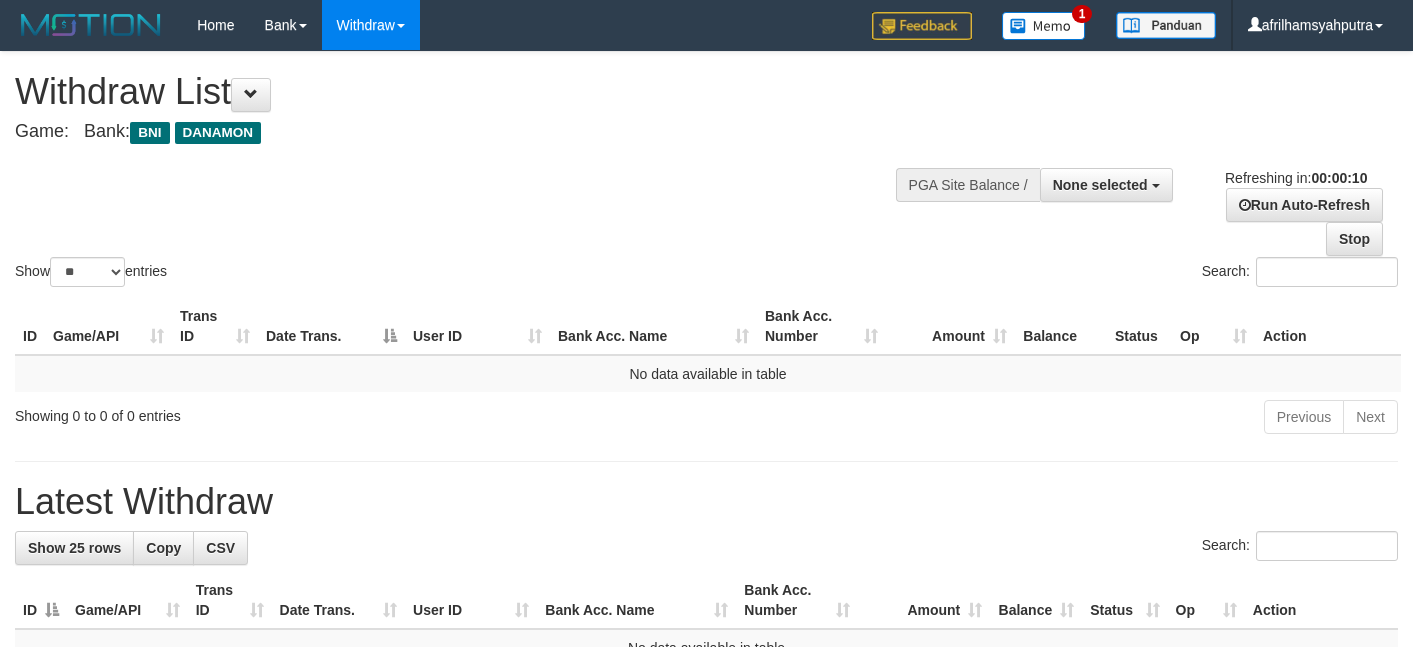 select 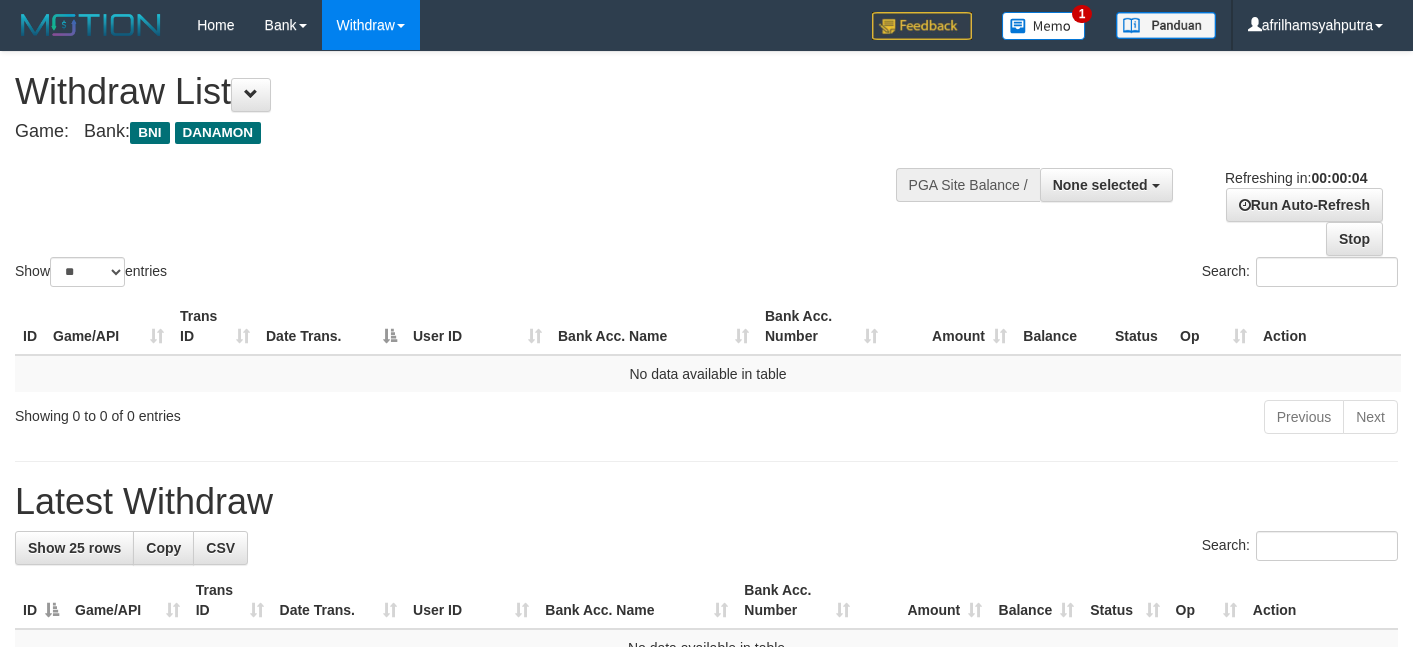 scroll, scrollTop: 0, scrollLeft: 0, axis: both 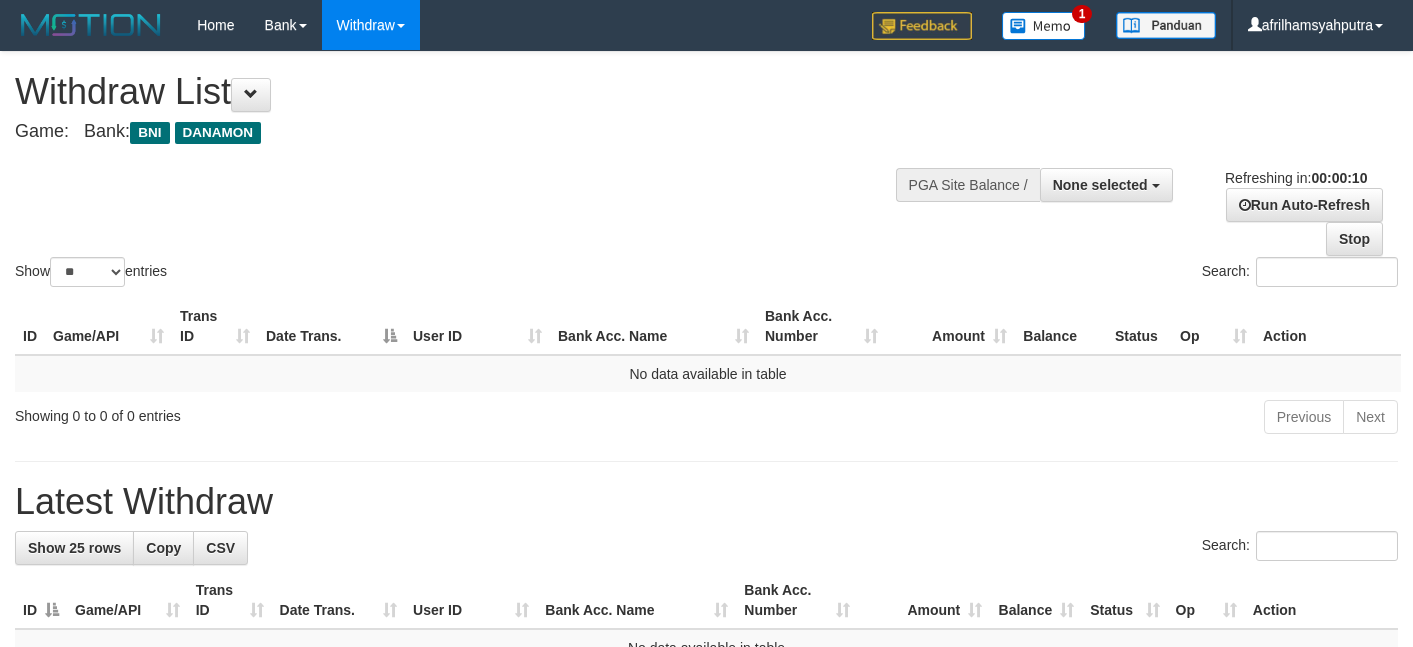 select 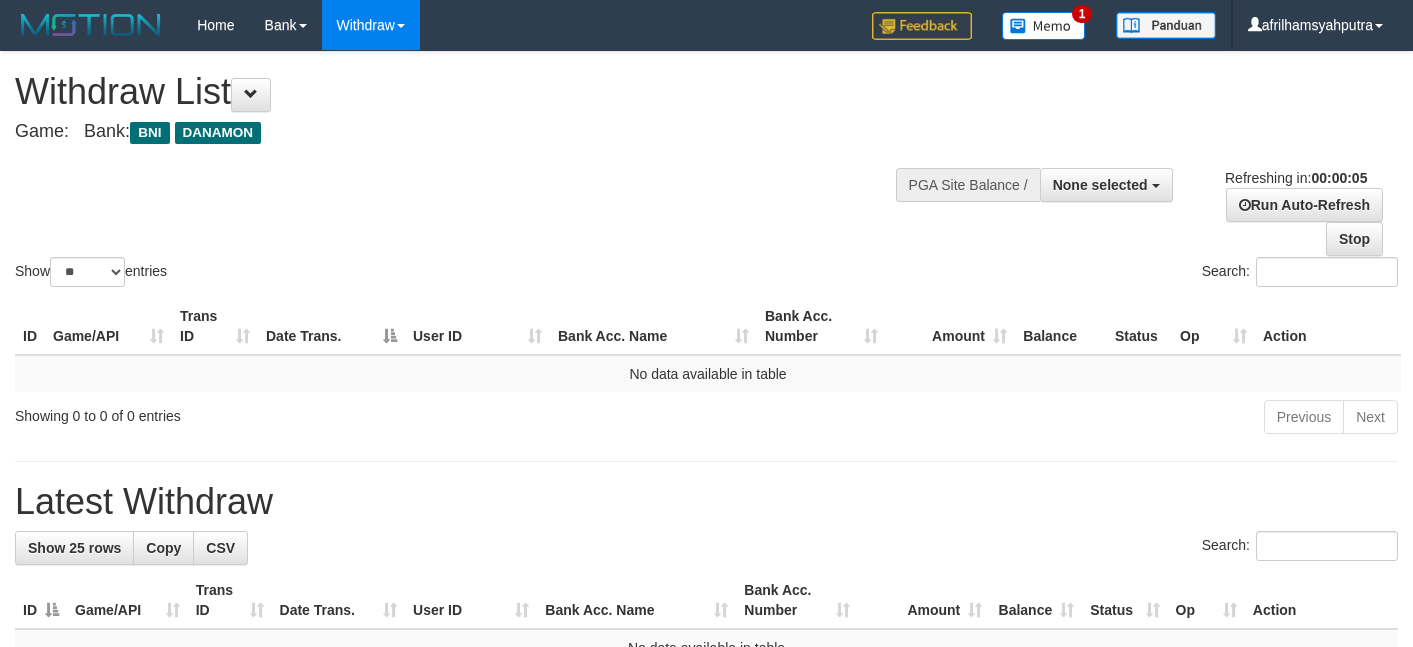 scroll, scrollTop: 0, scrollLeft: 0, axis: both 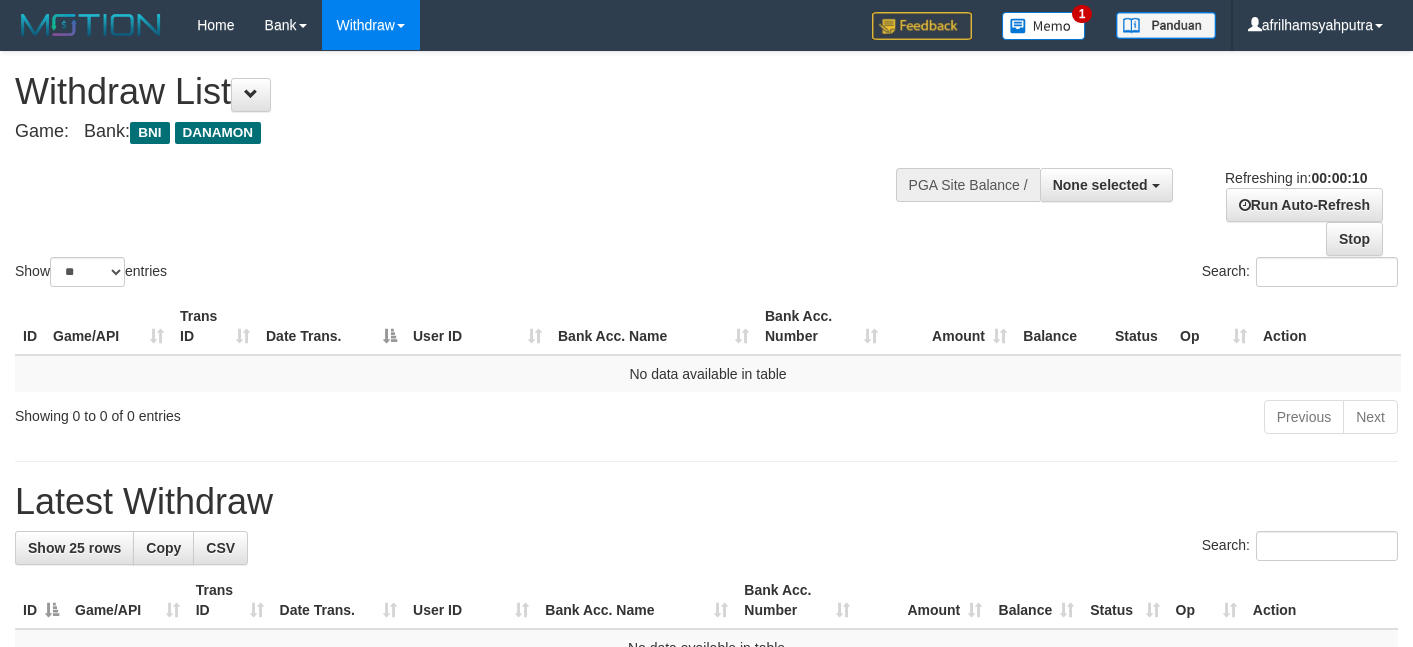 select 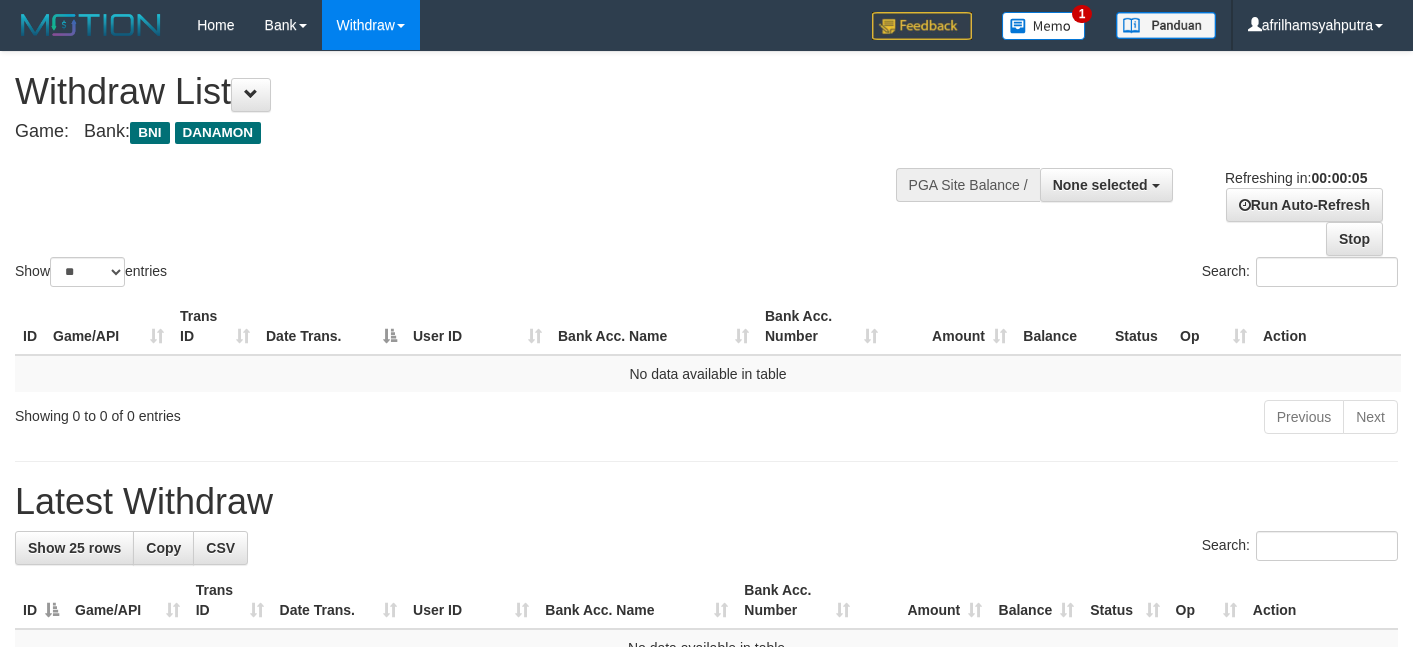 scroll, scrollTop: 0, scrollLeft: 0, axis: both 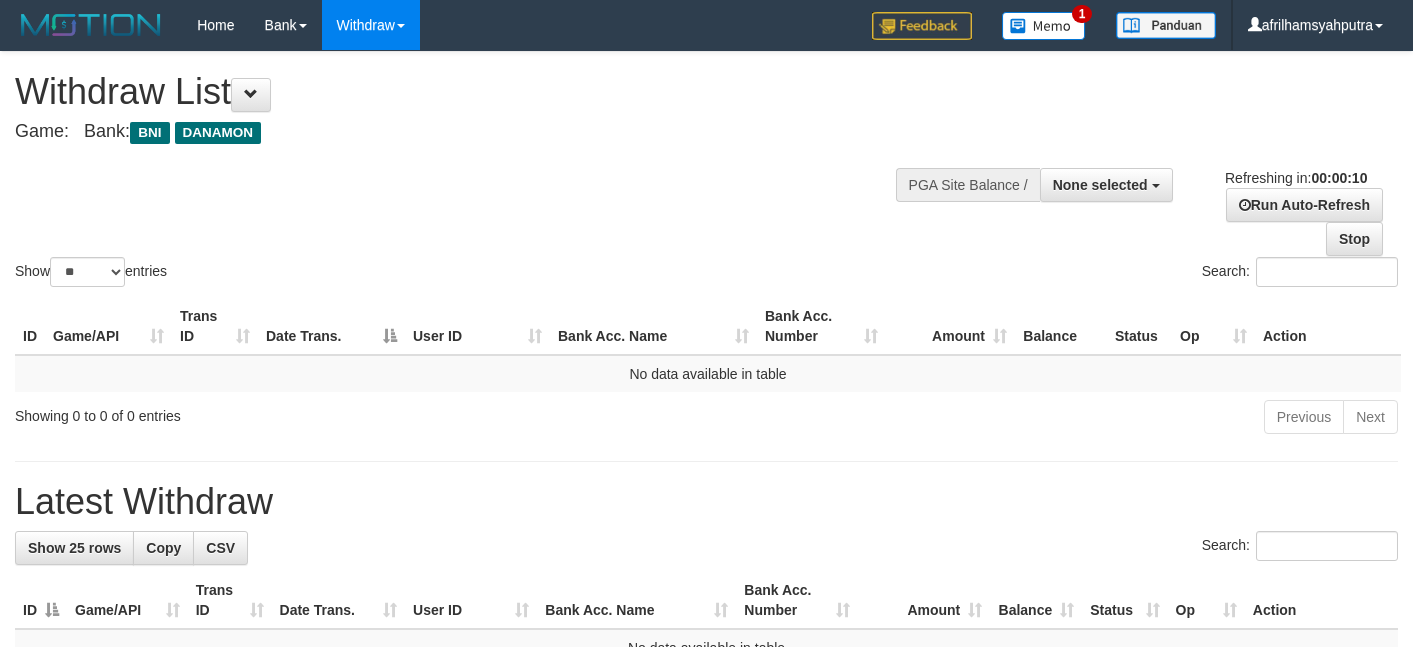 select 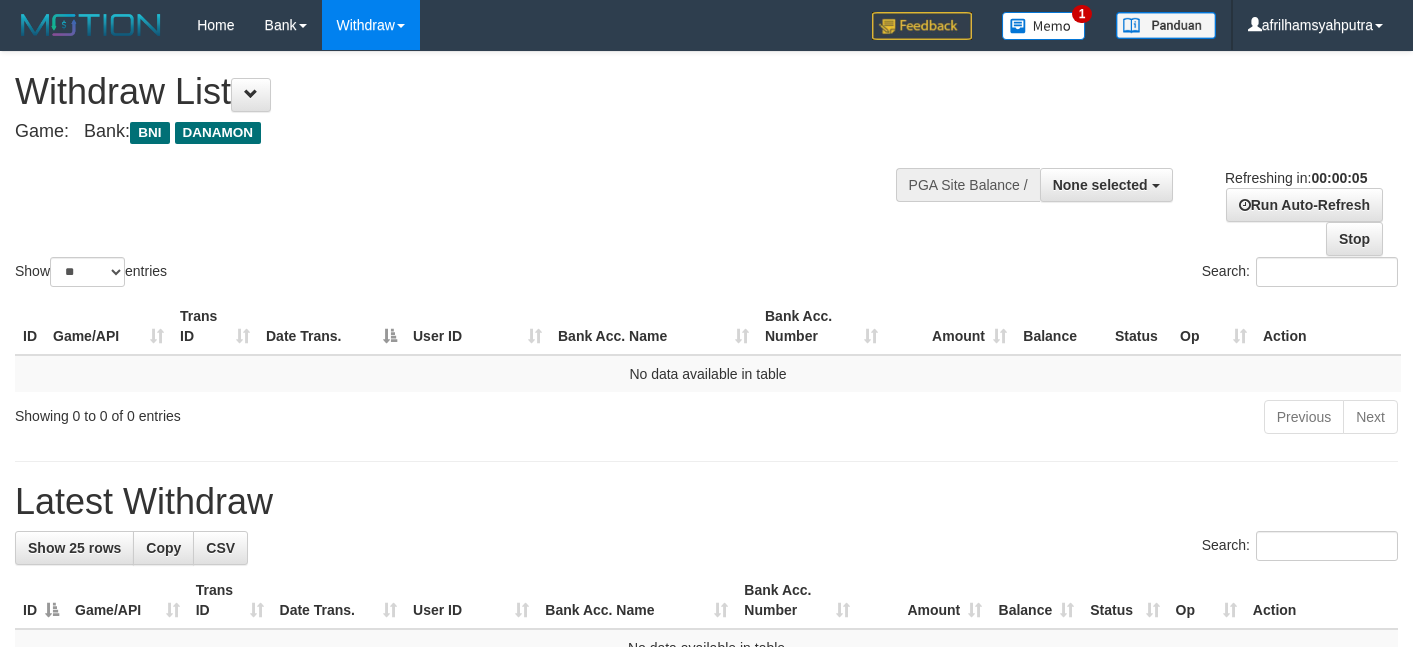 scroll, scrollTop: 0, scrollLeft: 0, axis: both 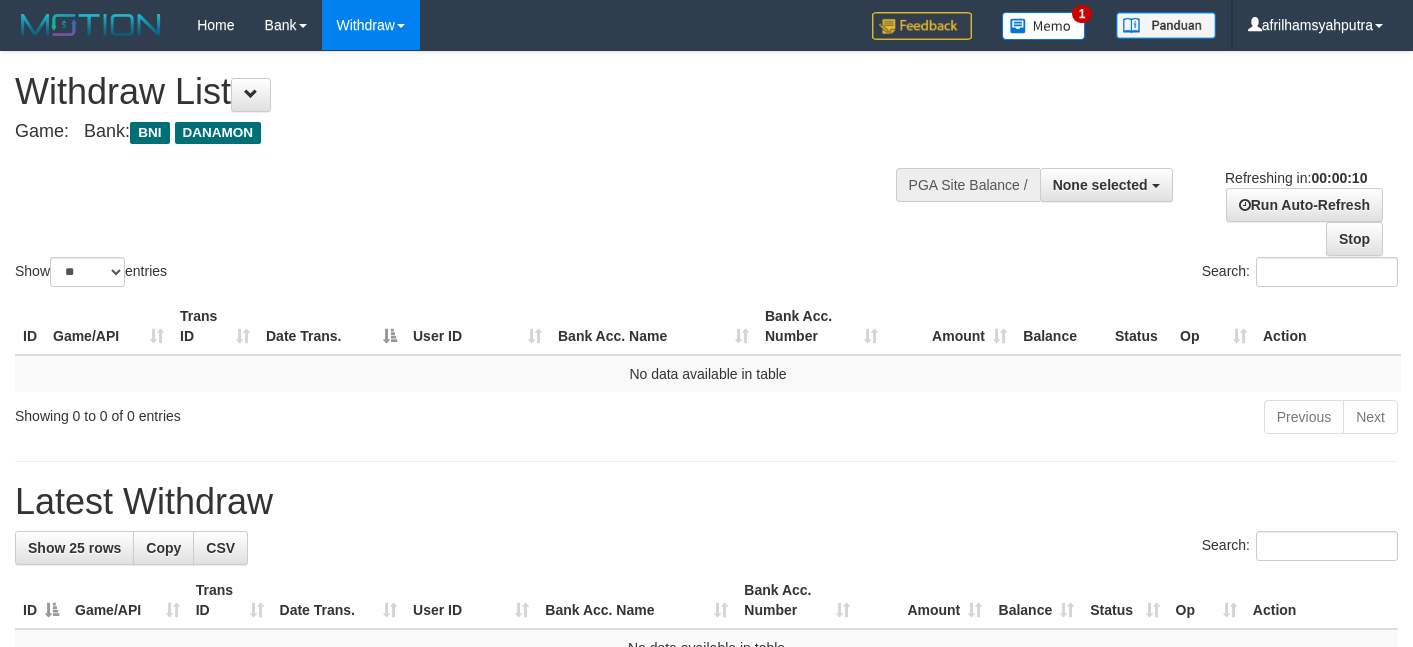 select 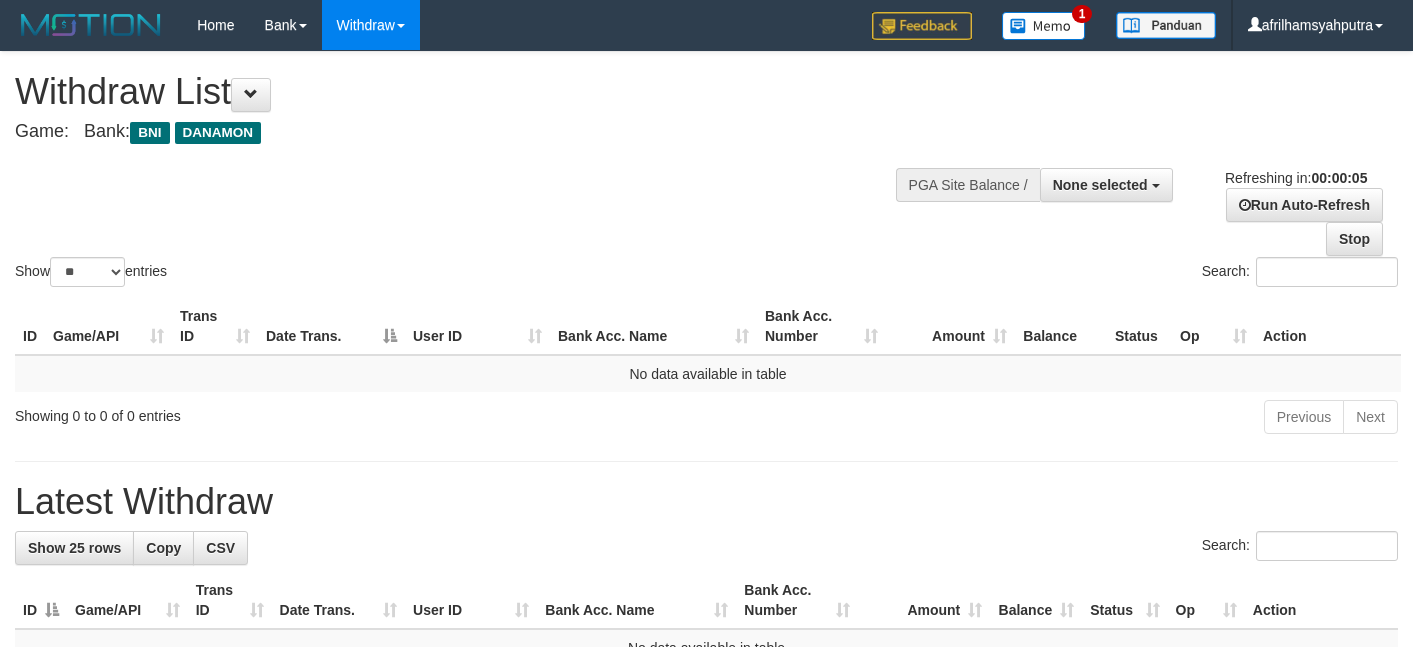 scroll, scrollTop: 0, scrollLeft: 0, axis: both 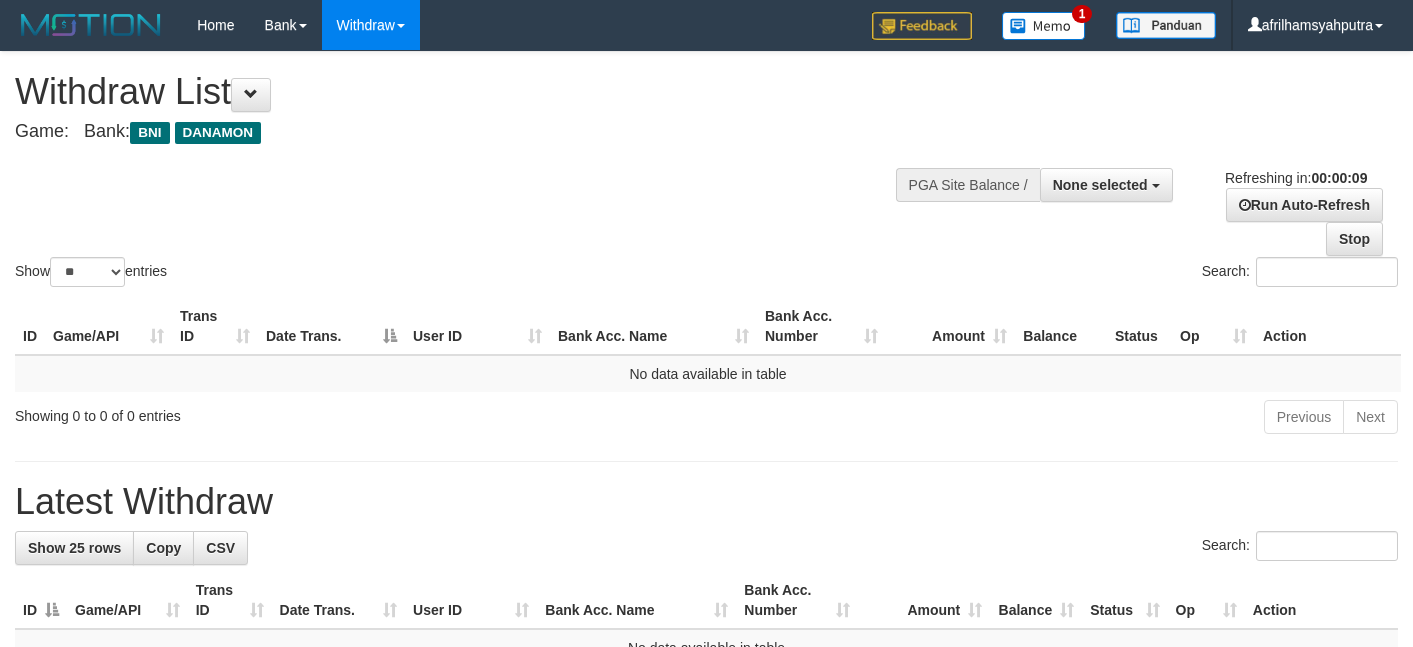 select 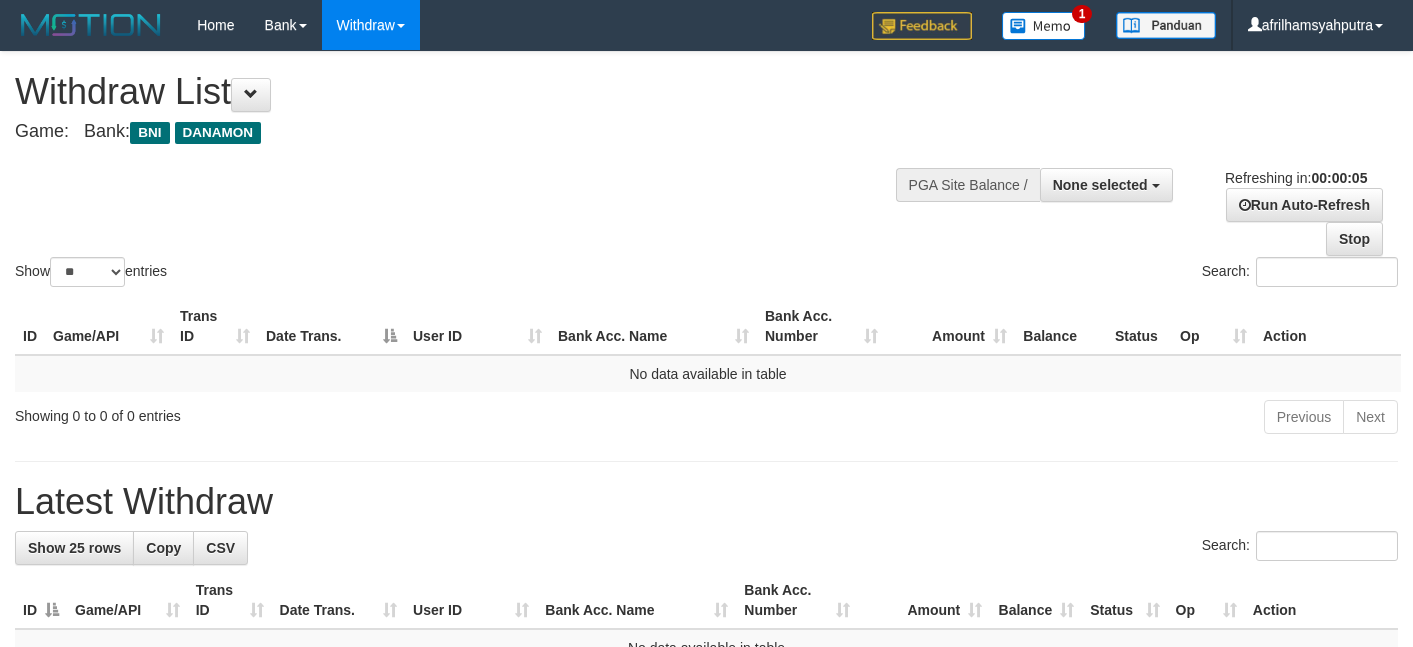 scroll, scrollTop: 0, scrollLeft: 0, axis: both 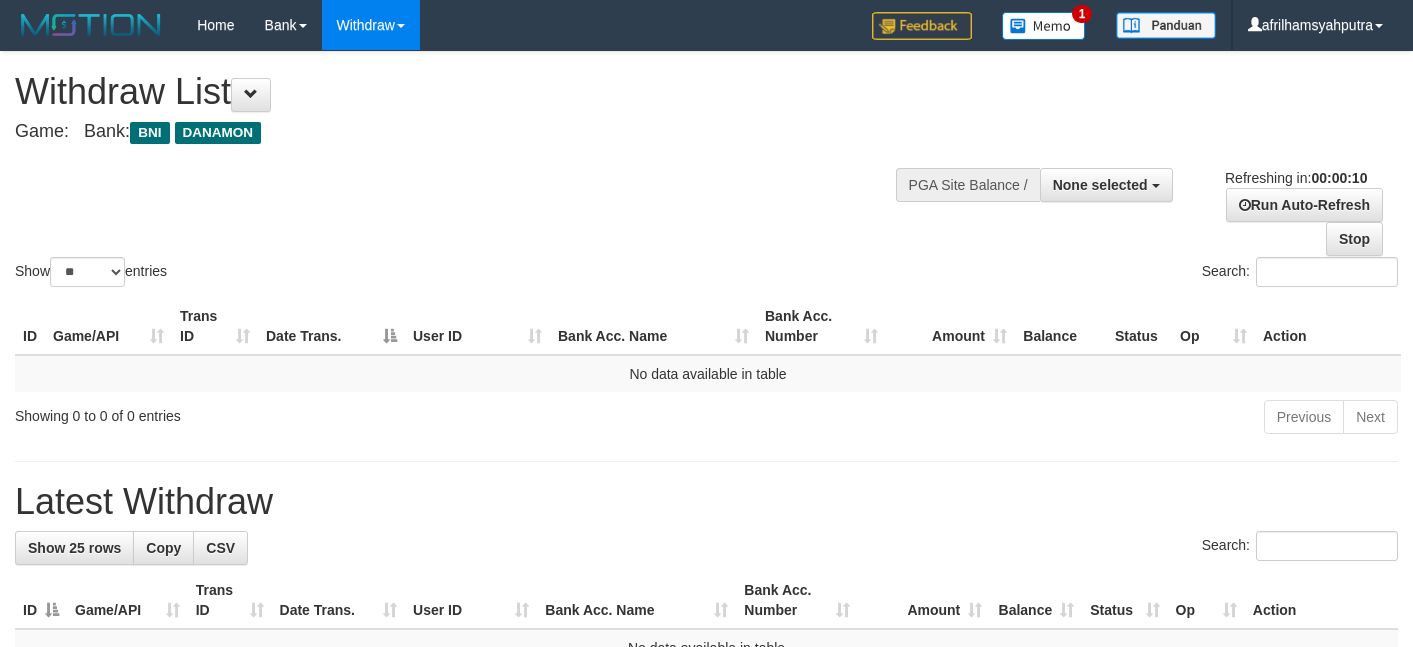 select 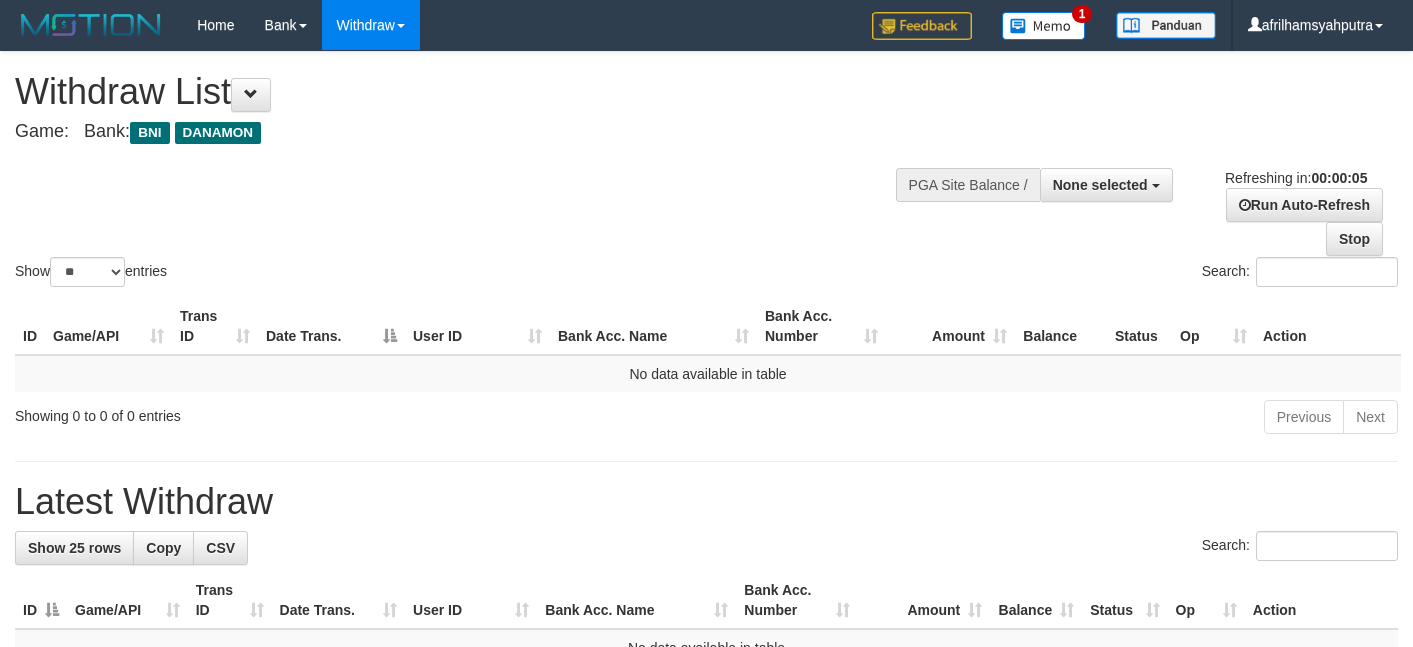 scroll, scrollTop: 0, scrollLeft: 0, axis: both 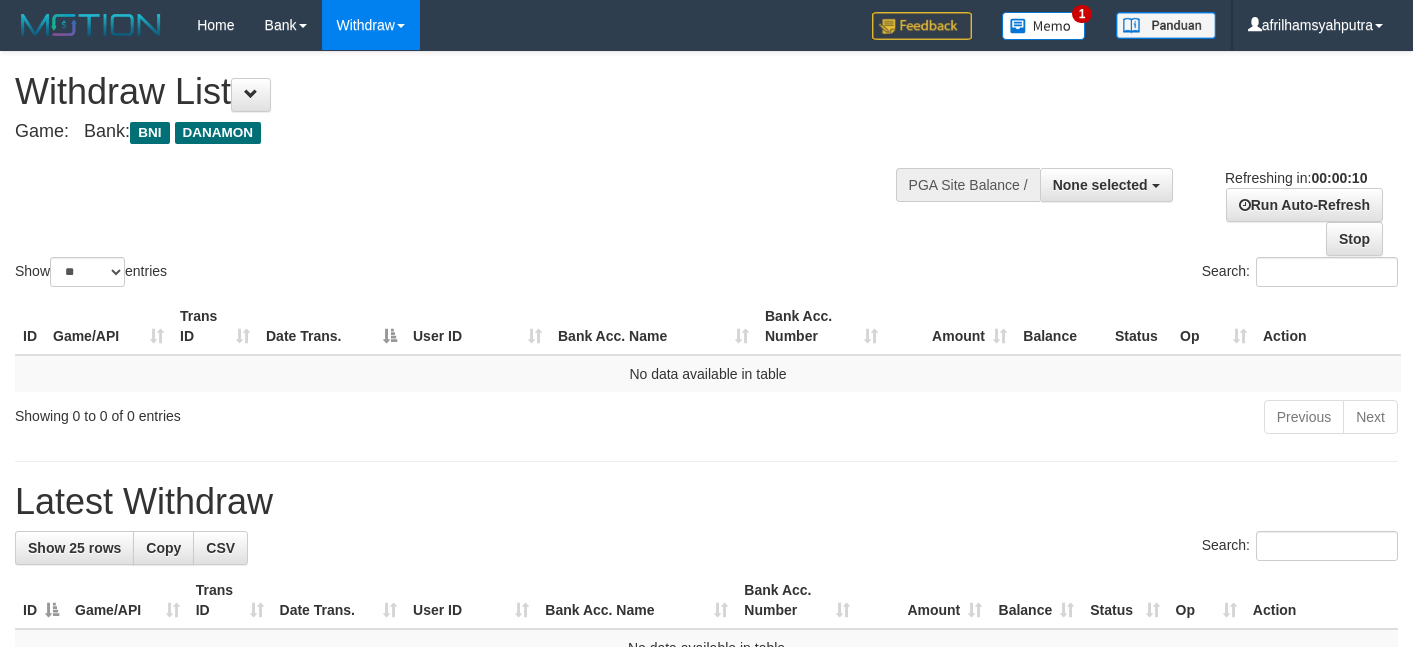 select 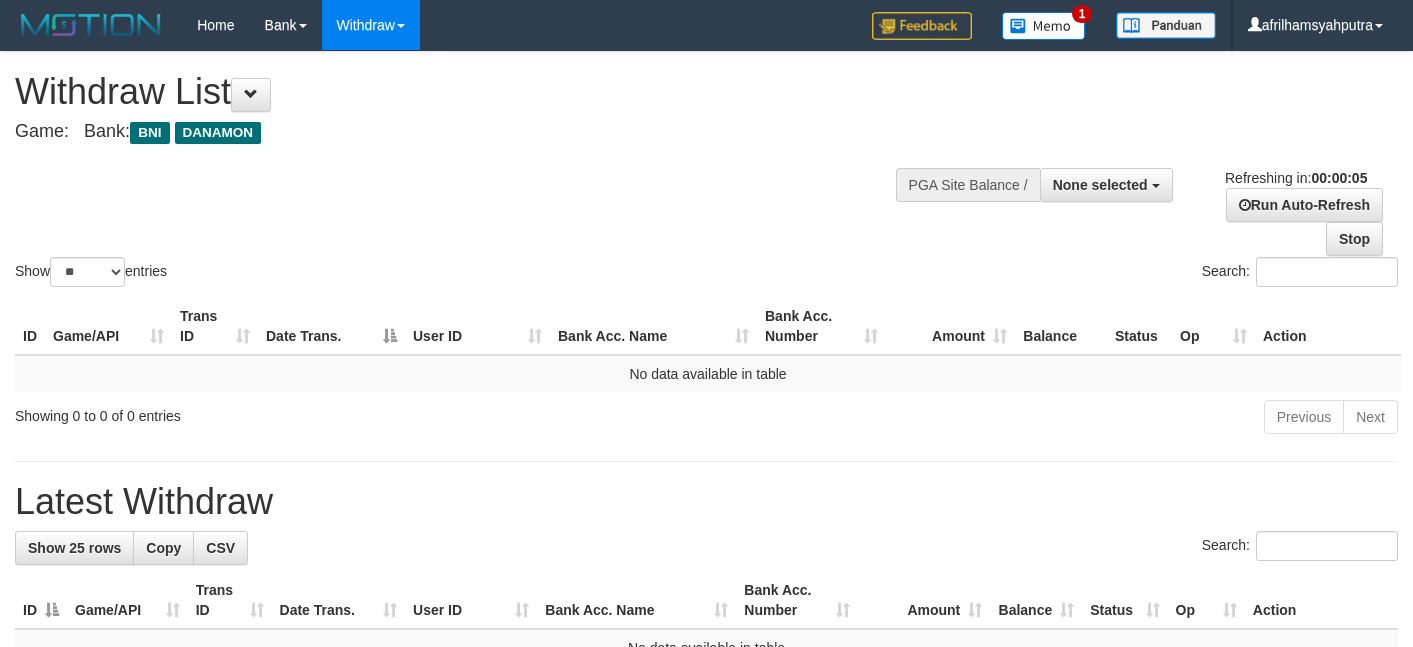 scroll, scrollTop: 0, scrollLeft: 0, axis: both 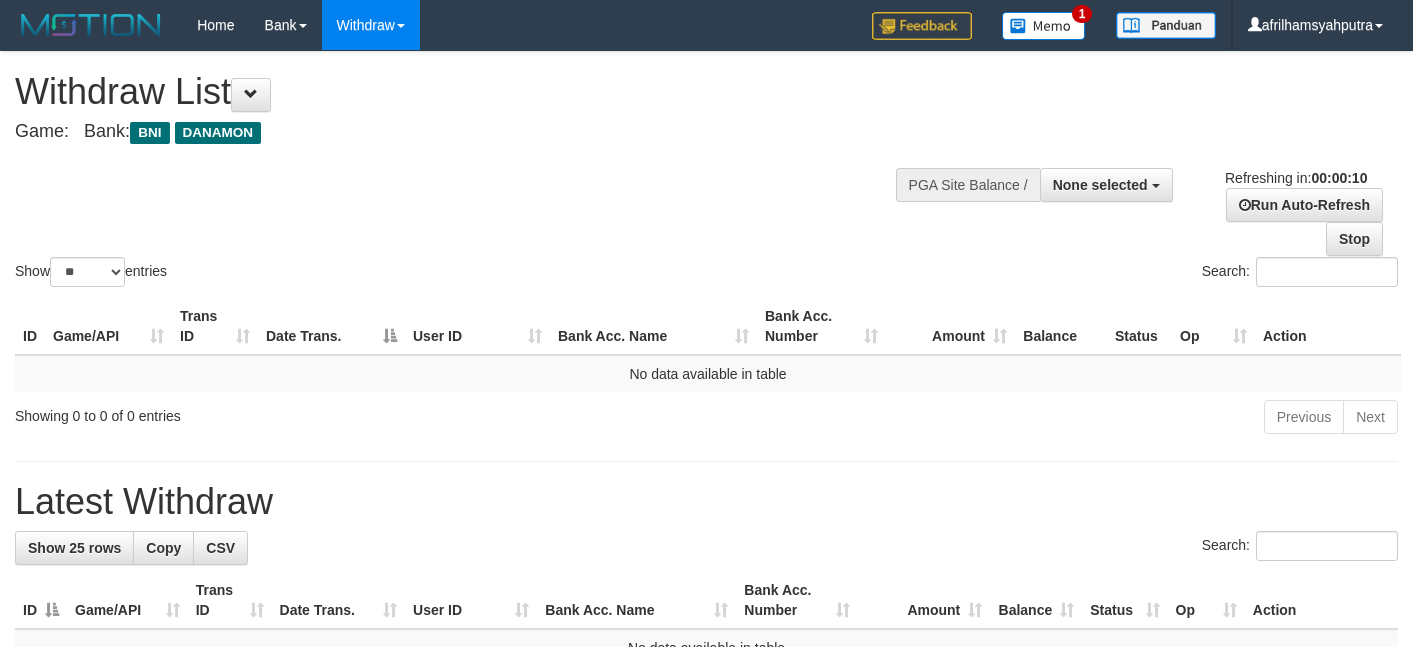 select 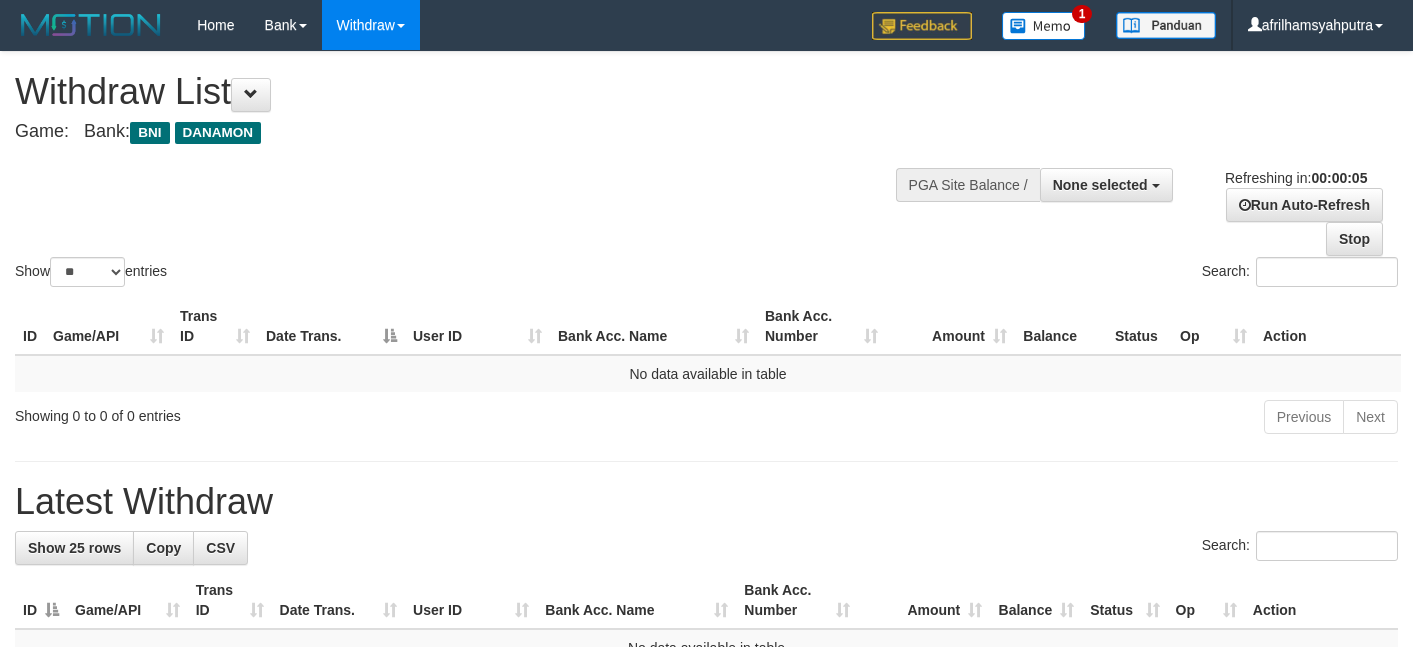 scroll, scrollTop: 0, scrollLeft: 0, axis: both 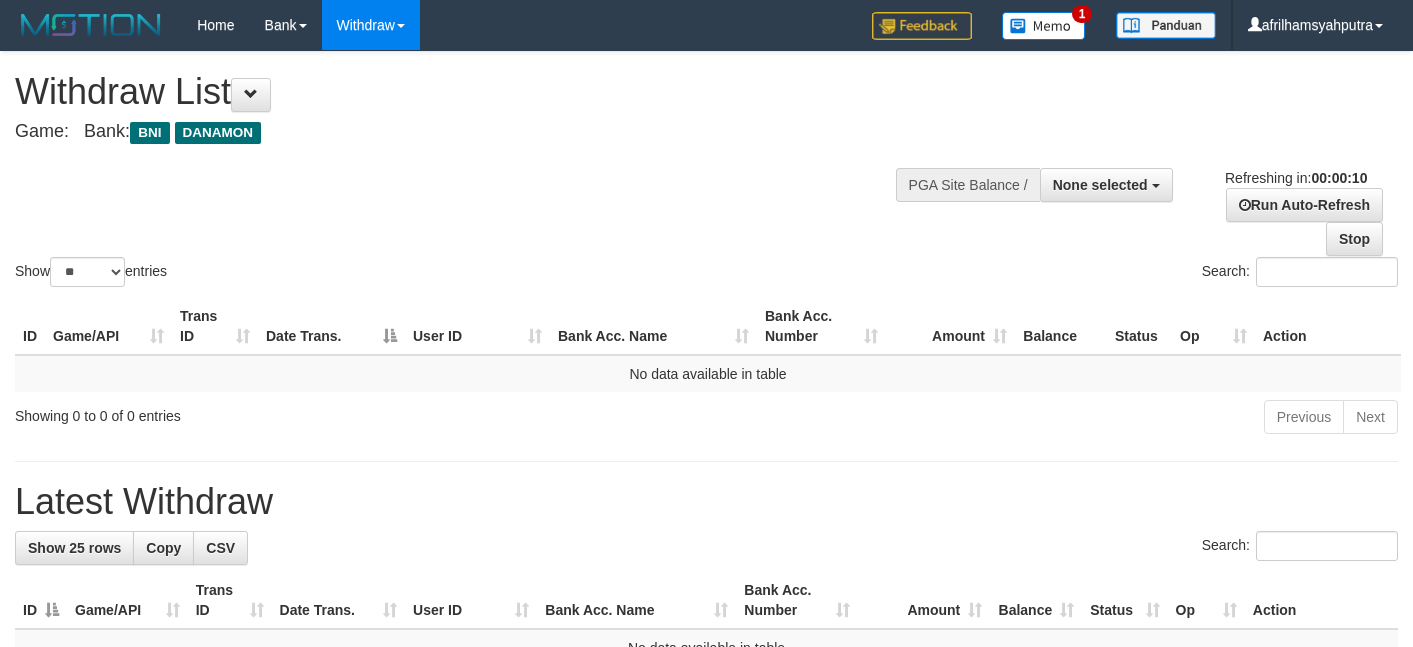 select 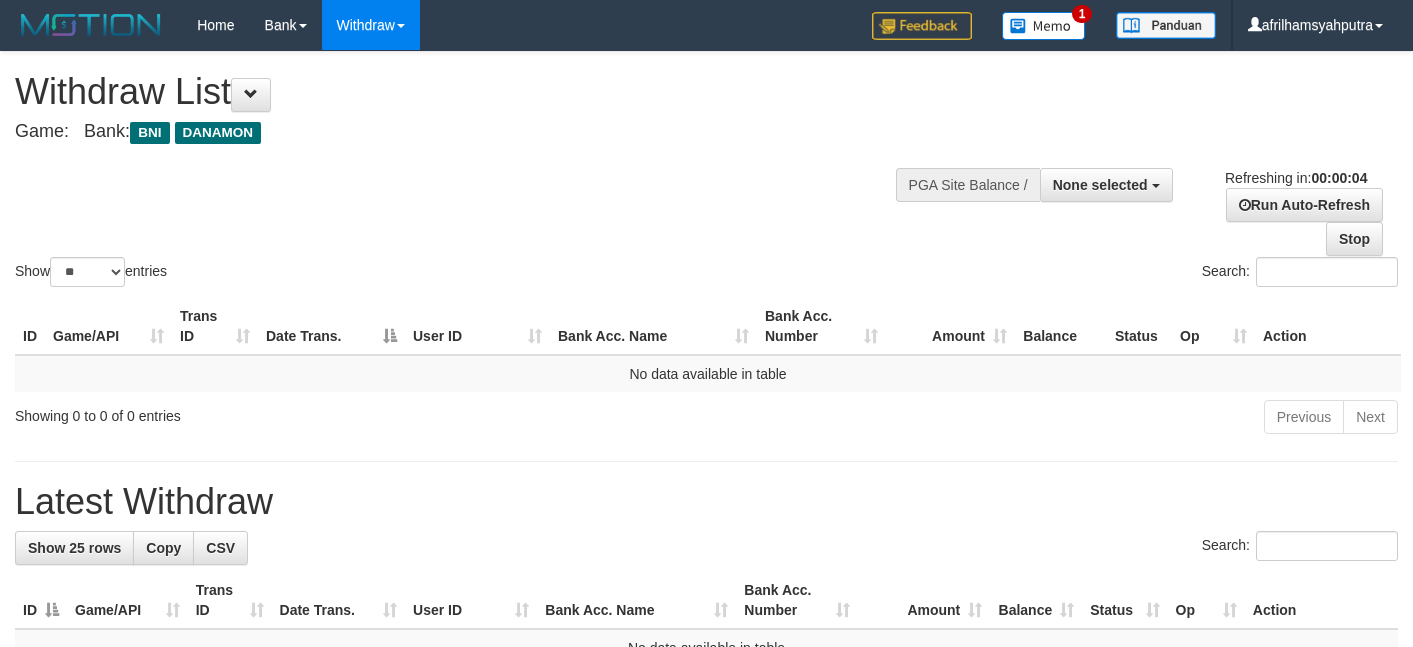 scroll, scrollTop: 0, scrollLeft: 0, axis: both 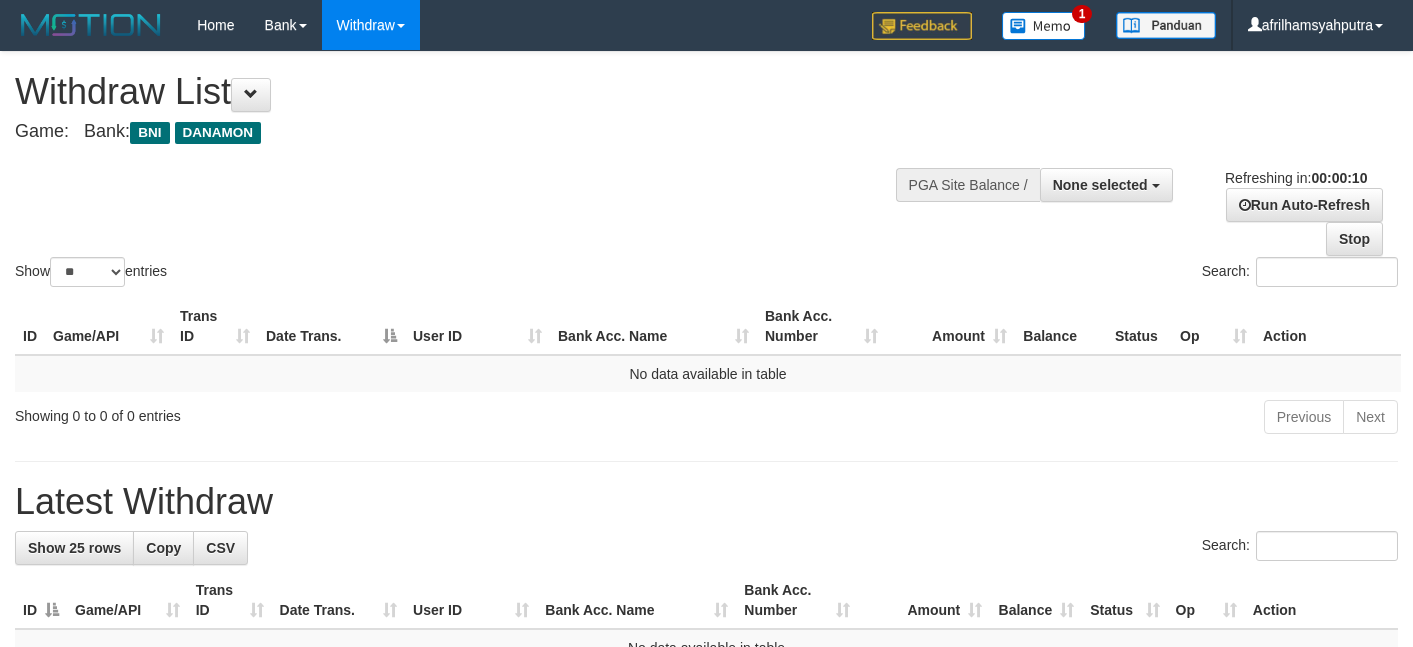 select 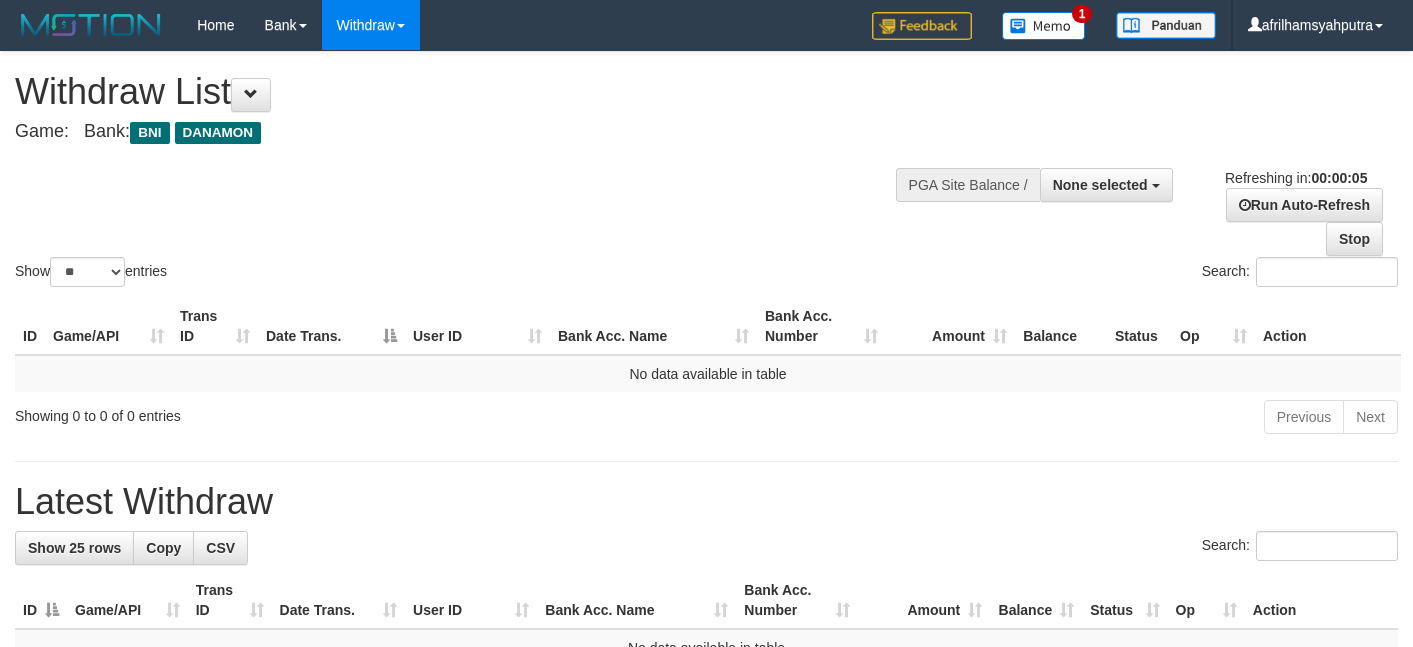 scroll, scrollTop: 0, scrollLeft: 0, axis: both 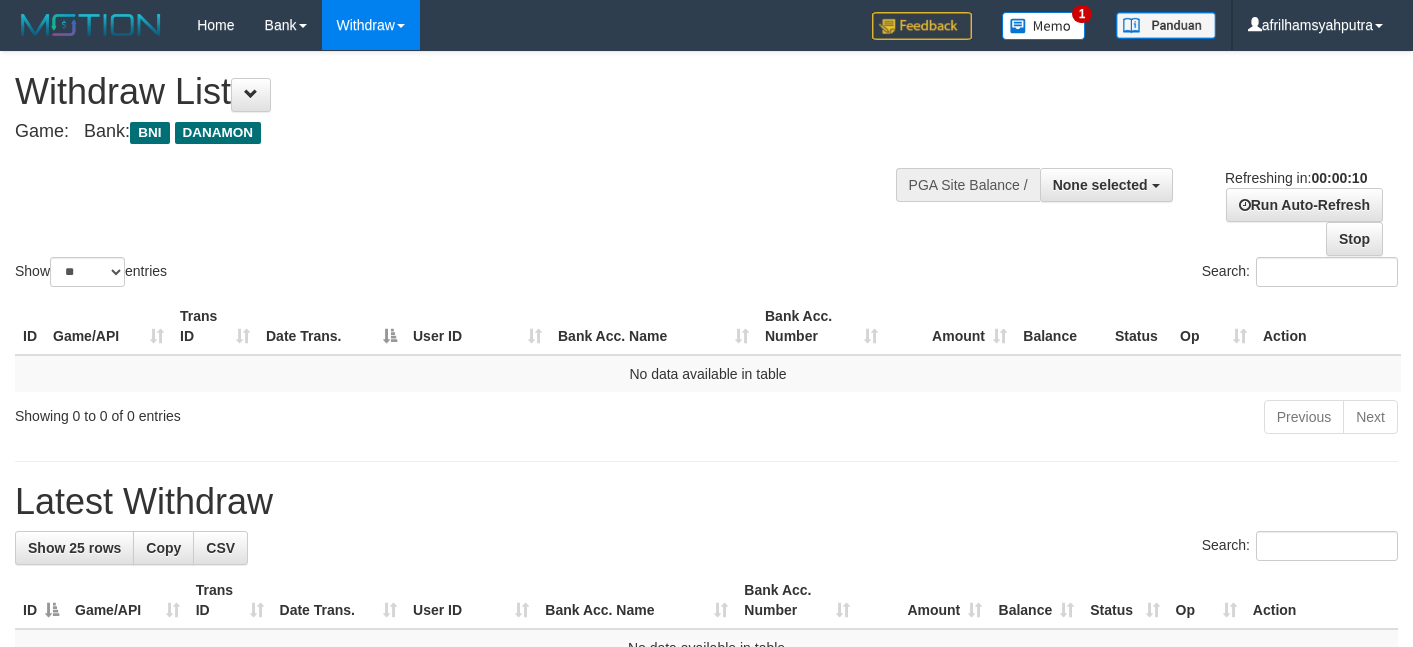 select 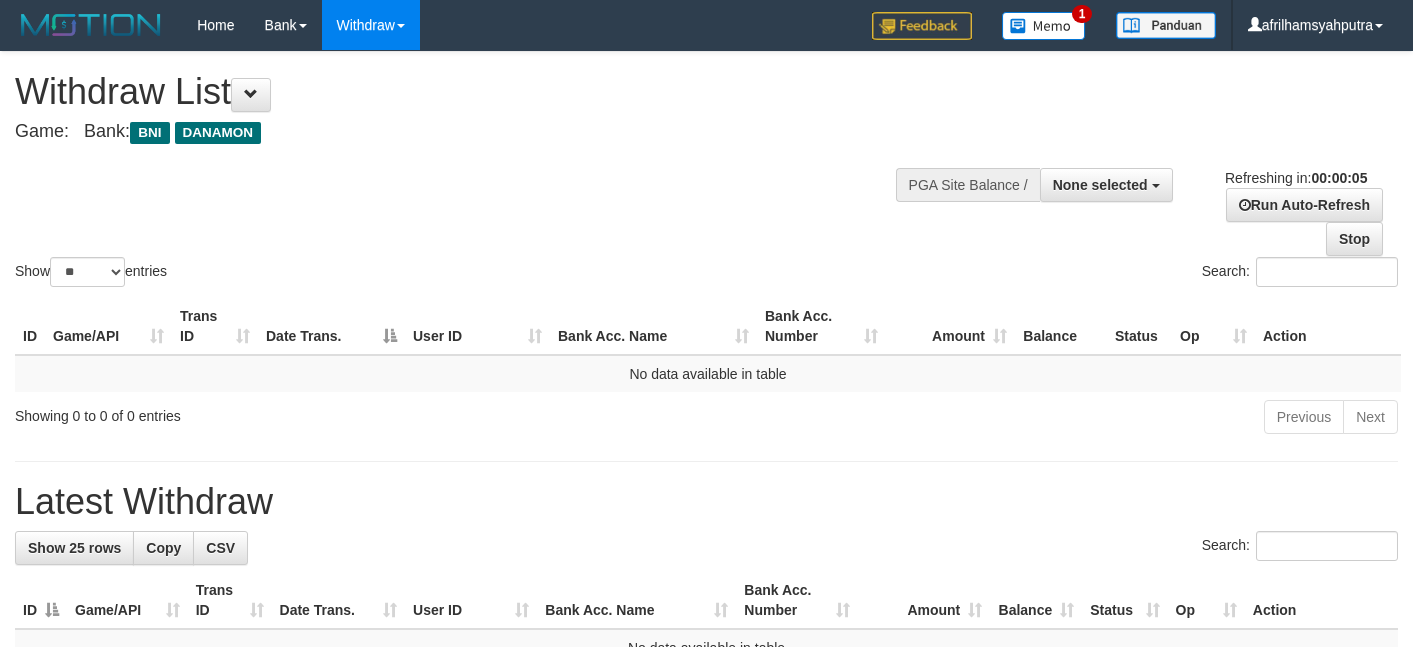 scroll, scrollTop: 0, scrollLeft: 0, axis: both 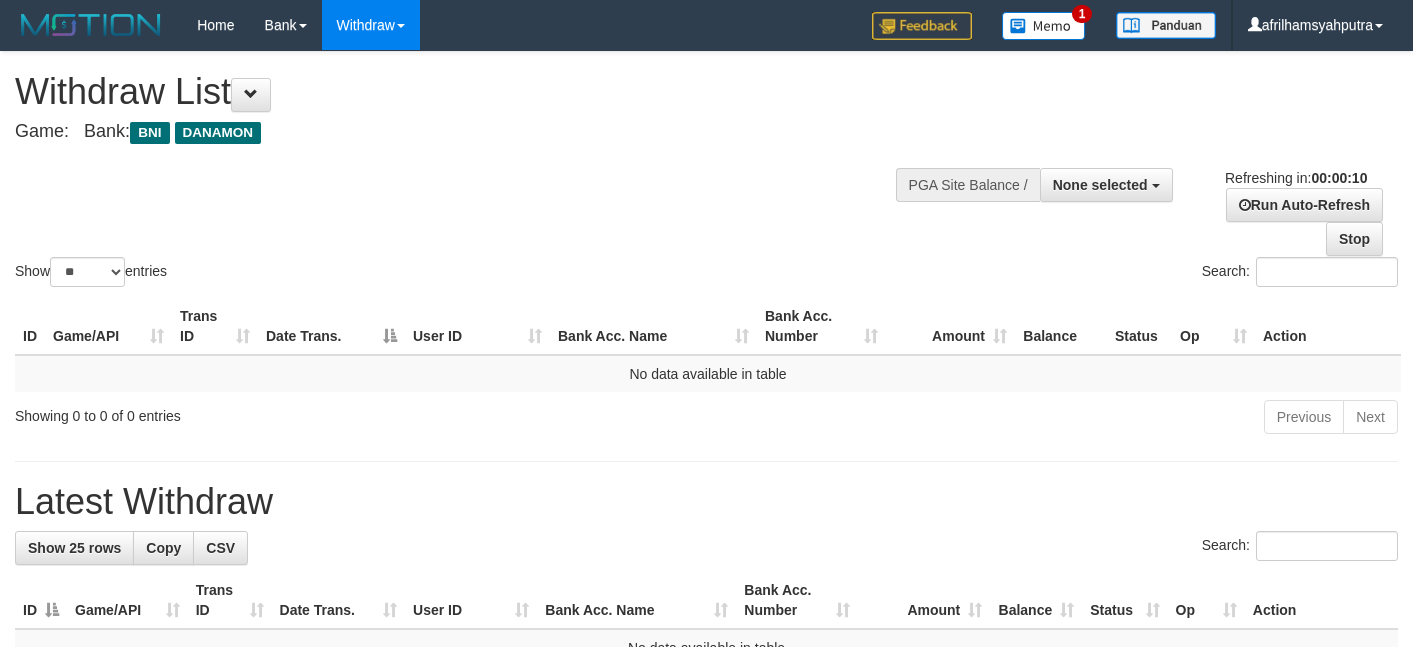select 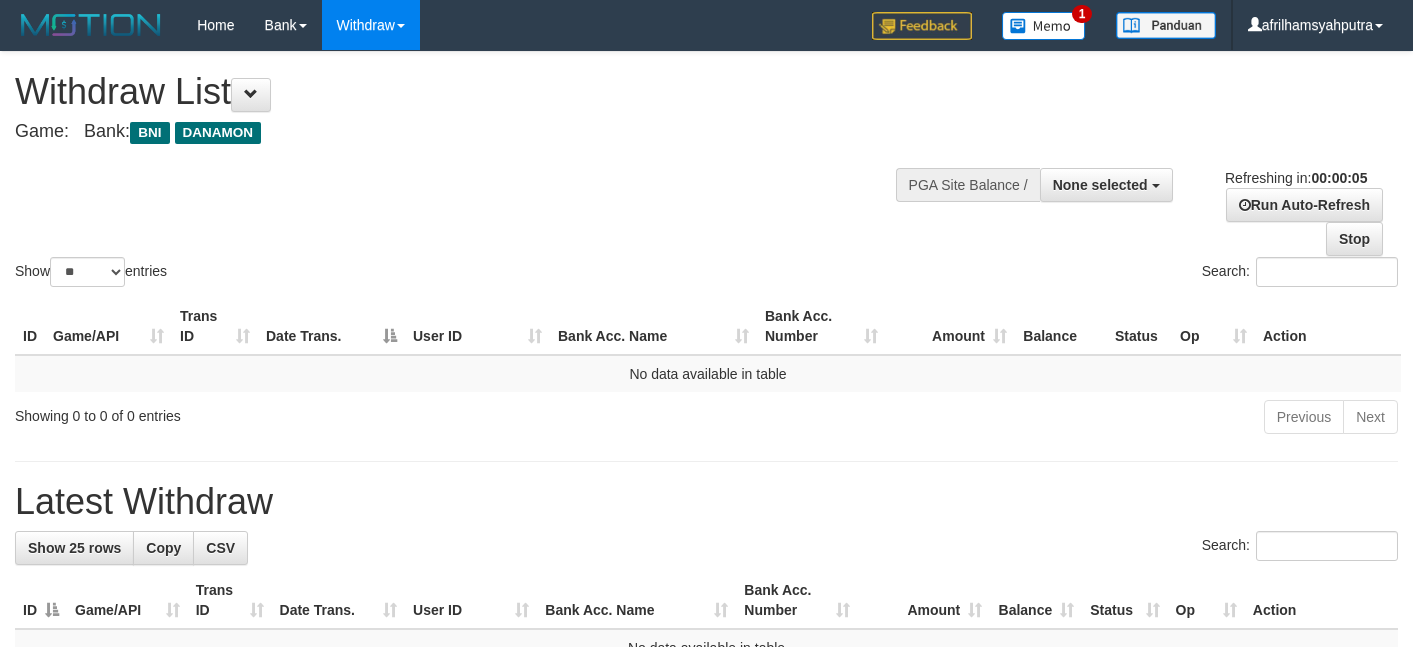 scroll, scrollTop: 0, scrollLeft: 0, axis: both 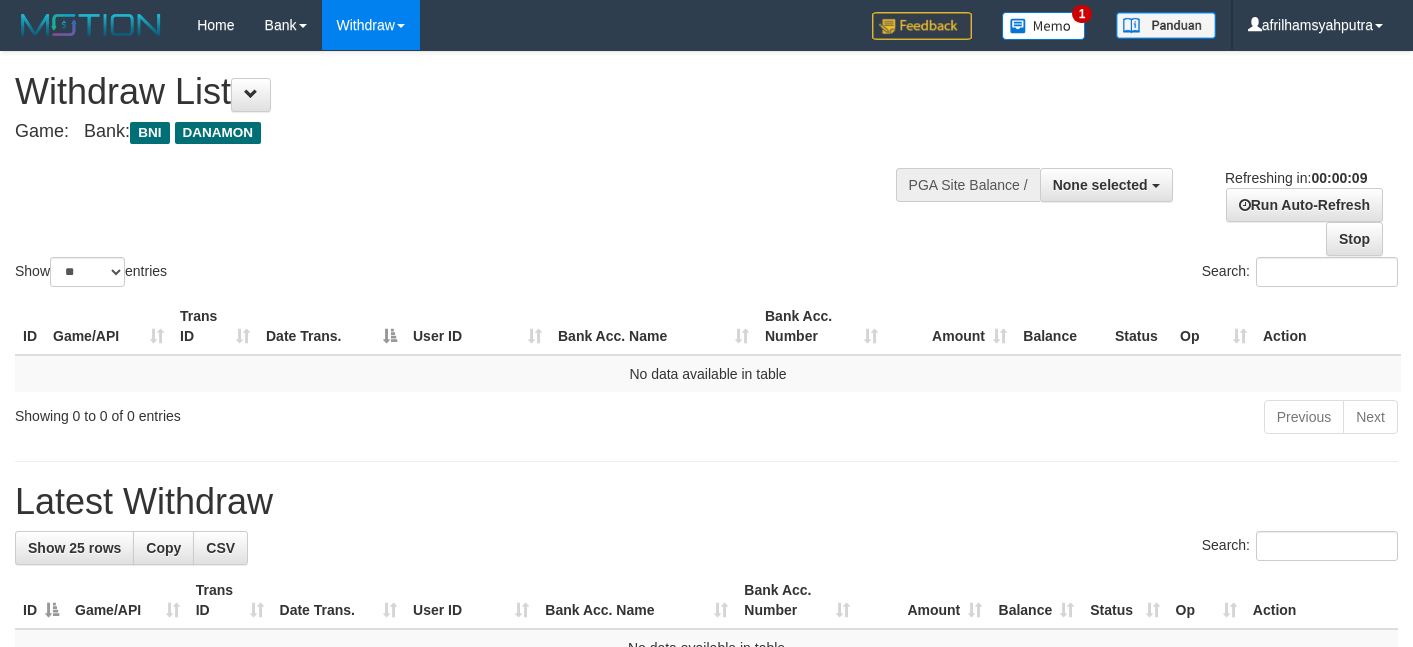 select 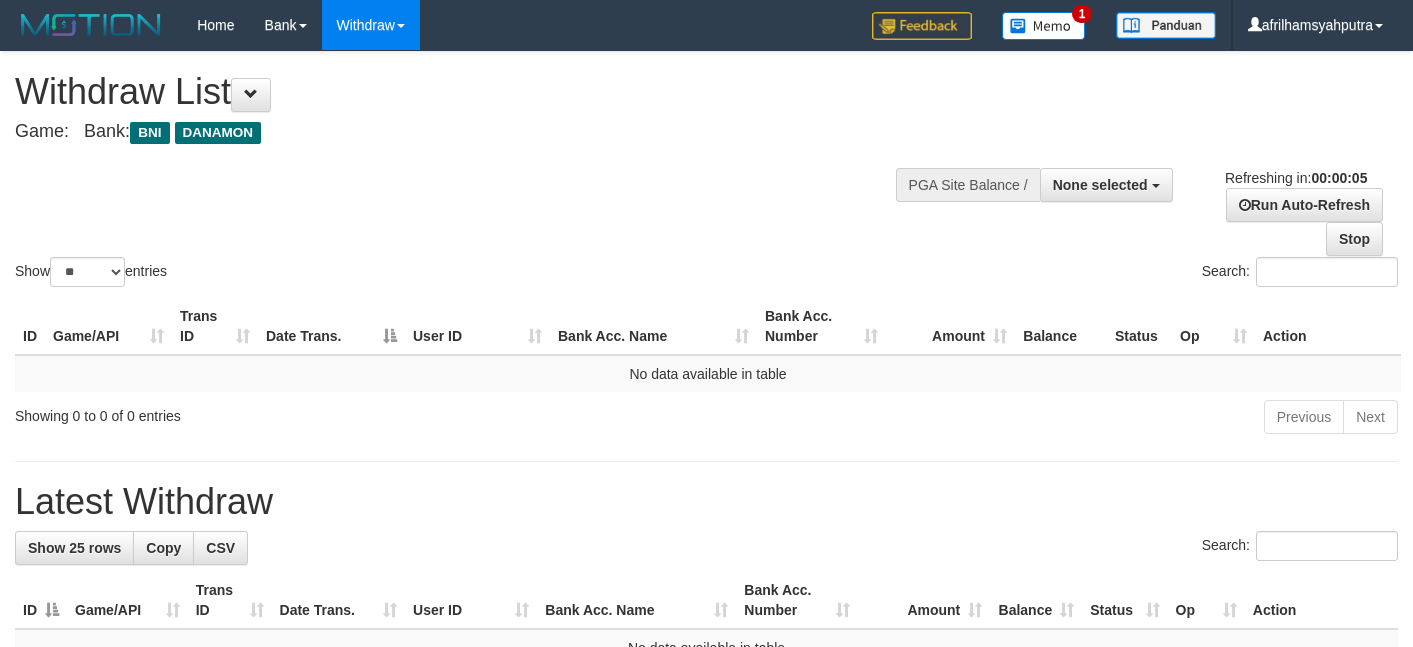 scroll, scrollTop: 0, scrollLeft: 0, axis: both 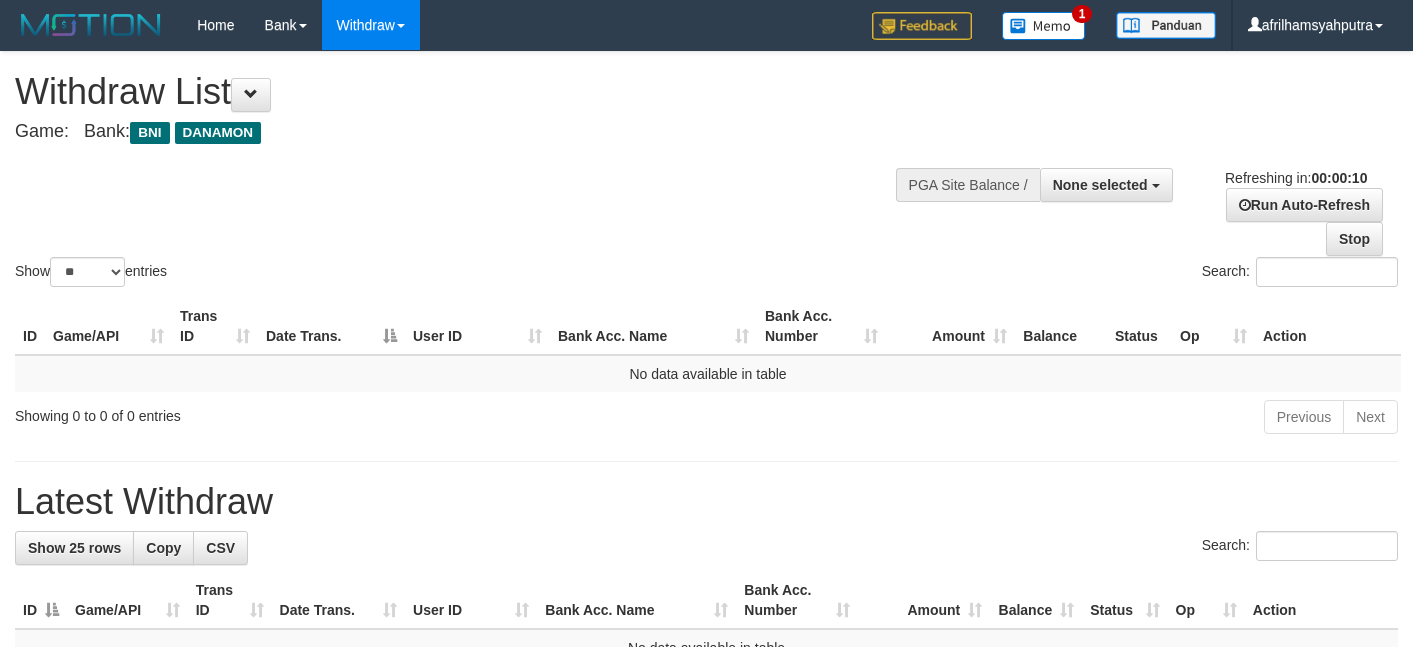 select 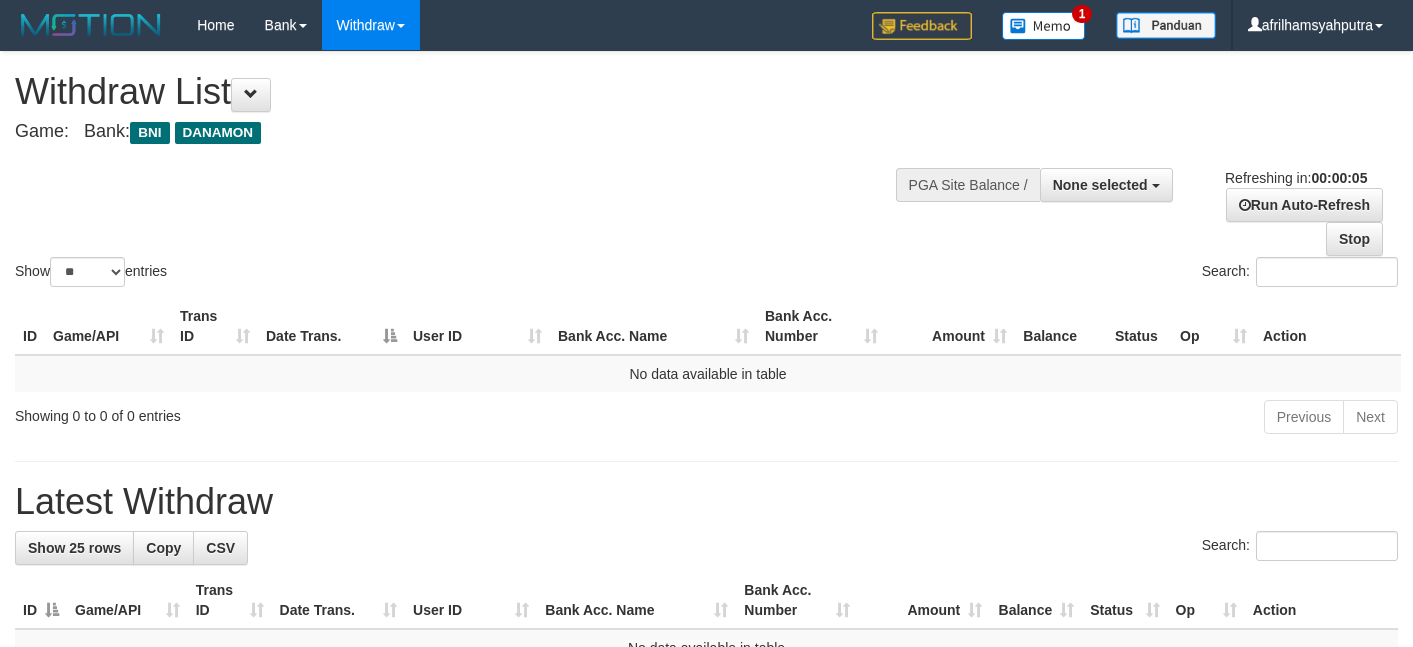 scroll, scrollTop: 0, scrollLeft: 0, axis: both 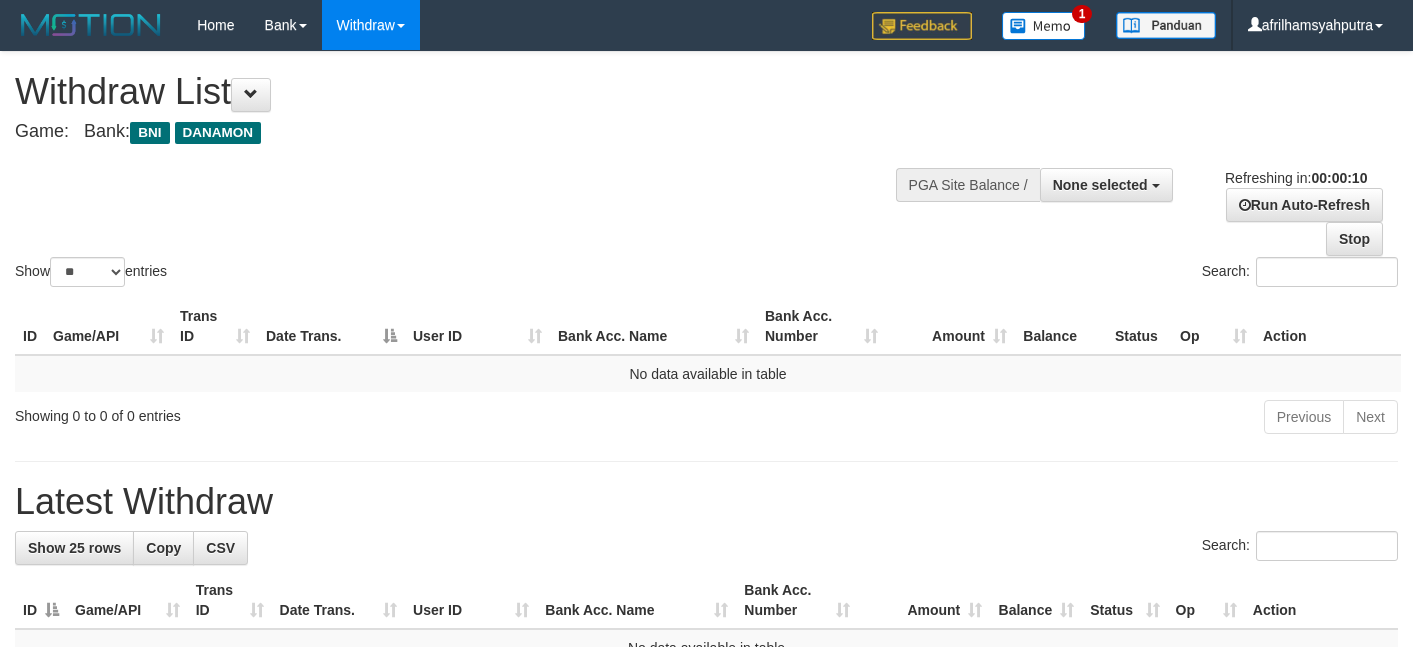 select 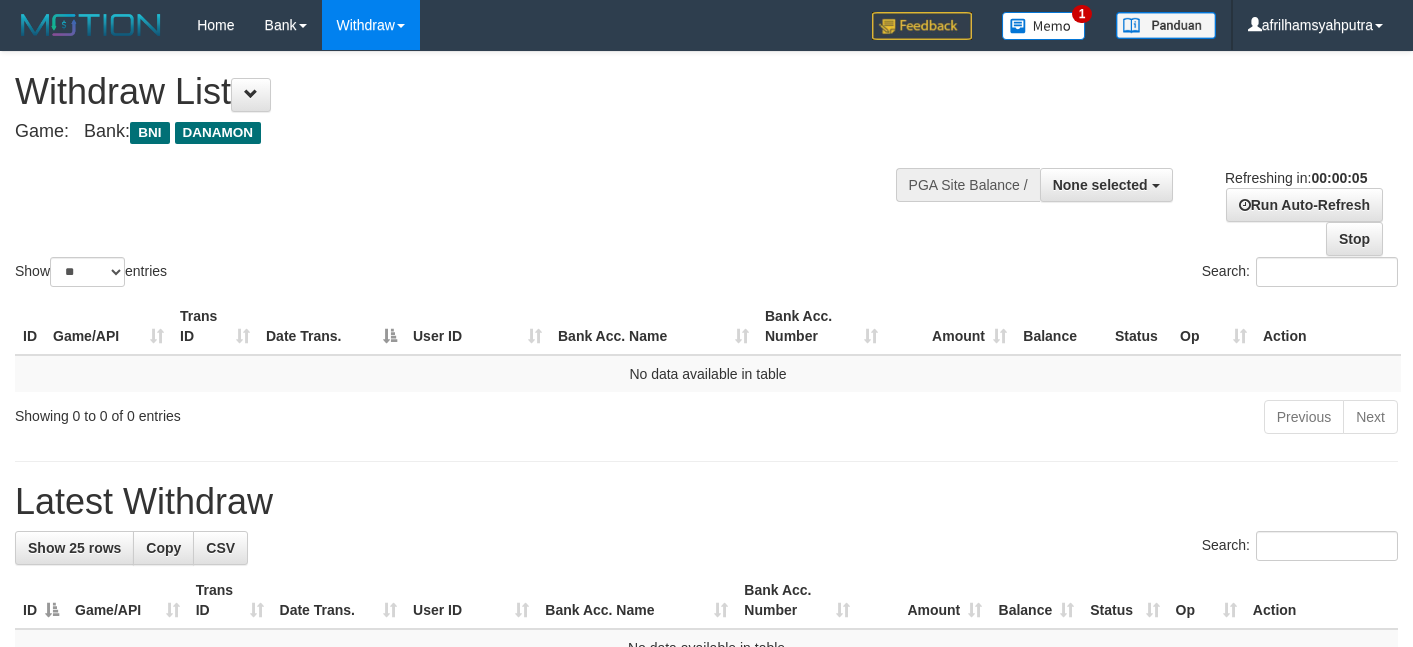 scroll, scrollTop: 0, scrollLeft: 0, axis: both 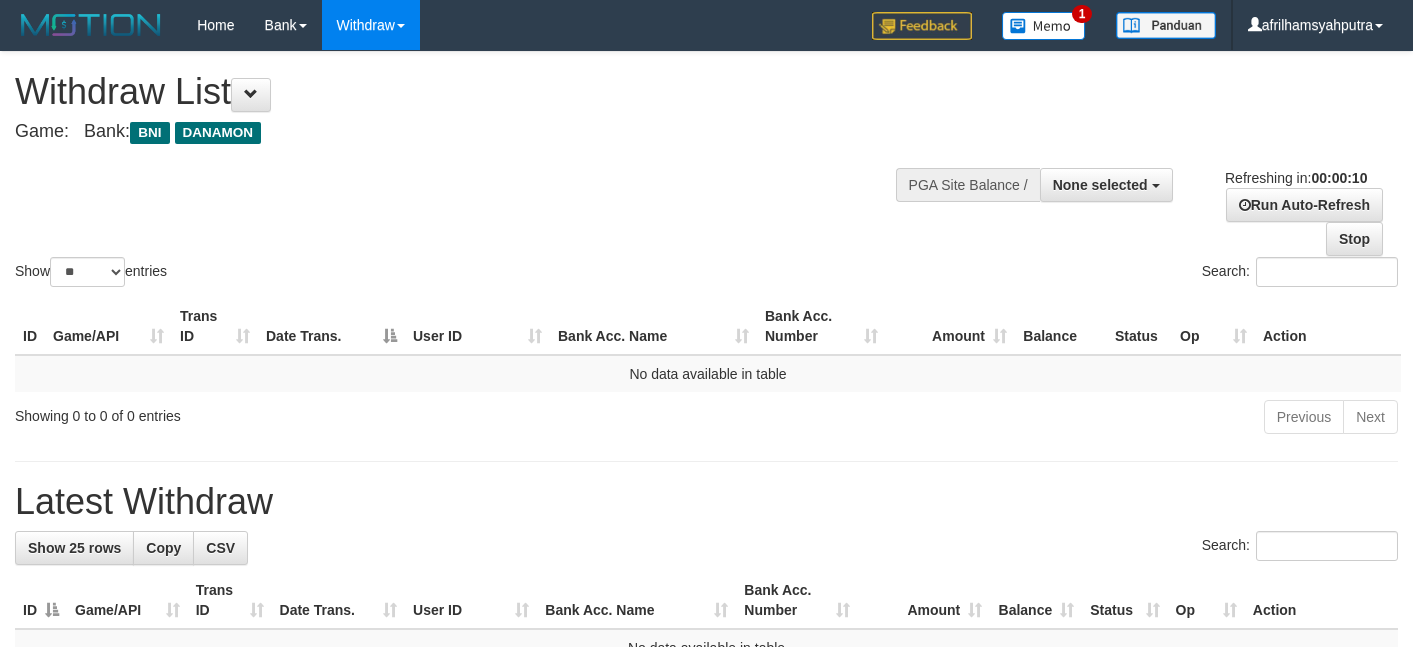 select 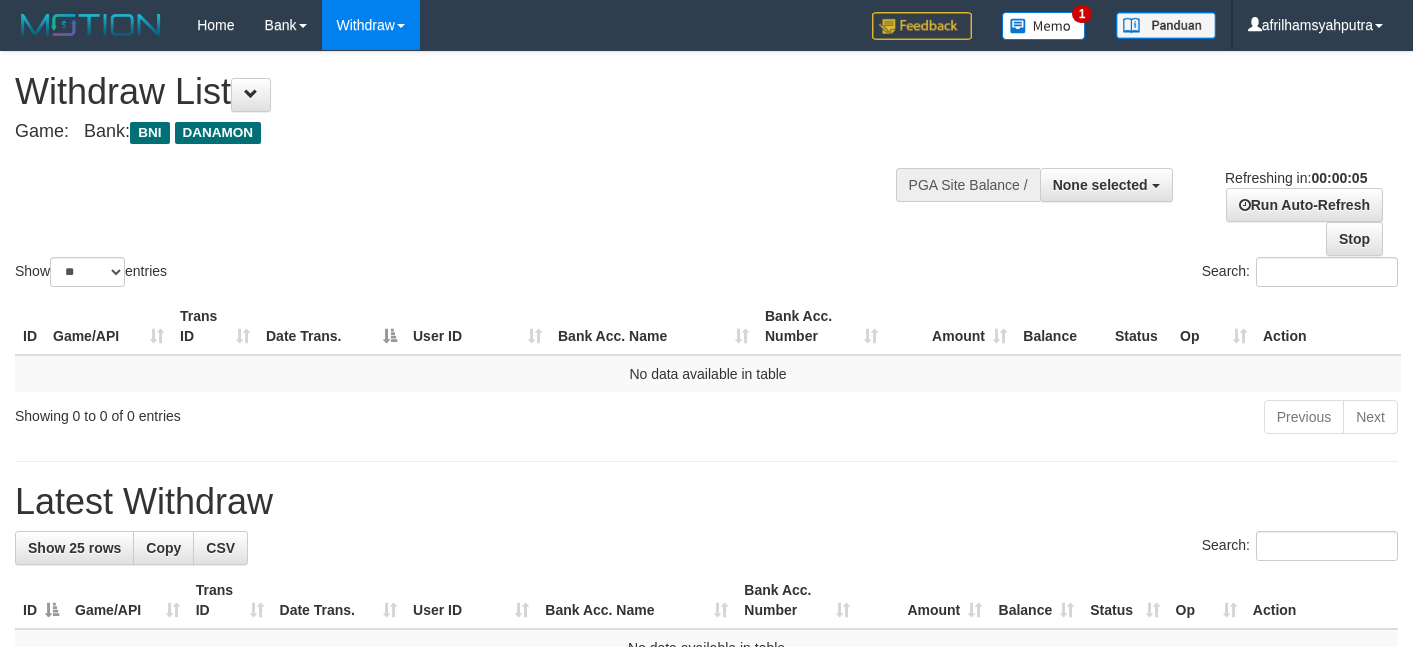 scroll, scrollTop: 0, scrollLeft: 0, axis: both 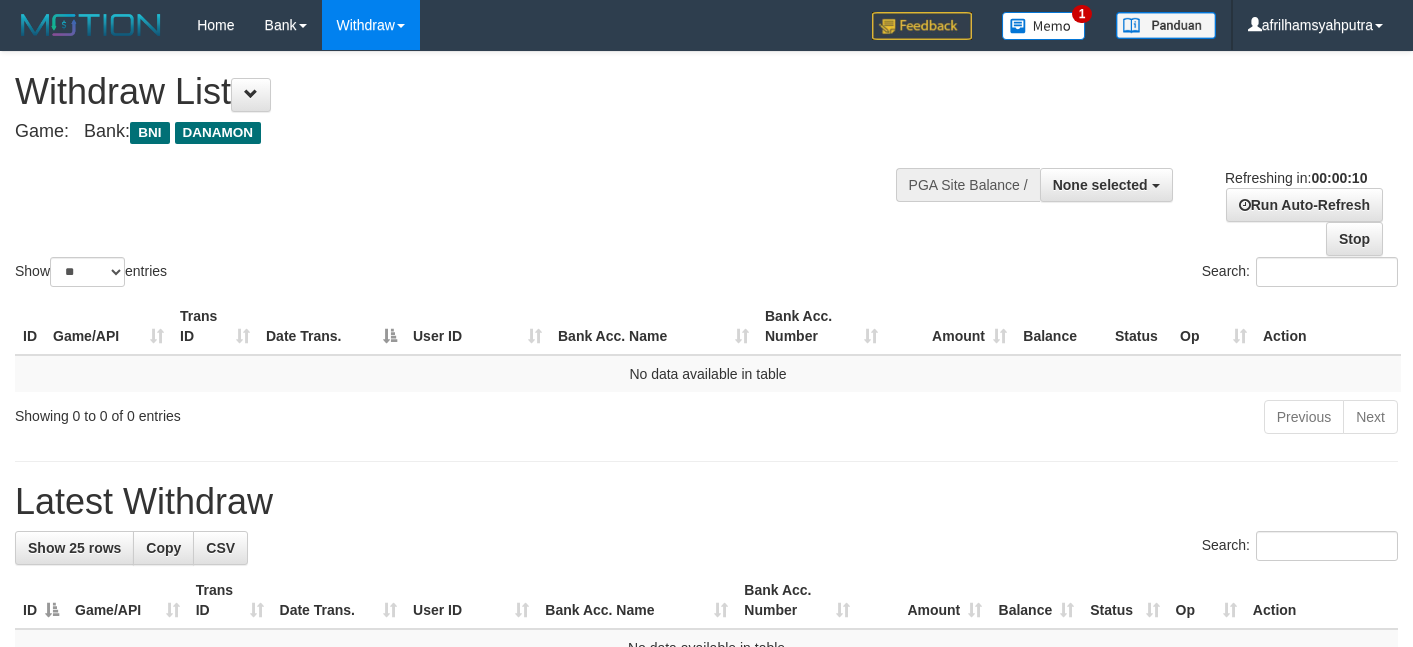 select 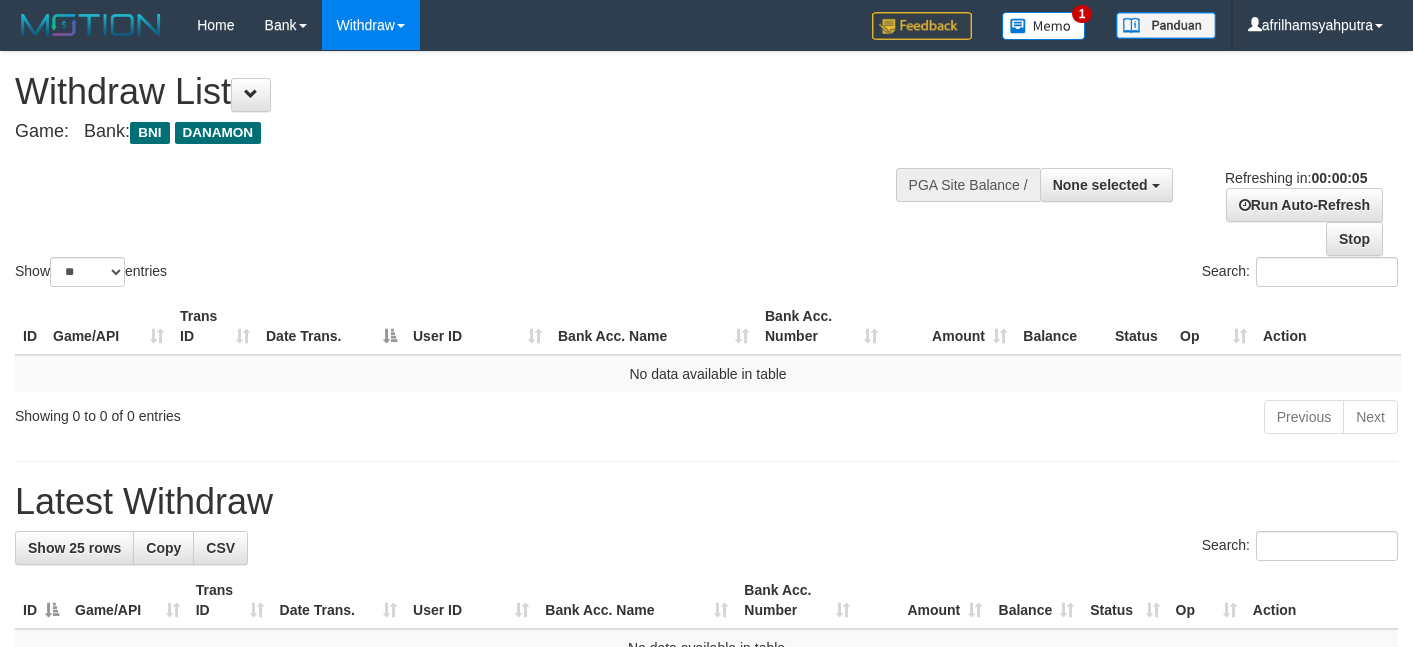 scroll, scrollTop: 0, scrollLeft: 0, axis: both 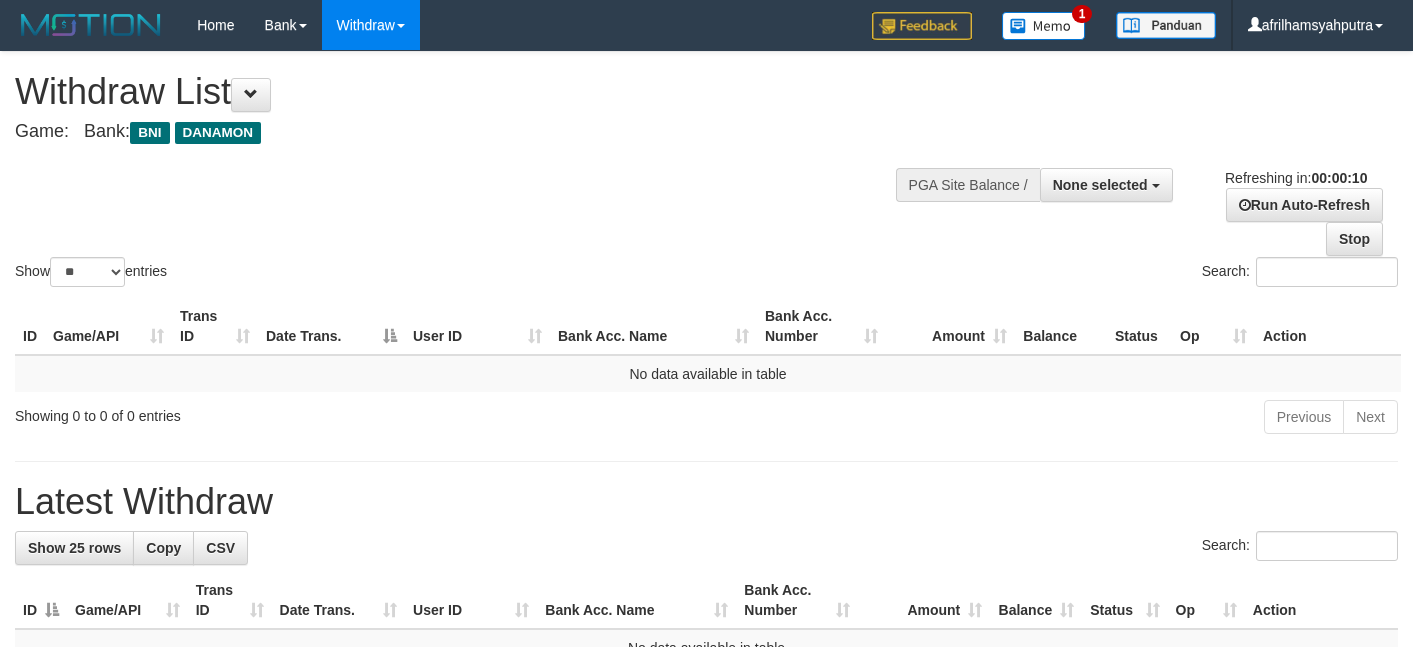 select 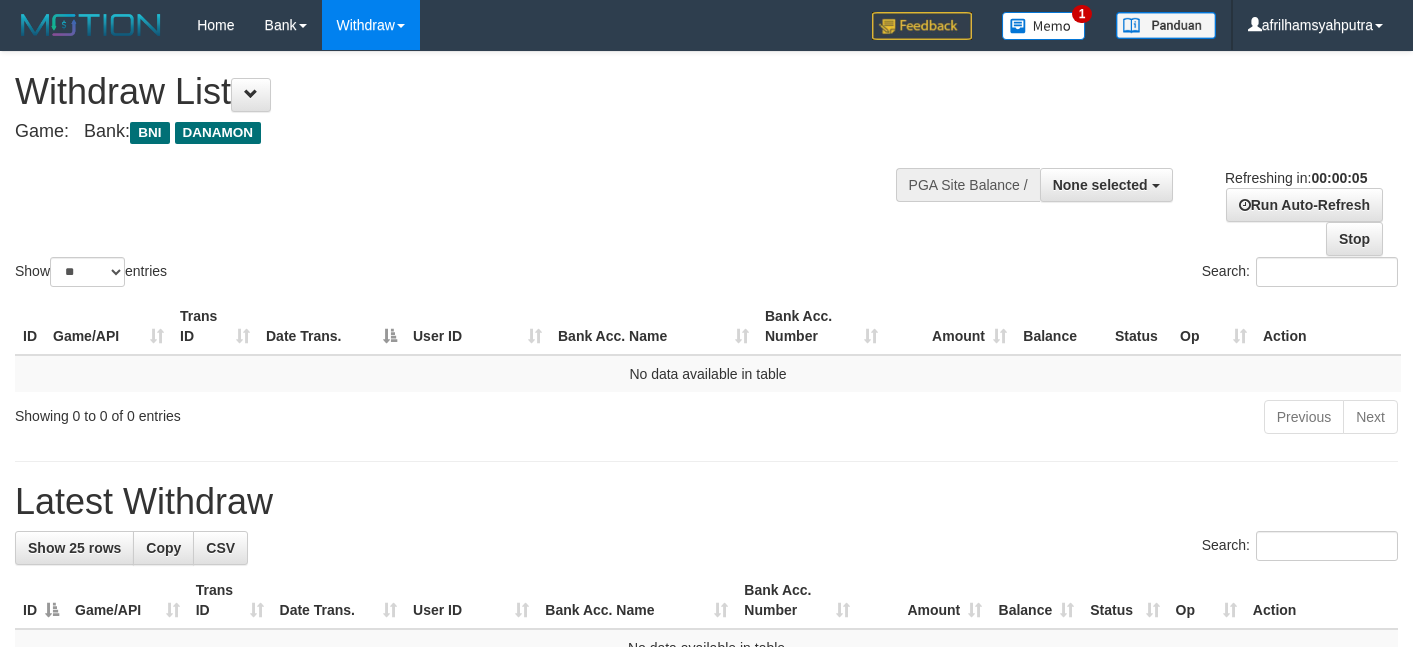 scroll, scrollTop: 0, scrollLeft: 0, axis: both 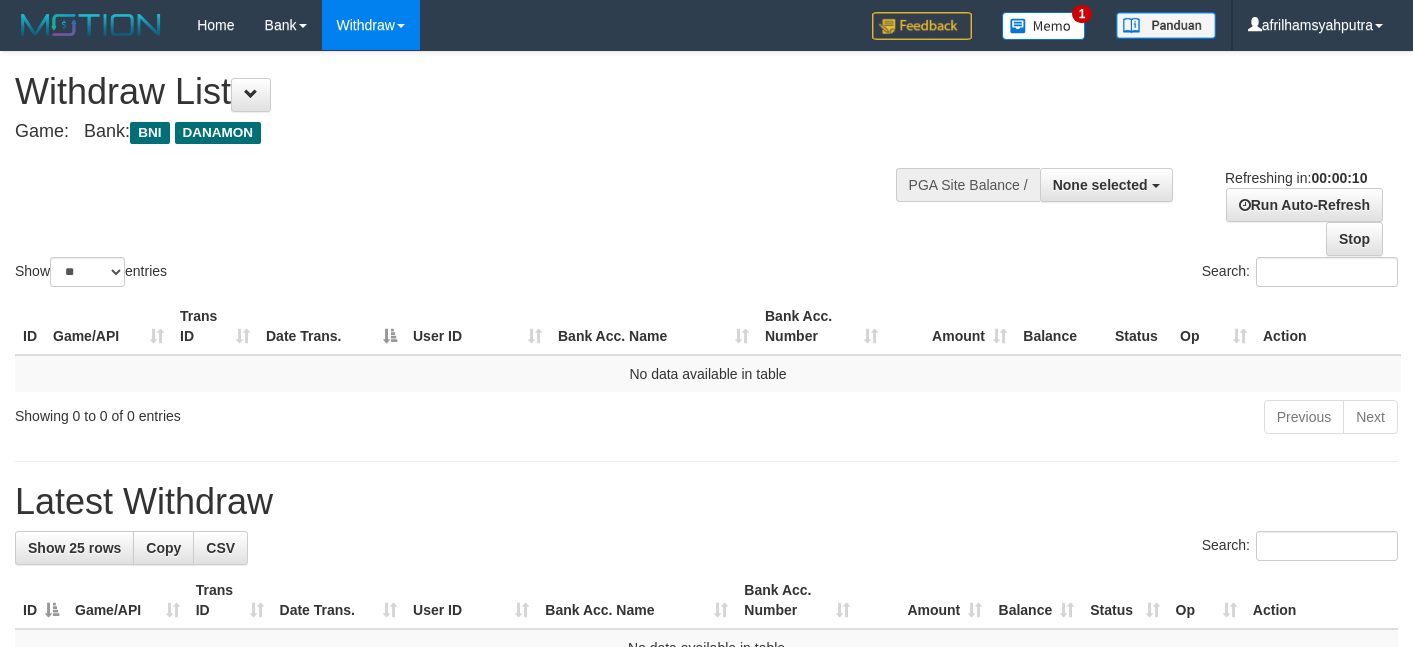 select 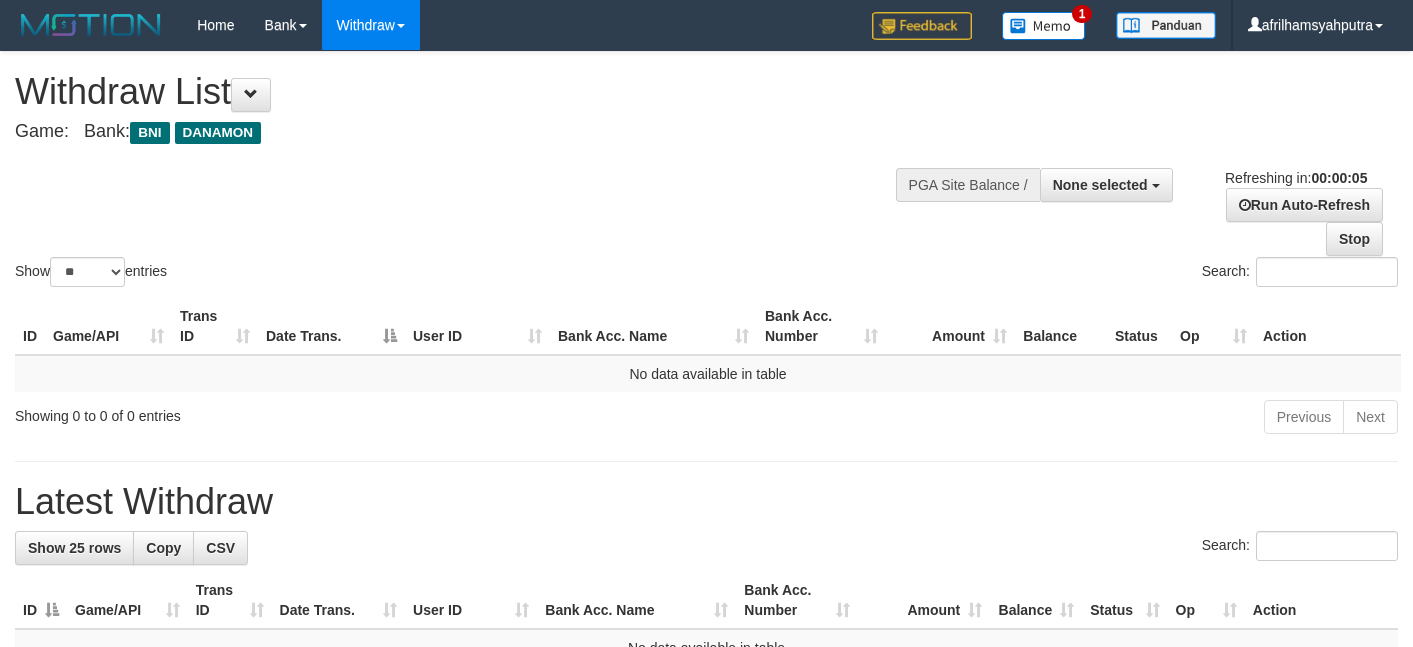scroll, scrollTop: 0, scrollLeft: 0, axis: both 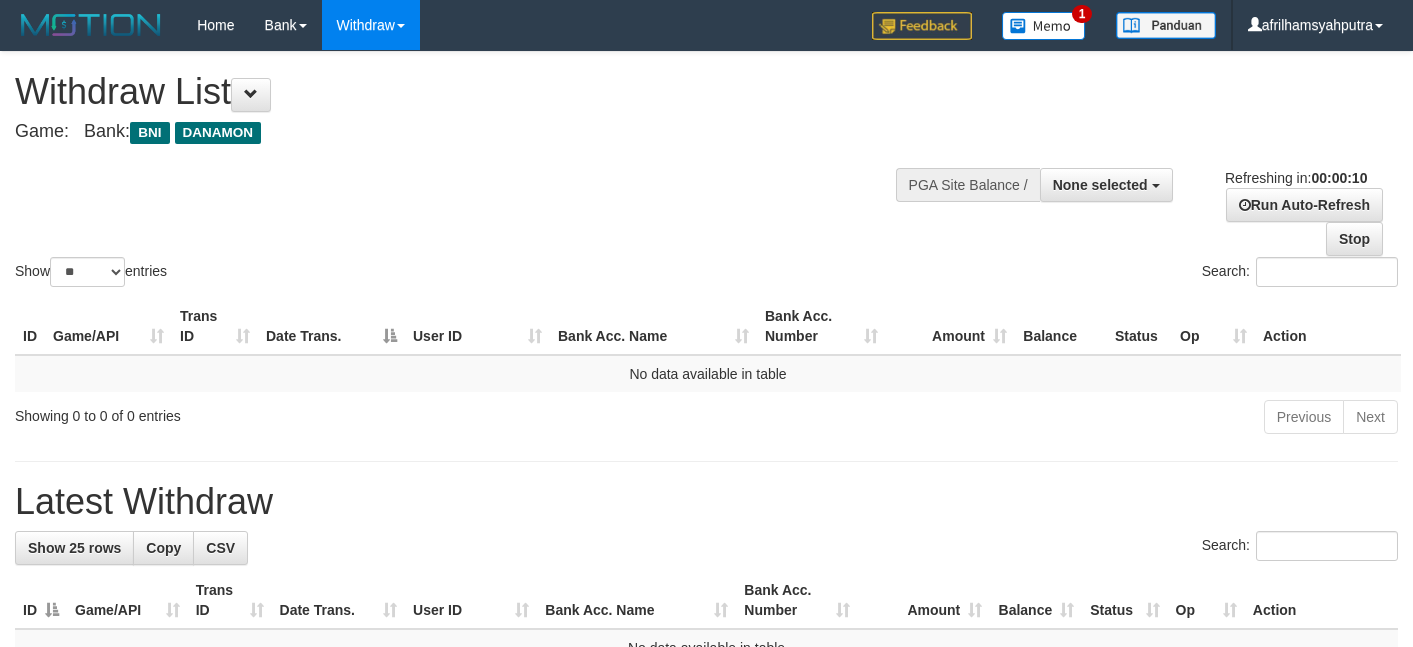 select 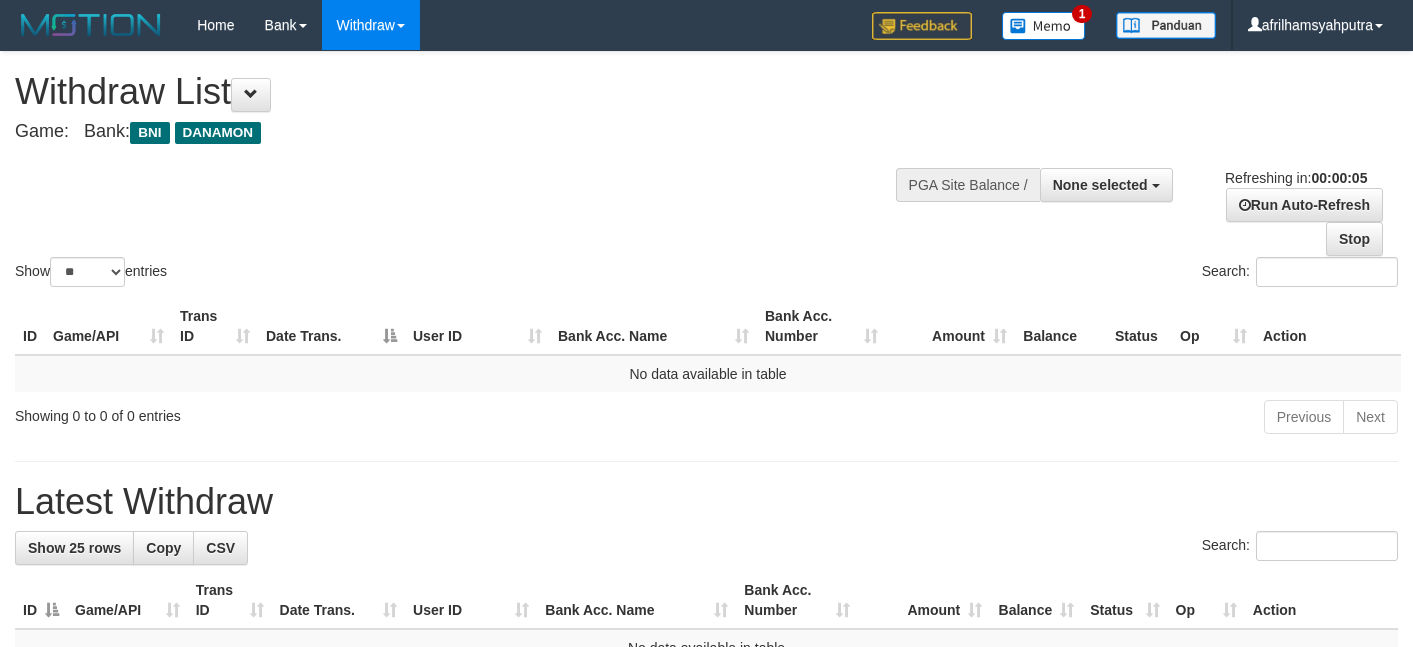 scroll, scrollTop: 0, scrollLeft: 0, axis: both 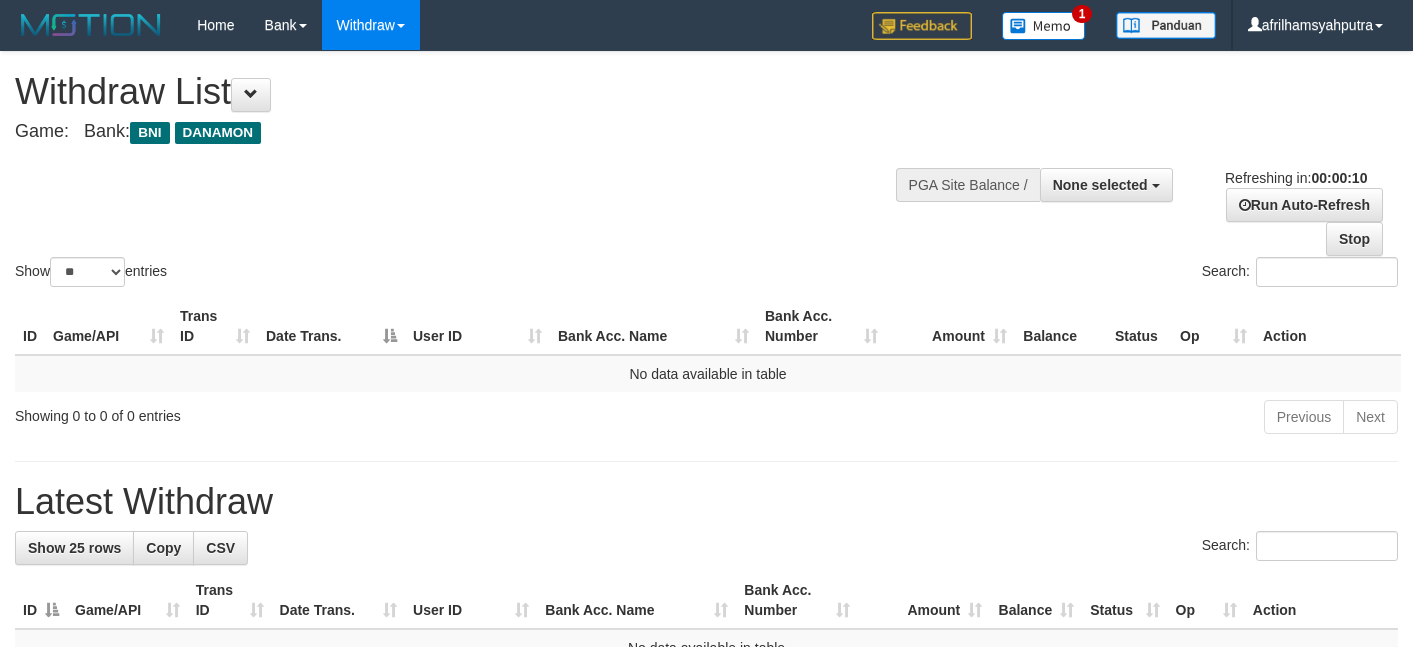 select 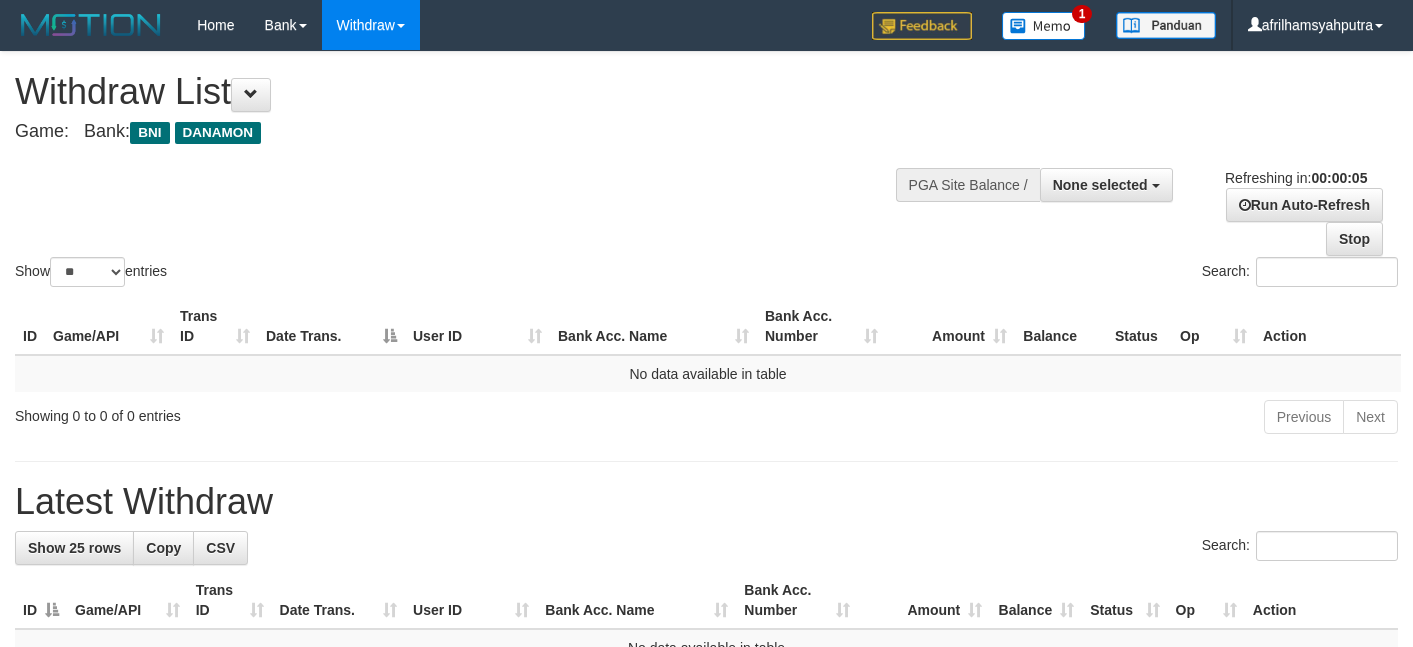 scroll, scrollTop: 0, scrollLeft: 0, axis: both 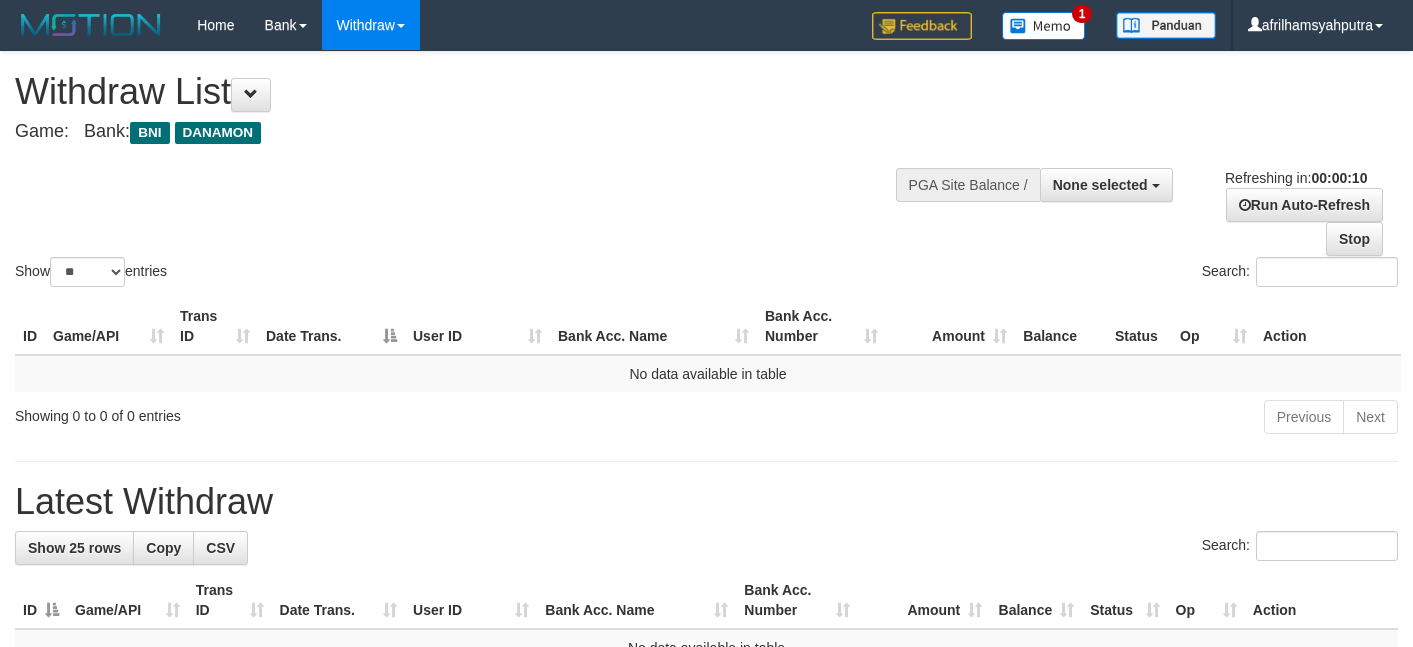select 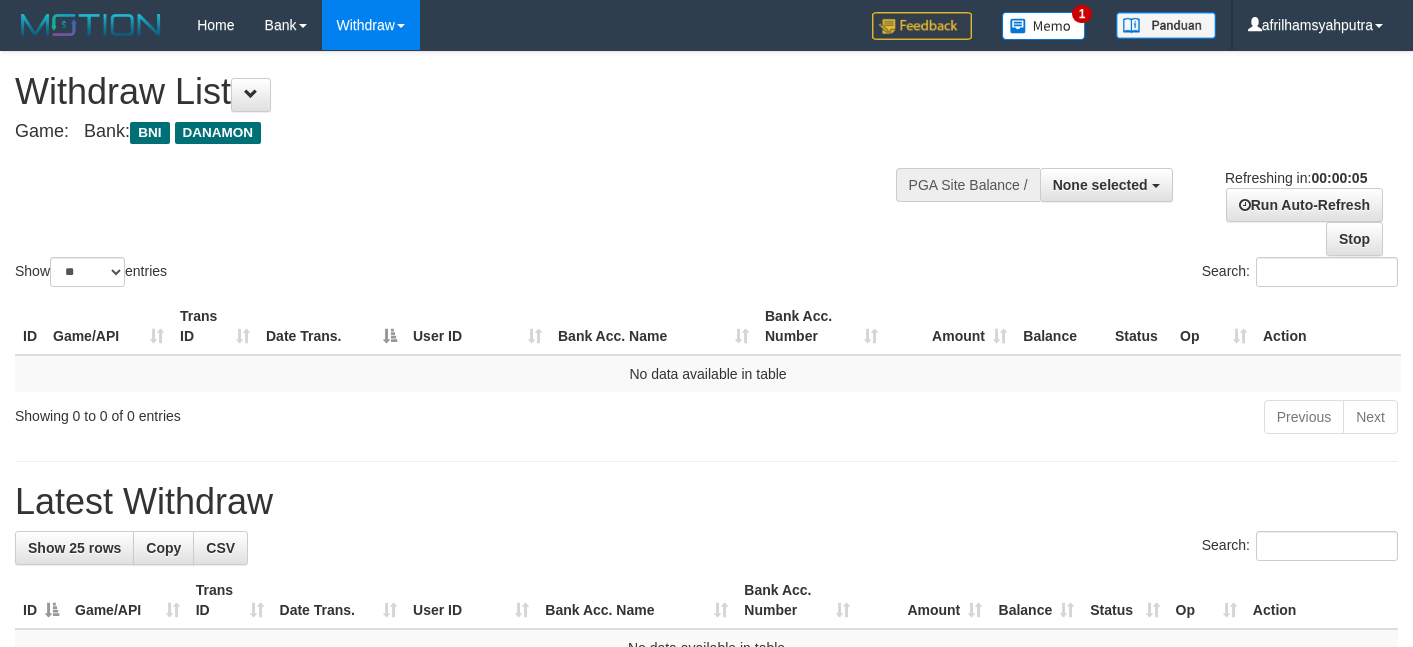 scroll, scrollTop: 0, scrollLeft: 0, axis: both 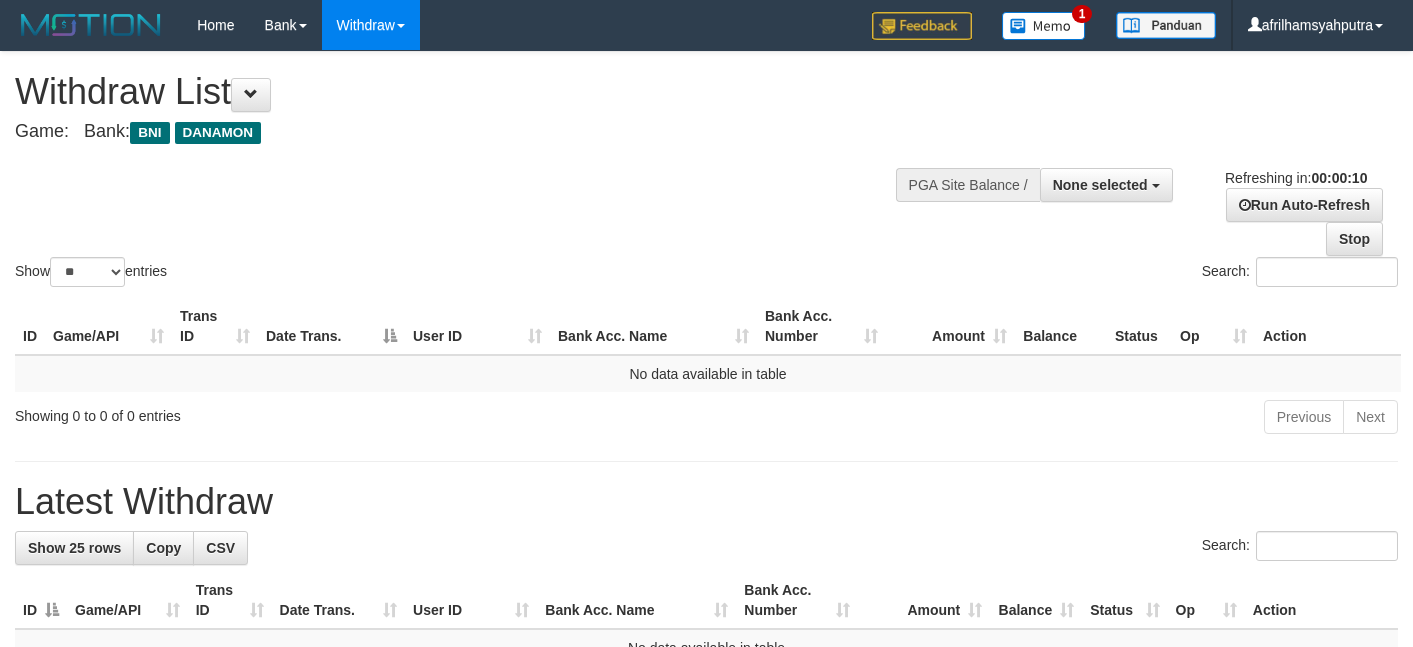 select 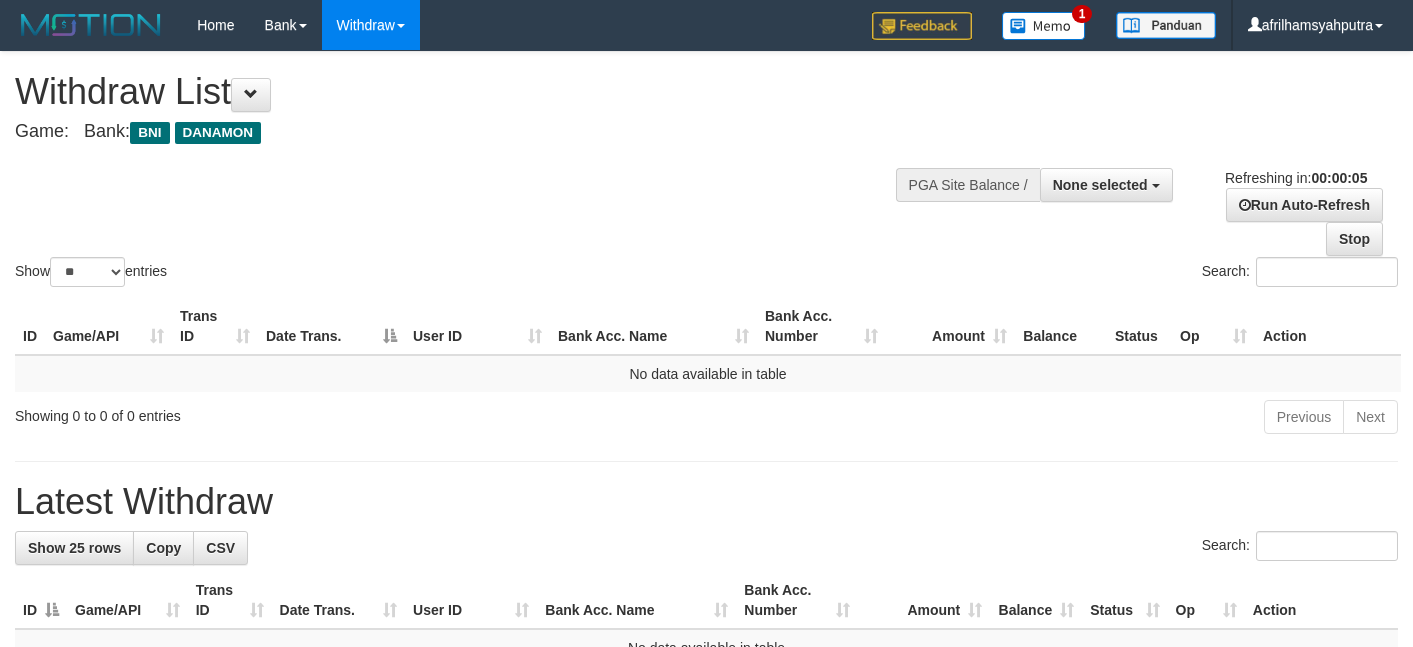 scroll, scrollTop: 0, scrollLeft: 0, axis: both 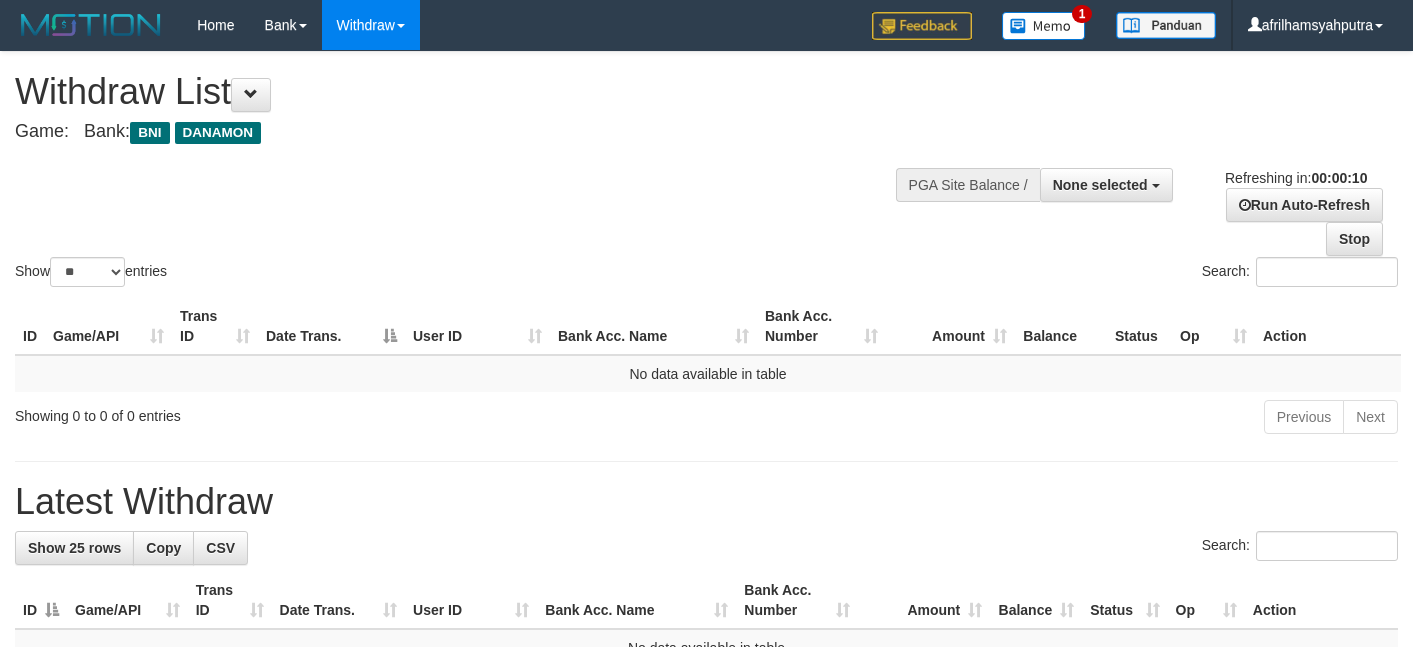 select 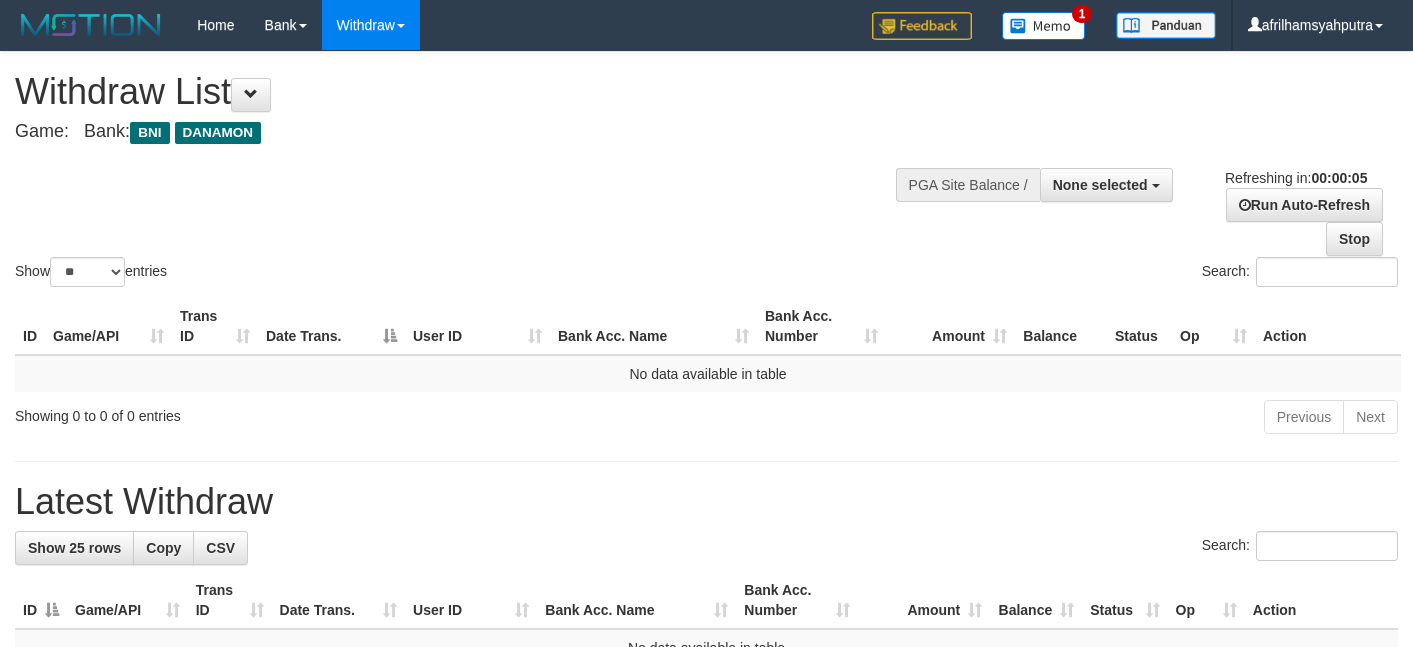scroll, scrollTop: 0, scrollLeft: 0, axis: both 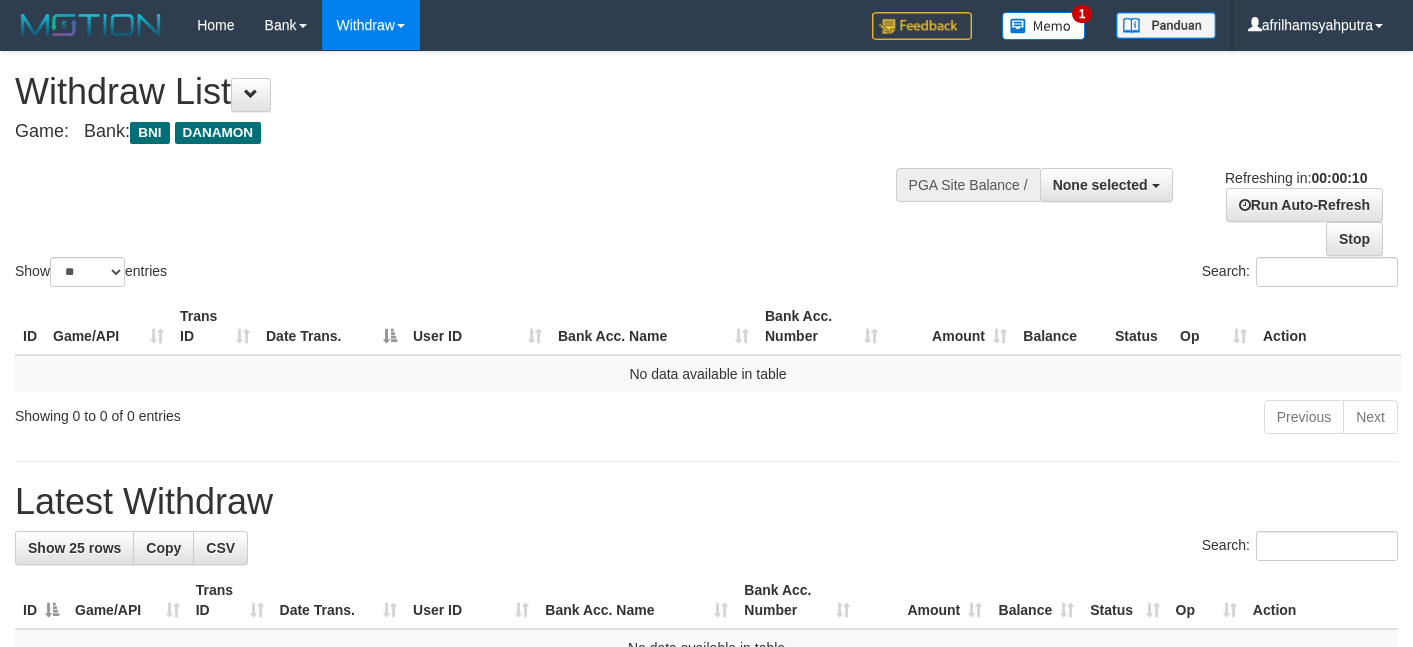 select 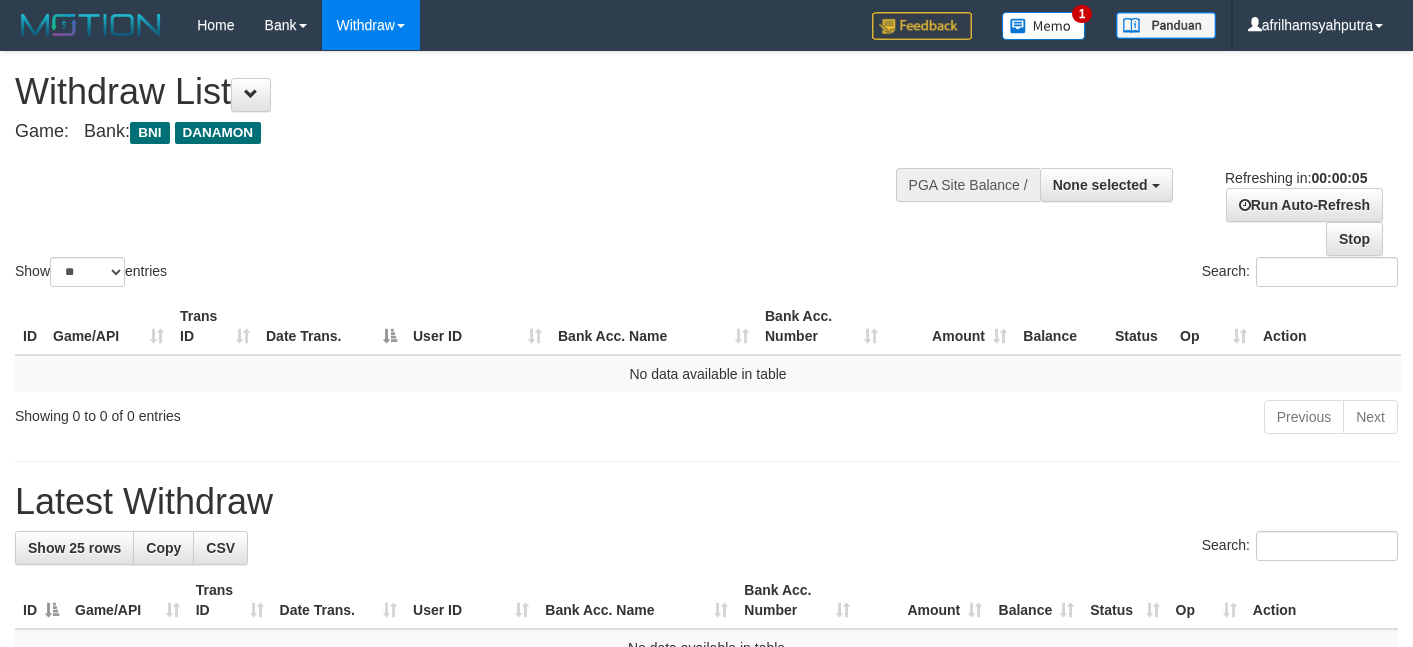 scroll, scrollTop: 0, scrollLeft: 0, axis: both 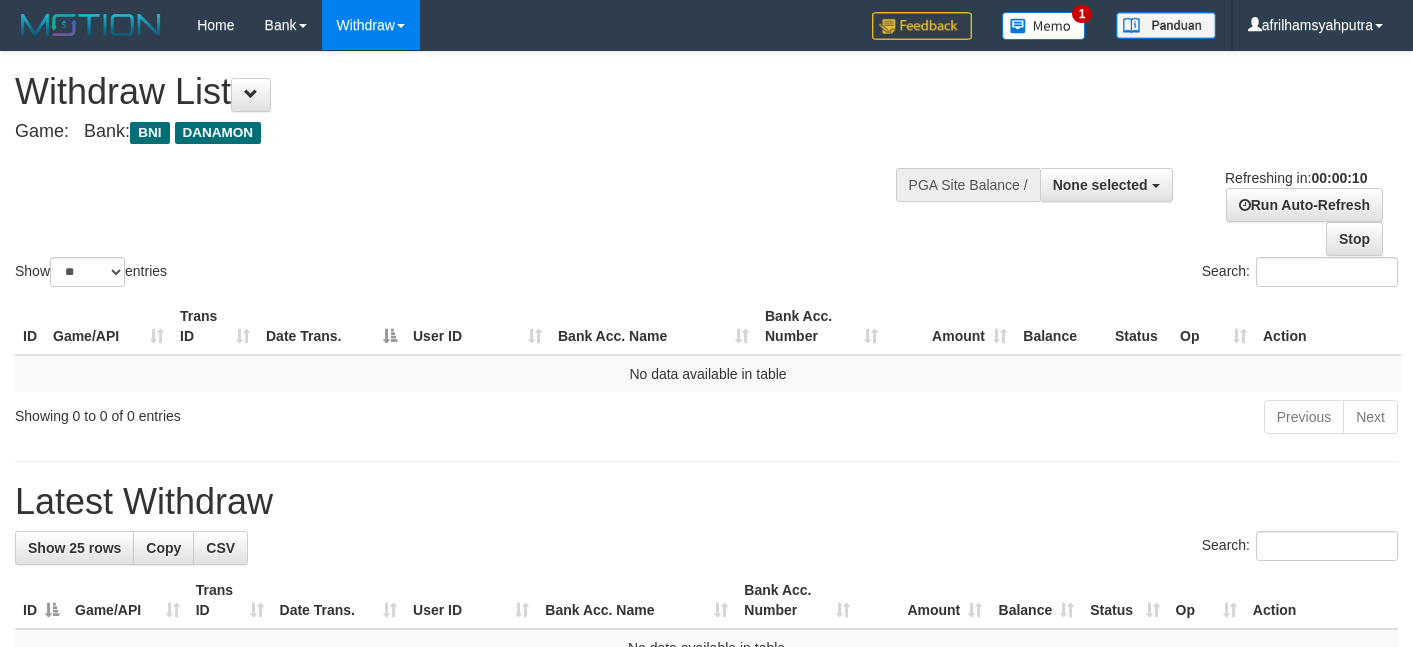 select 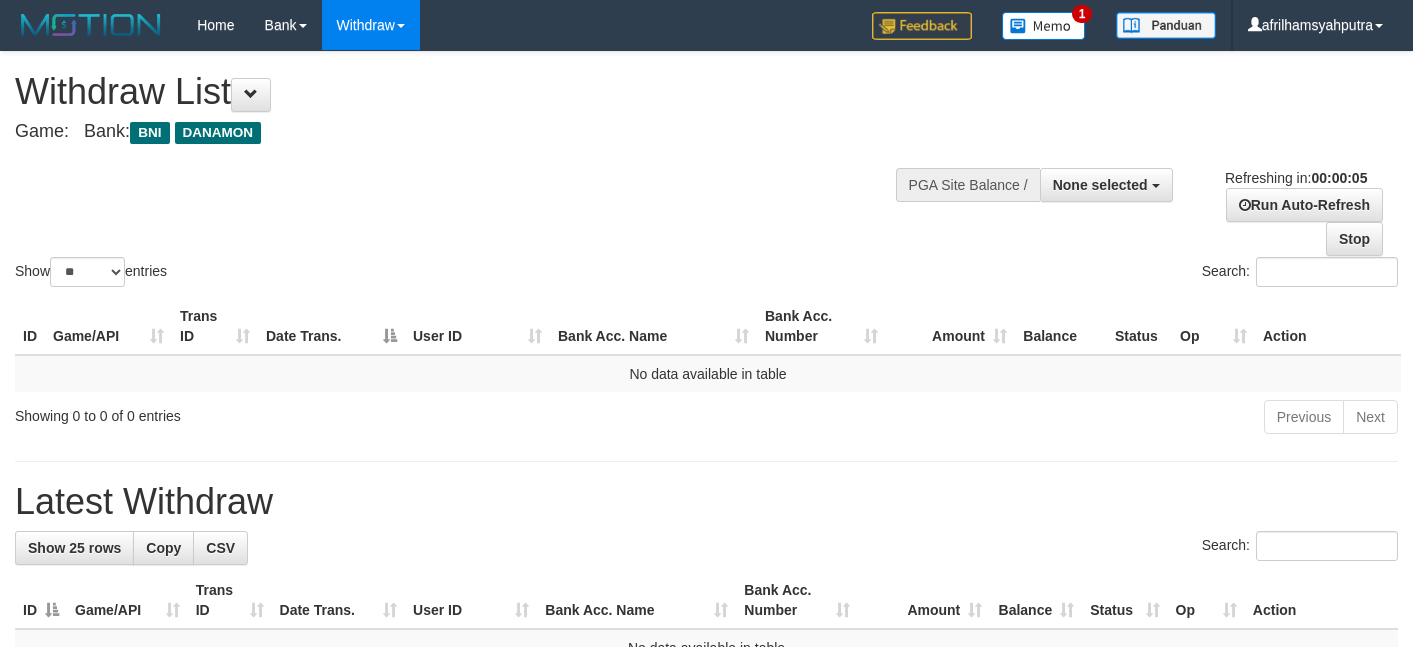 scroll, scrollTop: 0, scrollLeft: 0, axis: both 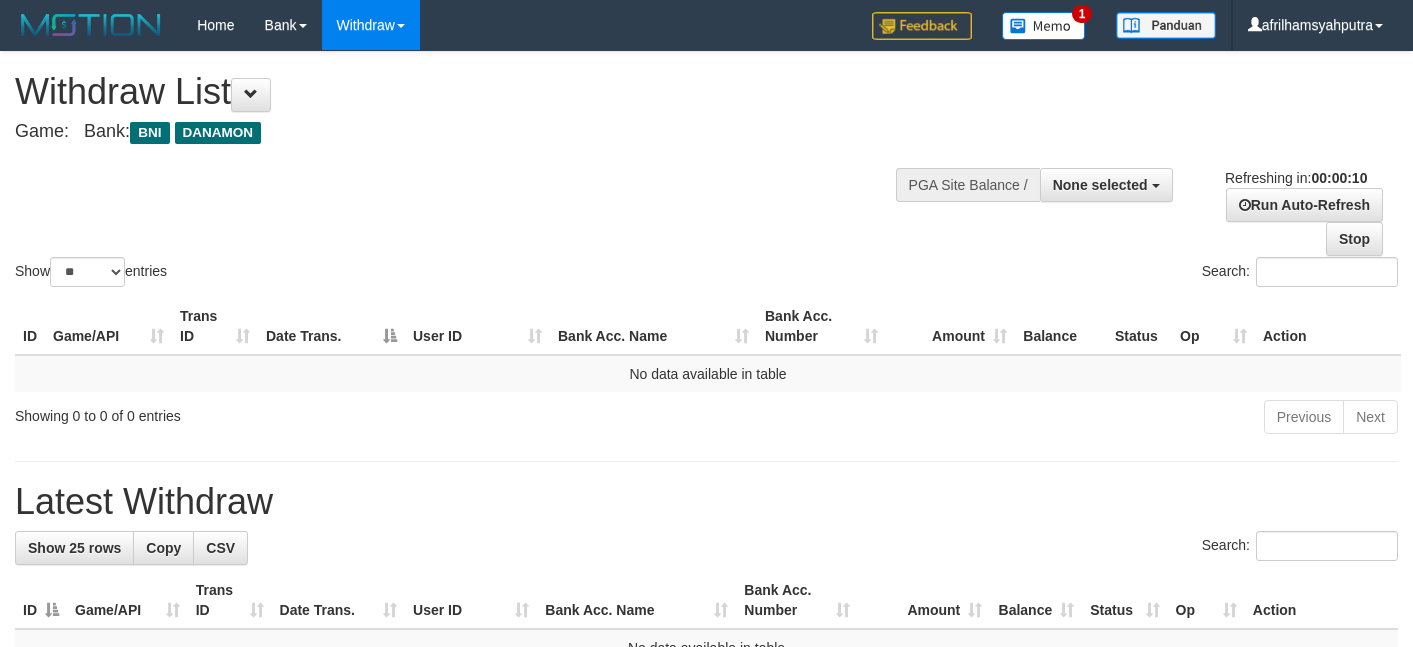 select 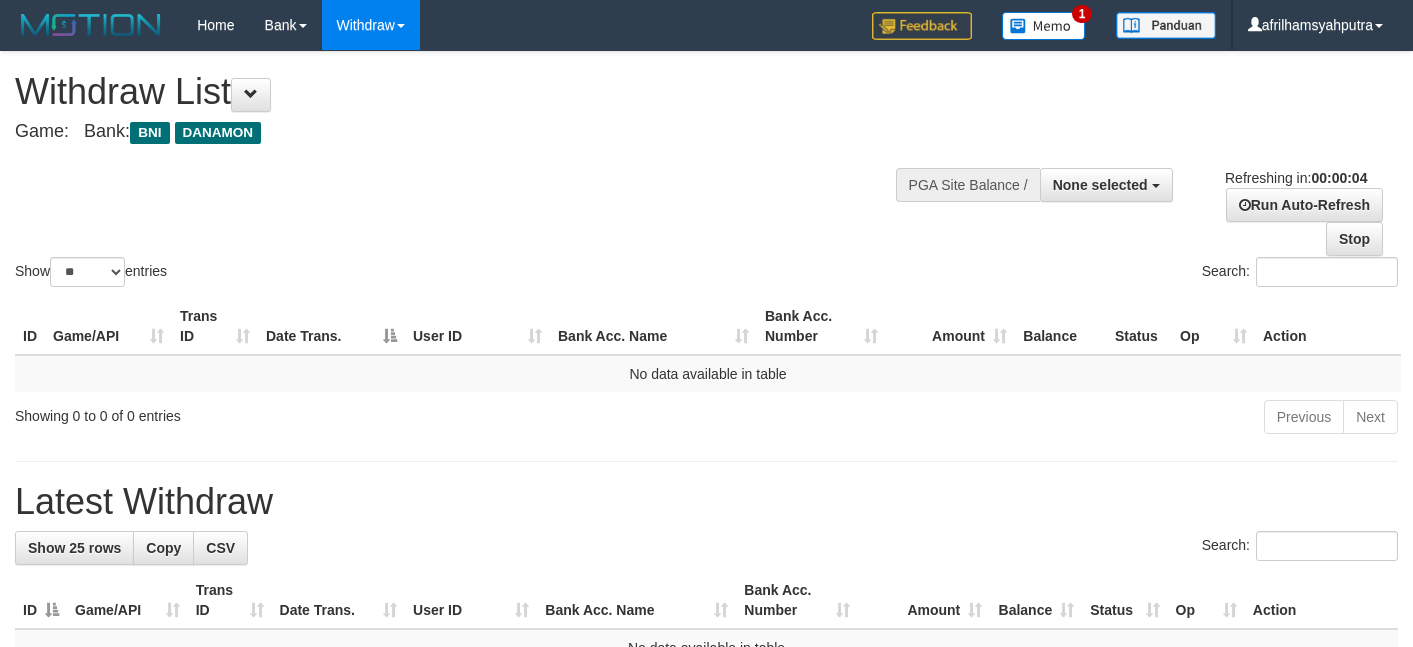 scroll, scrollTop: 0, scrollLeft: 0, axis: both 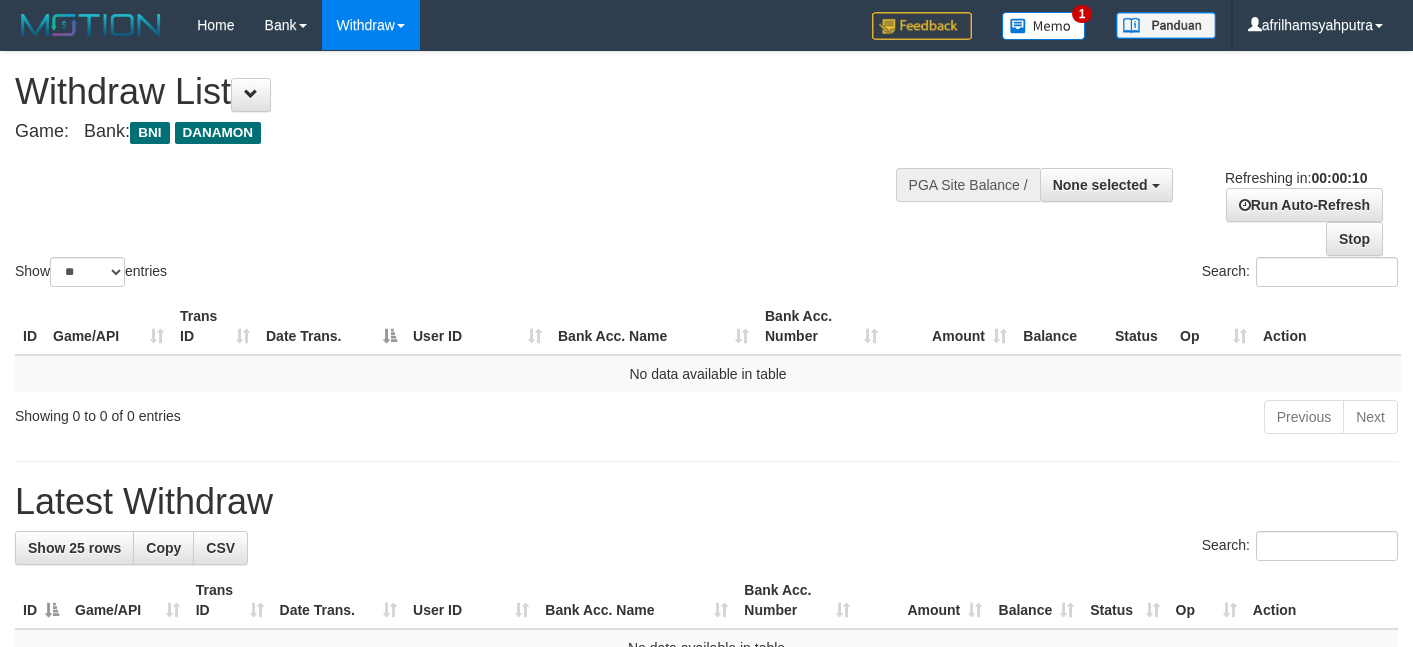 select 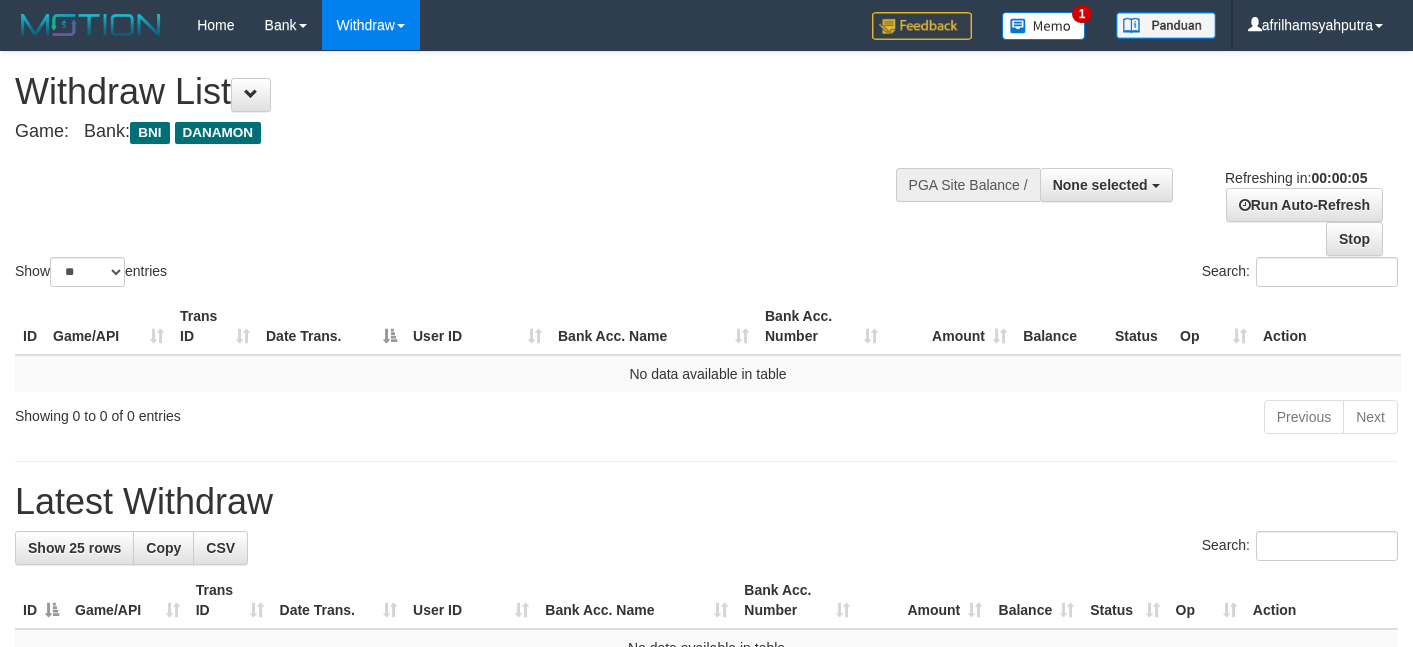 scroll, scrollTop: 0, scrollLeft: 0, axis: both 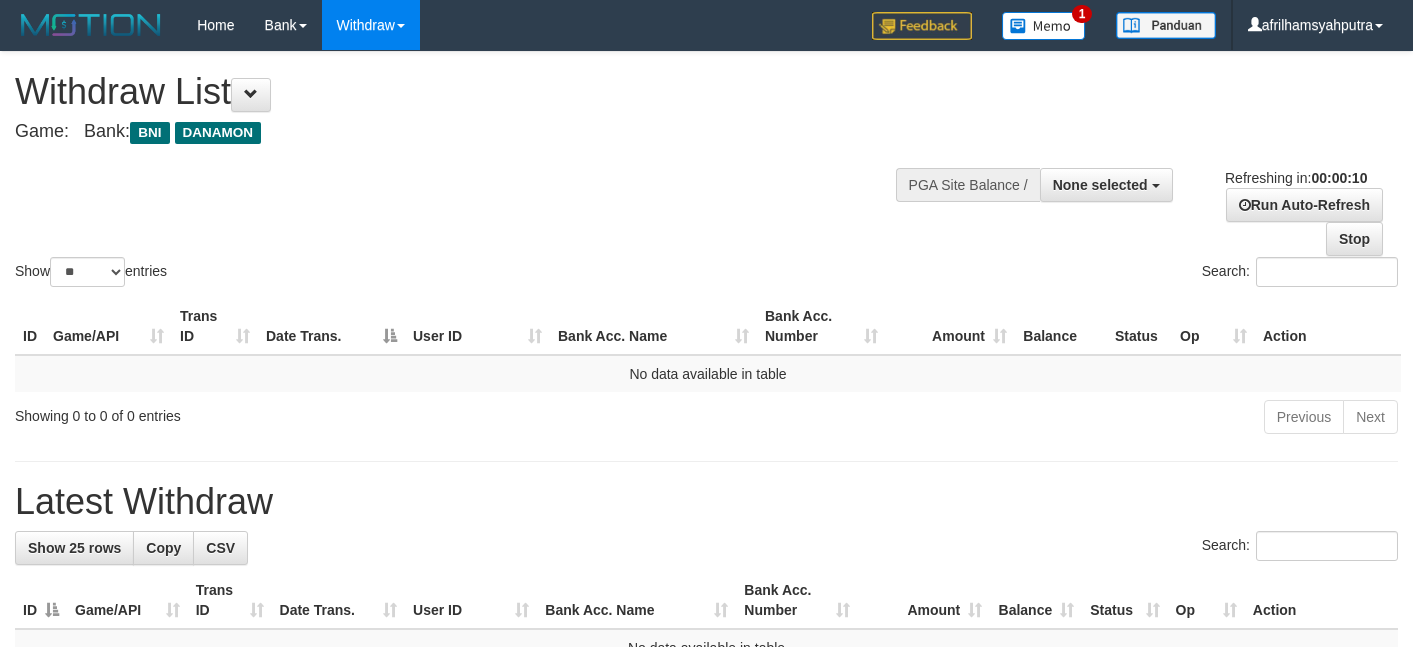 select 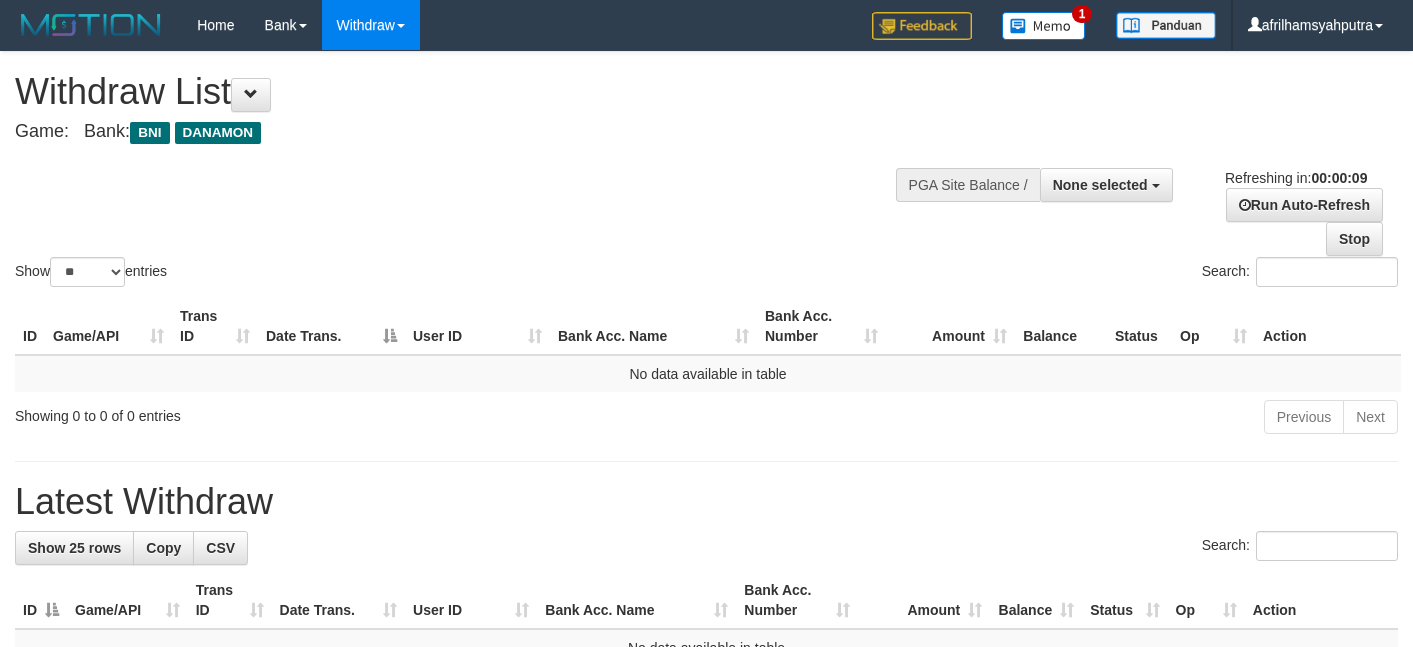 select 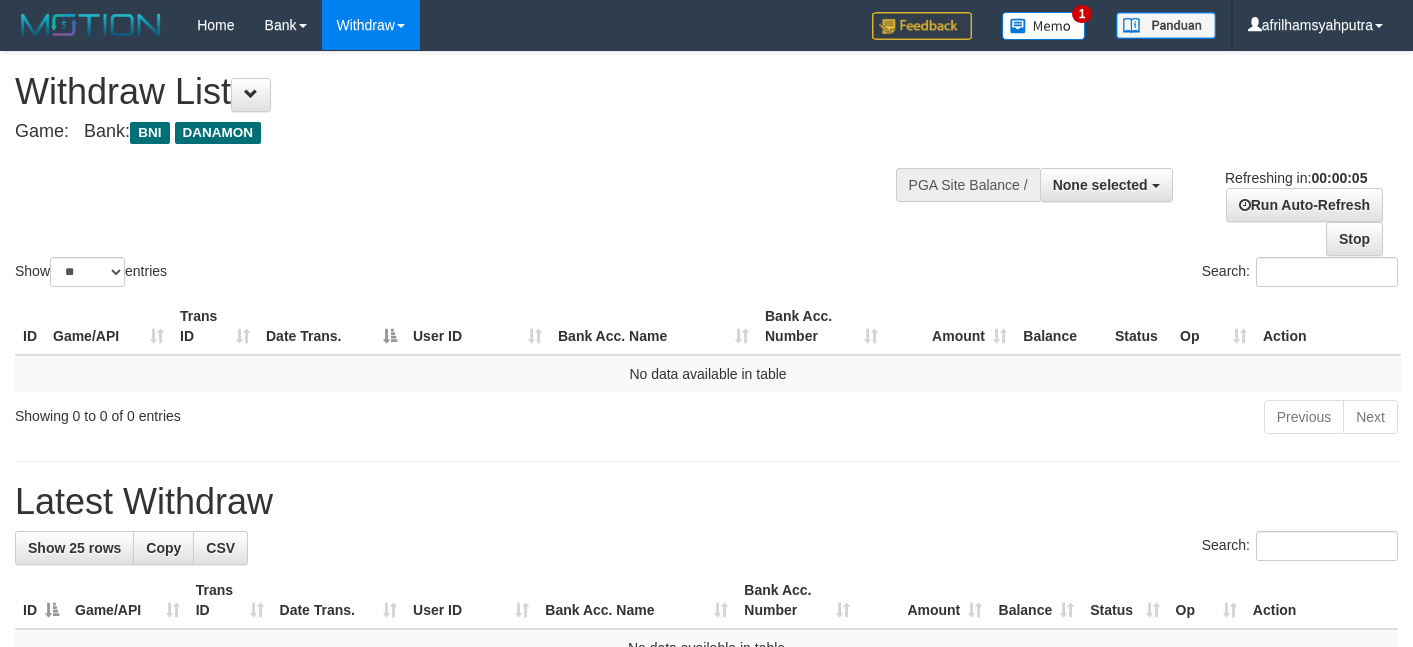 scroll, scrollTop: 0, scrollLeft: 0, axis: both 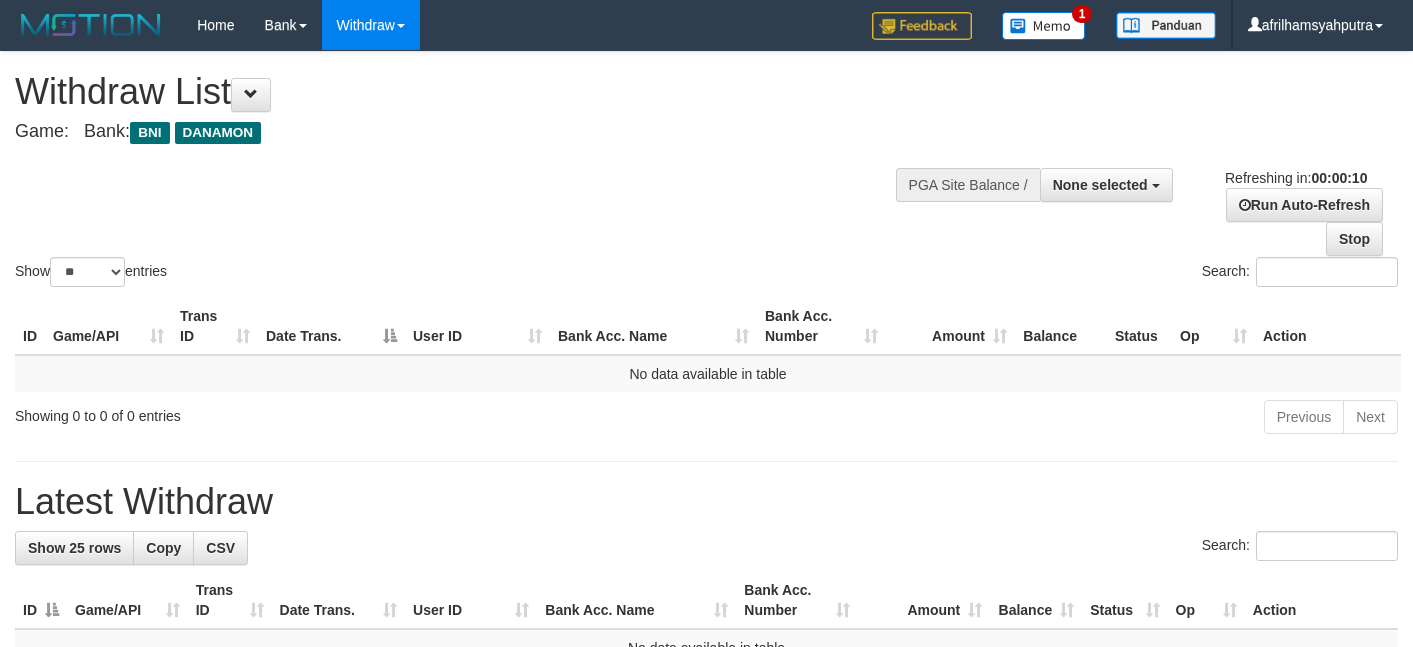 select 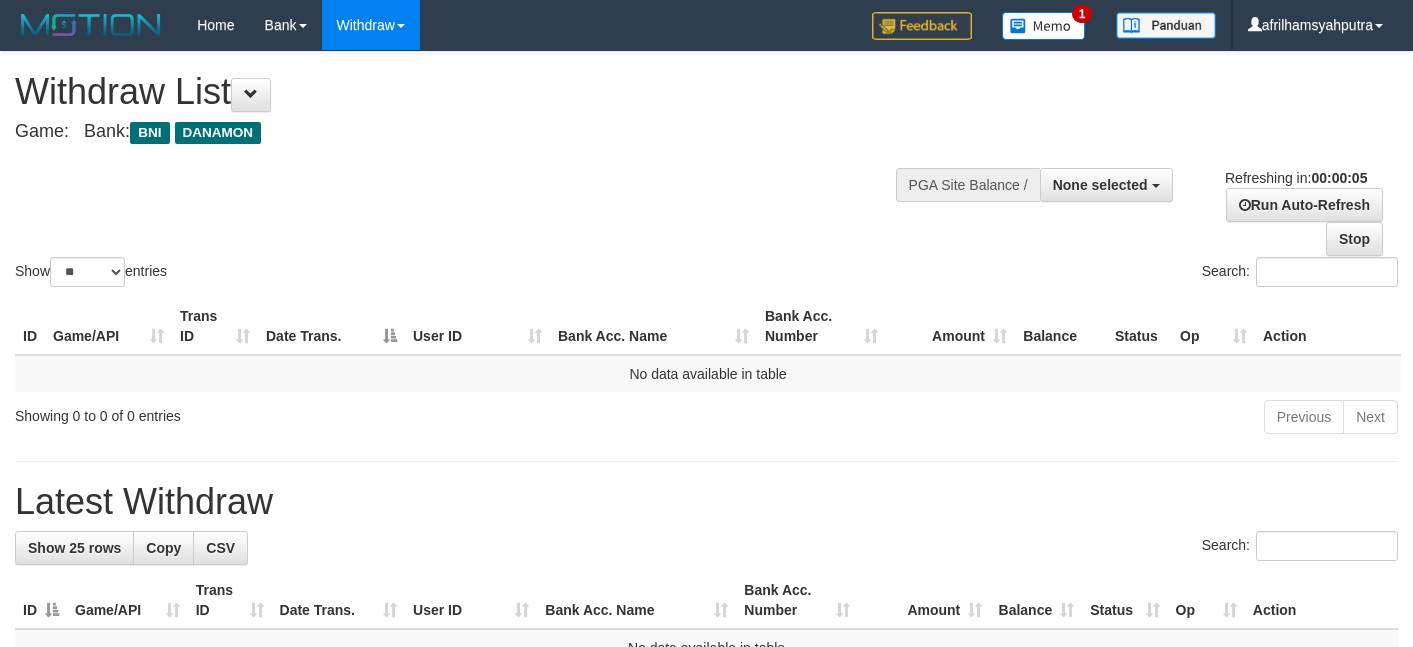 scroll, scrollTop: 0, scrollLeft: 0, axis: both 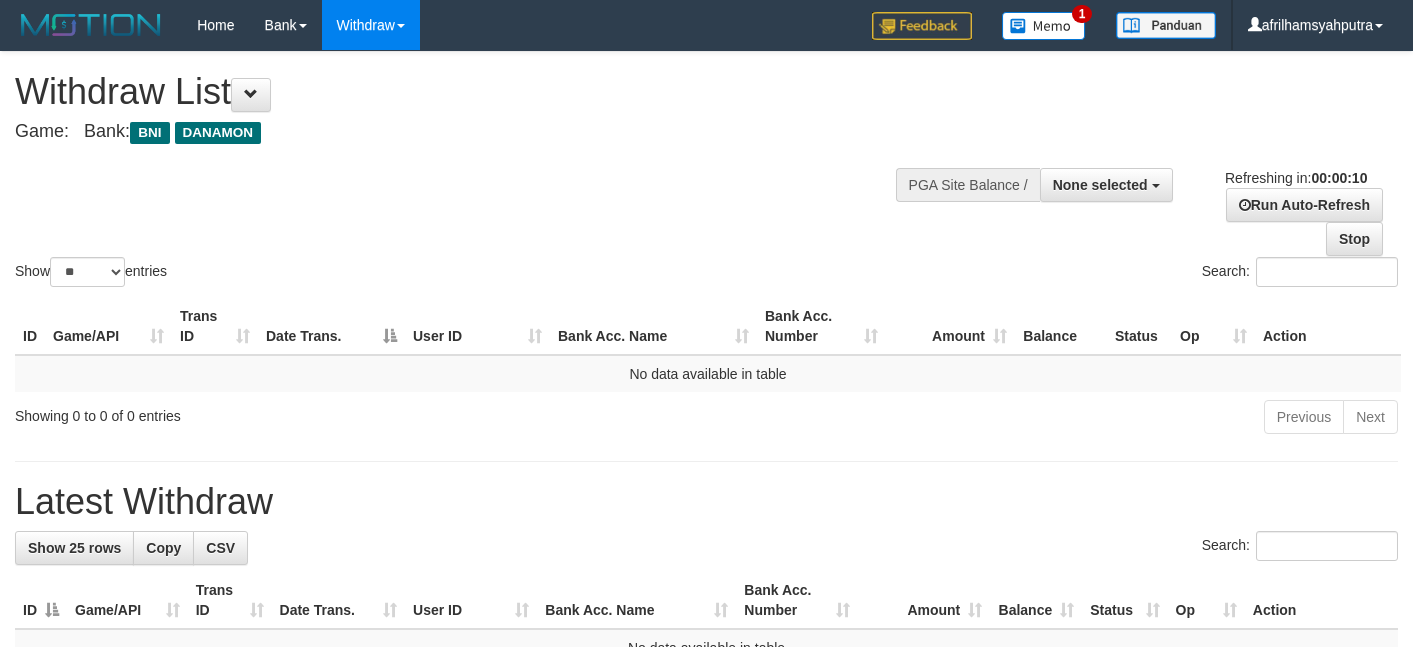 select 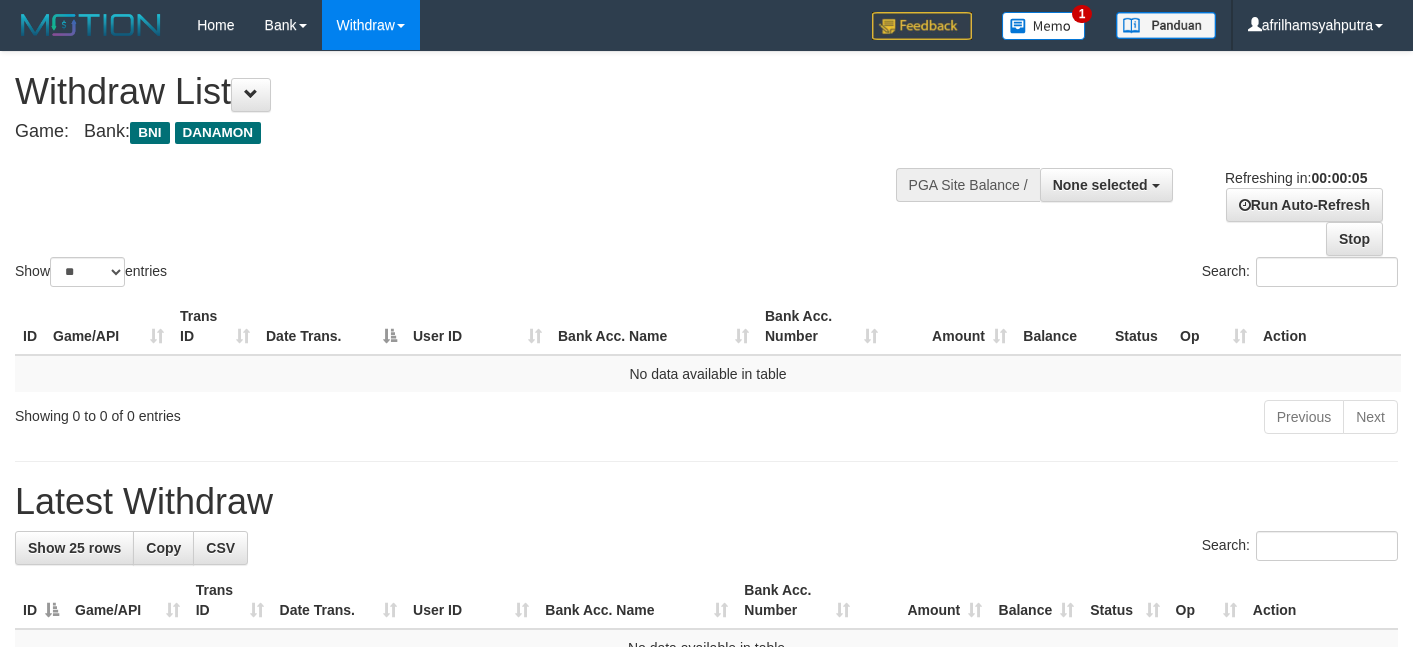 scroll, scrollTop: 0, scrollLeft: 0, axis: both 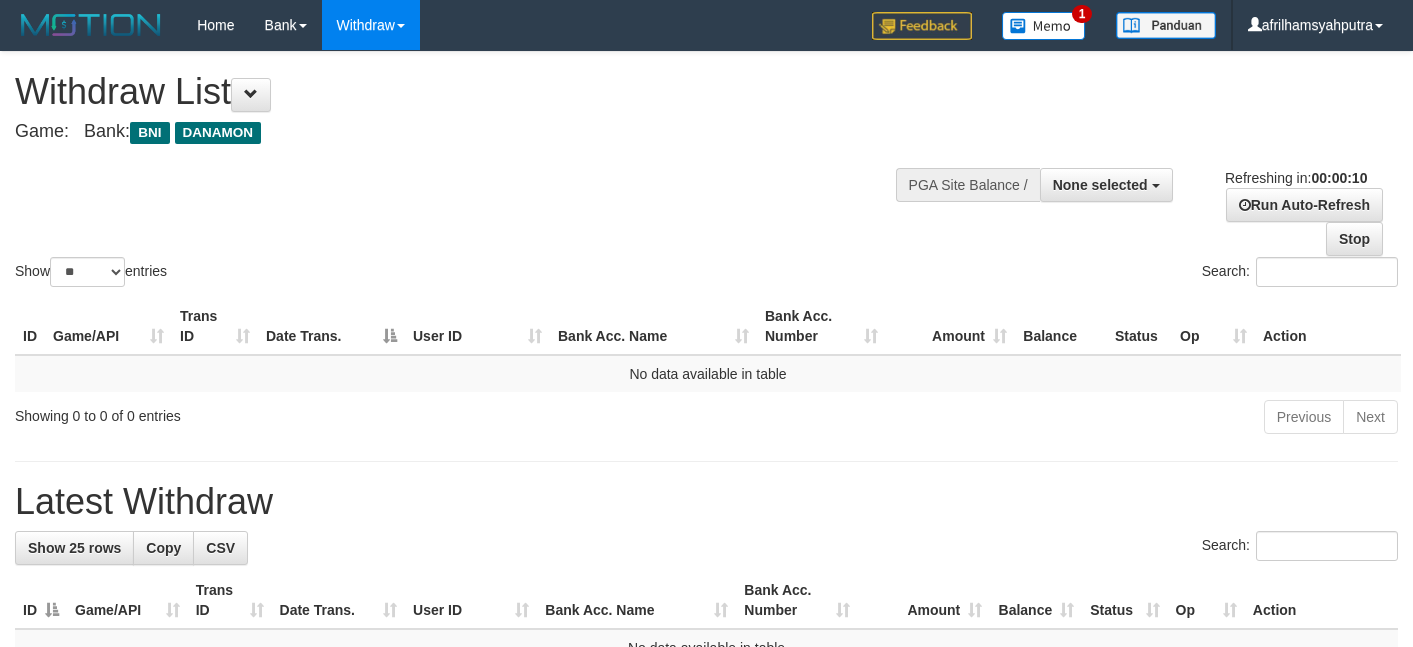 select 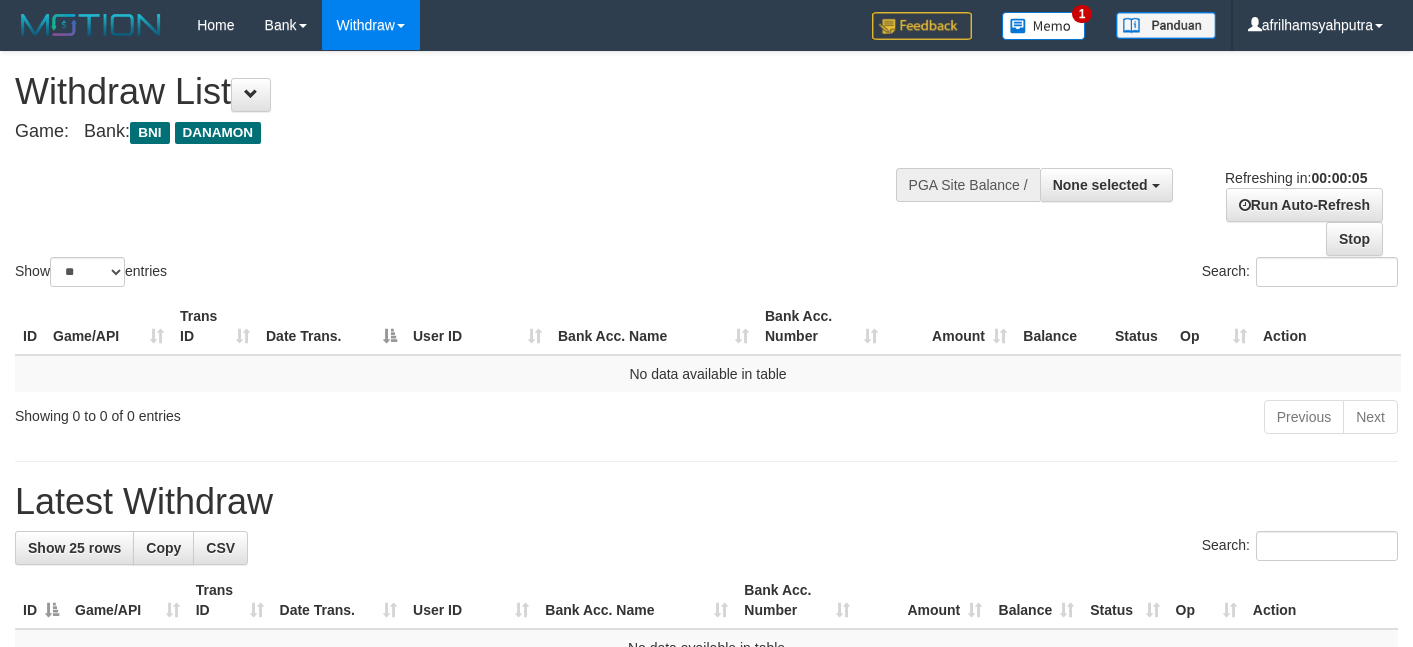 scroll, scrollTop: 0, scrollLeft: 0, axis: both 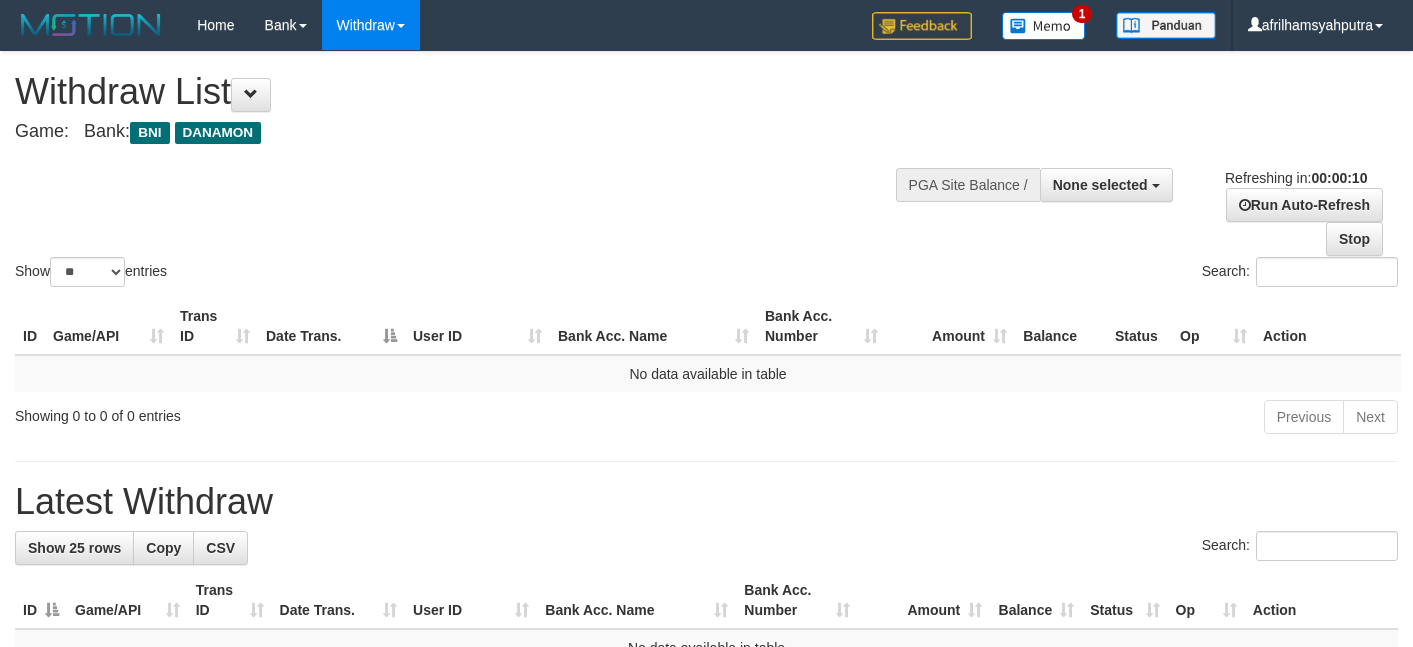 select 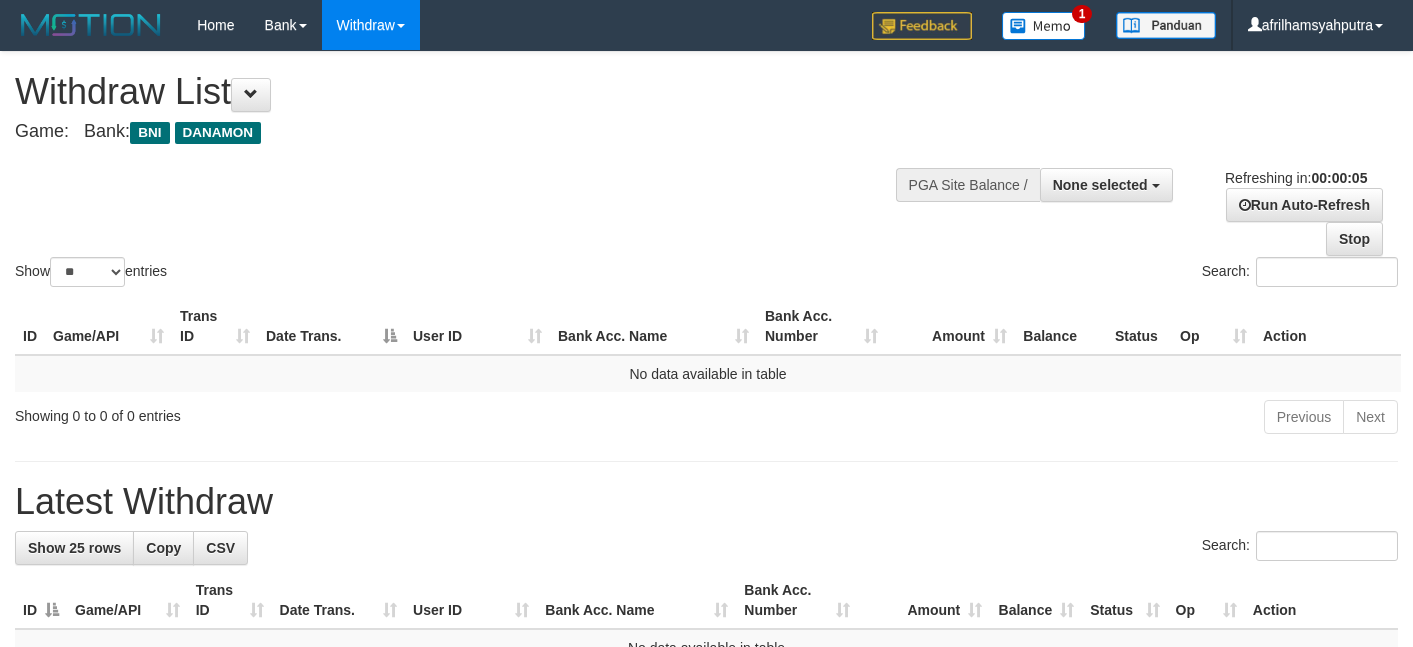 scroll, scrollTop: 0, scrollLeft: 0, axis: both 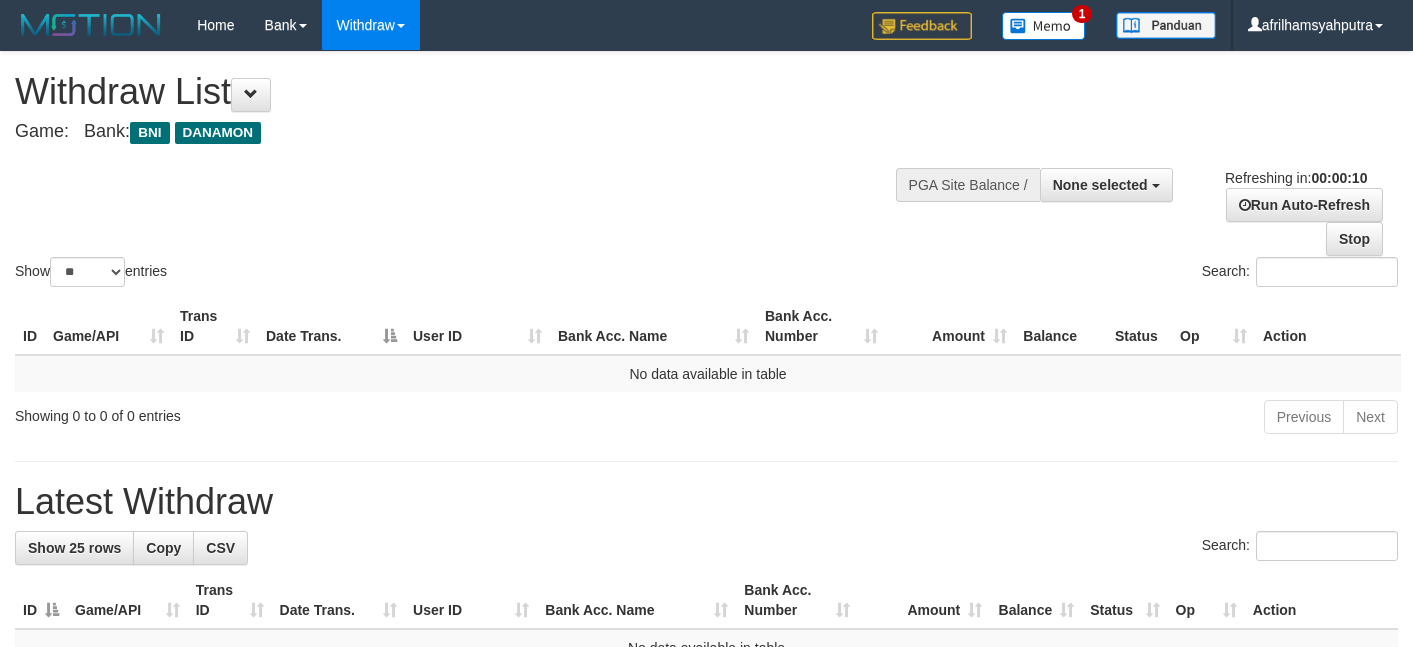 select 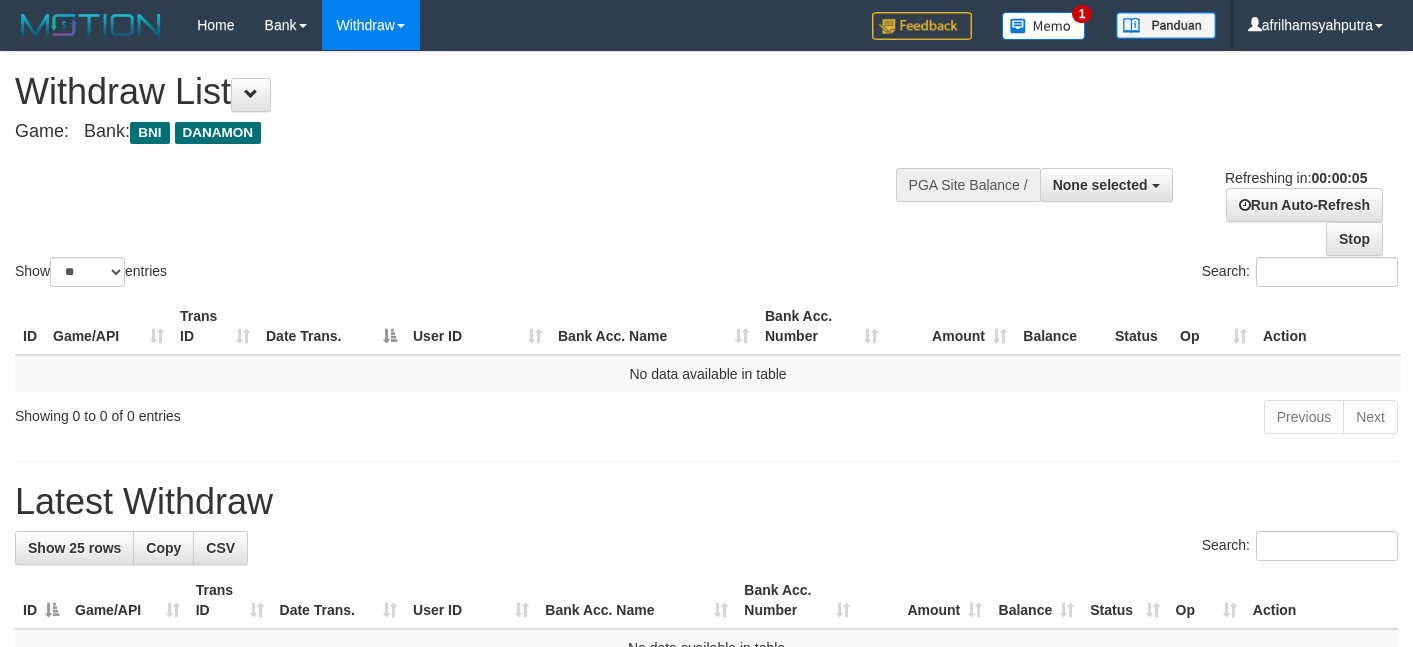 scroll, scrollTop: 0, scrollLeft: 0, axis: both 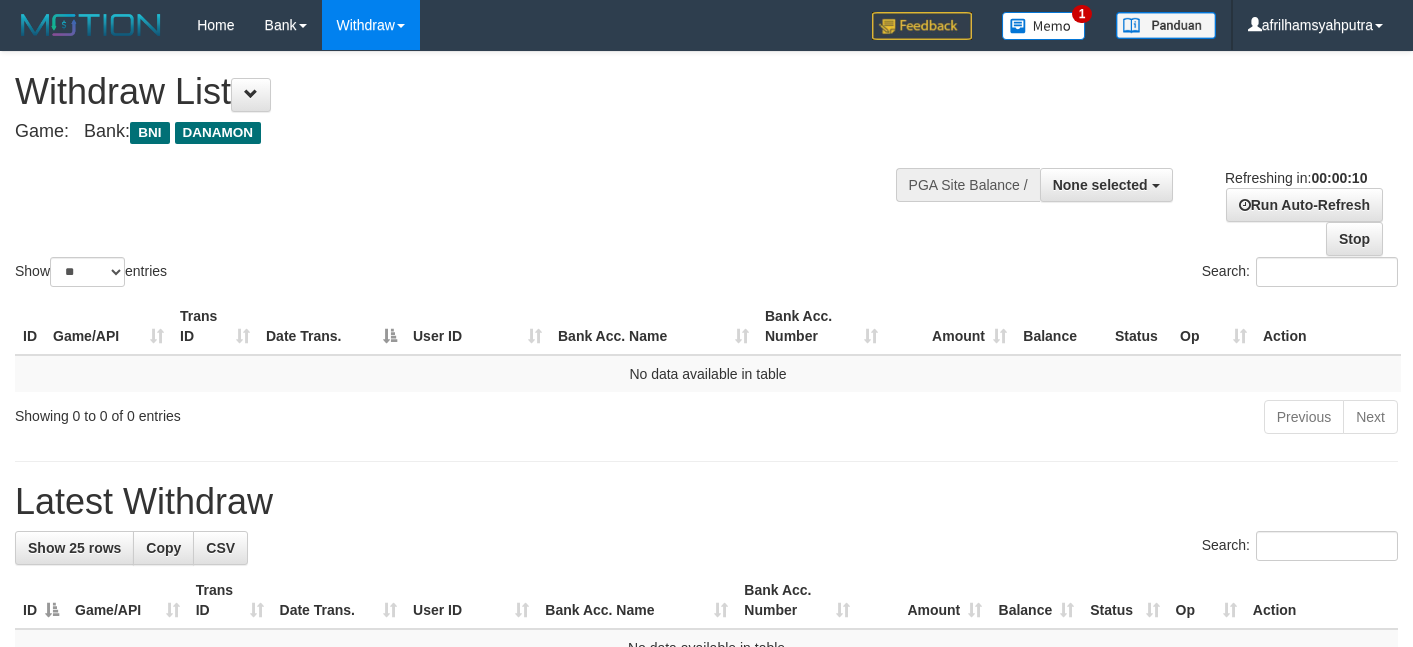 select 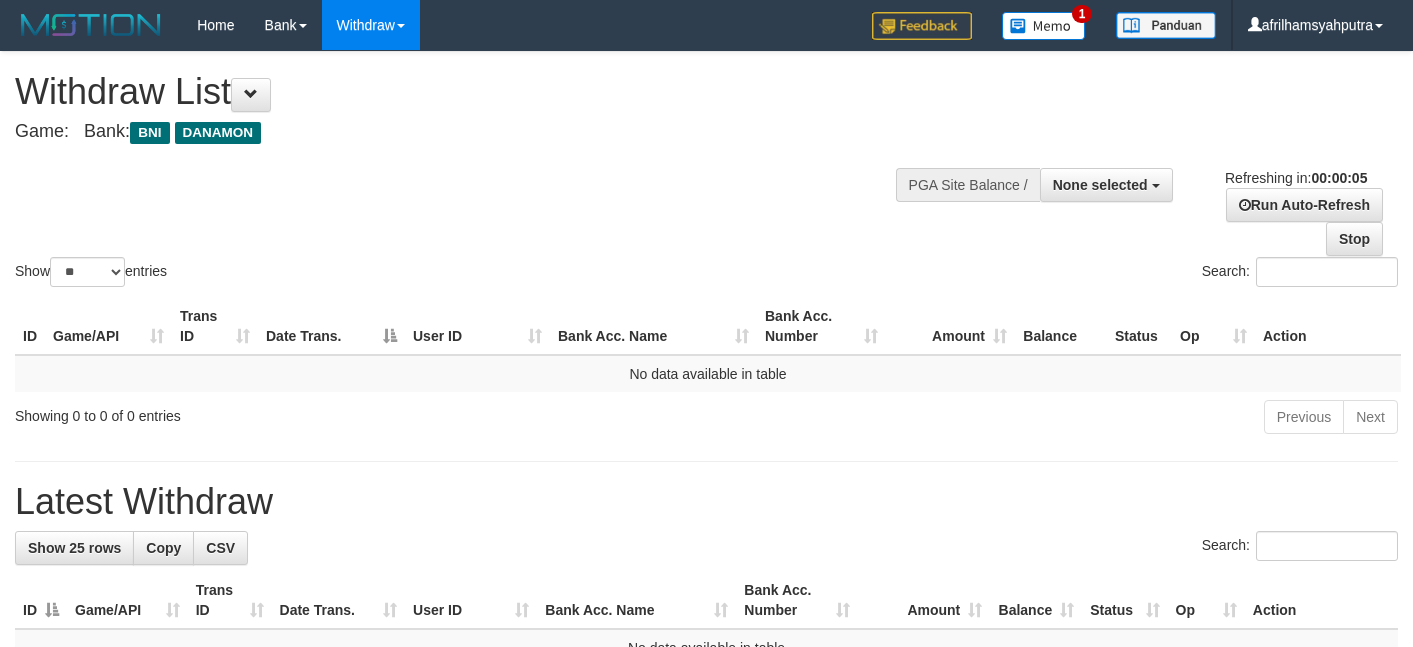 scroll, scrollTop: 0, scrollLeft: 0, axis: both 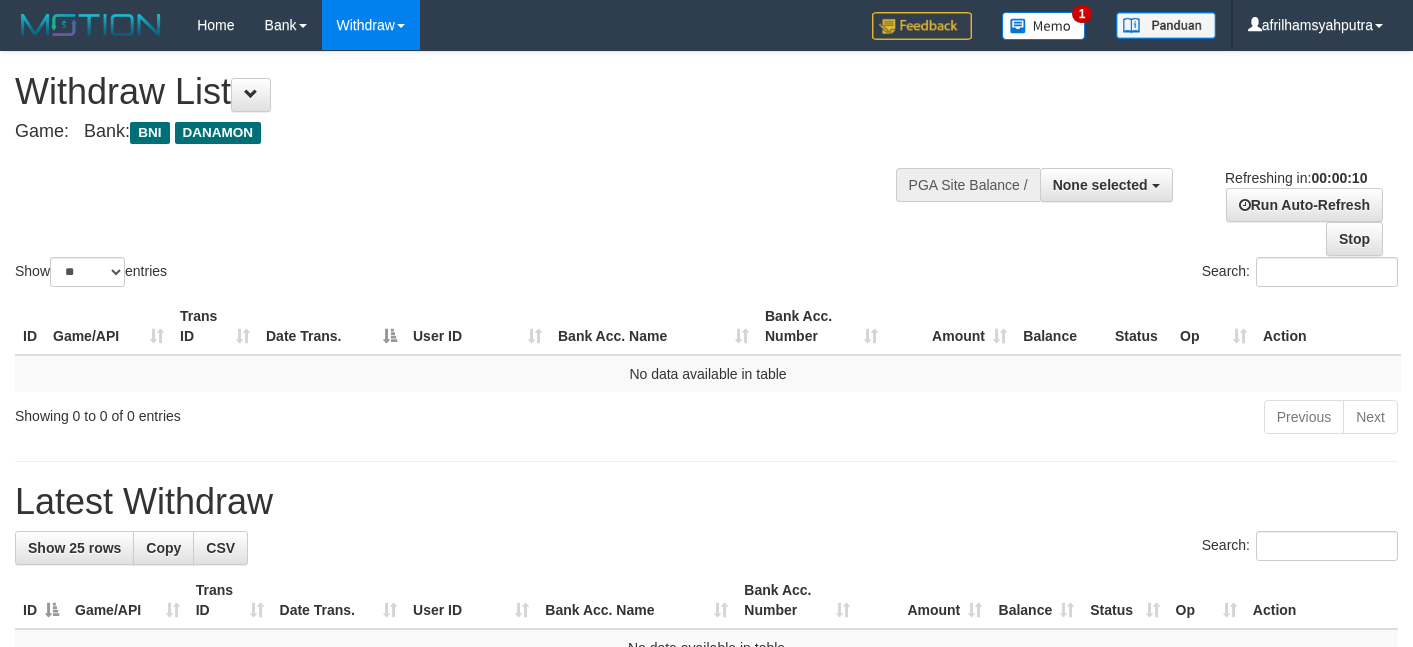 select 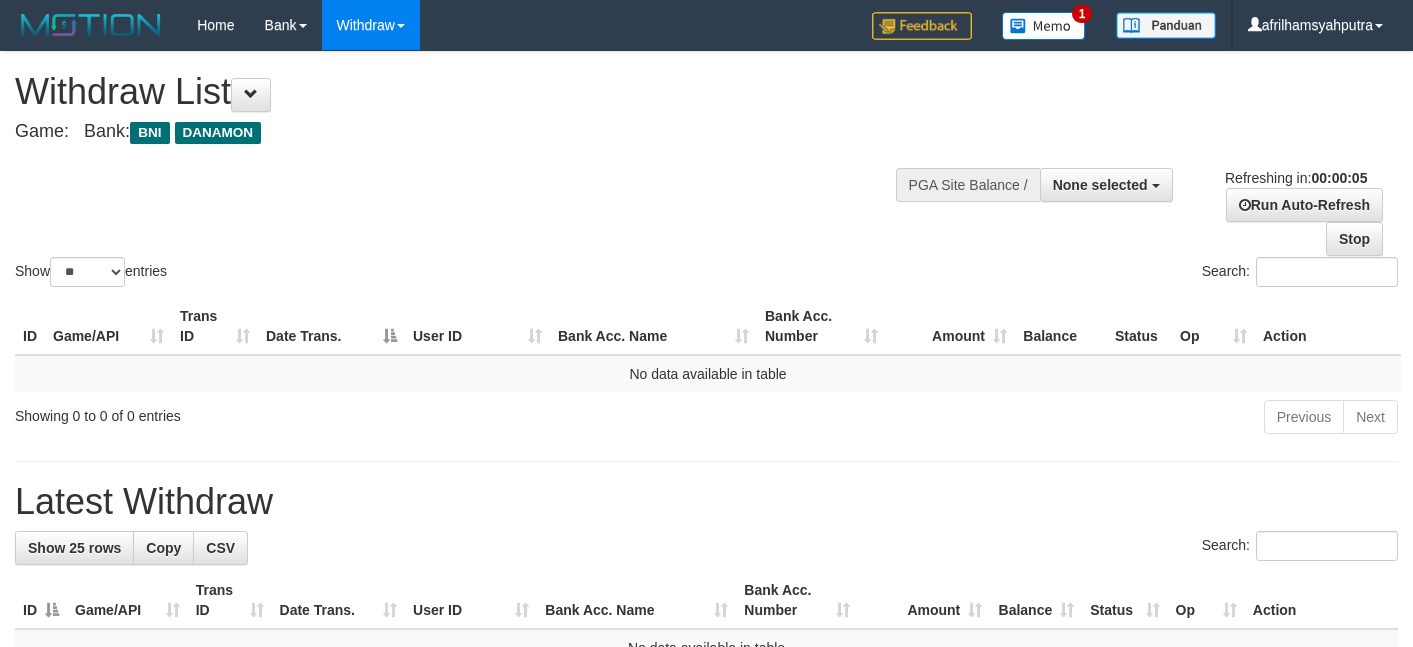 scroll, scrollTop: 0, scrollLeft: 0, axis: both 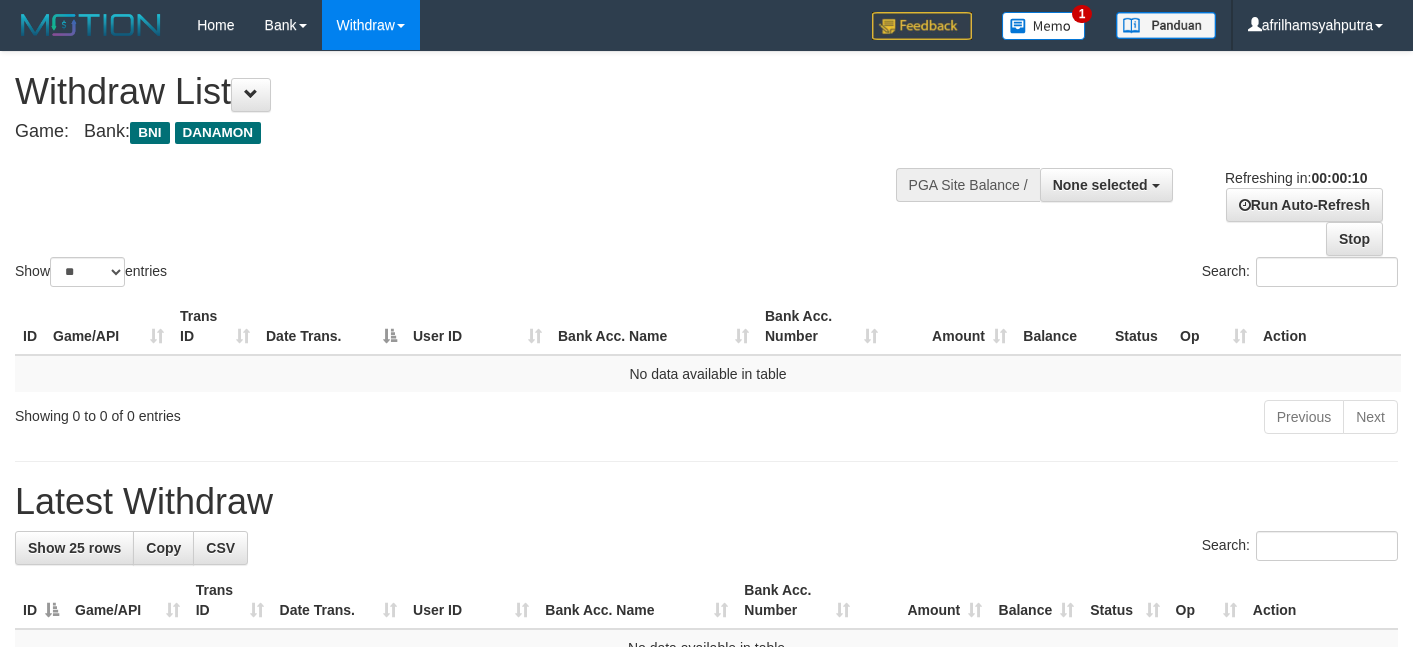 select 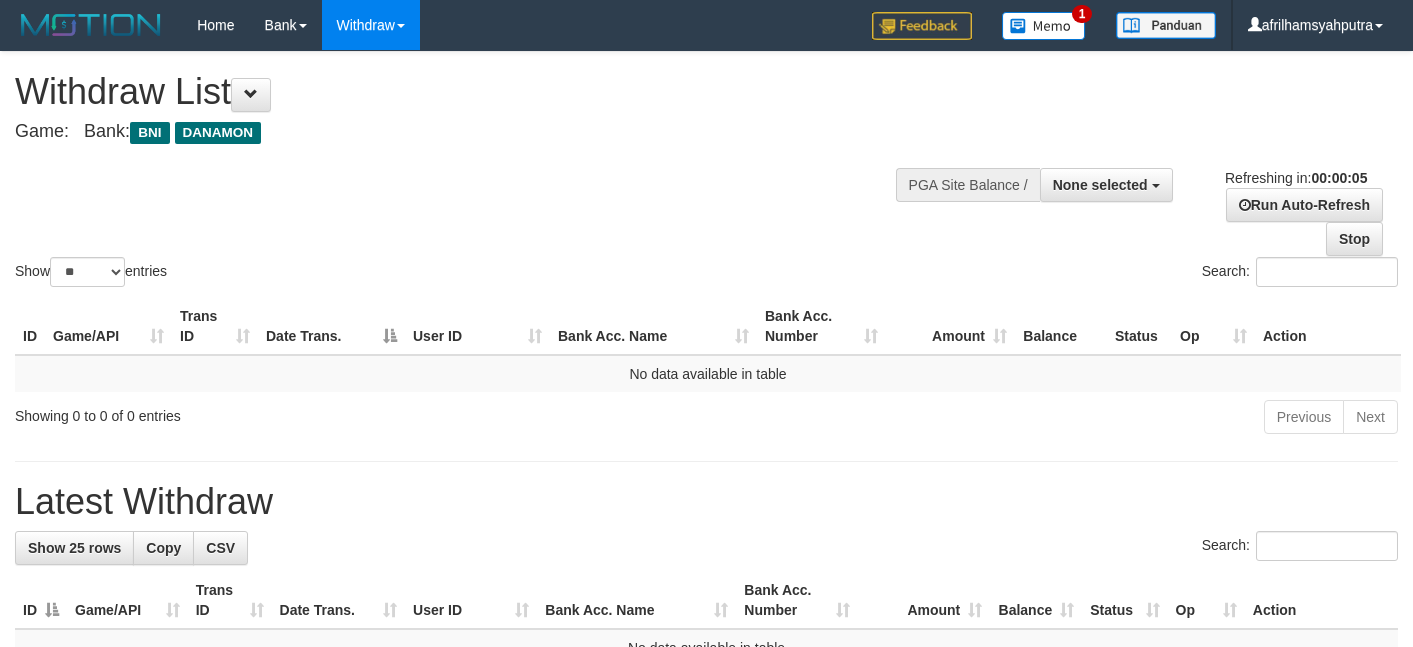 scroll, scrollTop: 0, scrollLeft: 0, axis: both 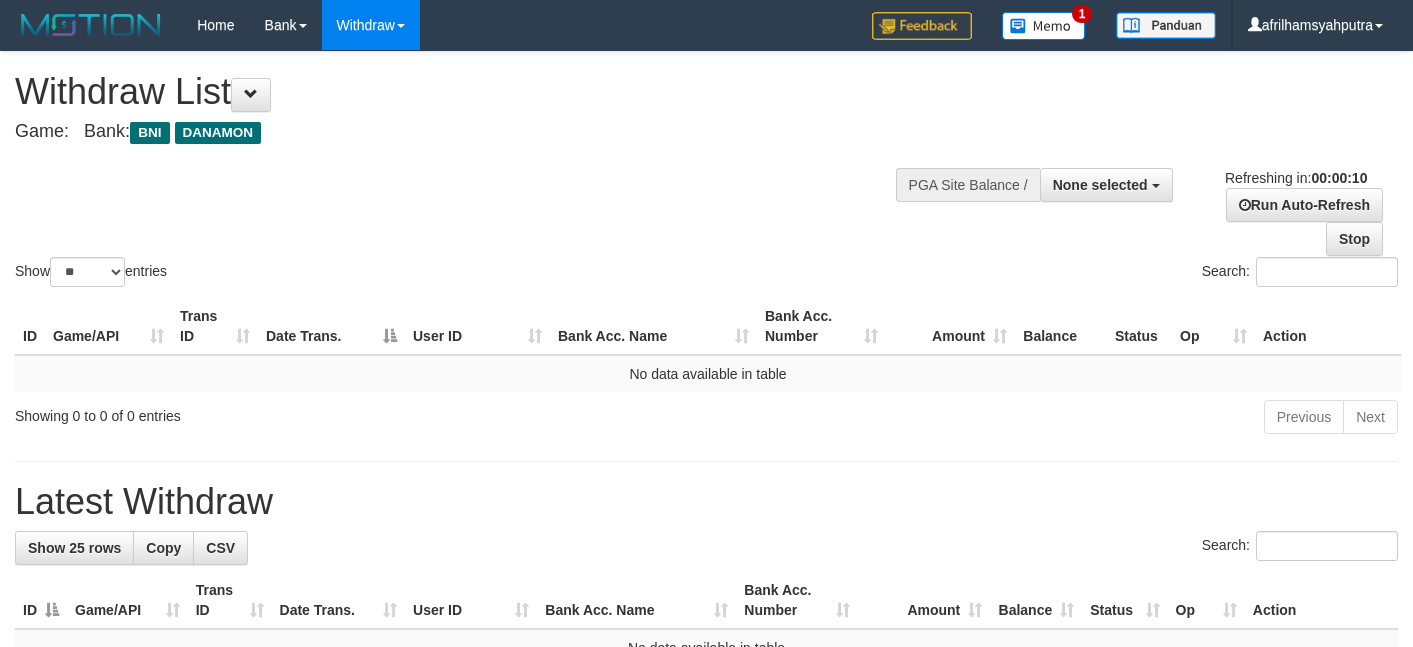 select 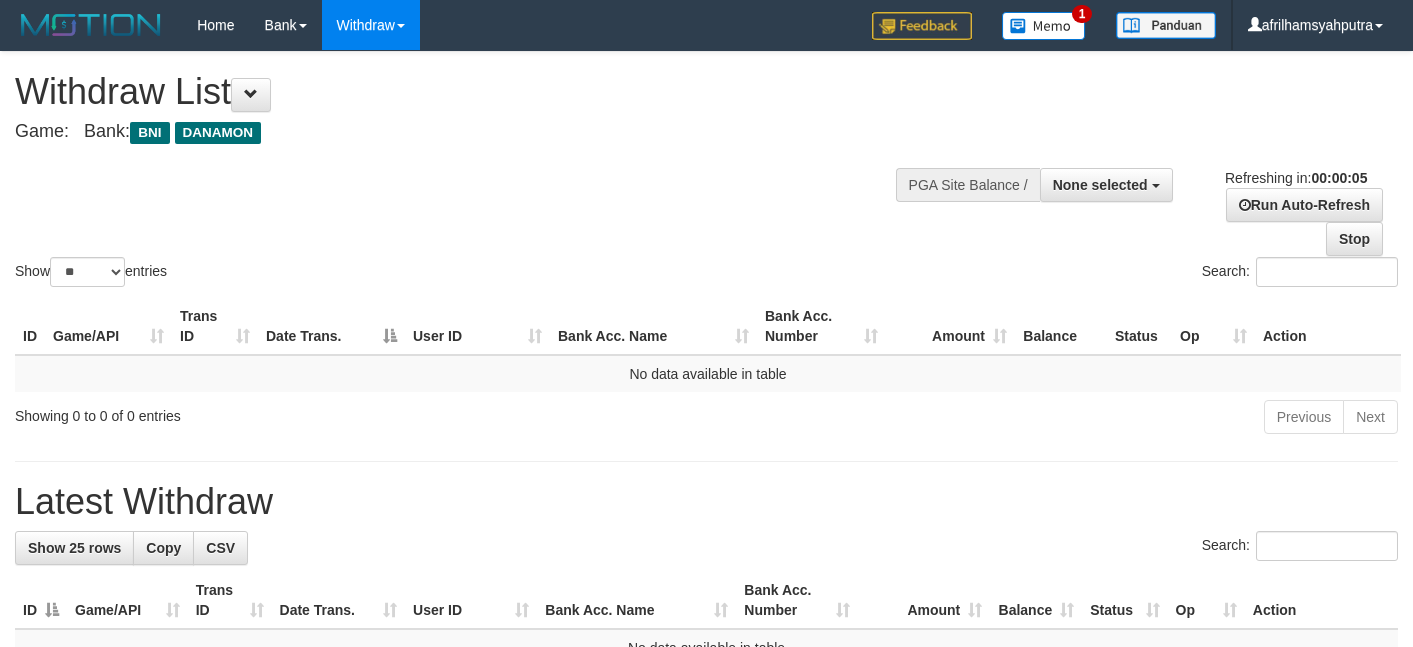 scroll, scrollTop: 0, scrollLeft: 0, axis: both 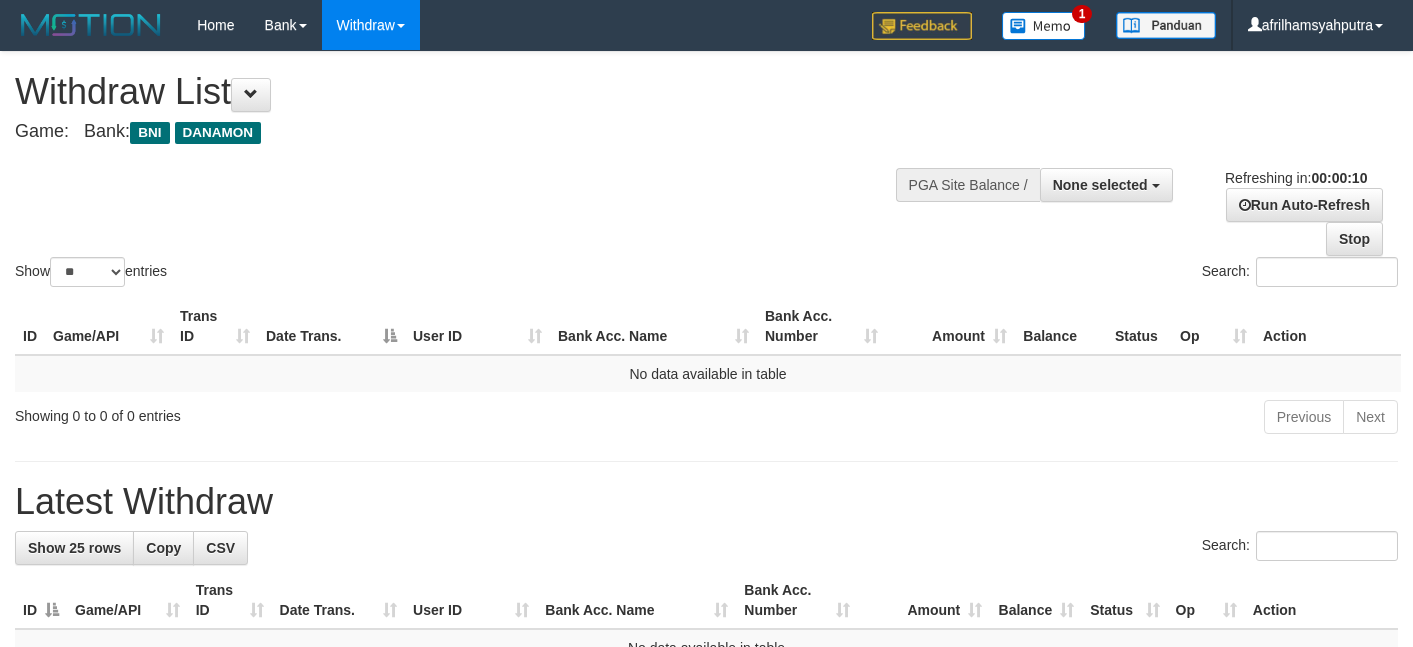 select 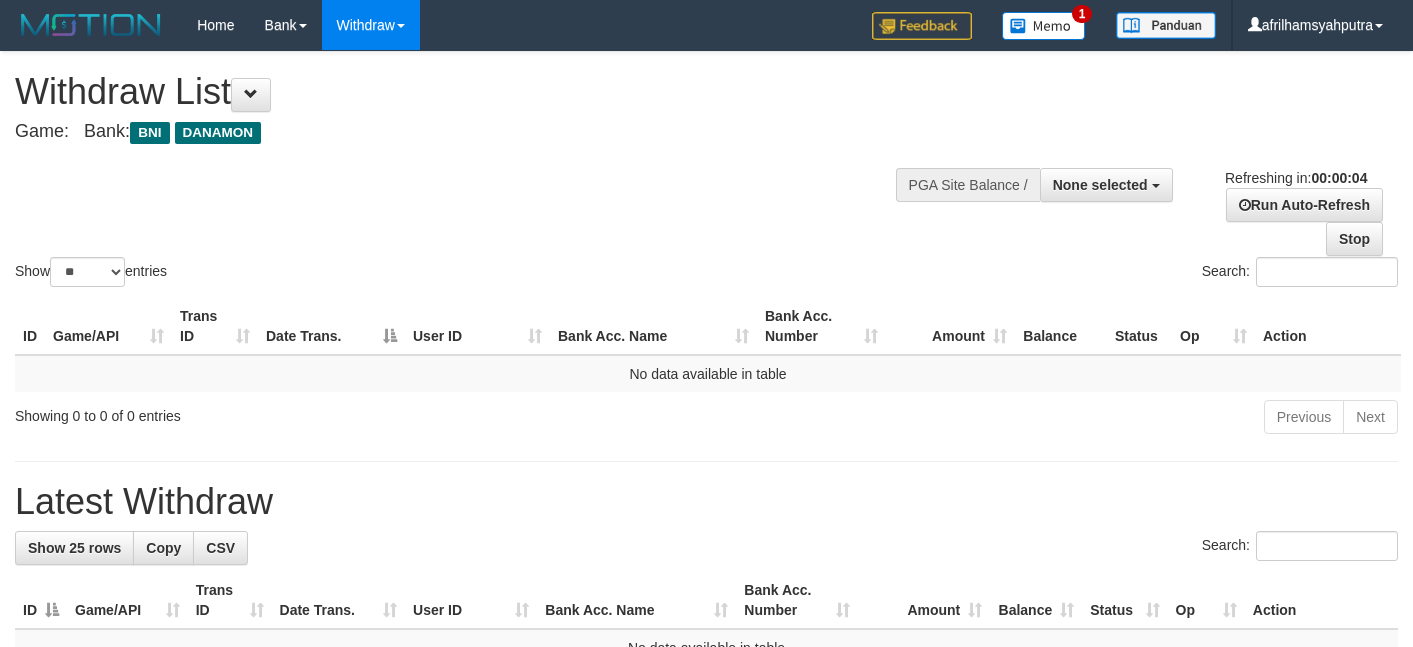 scroll, scrollTop: 0, scrollLeft: 0, axis: both 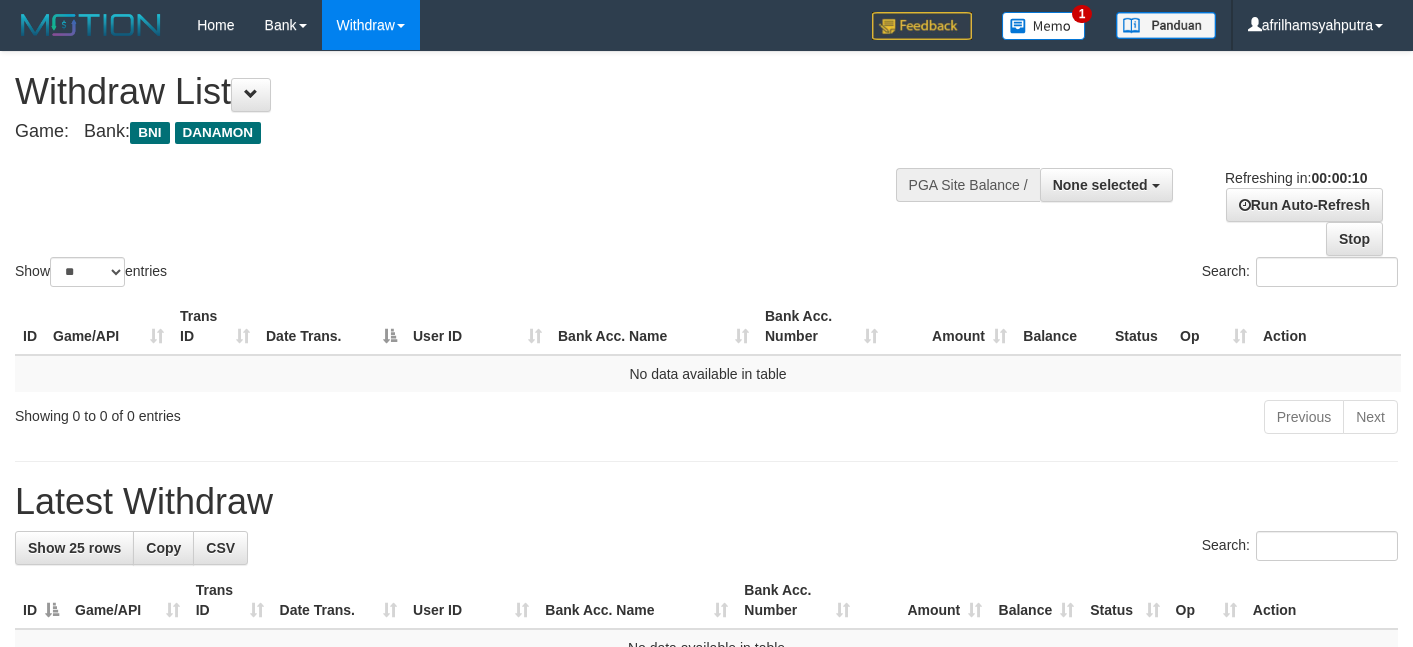 select 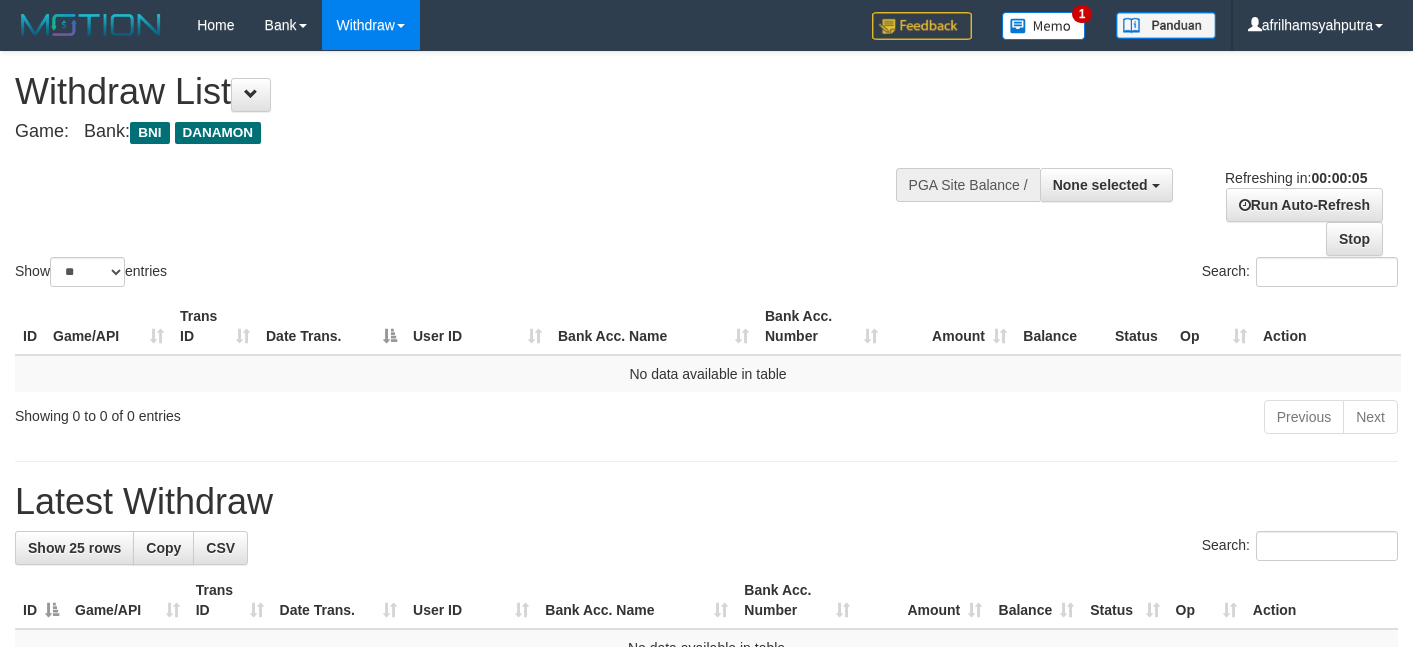 scroll, scrollTop: 0, scrollLeft: 0, axis: both 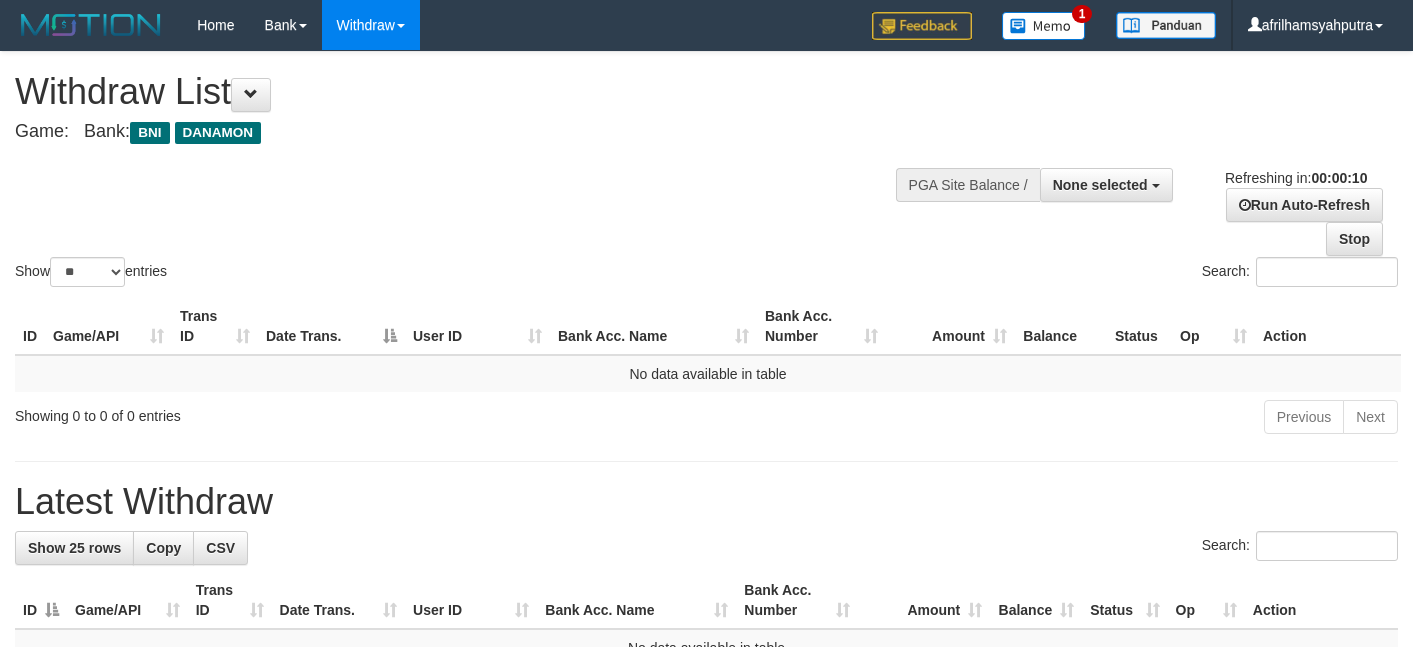 select 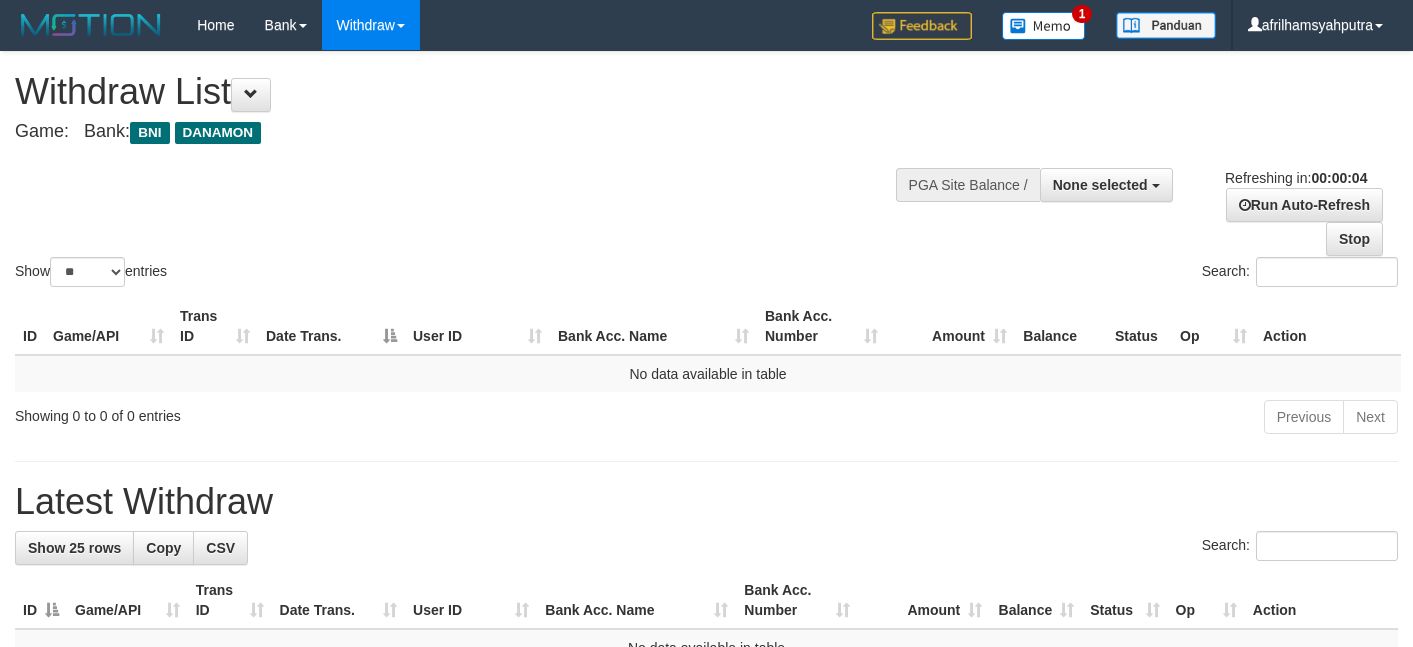 scroll, scrollTop: 0, scrollLeft: 0, axis: both 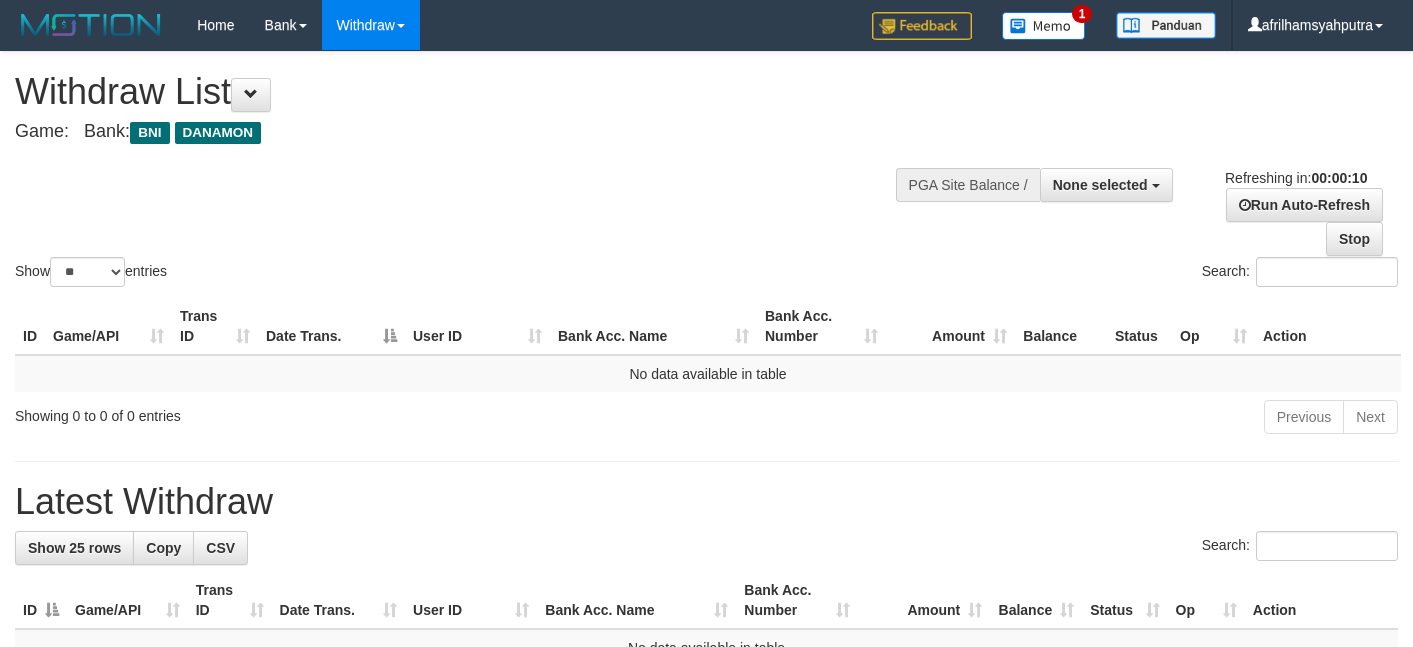 select 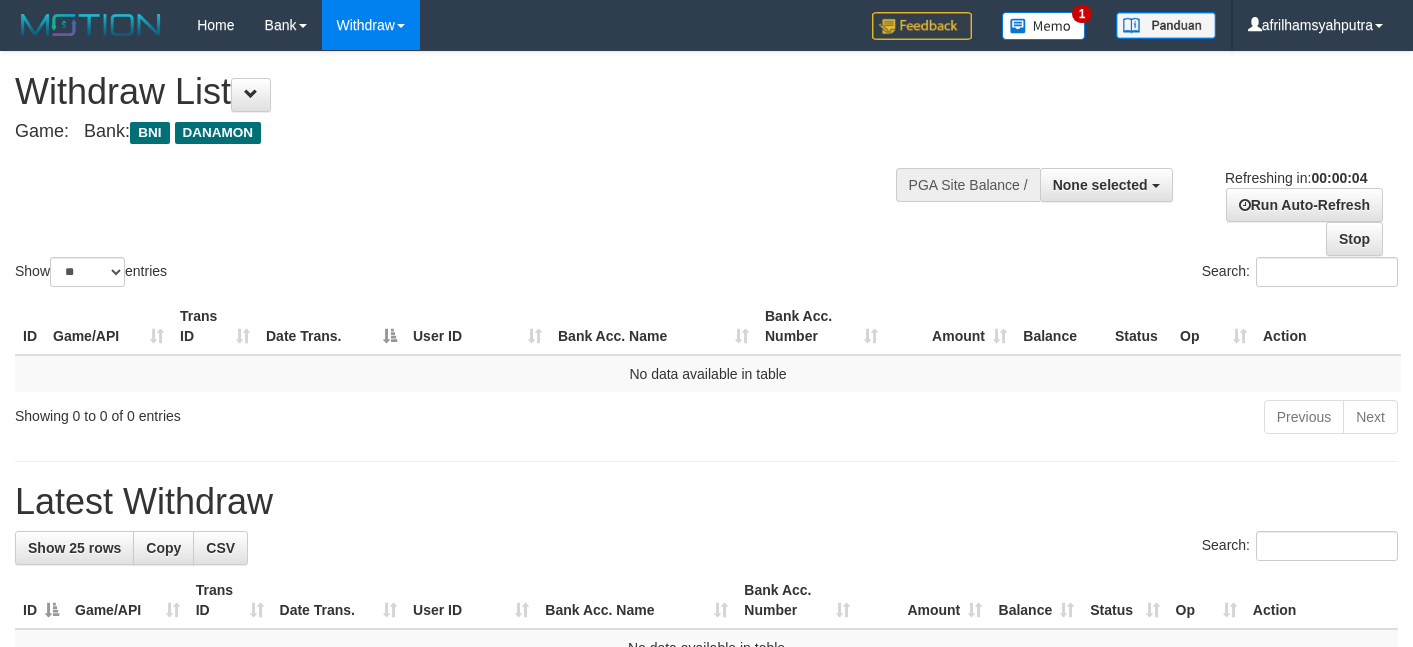 scroll, scrollTop: 0, scrollLeft: 0, axis: both 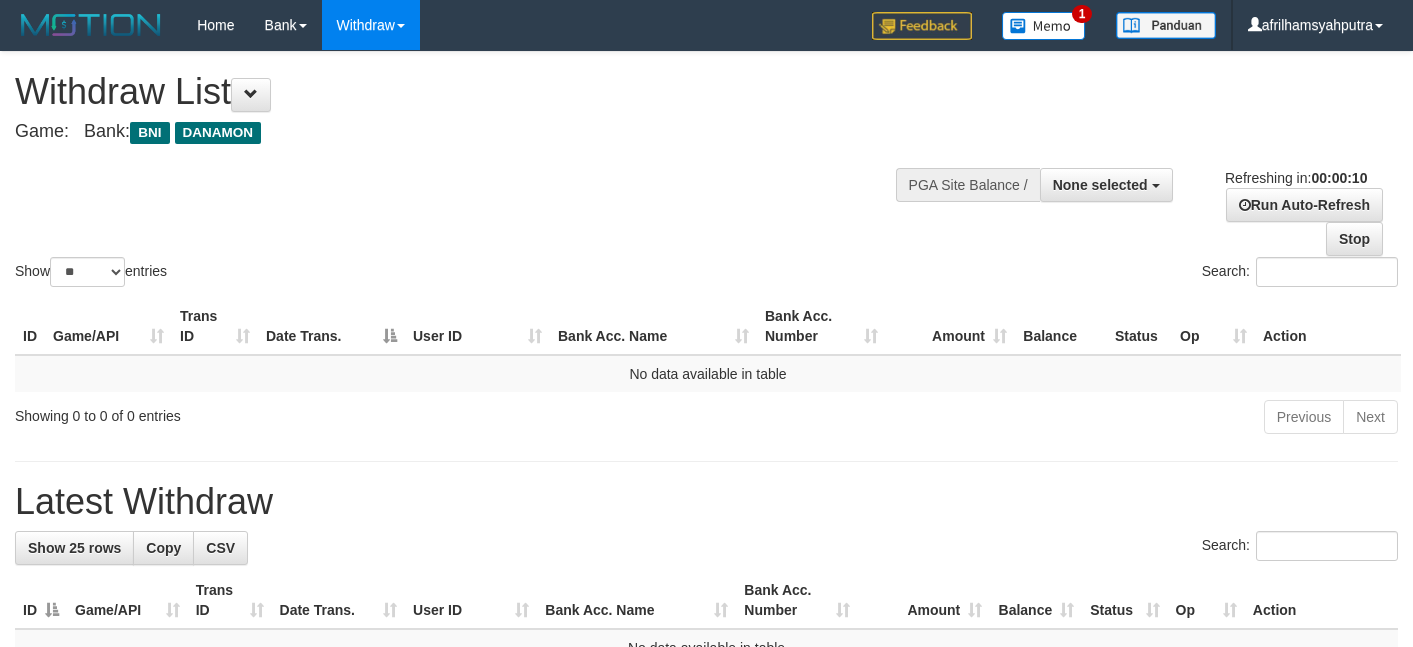 select 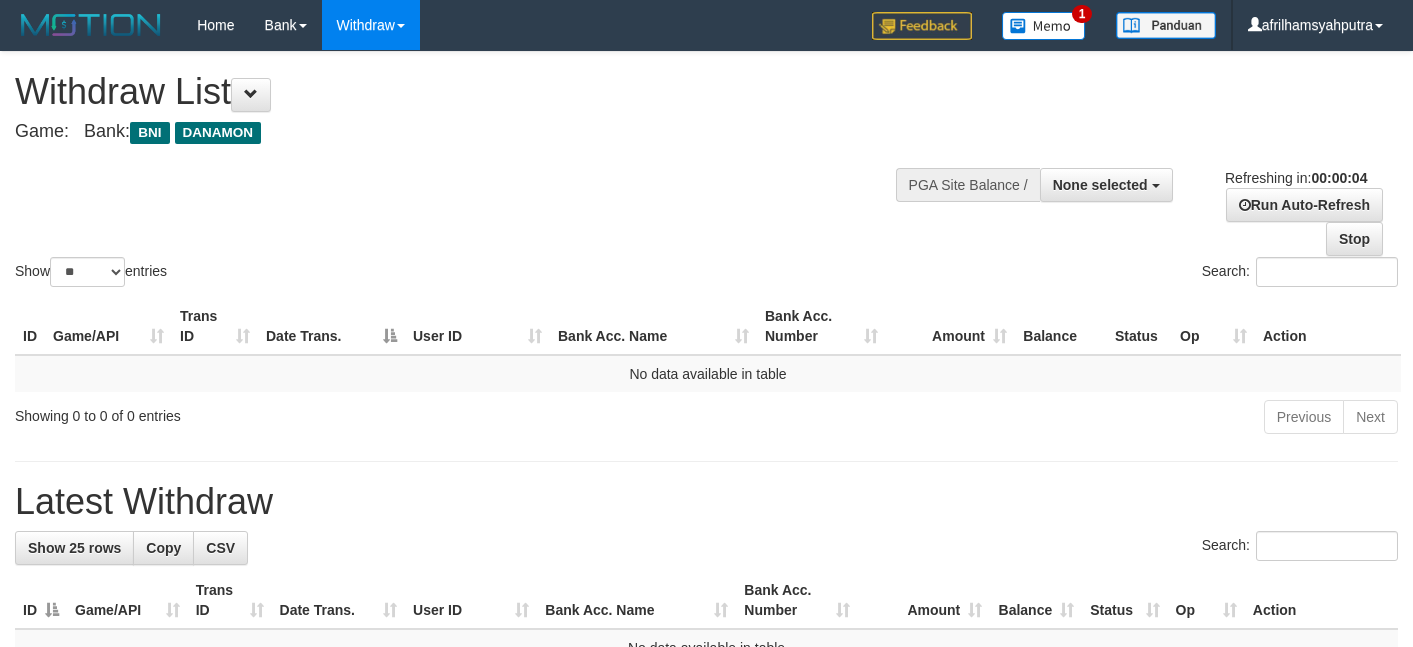scroll, scrollTop: 0, scrollLeft: 0, axis: both 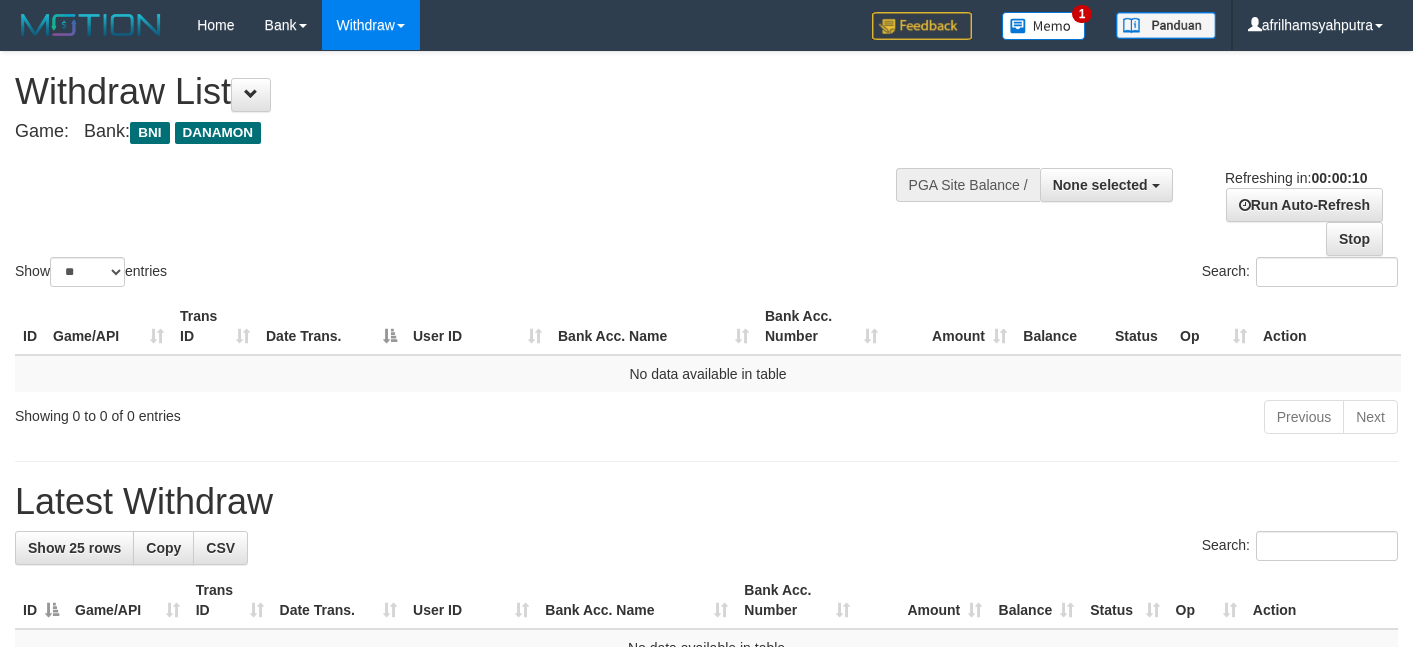 select 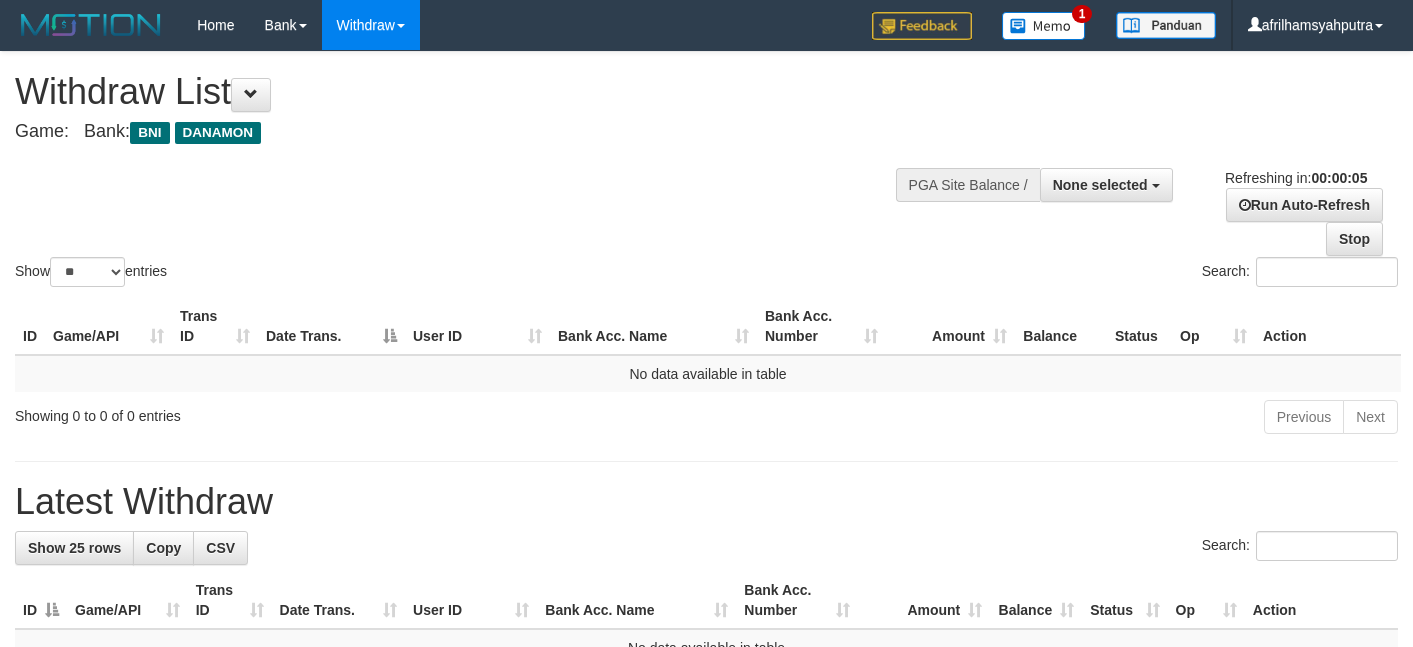 scroll, scrollTop: 0, scrollLeft: 0, axis: both 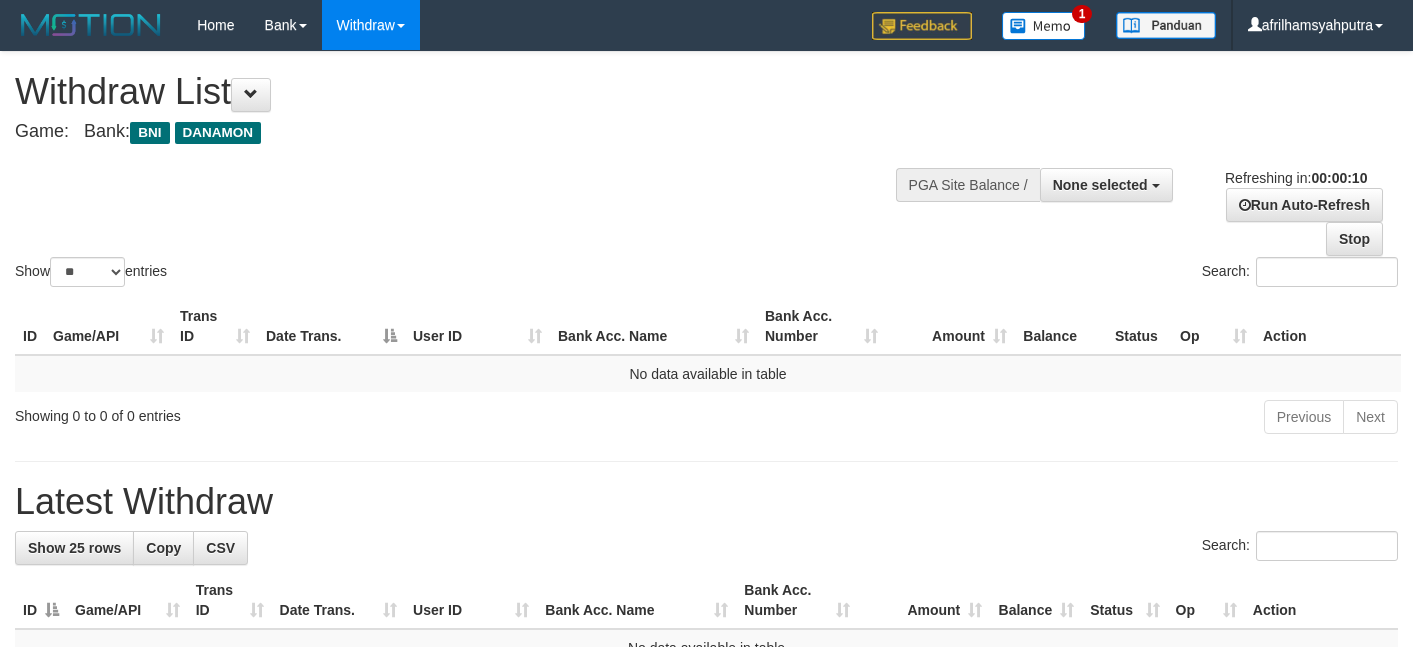 select 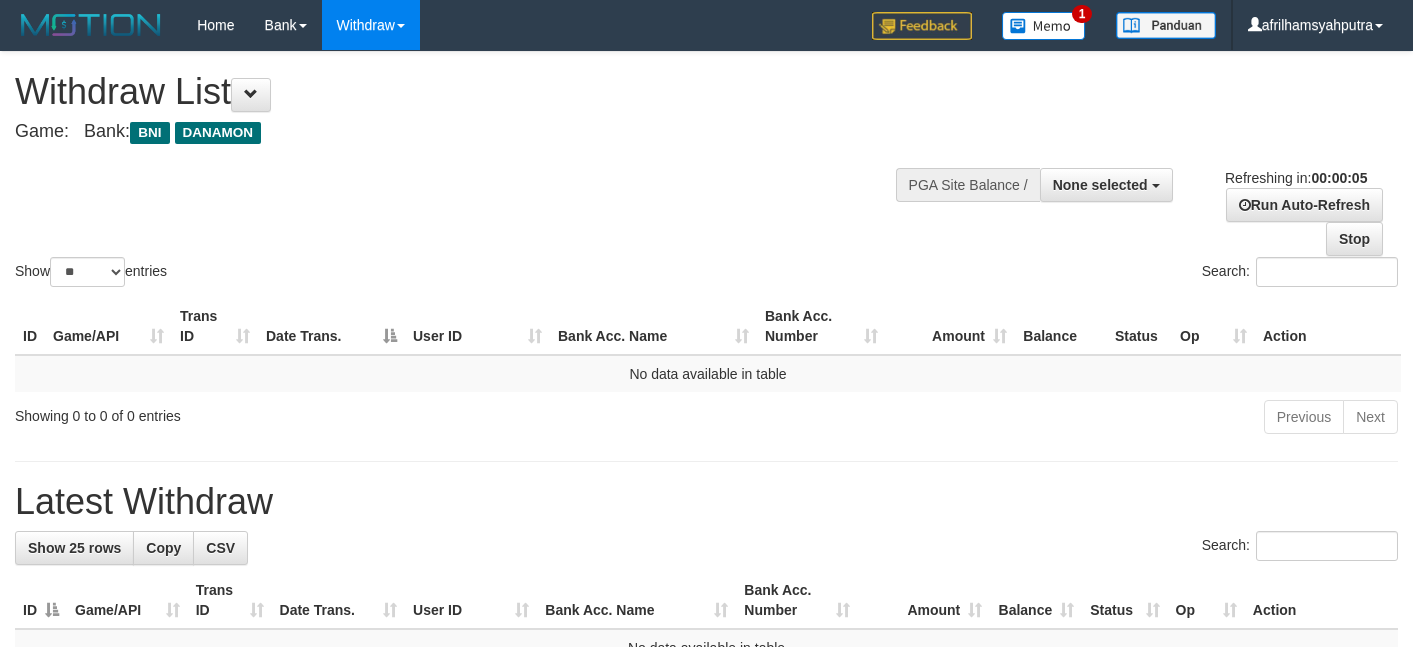 scroll, scrollTop: 0, scrollLeft: 0, axis: both 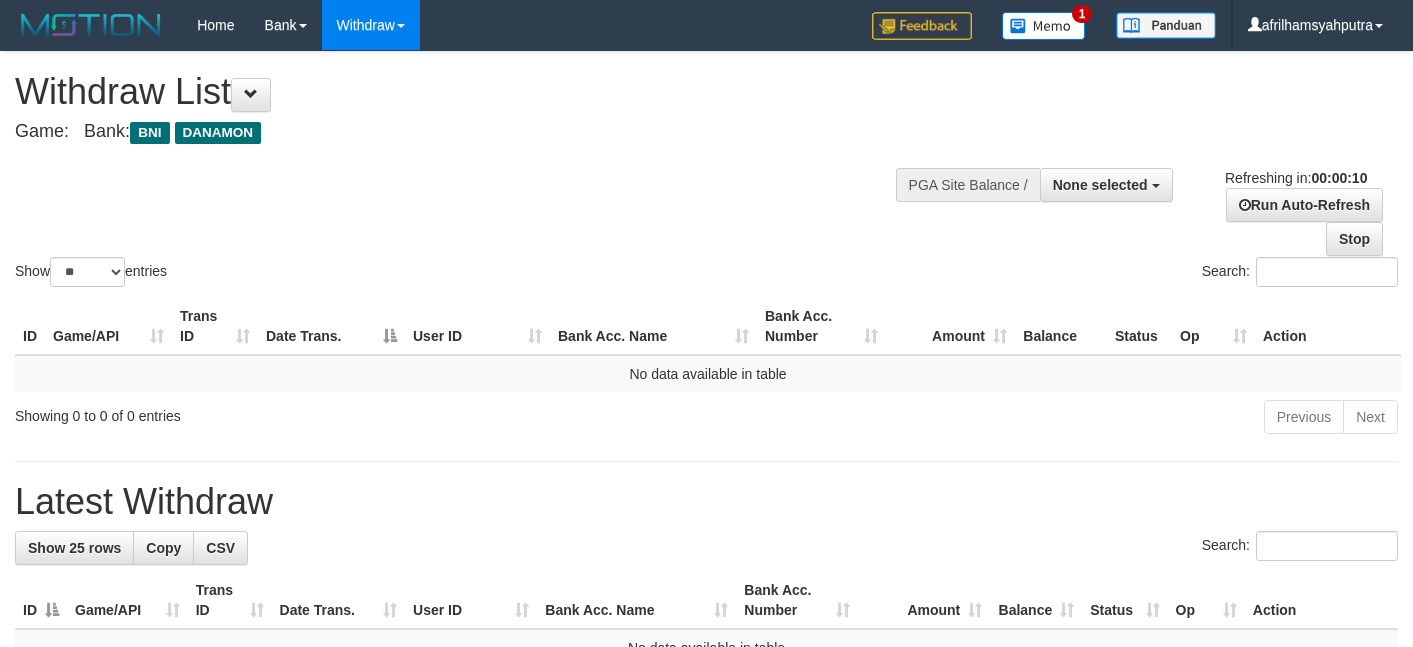 select 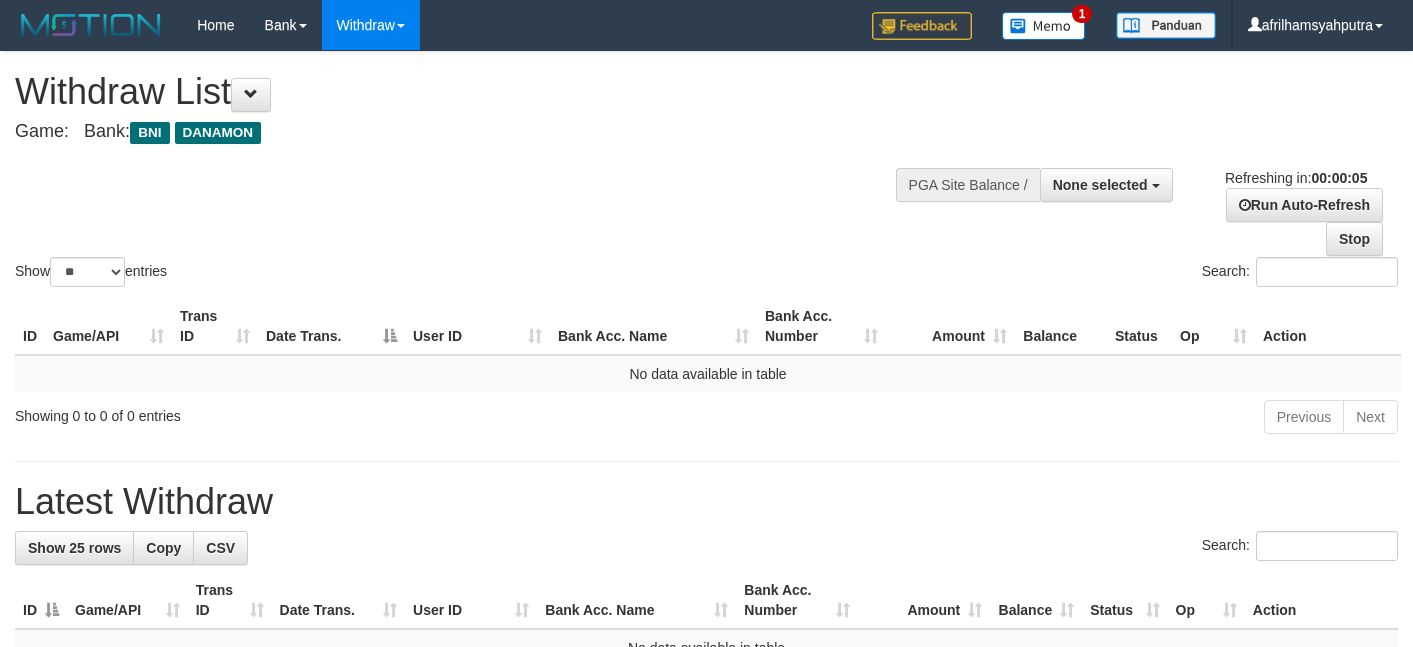 scroll, scrollTop: 0, scrollLeft: 0, axis: both 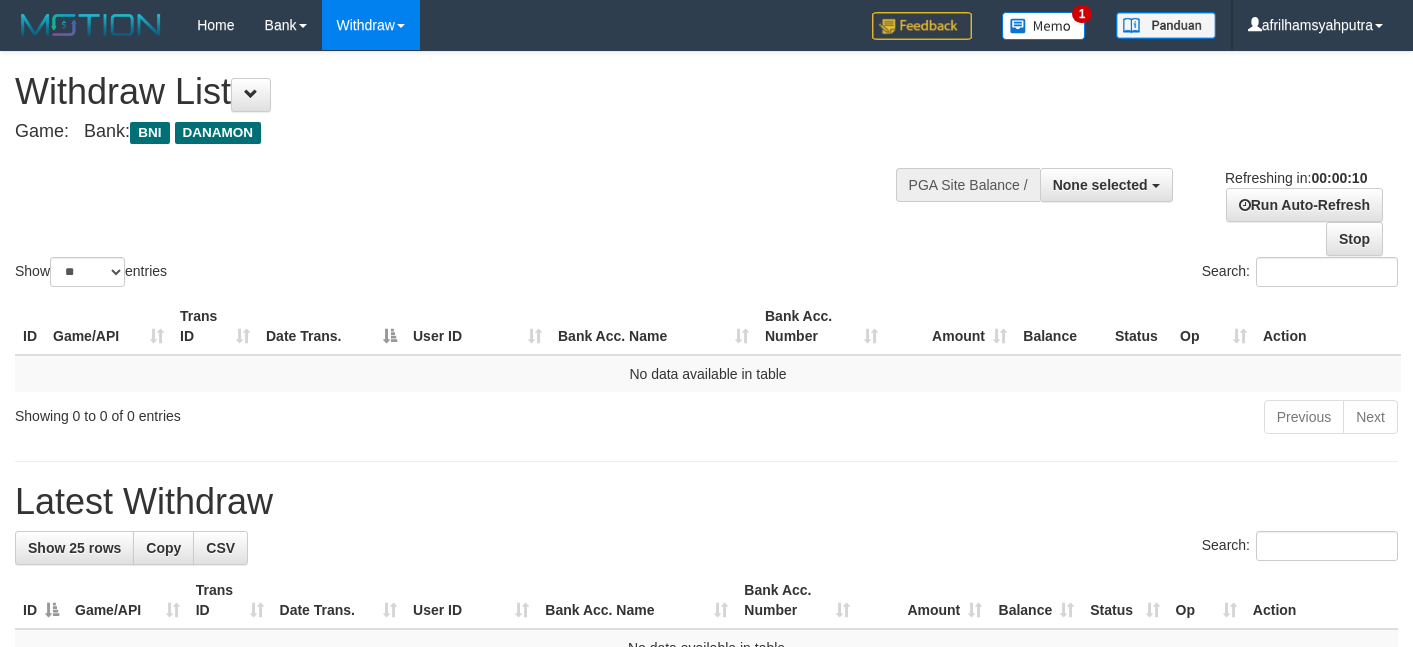 select 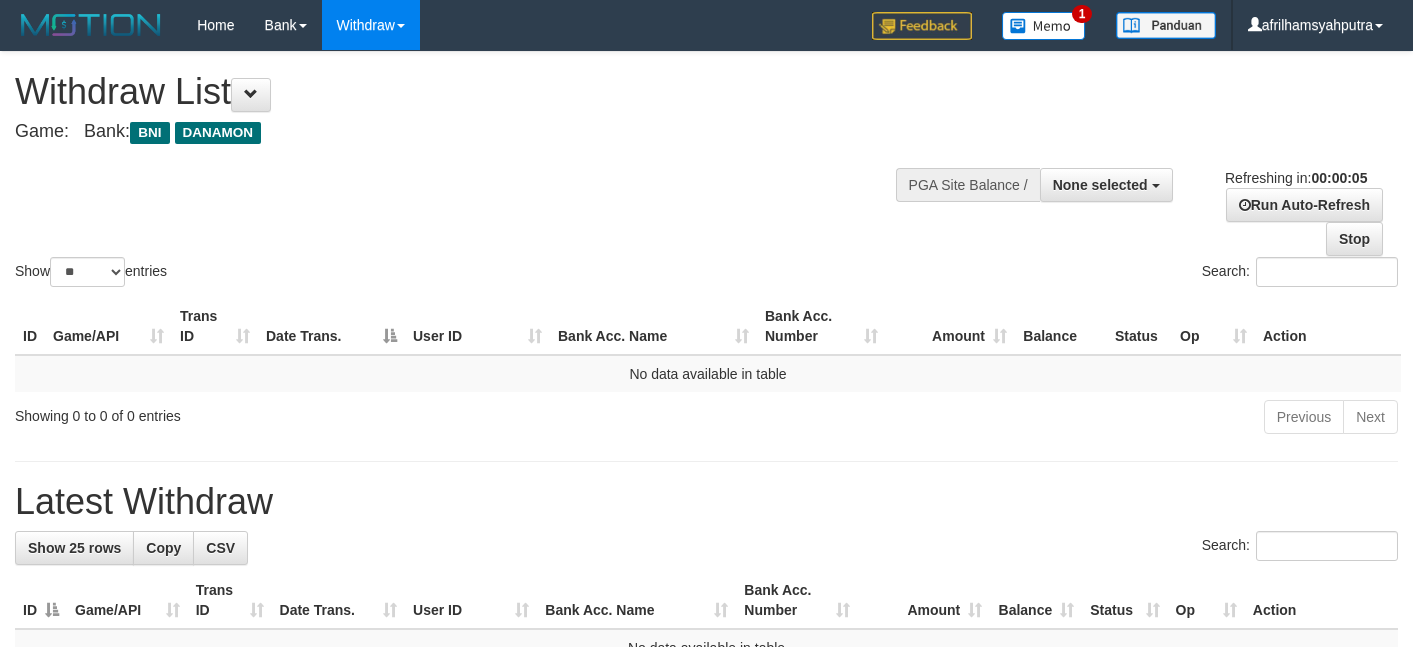scroll, scrollTop: 0, scrollLeft: 0, axis: both 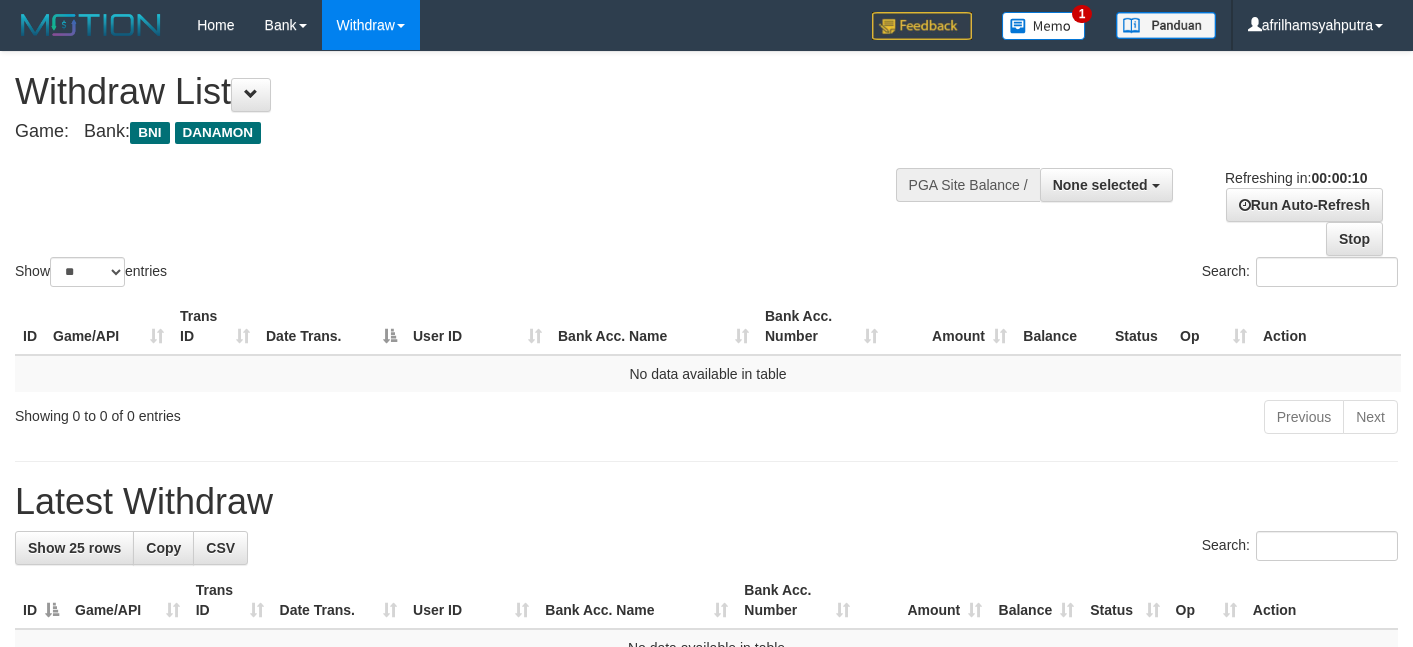 select 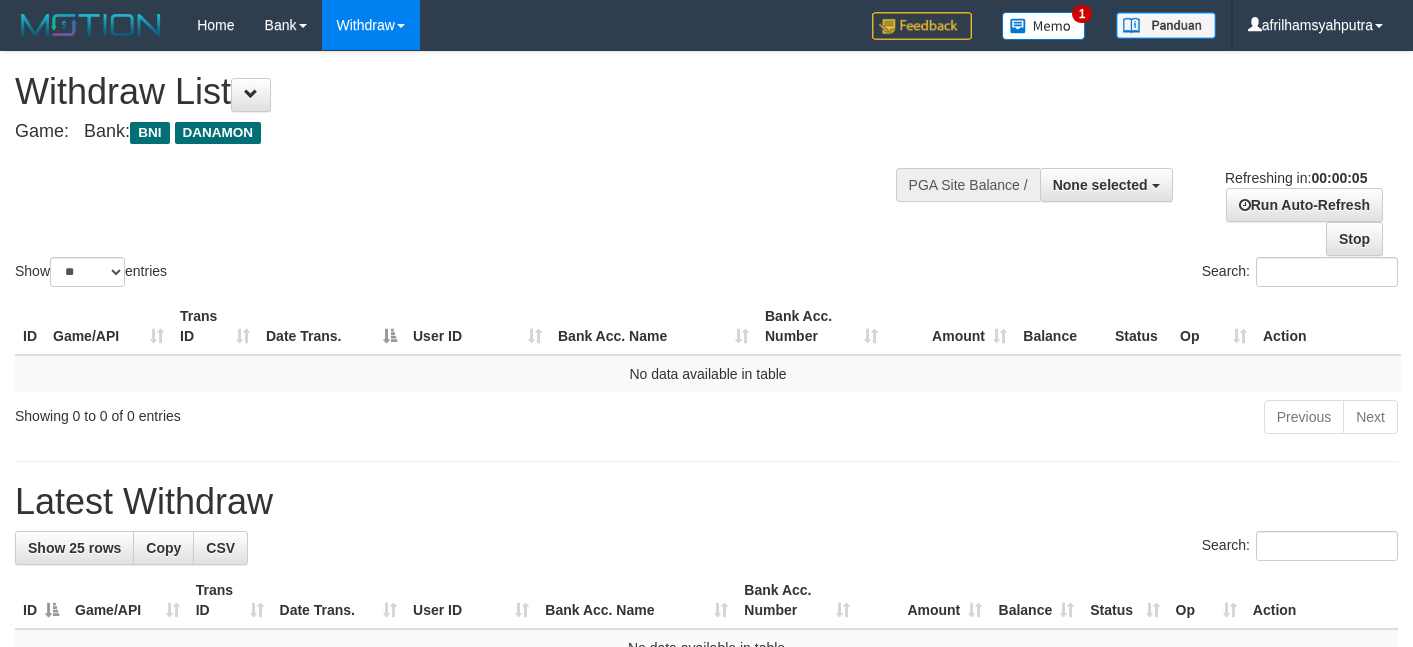 scroll, scrollTop: 0, scrollLeft: 0, axis: both 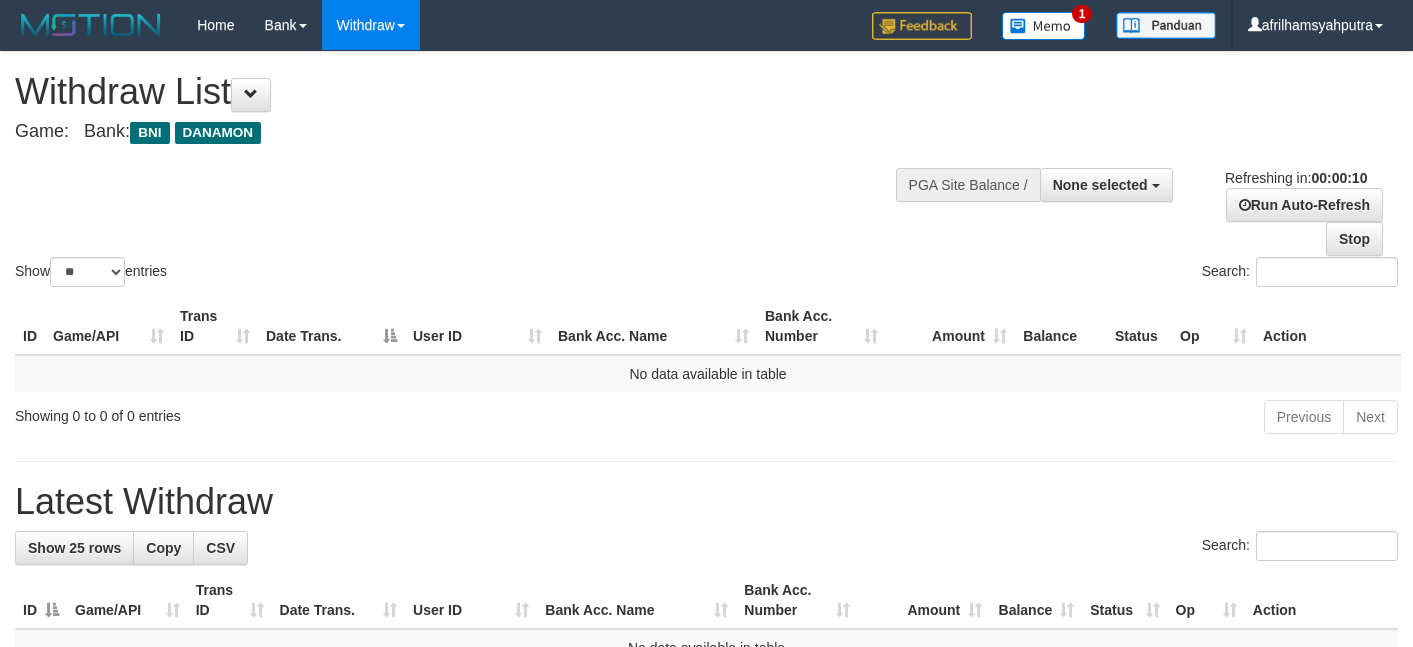 select 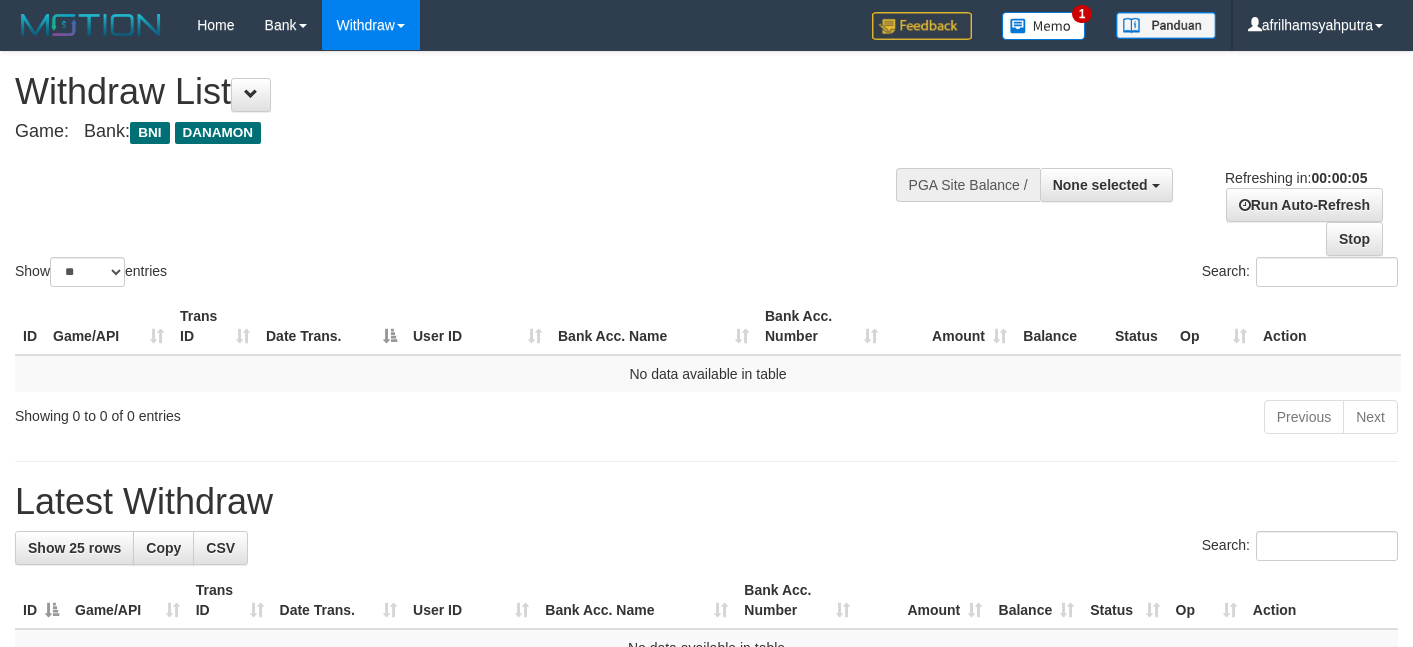 scroll, scrollTop: 0, scrollLeft: 0, axis: both 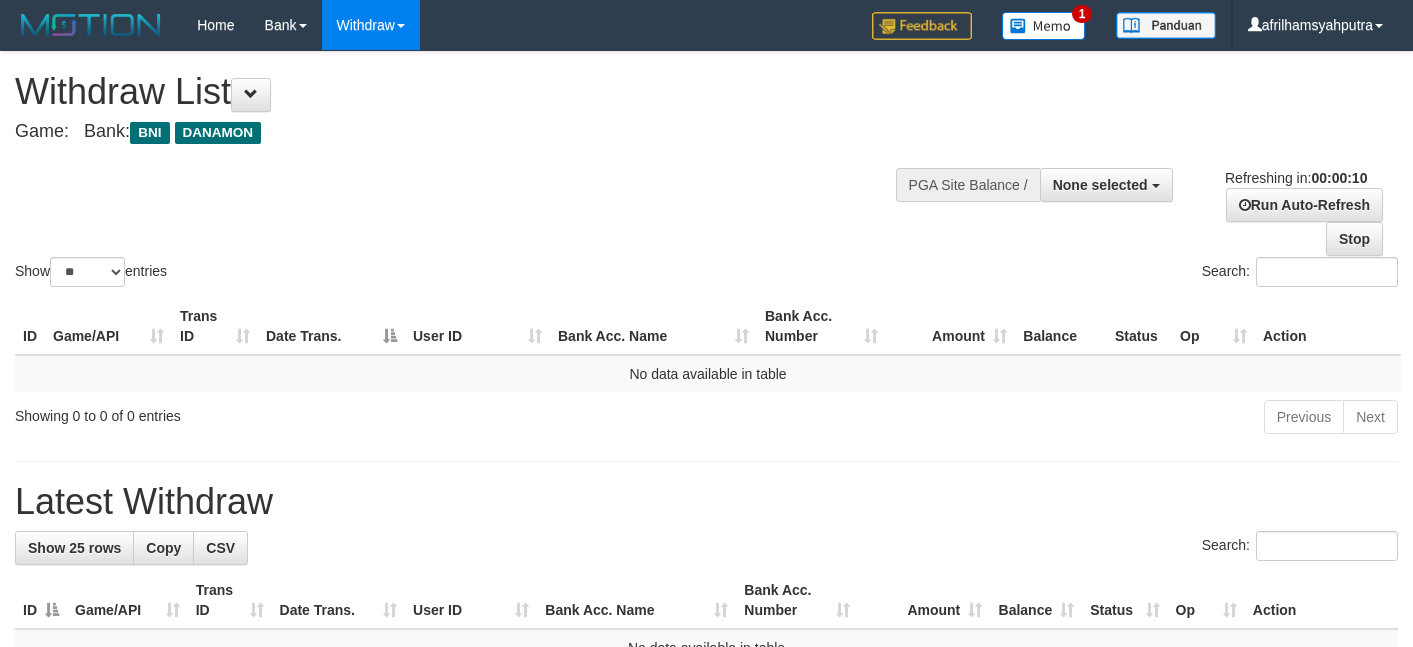 select 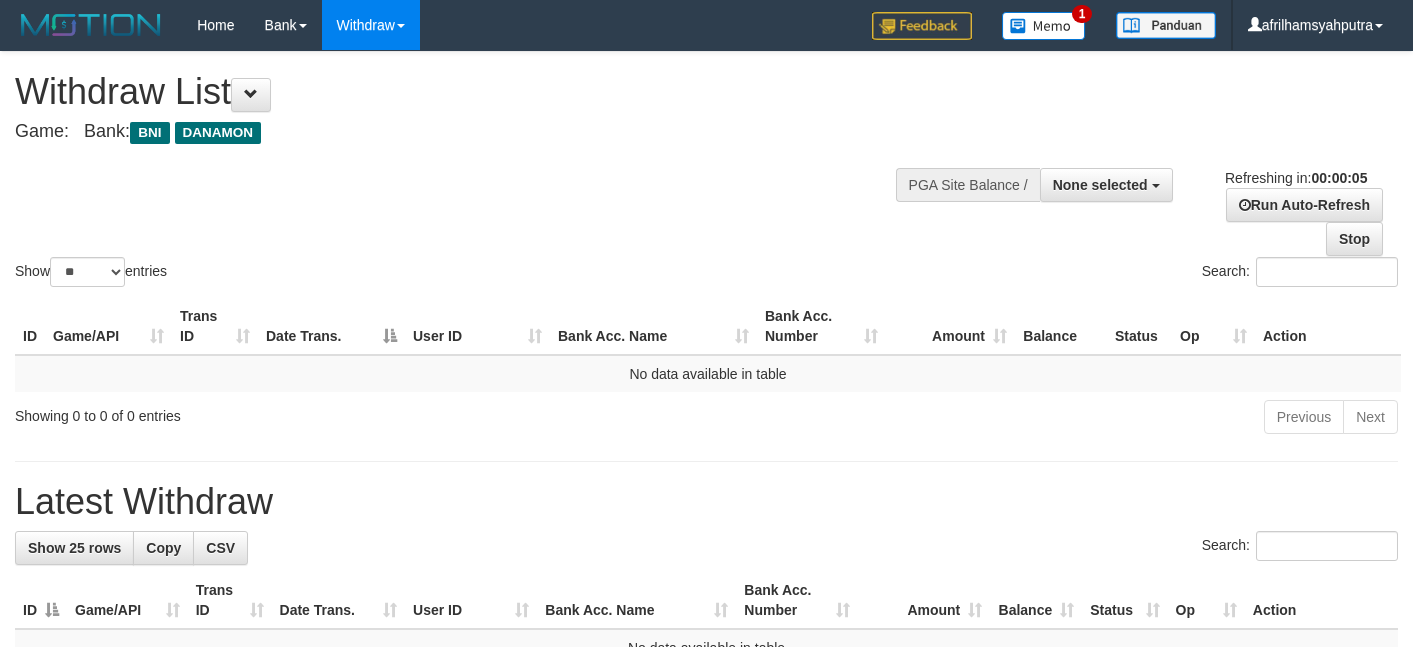 scroll, scrollTop: 0, scrollLeft: 0, axis: both 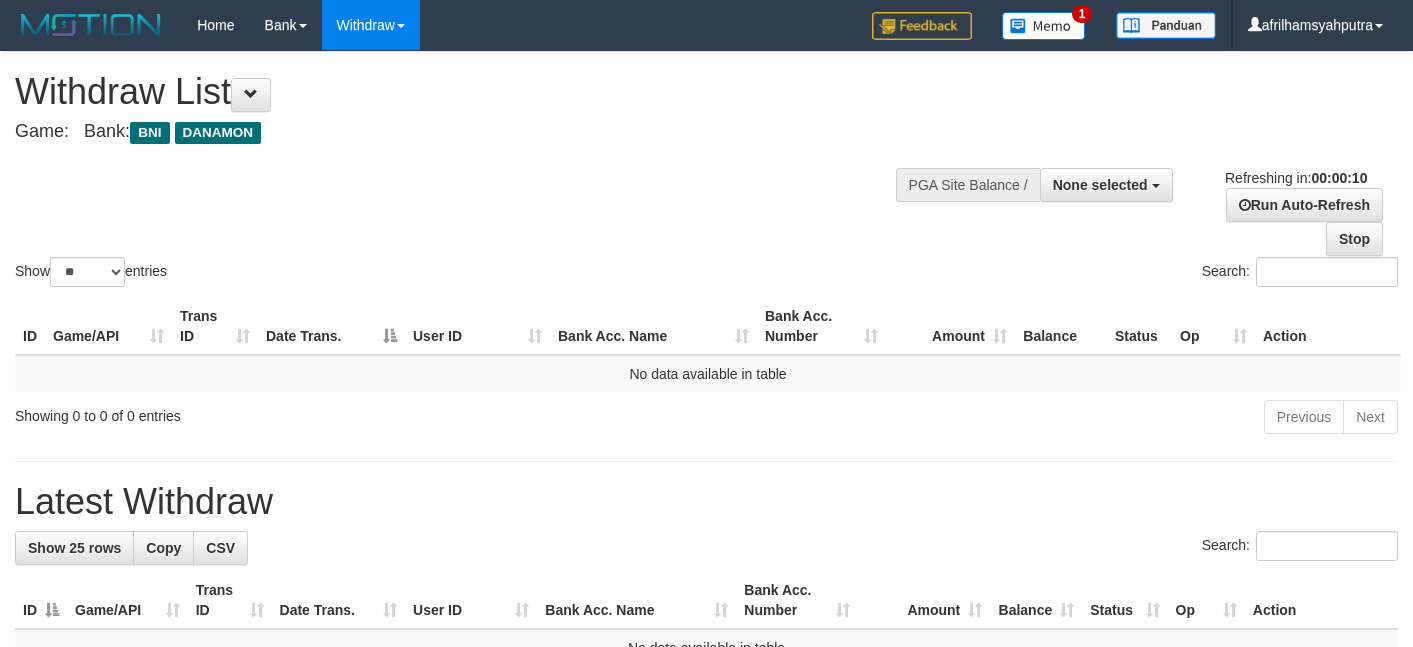 select 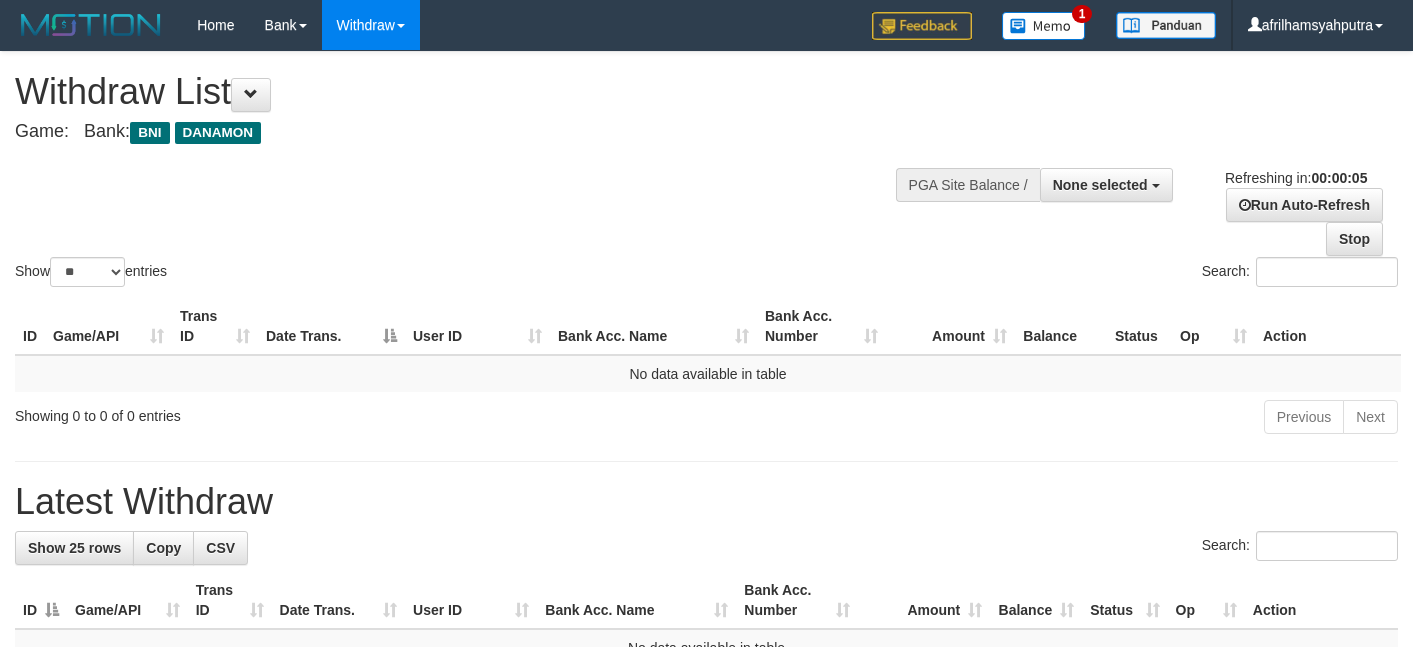 scroll, scrollTop: 0, scrollLeft: 0, axis: both 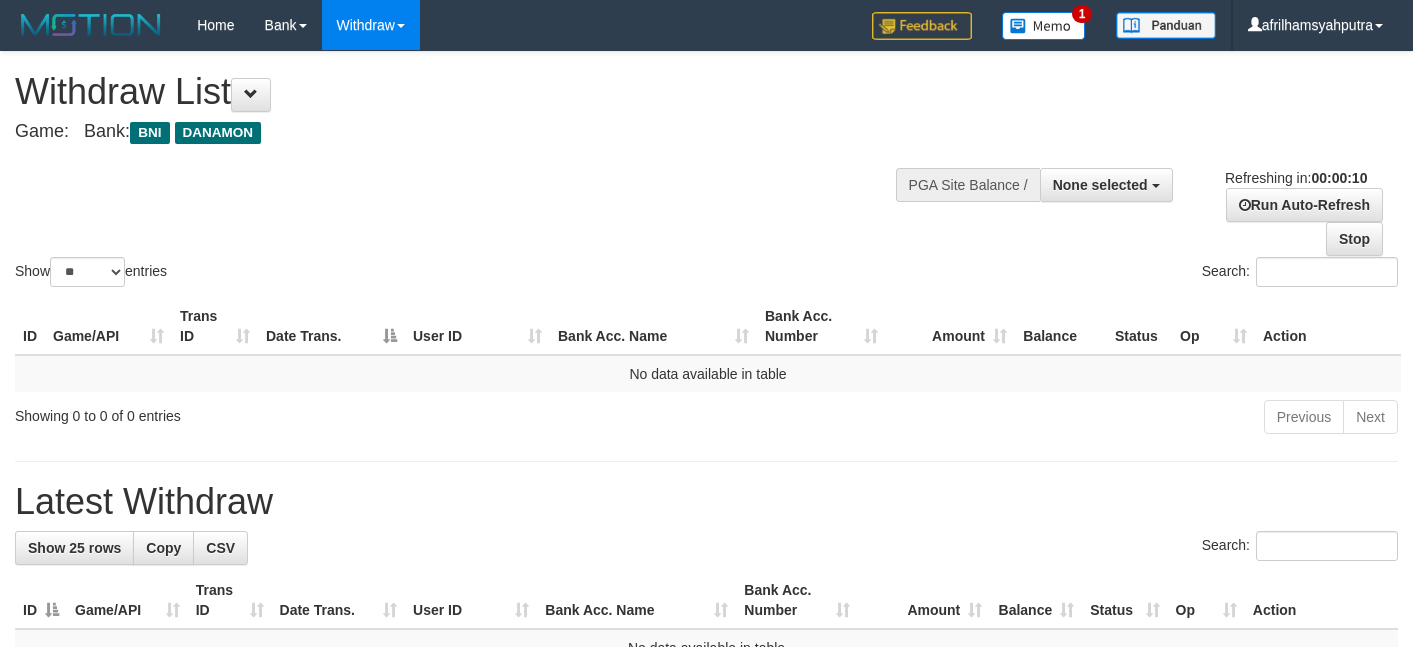 select 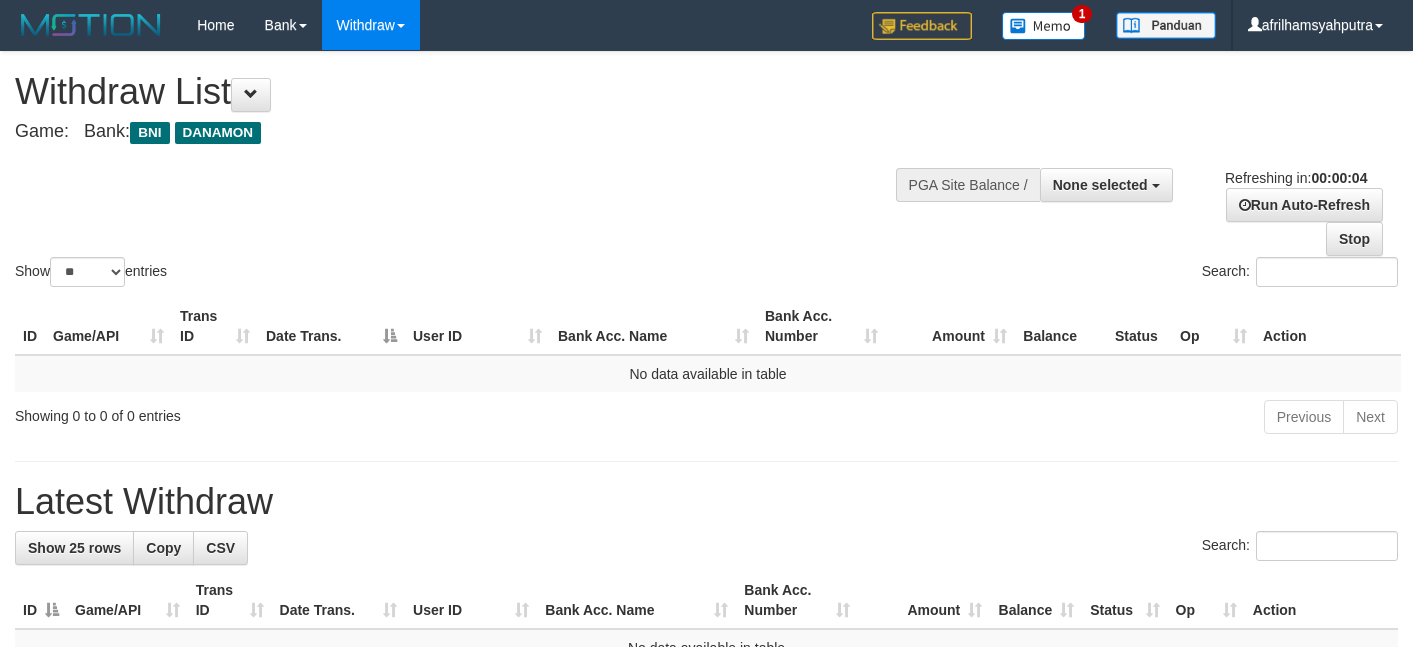 scroll, scrollTop: 0, scrollLeft: 0, axis: both 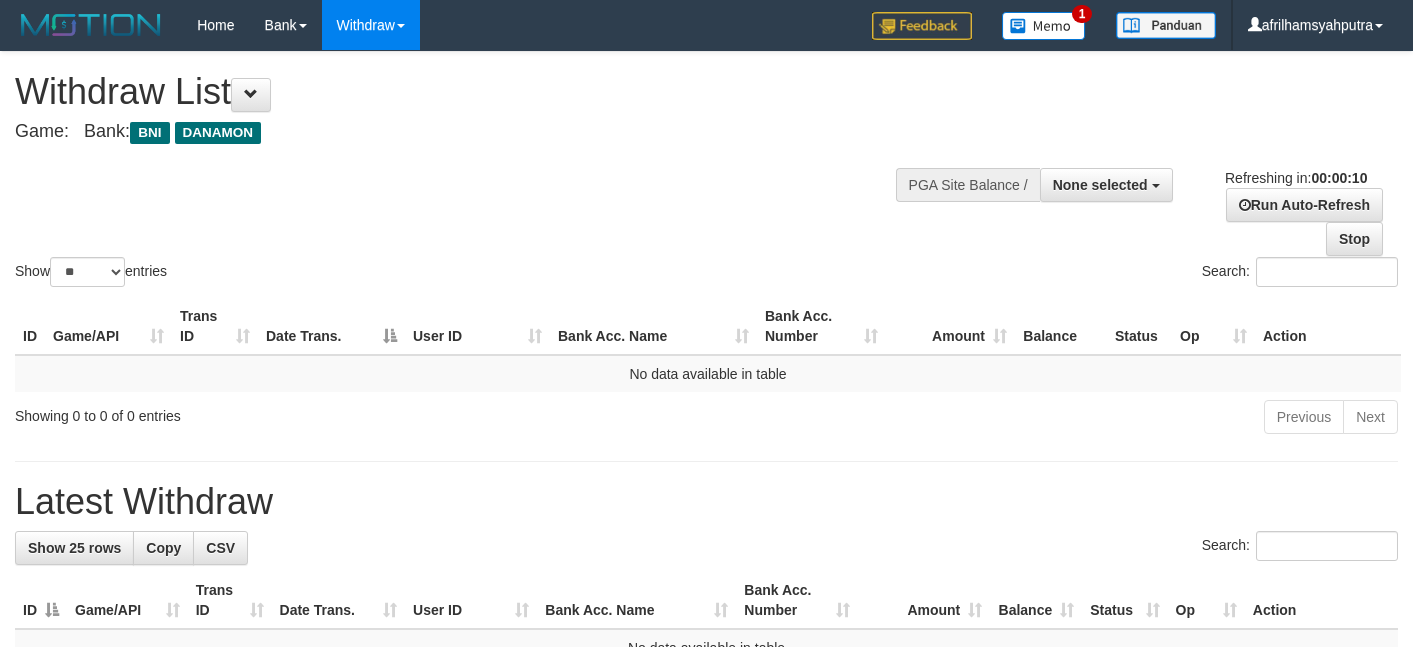 select 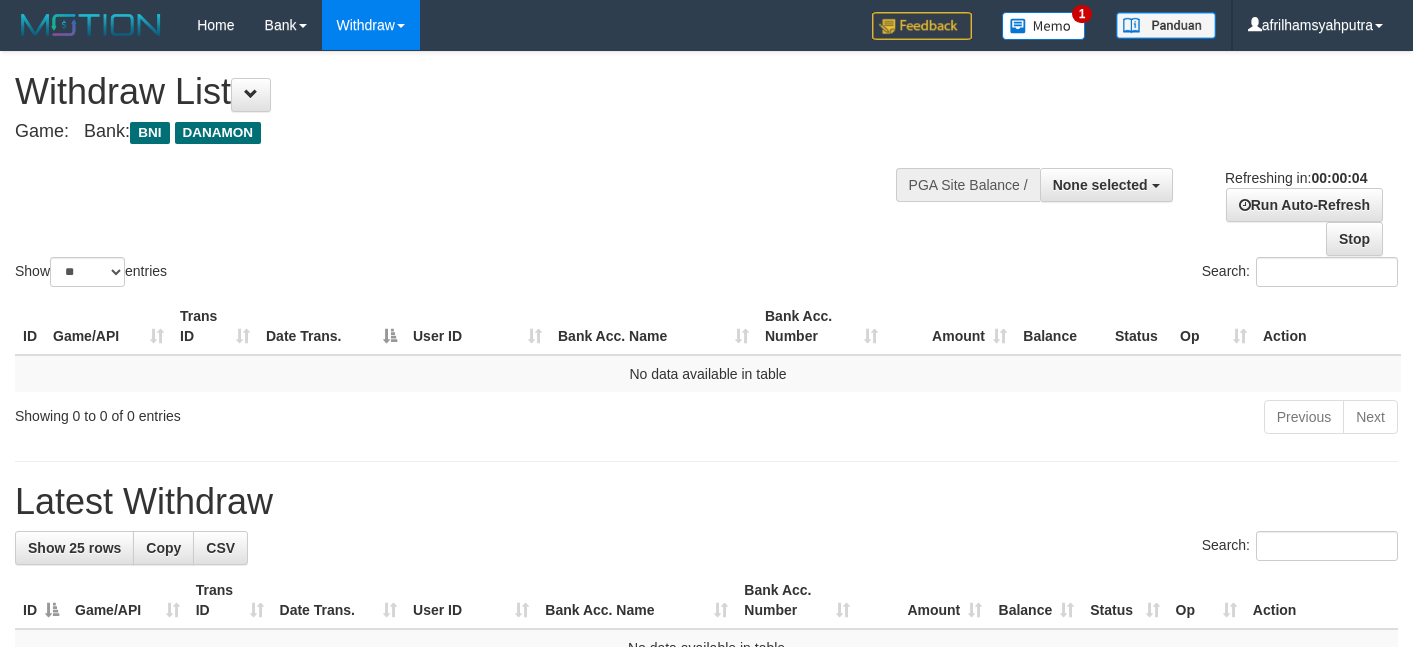 scroll, scrollTop: 0, scrollLeft: 0, axis: both 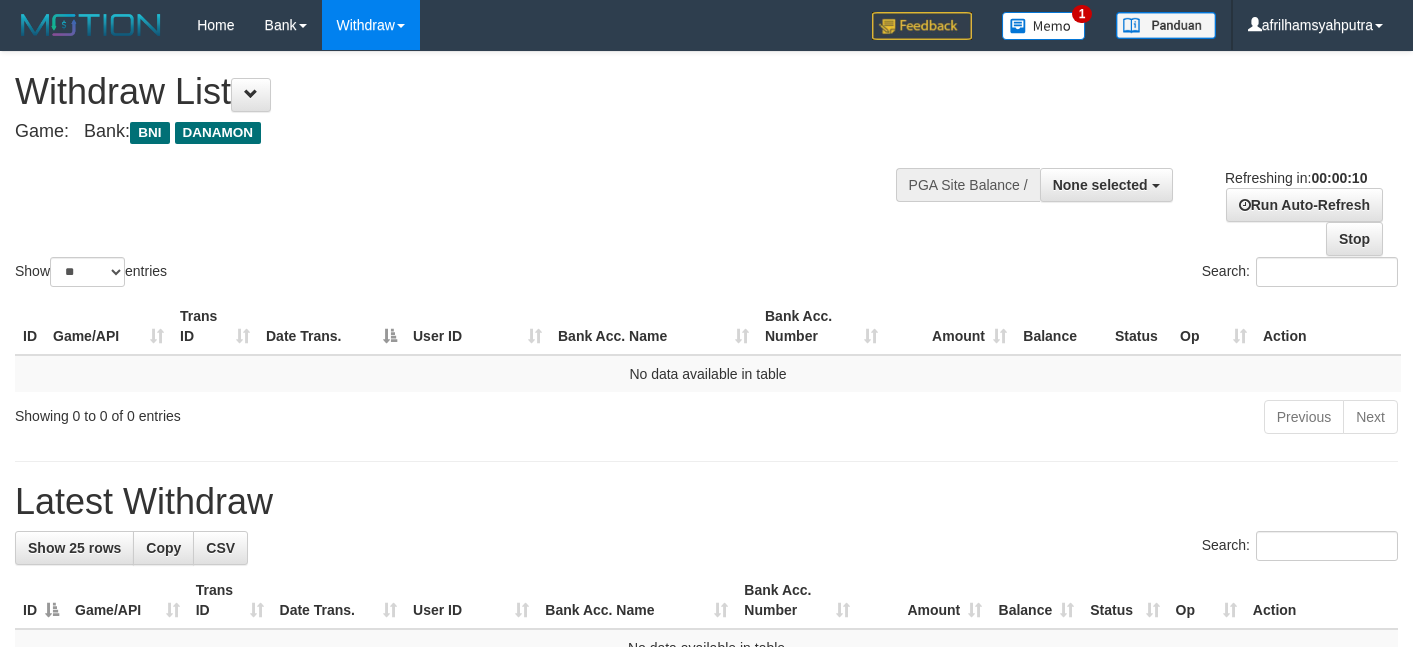 select 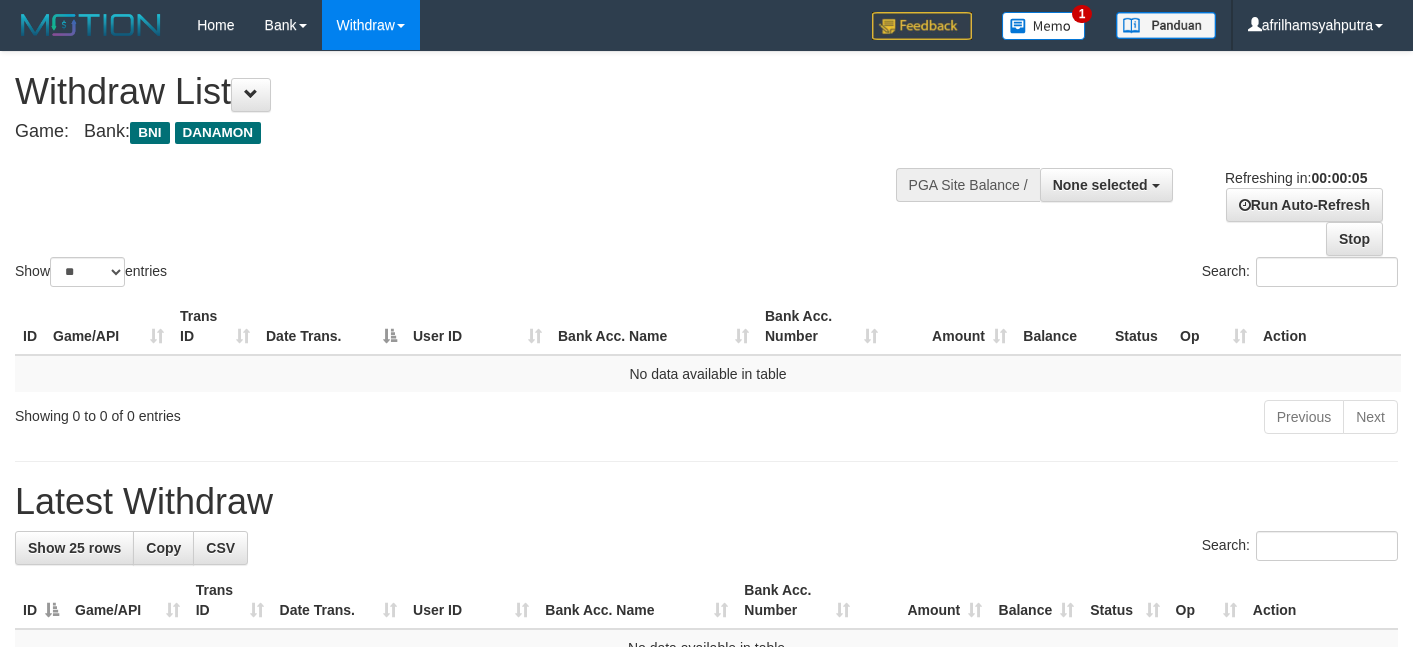 scroll, scrollTop: 0, scrollLeft: 0, axis: both 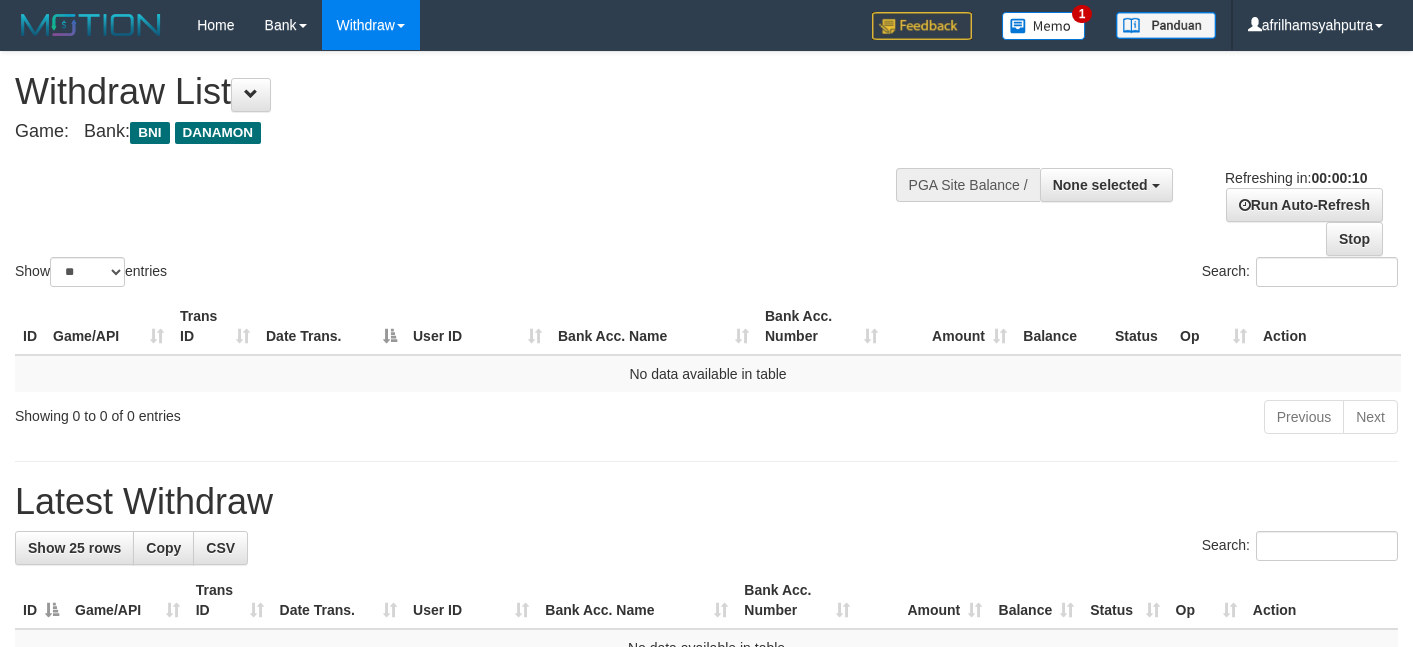 select 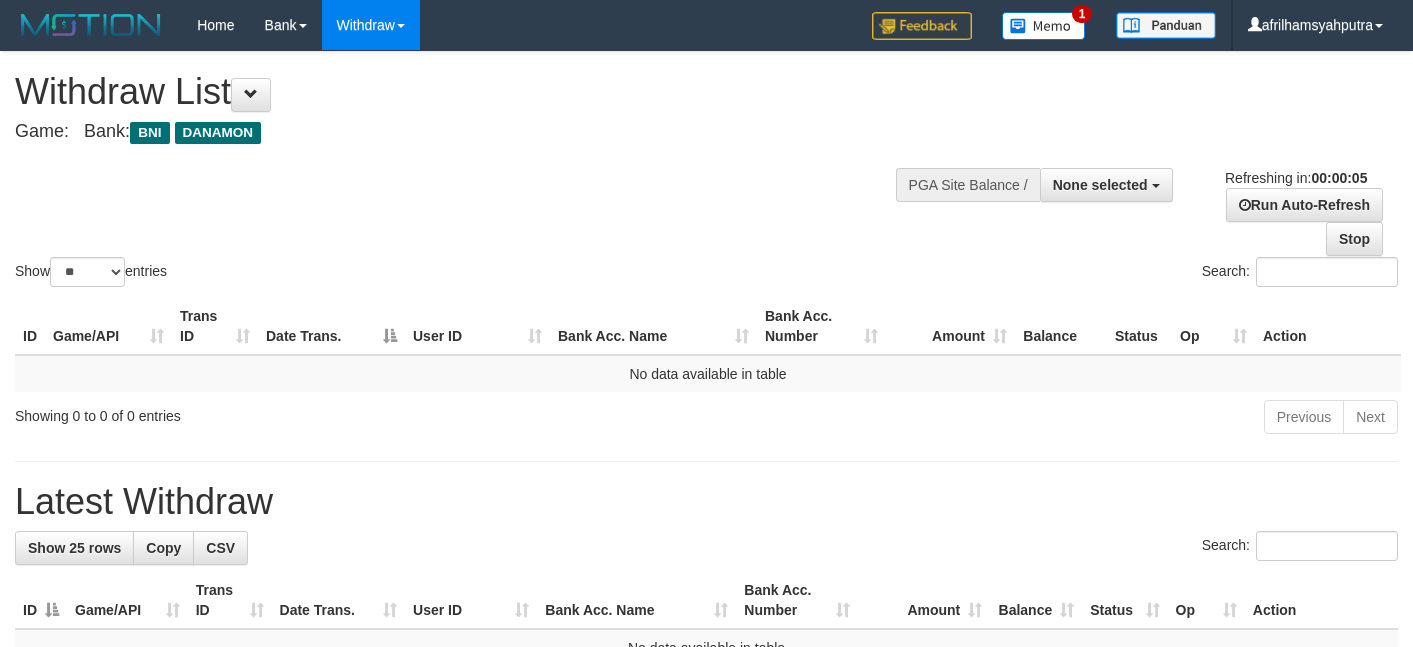scroll, scrollTop: 0, scrollLeft: 0, axis: both 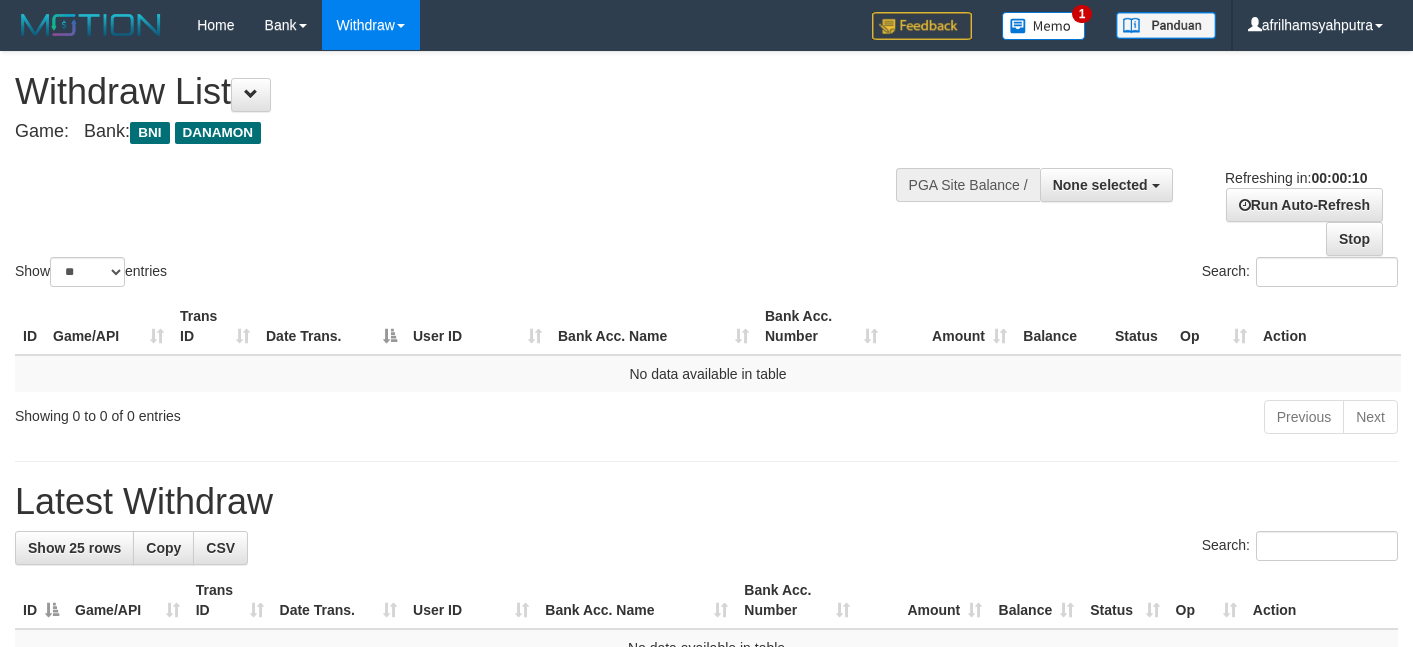 select 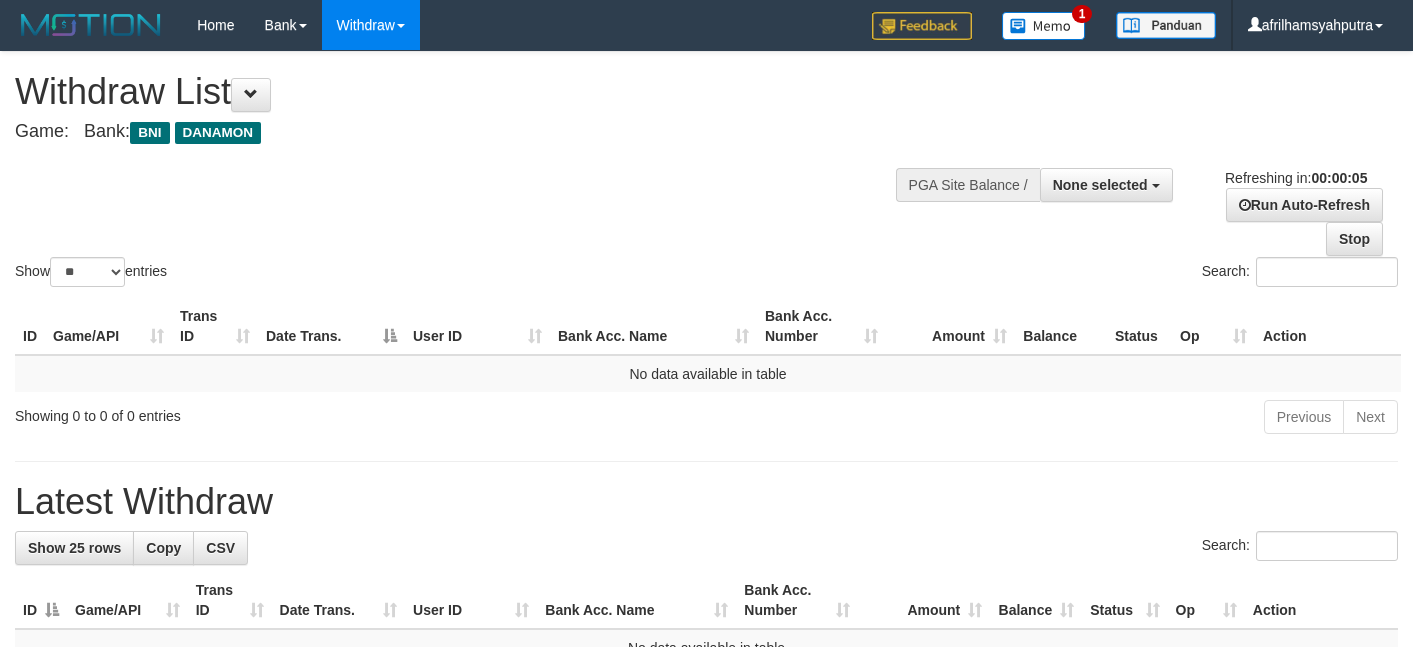 scroll, scrollTop: 0, scrollLeft: 0, axis: both 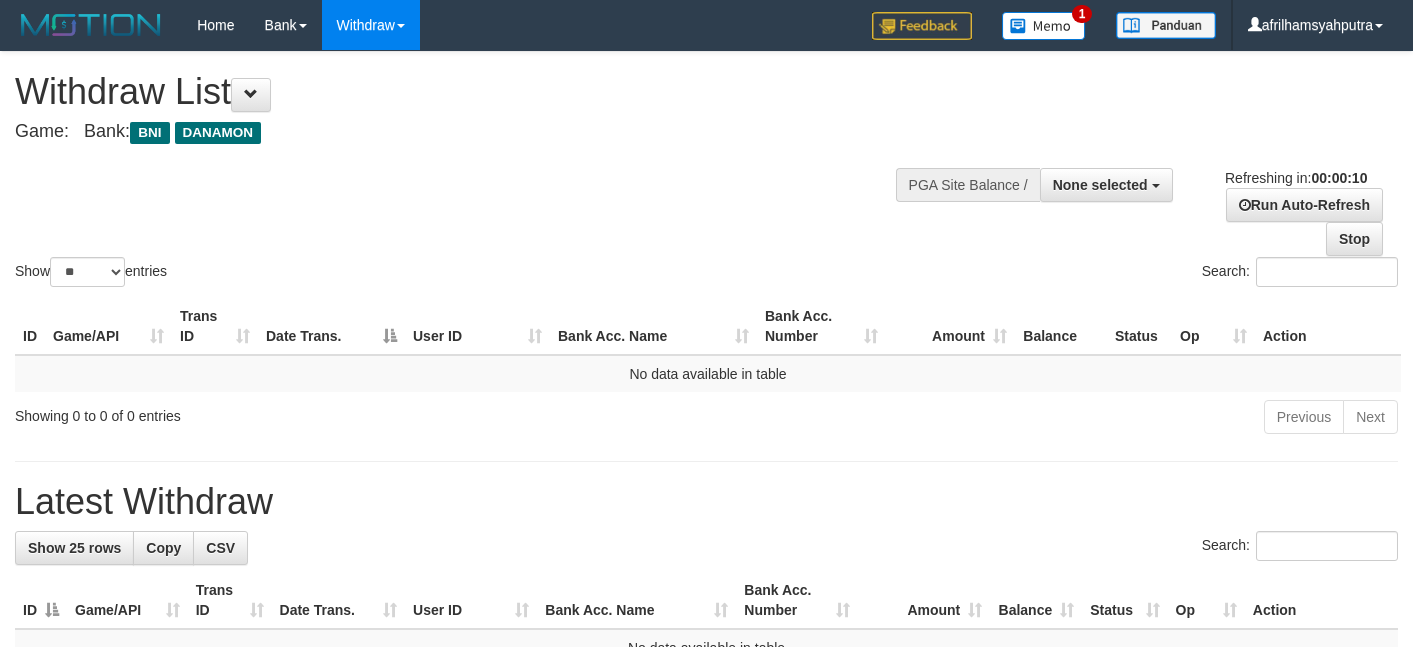 select 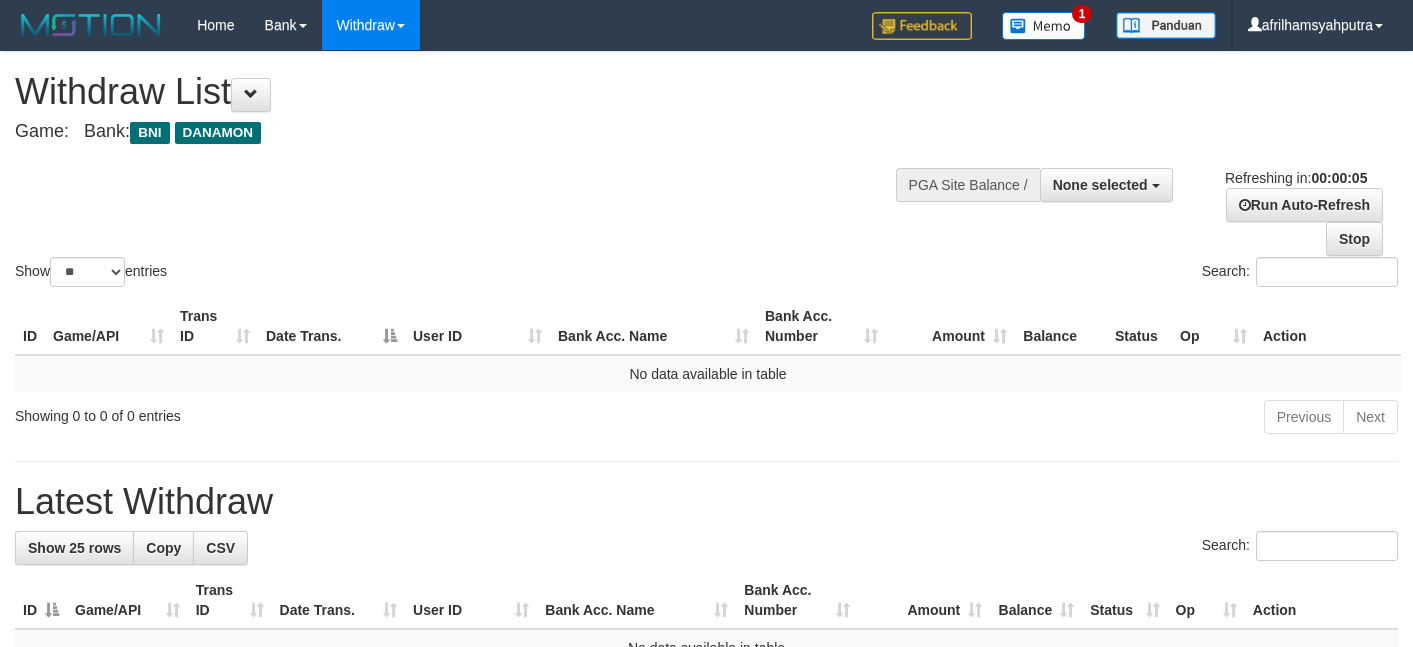 scroll, scrollTop: 0, scrollLeft: 0, axis: both 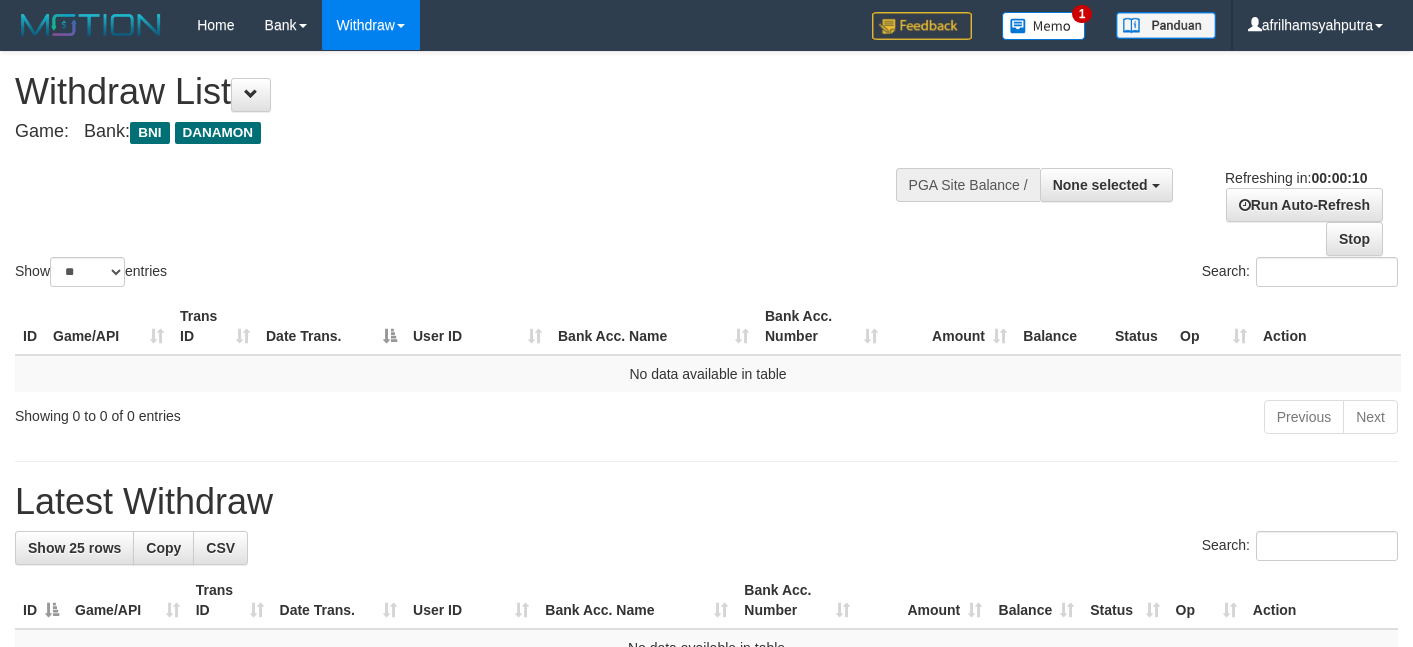 select 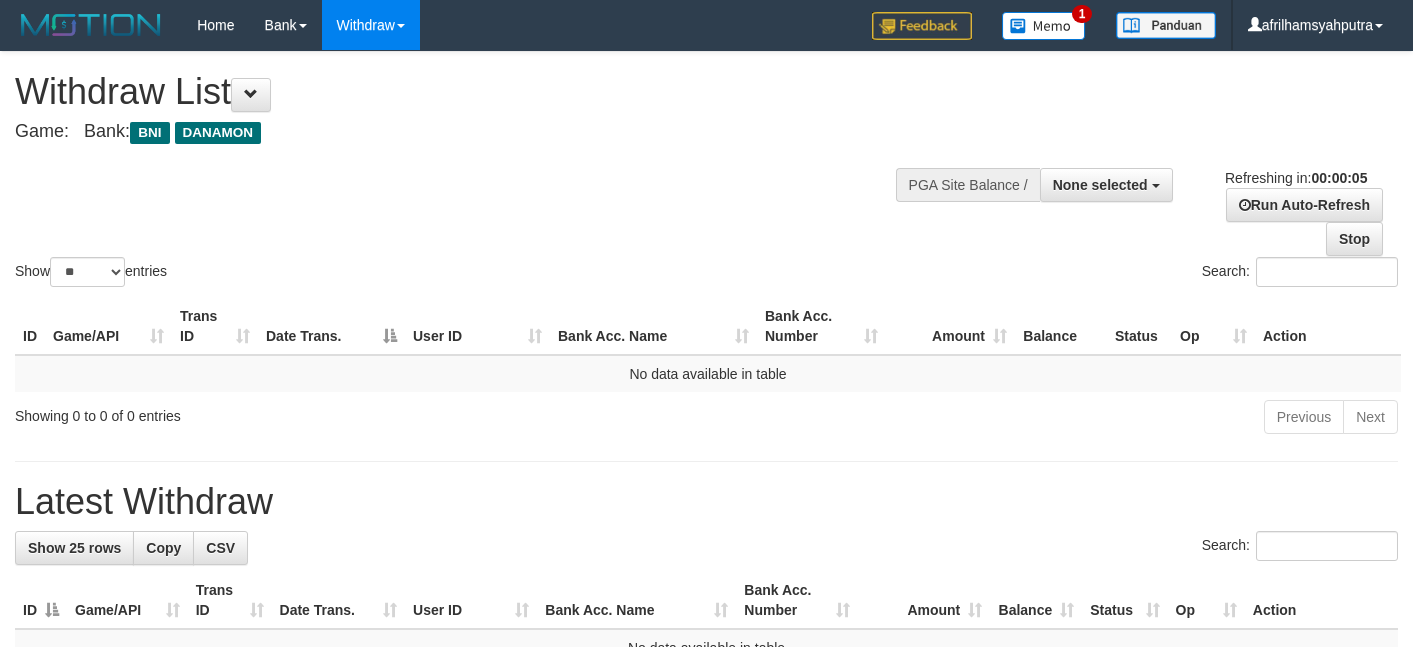 scroll, scrollTop: 0, scrollLeft: 0, axis: both 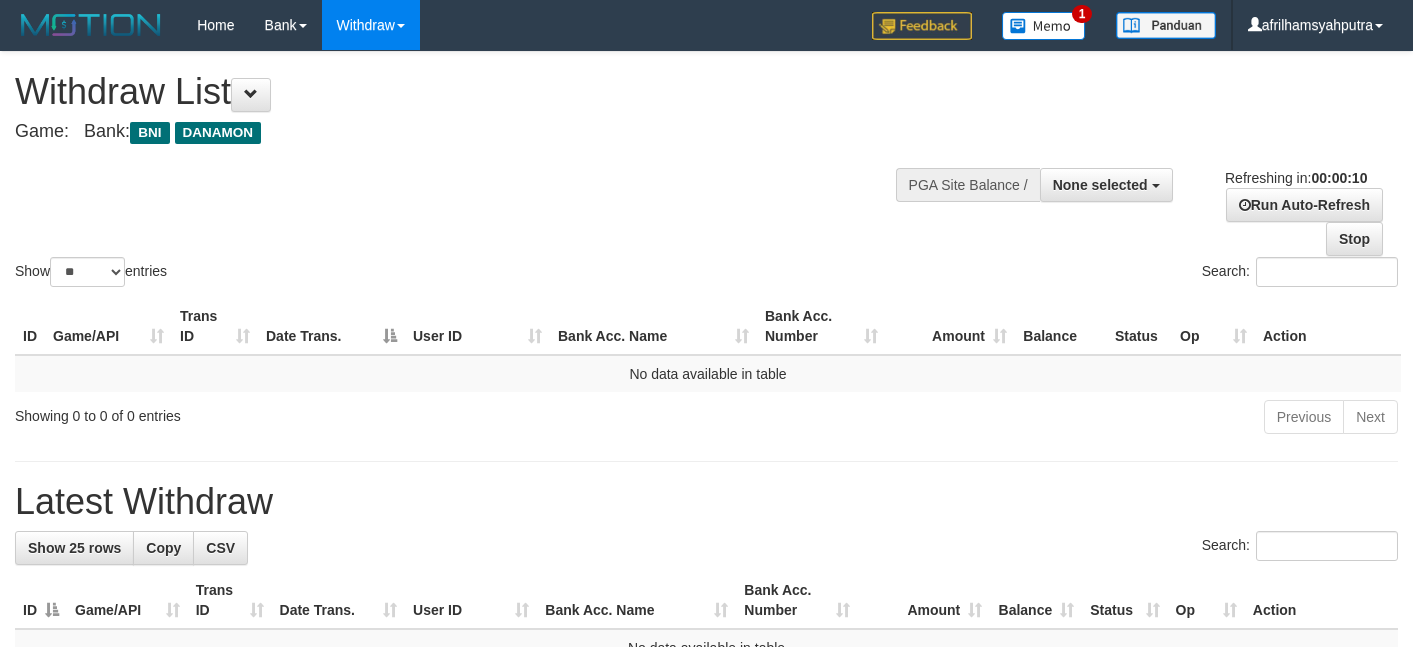 select 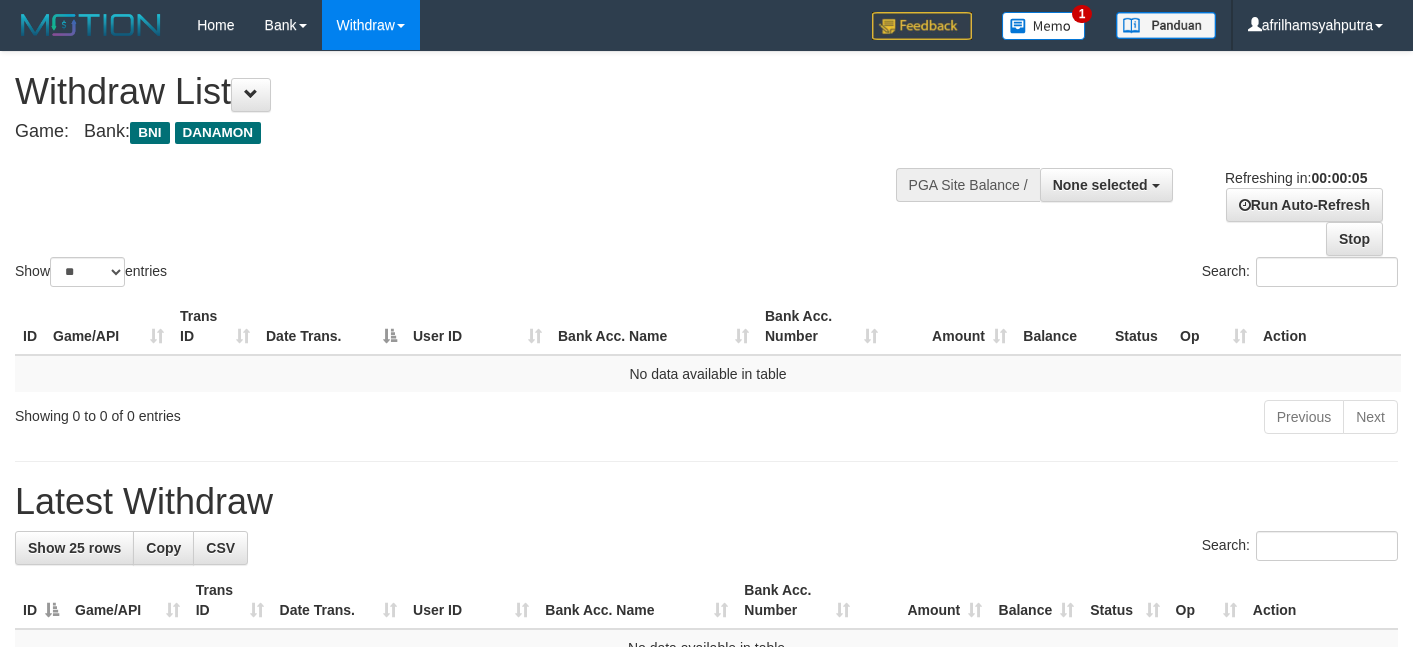 scroll, scrollTop: 0, scrollLeft: 0, axis: both 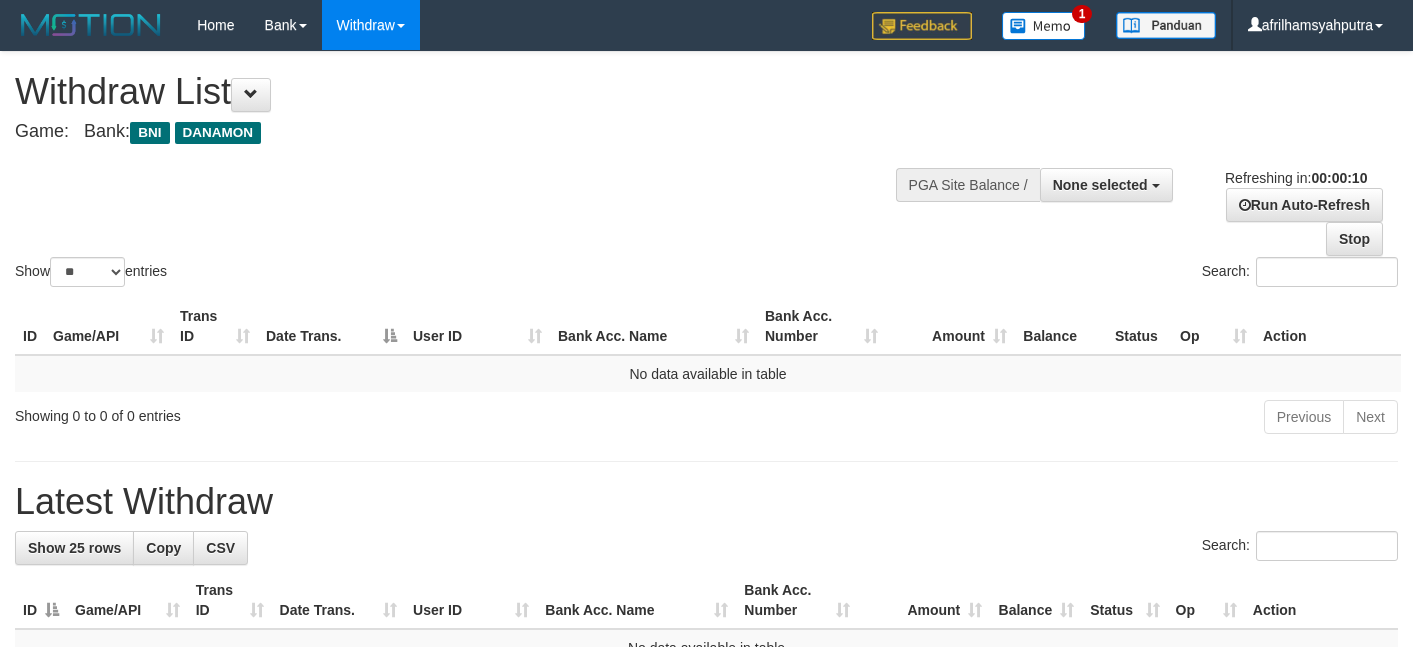 select 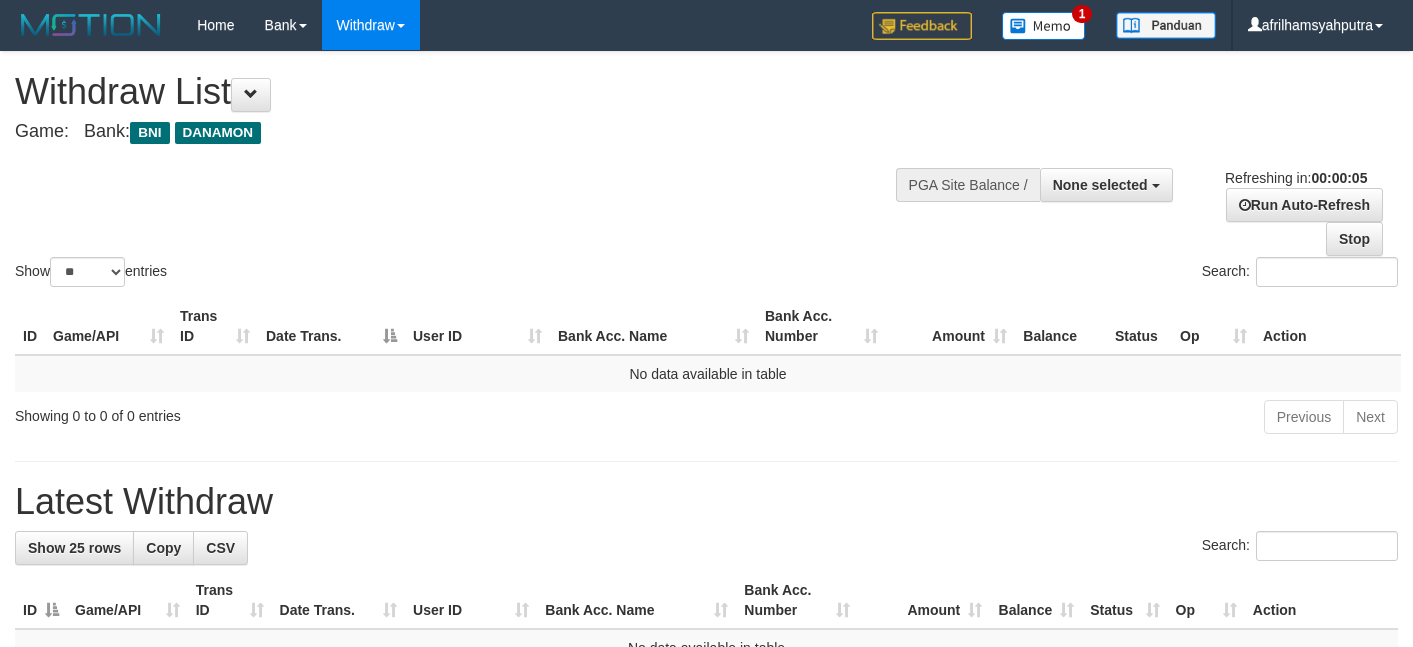 scroll, scrollTop: 0, scrollLeft: 0, axis: both 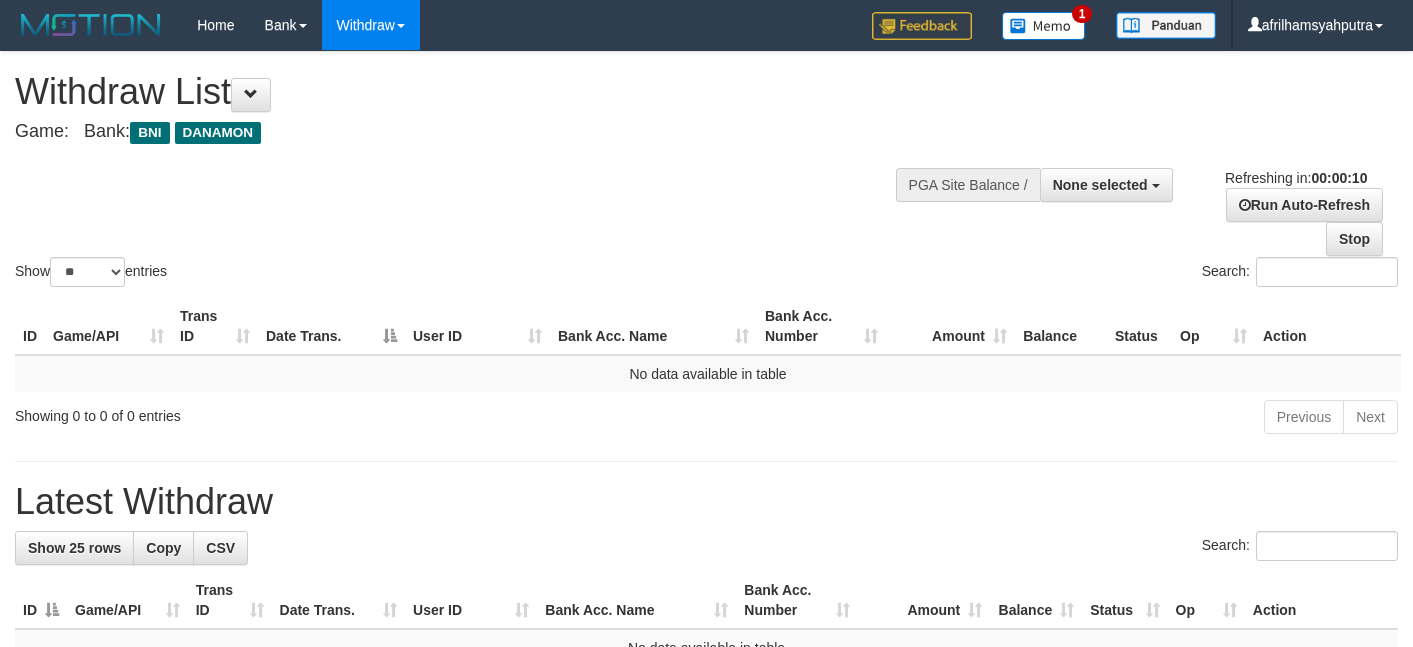 select 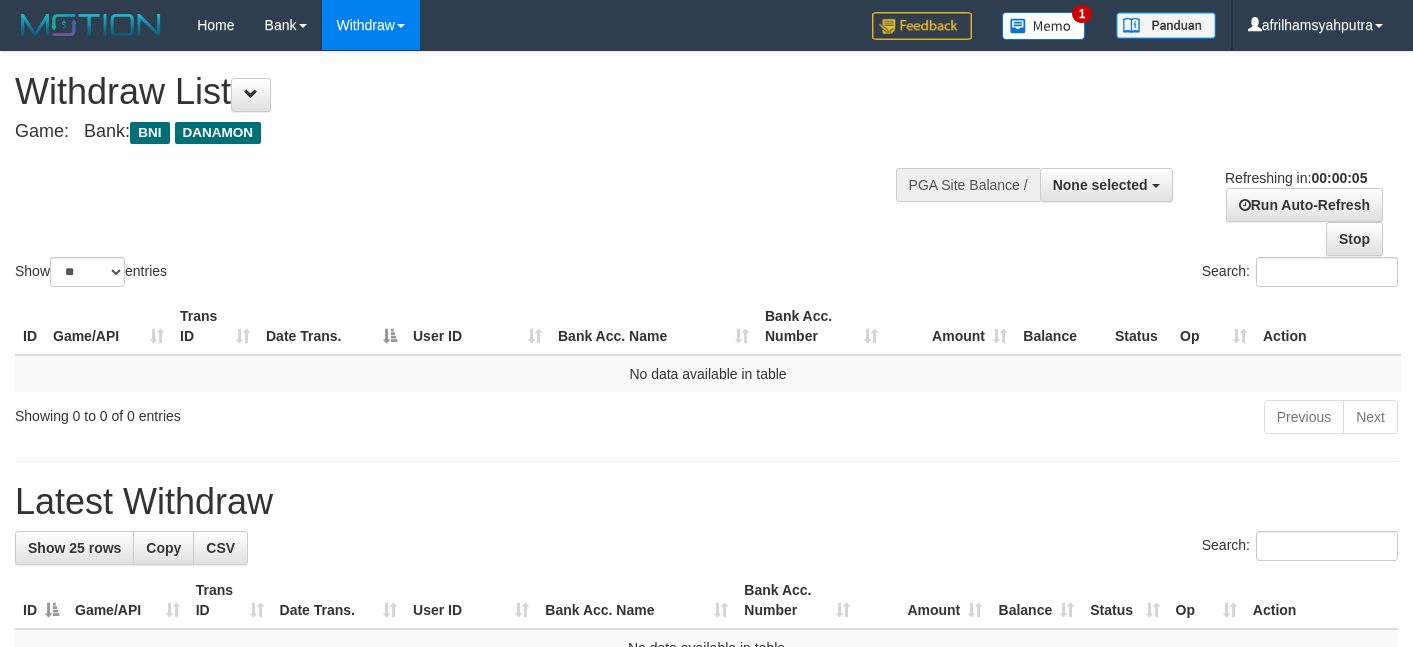 scroll, scrollTop: 0, scrollLeft: 0, axis: both 